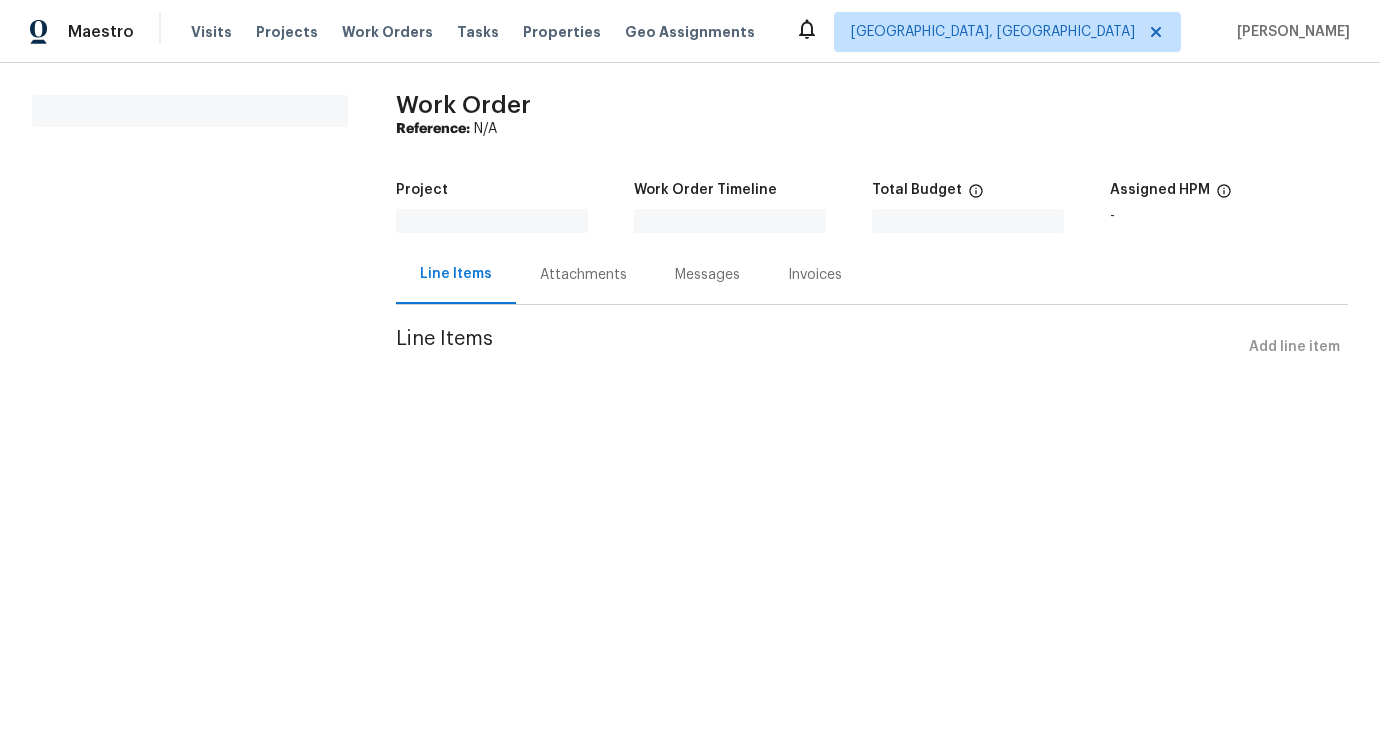scroll, scrollTop: 0, scrollLeft: 0, axis: both 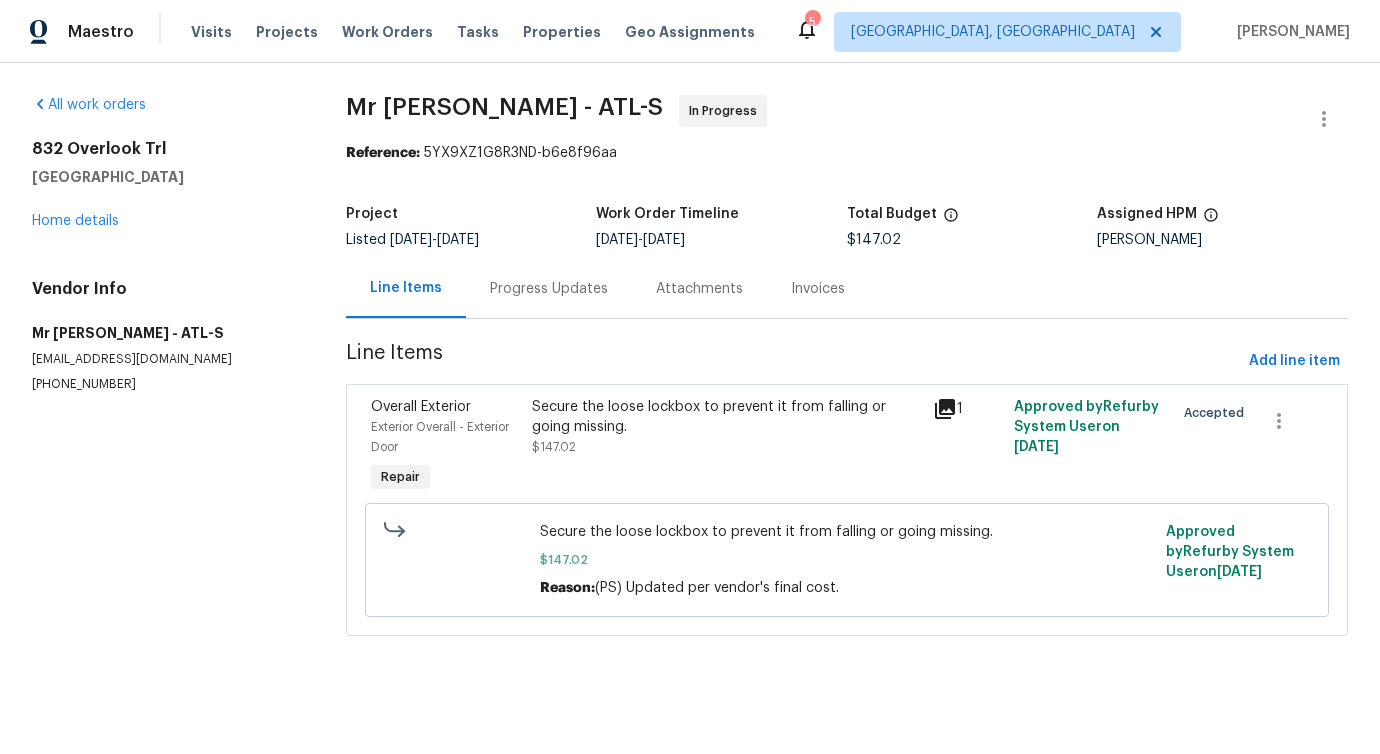 click on "Progress Updates" at bounding box center [549, 289] 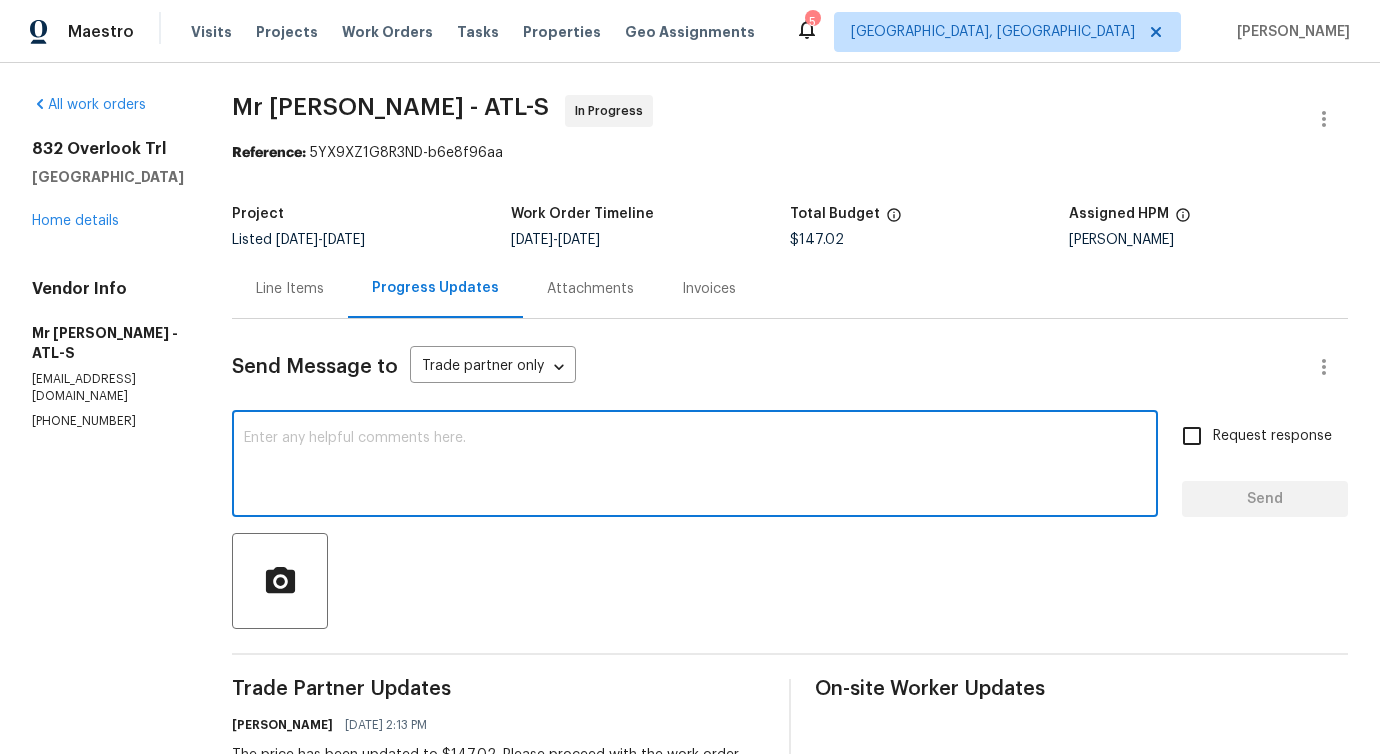 click at bounding box center (695, 466) 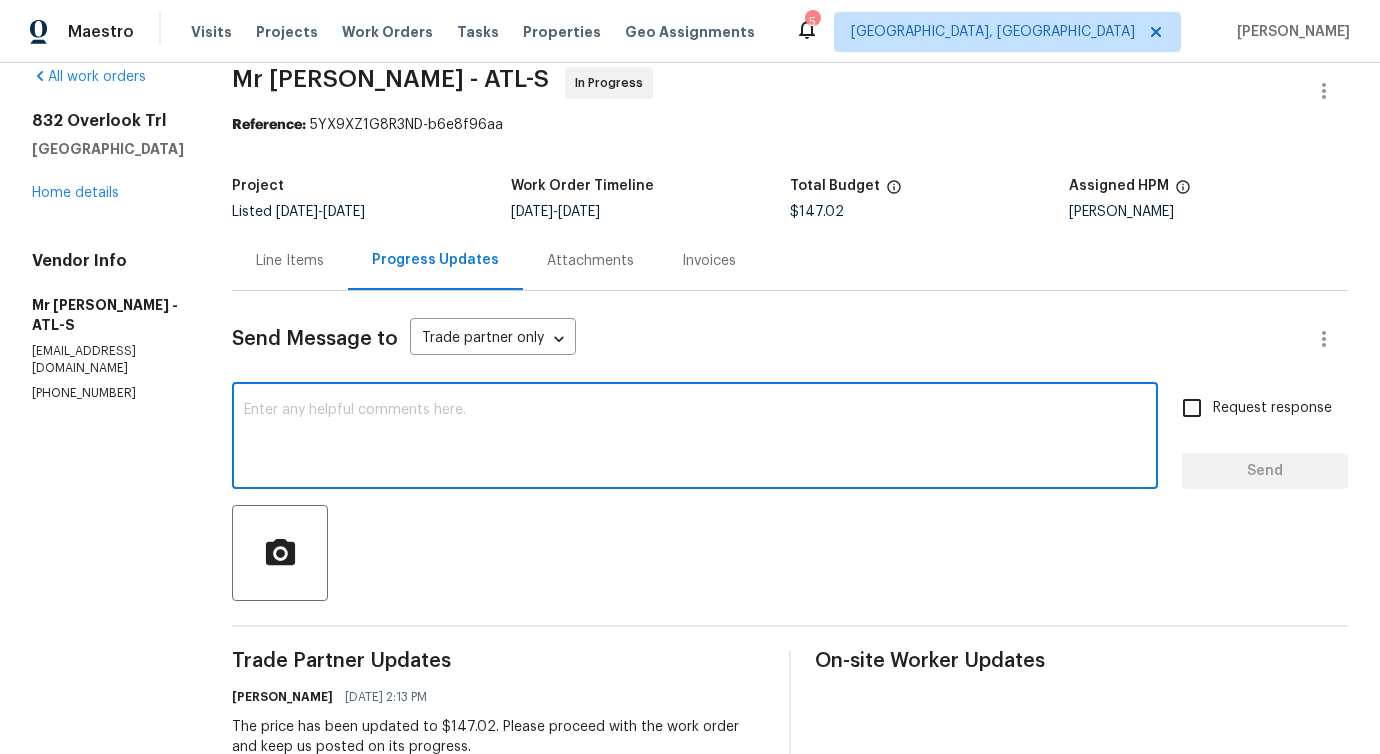 scroll, scrollTop: 0, scrollLeft: 0, axis: both 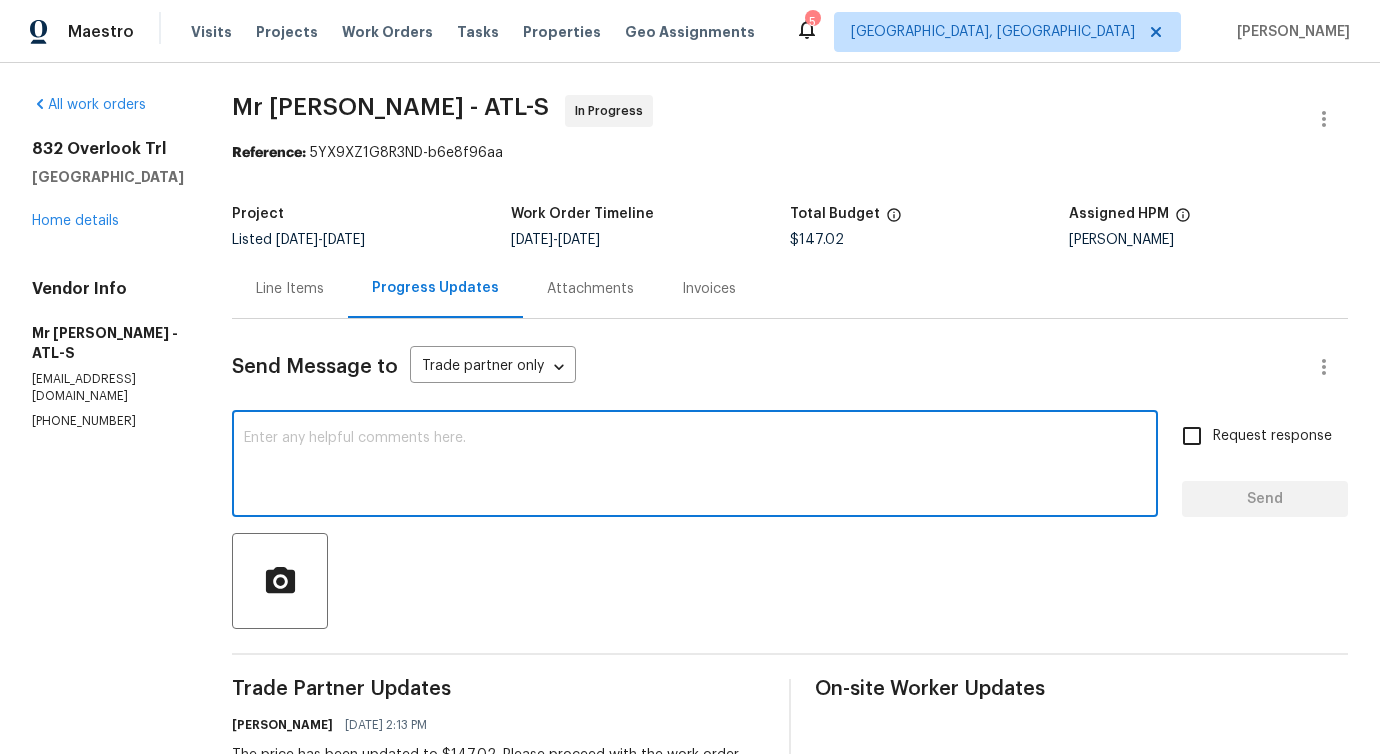 click on "Line Items" at bounding box center [290, 289] 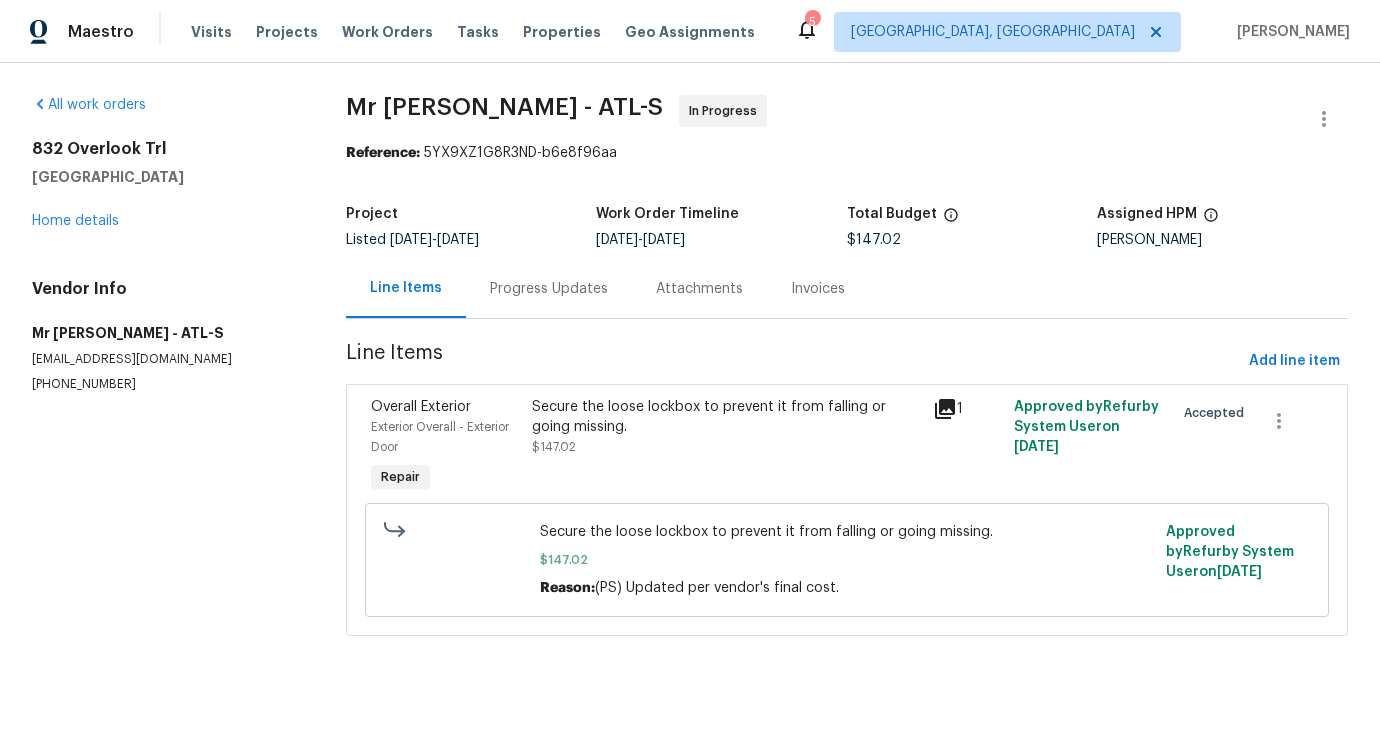 click on "Secure the loose lockbox to prevent it from falling or going missing. $147.02" at bounding box center (727, 427) 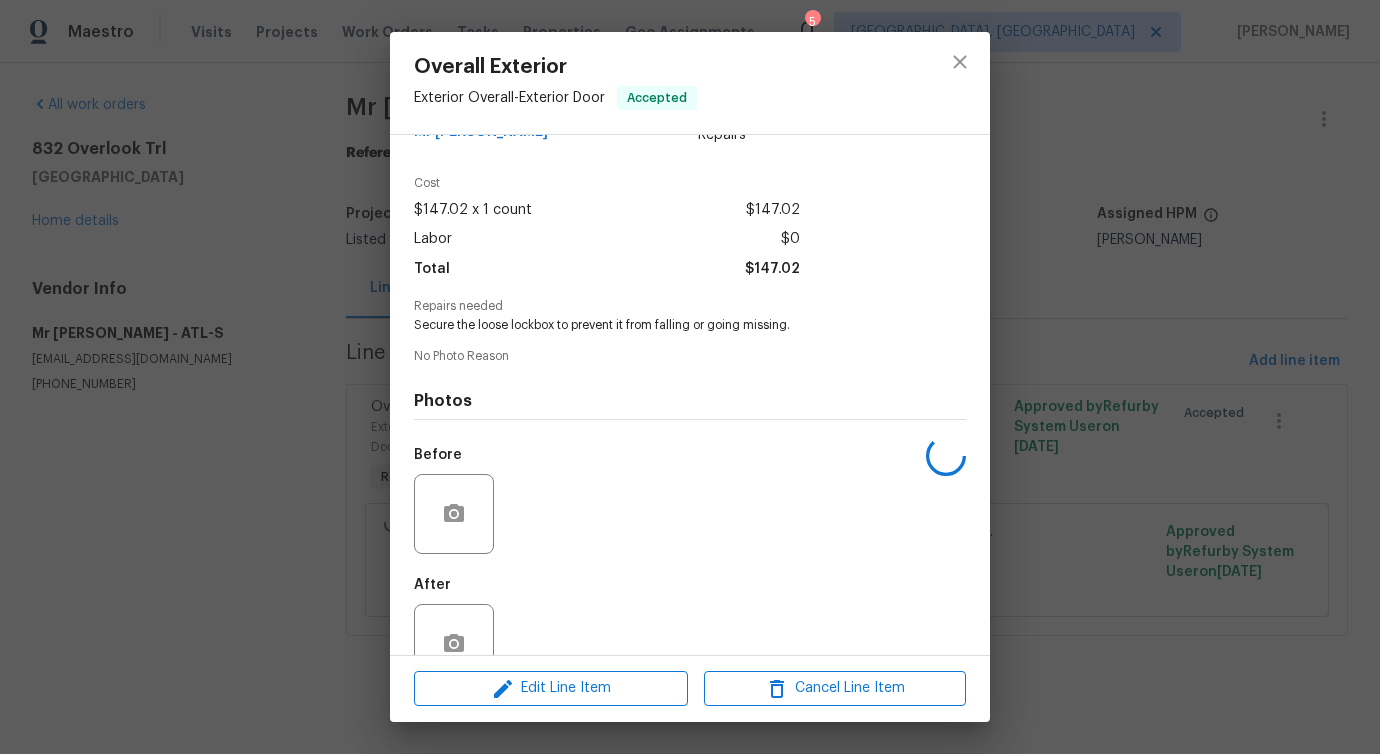 scroll, scrollTop: 100, scrollLeft: 0, axis: vertical 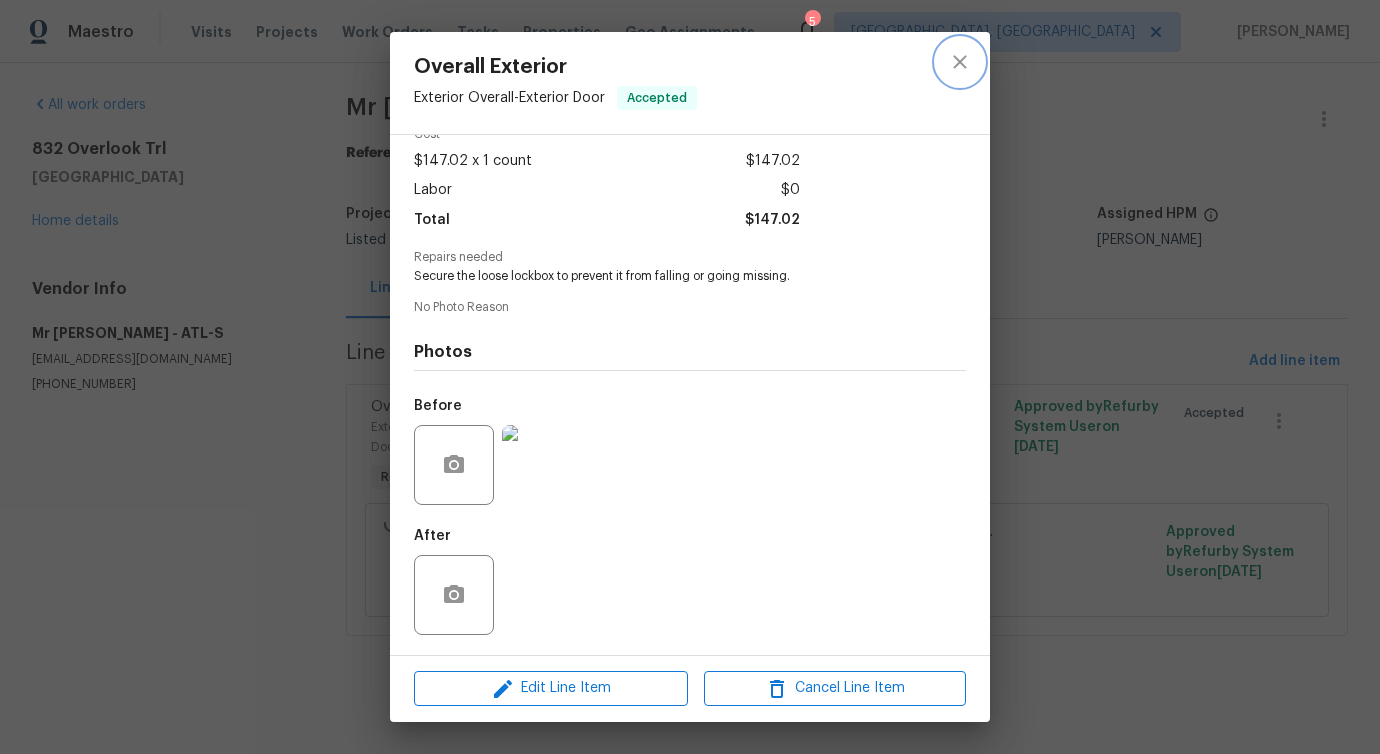 click at bounding box center [960, 62] 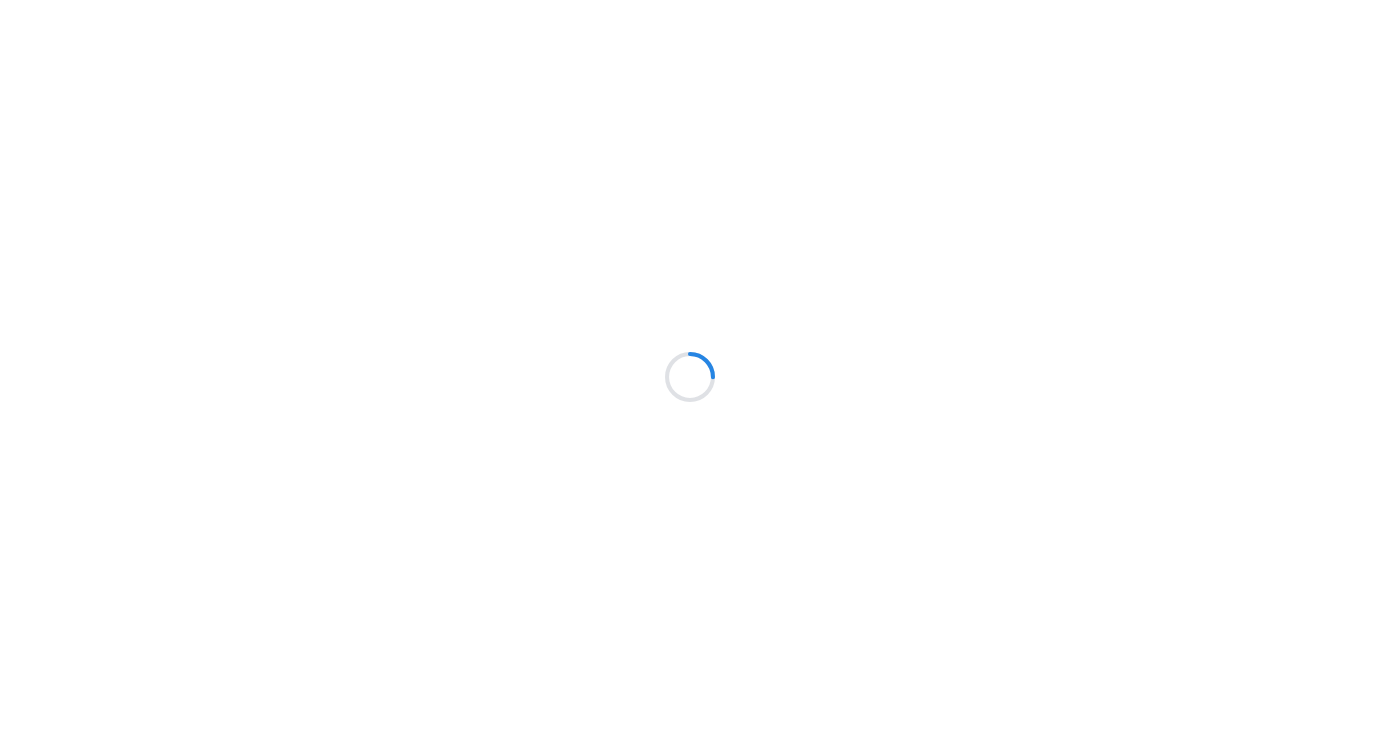scroll, scrollTop: 0, scrollLeft: 0, axis: both 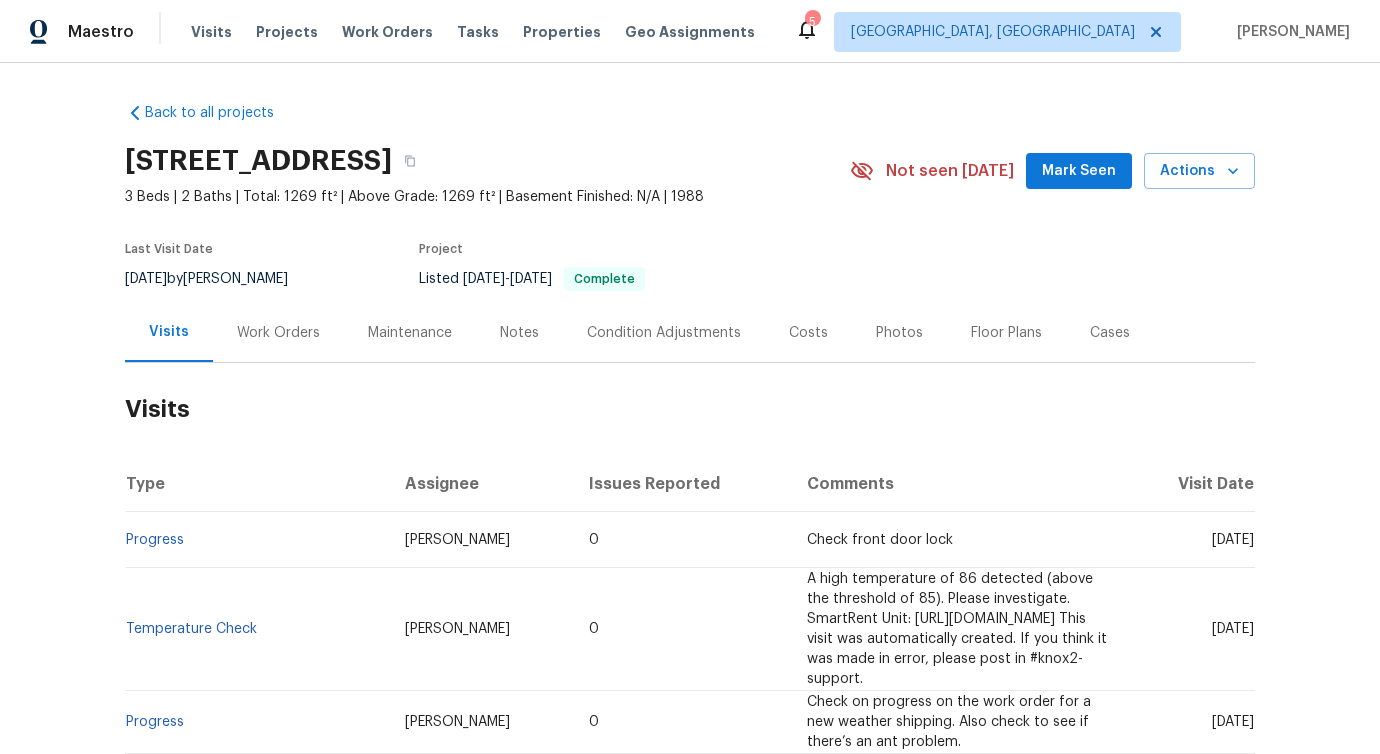 click on "Work Orders" at bounding box center (278, 332) 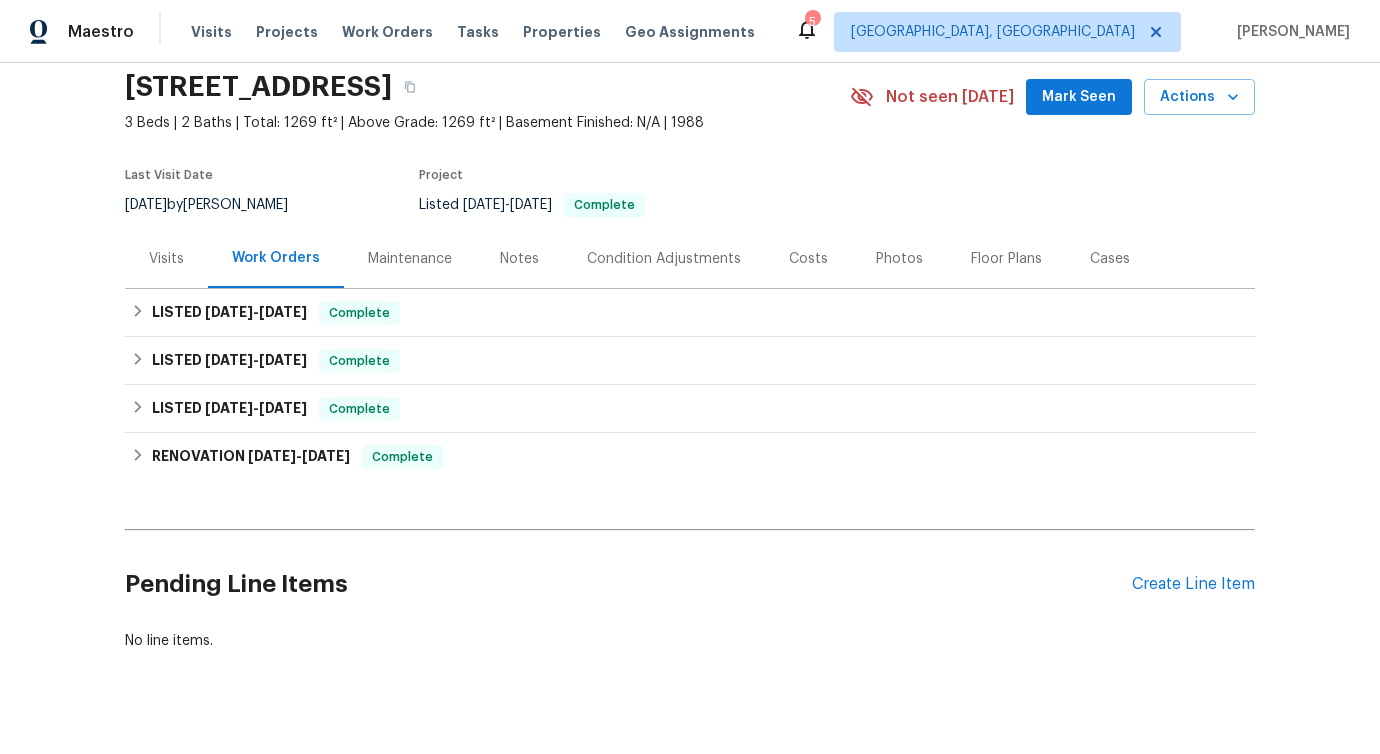 scroll, scrollTop: 122, scrollLeft: 0, axis: vertical 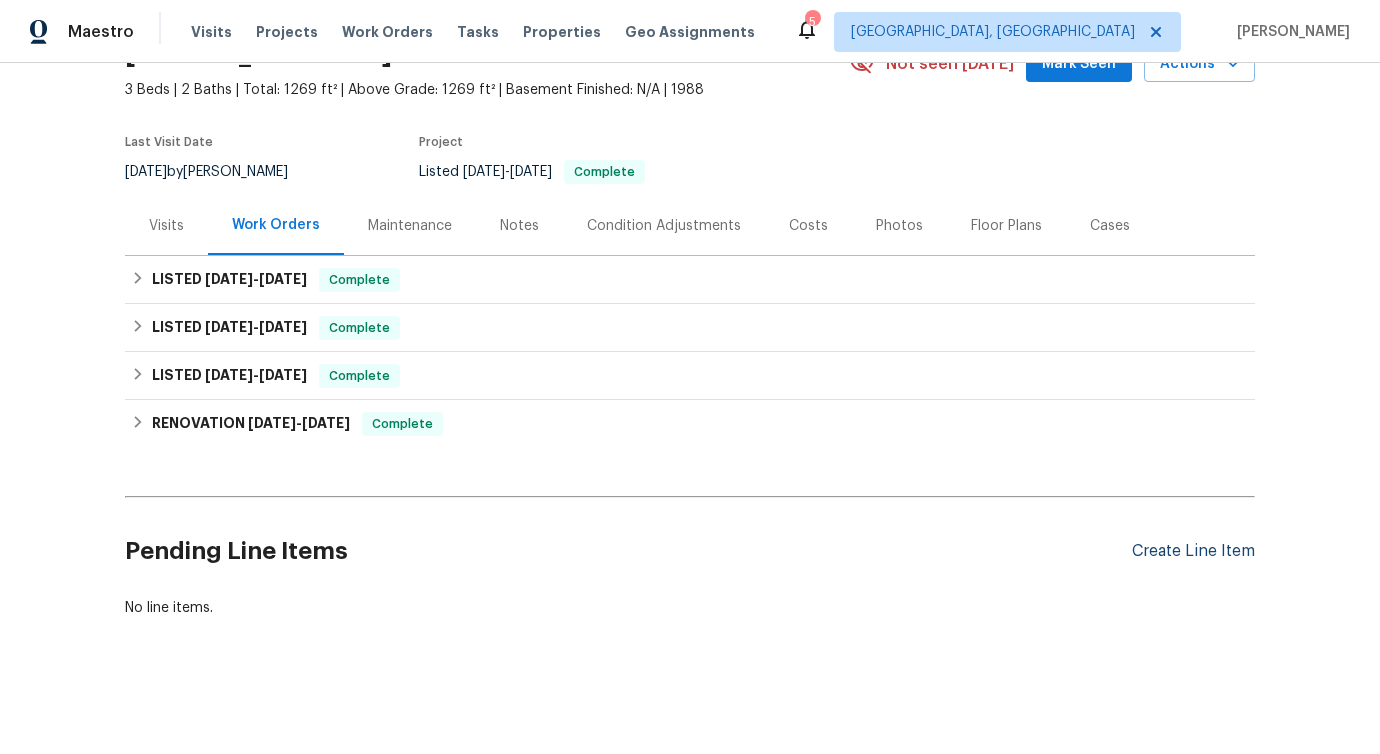 click on "Create Line Item" at bounding box center [1193, 551] 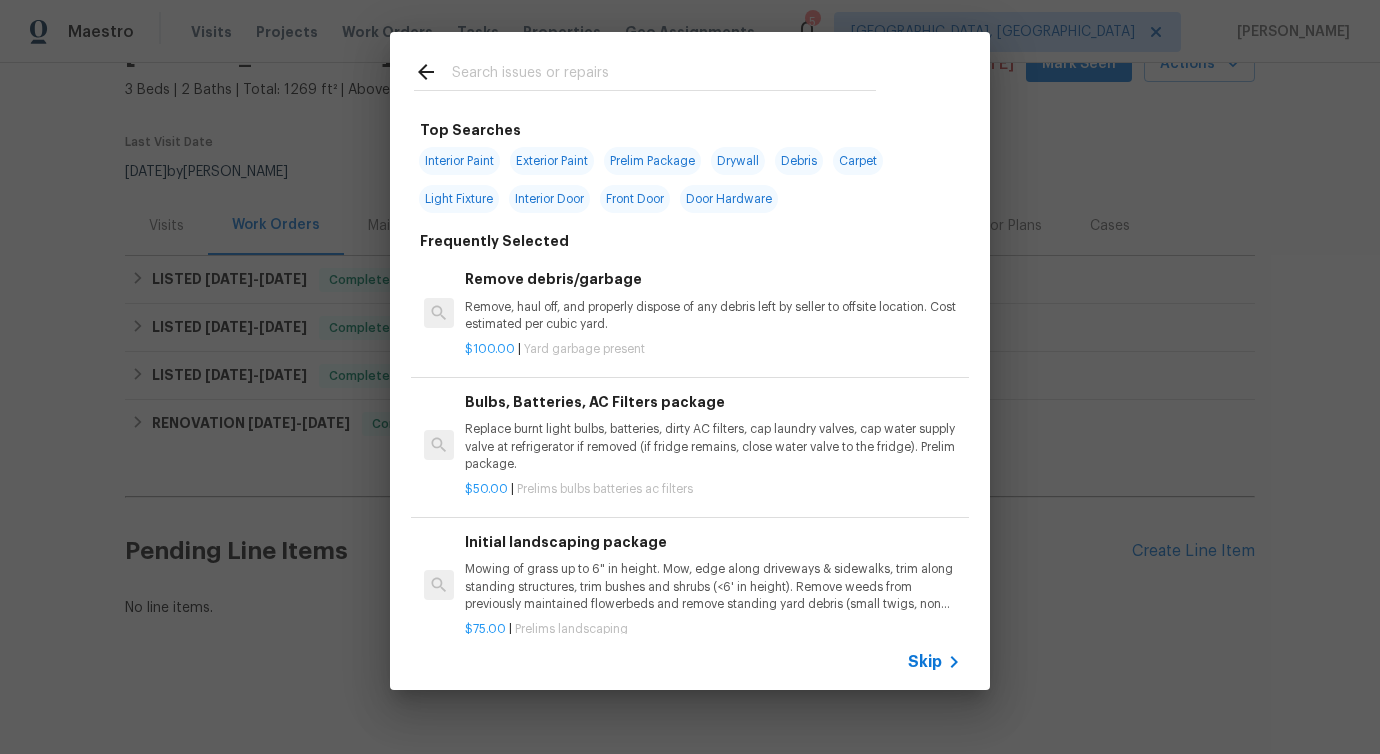 click at bounding box center (664, 75) 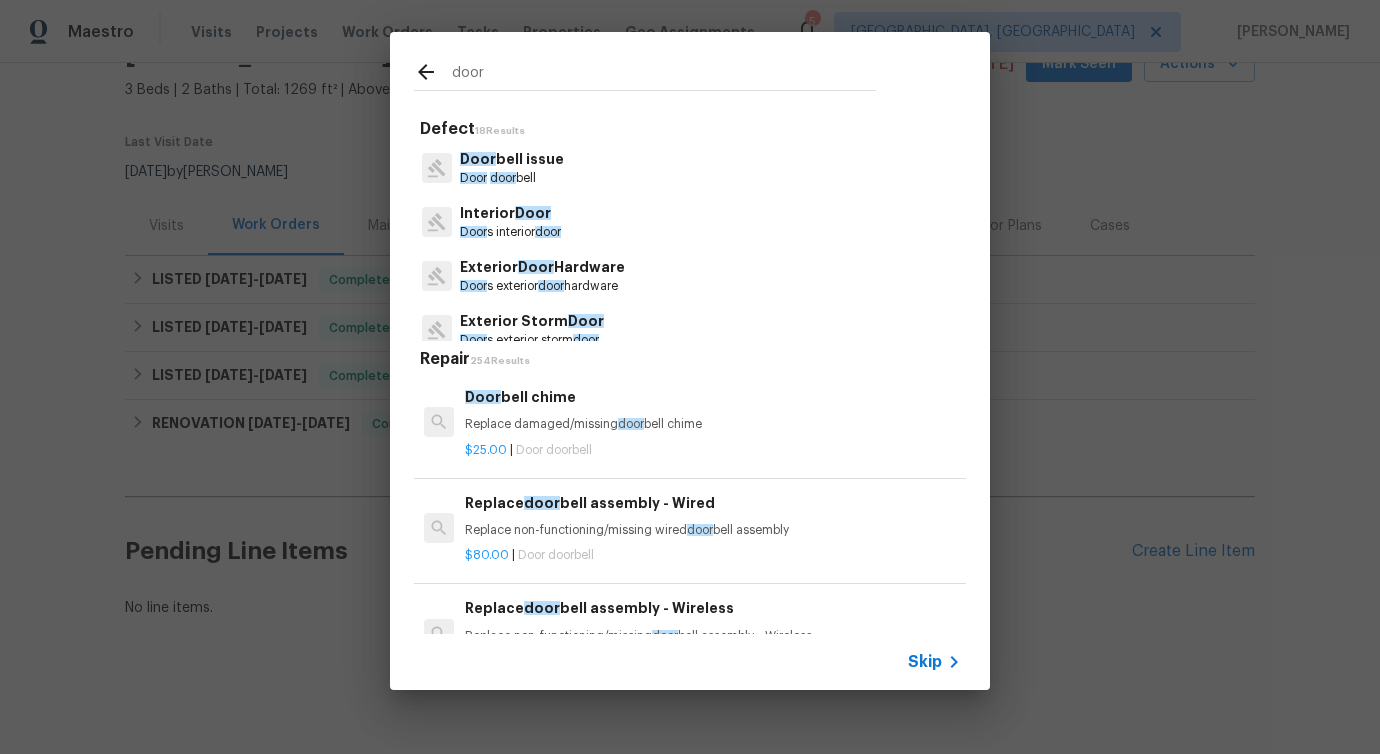 type on "door" 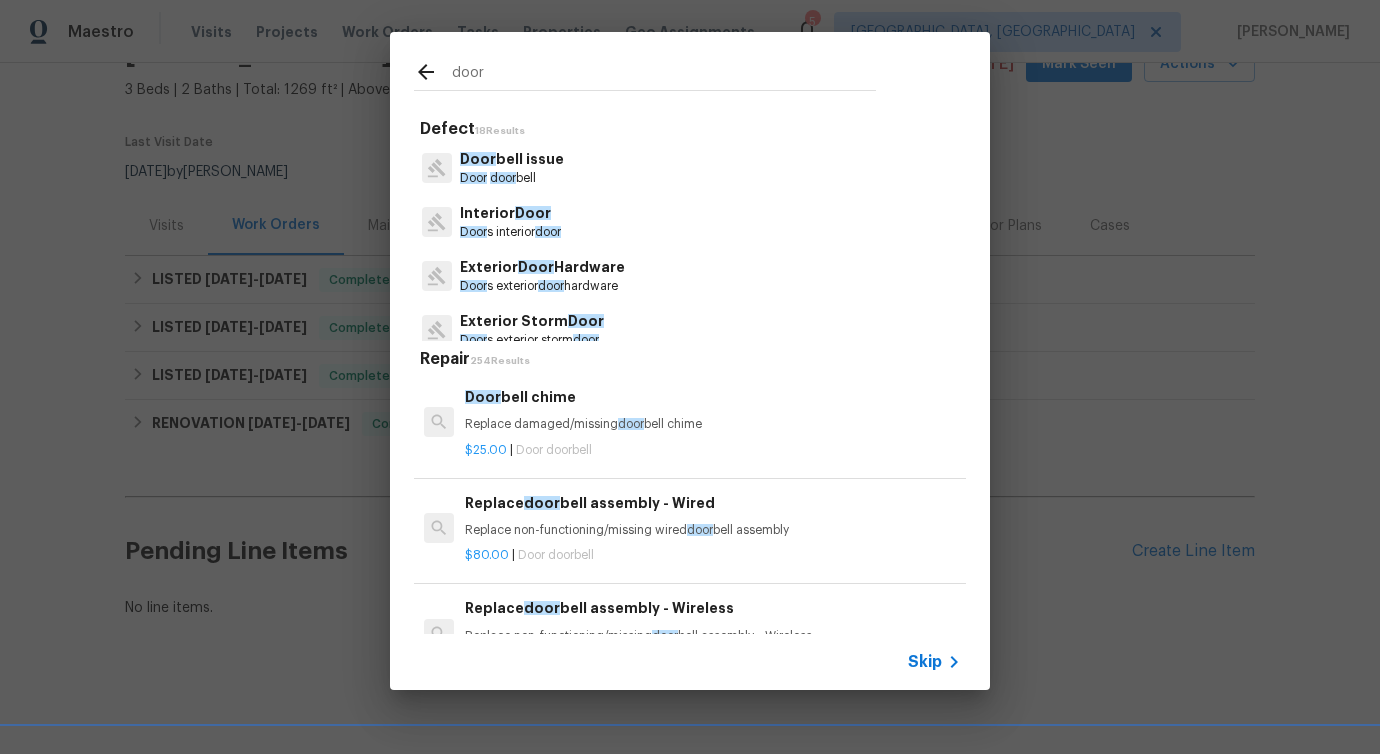 click on "Door" at bounding box center [536, 267] 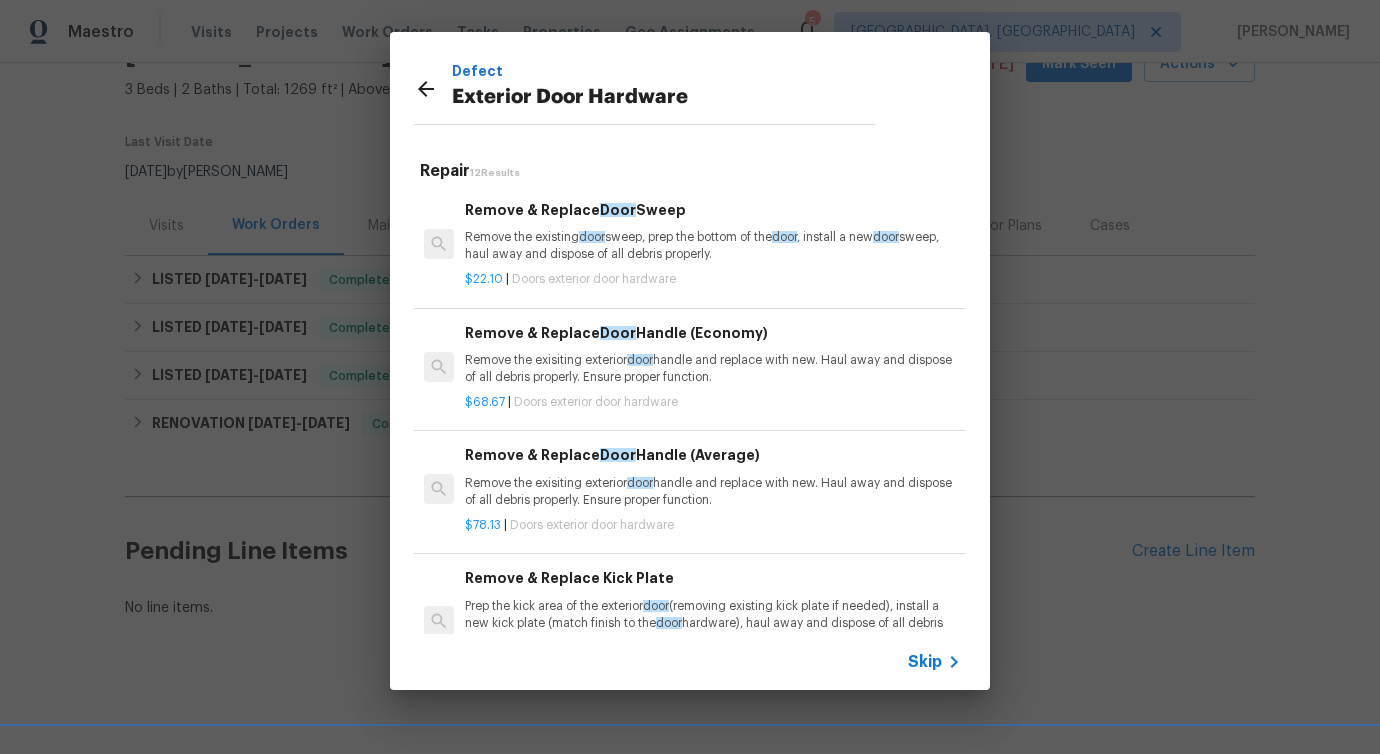 click on "Remove the existing  door  sweep, prep the bottom of the  door , install a new  door  sweep, haul away and dispose of all debris properly." at bounding box center [713, 246] 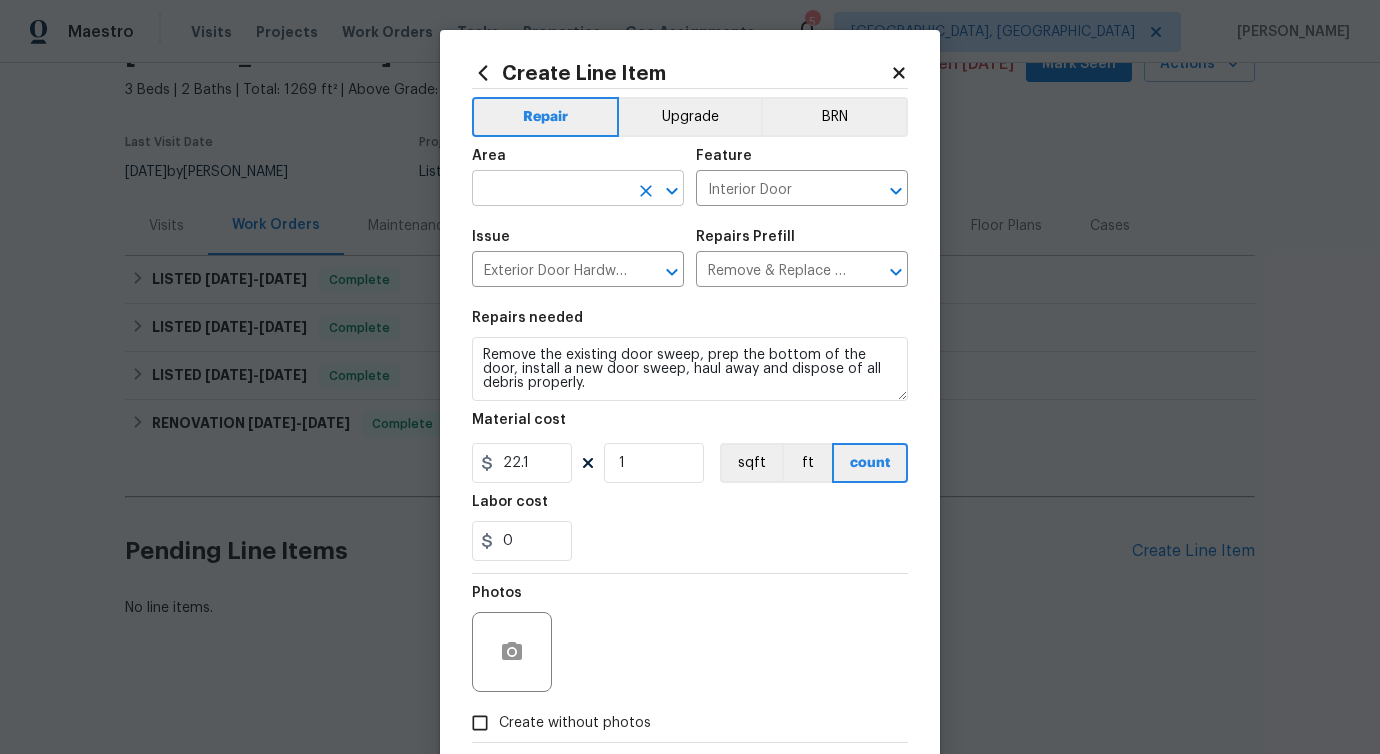 click at bounding box center (550, 190) 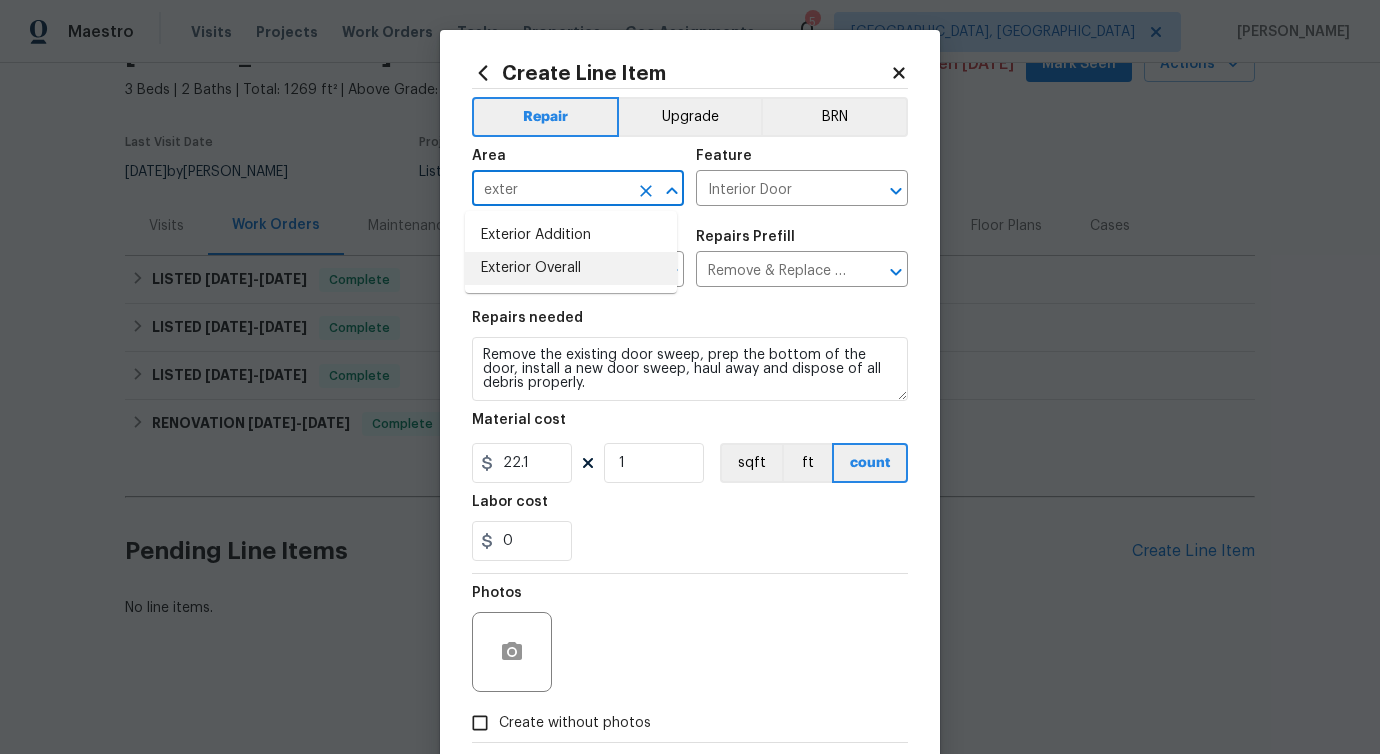 click on "Exterior Overall" at bounding box center (571, 268) 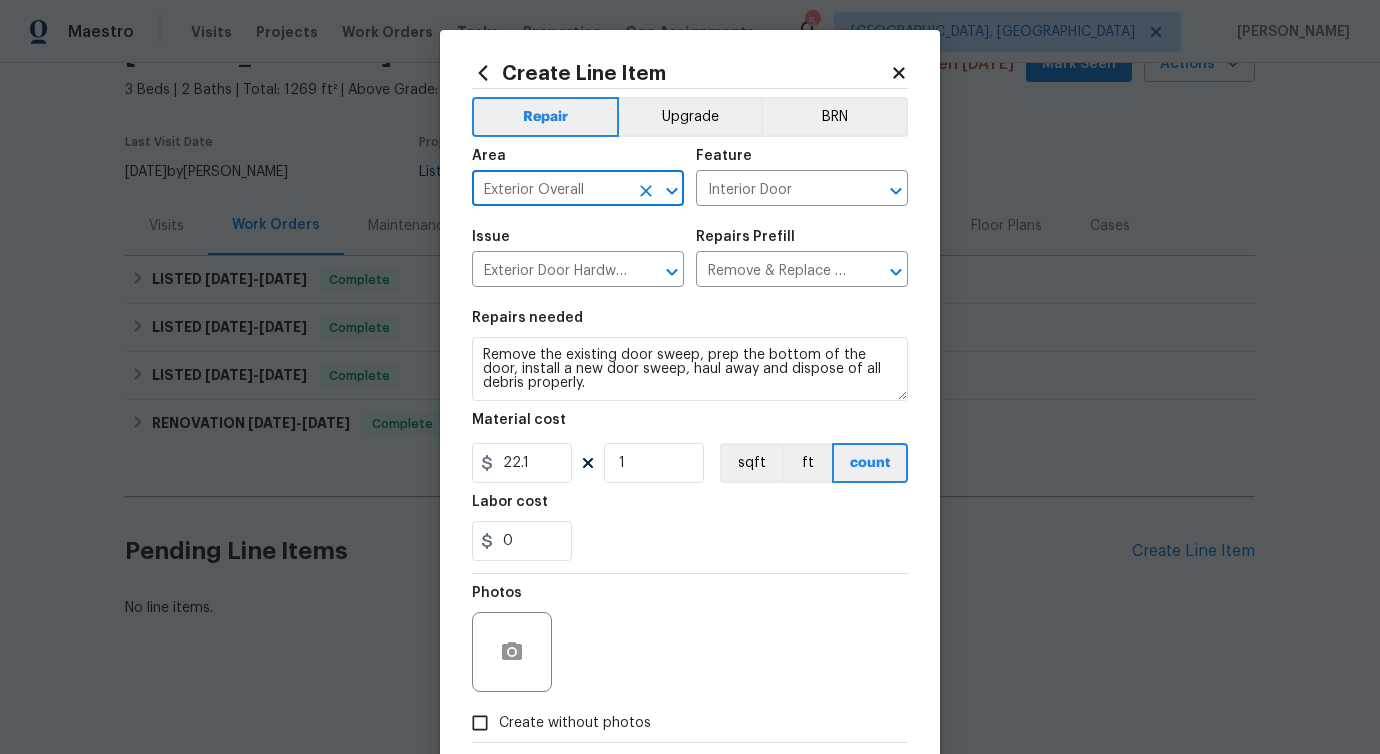 type on "Exterior Overall" 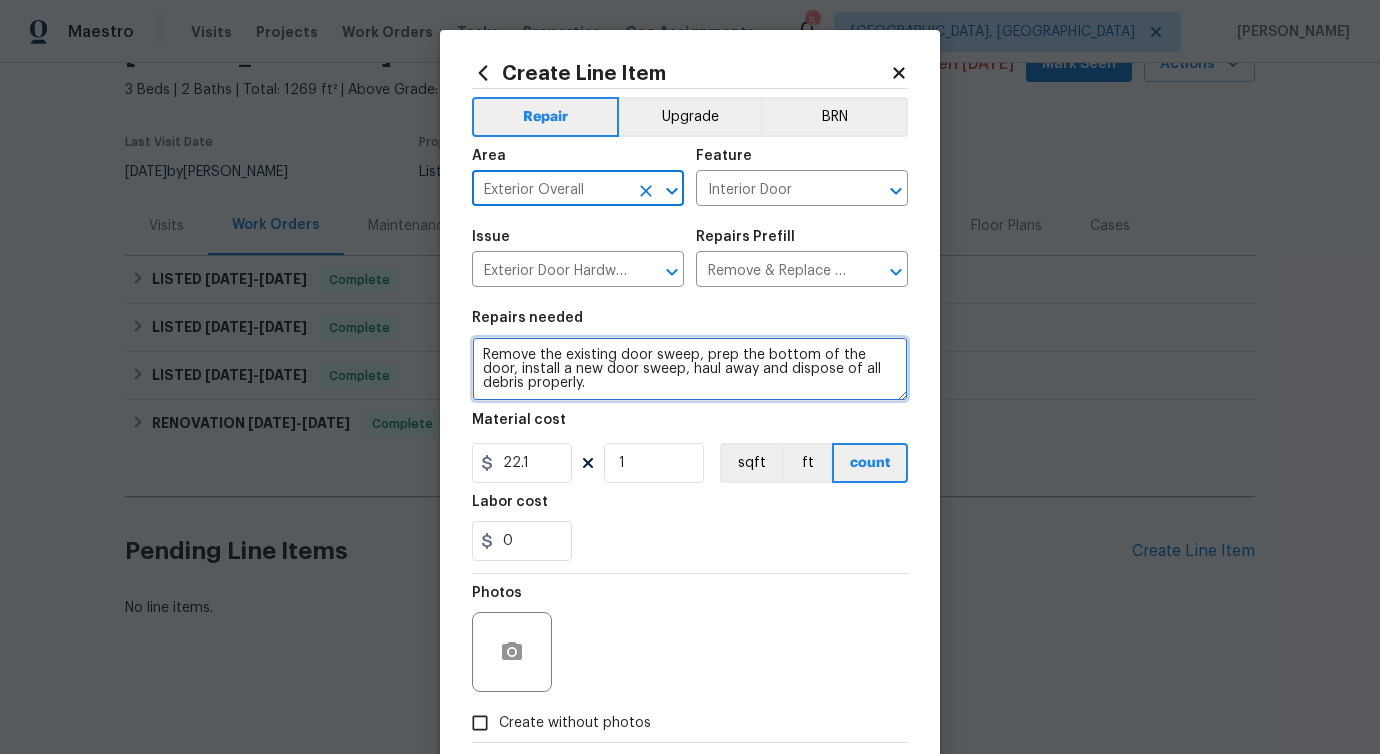 click on "Remove the existing door sweep, prep the bottom of the door, install a new door sweep, haul away and dispose of all debris properly." at bounding box center (690, 369) 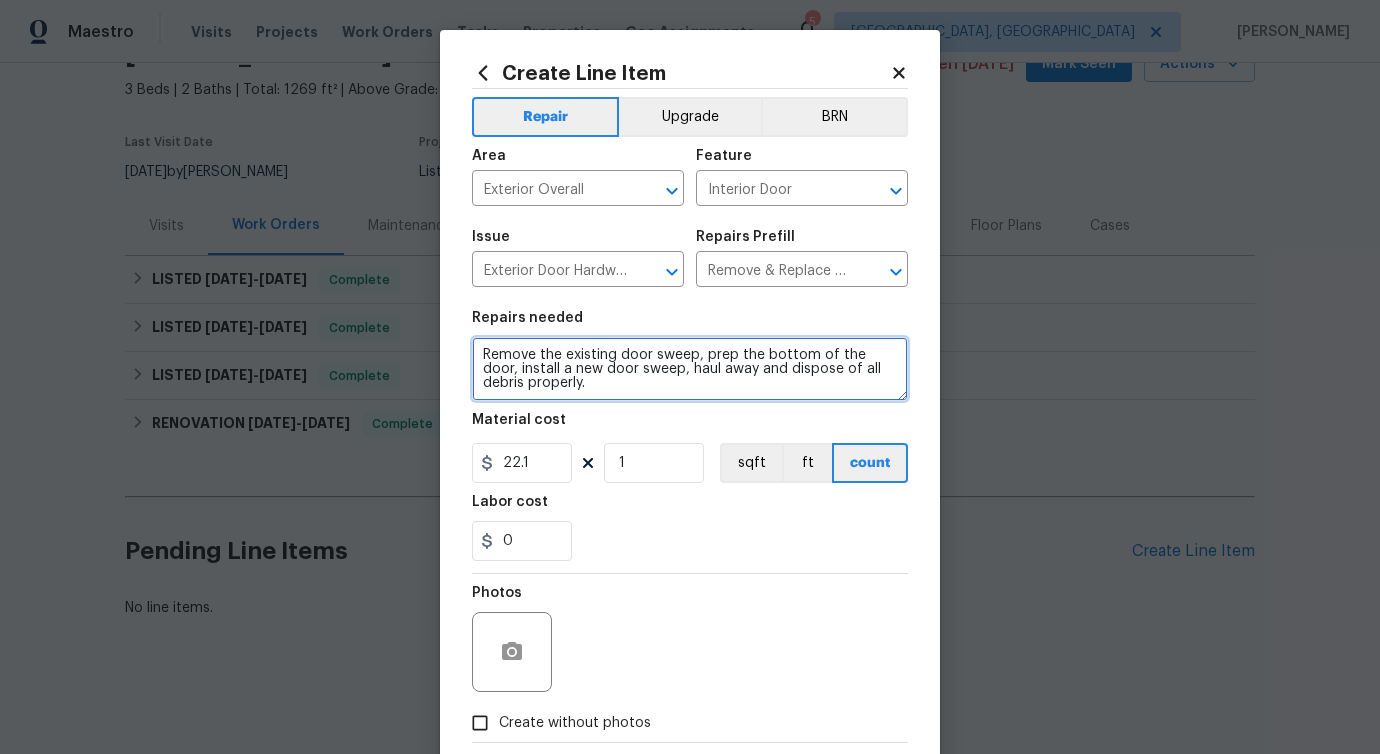 click on "Remove the existing door sweep, prep the bottom of the door, install a new door sweep, haul away and dispose of all debris properly." at bounding box center (690, 369) 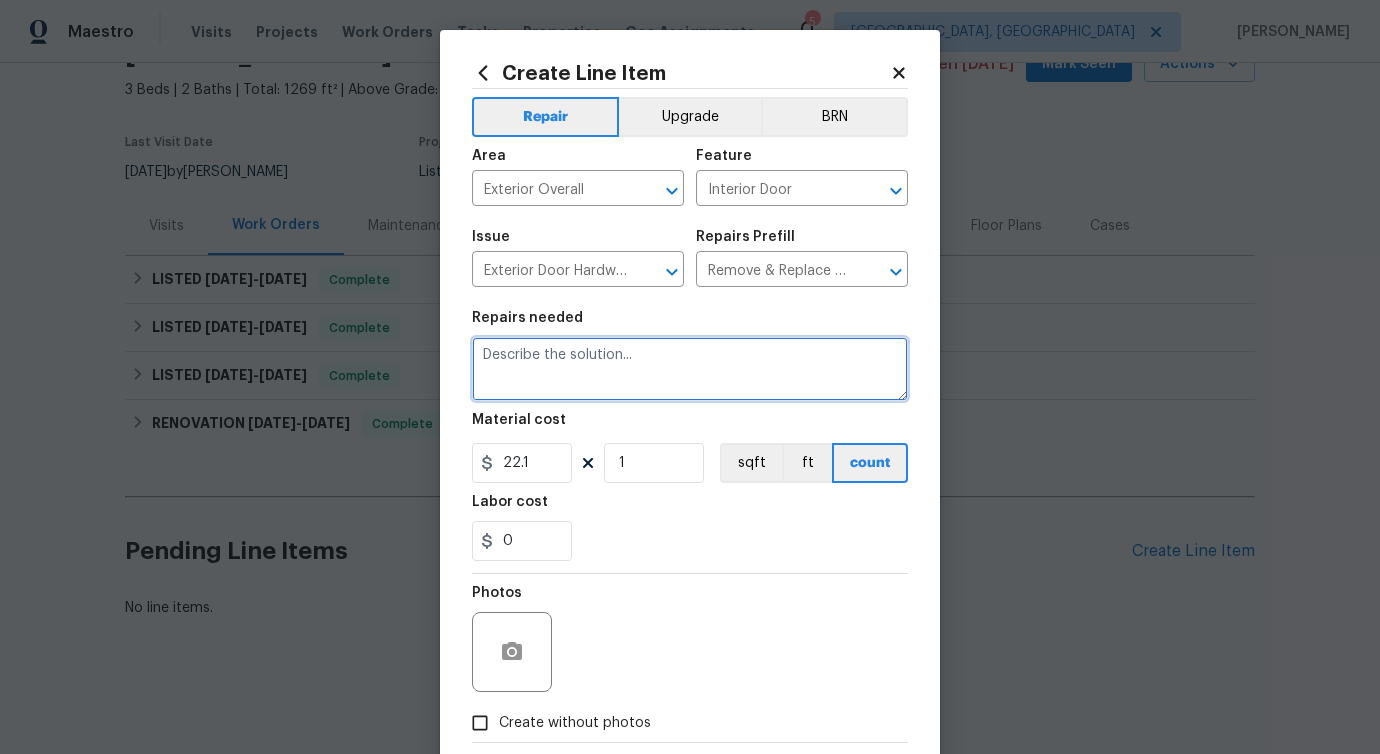 paste on "Repair cracked garage door and replace broken hardware." 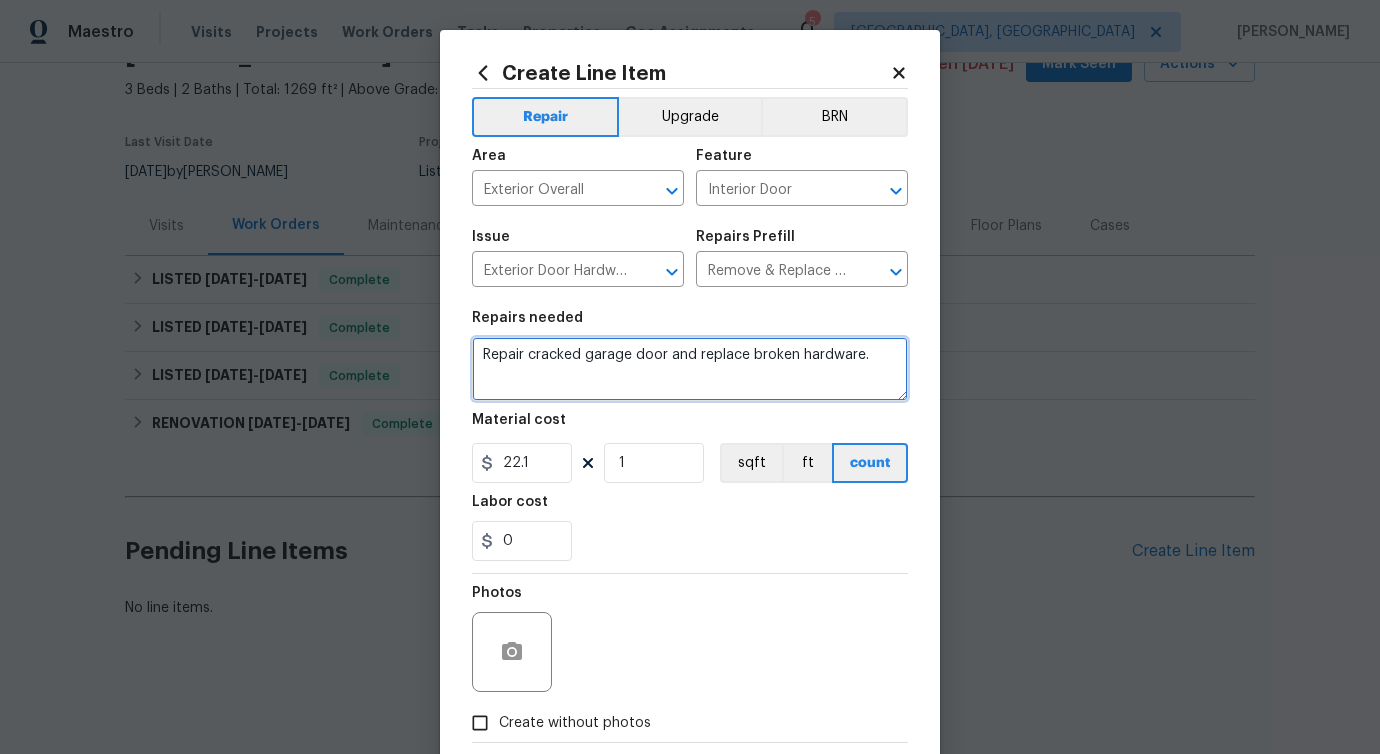 type on "Repair cracked garage door and replace broken hardware." 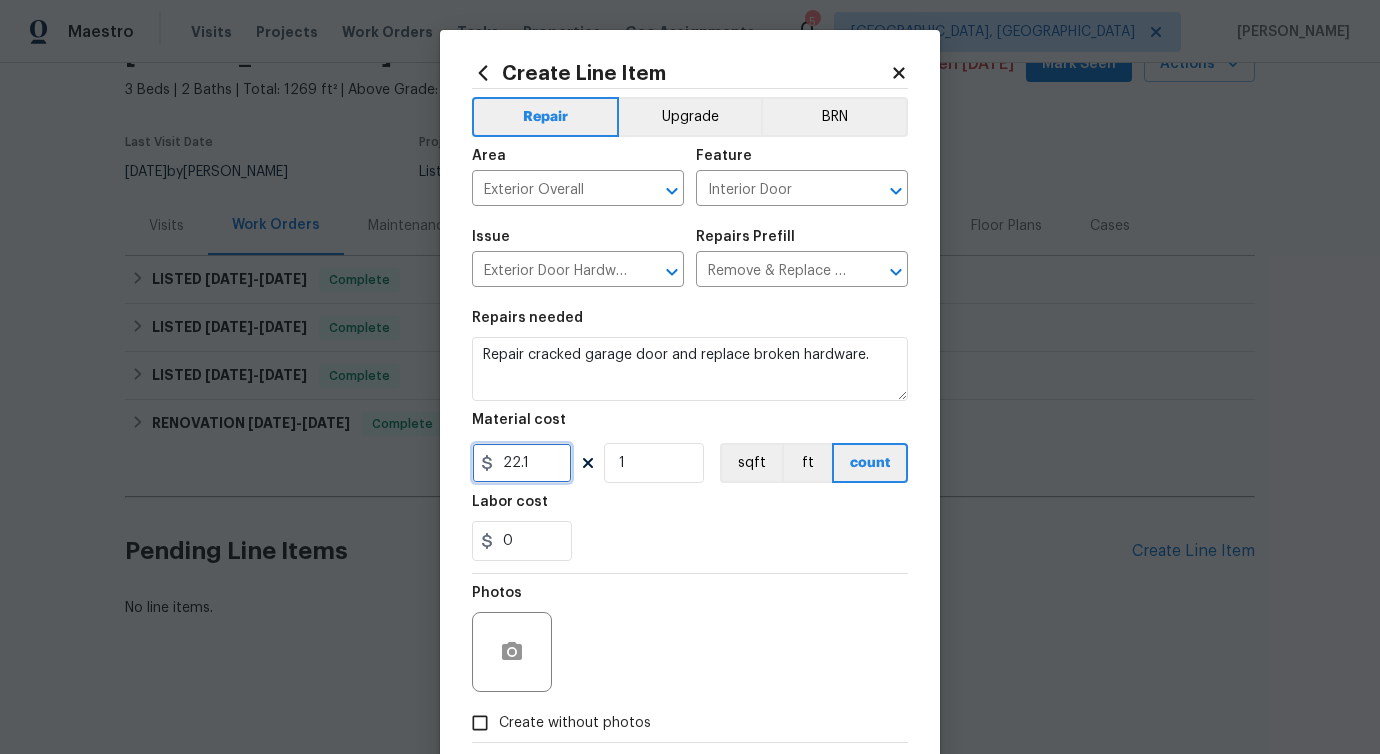click on "22.1" at bounding box center (522, 463) 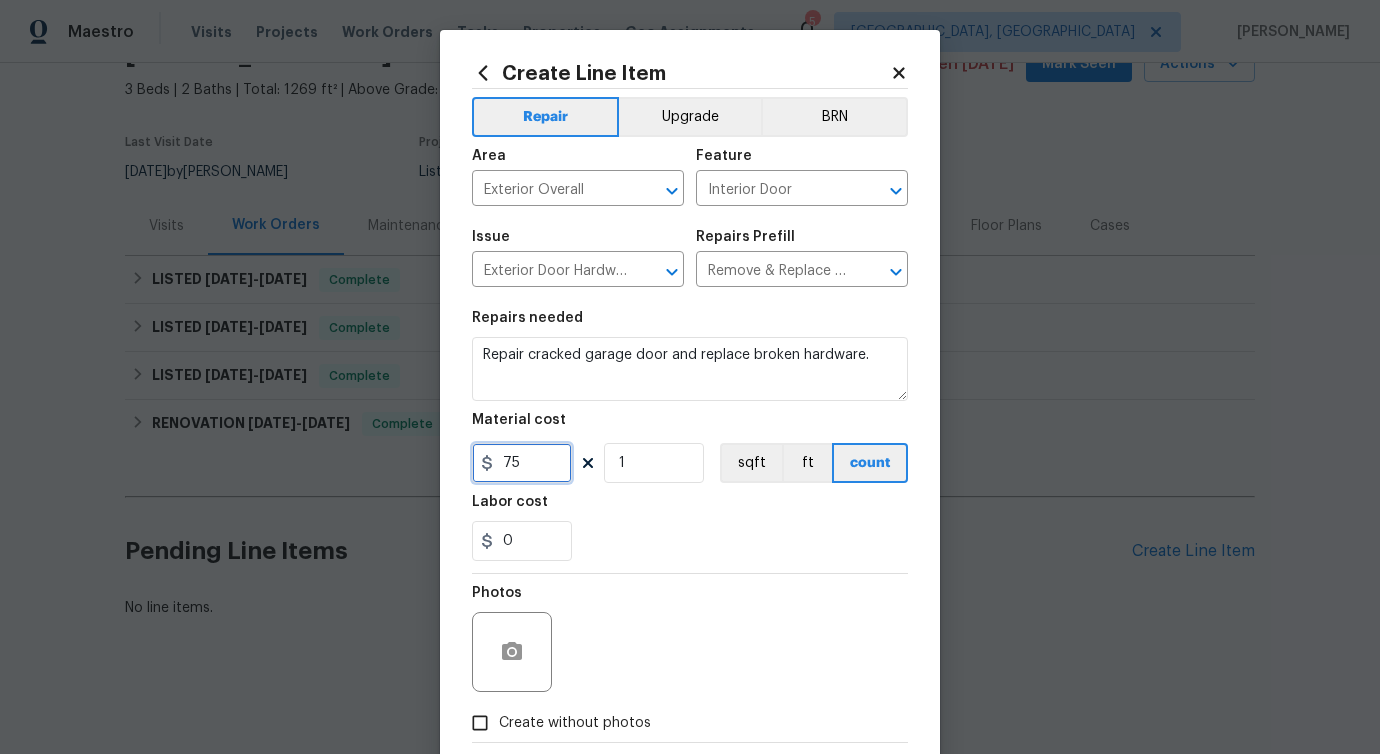 scroll, scrollTop: 108, scrollLeft: 0, axis: vertical 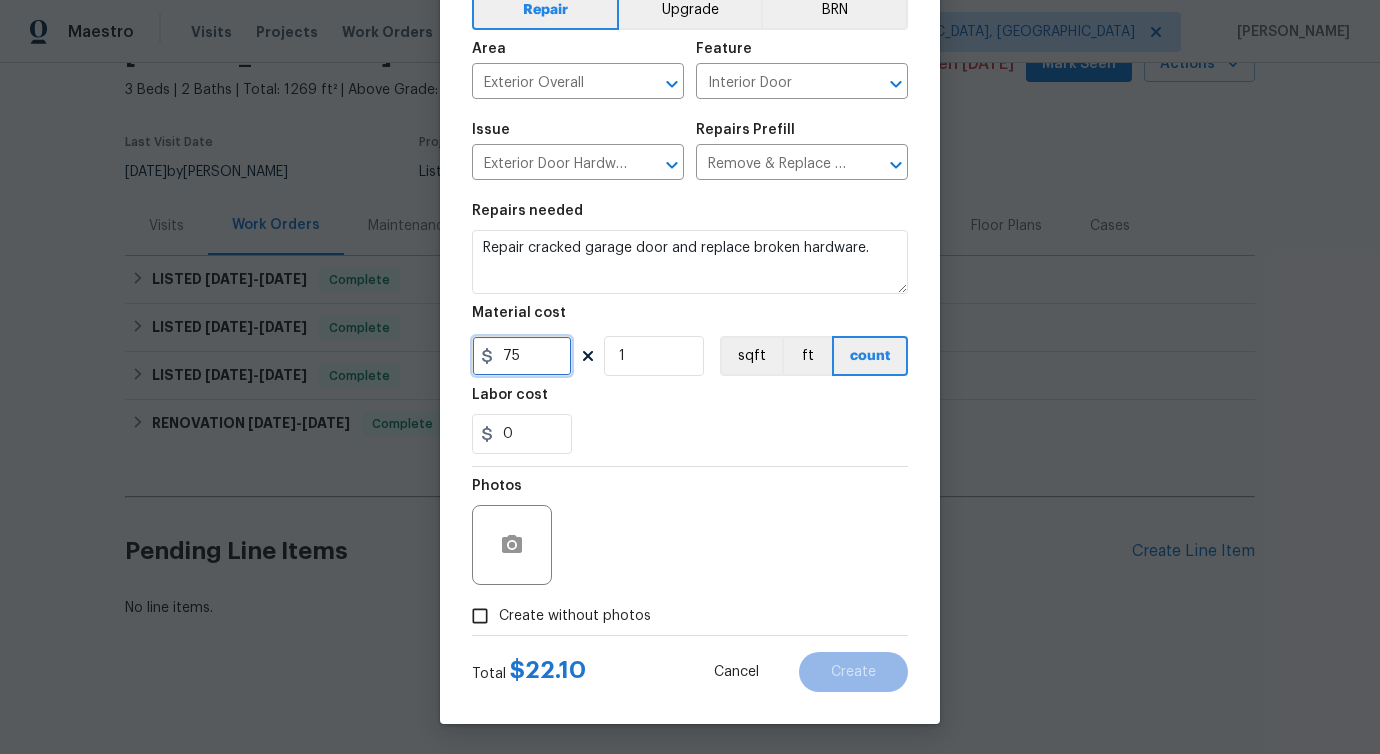type on "75" 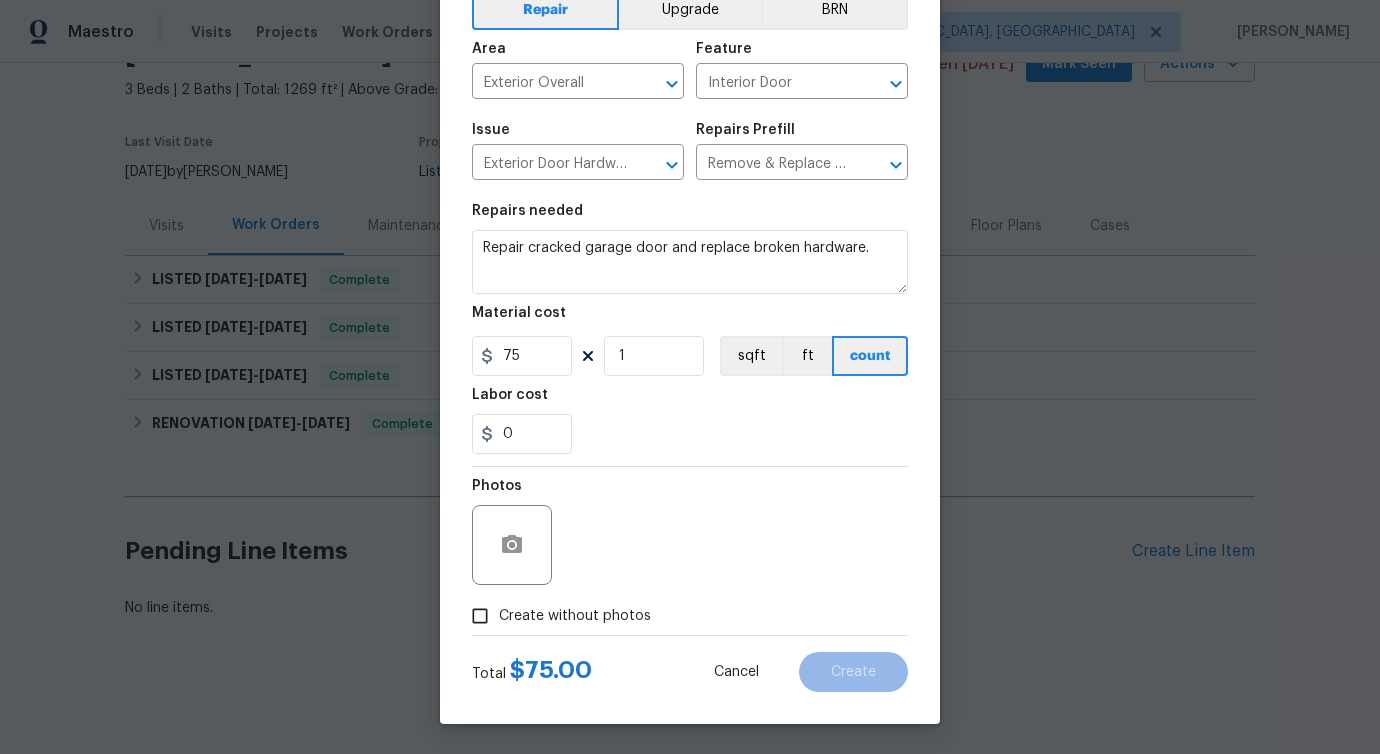 click on "Create without photos" at bounding box center [575, 616] 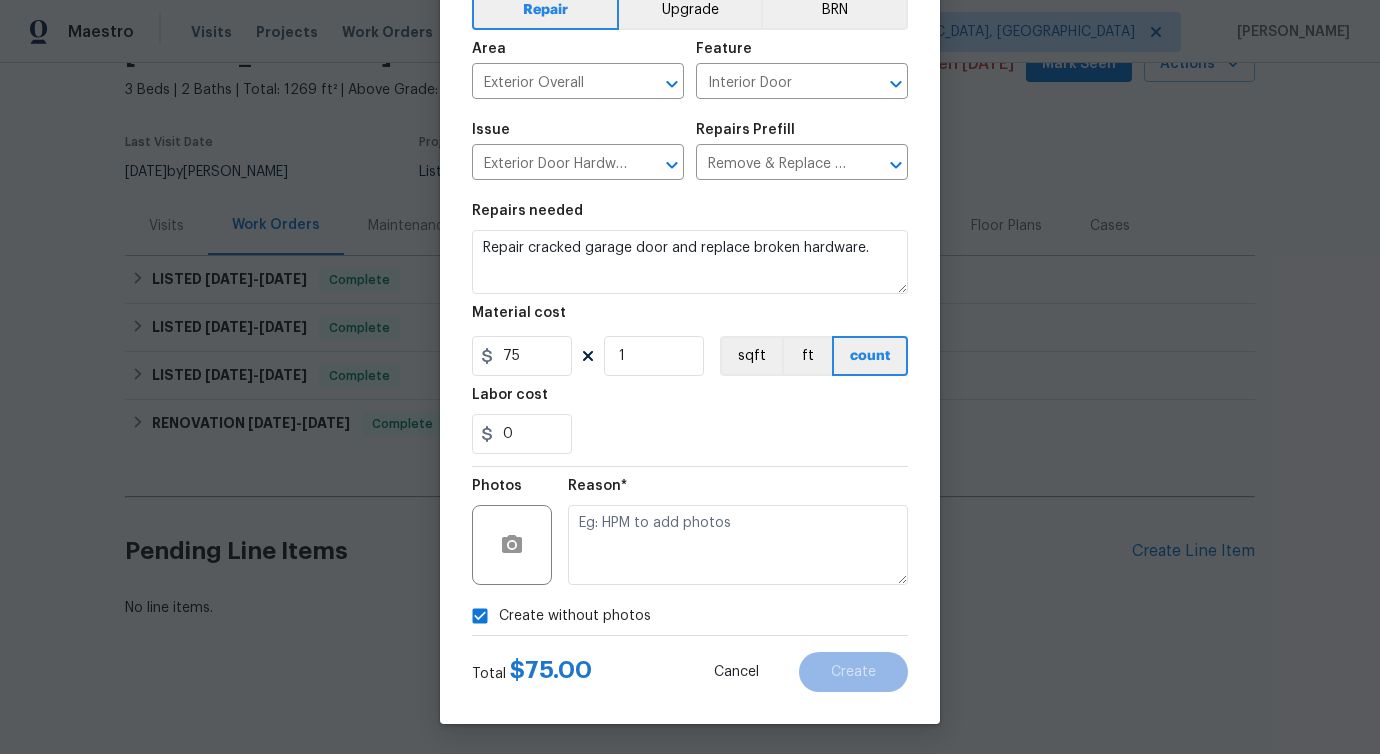 click on "Reason*" at bounding box center [738, 532] 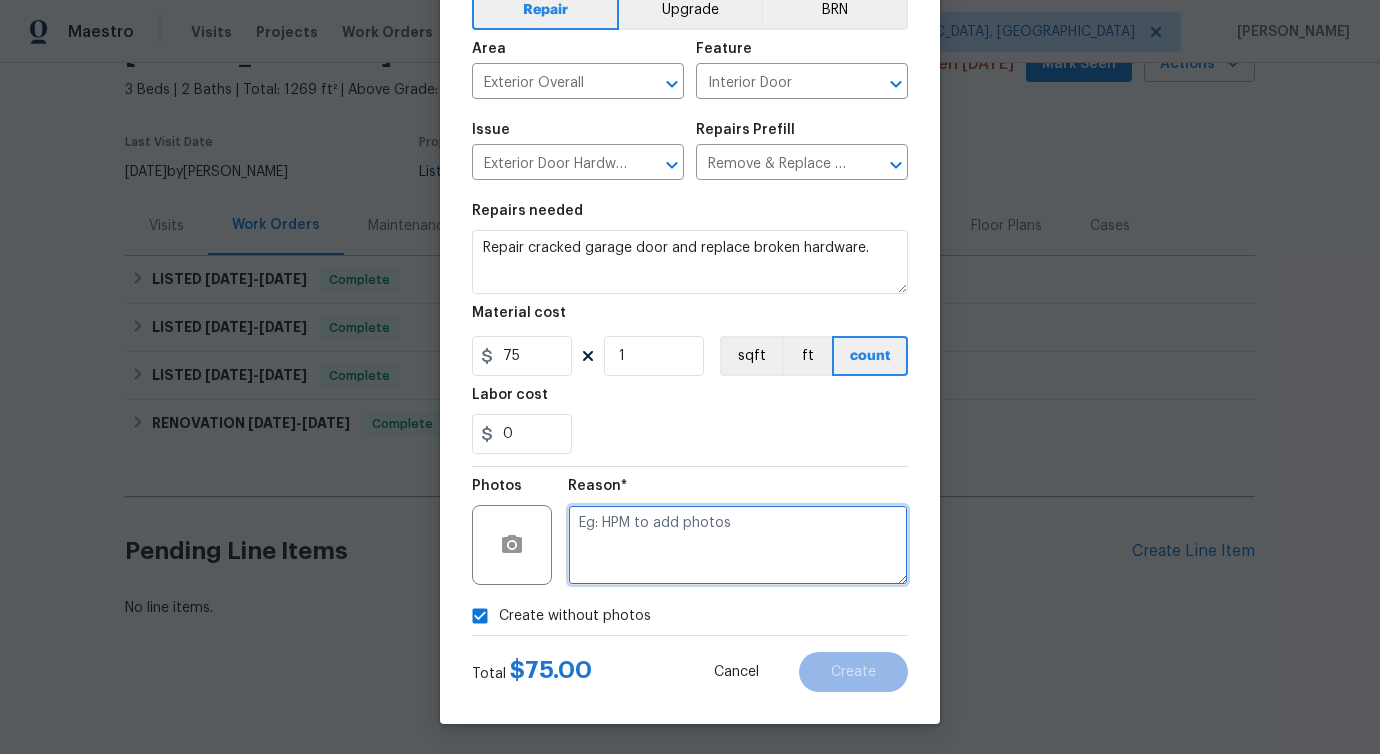 click at bounding box center [738, 545] 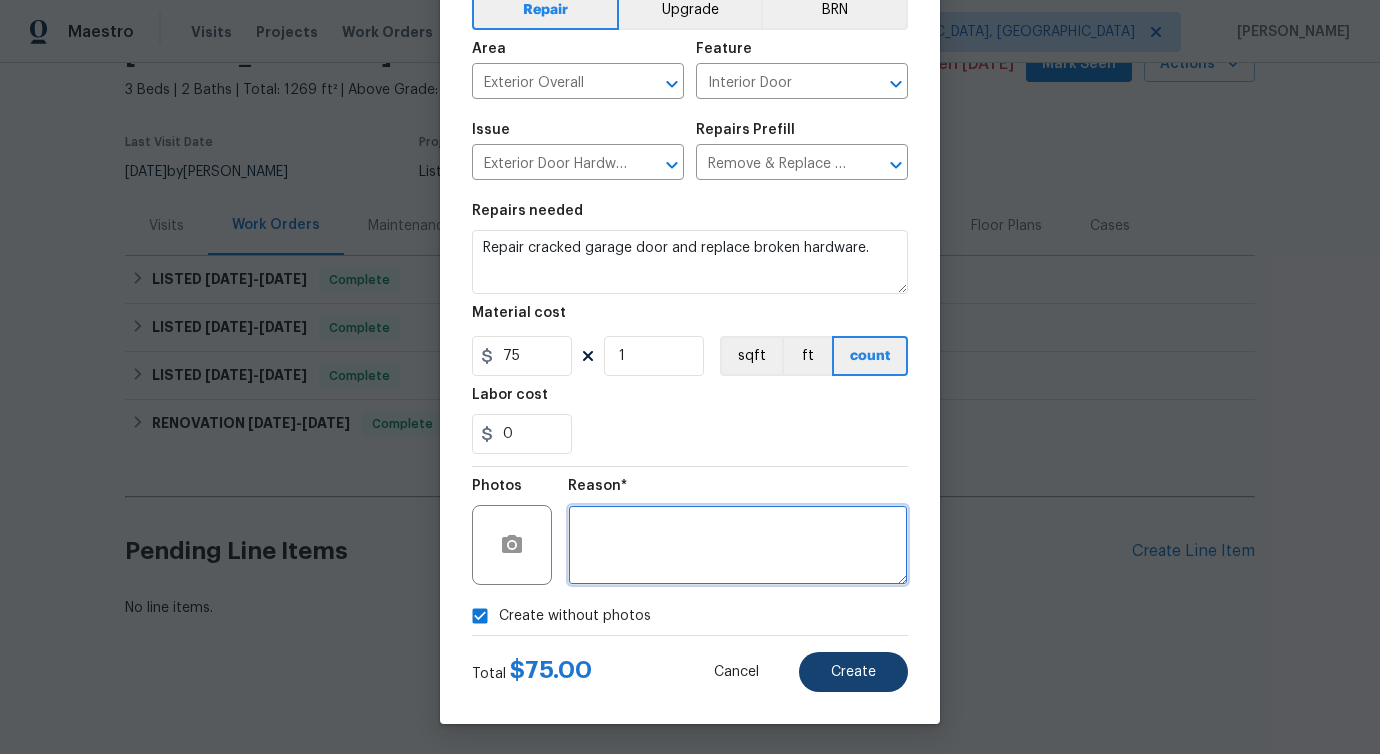 type 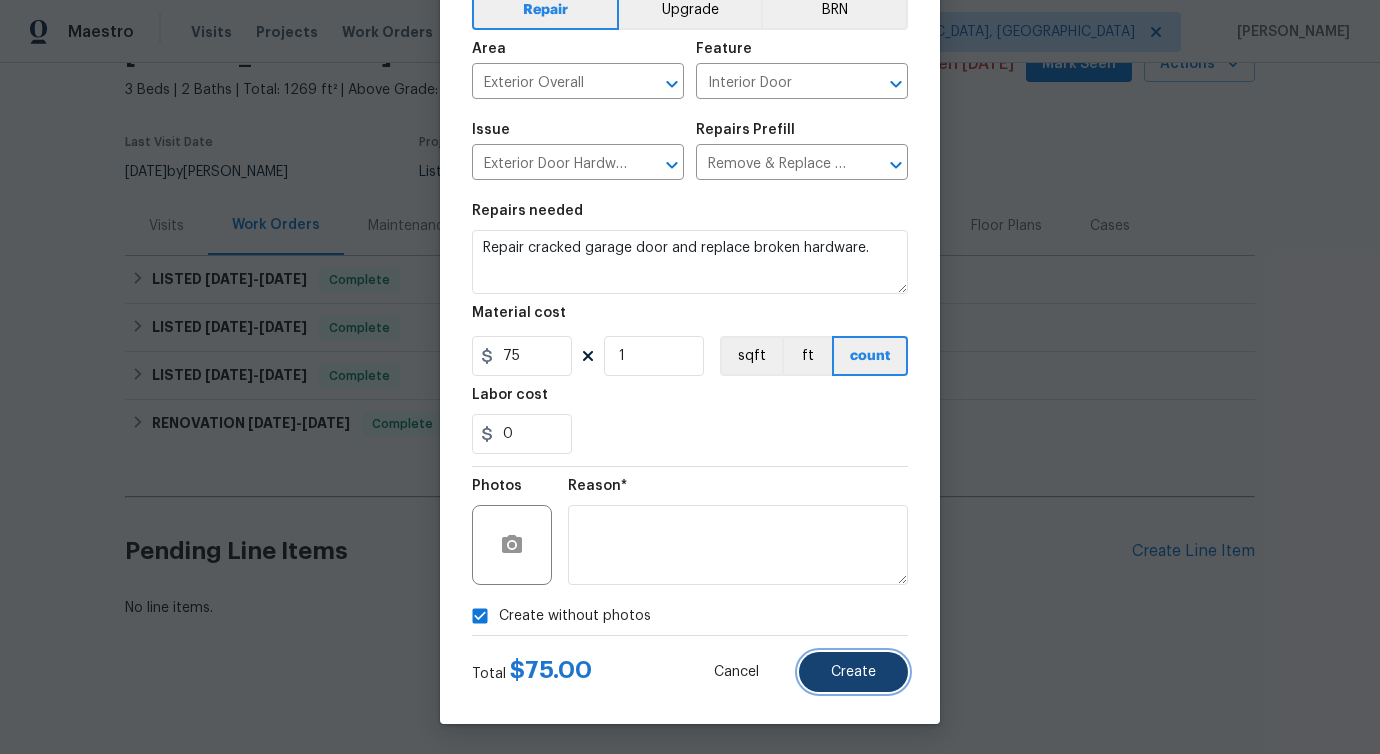 click on "Create" at bounding box center [853, 672] 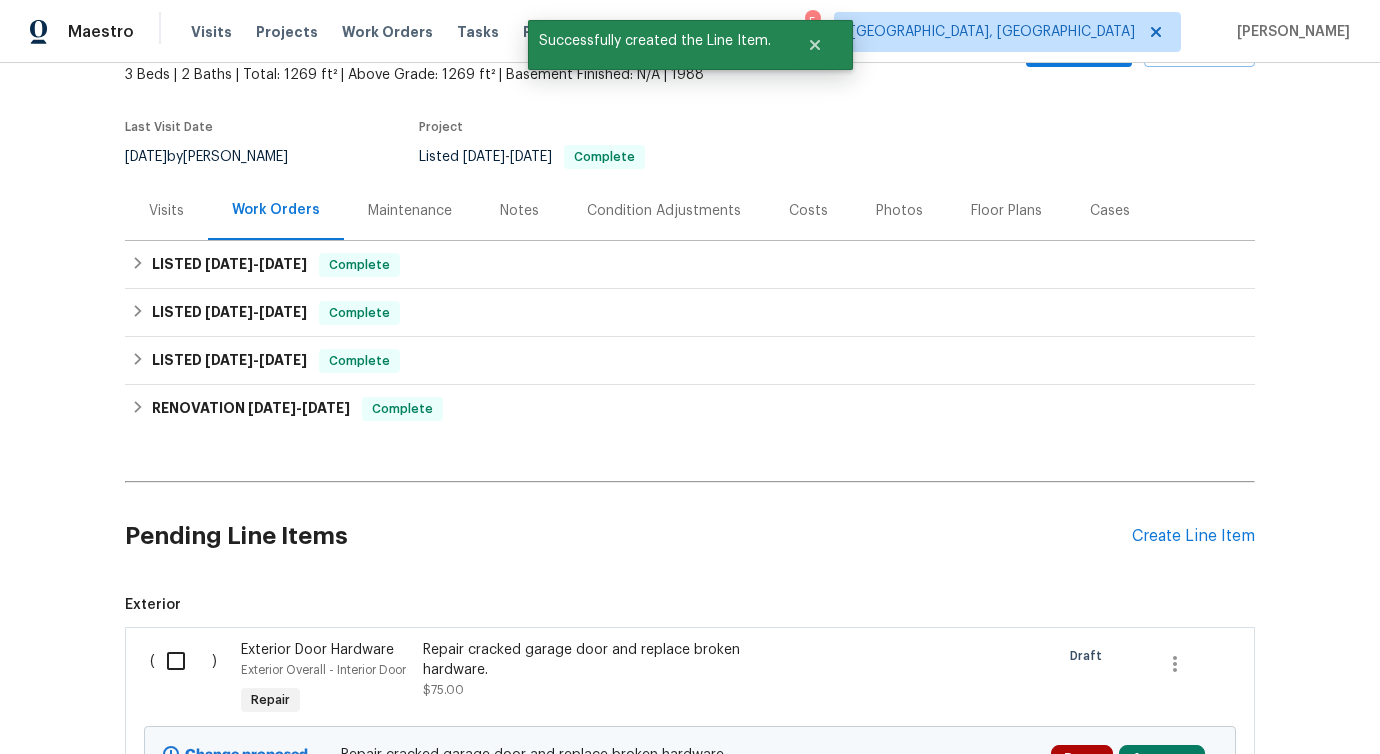 scroll, scrollTop: 350, scrollLeft: 0, axis: vertical 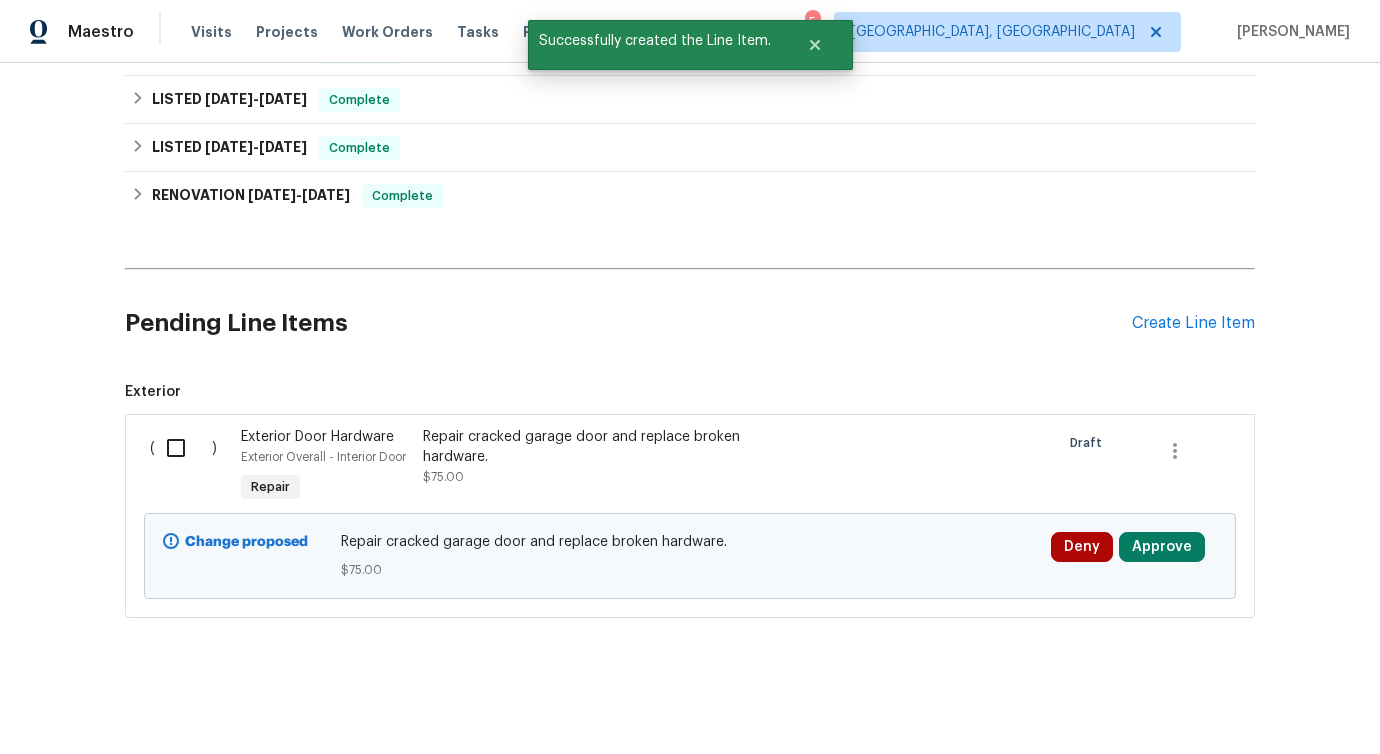 click at bounding box center (183, 448) 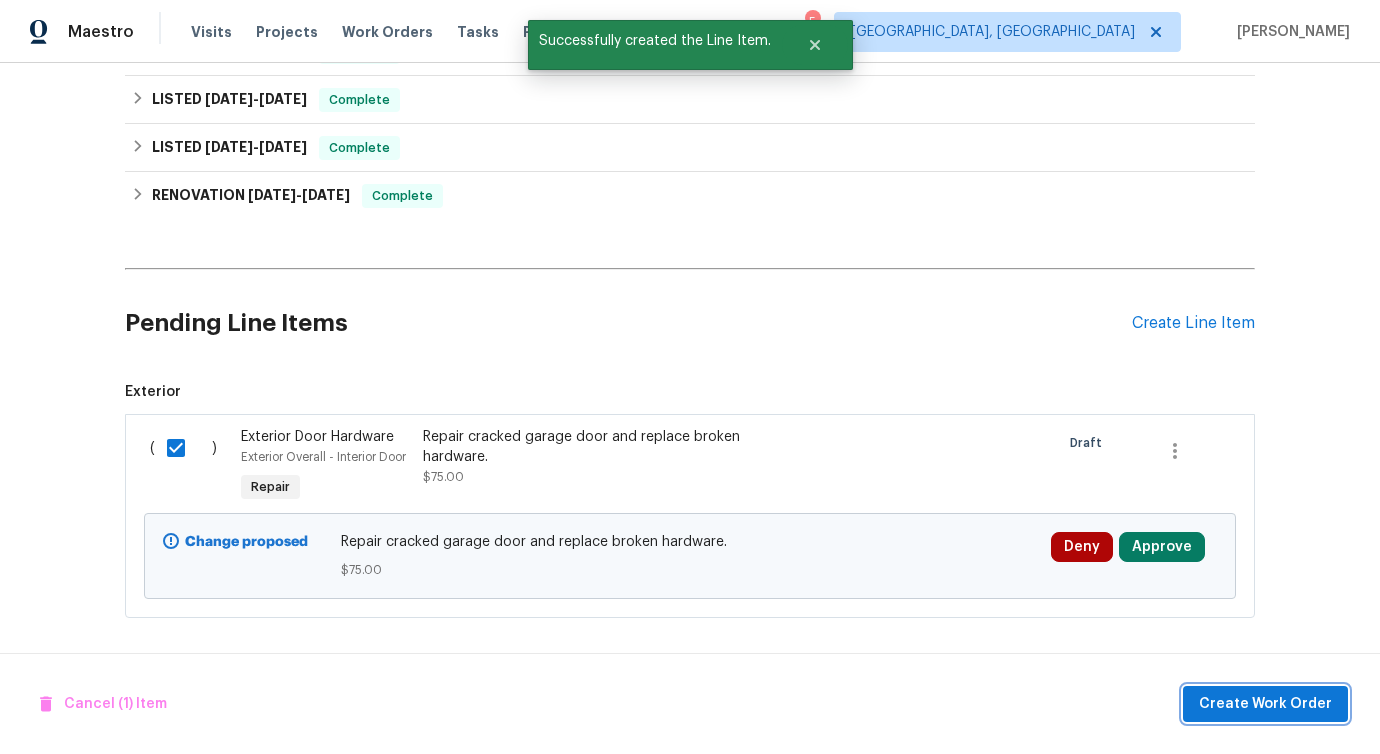 click on "Create Work Order" at bounding box center (1265, 704) 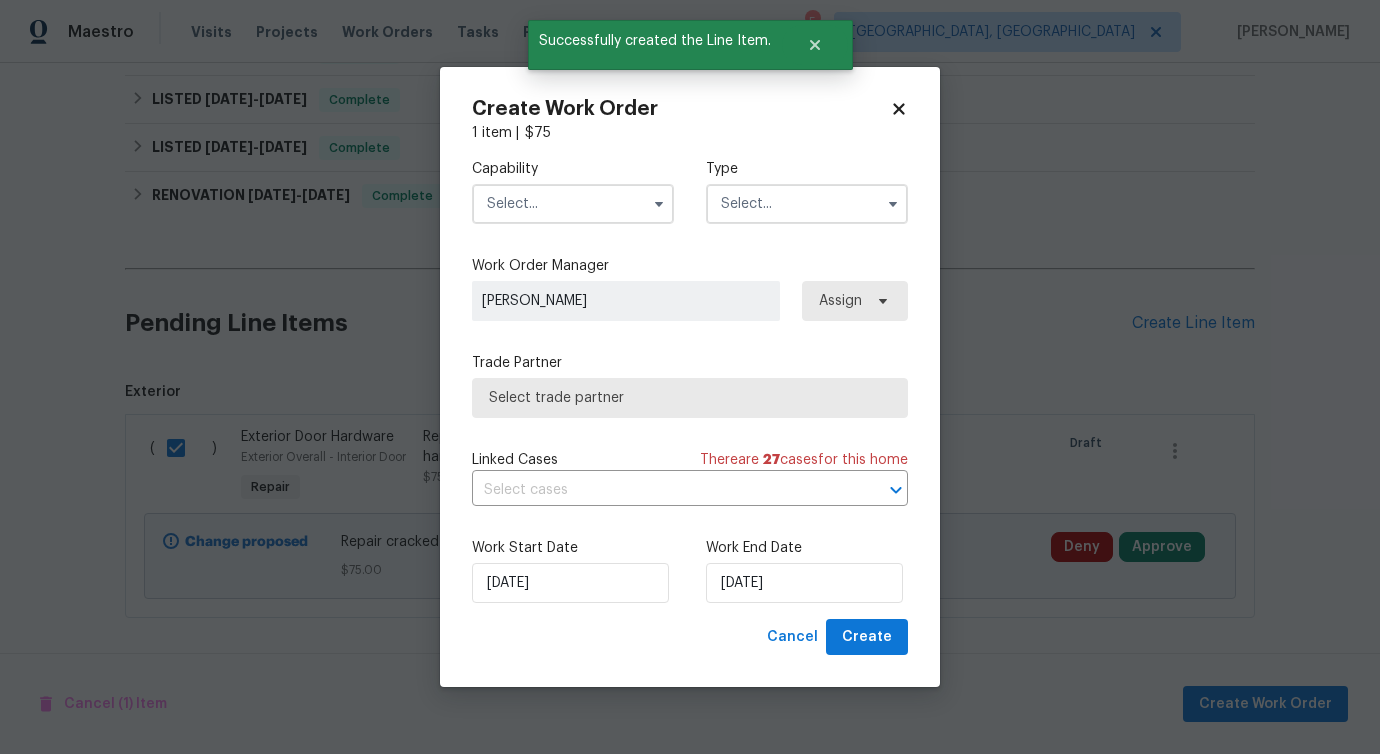 click at bounding box center [573, 204] 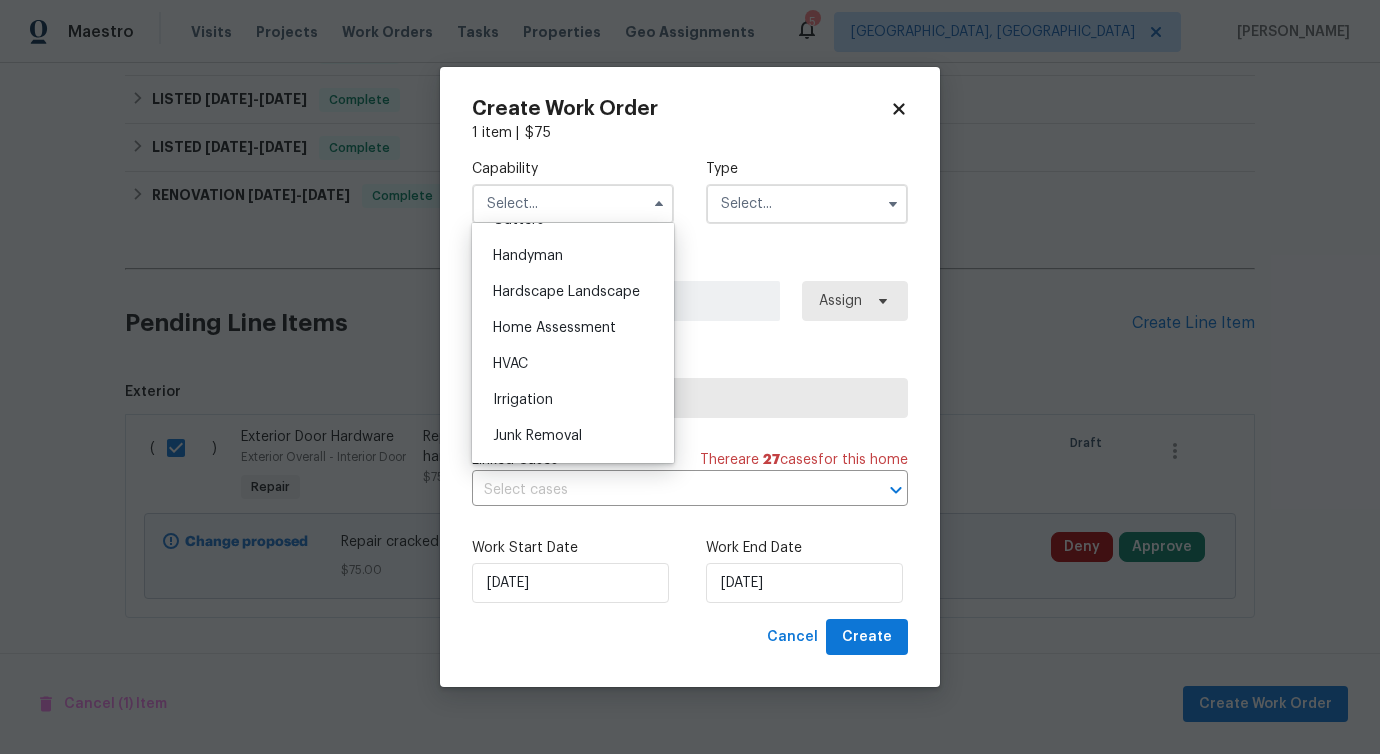 scroll, scrollTop: 1093, scrollLeft: 0, axis: vertical 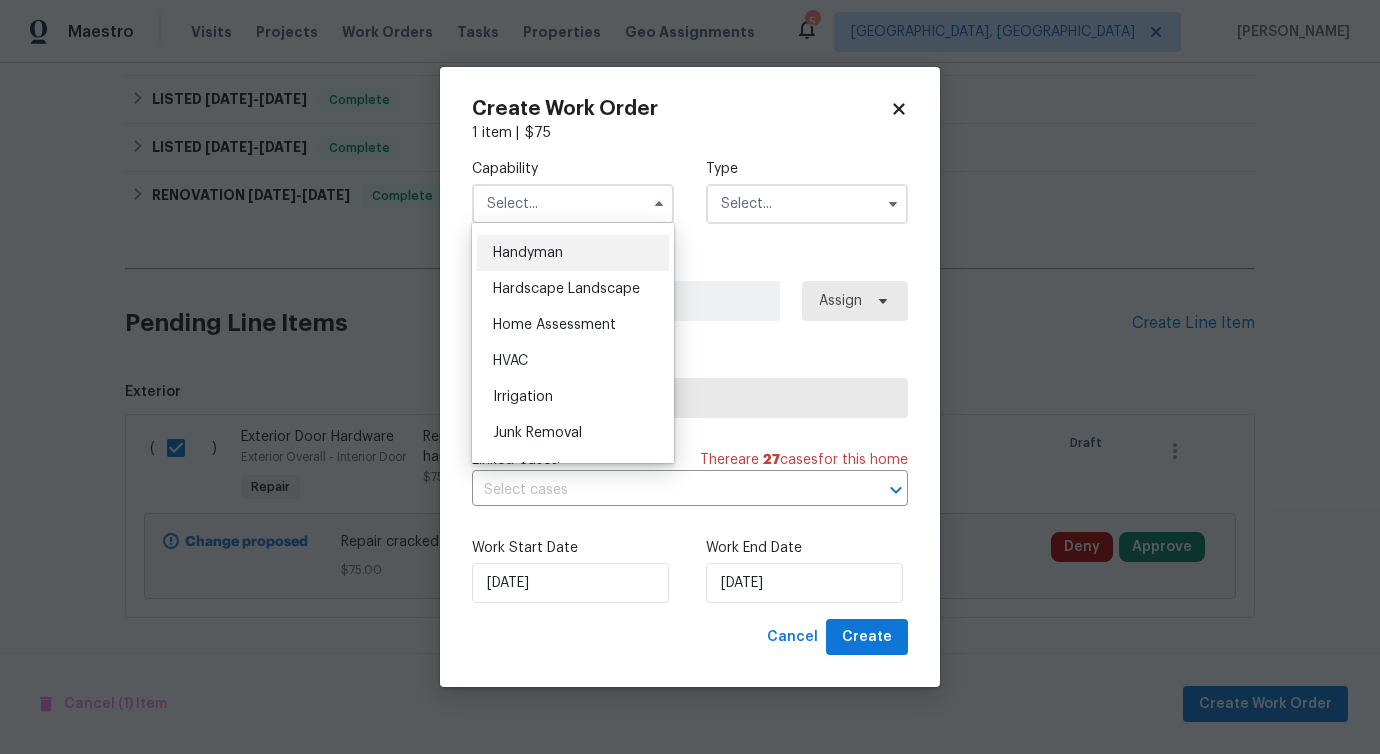 click on "Handyman" at bounding box center [573, 253] 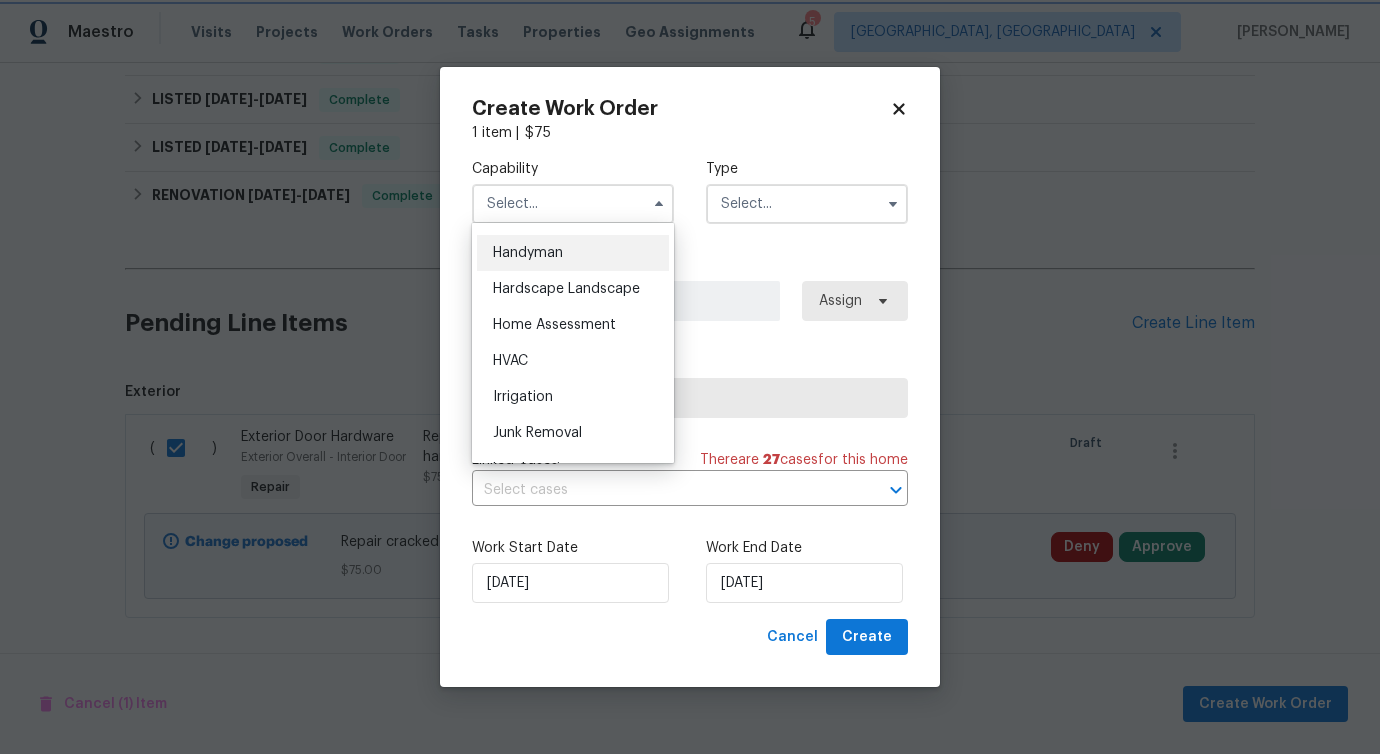type on "Handyman" 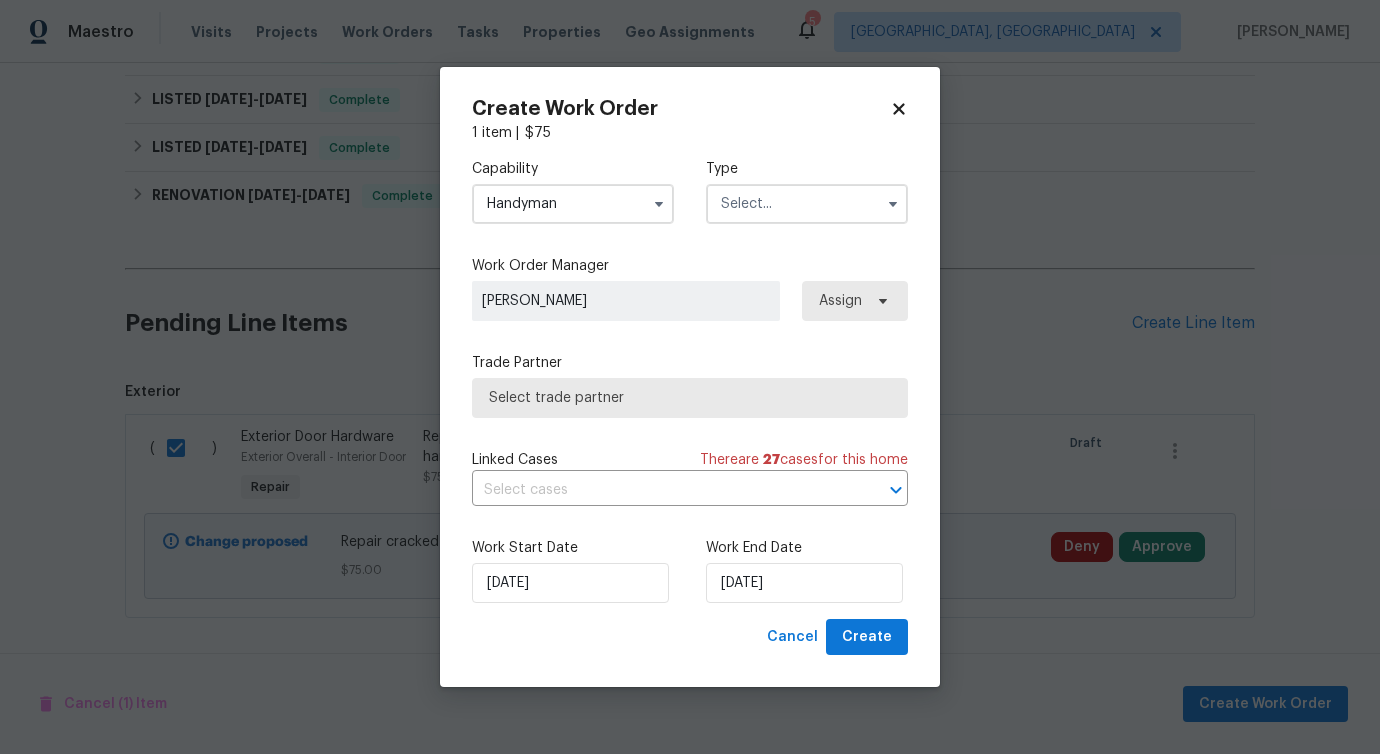 click at bounding box center [807, 204] 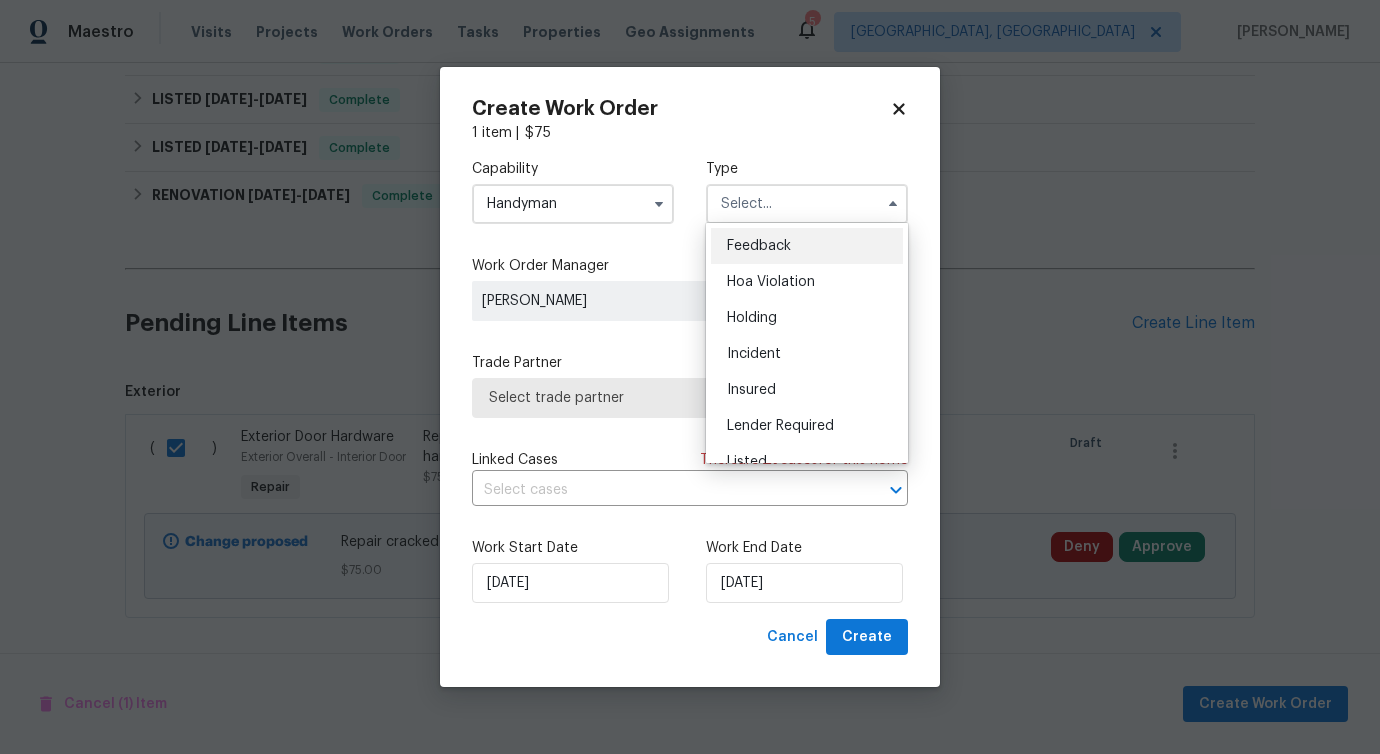 click on "Feedback" at bounding box center (759, 246) 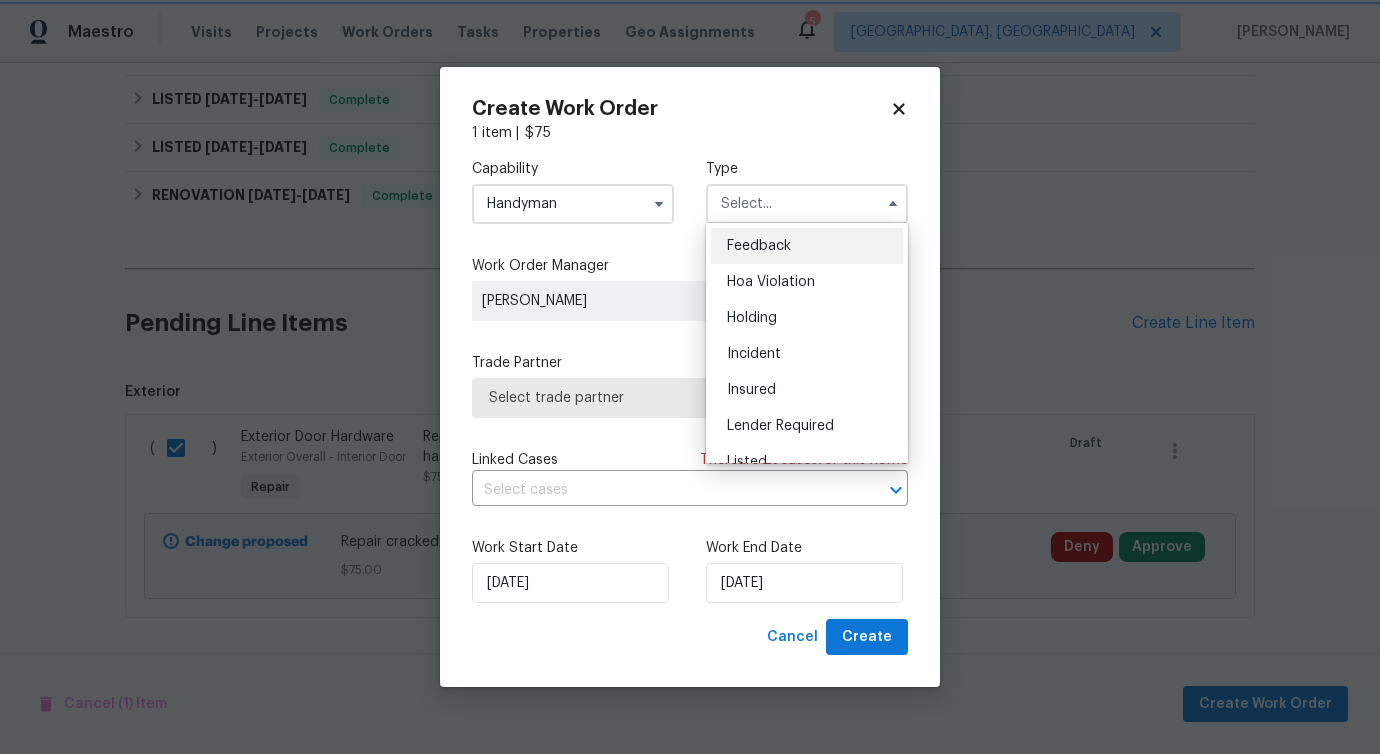type on "Feedback" 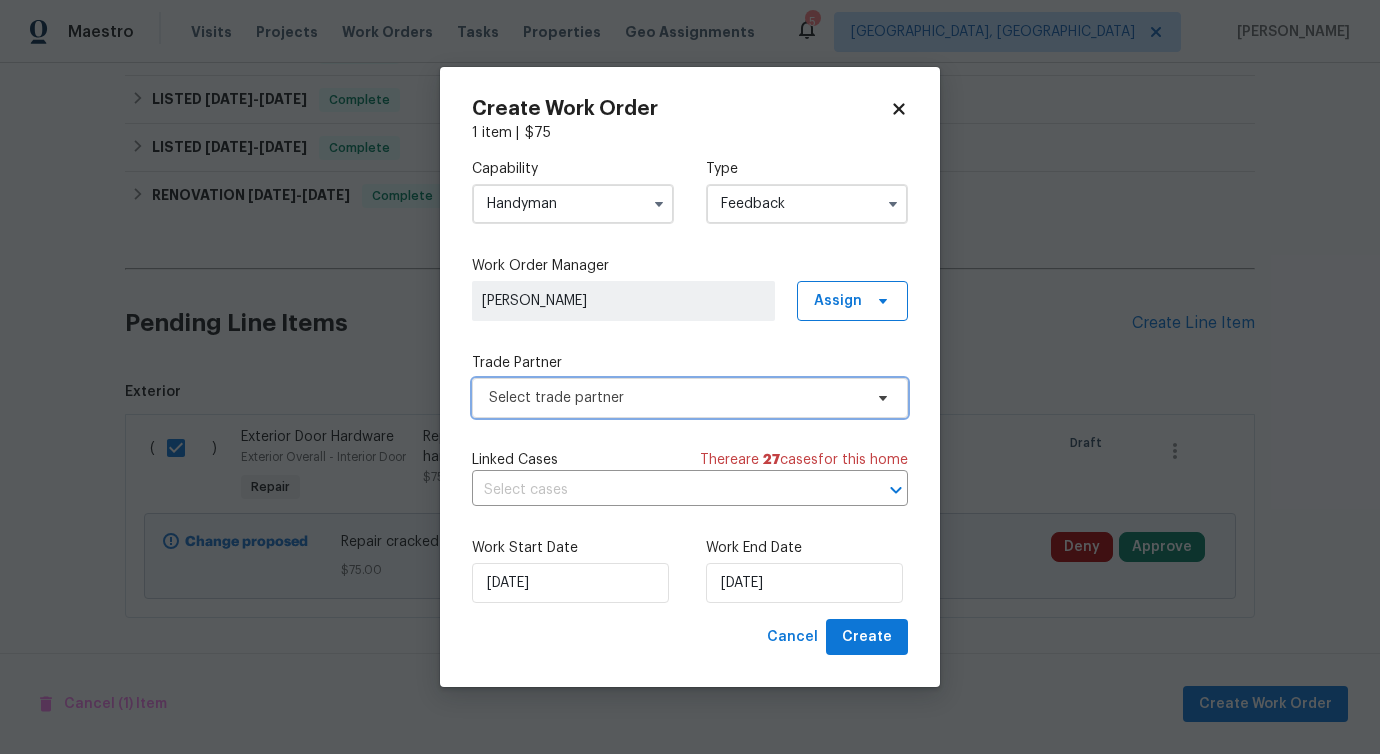 click on "Select trade partner" at bounding box center (675, 398) 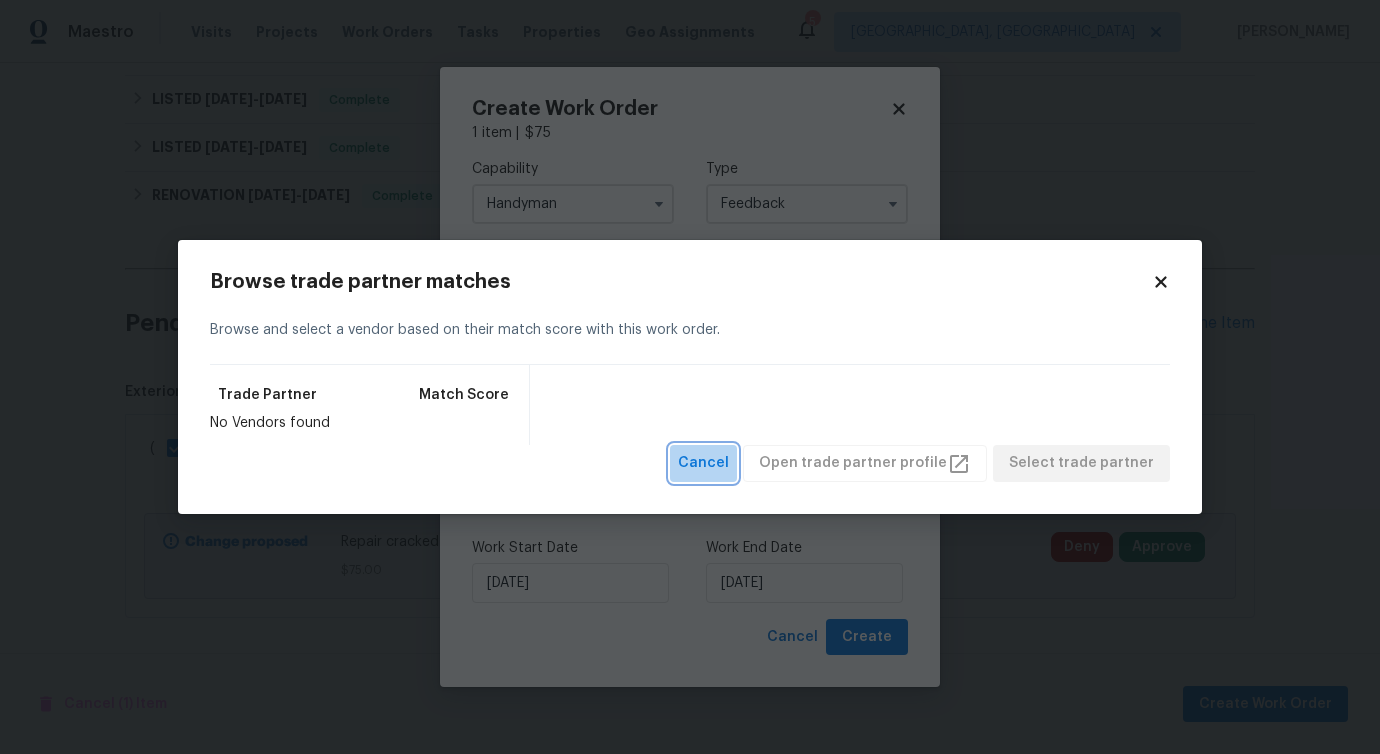 click on "Cancel" at bounding box center [703, 463] 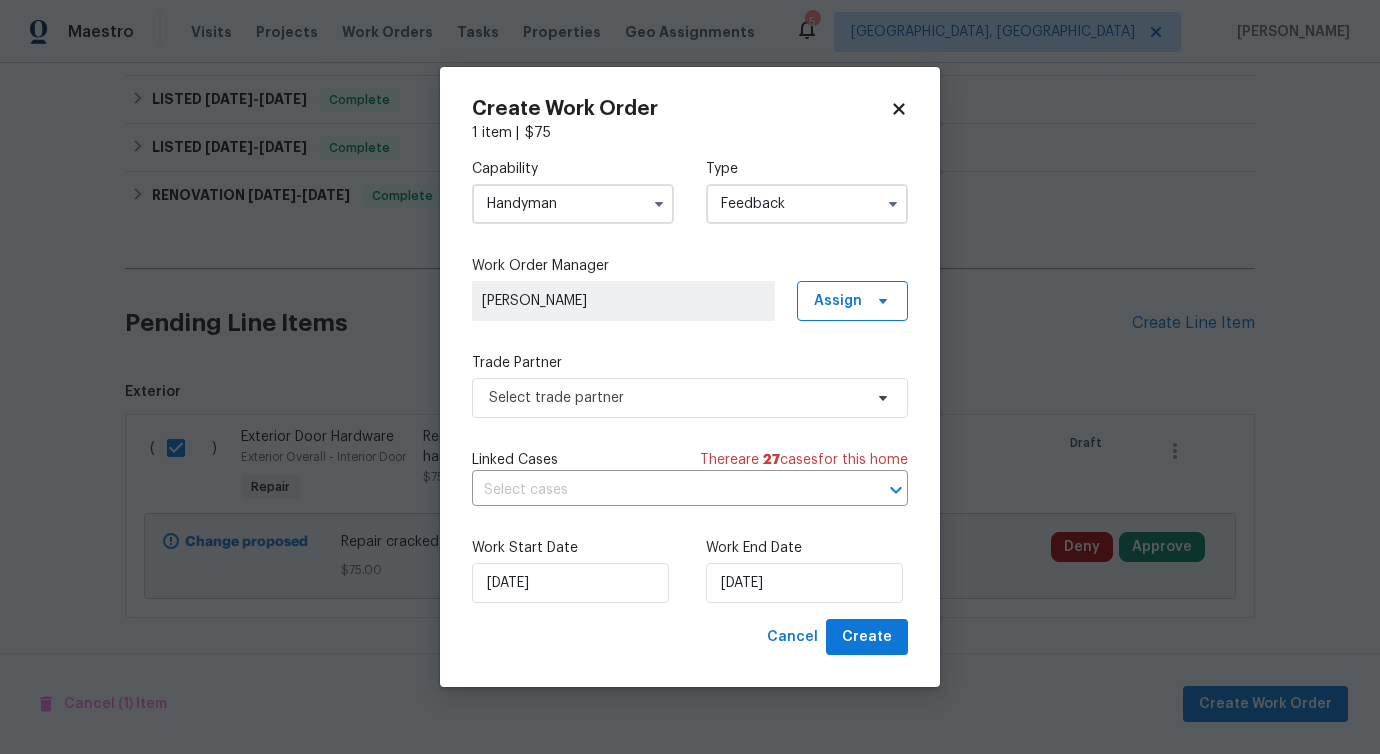 click on "Handyman" at bounding box center (573, 204) 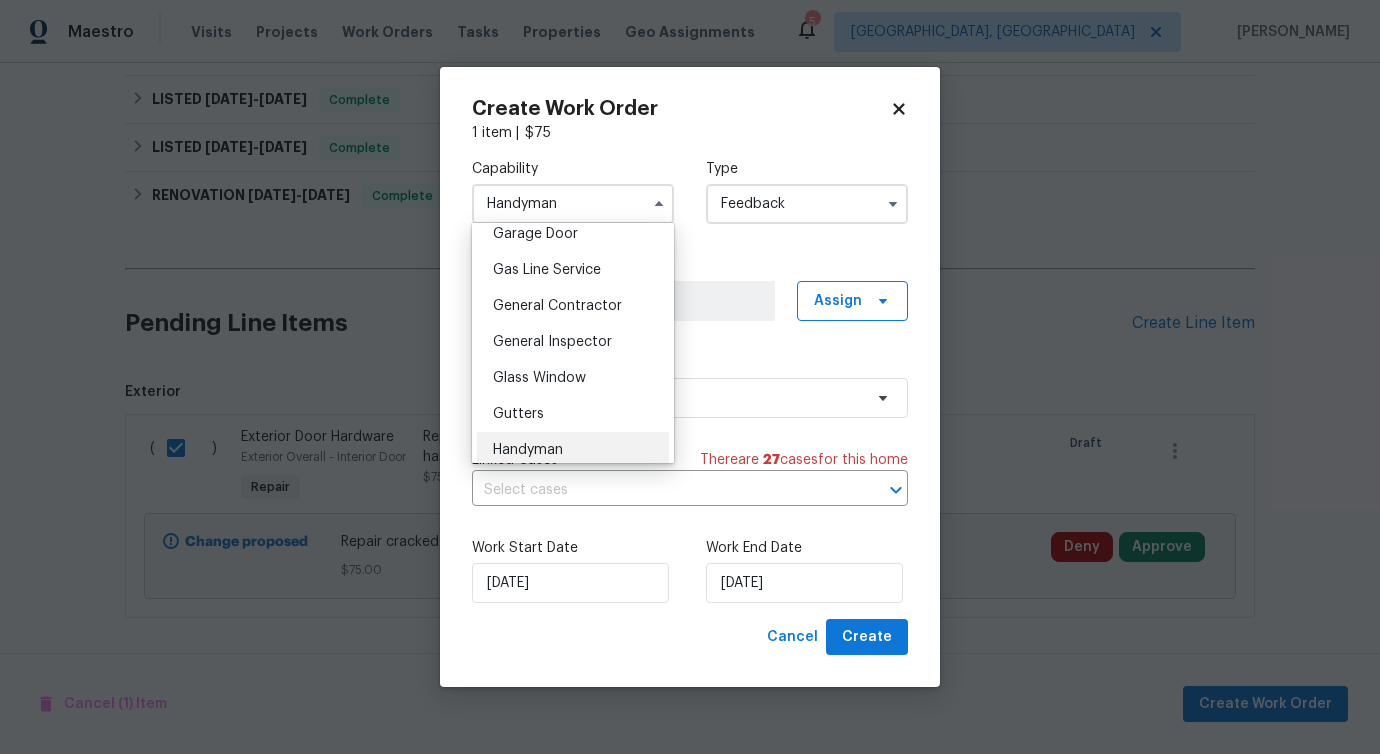 scroll, scrollTop: 897, scrollLeft: 0, axis: vertical 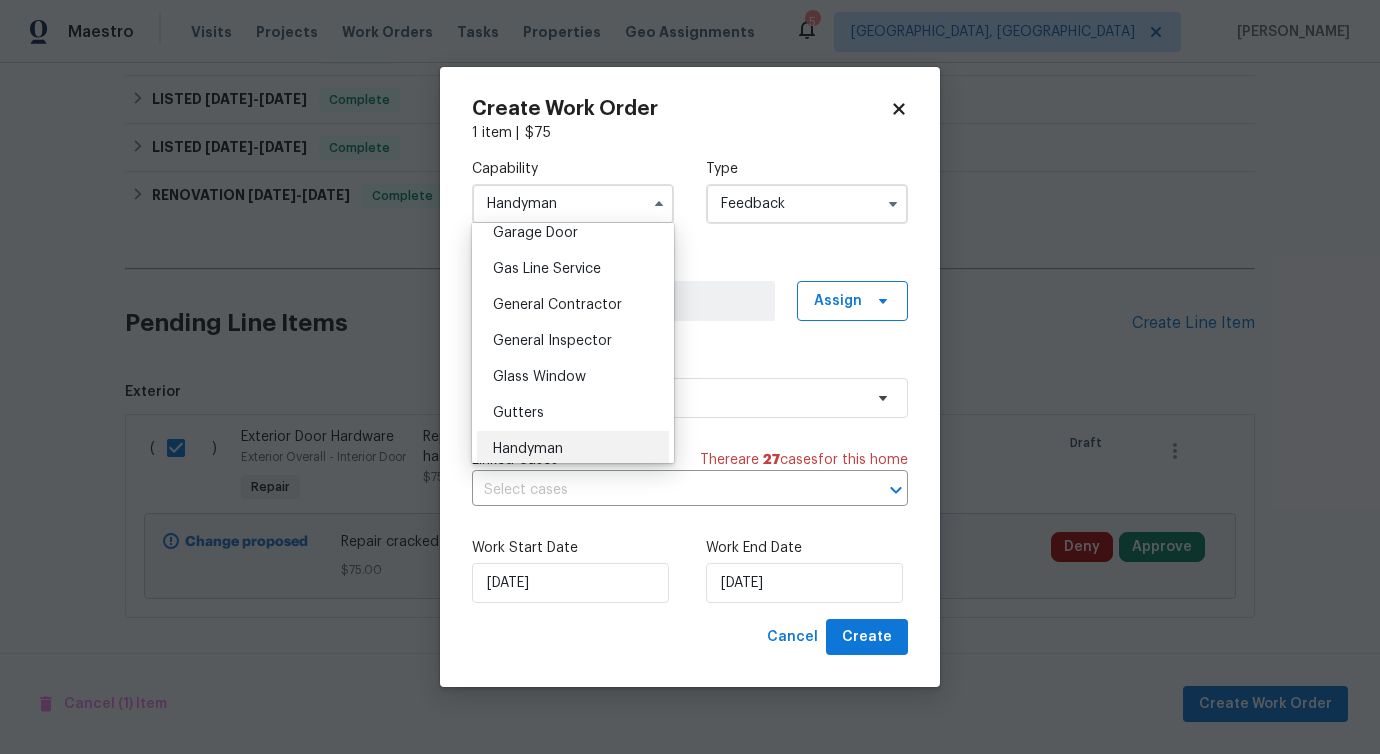 click on "General Contractor" at bounding box center [557, 305] 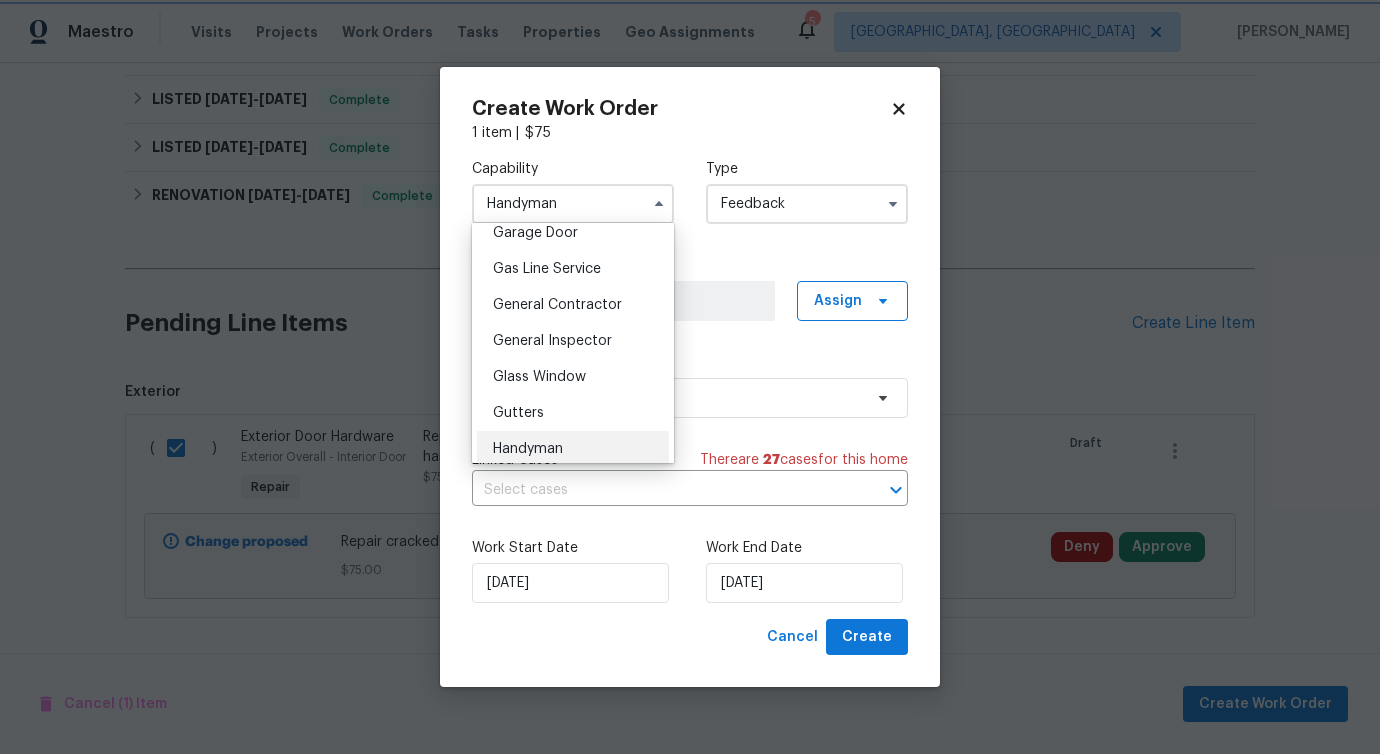 type on "General Contractor" 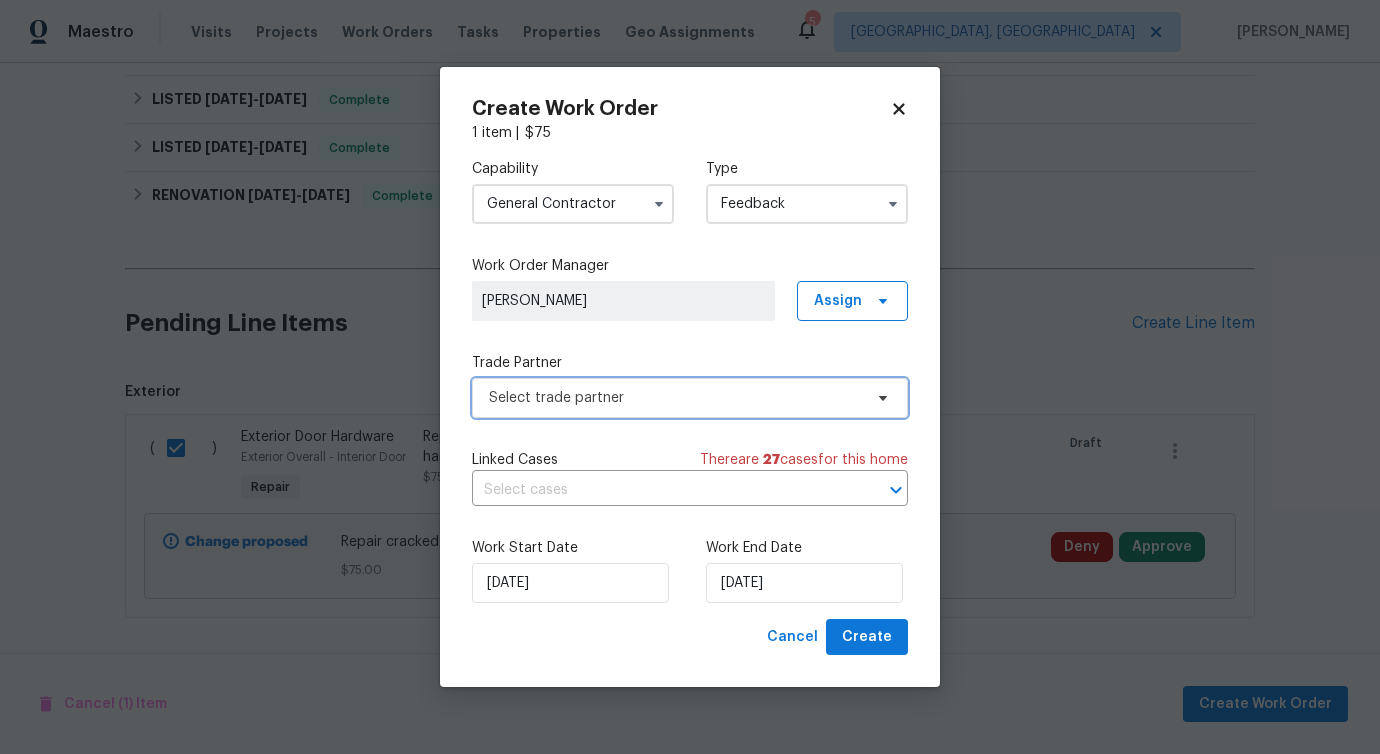 click on "Select trade partner" at bounding box center (675, 398) 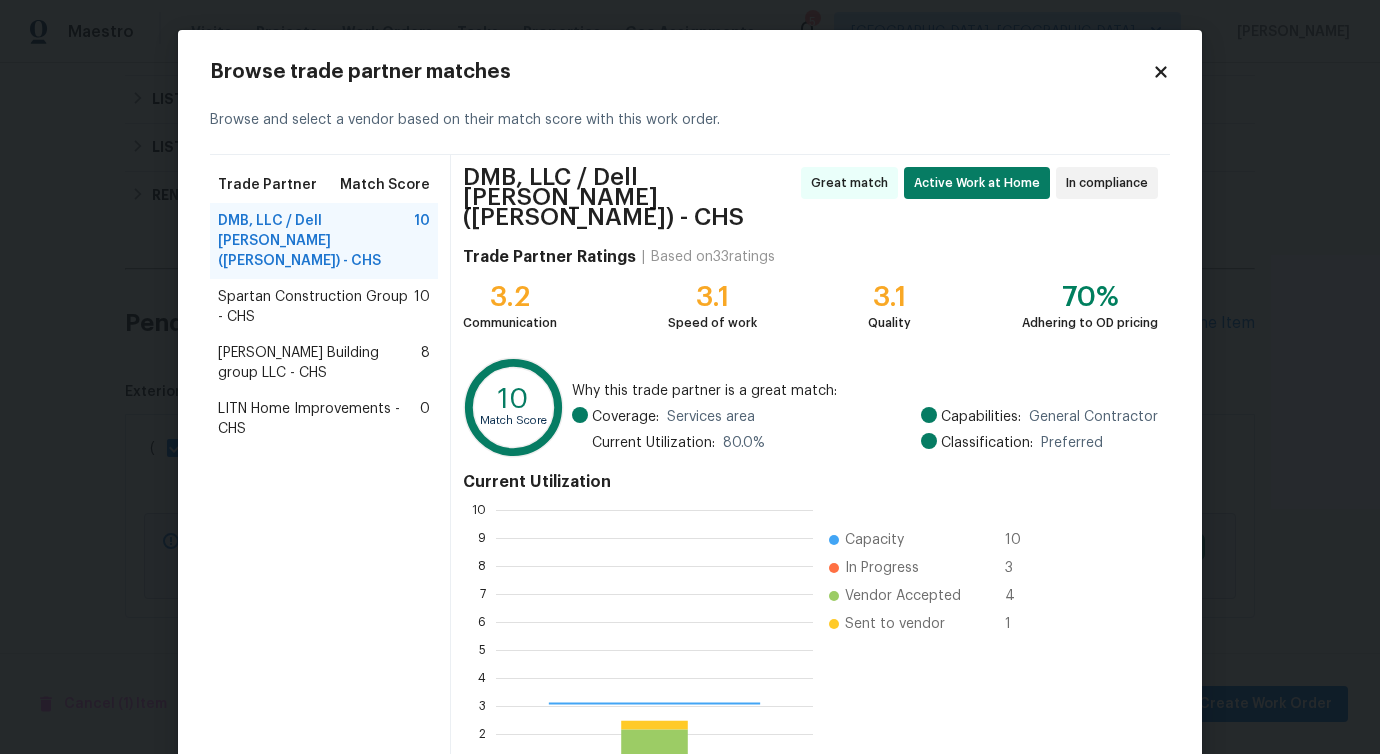 scroll, scrollTop: 2, scrollLeft: 2, axis: both 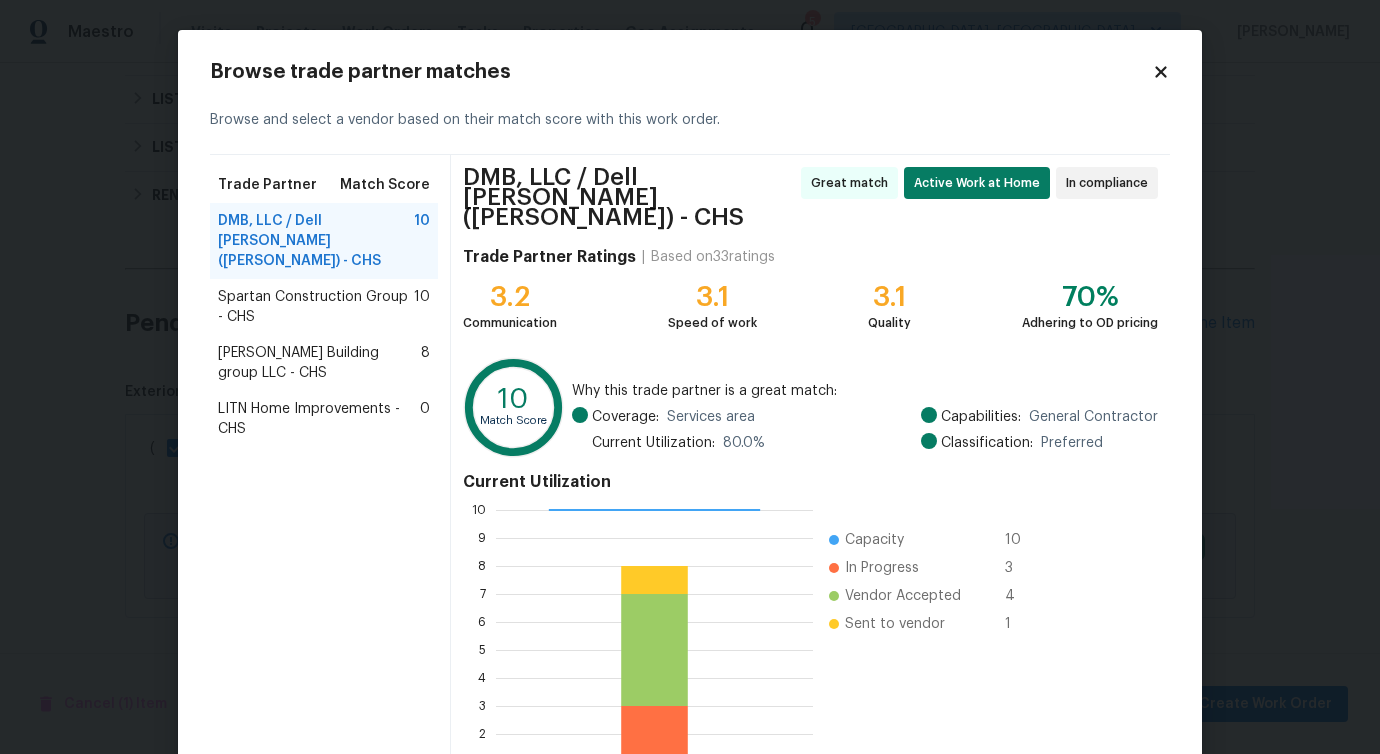 click on "Spartan Construction Group  - CHS" at bounding box center (316, 307) 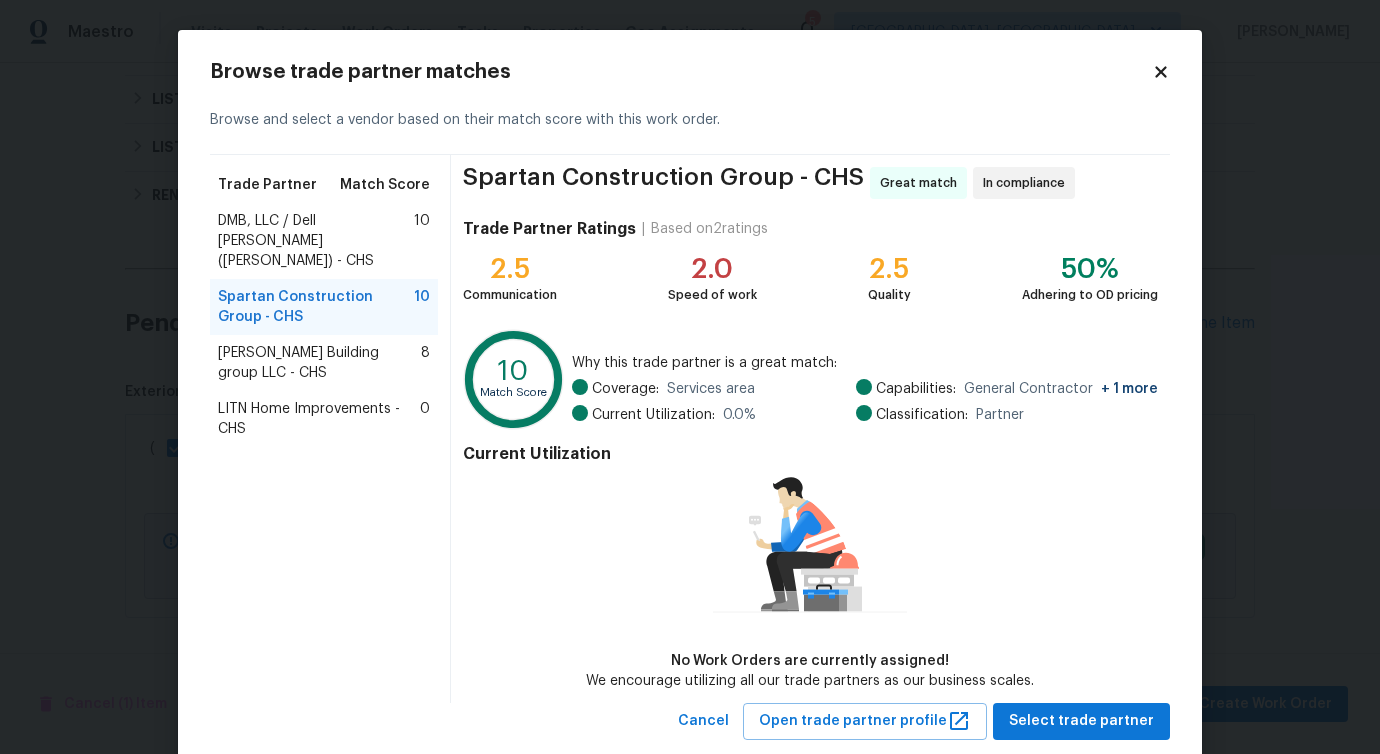 click on "Cobos Building group LLC - CHS" at bounding box center (319, 363) 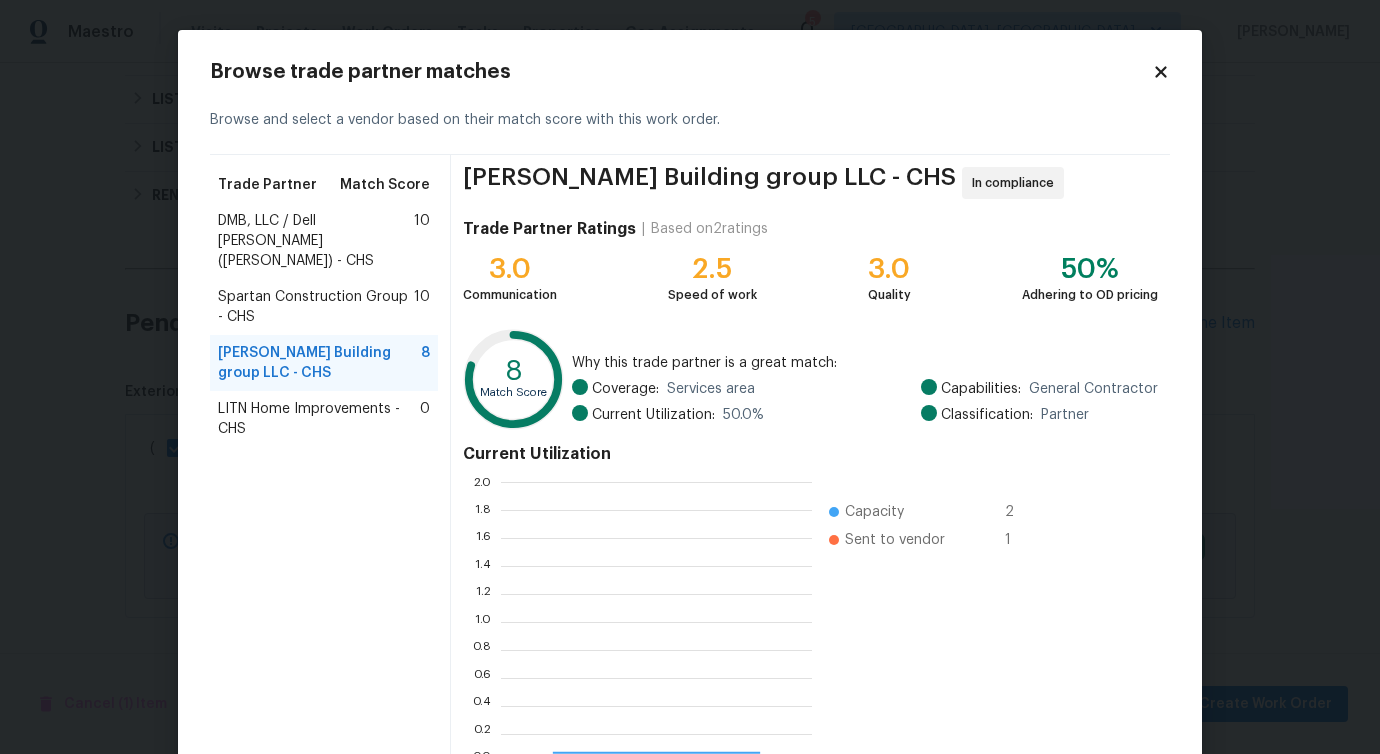 scroll, scrollTop: 2, scrollLeft: 2, axis: both 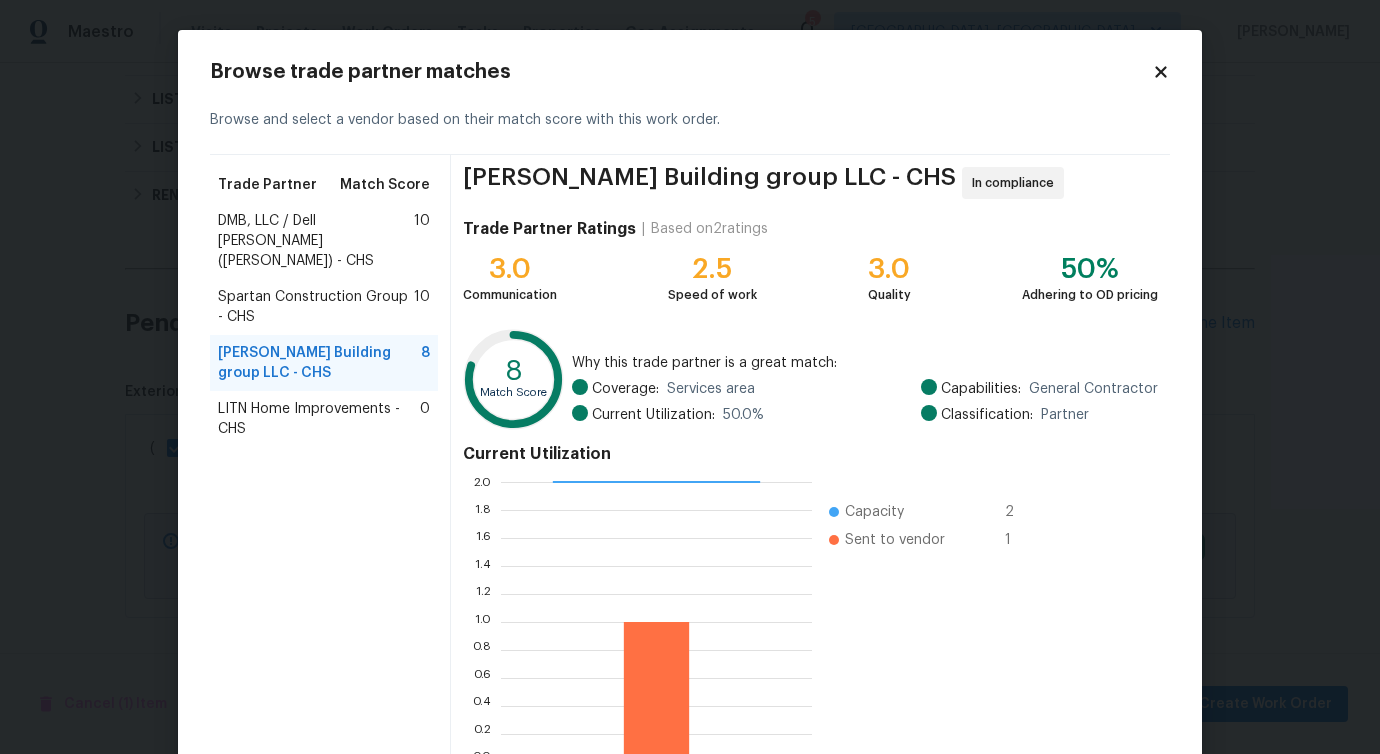 click on "LITN Home Improvements - CHS" at bounding box center [319, 419] 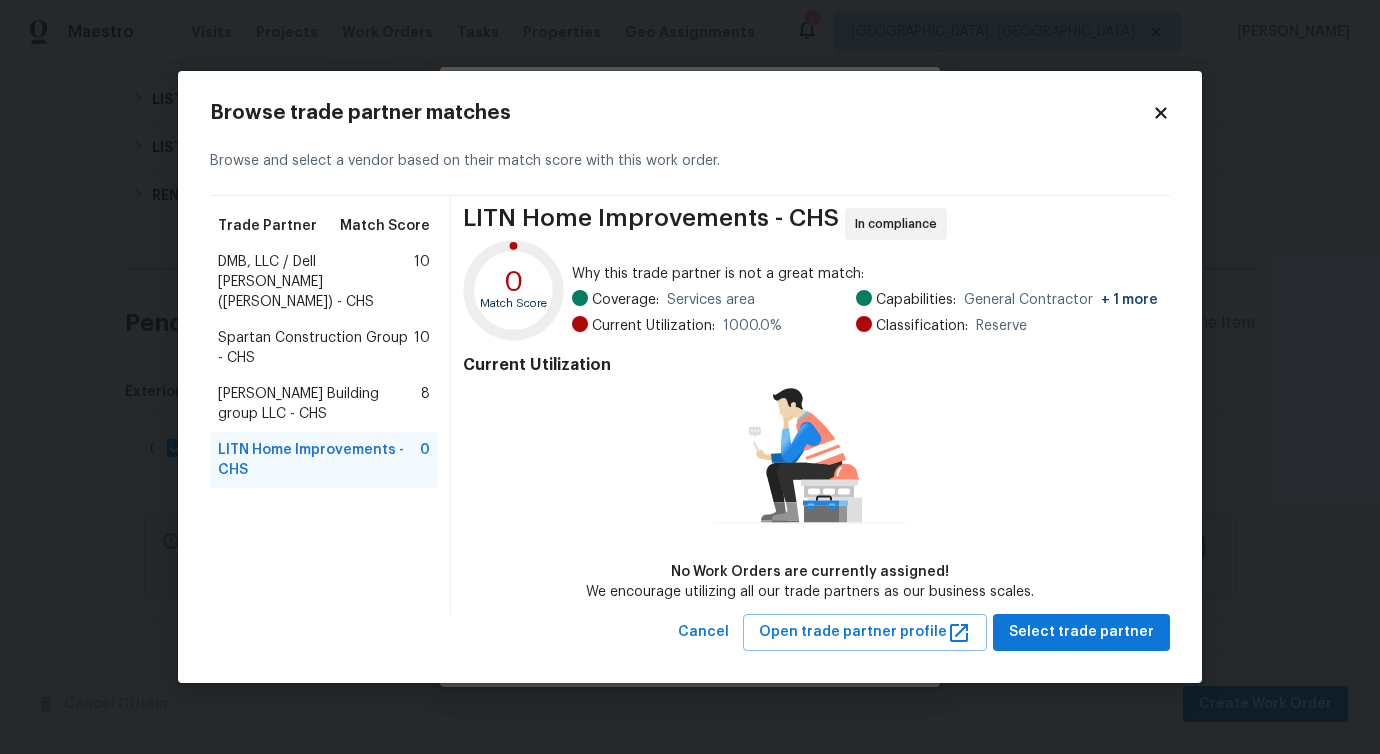 click on "DMB, LLC / Dell Bryson (Heise) - CHS" at bounding box center [316, 282] 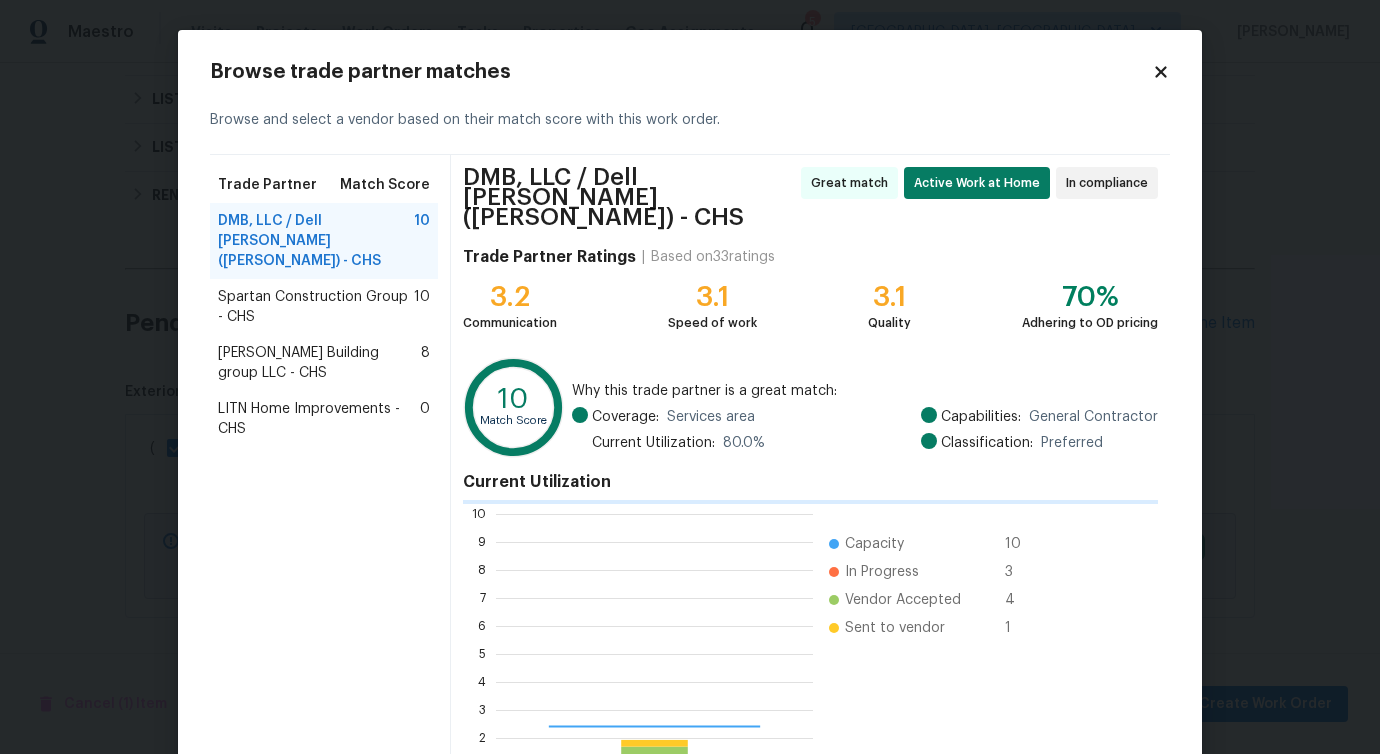 scroll, scrollTop: 2, scrollLeft: 2, axis: both 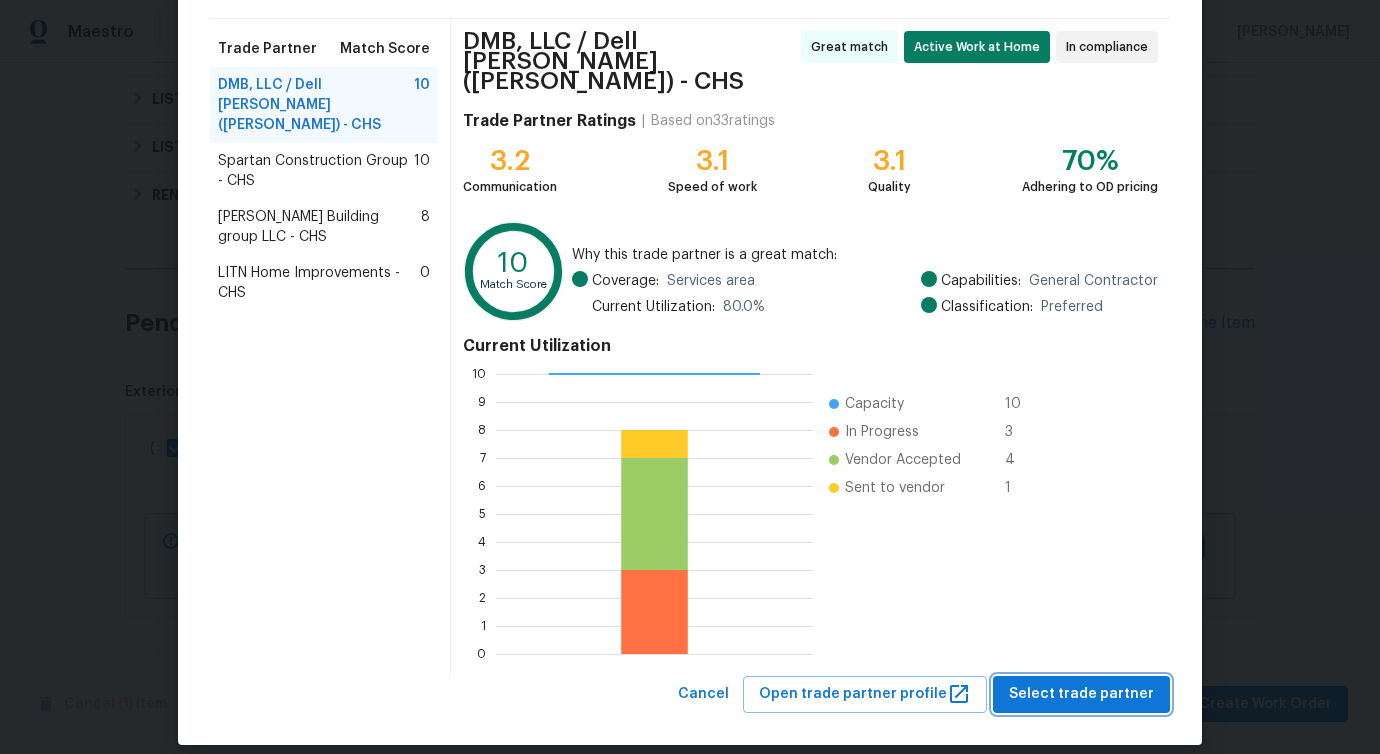 click on "Select trade partner" at bounding box center [1081, 694] 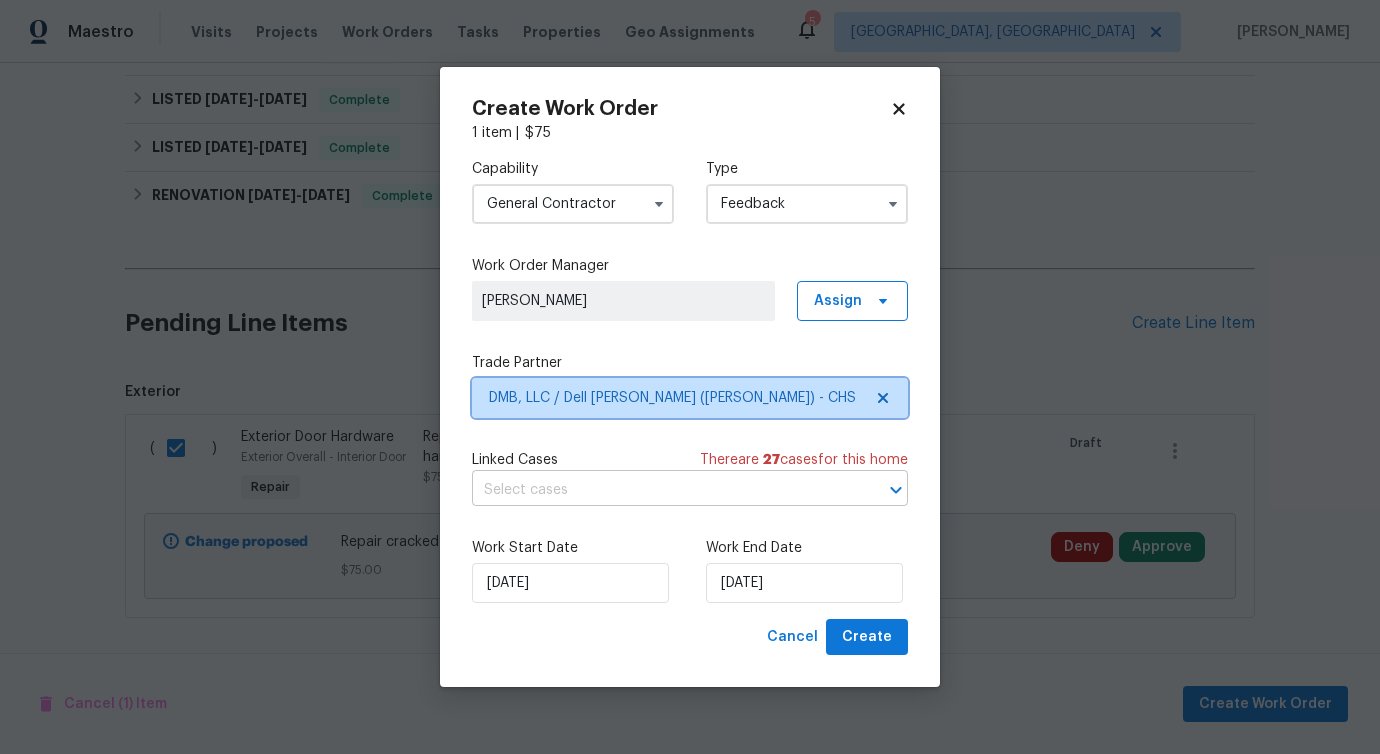 scroll, scrollTop: 0, scrollLeft: 0, axis: both 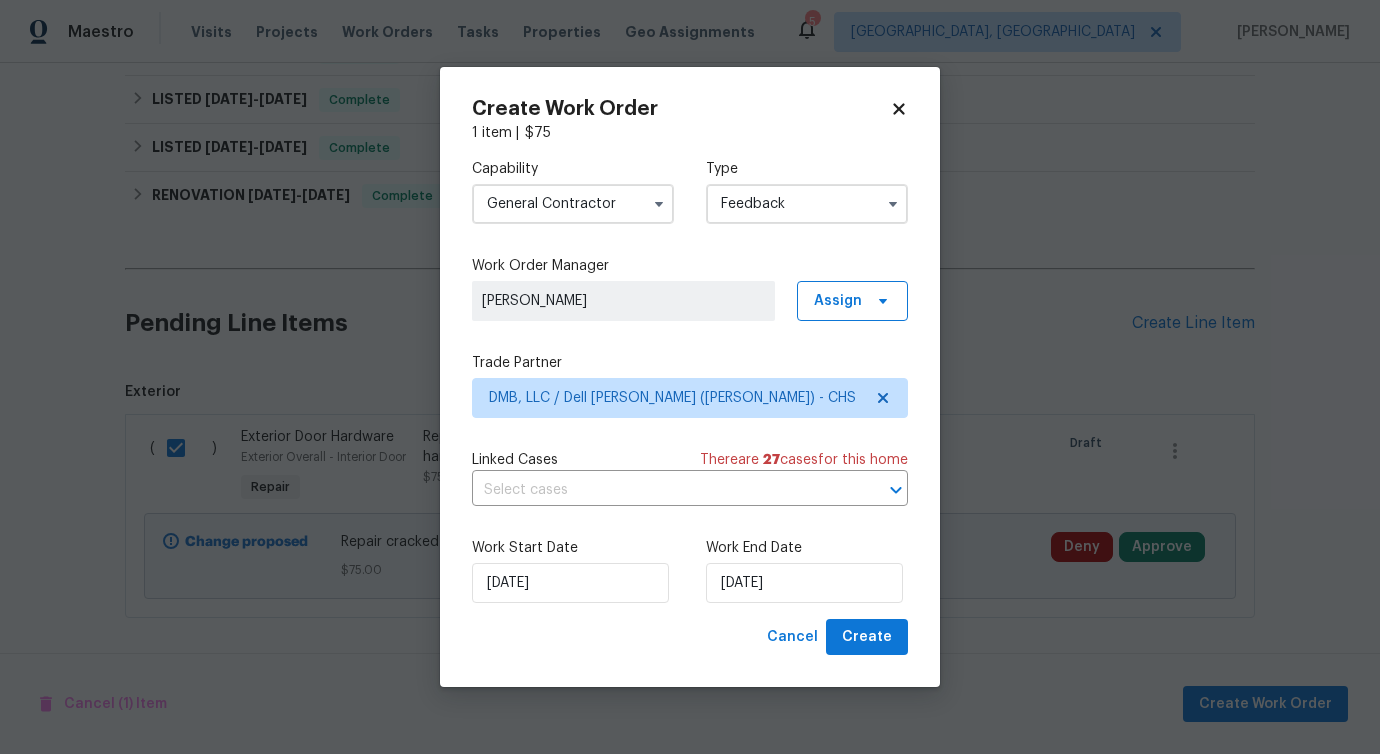 click on "Capability   General Contractor Type   Feedback Work Order Manager   Pavithra Sekar Assign Trade Partner   DMB, LLC / Dell Bryson (Heise) - CHS Linked Cases There  are   27  case s  for this home   ​ Work Start Date   7/16/2025 Work End Date   7/16/2025" at bounding box center (690, 381) 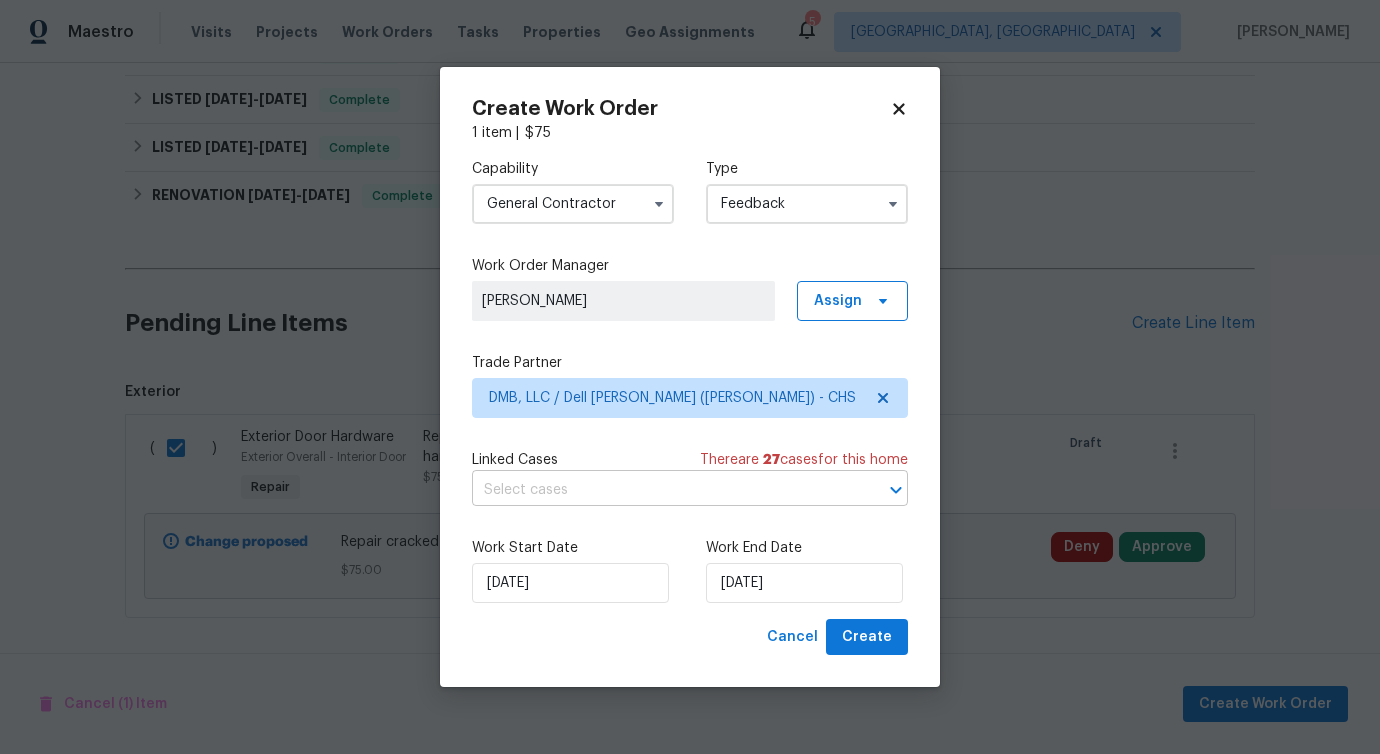 click at bounding box center (662, 490) 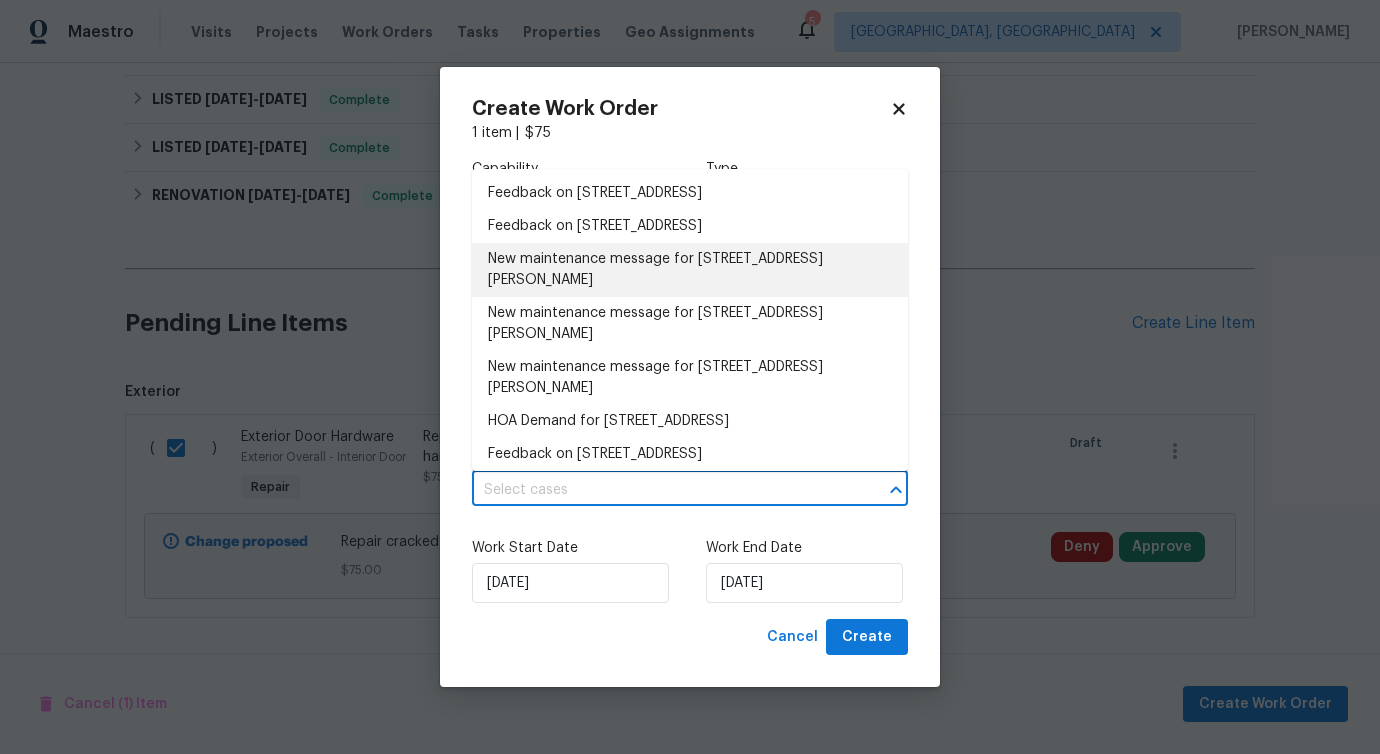 click on "New maintenance message for 4500 Winterwood Pl , Ladson, SC 29456" at bounding box center [690, 270] 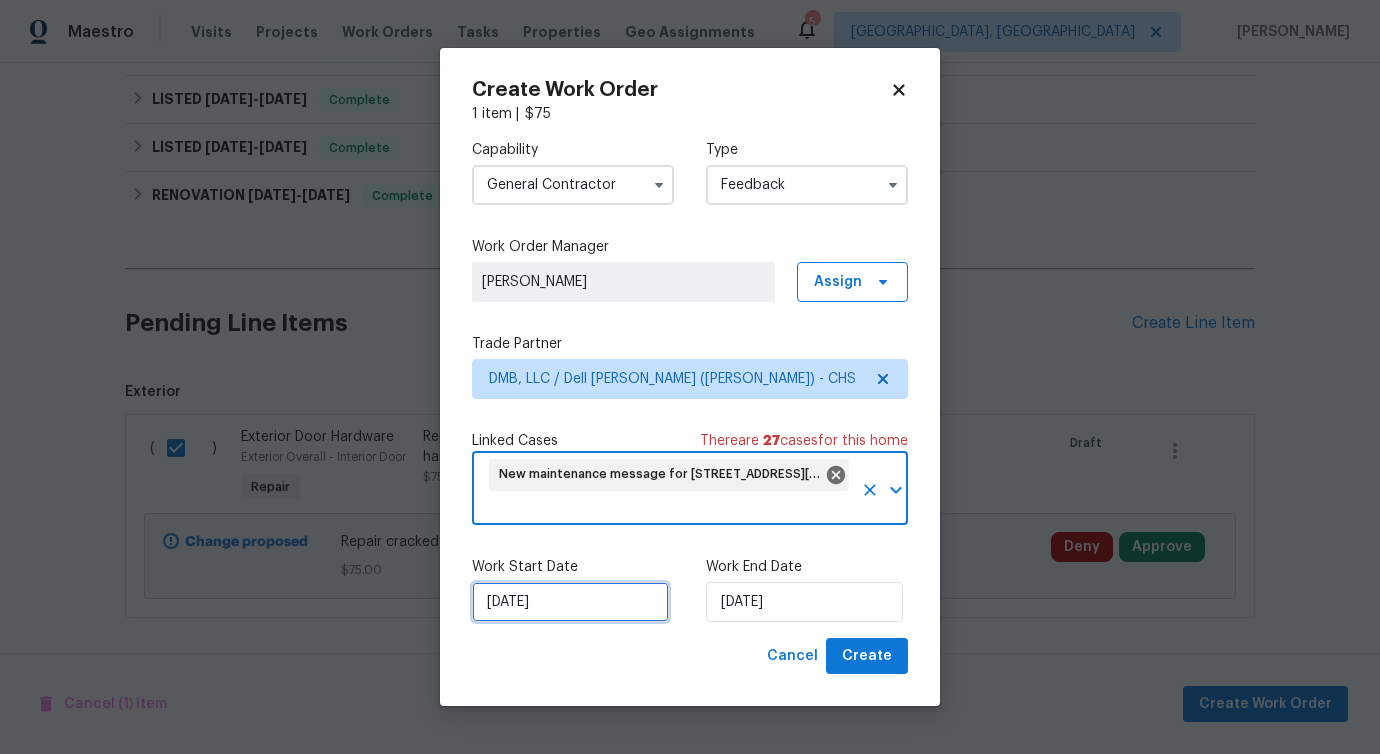 click on "7/16/2025" at bounding box center [570, 602] 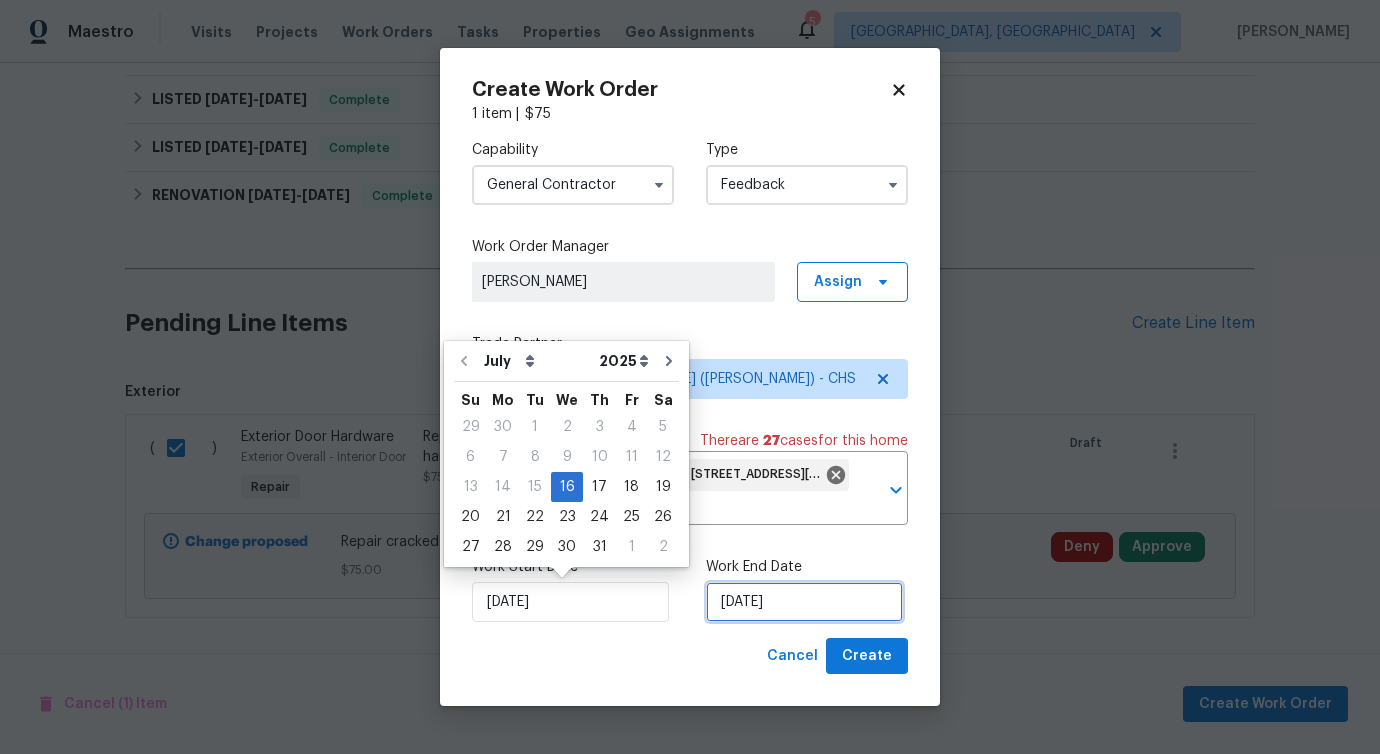 click on "7/16/2025" at bounding box center [804, 602] 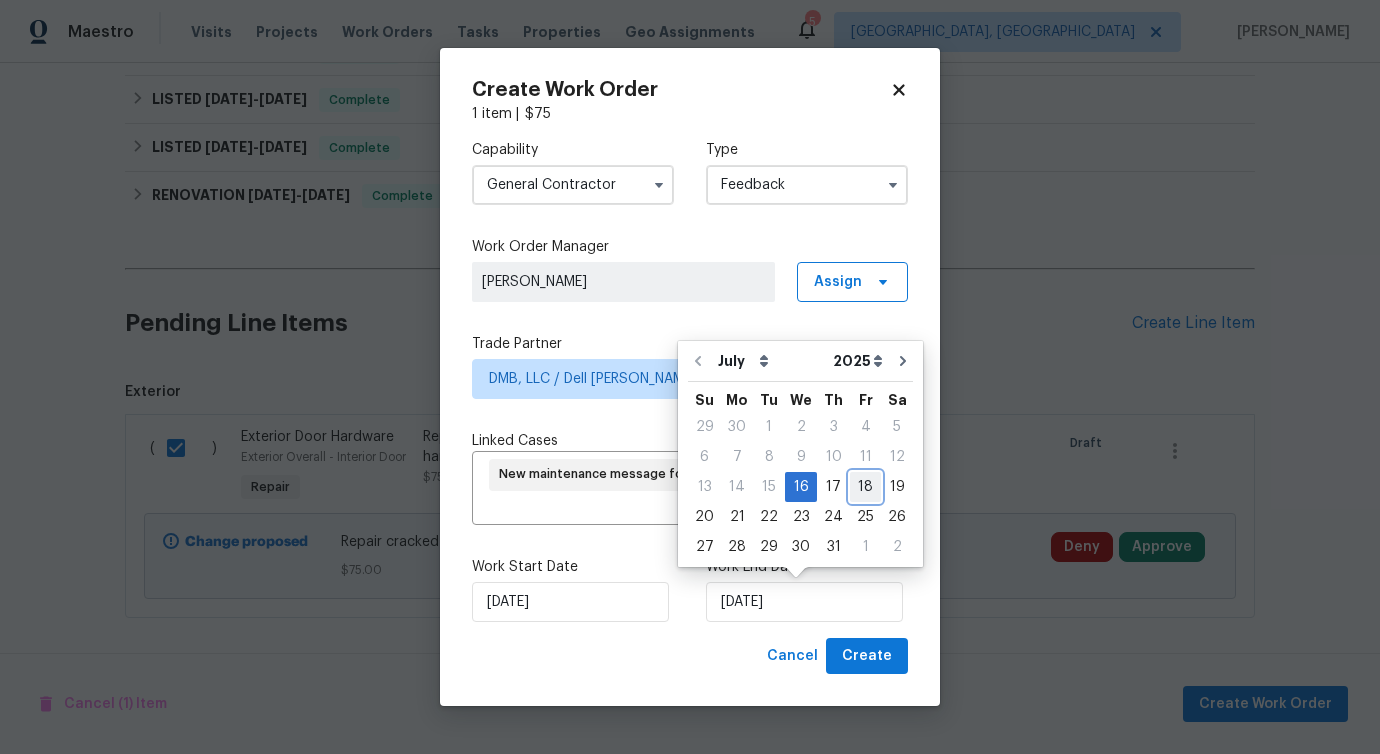 click on "18" at bounding box center [865, 487] 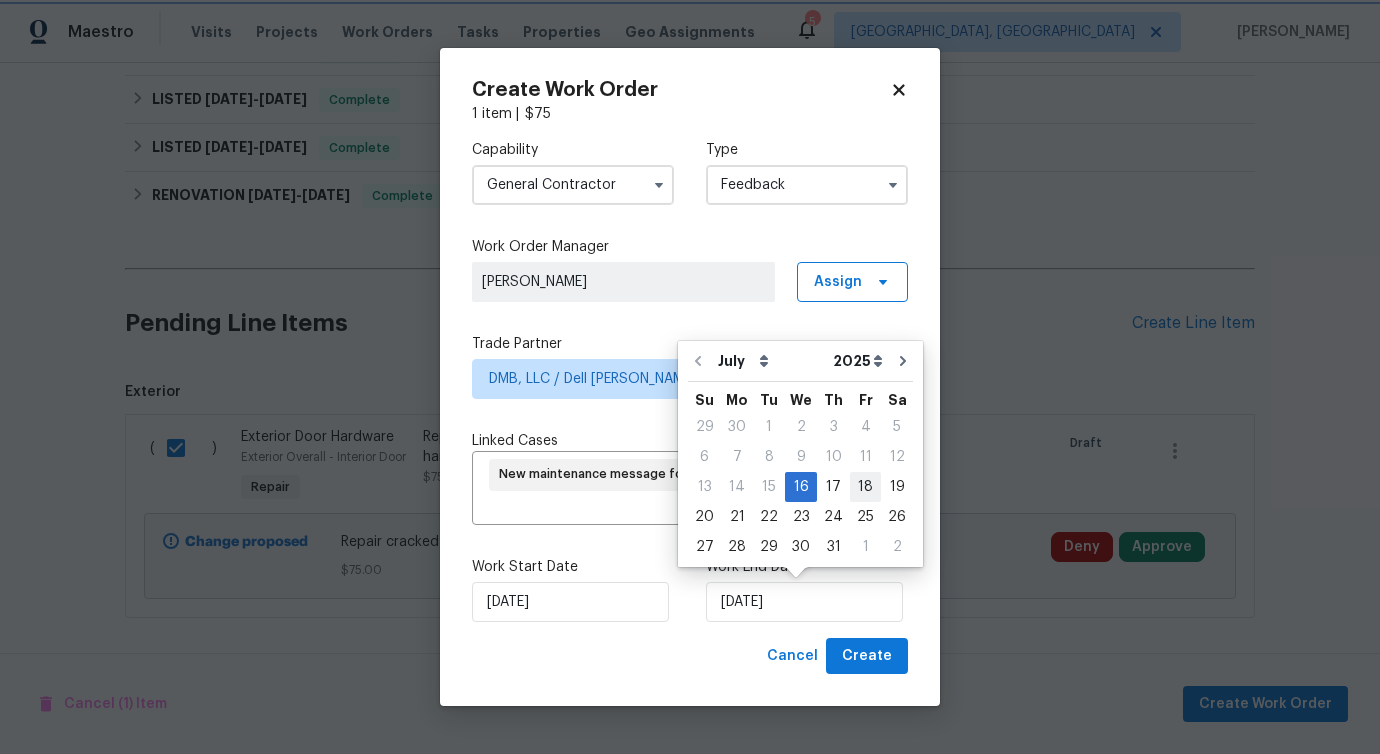type on "7/18/2025" 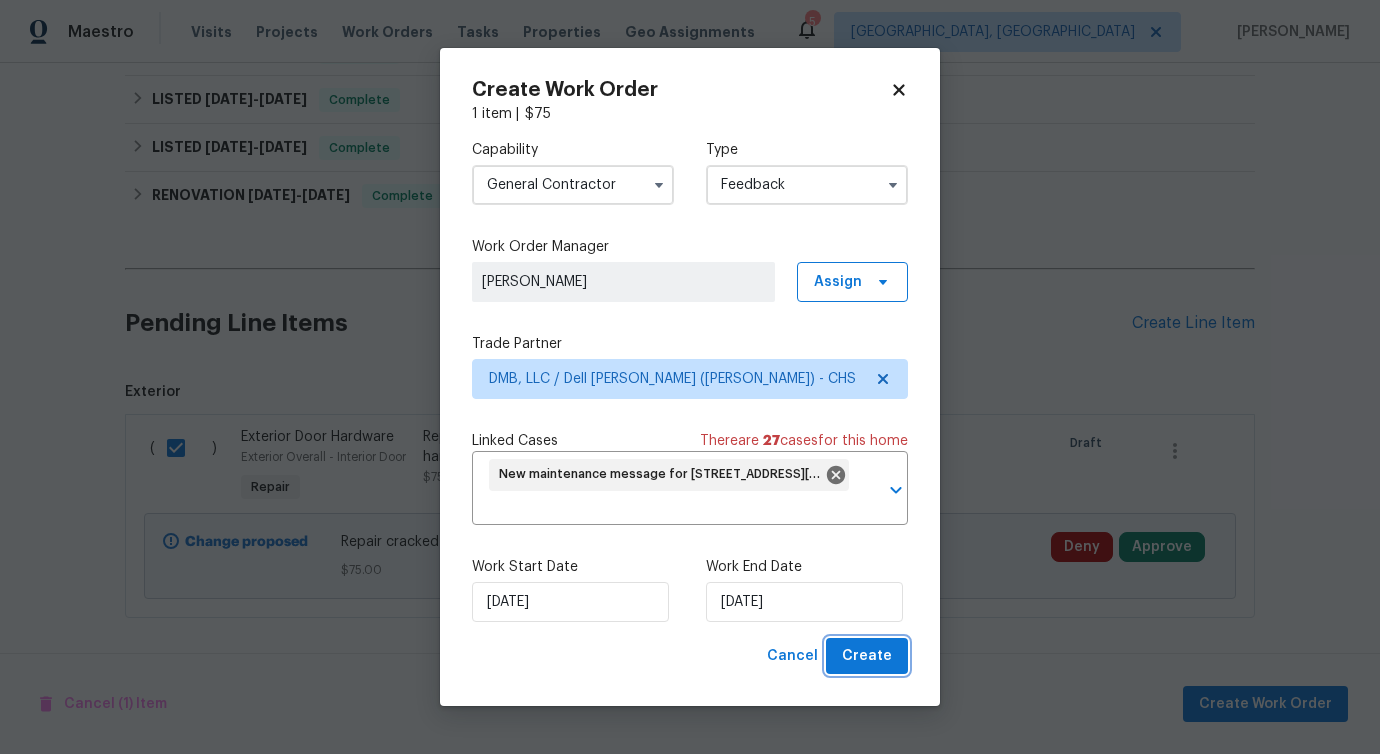 click on "Create" at bounding box center (867, 656) 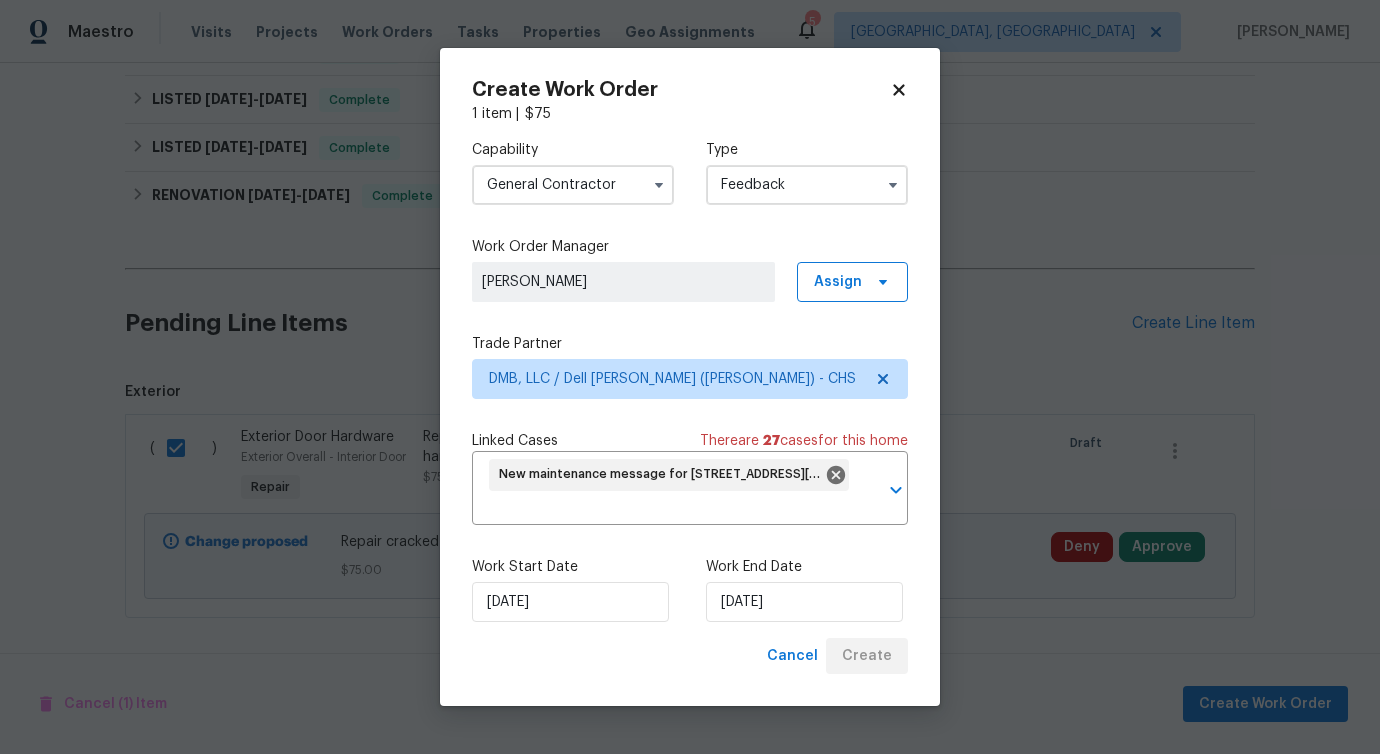 checkbox on "false" 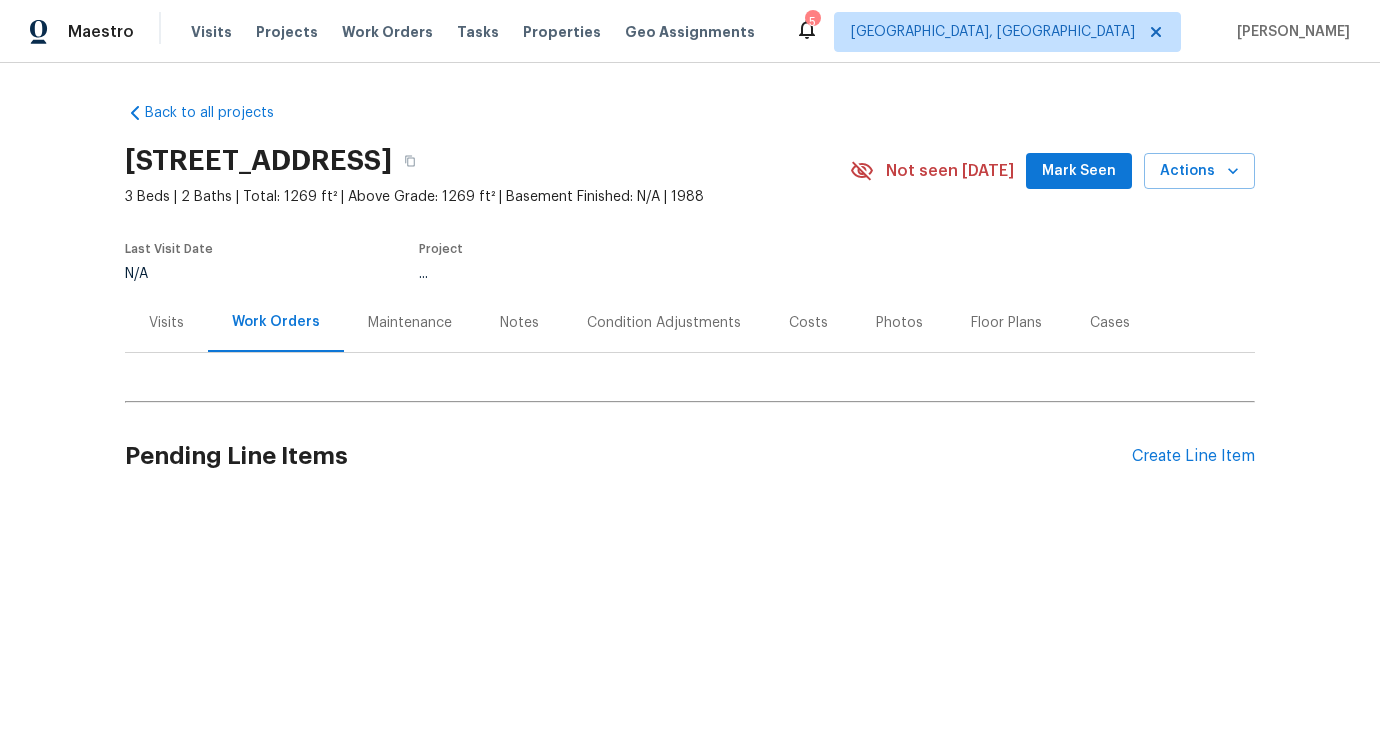 scroll, scrollTop: 0, scrollLeft: 0, axis: both 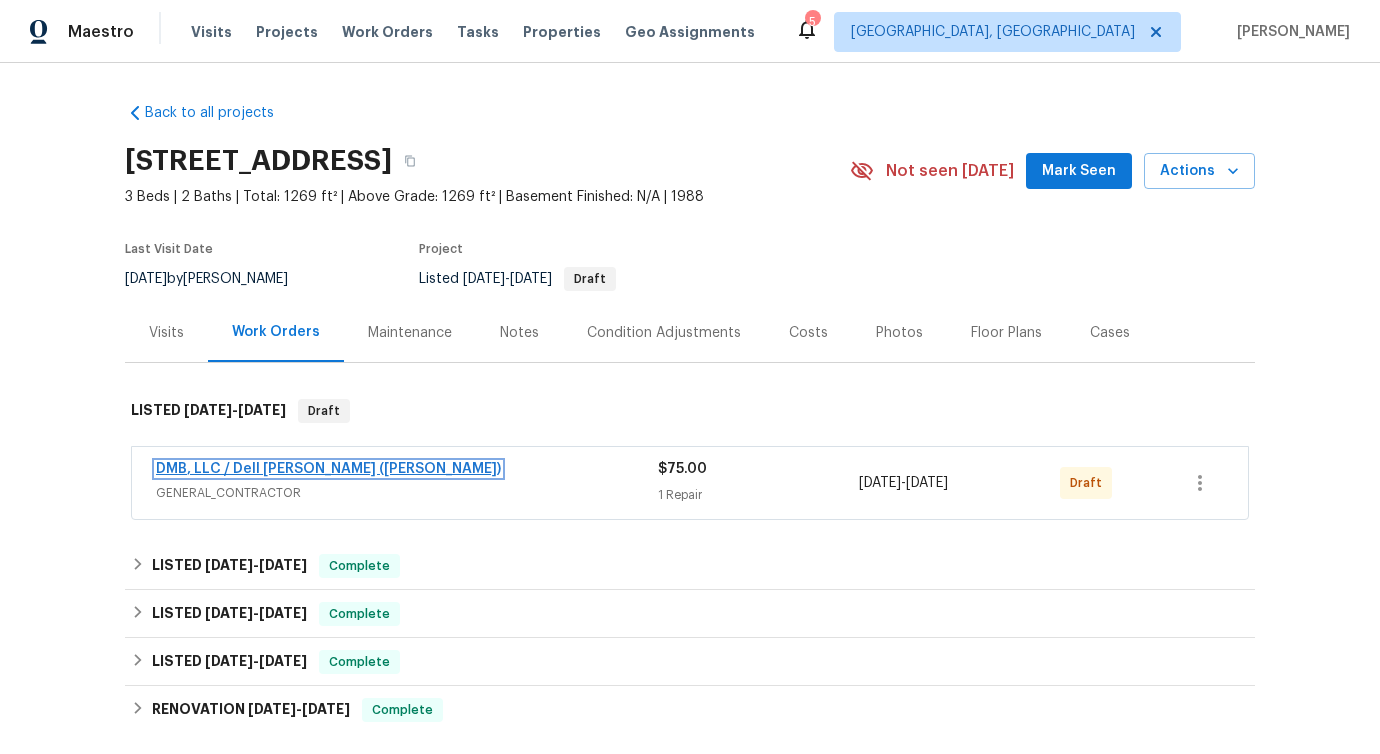 click on "DMB, LLC / Dell [PERSON_NAME] ([PERSON_NAME])" at bounding box center [328, 469] 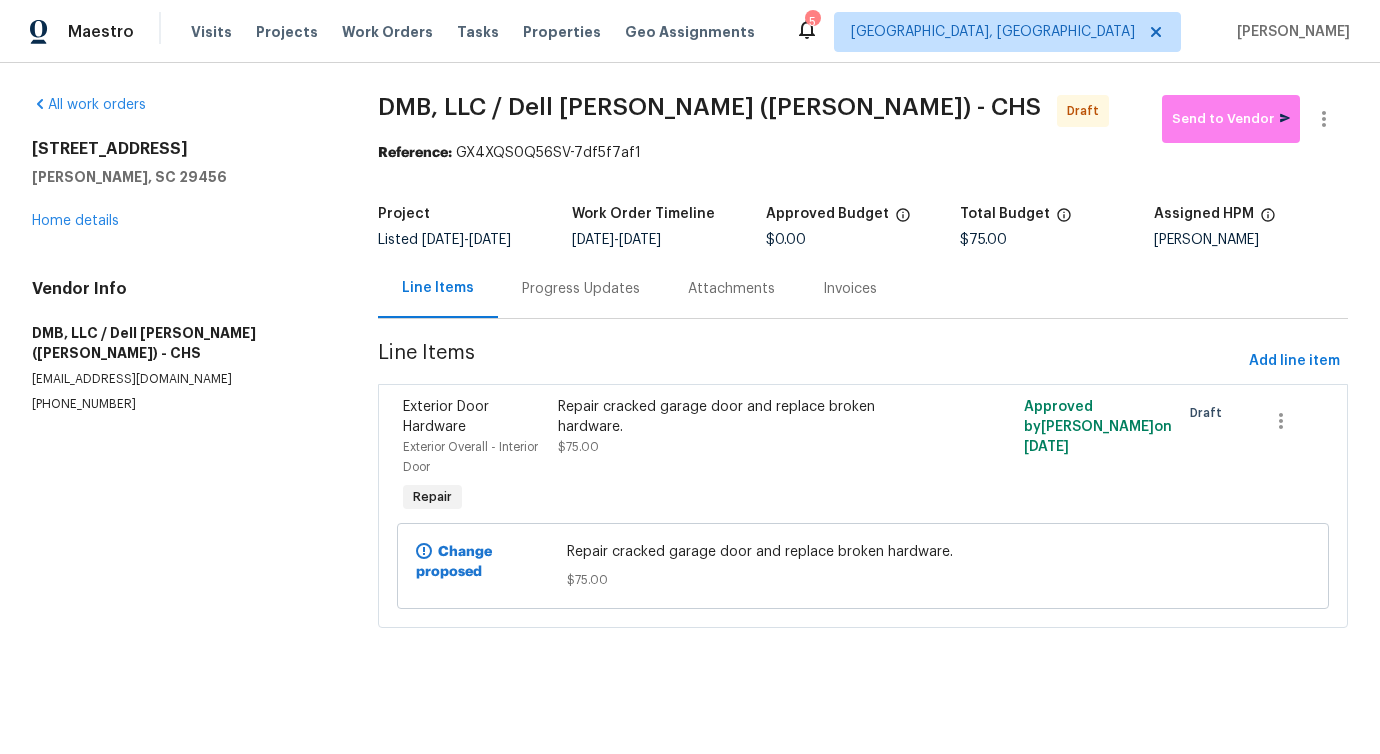 click on "Progress Updates" at bounding box center (581, 289) 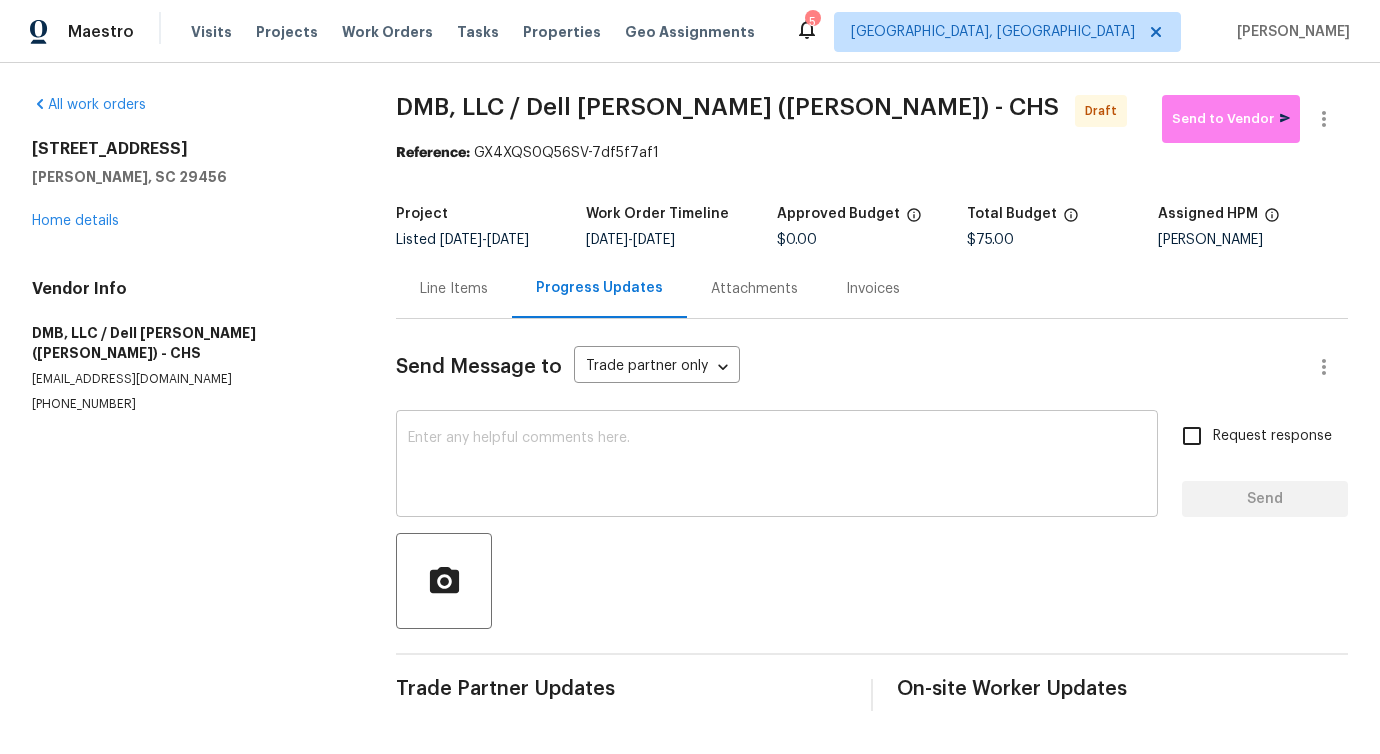 click on "x ​" at bounding box center (777, 466) 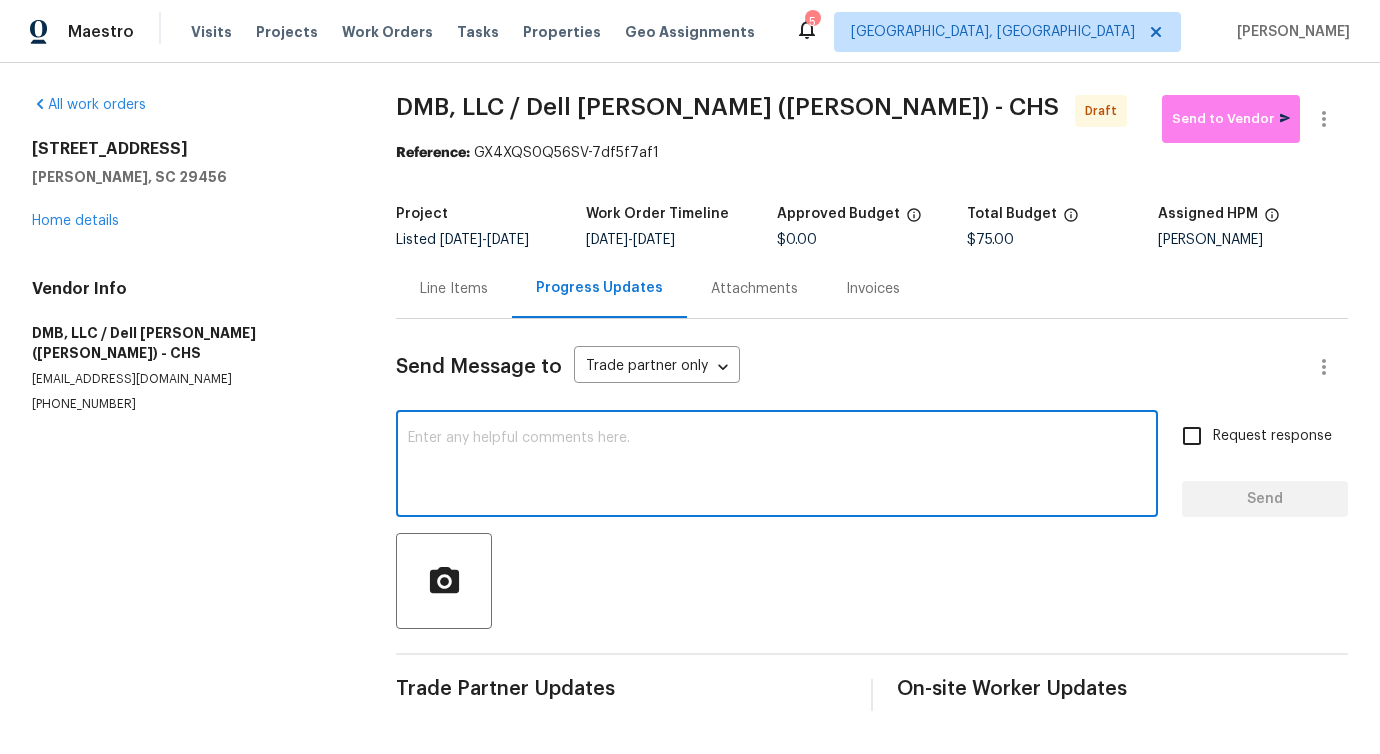 paste on "Hi, this is Pavithra with Opendoor. I’m confirming you received the WO for the property at (Address). Please review and accept the WO within 24 hours and provide a schedule date. Please disregard the contact information for the HPM included in the WO. Our Centralised LWO Team is responsible for Listed WOs." 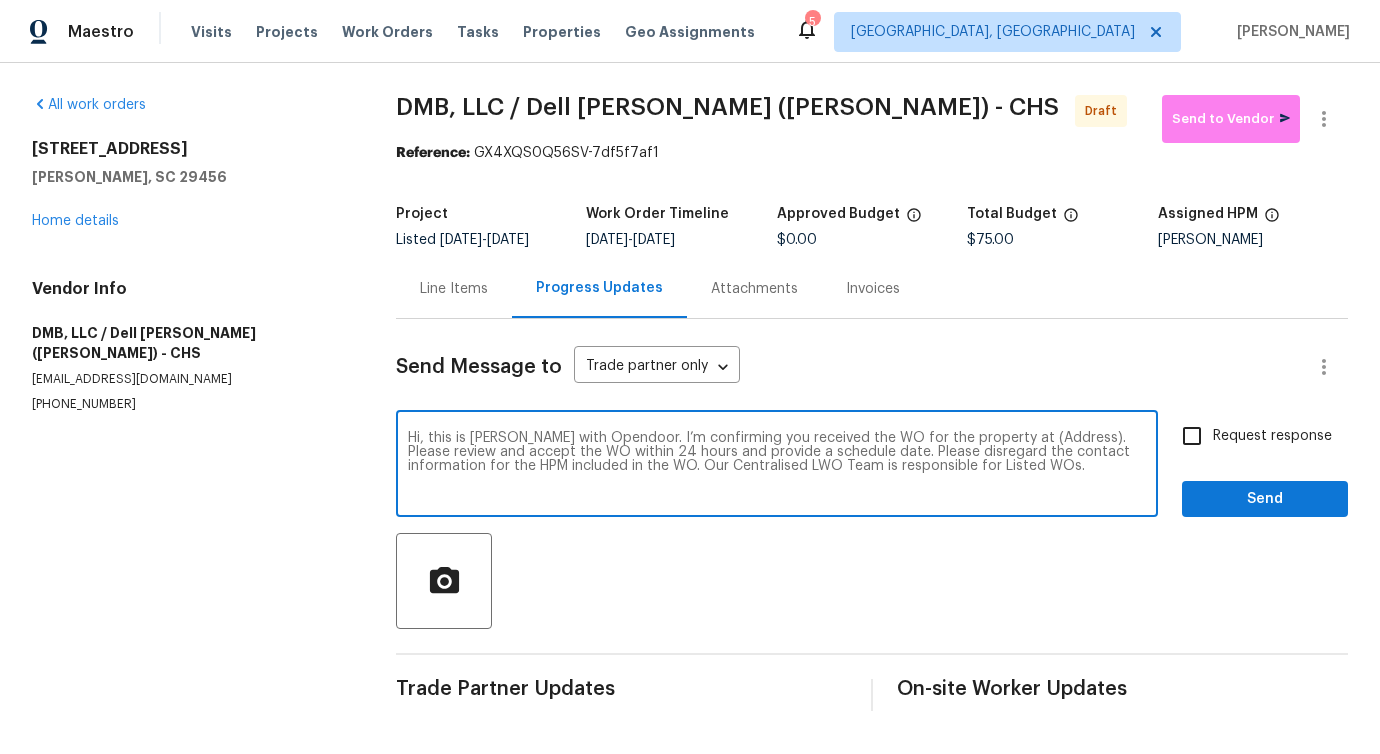 click on "Hi, this is Pavithra with Opendoor. I’m confirming you received the WO for the property at (Address). Please review and accept the WO within 24 hours and provide a schedule date. Please disregard the contact information for the HPM included in the WO. Our Centralised LWO Team is responsible for Listed WOs." at bounding box center (777, 466) 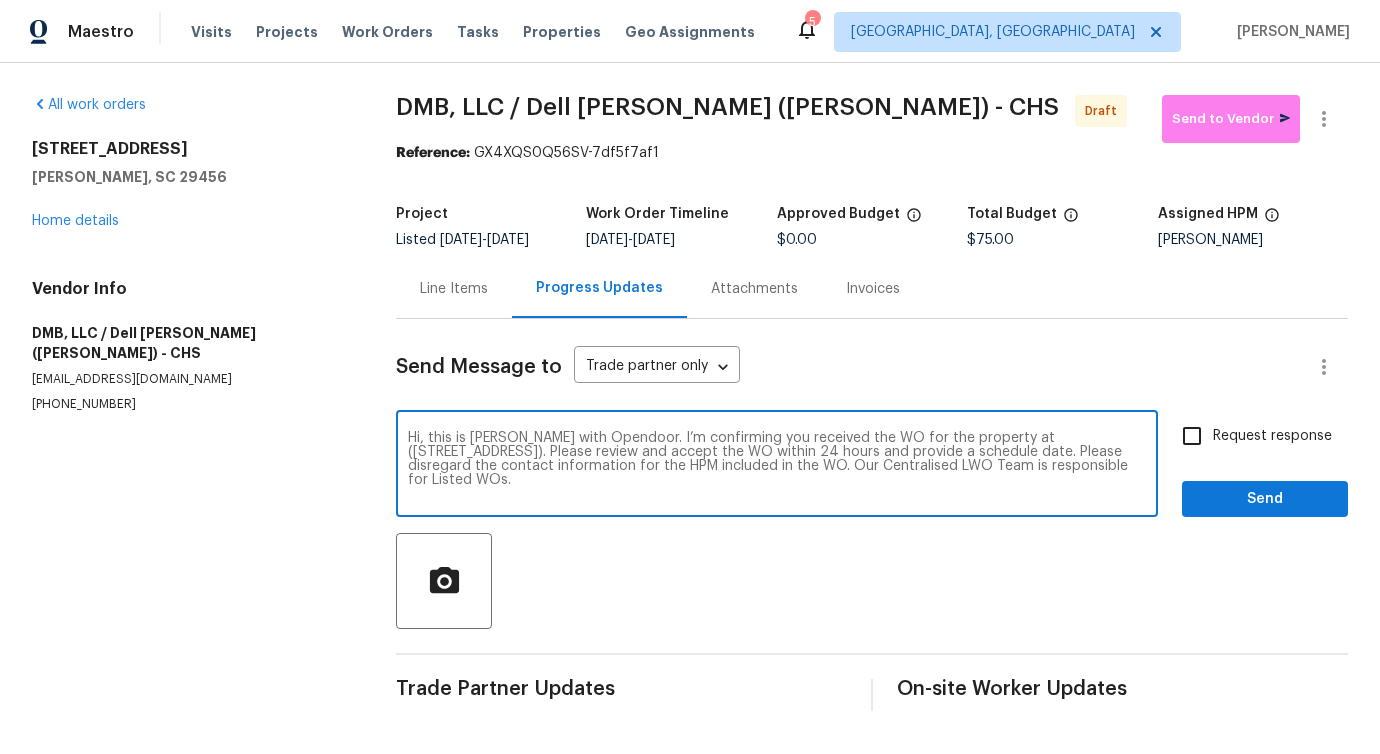 type on "Hi, this is Pavithra with Opendoor. I’m confirming you received the WO for the property at (4500 Winterwood Pl, Ladson, SC 29456). Please review and accept the WO within 24 hours and provide a schedule date. Please disregard the contact information for the HPM included in the WO. Our Centralised LWO Team is responsible for Listed WOs." 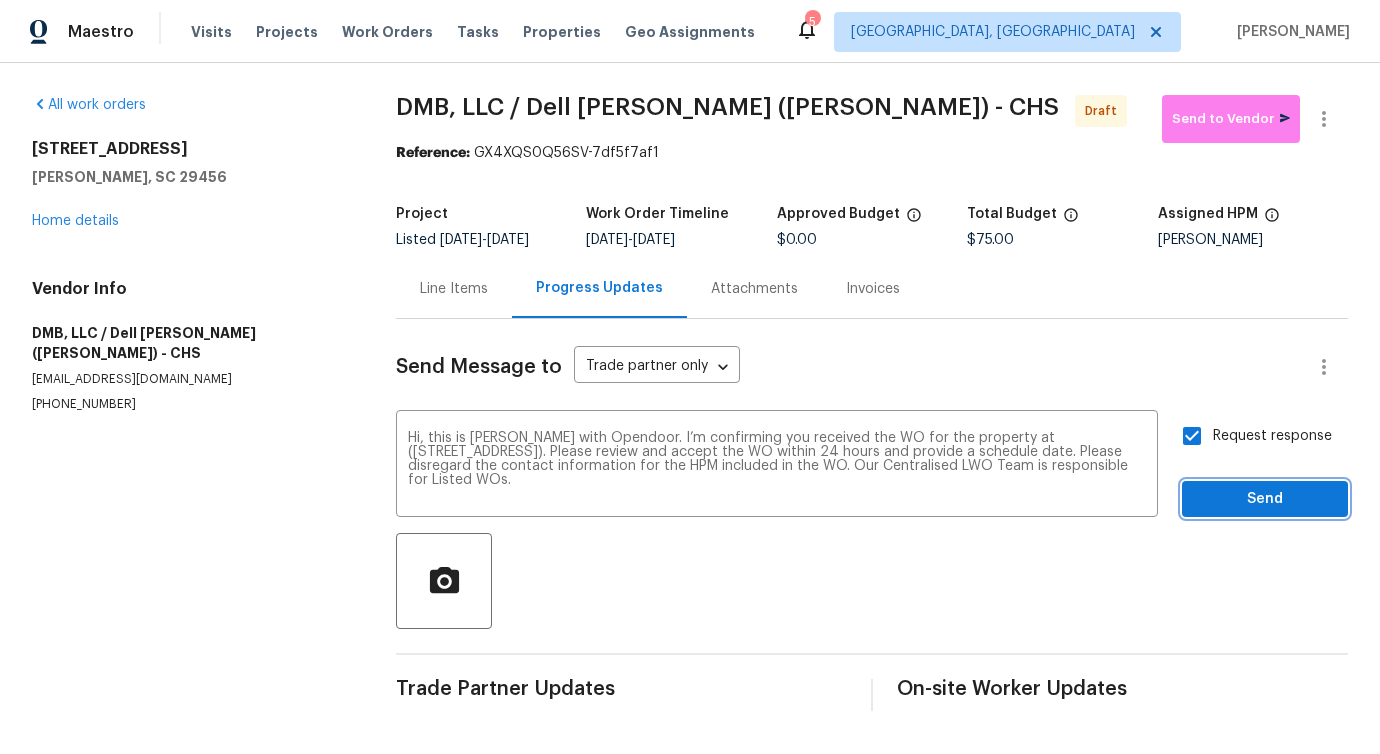click on "Send" at bounding box center [1265, 499] 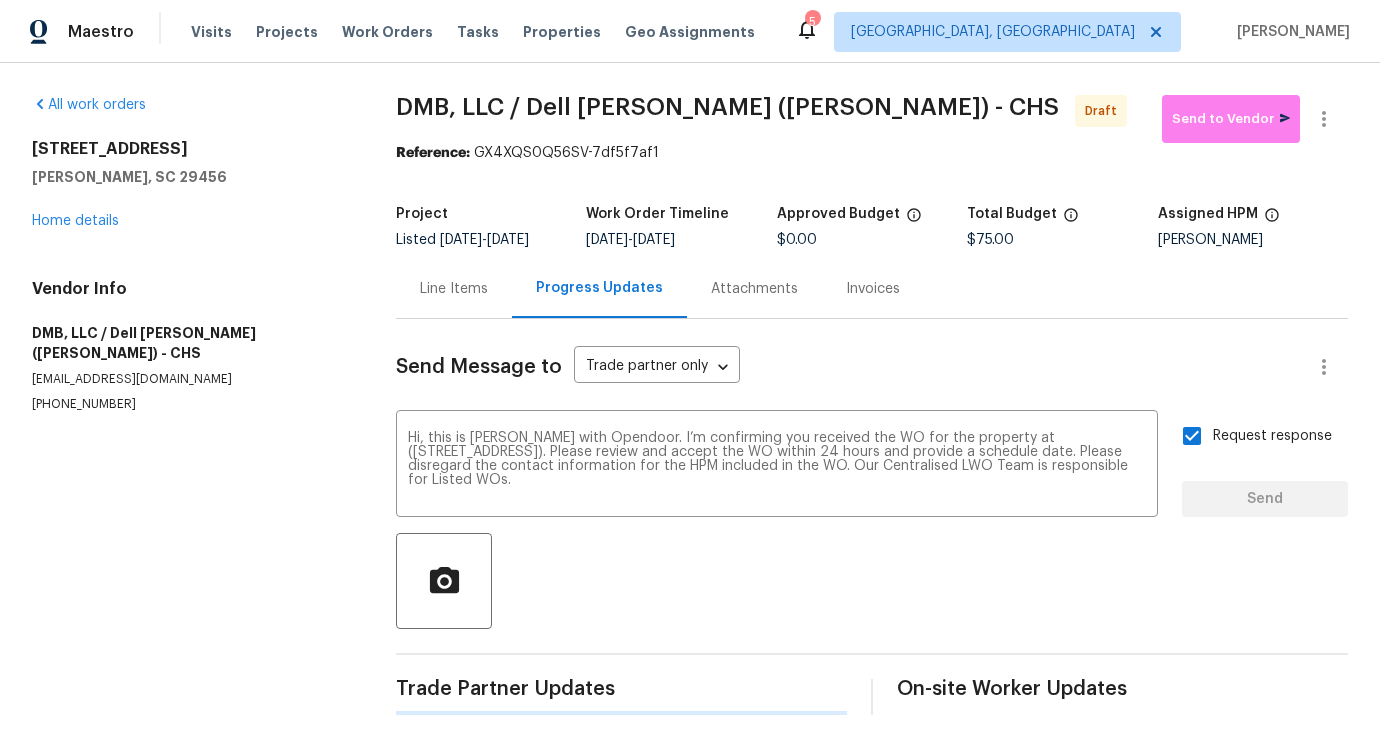 type 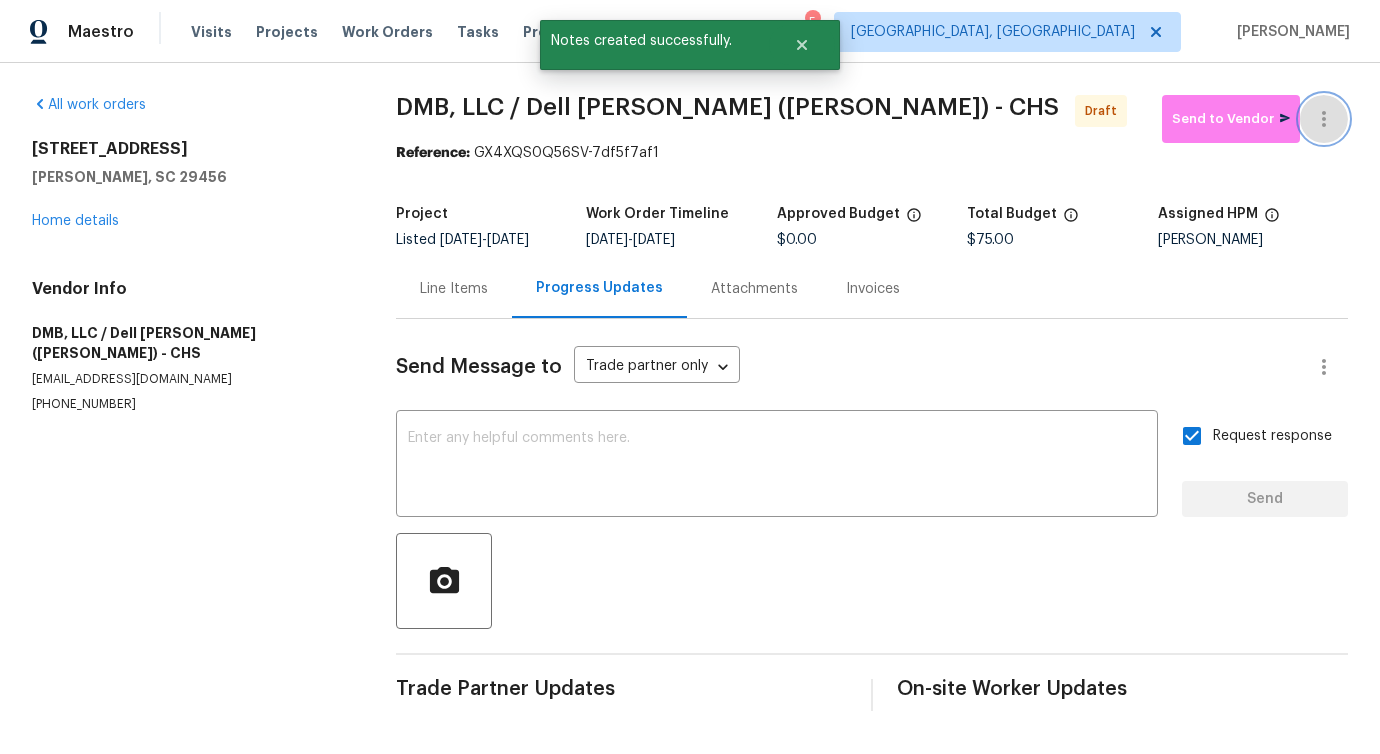 click 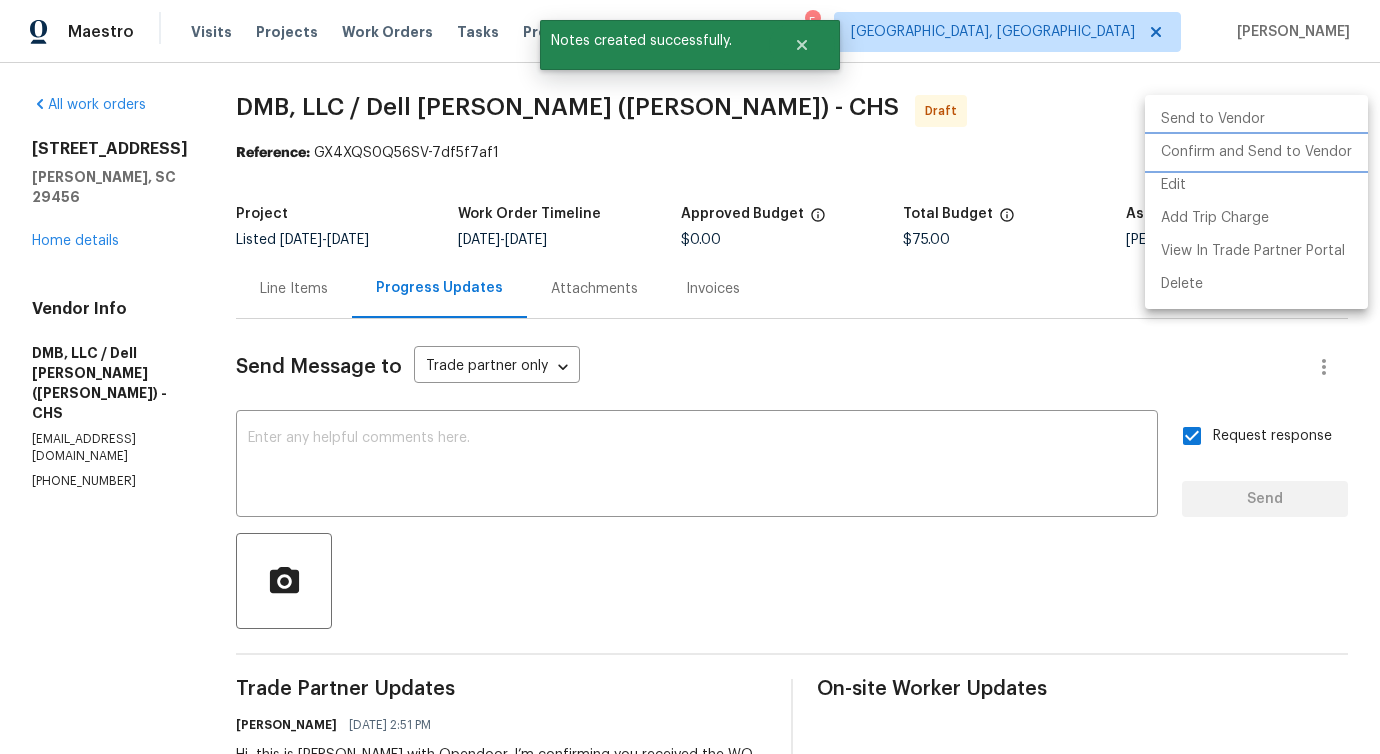 click on "Confirm and Send to Vendor" at bounding box center [1256, 152] 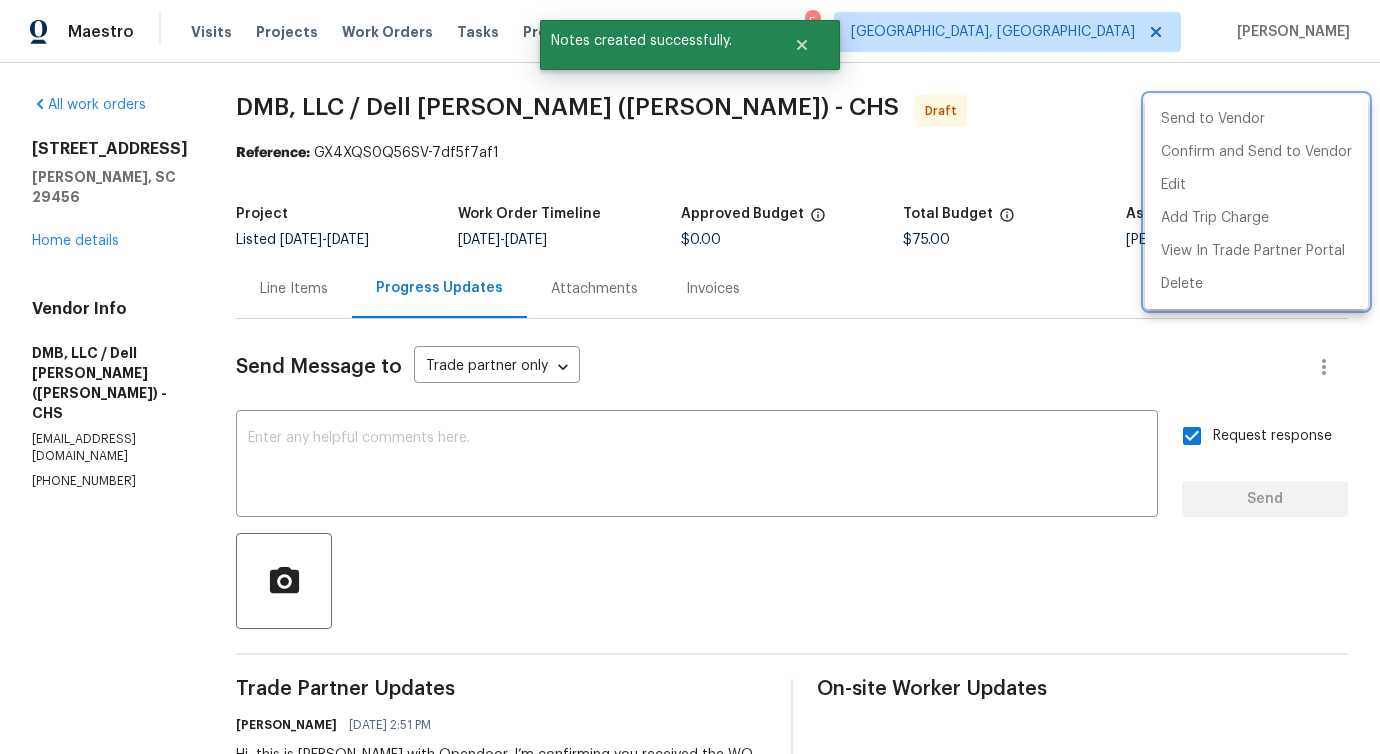 click at bounding box center [690, 377] 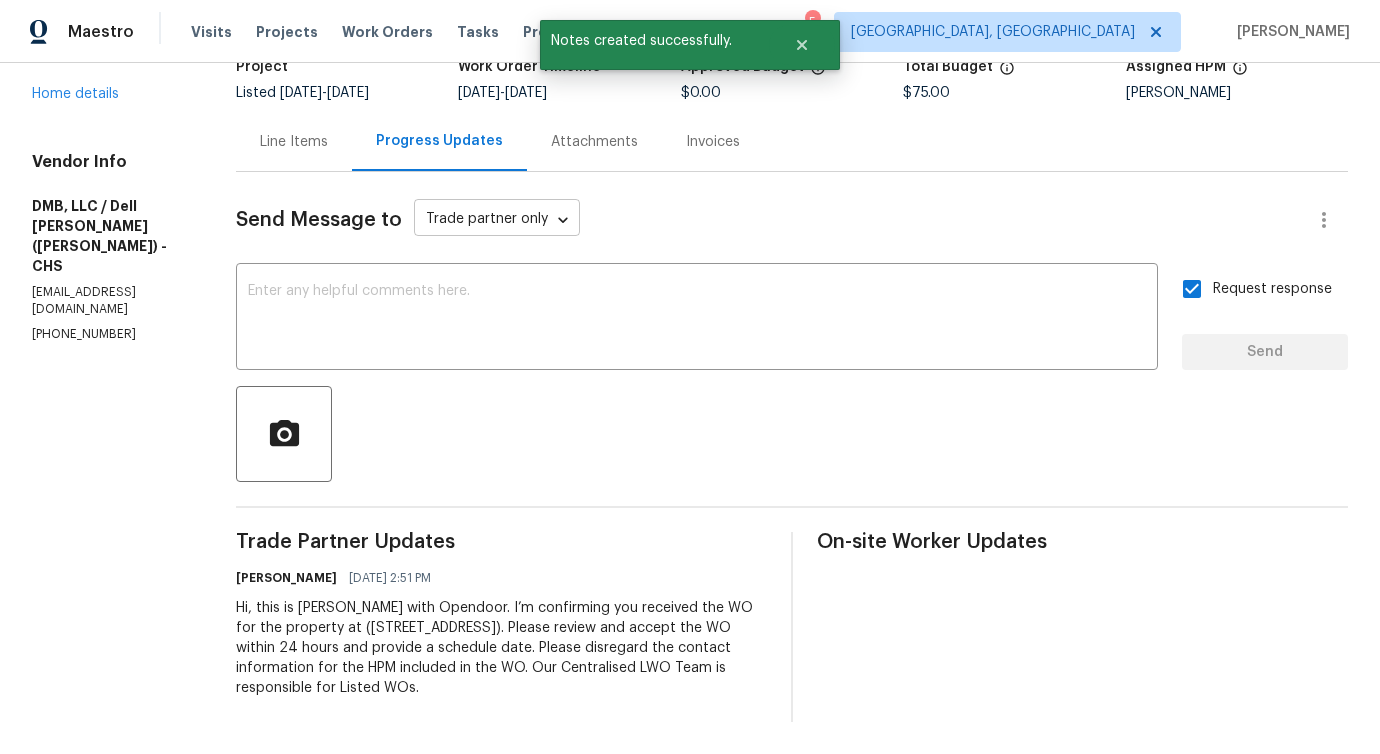 scroll, scrollTop: 0, scrollLeft: 0, axis: both 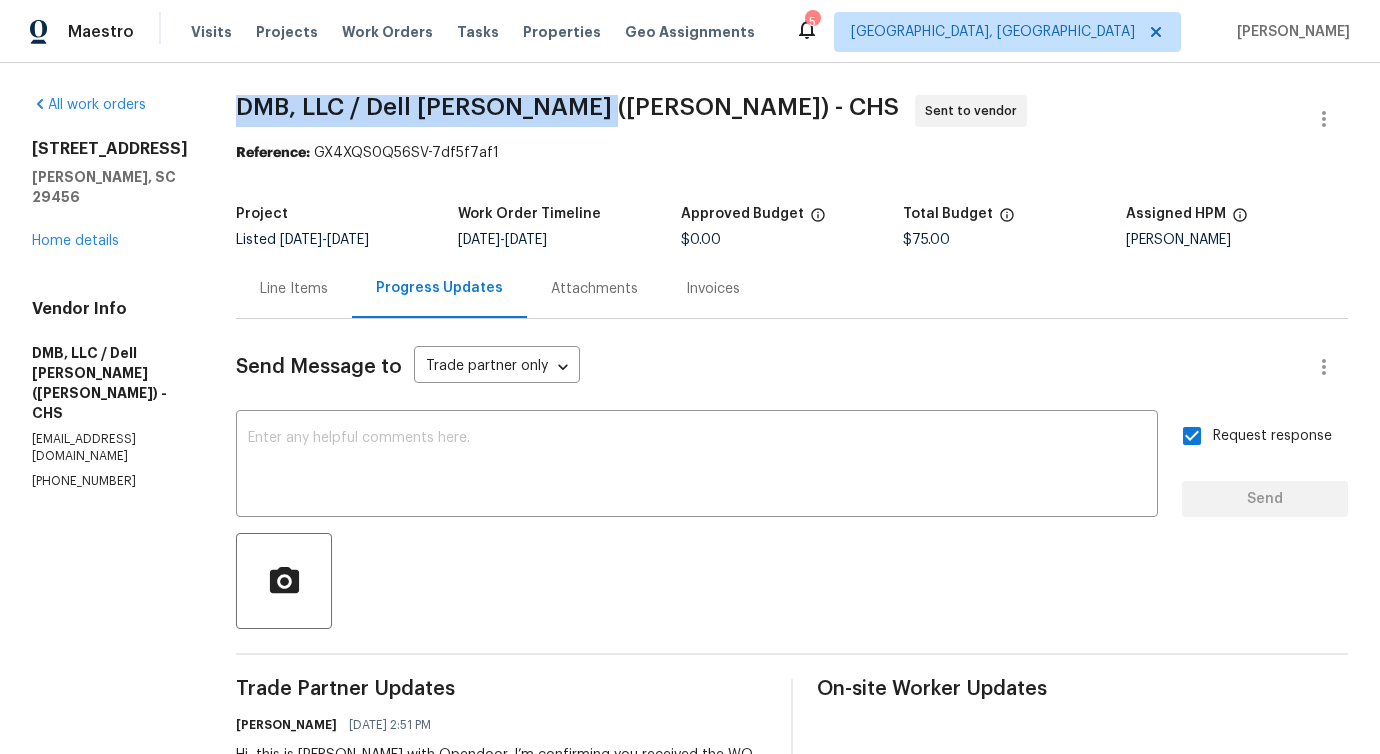 drag, startPoint x: 212, startPoint y: 107, endPoint x: 565, endPoint y: 108, distance: 353.0014 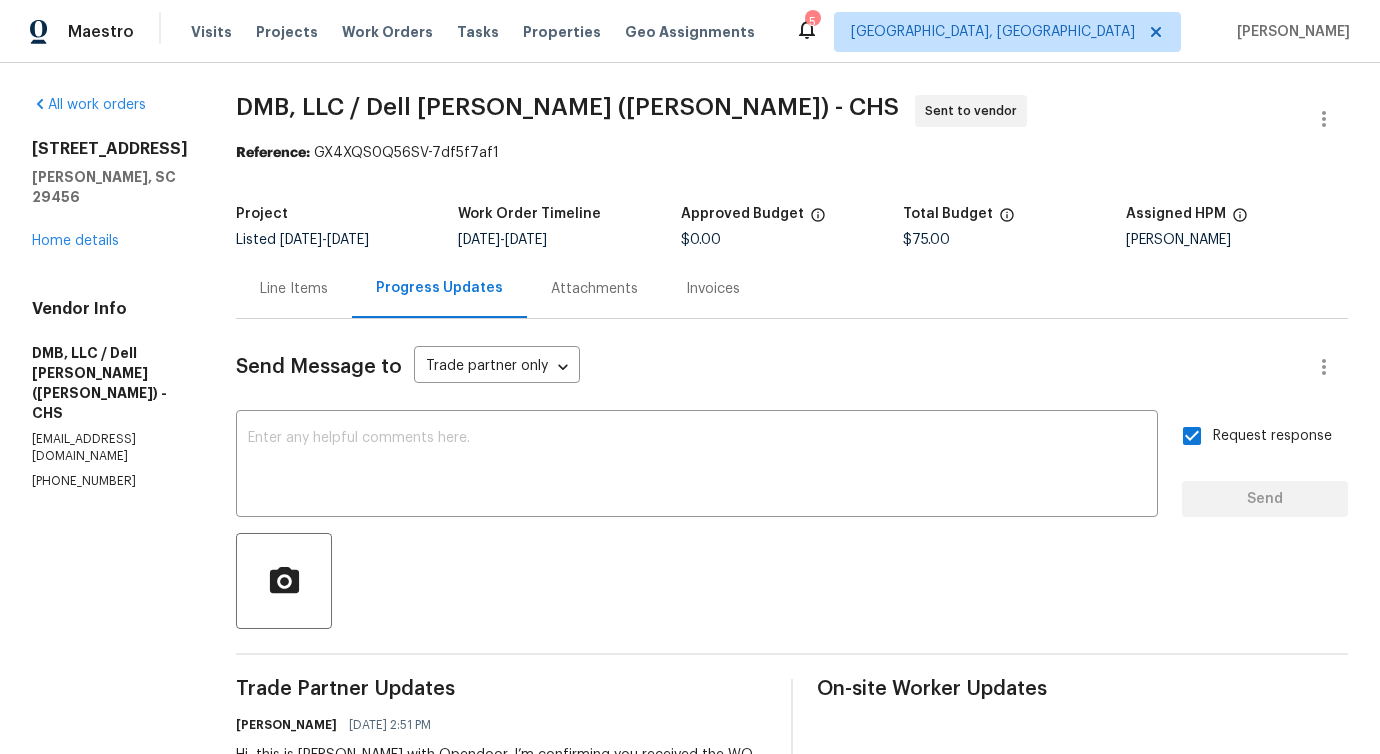 click on "DMB, LLC / Dell Bryson (Heise) - CHS Sent to vendor" at bounding box center [768, 119] 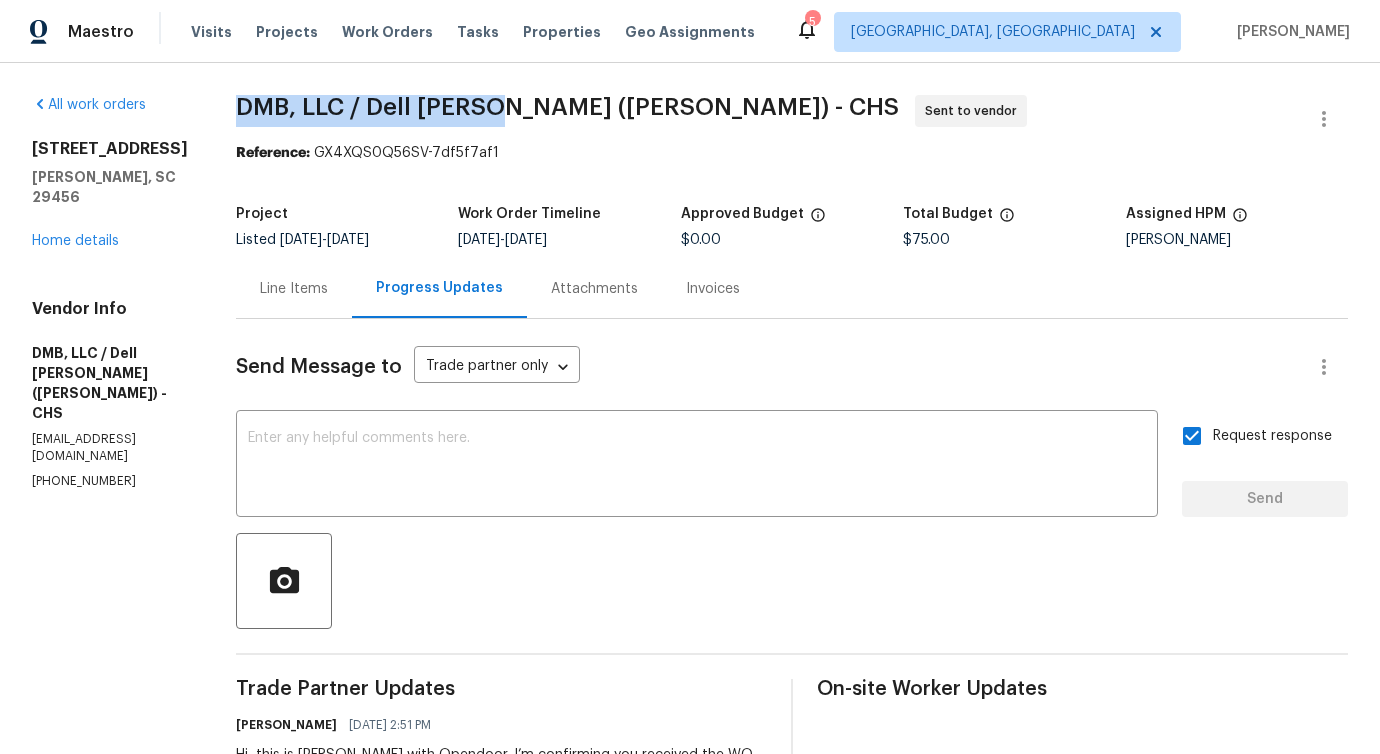 drag, startPoint x: 214, startPoint y: 102, endPoint x: 478, endPoint y: 113, distance: 264.22906 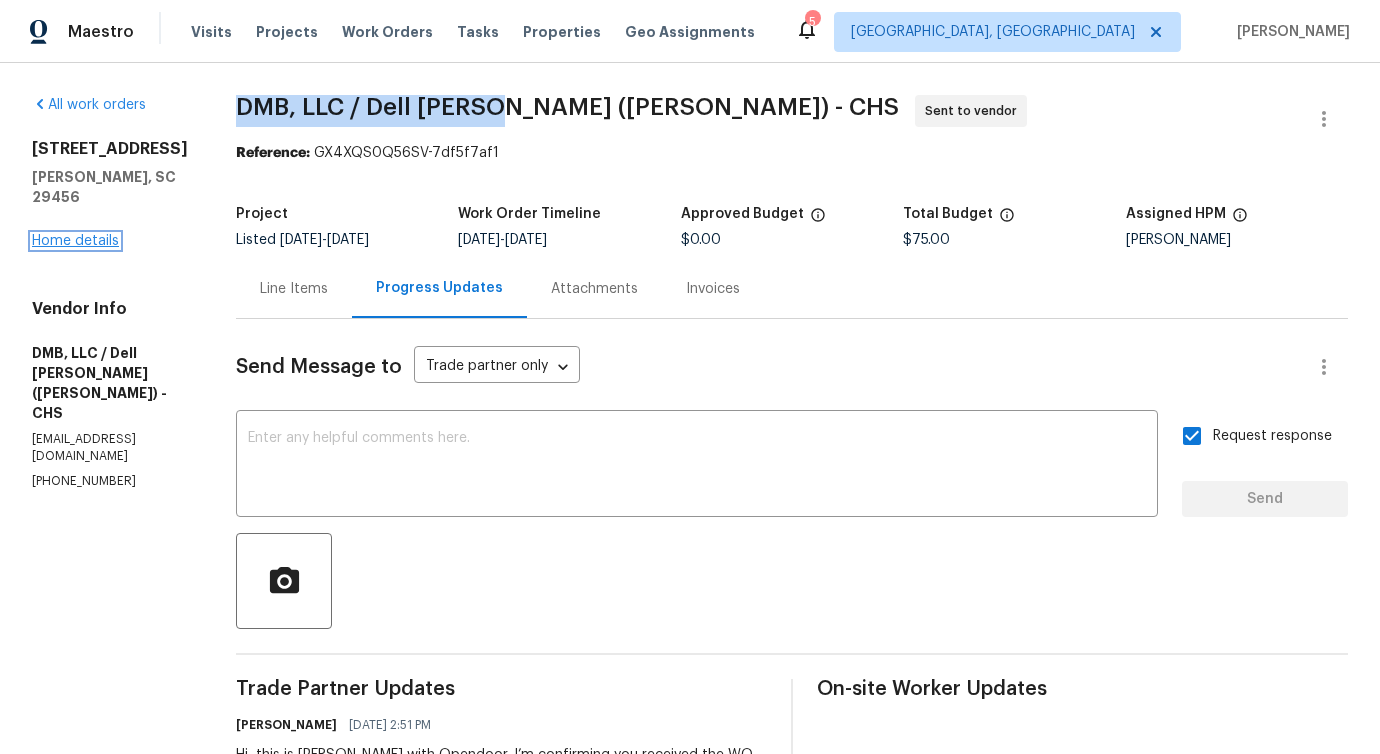 click on "Home details" at bounding box center (75, 241) 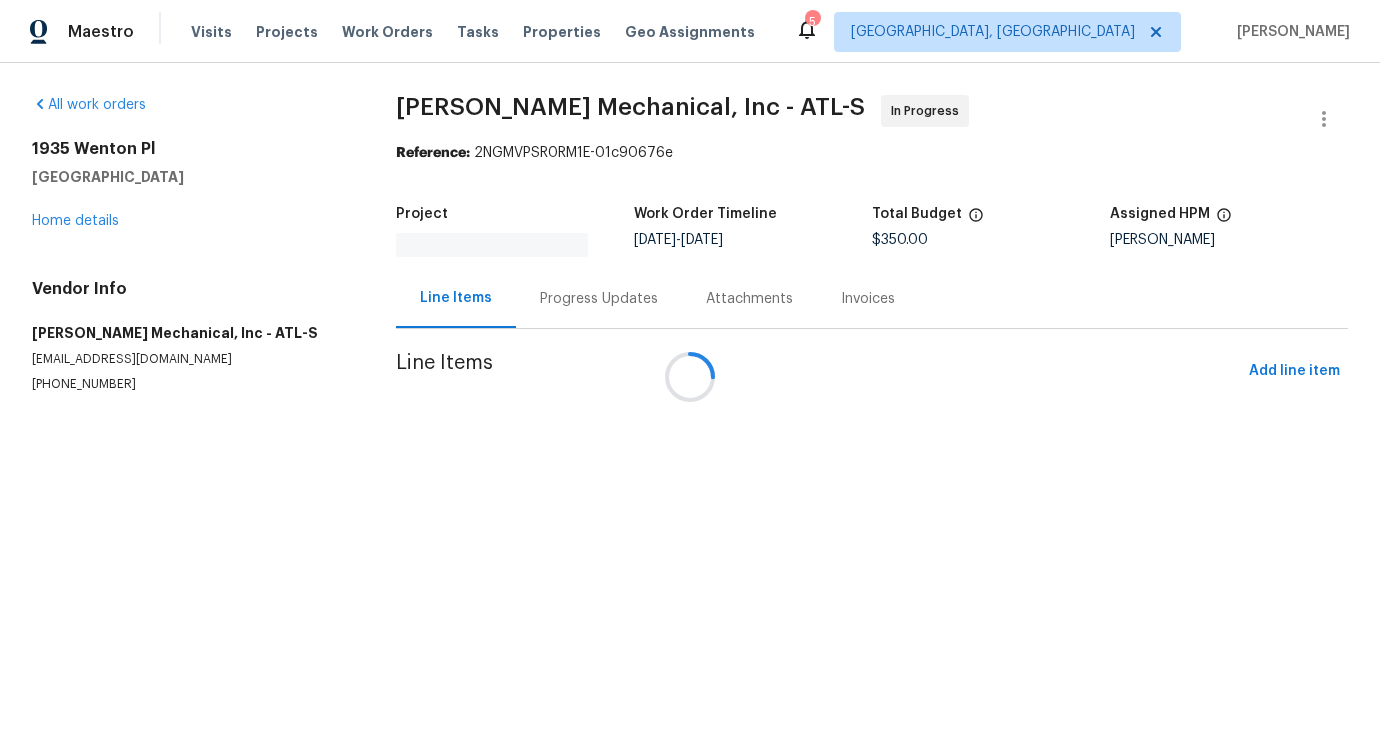 scroll, scrollTop: 0, scrollLeft: 0, axis: both 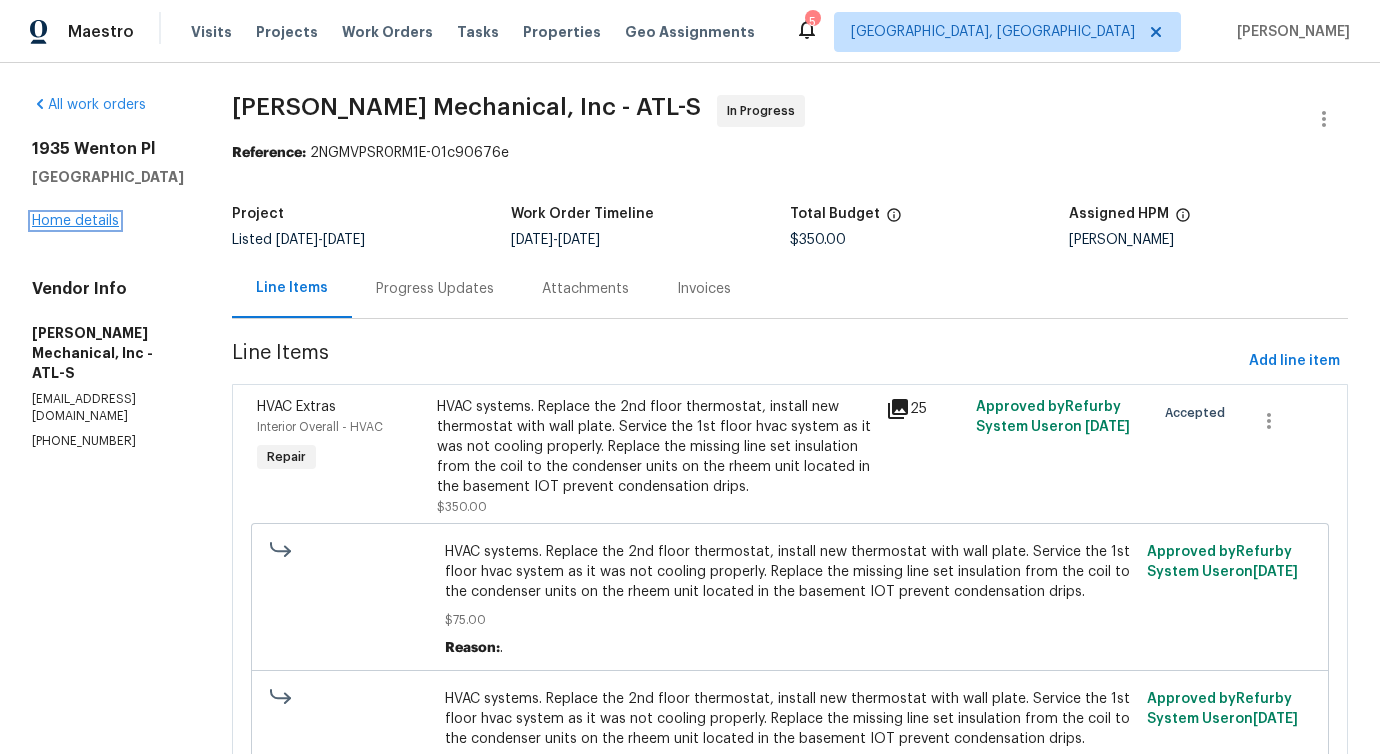 click on "Home details" at bounding box center [75, 221] 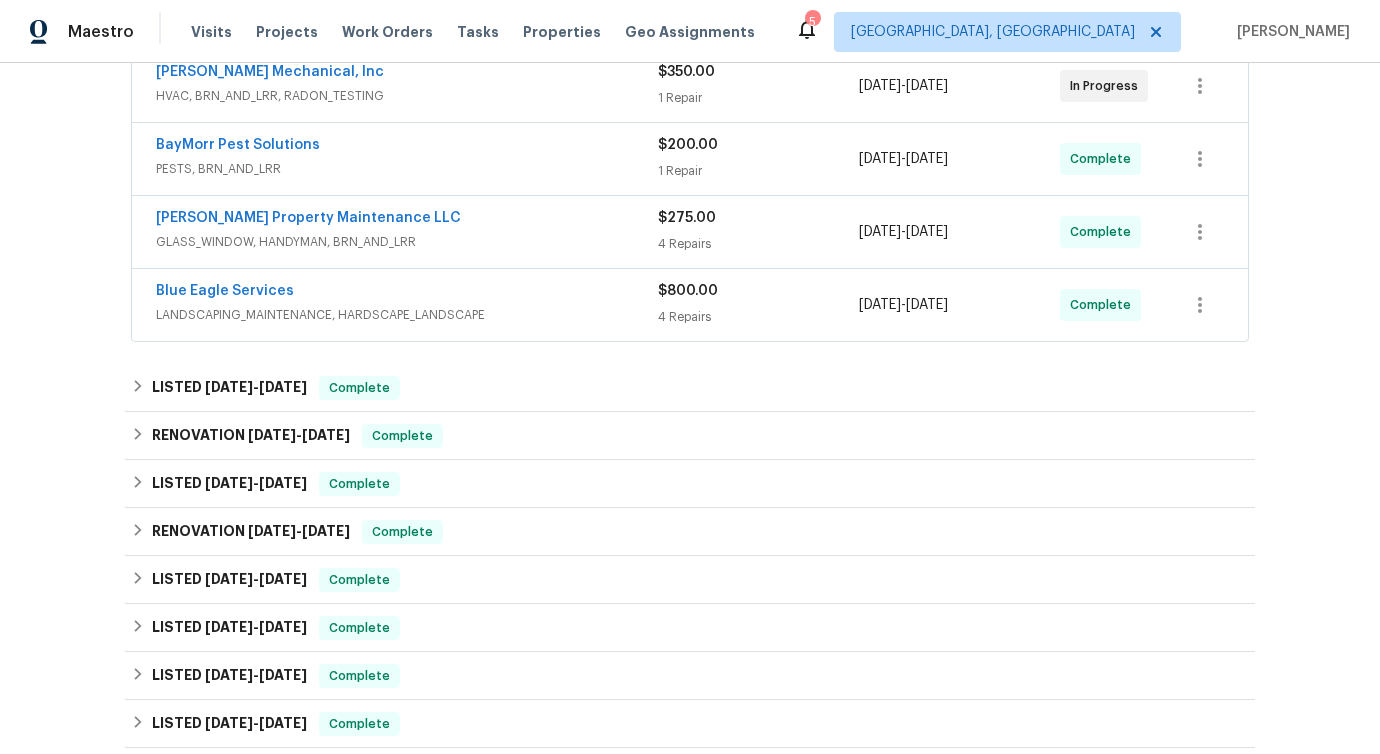 scroll, scrollTop: 112, scrollLeft: 0, axis: vertical 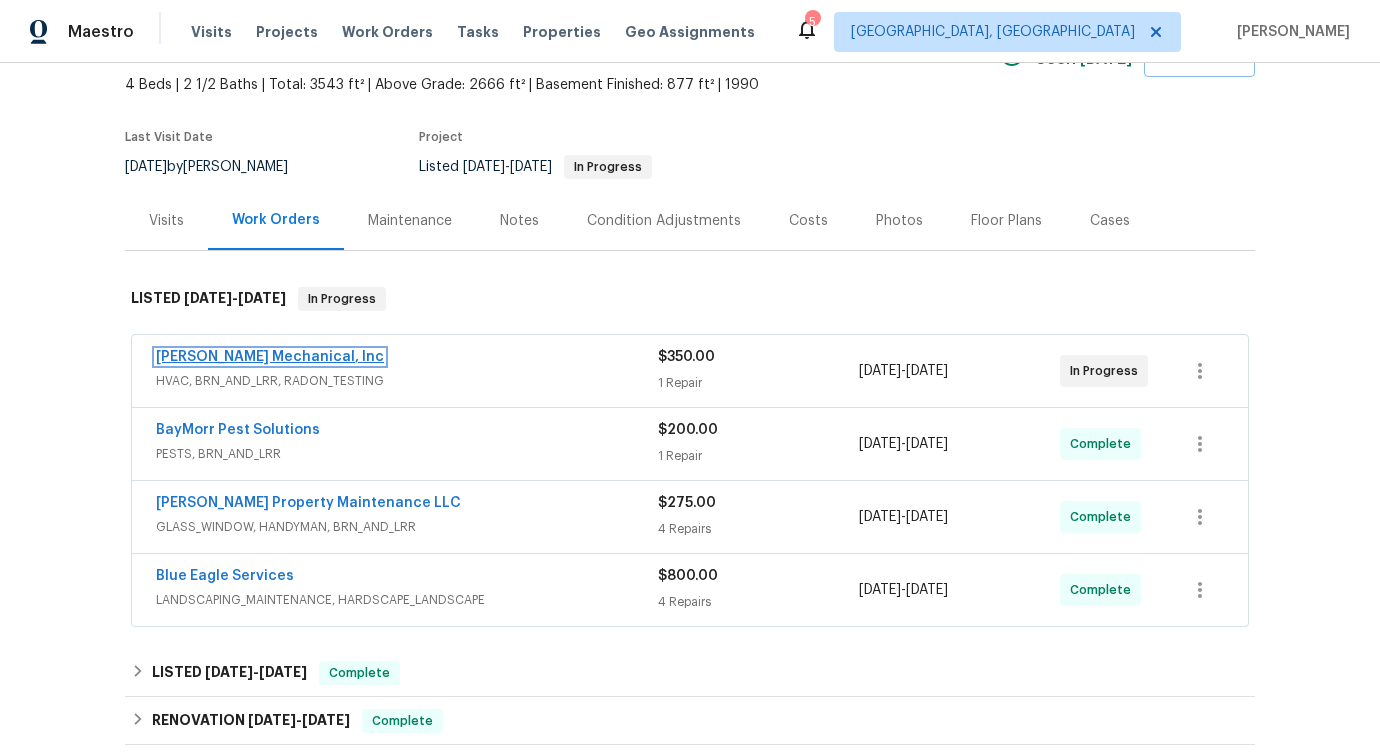 click on "[PERSON_NAME] Mechanical, Inc" at bounding box center [270, 357] 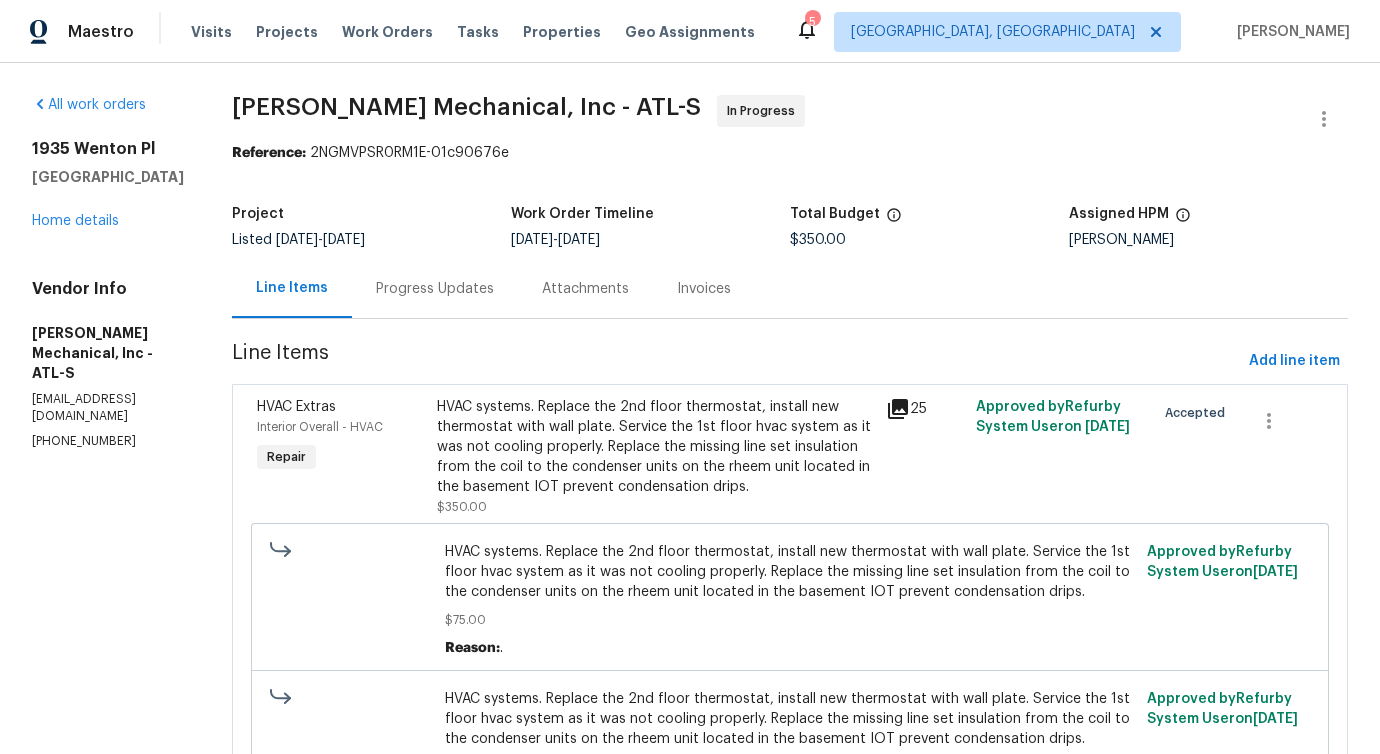 click on "Progress Updates" at bounding box center [435, 289] 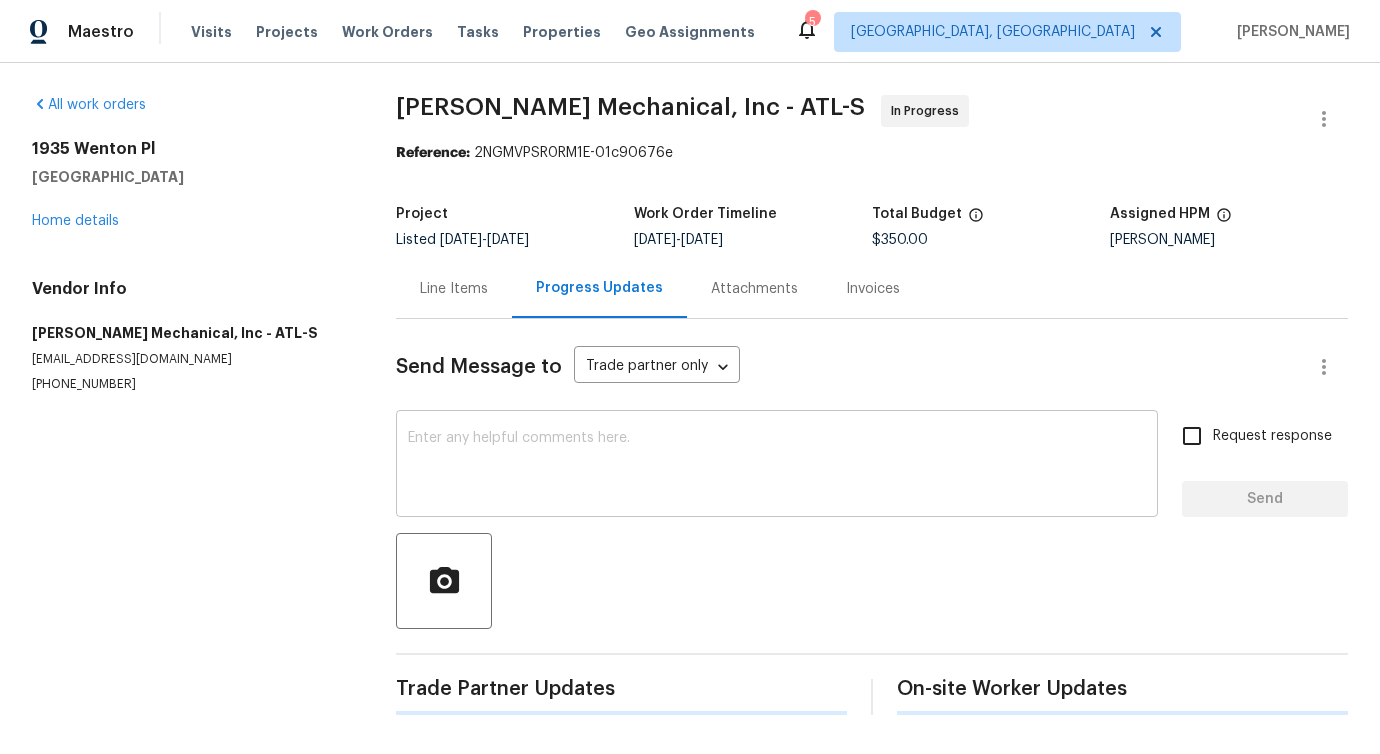 click at bounding box center [777, 466] 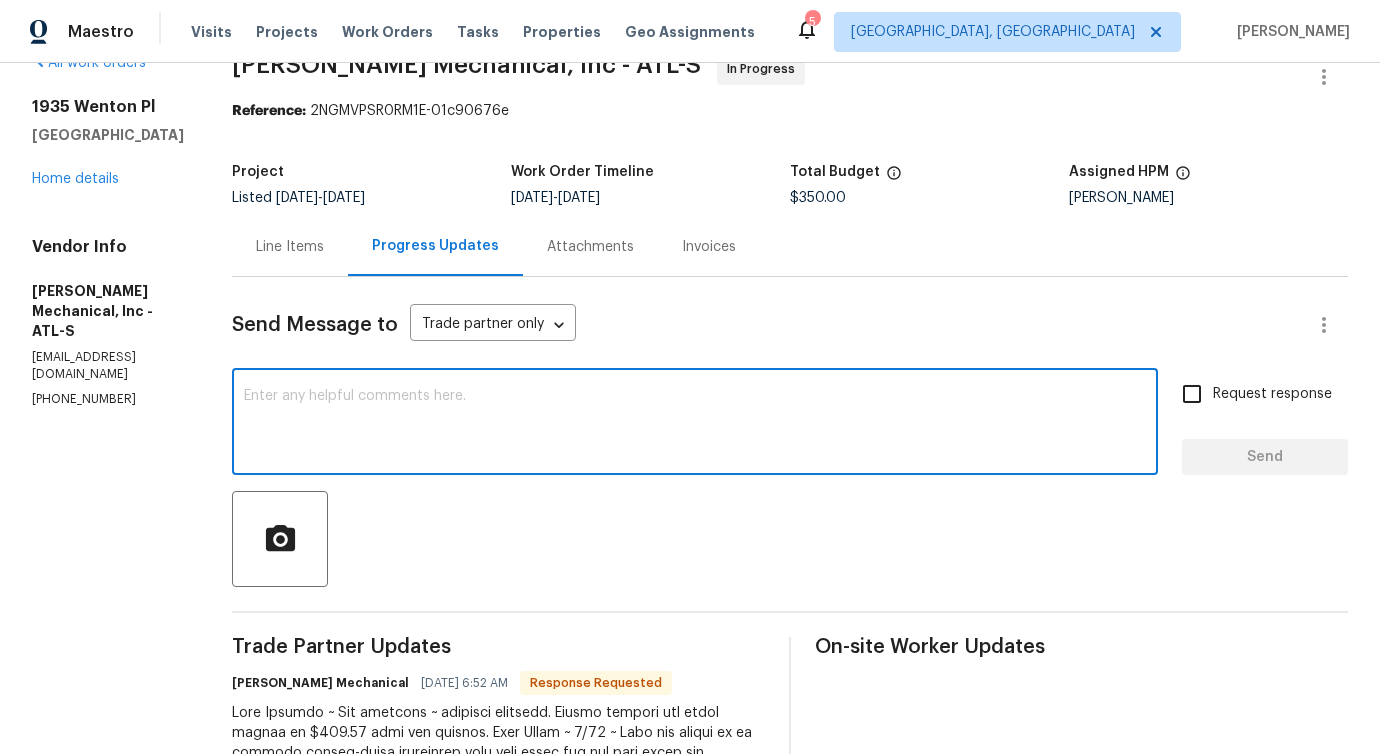 scroll, scrollTop: 0, scrollLeft: 0, axis: both 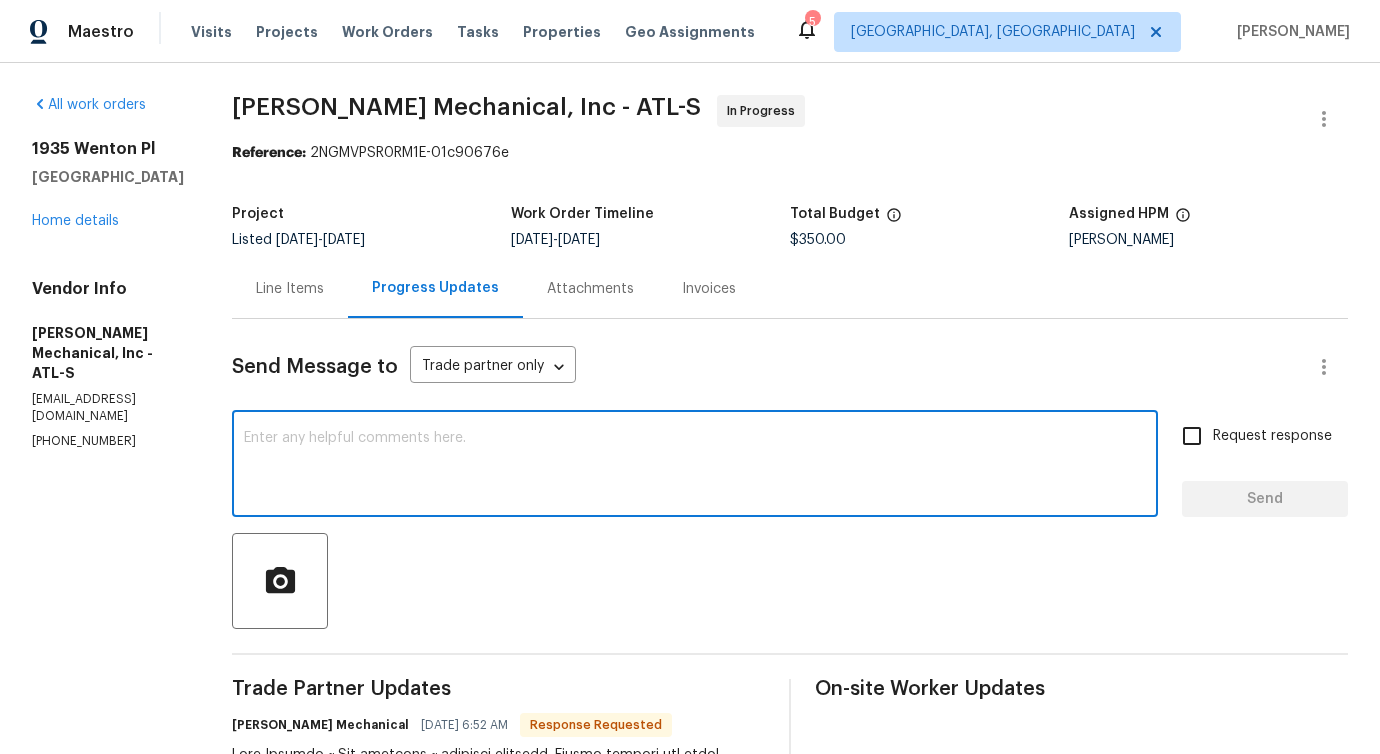 click on "Line Items" at bounding box center [290, 288] 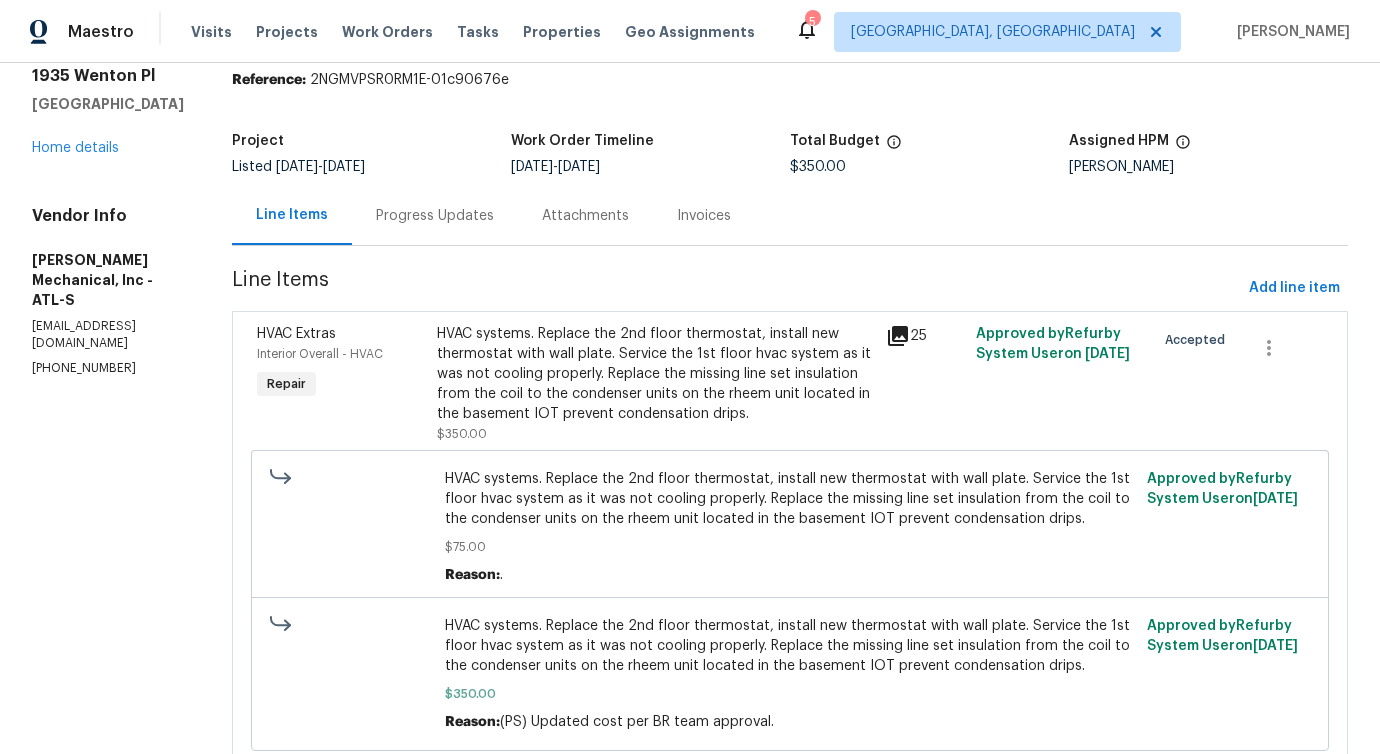 scroll, scrollTop: 0, scrollLeft: 0, axis: both 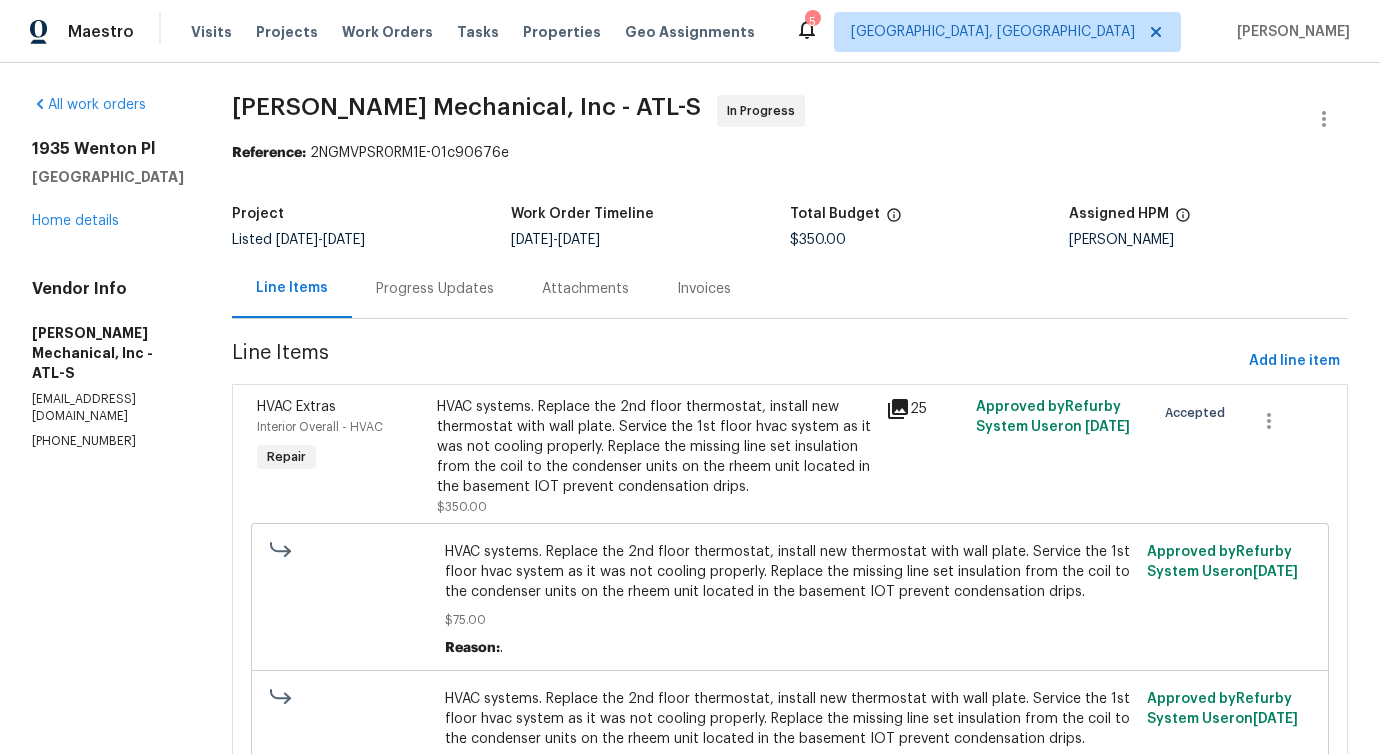 click on "Progress Updates" at bounding box center (435, 289) 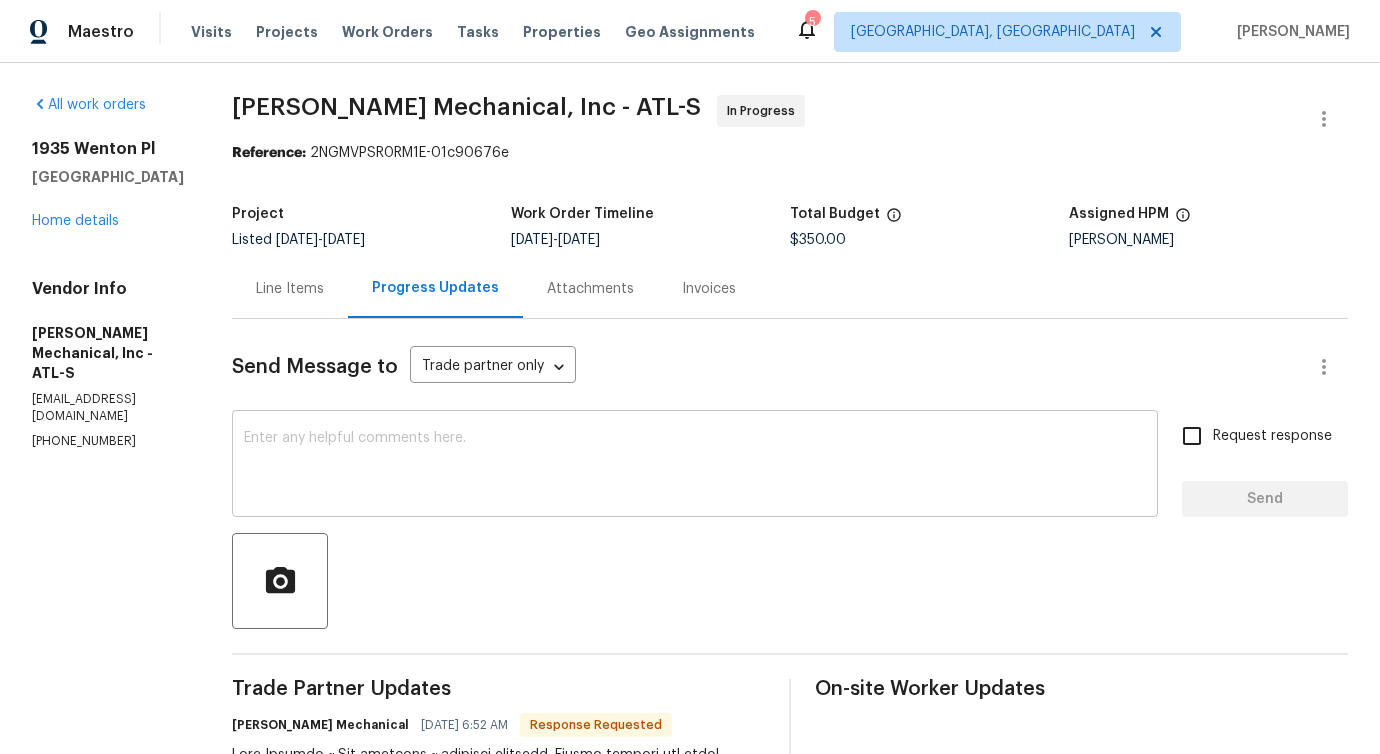 click on "x ​" at bounding box center (695, 466) 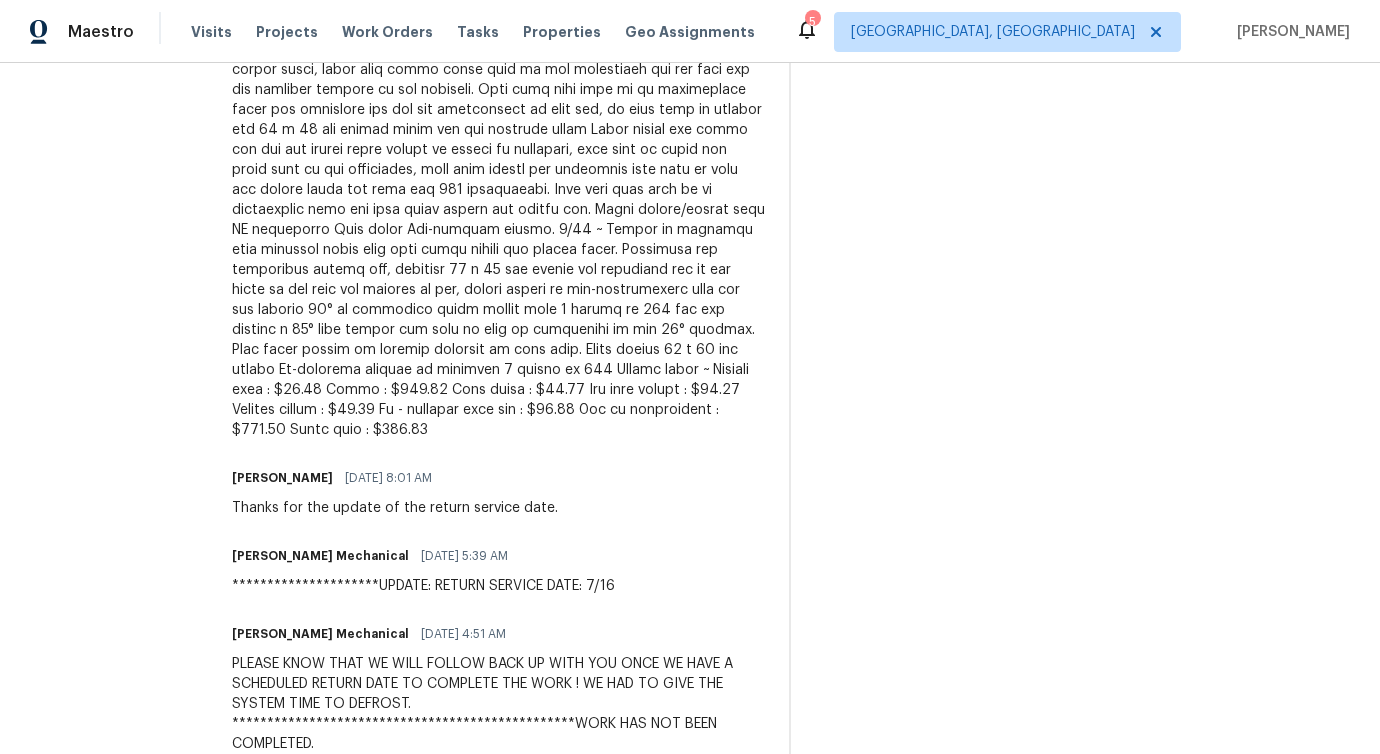 scroll, scrollTop: 890, scrollLeft: 0, axis: vertical 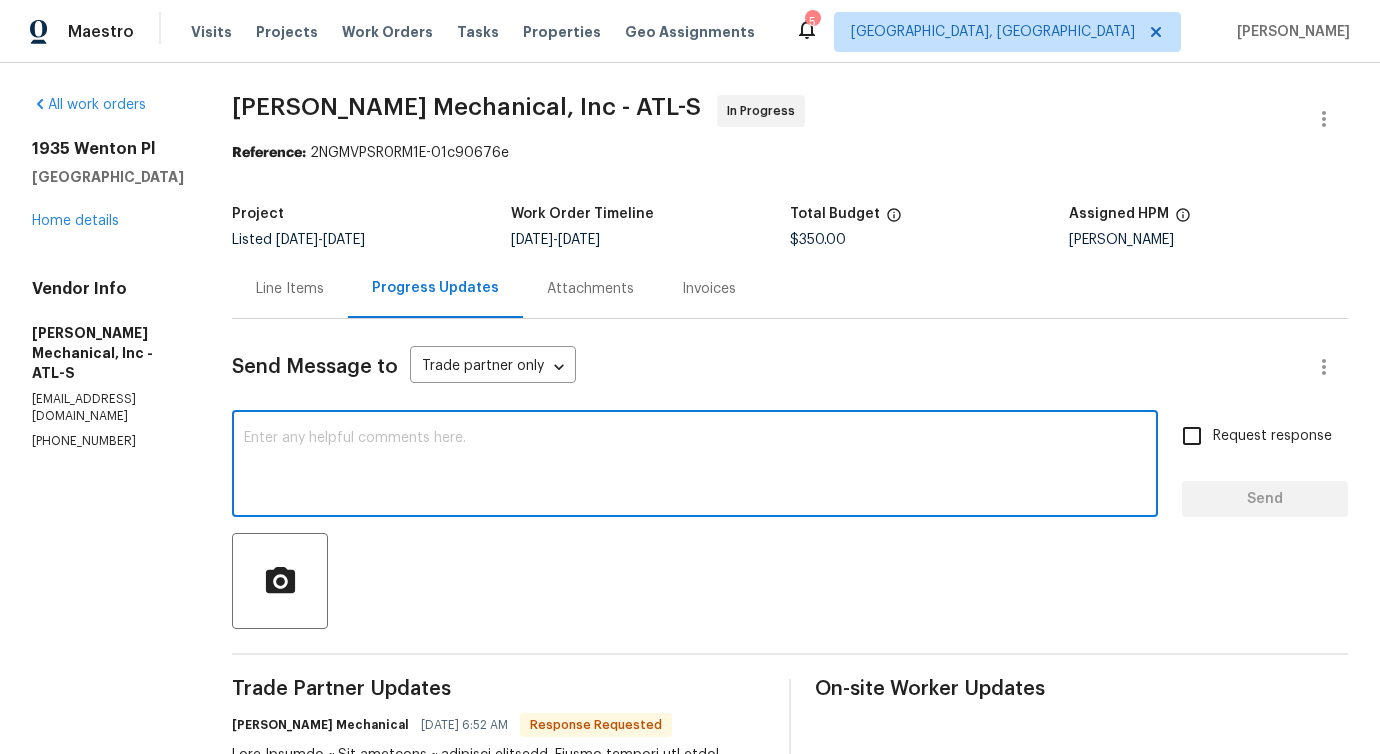 click on "Line Items" at bounding box center [290, 289] 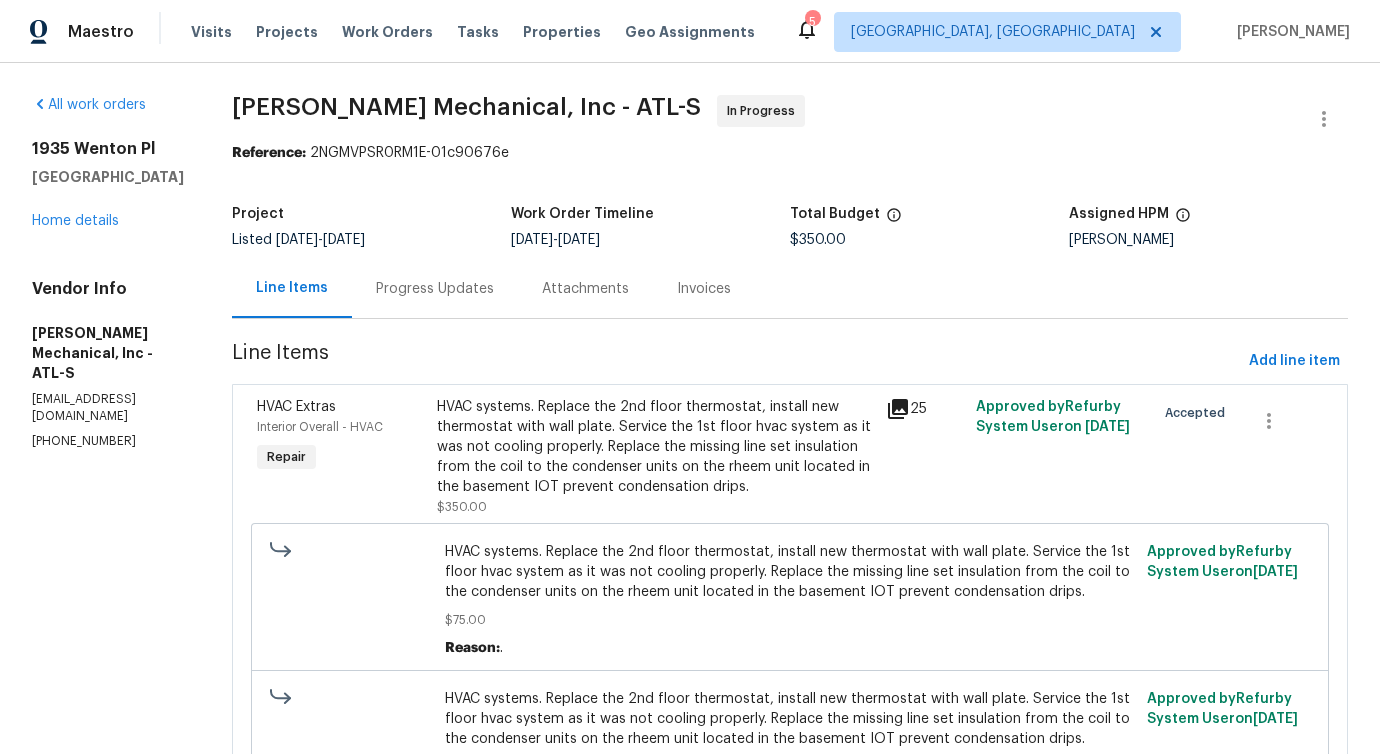 scroll, scrollTop: 201, scrollLeft: 0, axis: vertical 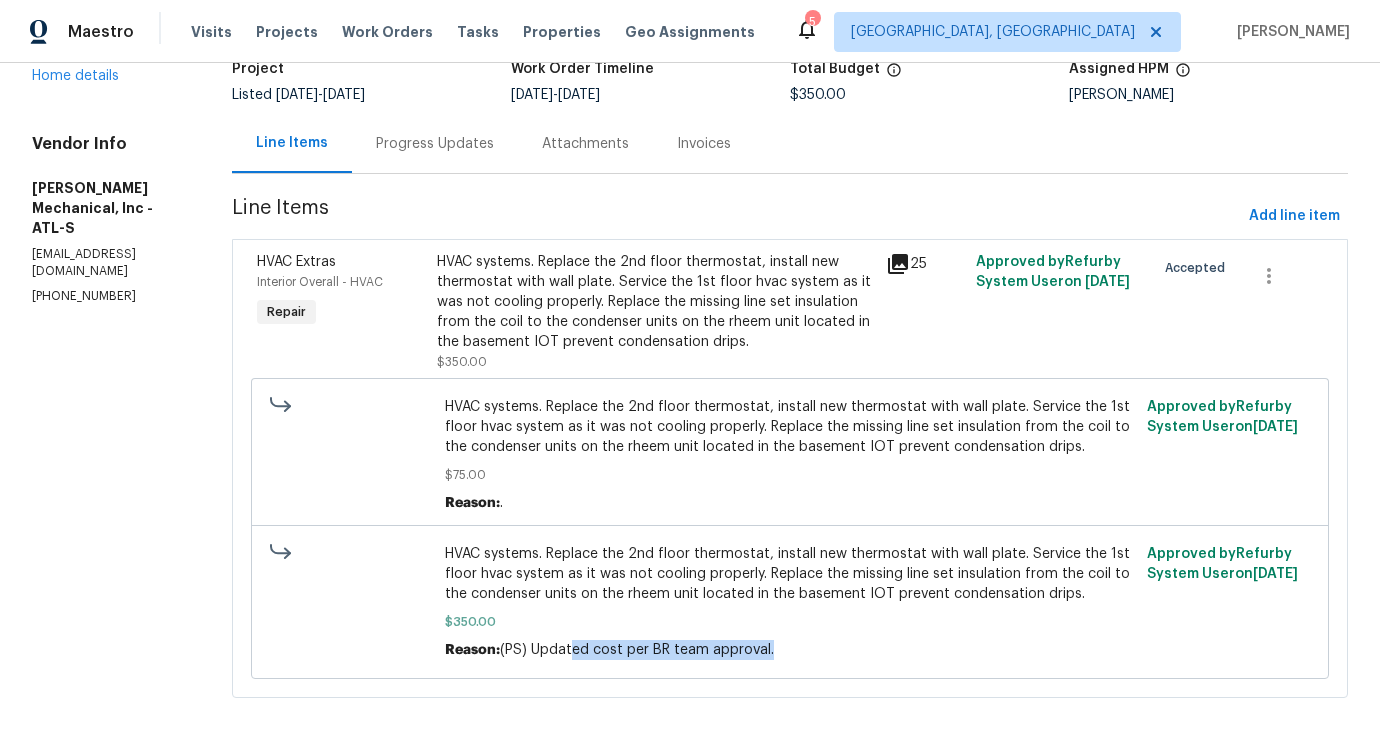 drag, startPoint x: 601, startPoint y: 640, endPoint x: 806, endPoint y: 639, distance: 205.00244 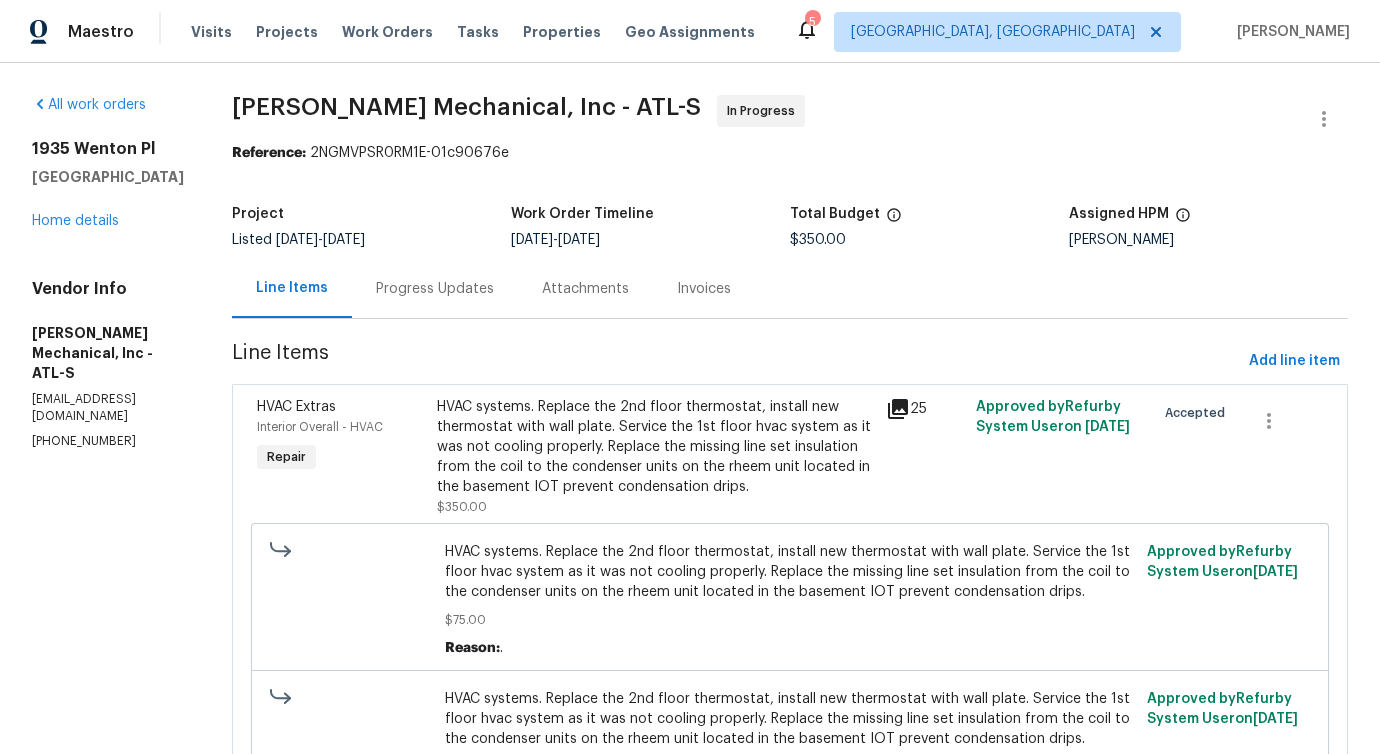 click on "Progress Updates" at bounding box center (435, 289) 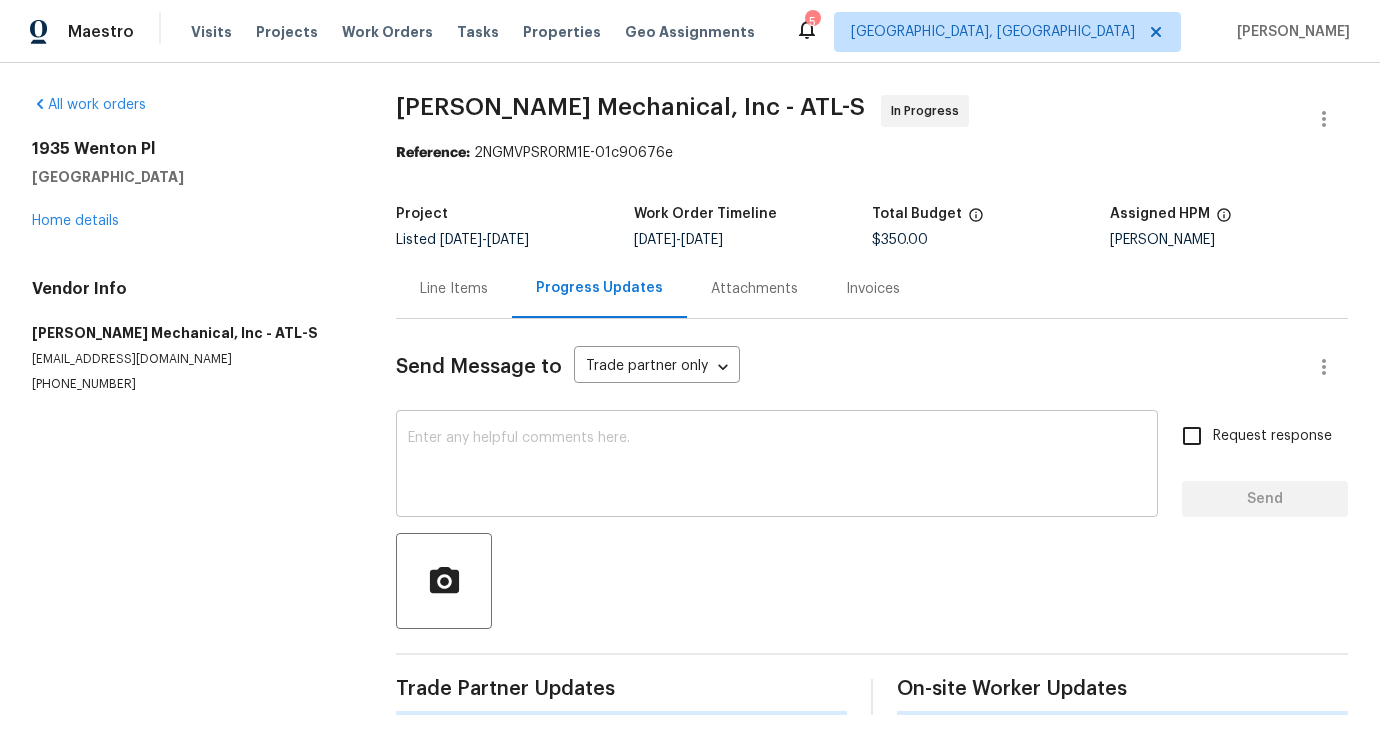 click at bounding box center (777, 466) 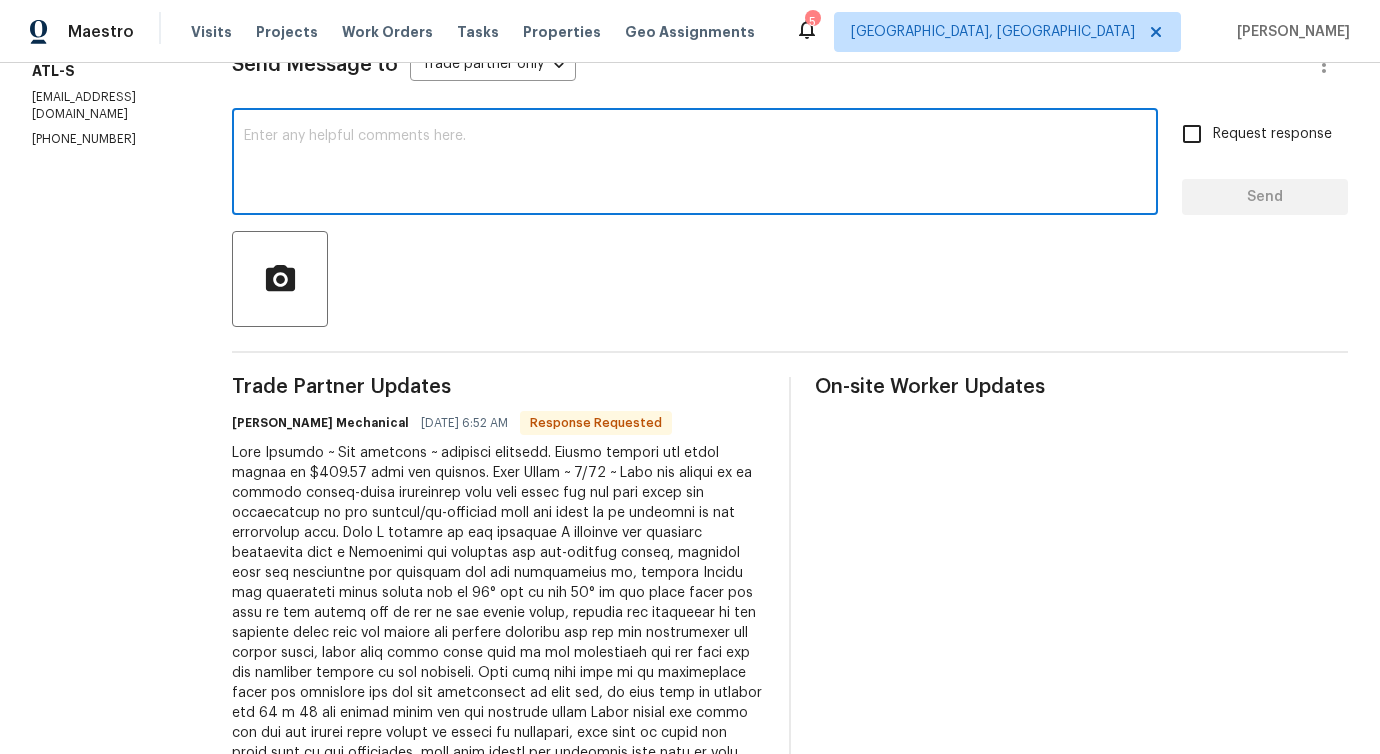 scroll, scrollTop: 0, scrollLeft: 0, axis: both 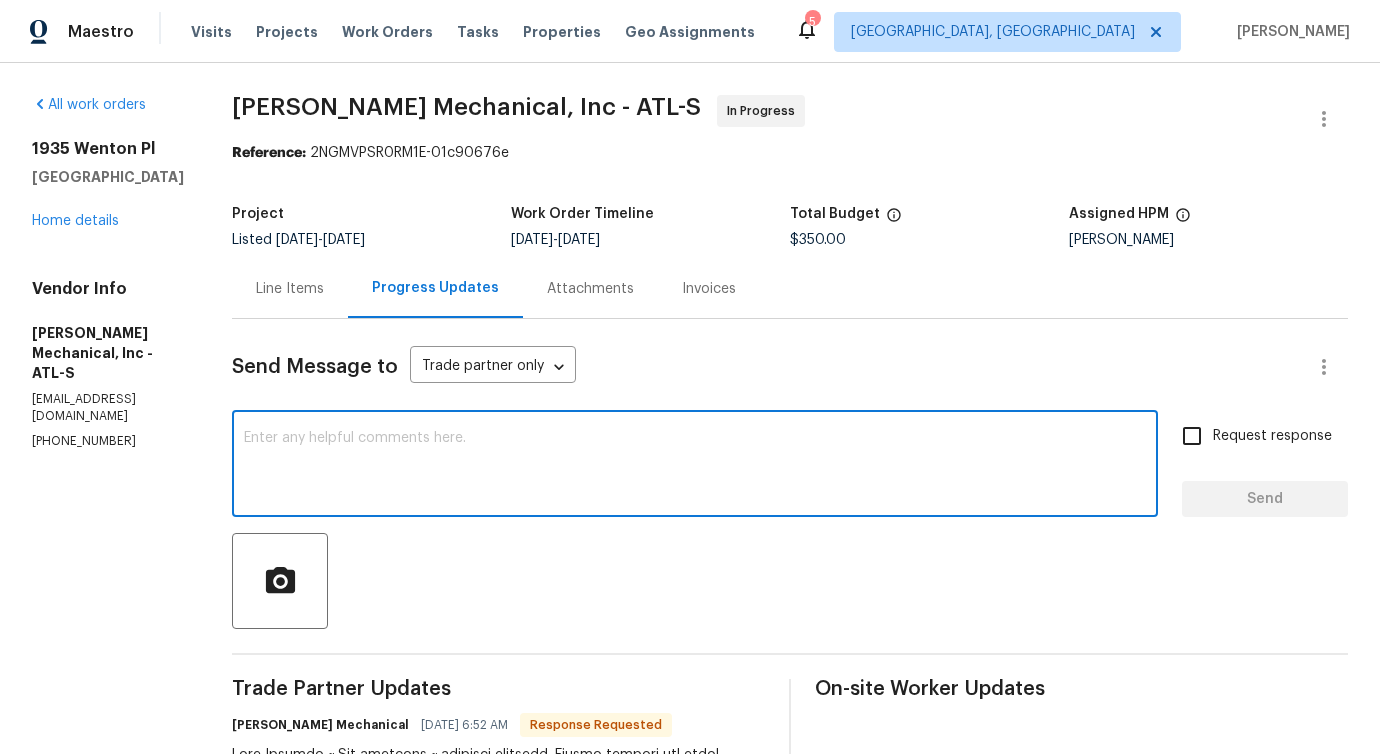 click on "Line Items" at bounding box center [290, 289] 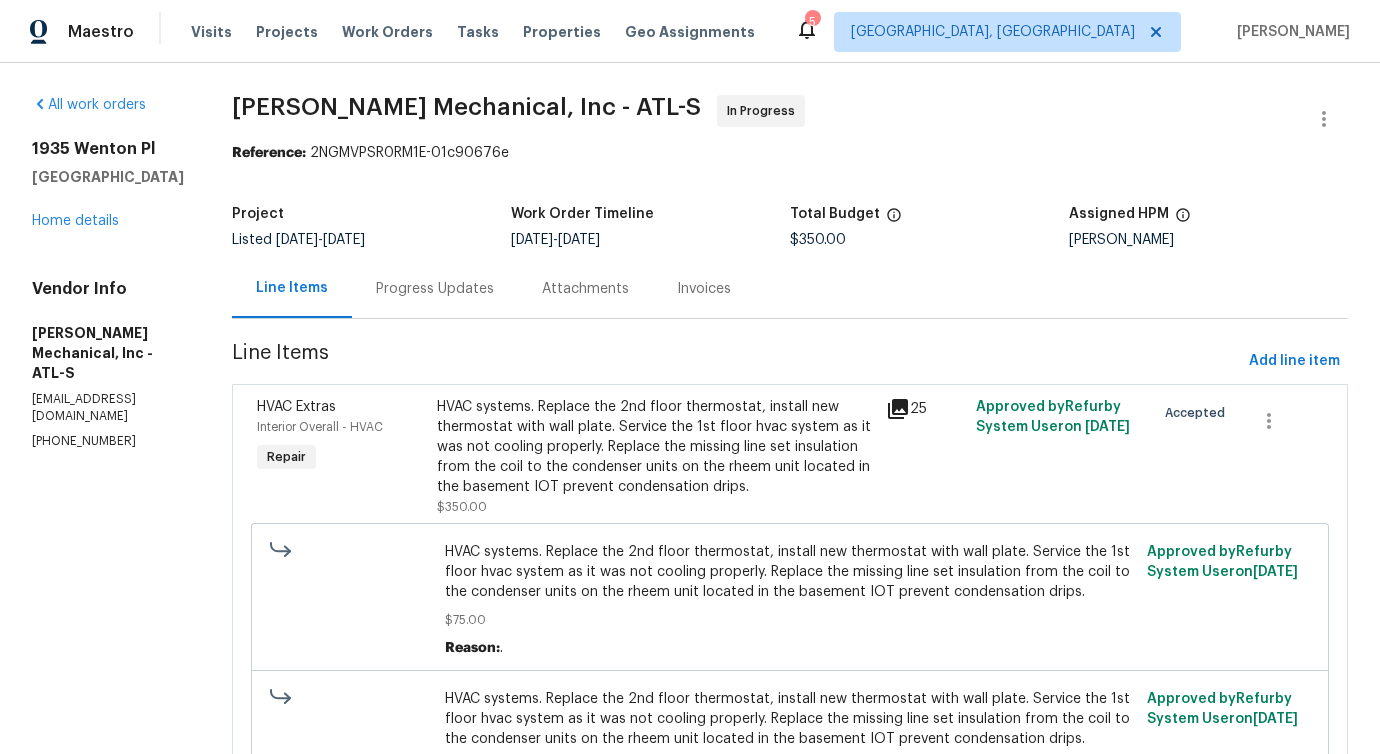 click on "HVAC systems.
Replace the 2nd floor thermostat, install new thermostat with wall plate.
Service the 1st floor hvac system as it was not cooling properly.
Replace the missing line set insulation from the coil to the condenser units on the rheem unit located in the basement IOT prevent condensation drips." at bounding box center (655, 447) 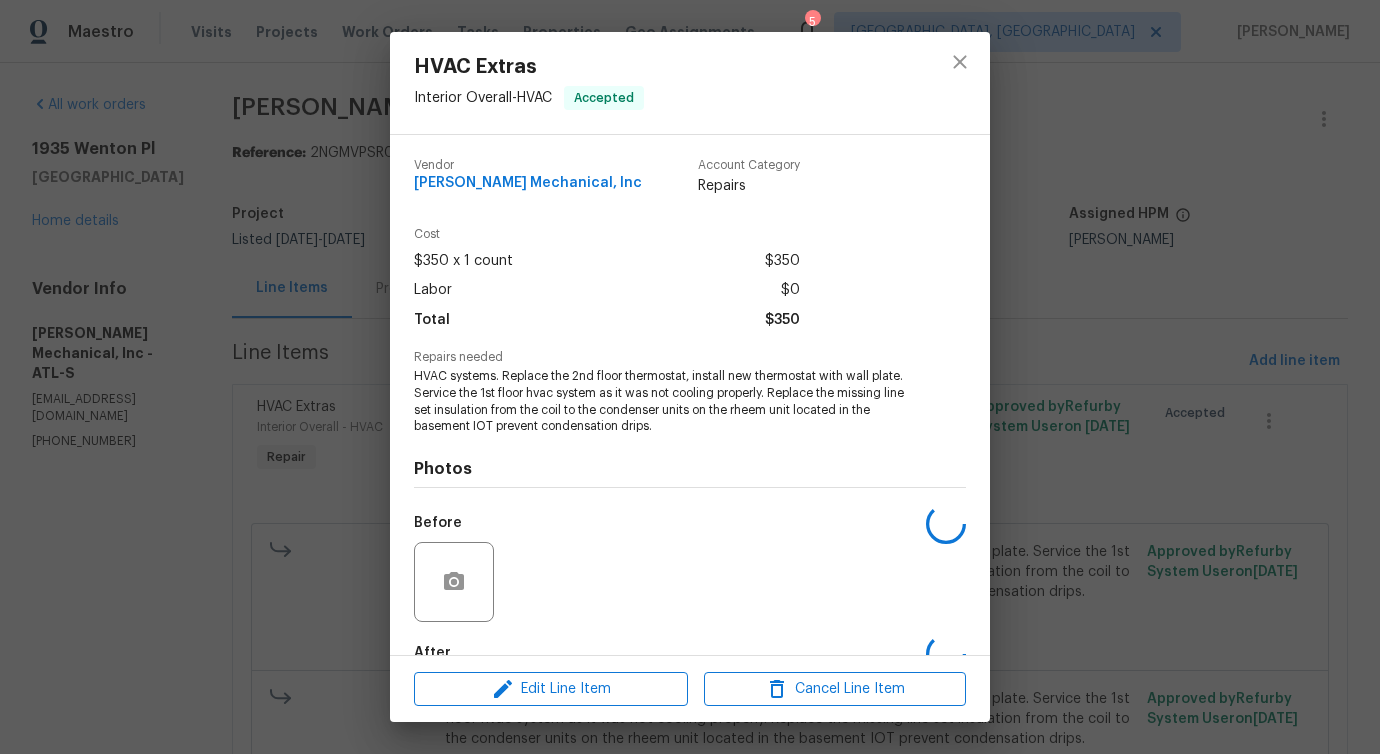 scroll, scrollTop: 117, scrollLeft: 0, axis: vertical 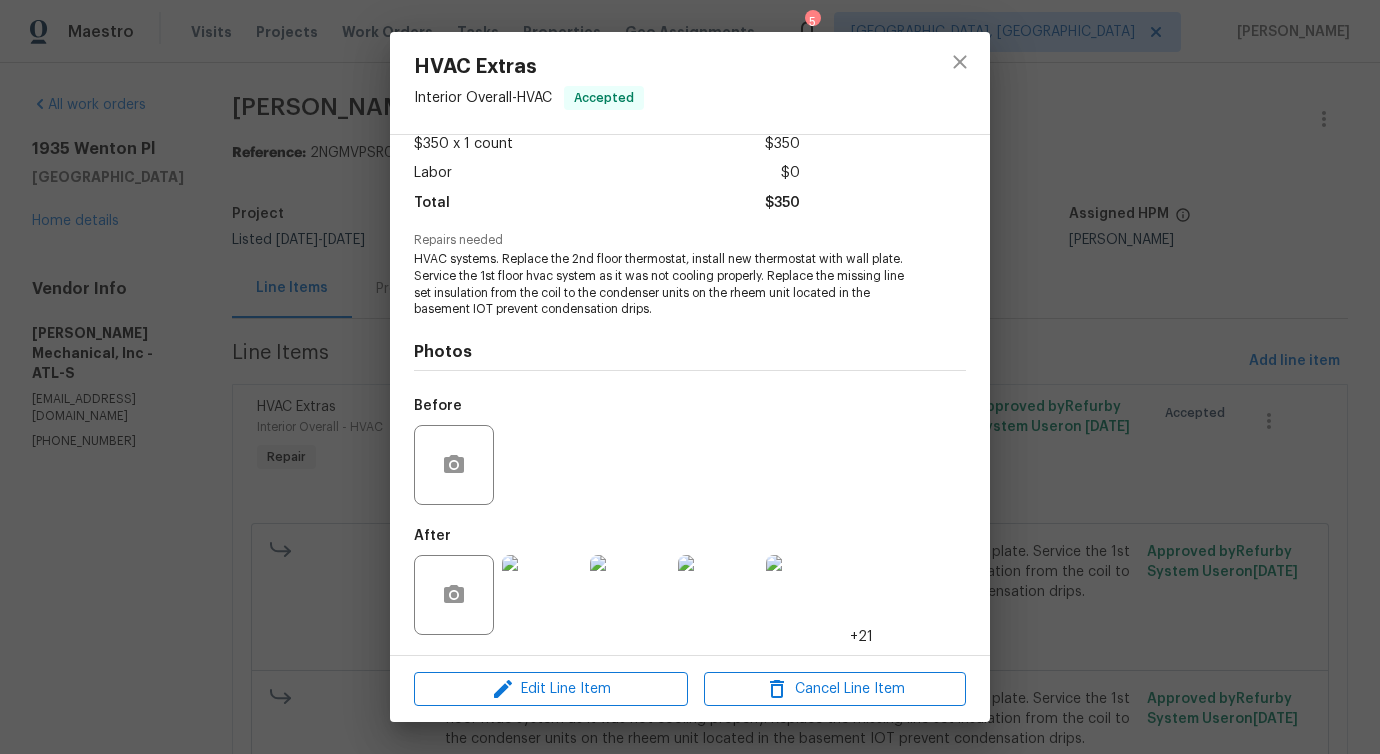click at bounding box center (542, 595) 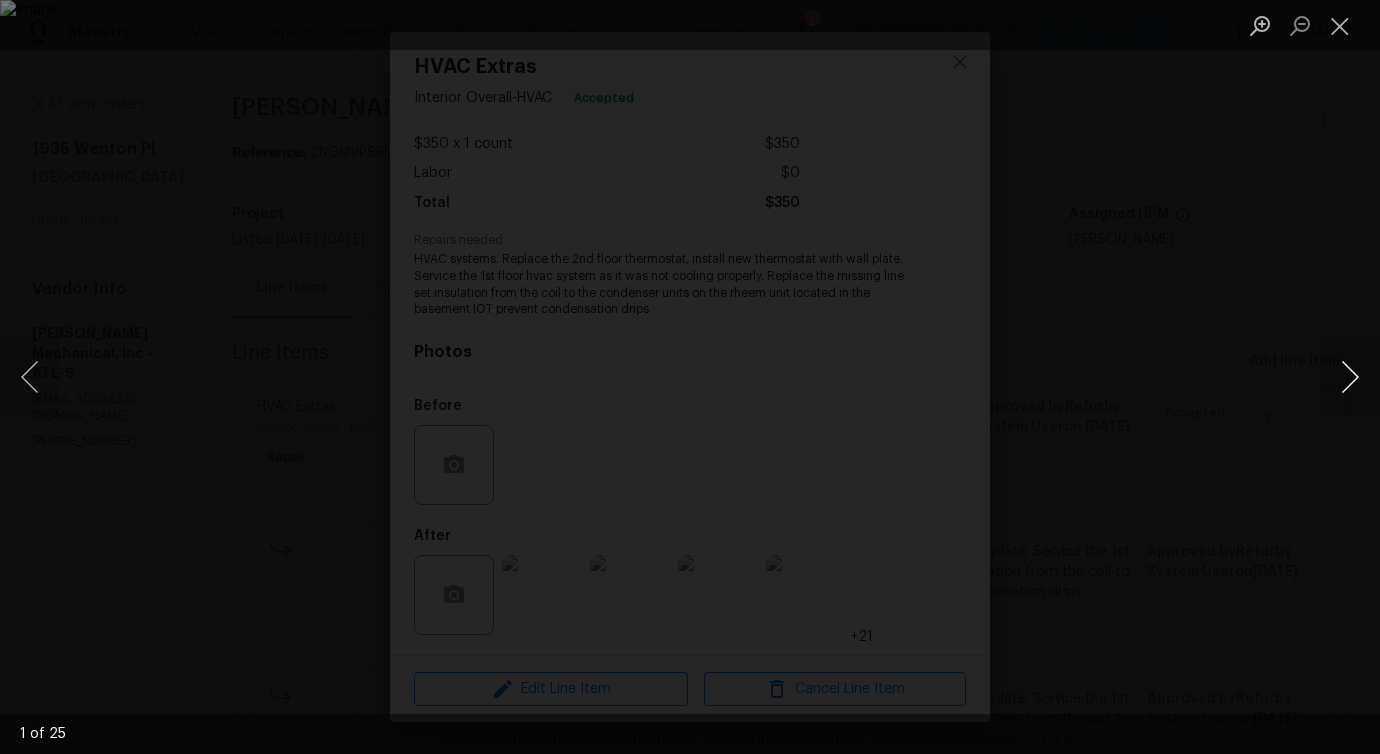 click at bounding box center (1350, 377) 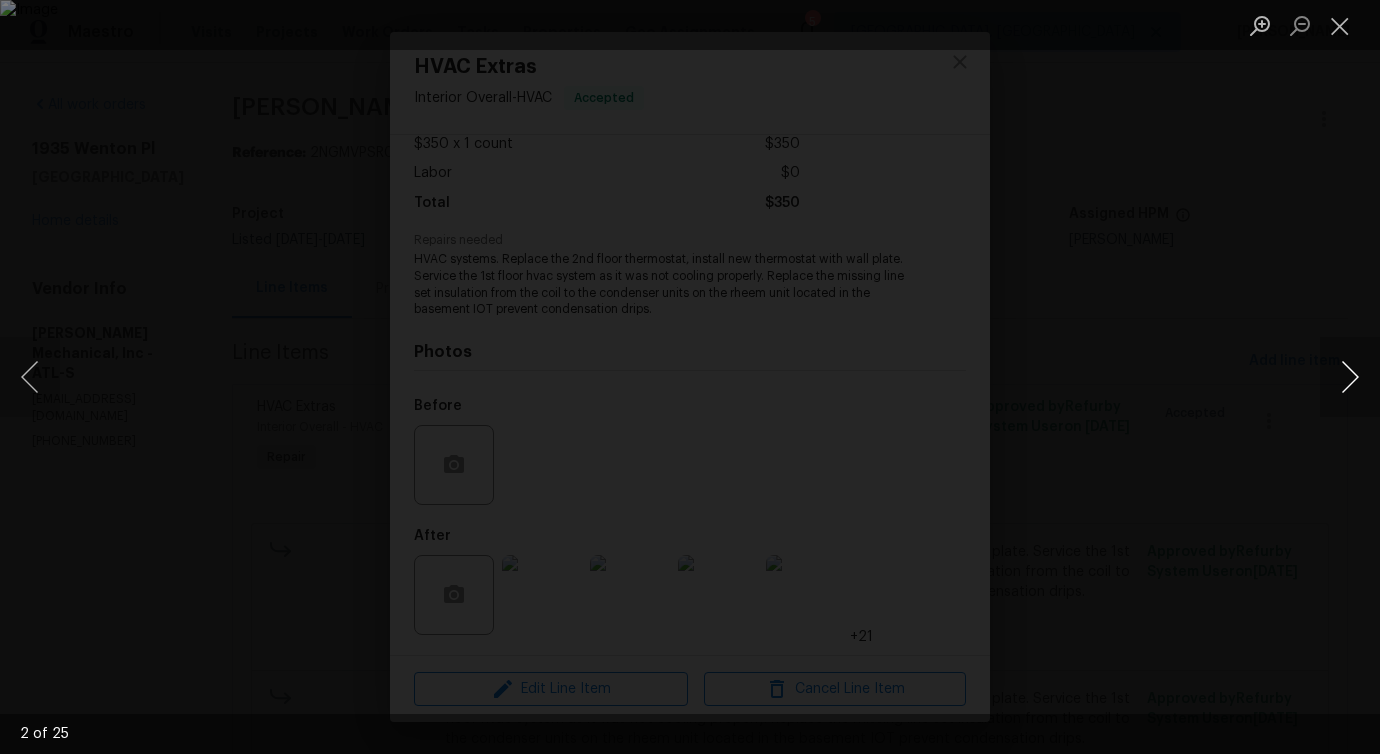 click at bounding box center [1350, 377] 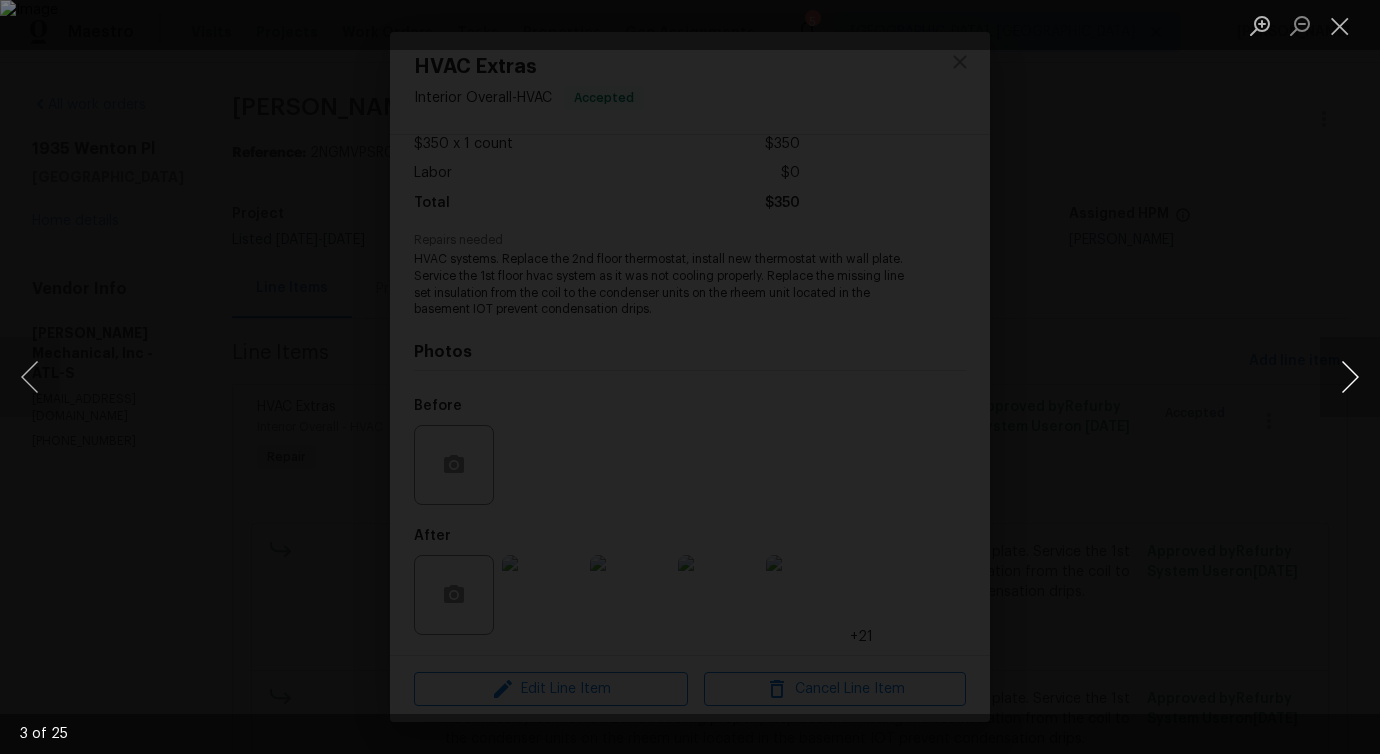 click at bounding box center [1350, 377] 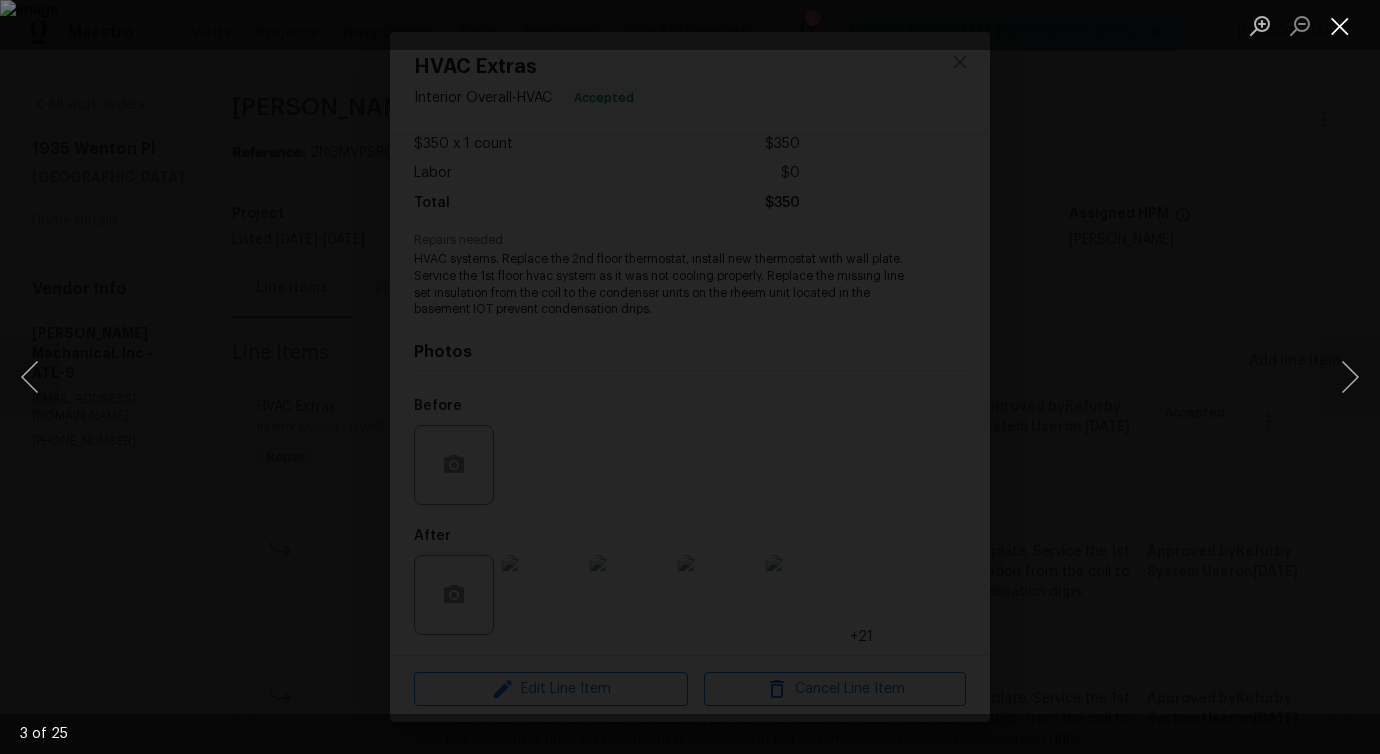click at bounding box center [1340, 25] 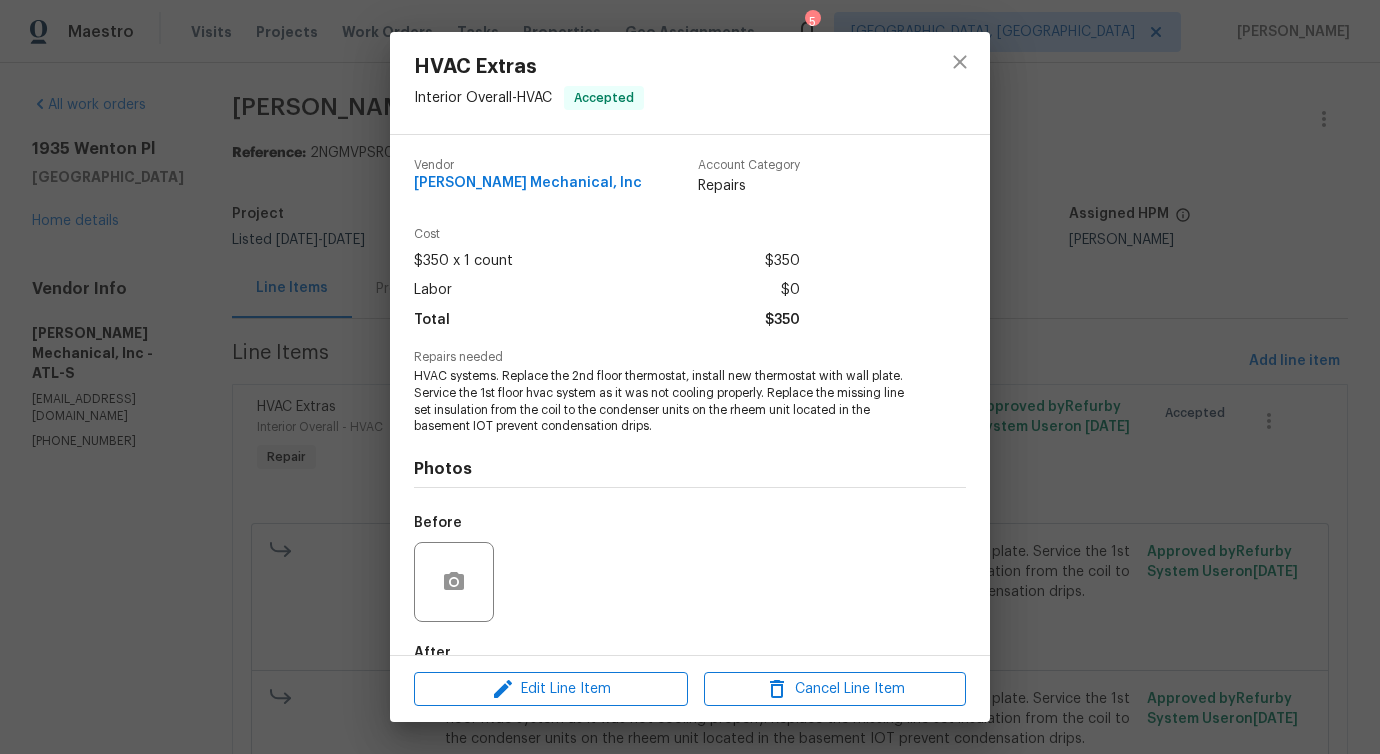scroll, scrollTop: 117, scrollLeft: 0, axis: vertical 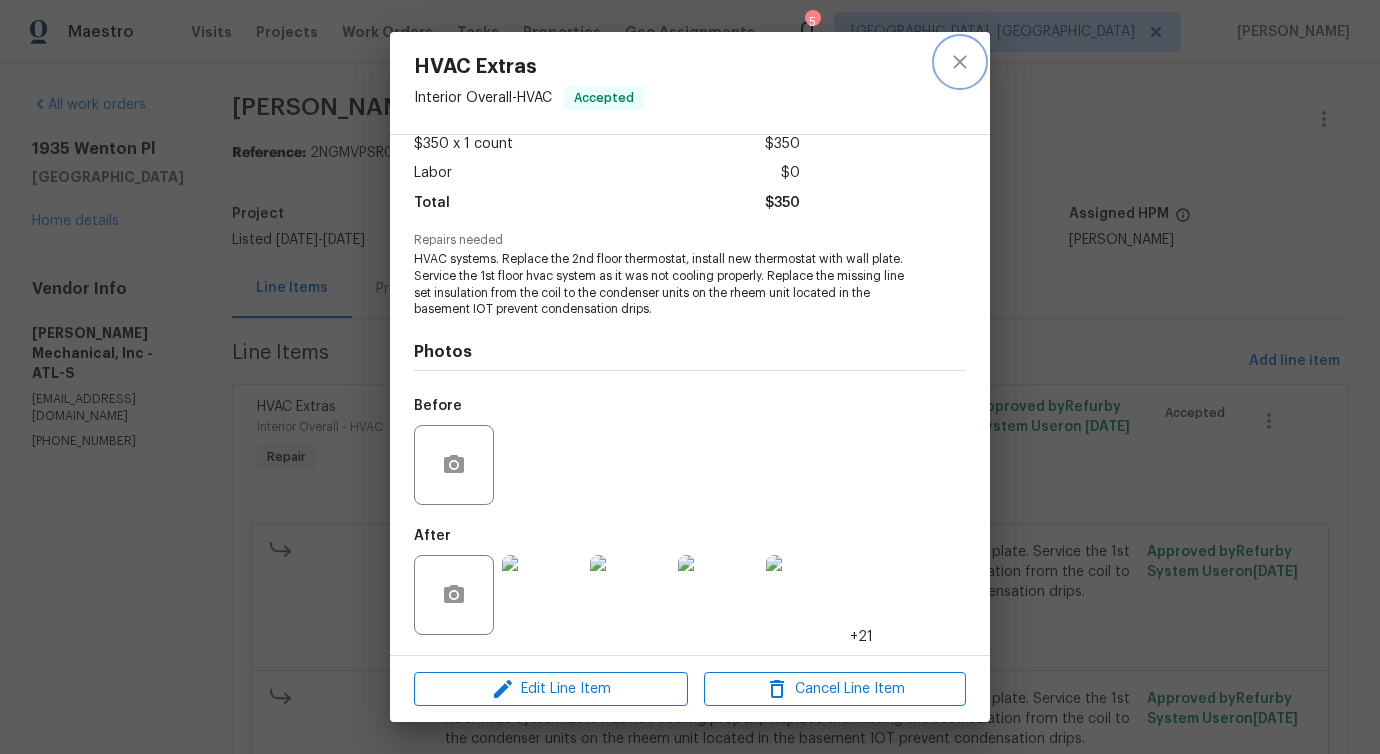 click at bounding box center (960, 62) 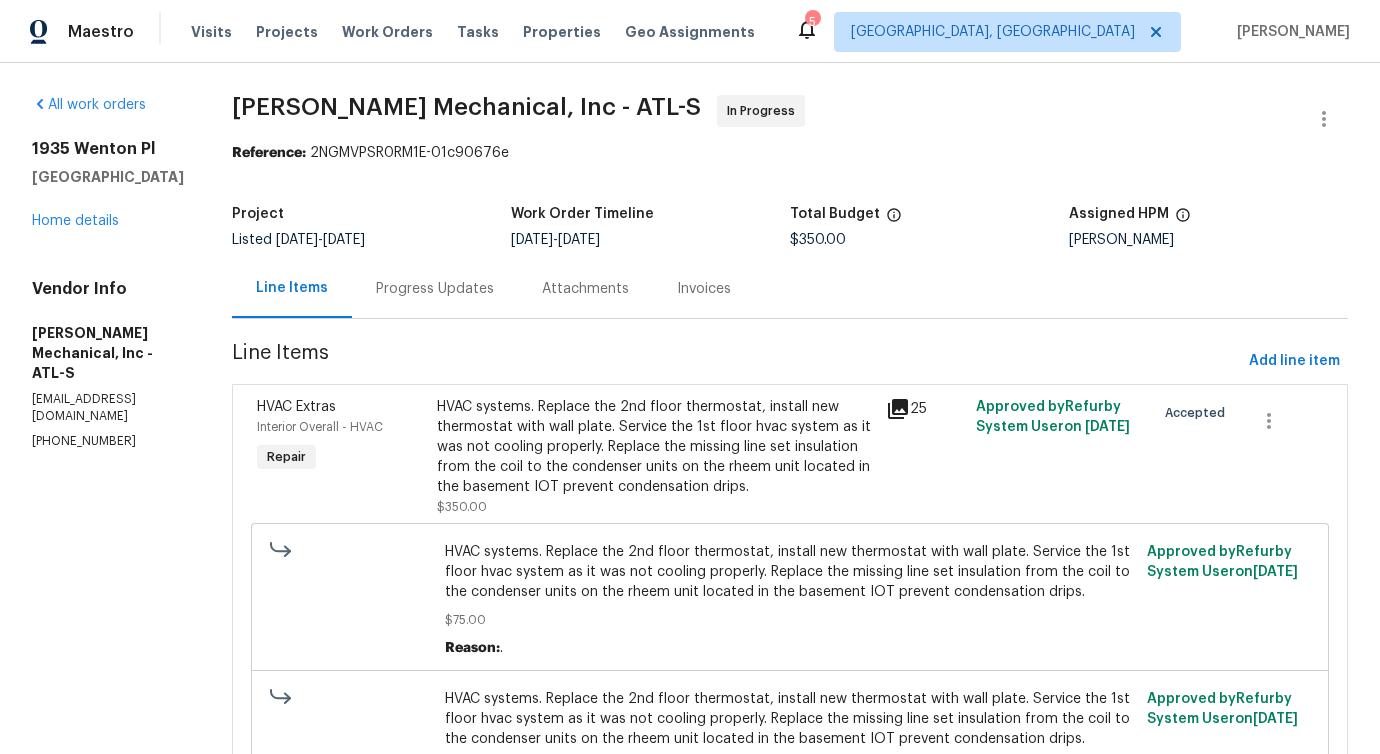 click on "Progress Updates" at bounding box center (435, 288) 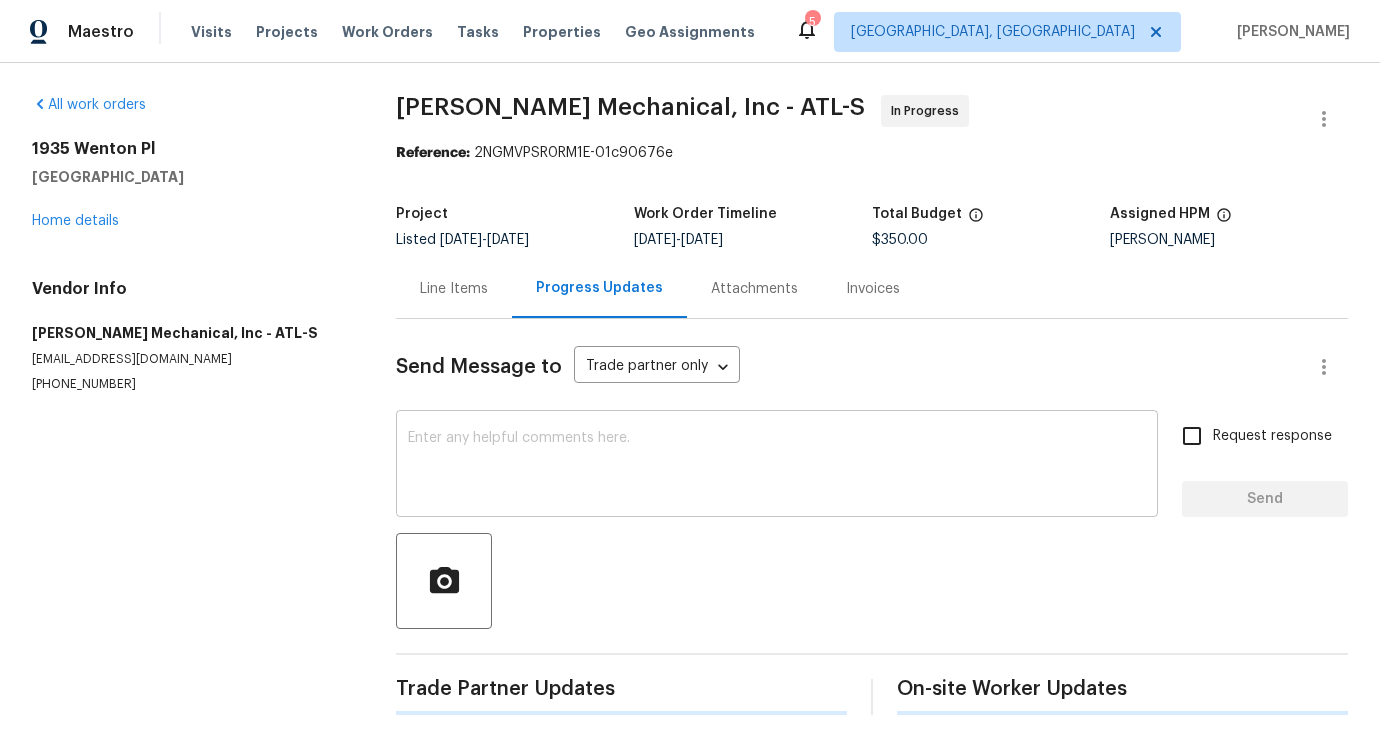click at bounding box center (777, 466) 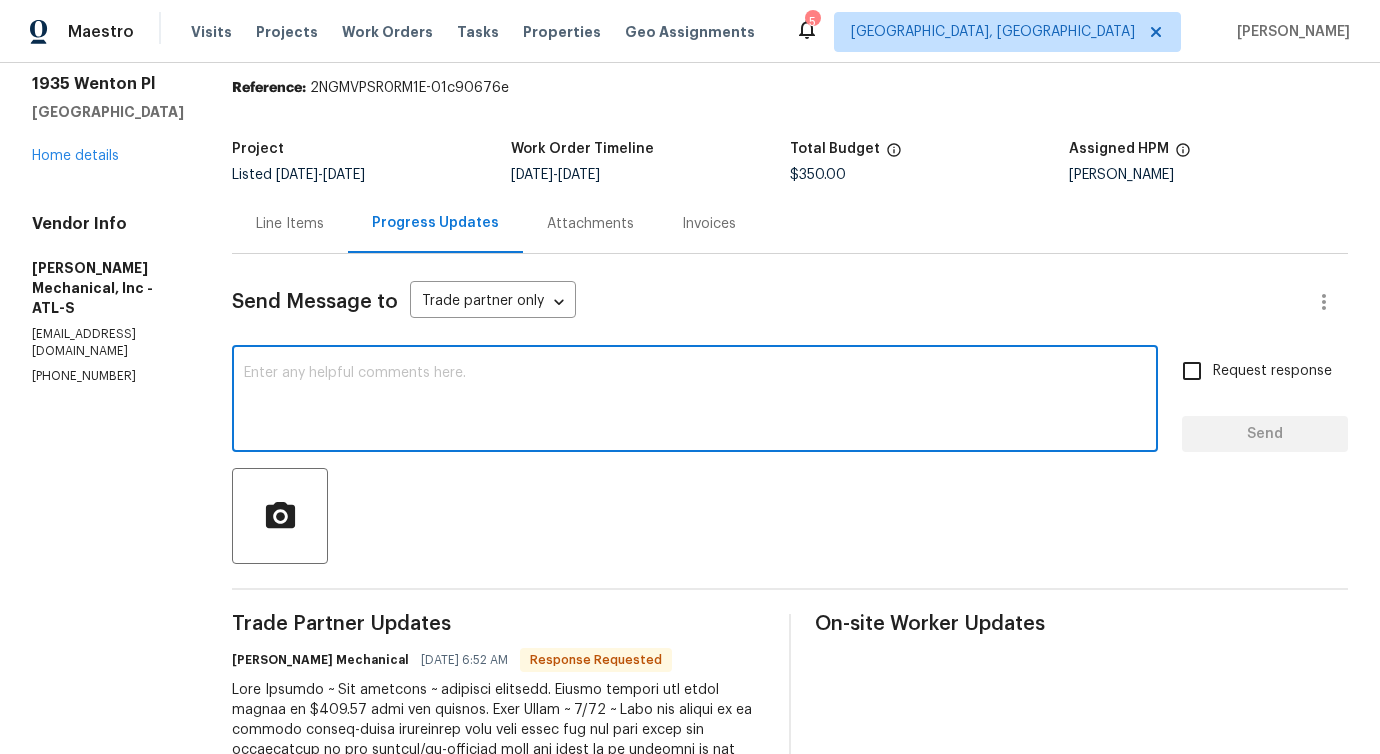 scroll, scrollTop: 0, scrollLeft: 0, axis: both 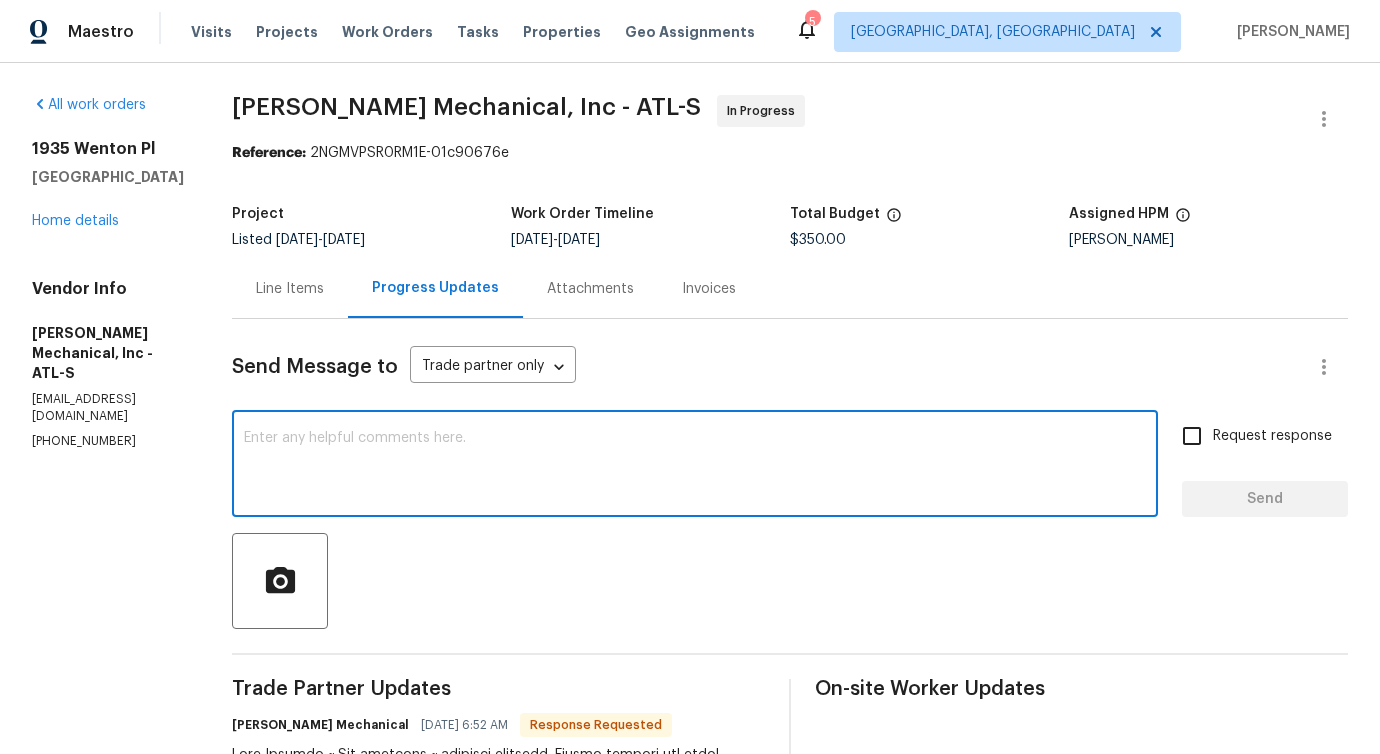 click on "Line Items" at bounding box center [290, 288] 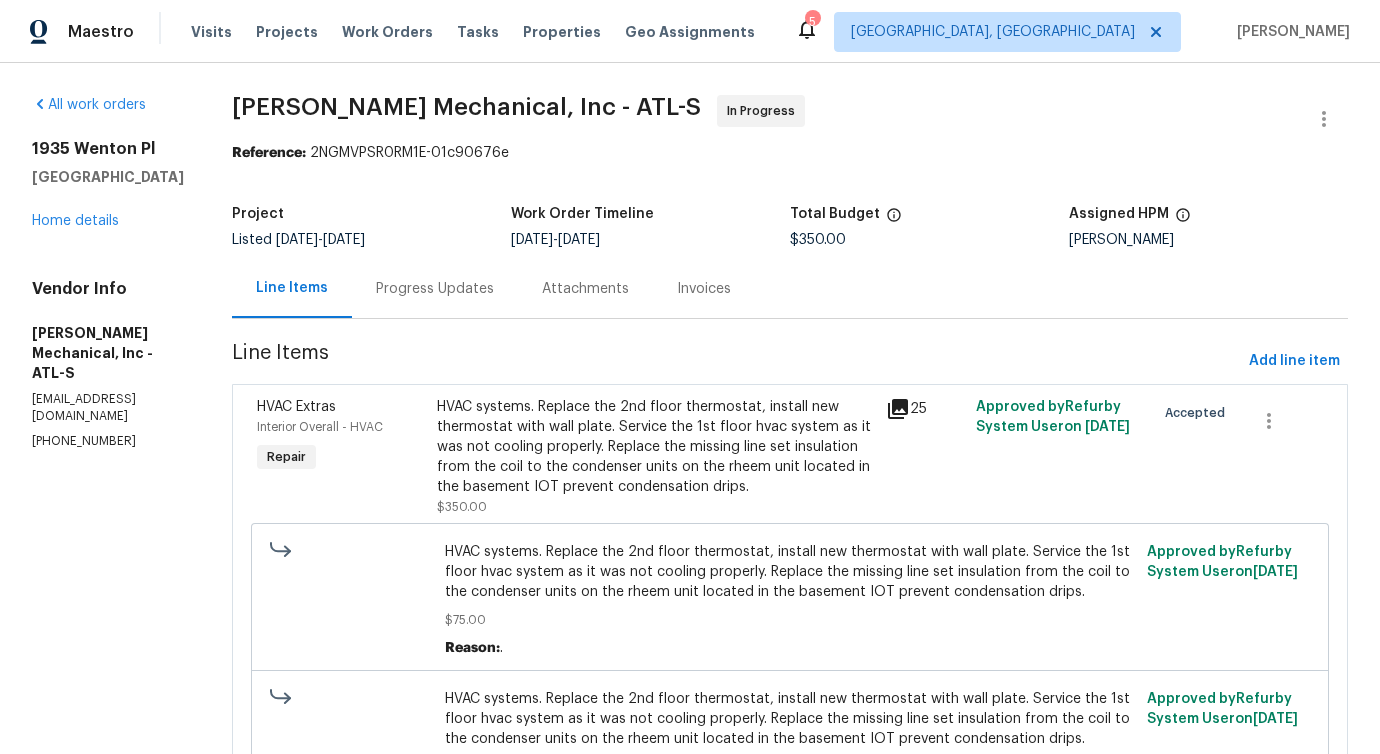click on "HVAC systems.
Replace the 2nd floor thermostat, install new thermostat with wall plate.
Service the 1st floor hvac system as it was not cooling properly.
Replace the missing line set insulation from the coil to the condenser units on the rheem unit located in the basement IOT prevent condensation drips." at bounding box center (655, 447) 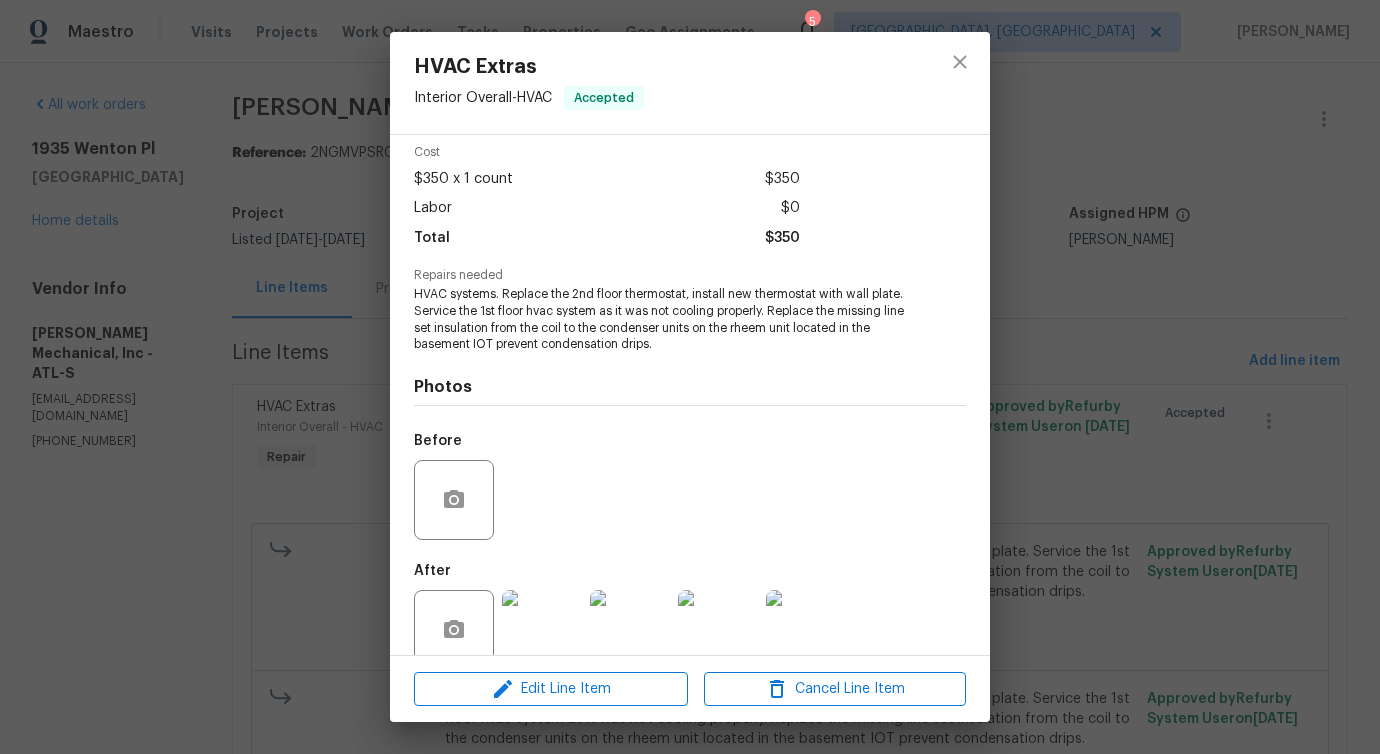 scroll, scrollTop: 117, scrollLeft: 0, axis: vertical 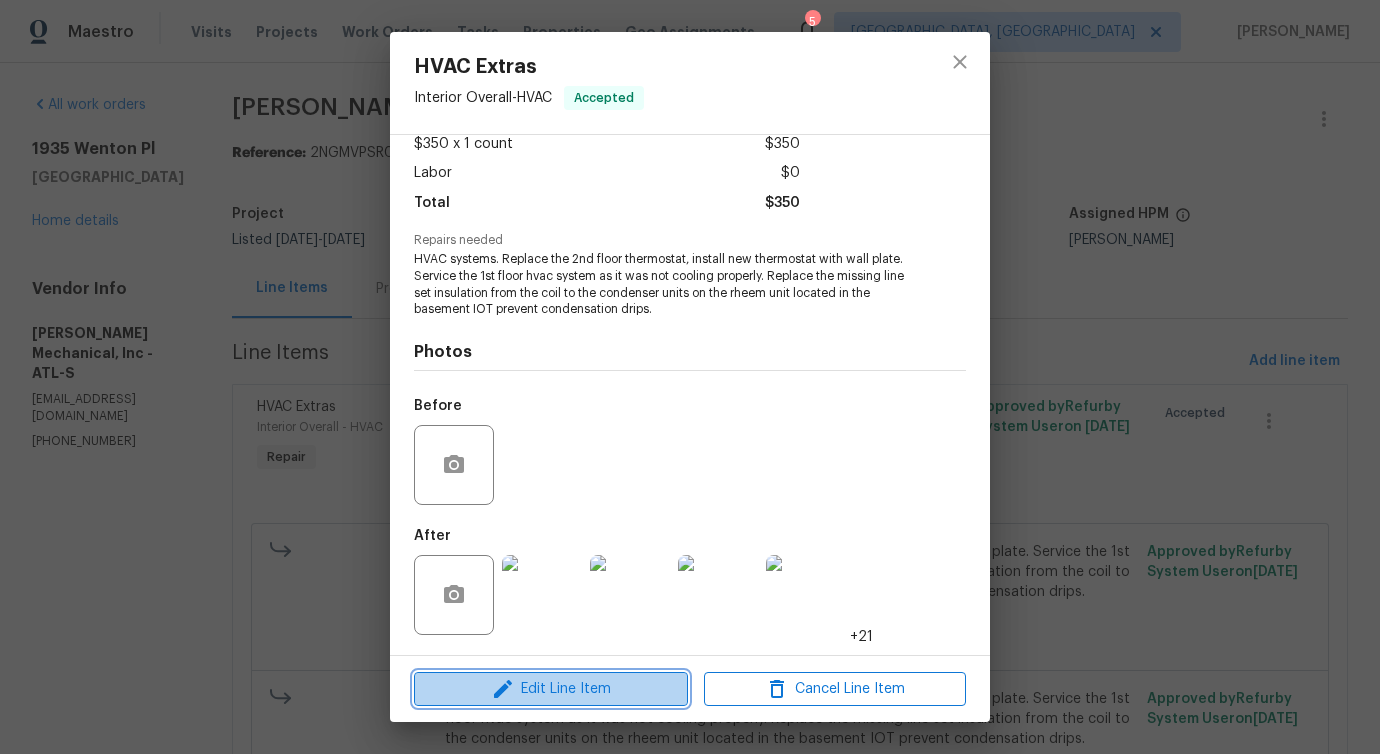 click on "Edit Line Item" at bounding box center (551, 689) 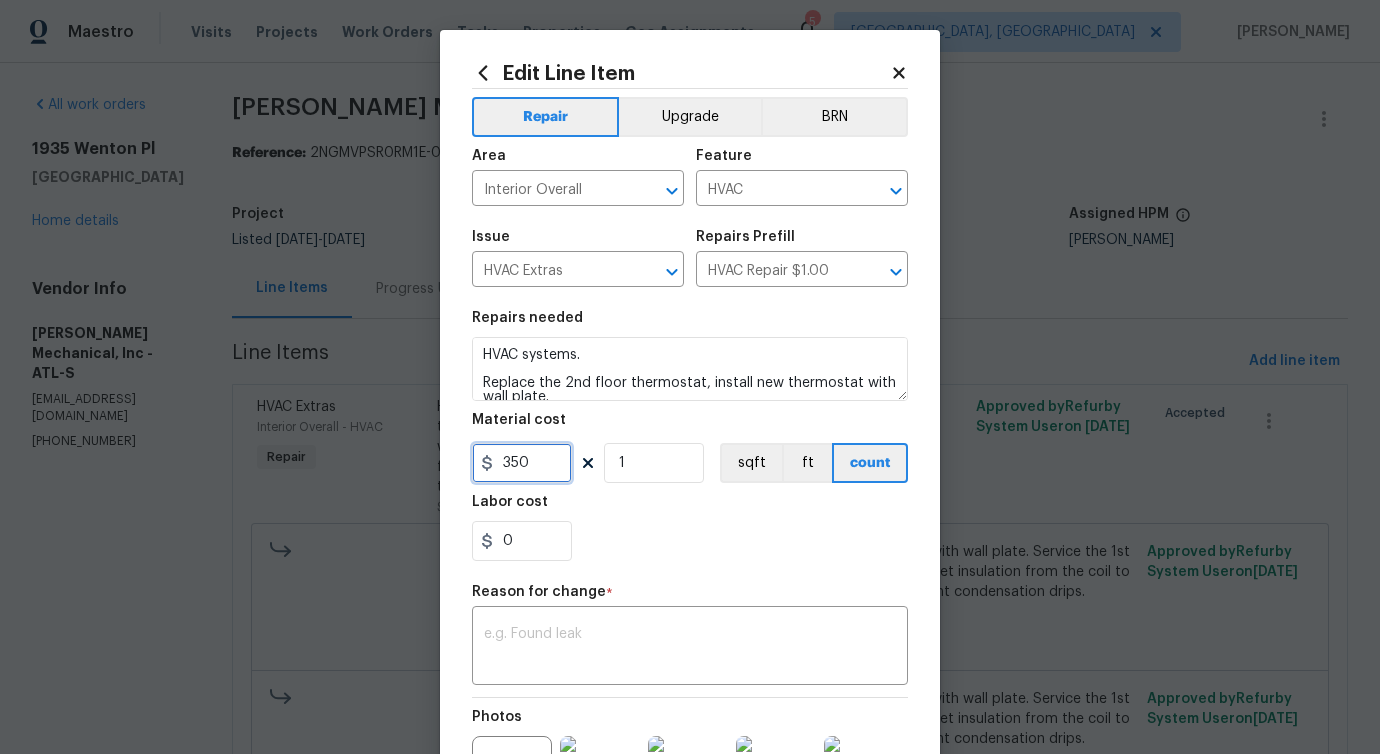 click on "350" at bounding box center (522, 463) 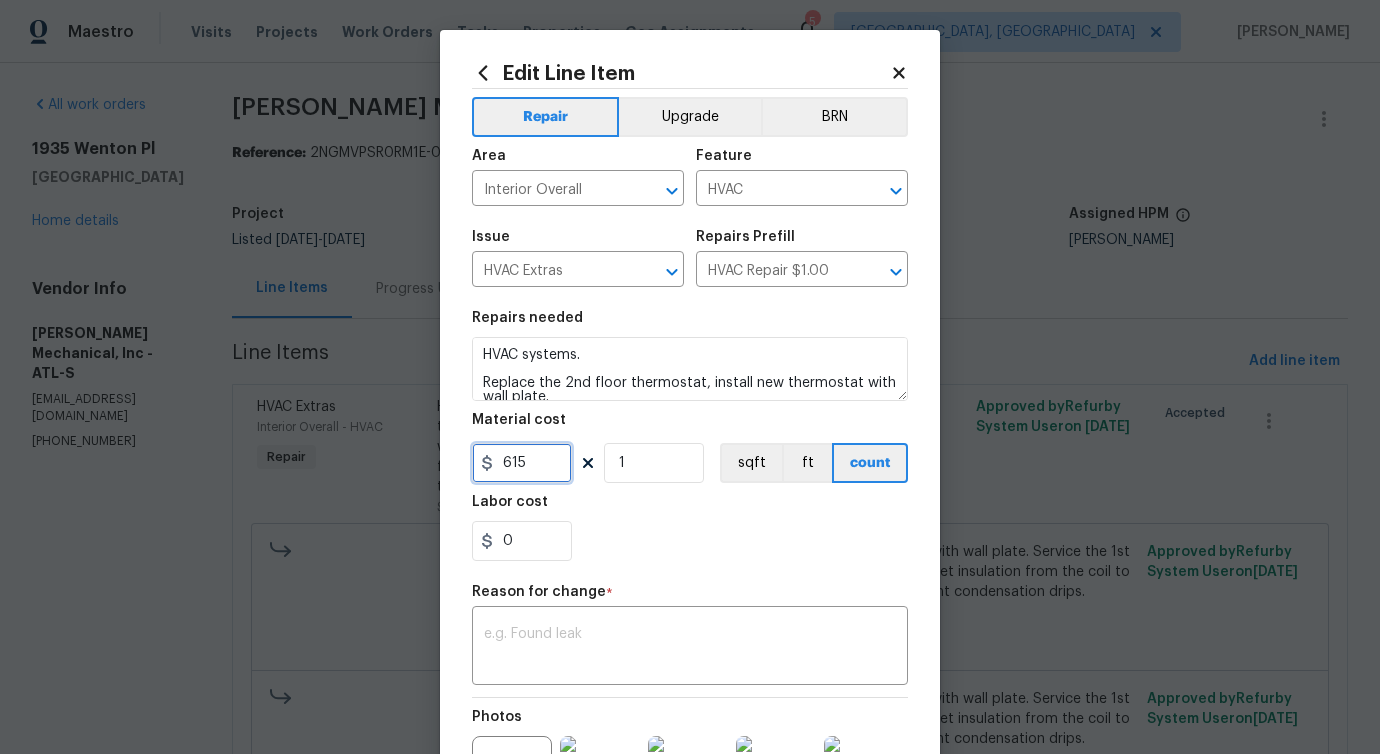 type on "615" 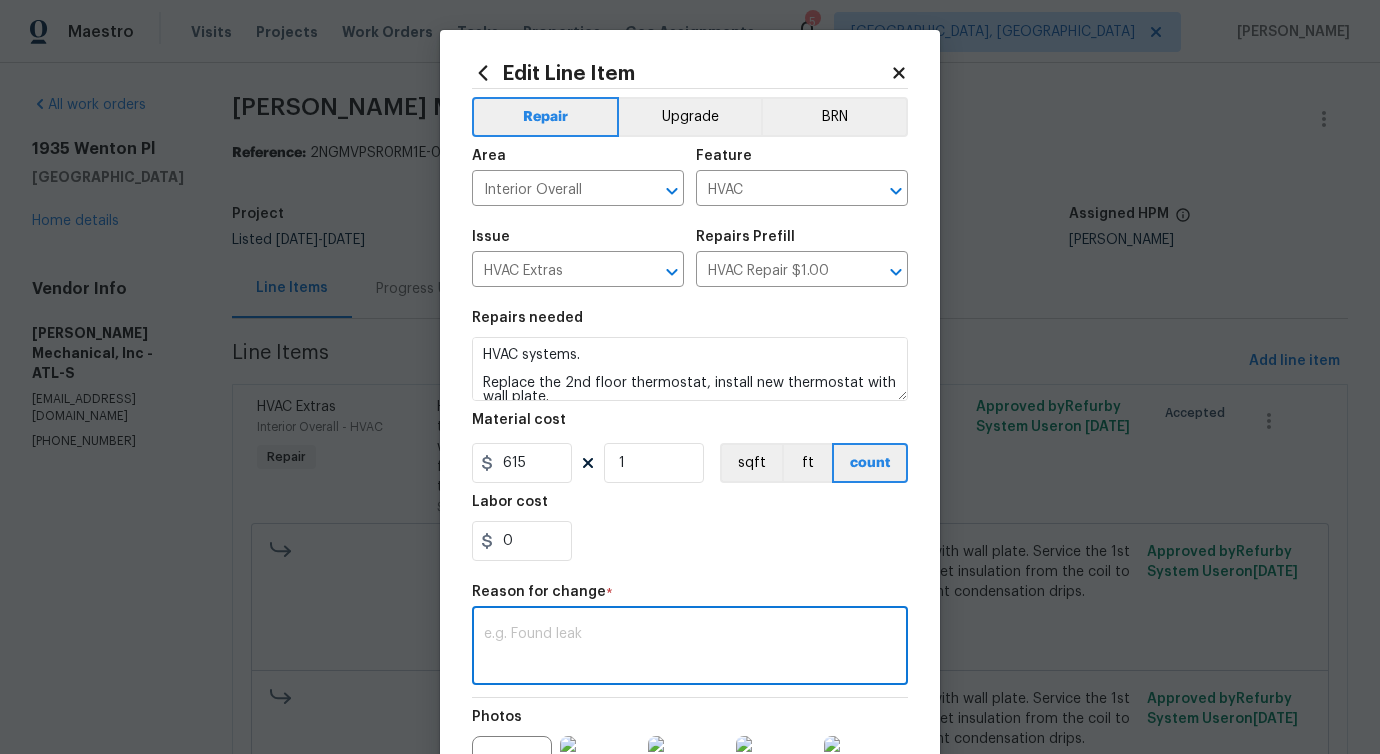 click at bounding box center [690, 648] 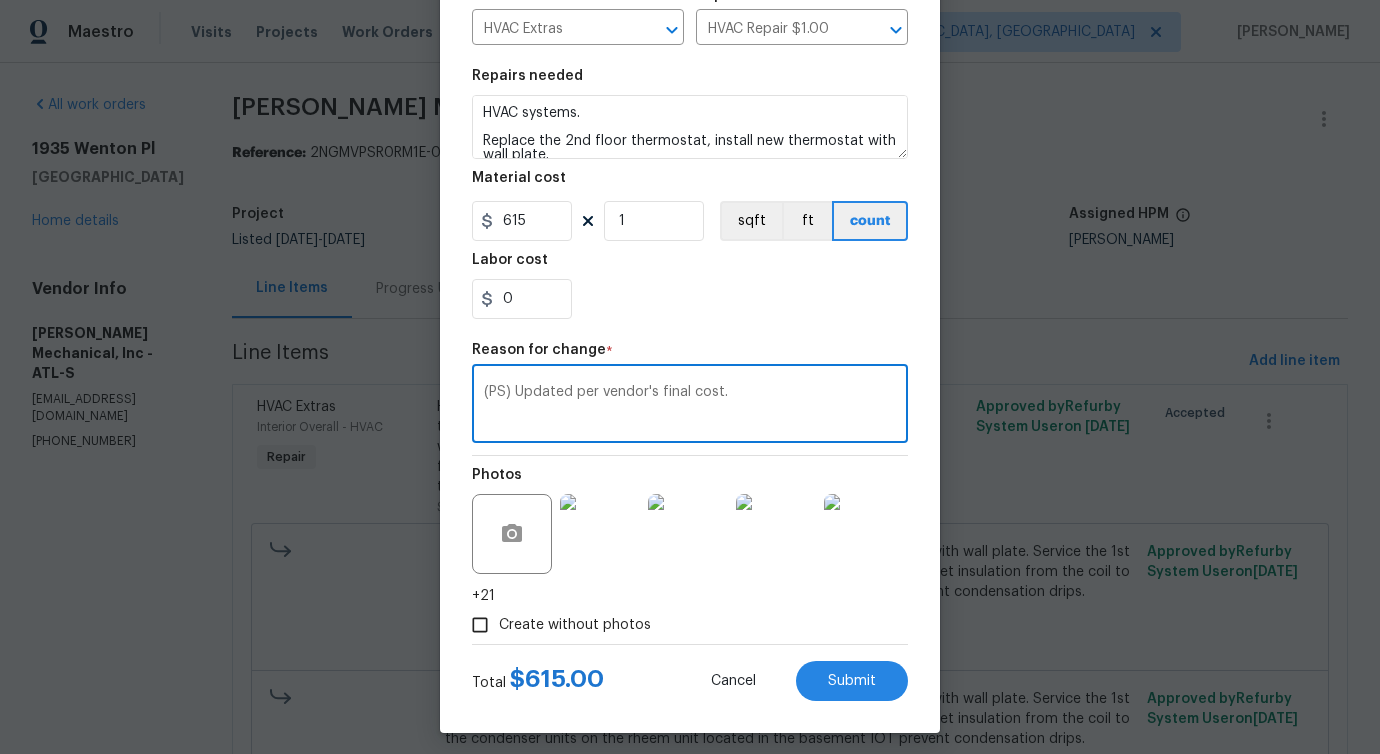 scroll, scrollTop: 252, scrollLeft: 0, axis: vertical 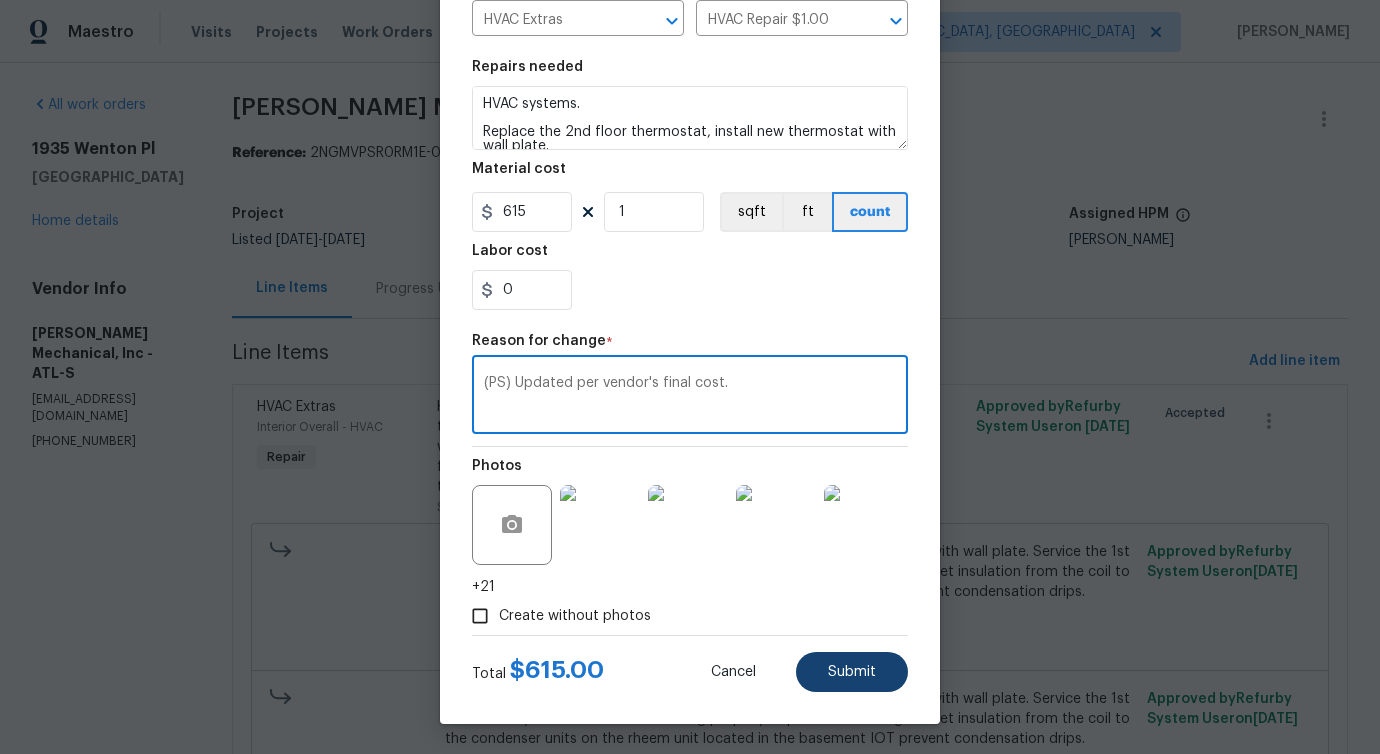 type on "(PS) Updated per vendor's final cost." 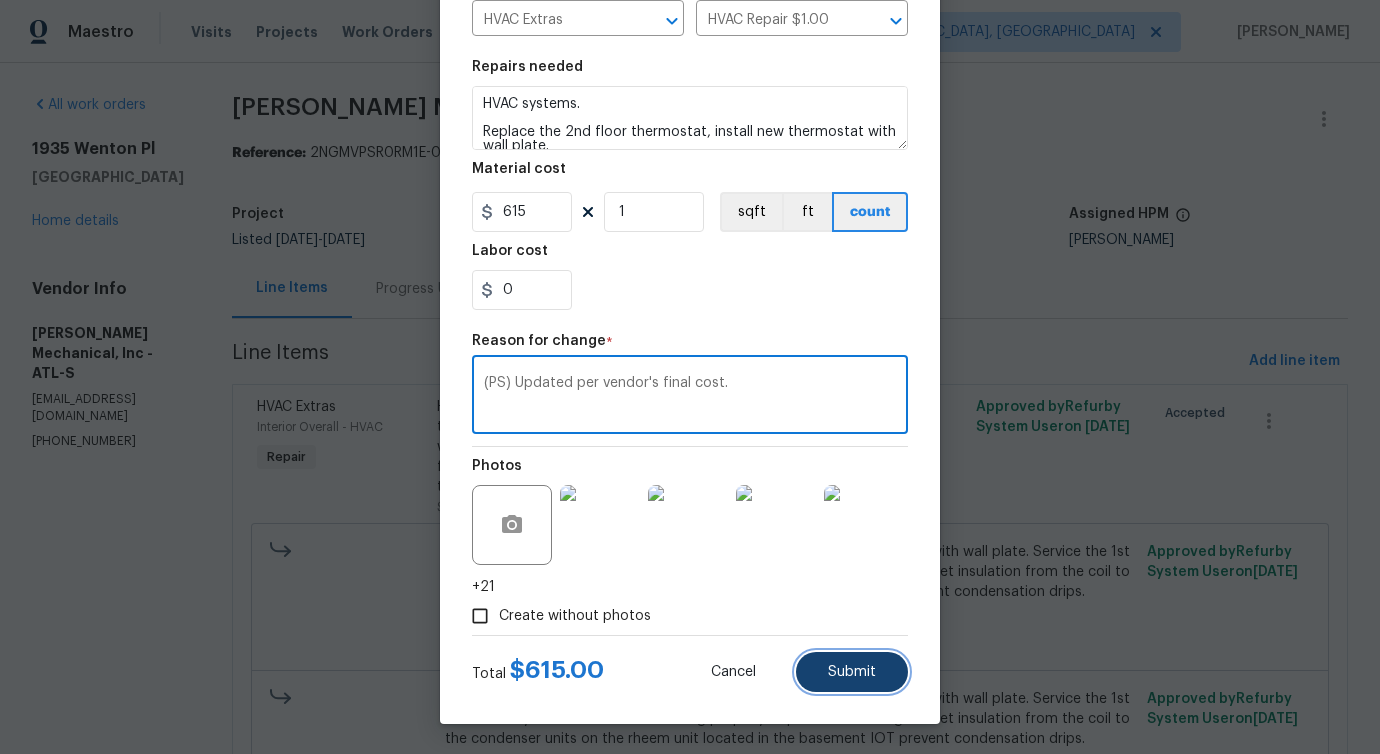 click on "Submit" at bounding box center (852, 672) 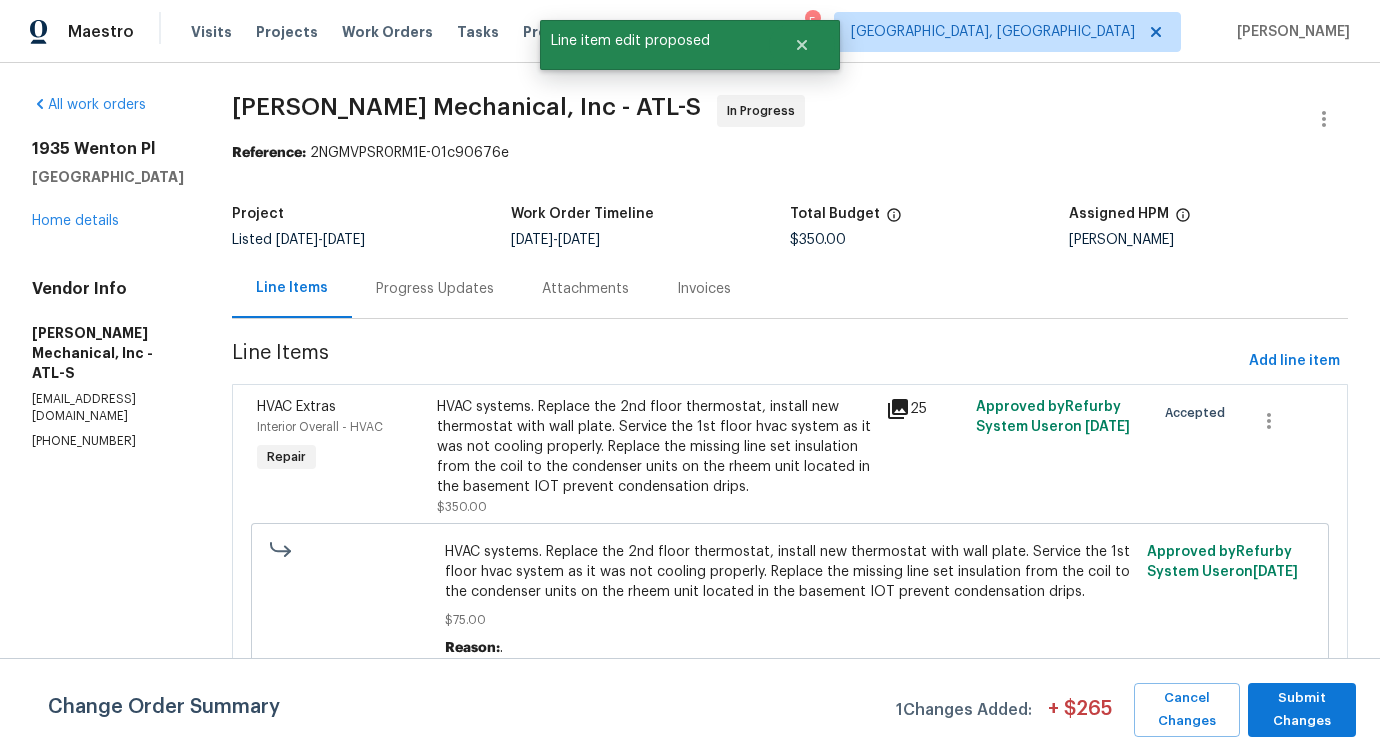 scroll, scrollTop: 0, scrollLeft: 0, axis: both 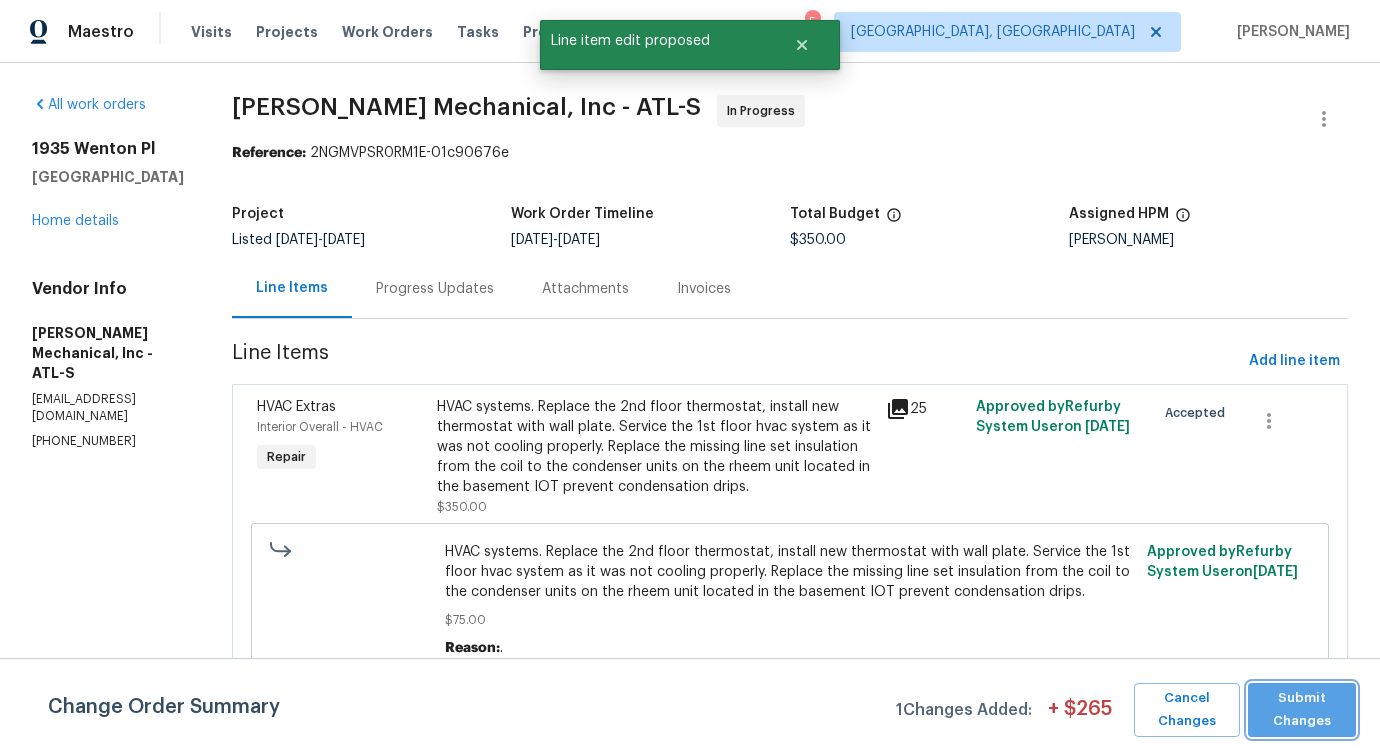 click on "Submit Changes" at bounding box center [1302, 710] 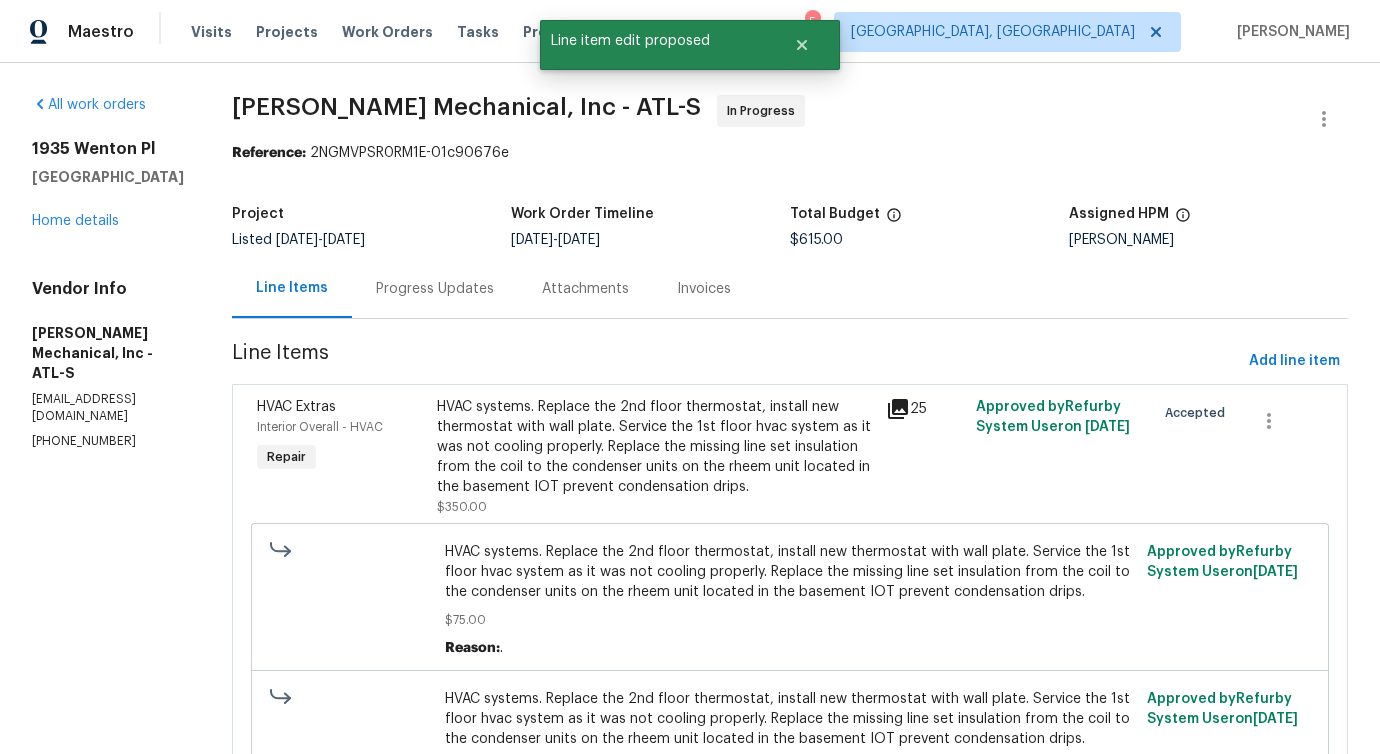 click on "Progress Updates" at bounding box center [435, 288] 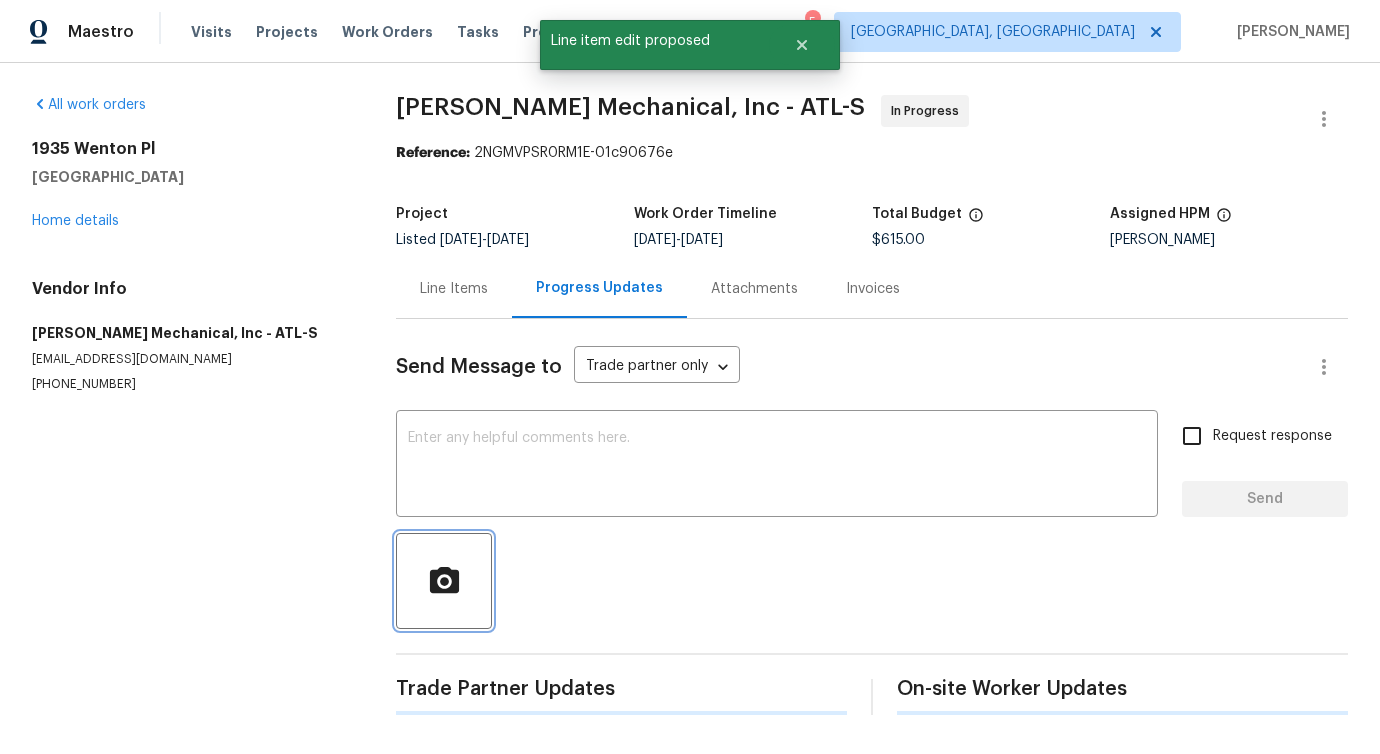 click at bounding box center [444, 581] 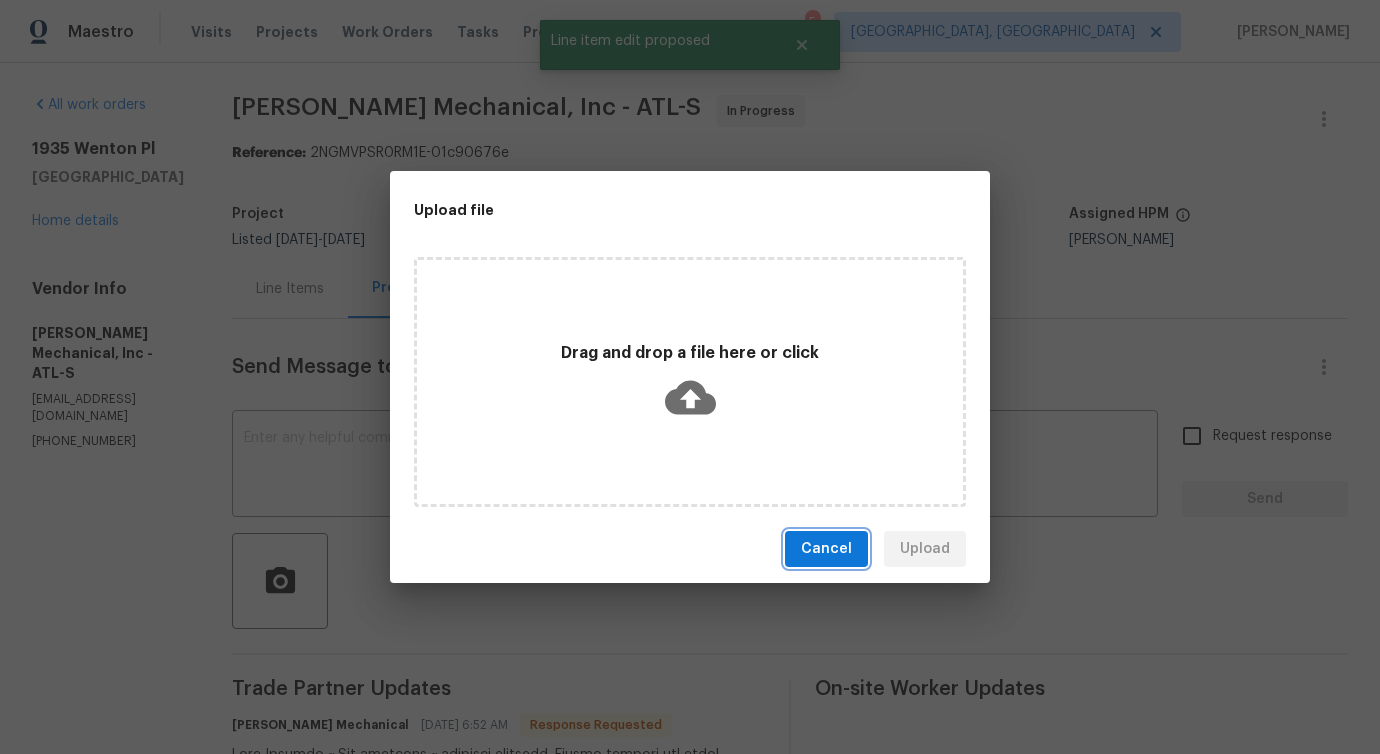 click on "Cancel" at bounding box center (826, 549) 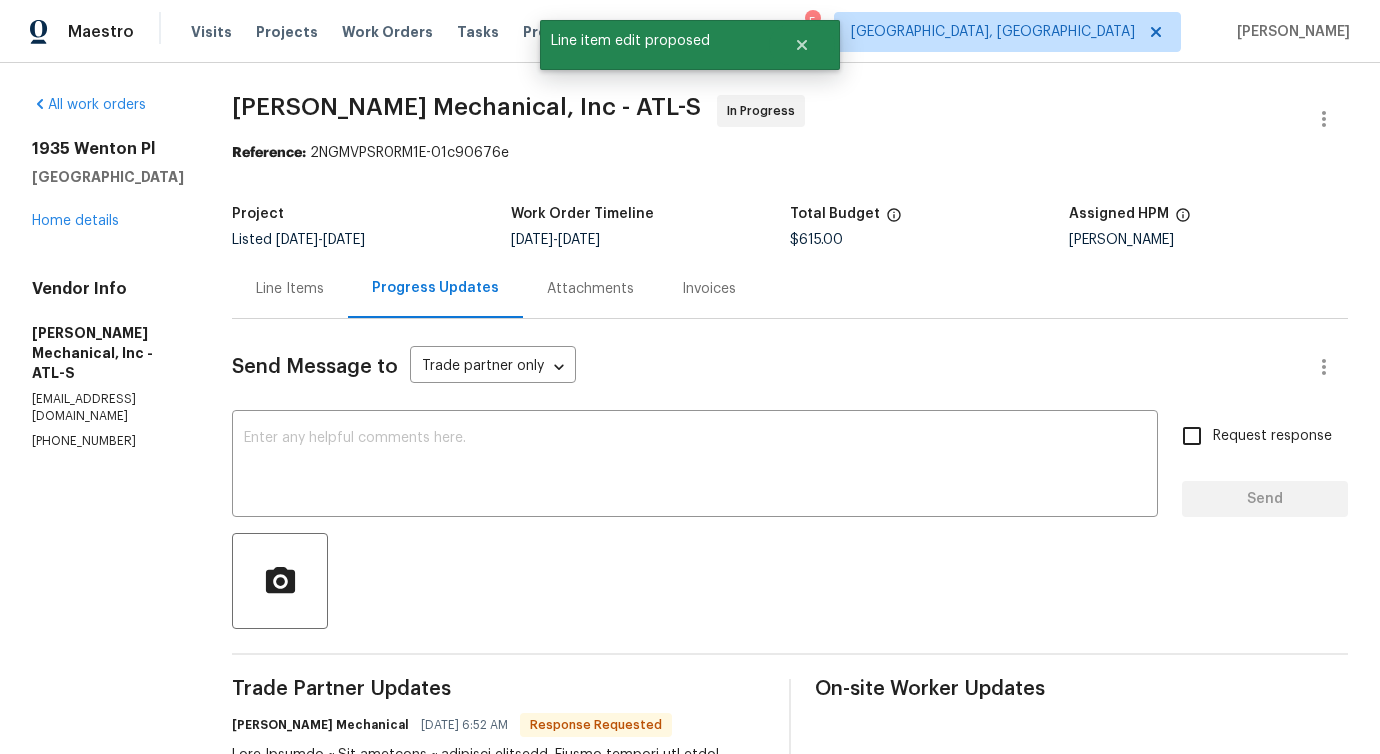 click on "**********" at bounding box center [790, 1612] 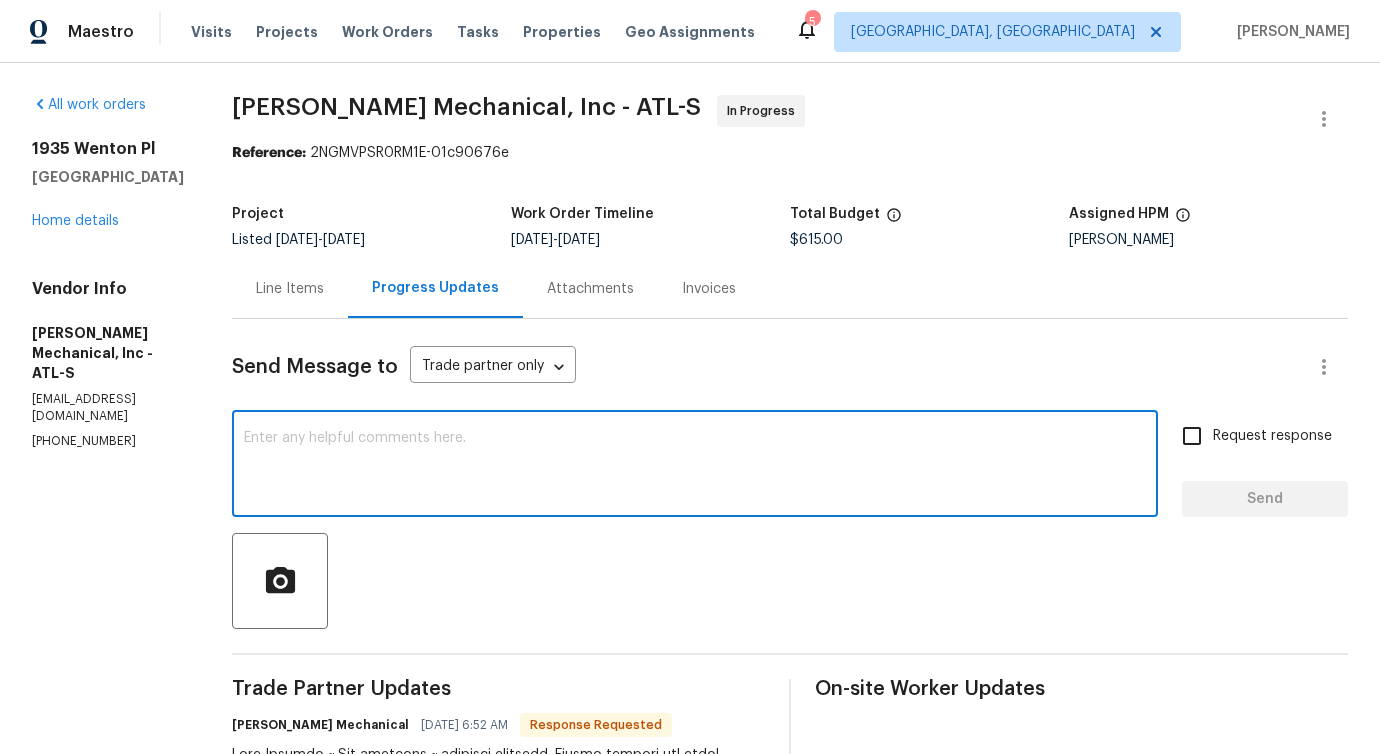click at bounding box center (695, 466) 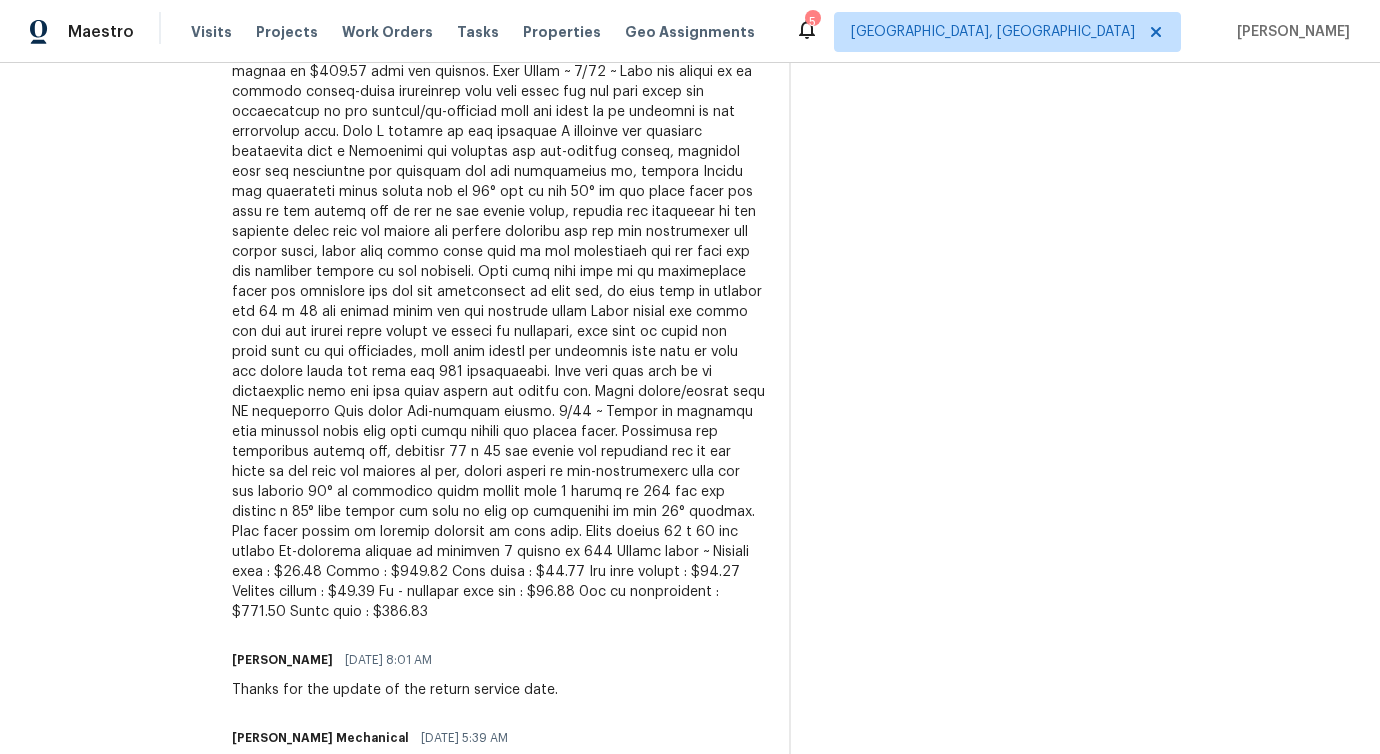 scroll, scrollTop: 0, scrollLeft: 0, axis: both 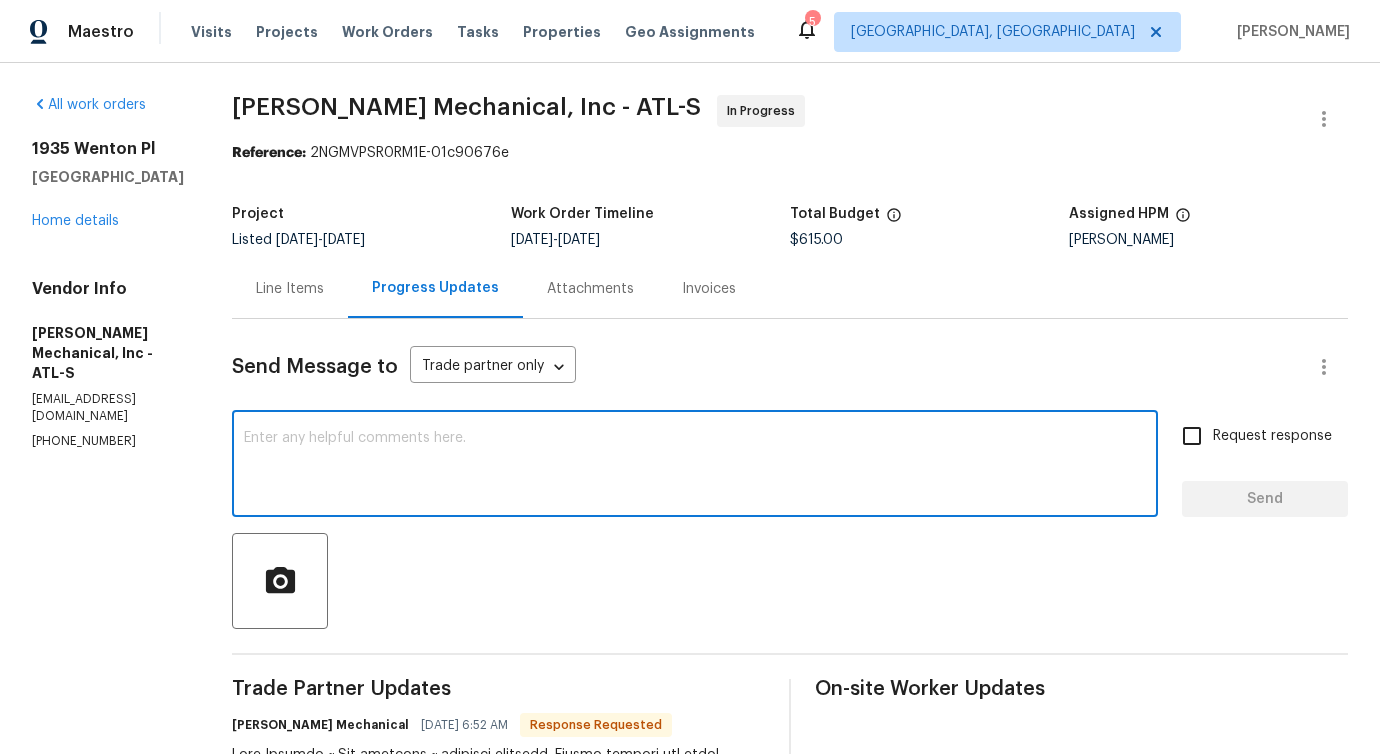 click on "x ​" at bounding box center (695, 466) 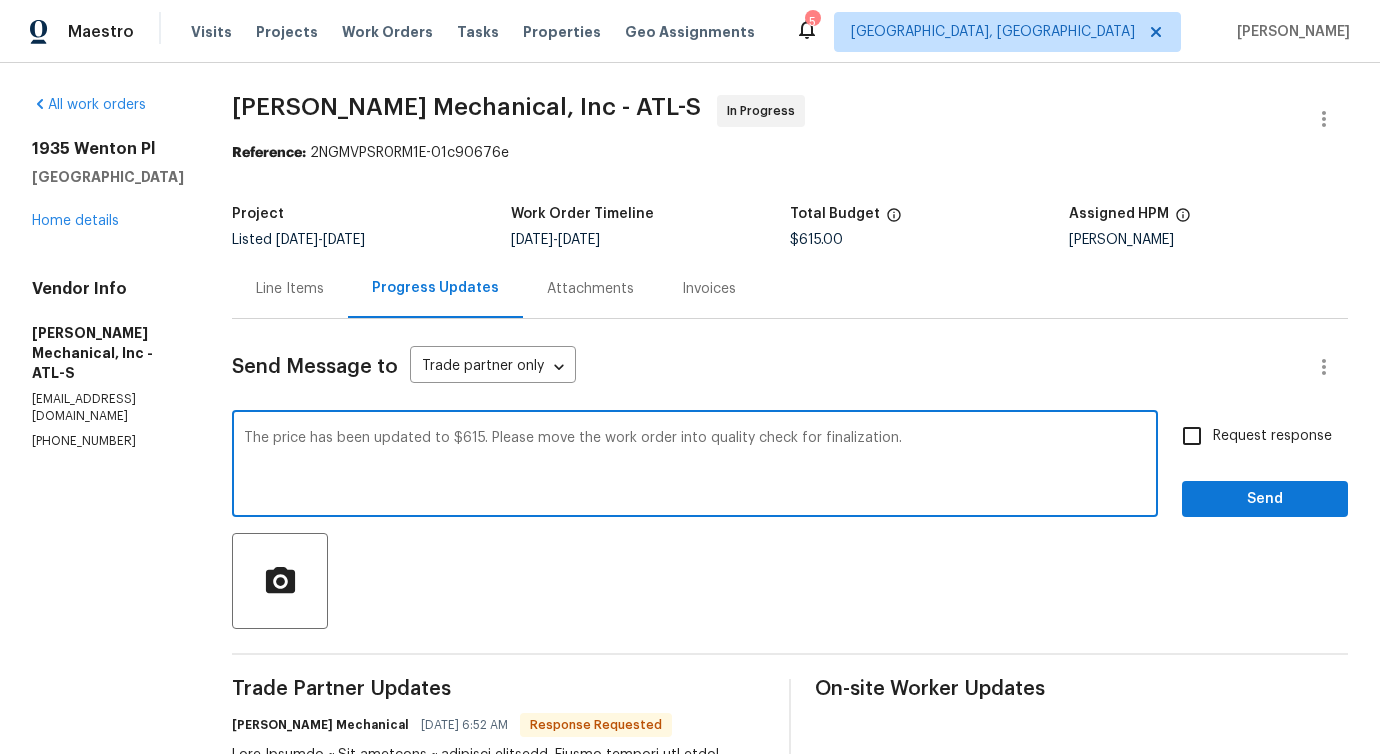 drag, startPoint x: 998, startPoint y: 458, endPoint x: 636, endPoint y: 459, distance: 362.00137 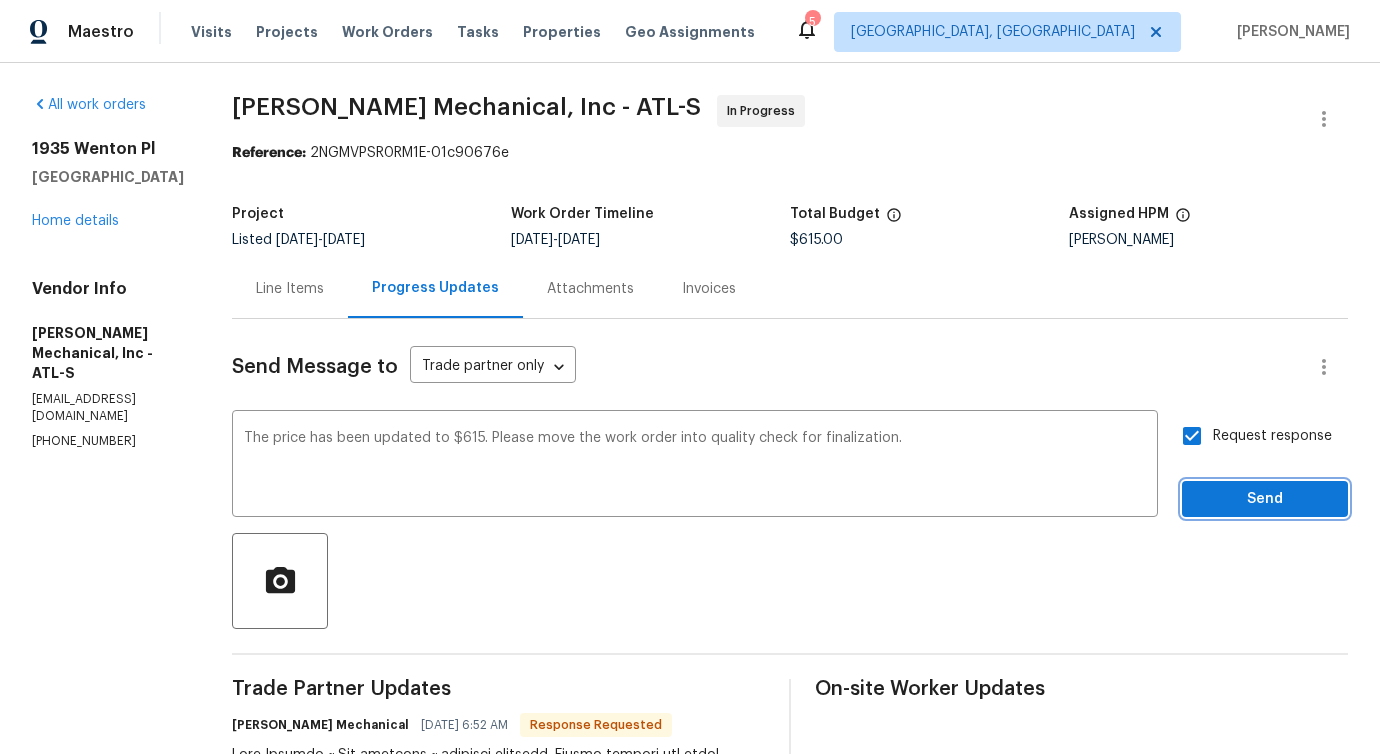 click on "Send" at bounding box center (1265, 499) 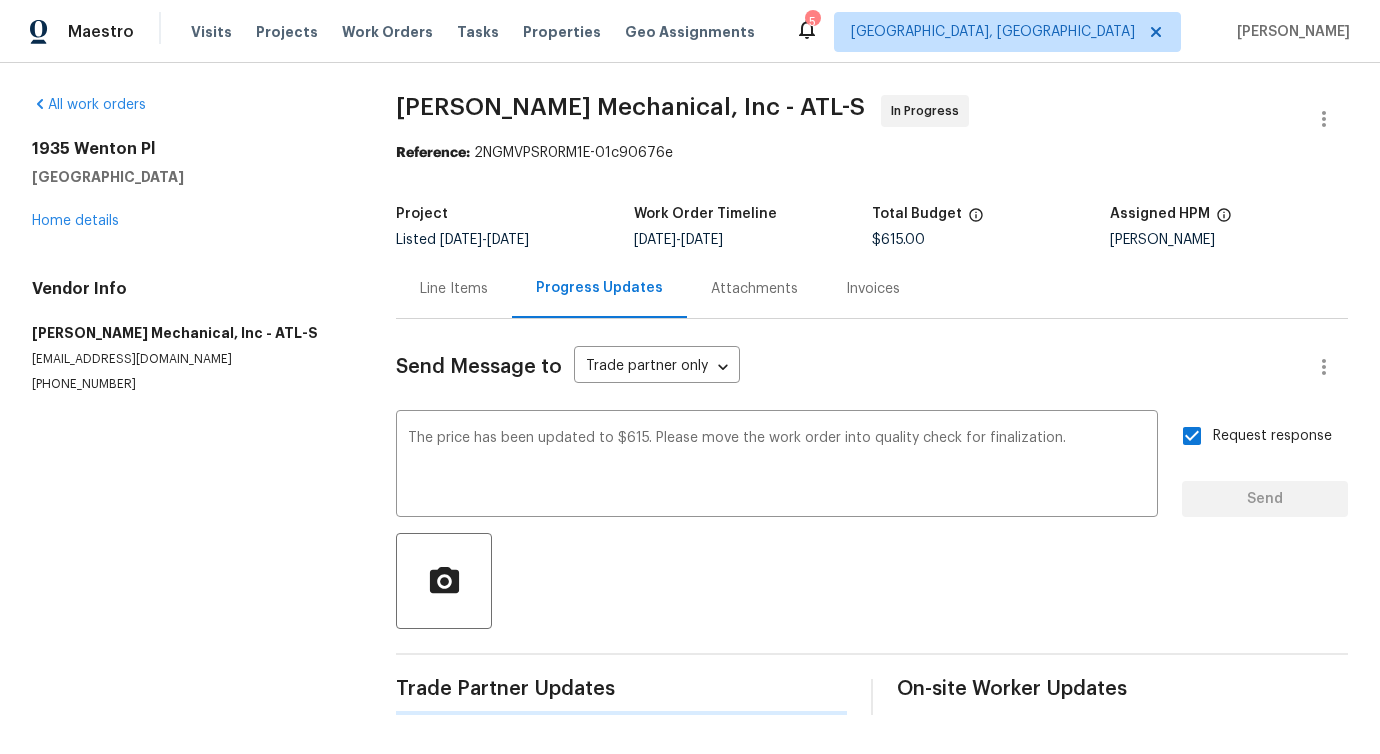 type 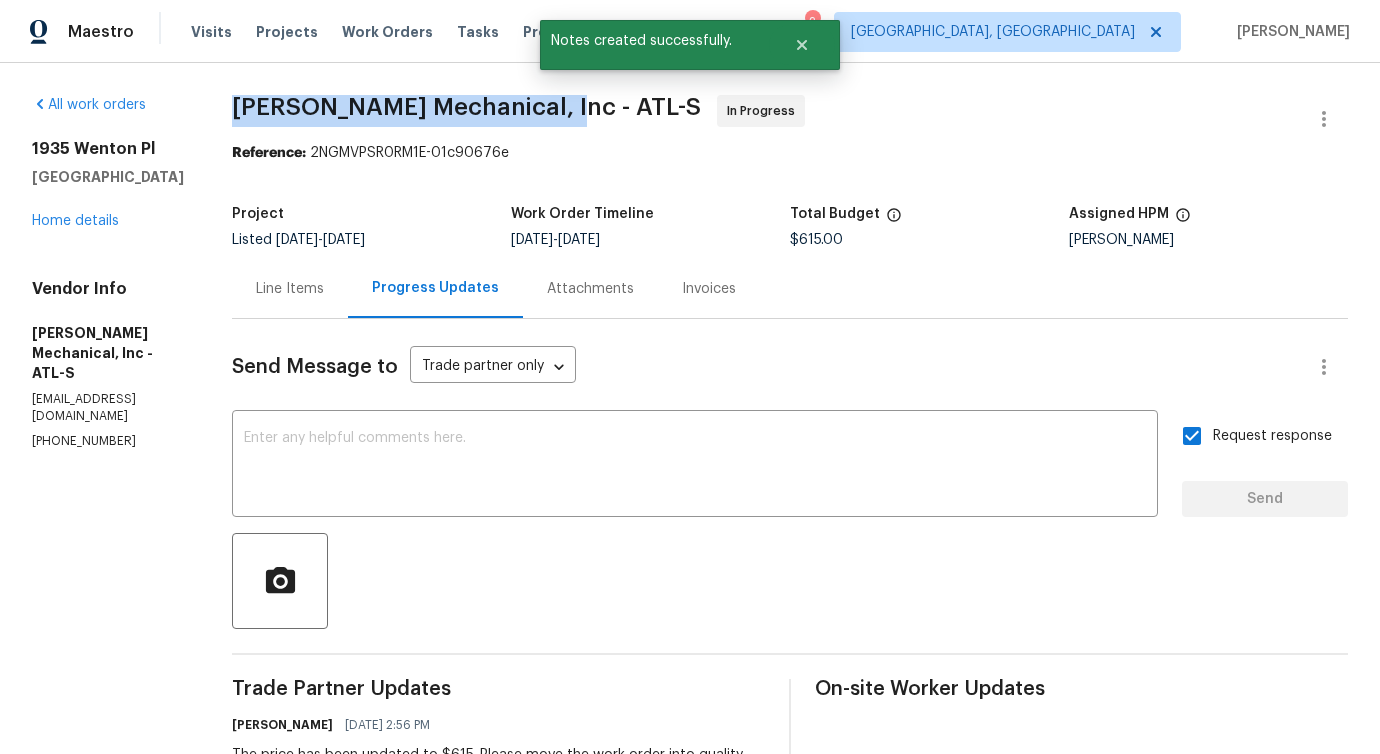 drag, startPoint x: 255, startPoint y: 121, endPoint x: 582, endPoint y: 108, distance: 327.2583 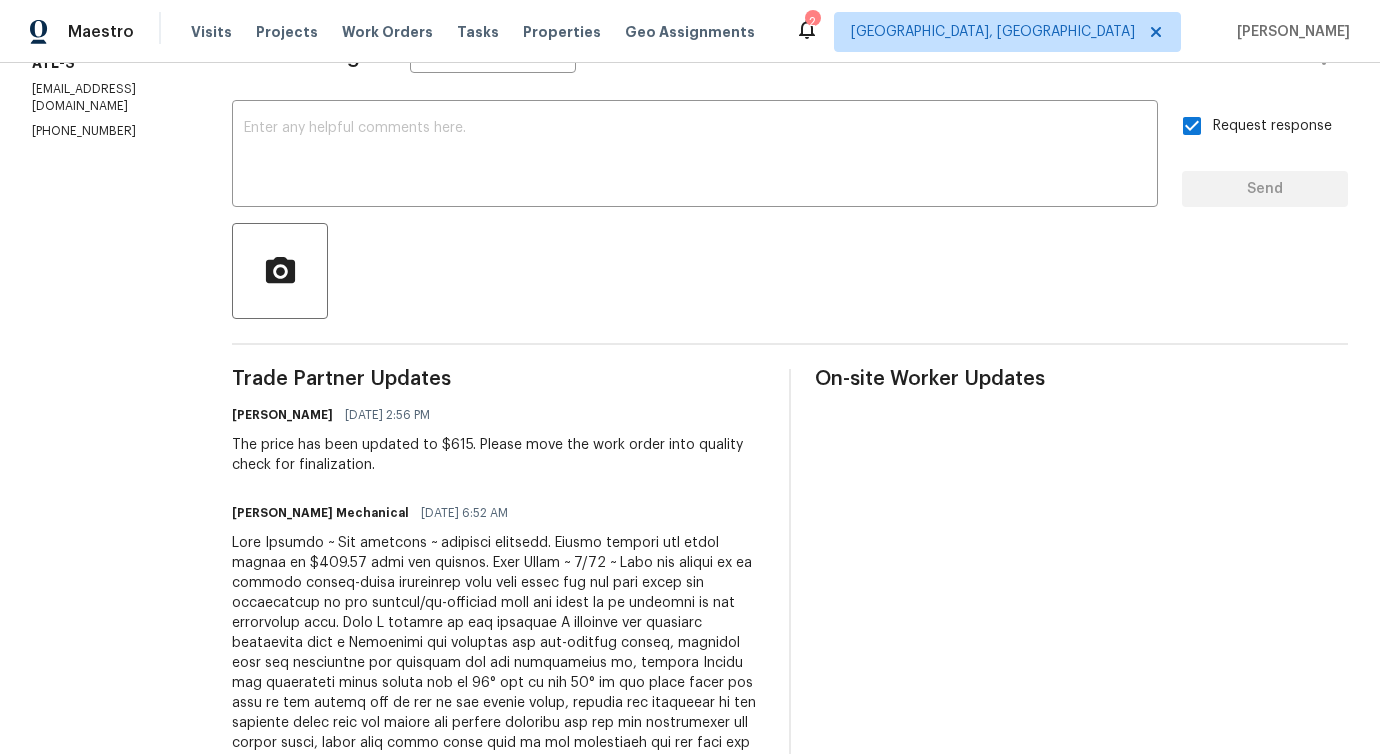 scroll, scrollTop: 416, scrollLeft: 0, axis: vertical 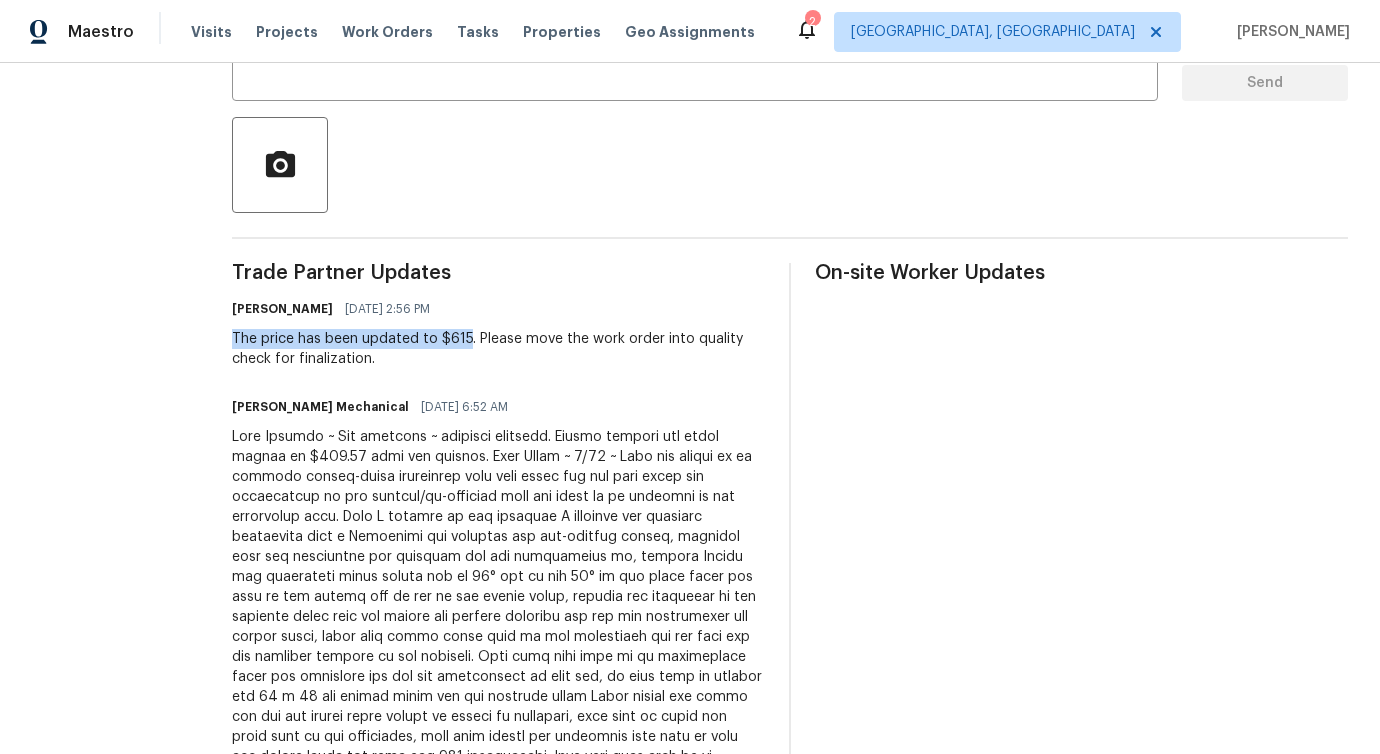 drag, startPoint x: 274, startPoint y: 340, endPoint x: 503, endPoint y: 339, distance: 229.00218 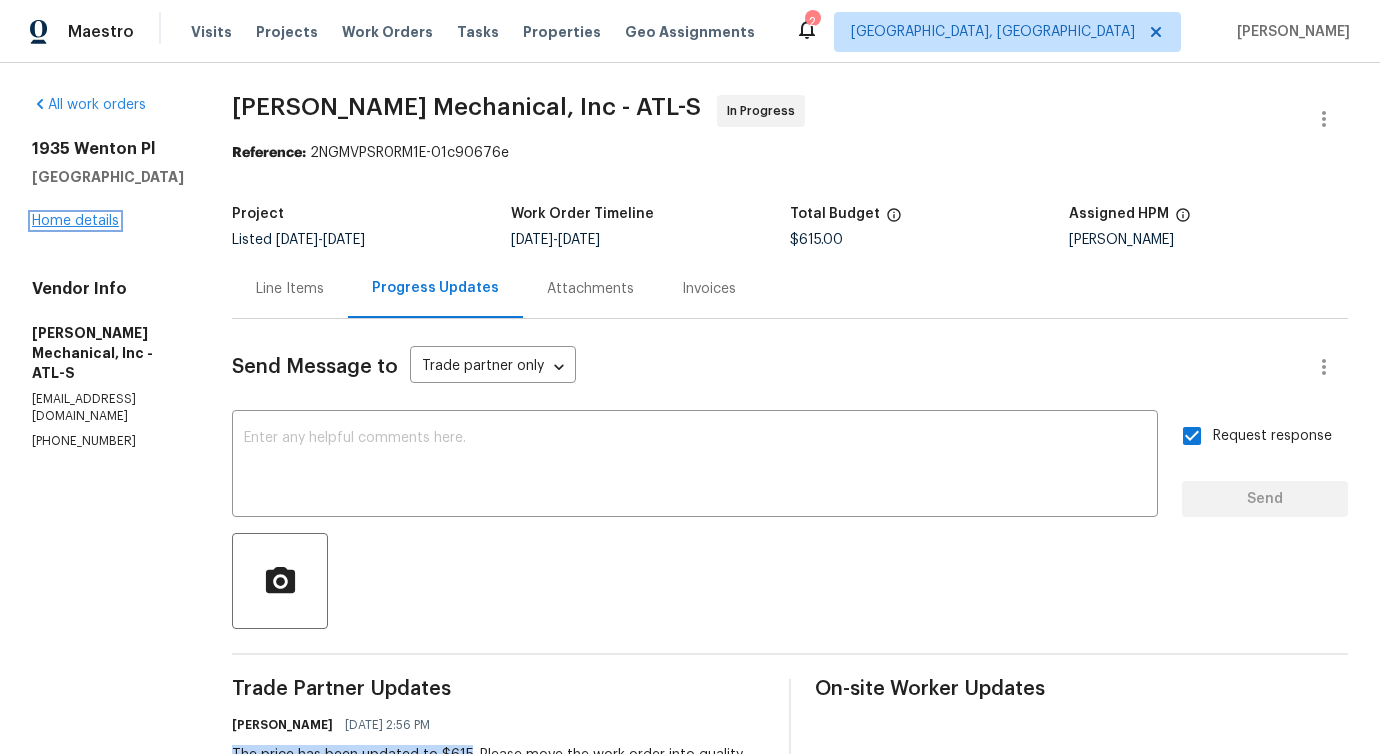 click on "Home details" at bounding box center (75, 221) 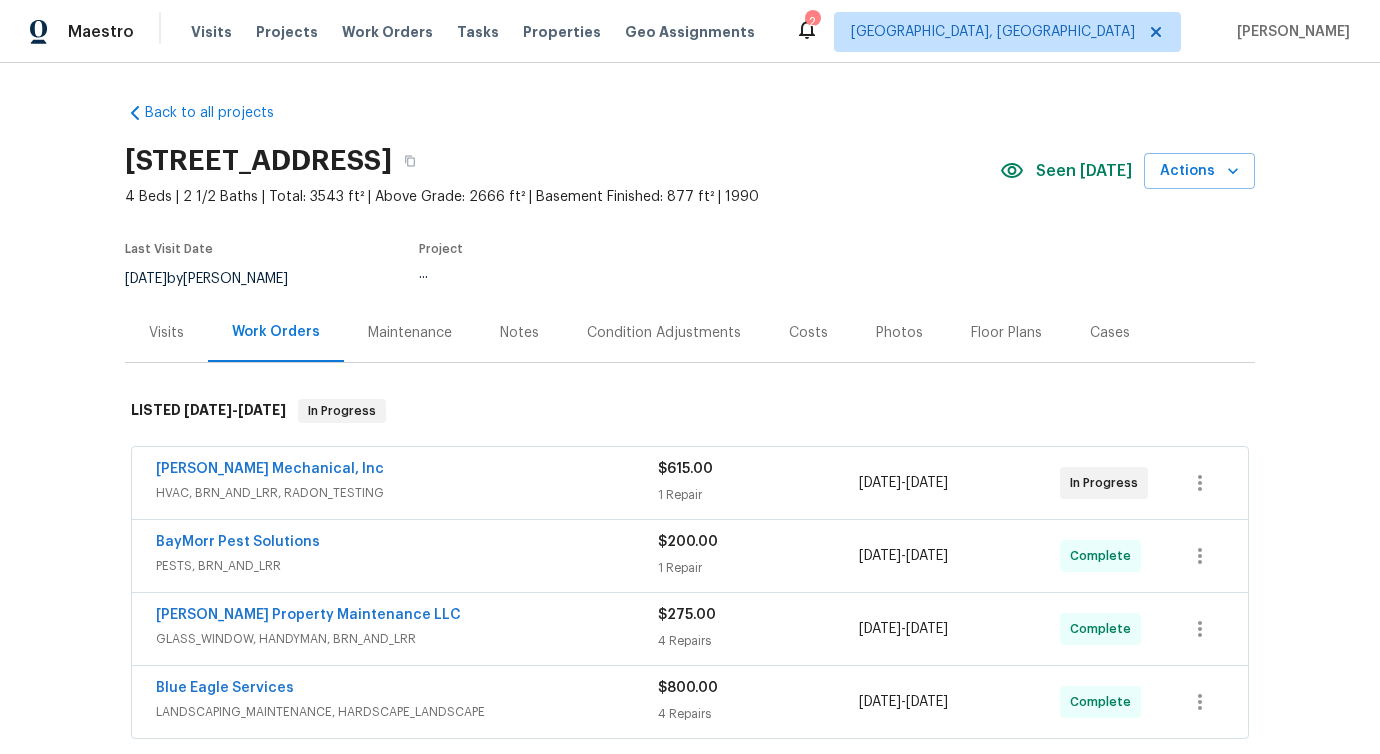 scroll, scrollTop: 378, scrollLeft: 0, axis: vertical 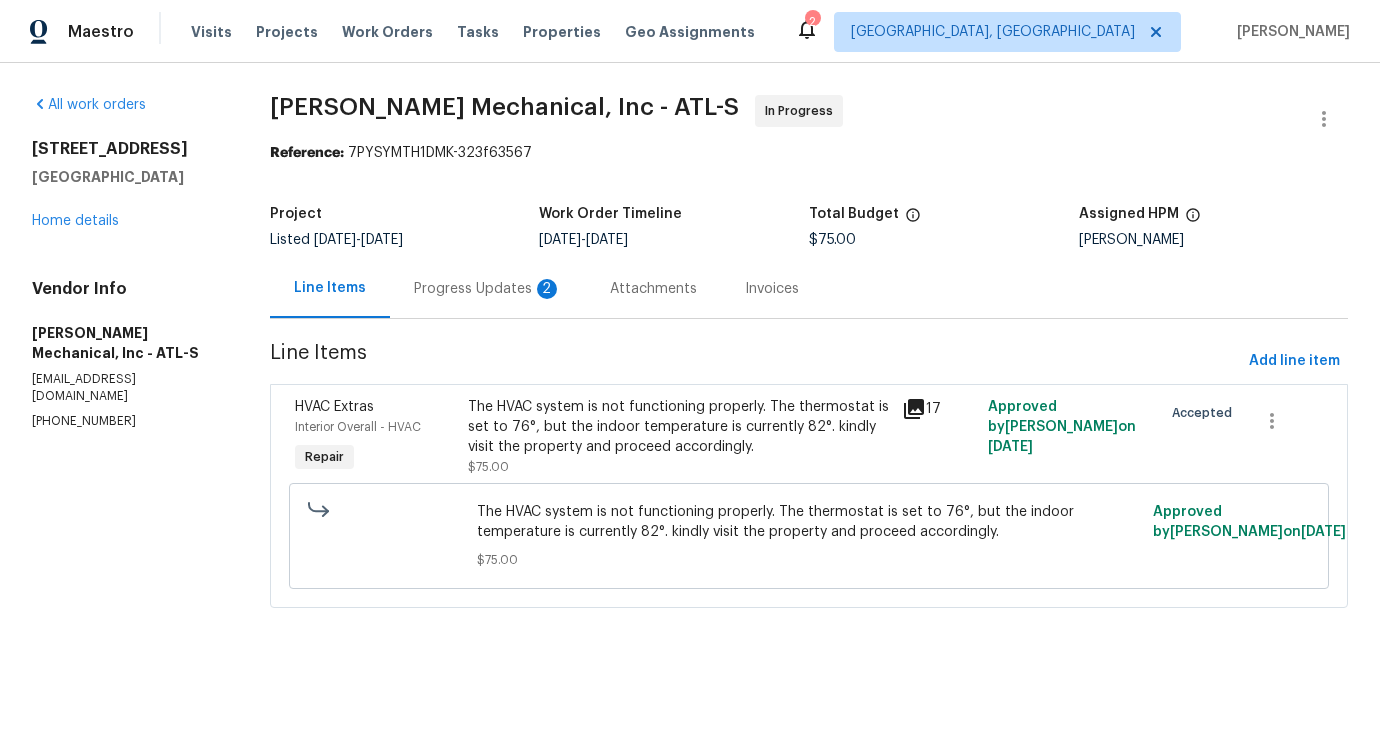 click on "Progress Updates 2" at bounding box center [488, 288] 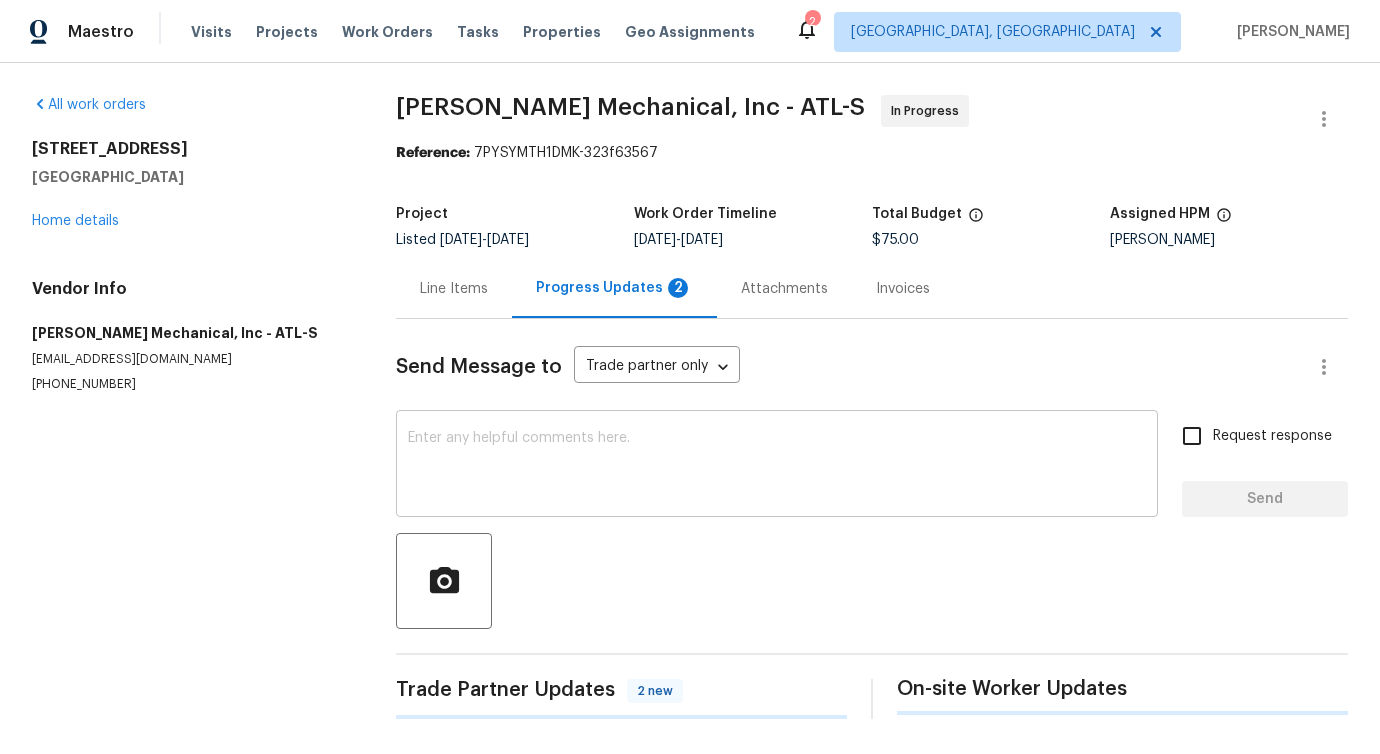 click at bounding box center (777, 466) 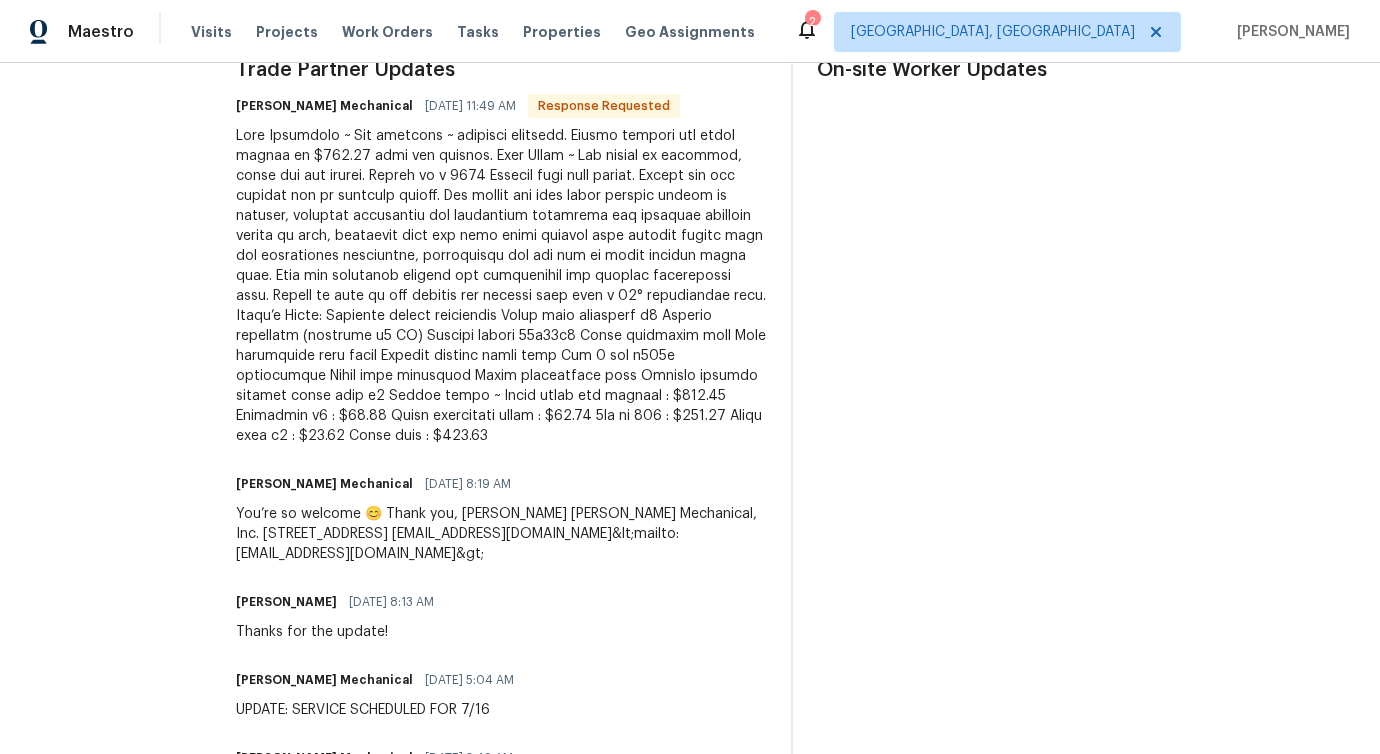 scroll, scrollTop: 0, scrollLeft: 0, axis: both 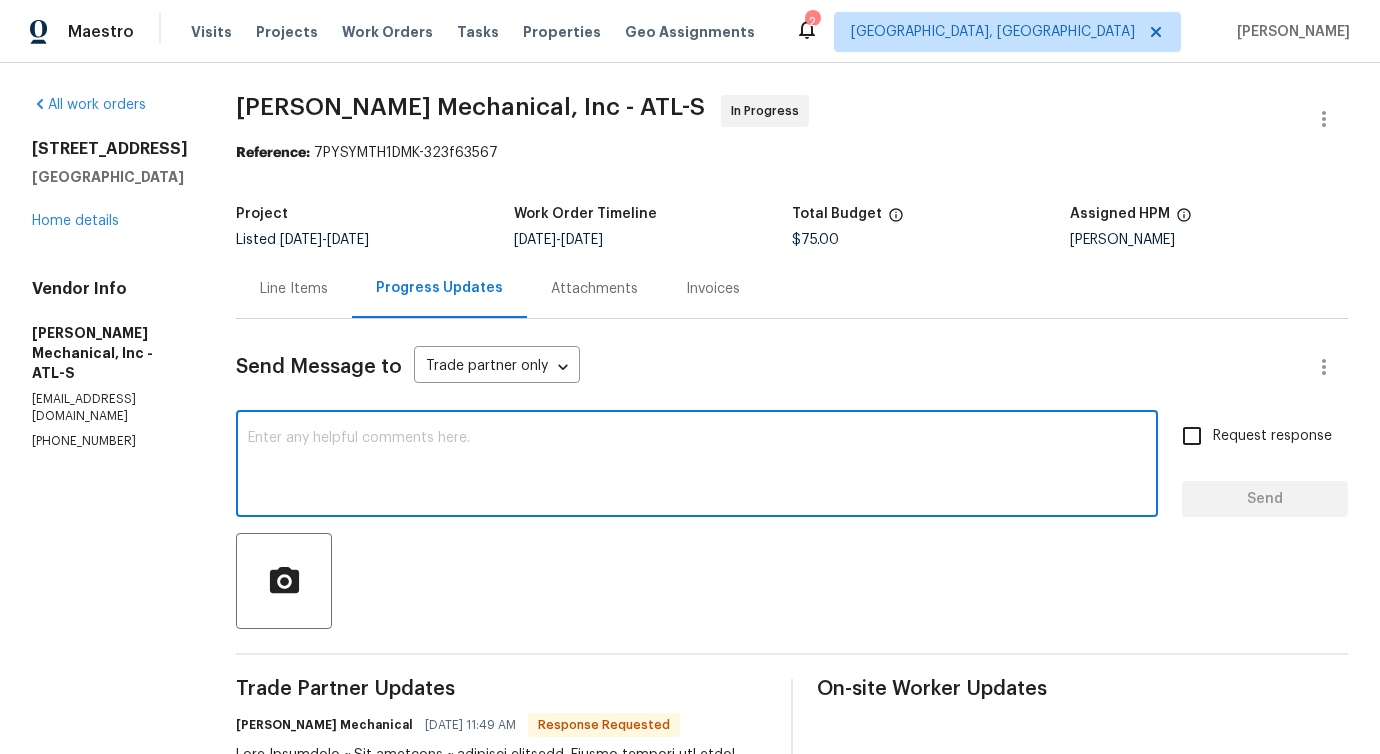 click on "Line Items" at bounding box center [294, 289] 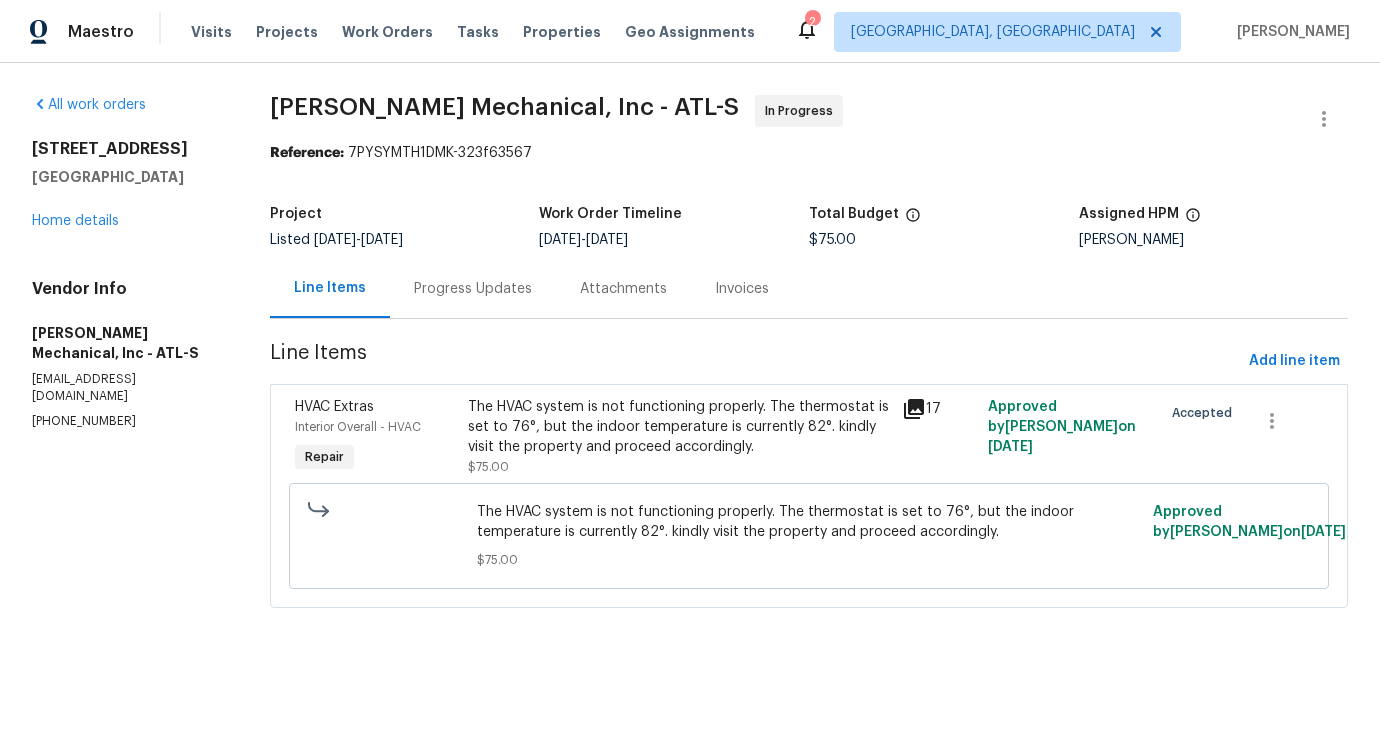 click on "The HVAC system is not functioning properly. The thermostat is set to 76°, but the indoor temperature is currently 82°. kindly visit the property and proceed accordingly." at bounding box center [678, 427] 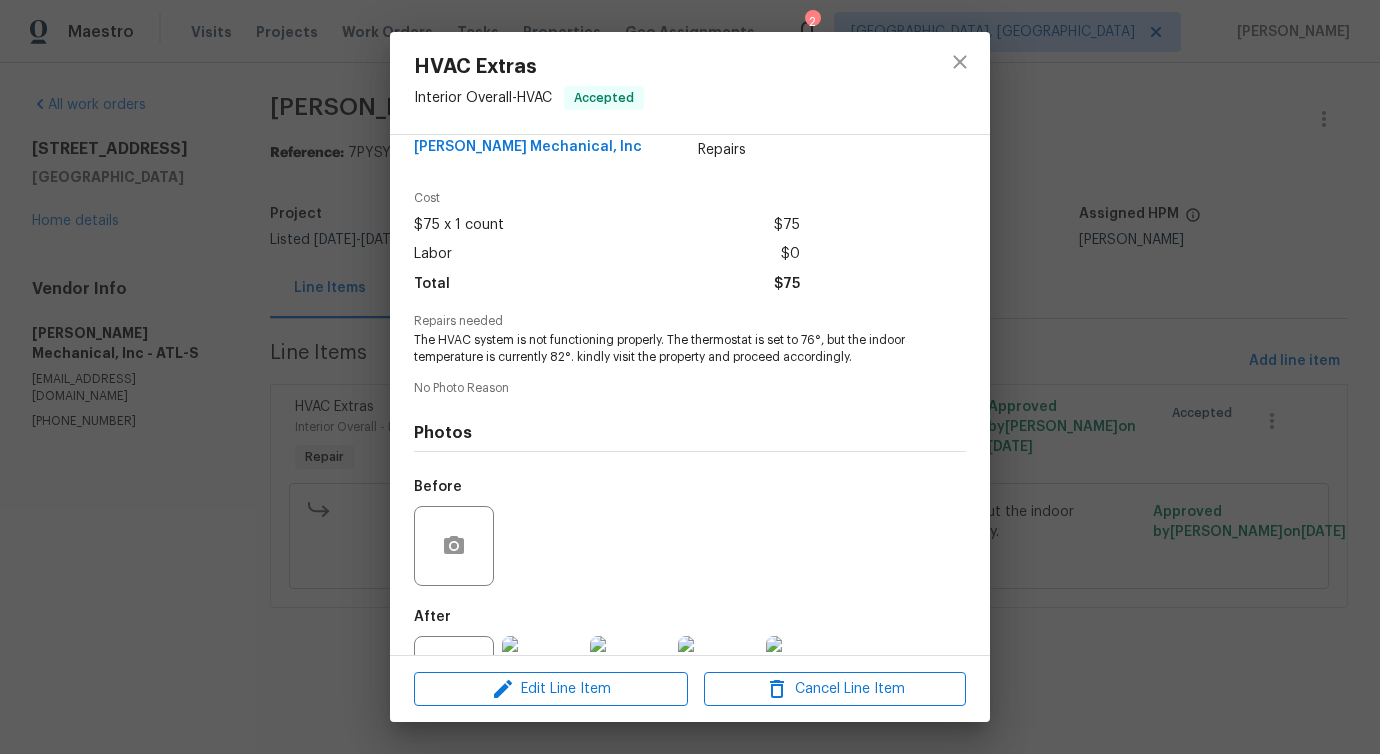 scroll, scrollTop: 117, scrollLeft: 0, axis: vertical 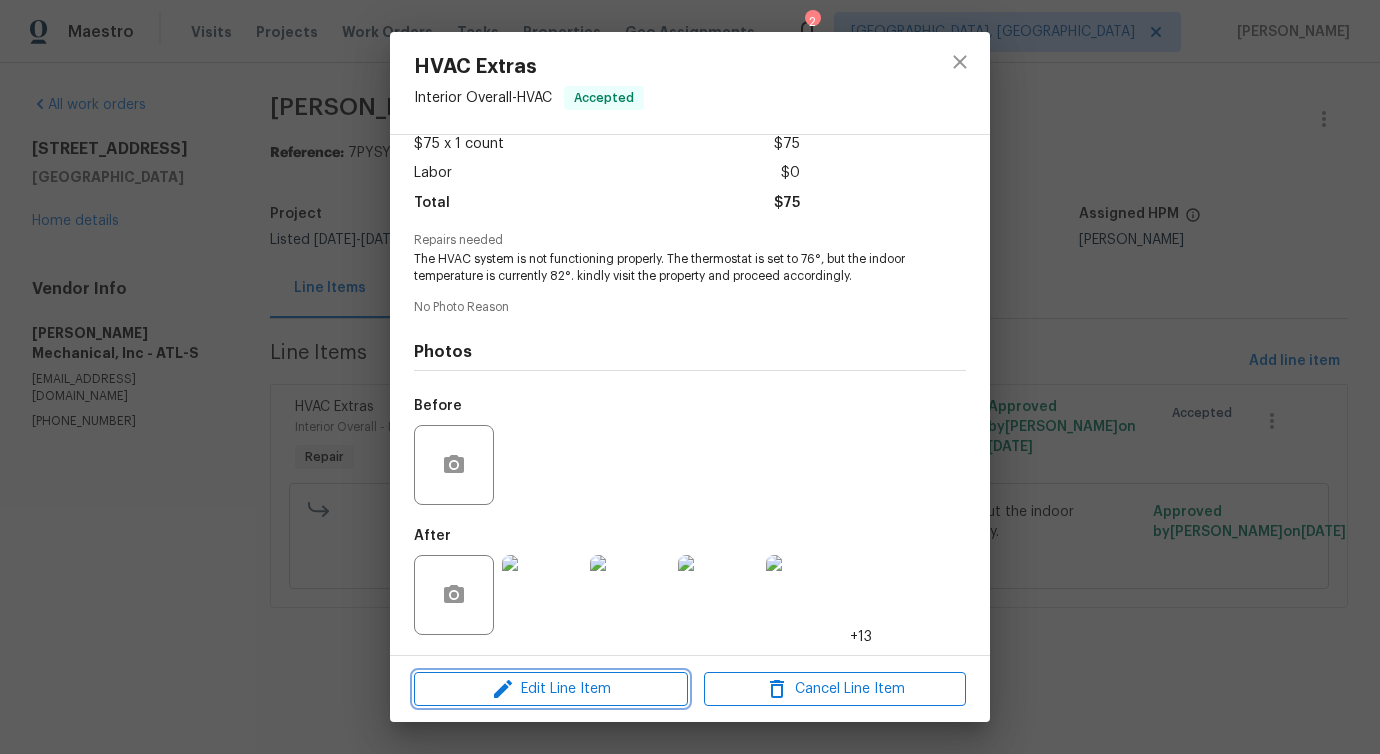 click on "Edit Line Item" at bounding box center (551, 689) 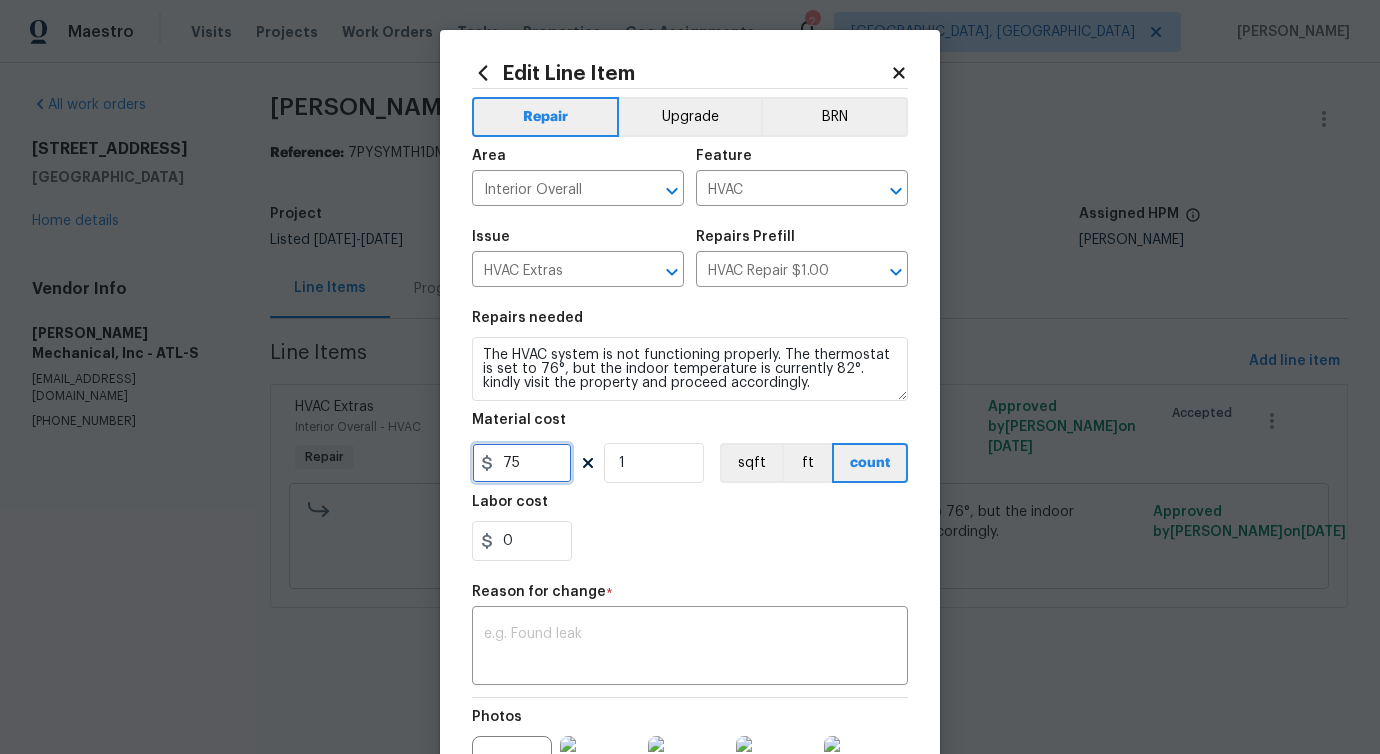 click on "75" at bounding box center (522, 463) 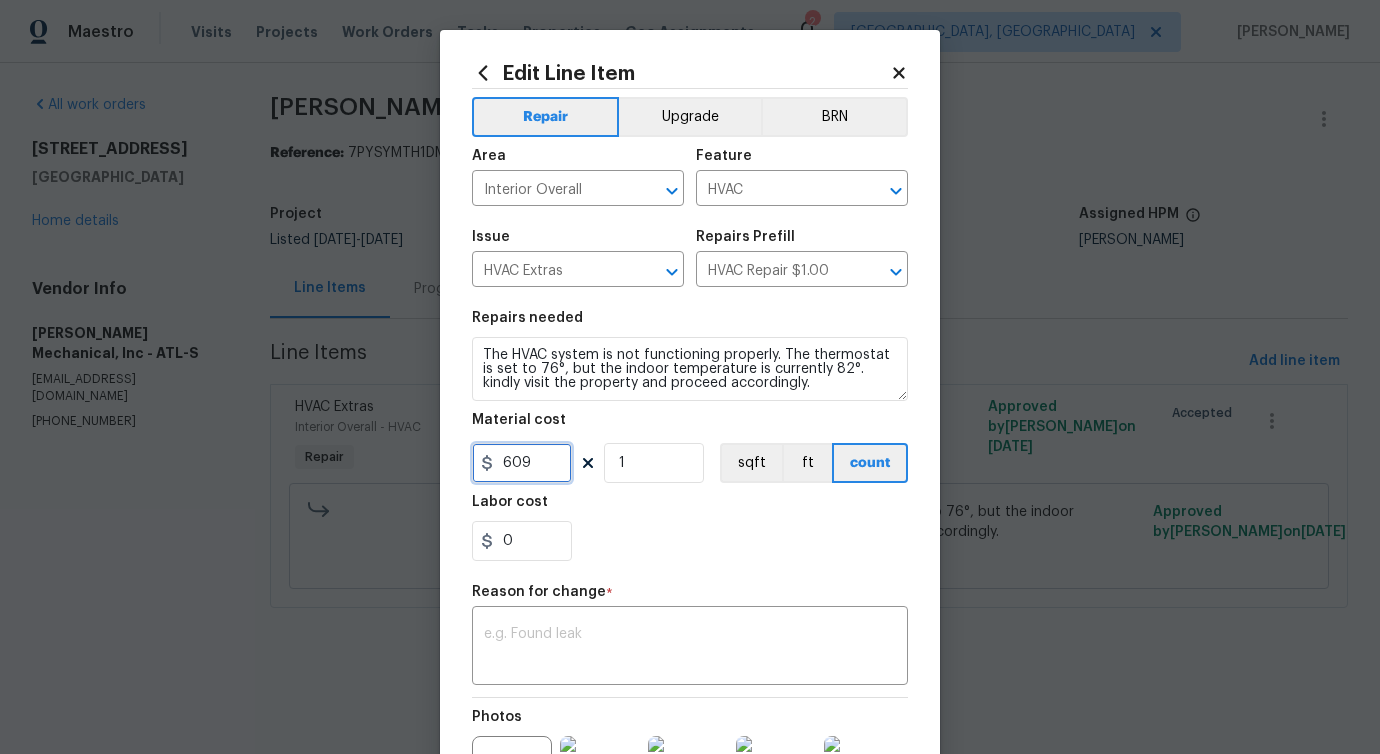 type on "609" 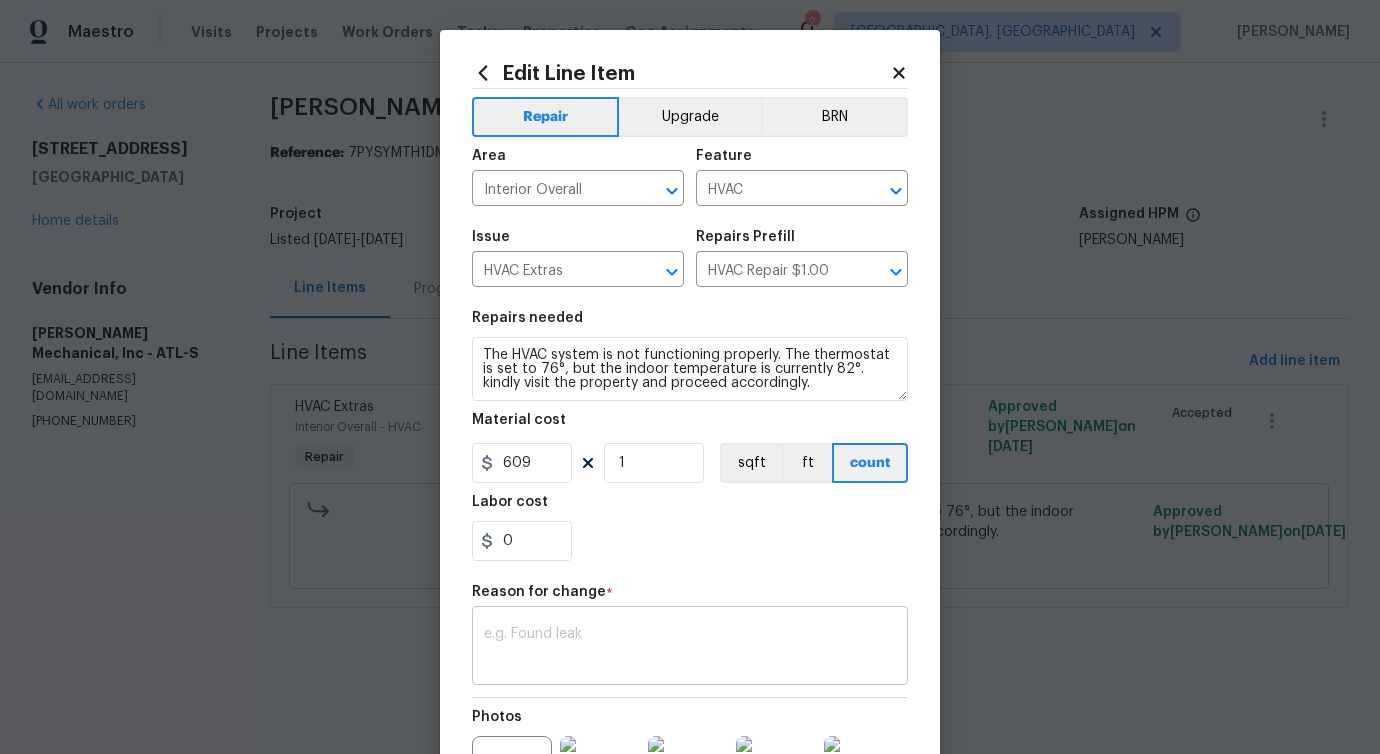 click at bounding box center [690, 648] 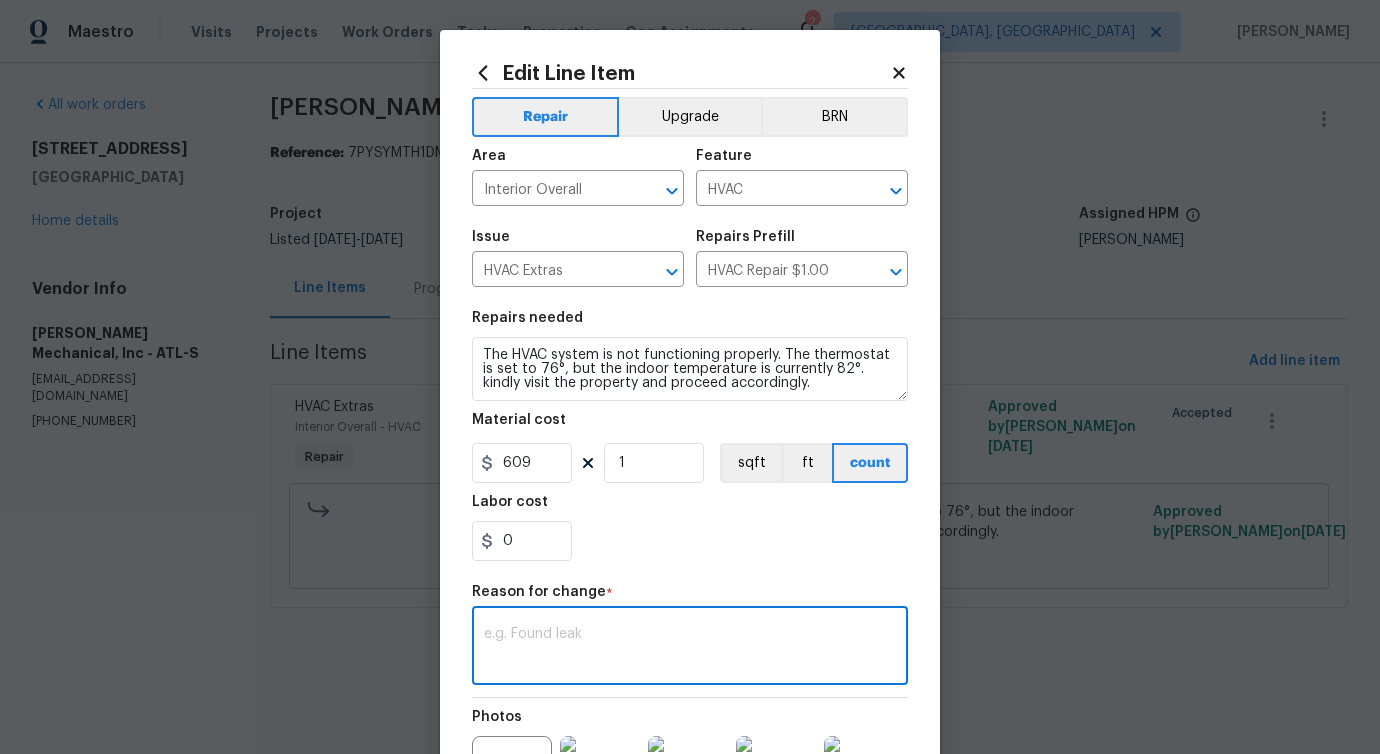 paste on "(PS) Updated per vendor's final cost." 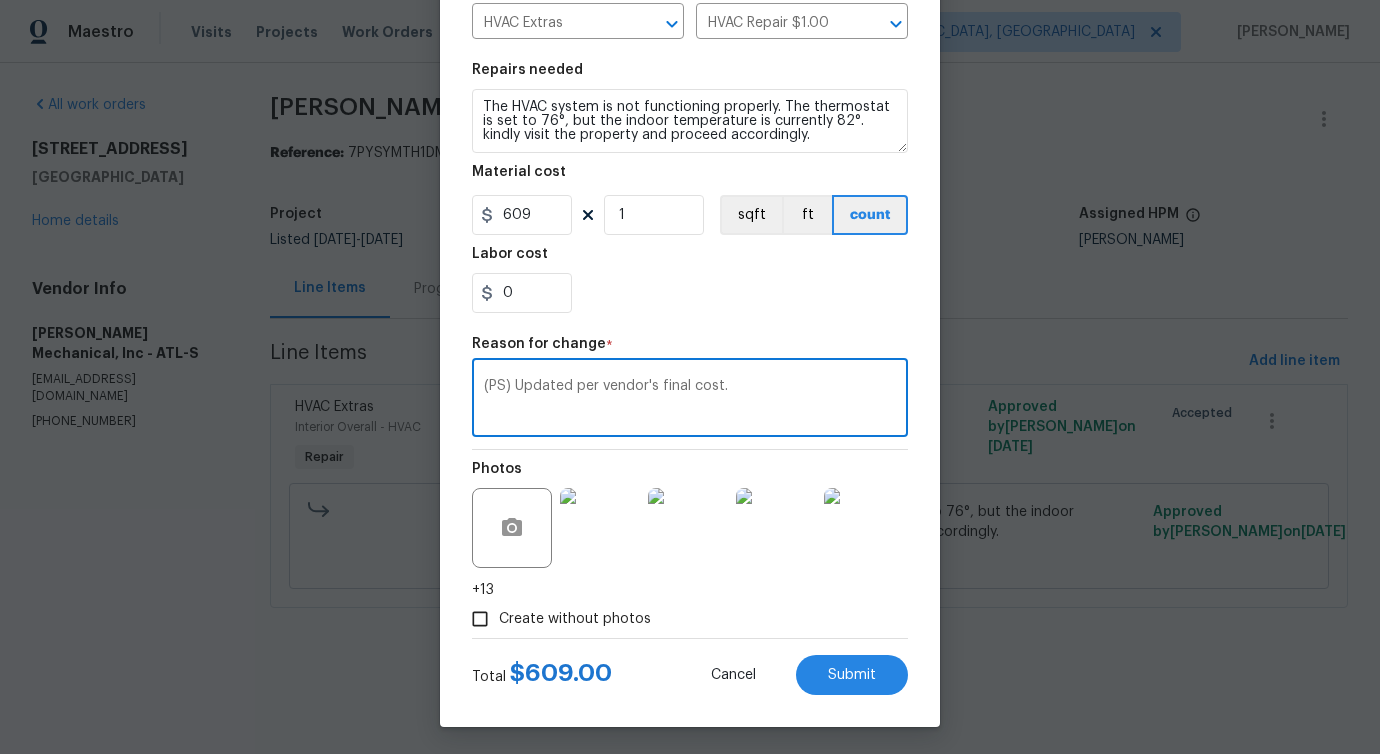 scroll, scrollTop: 248, scrollLeft: 0, axis: vertical 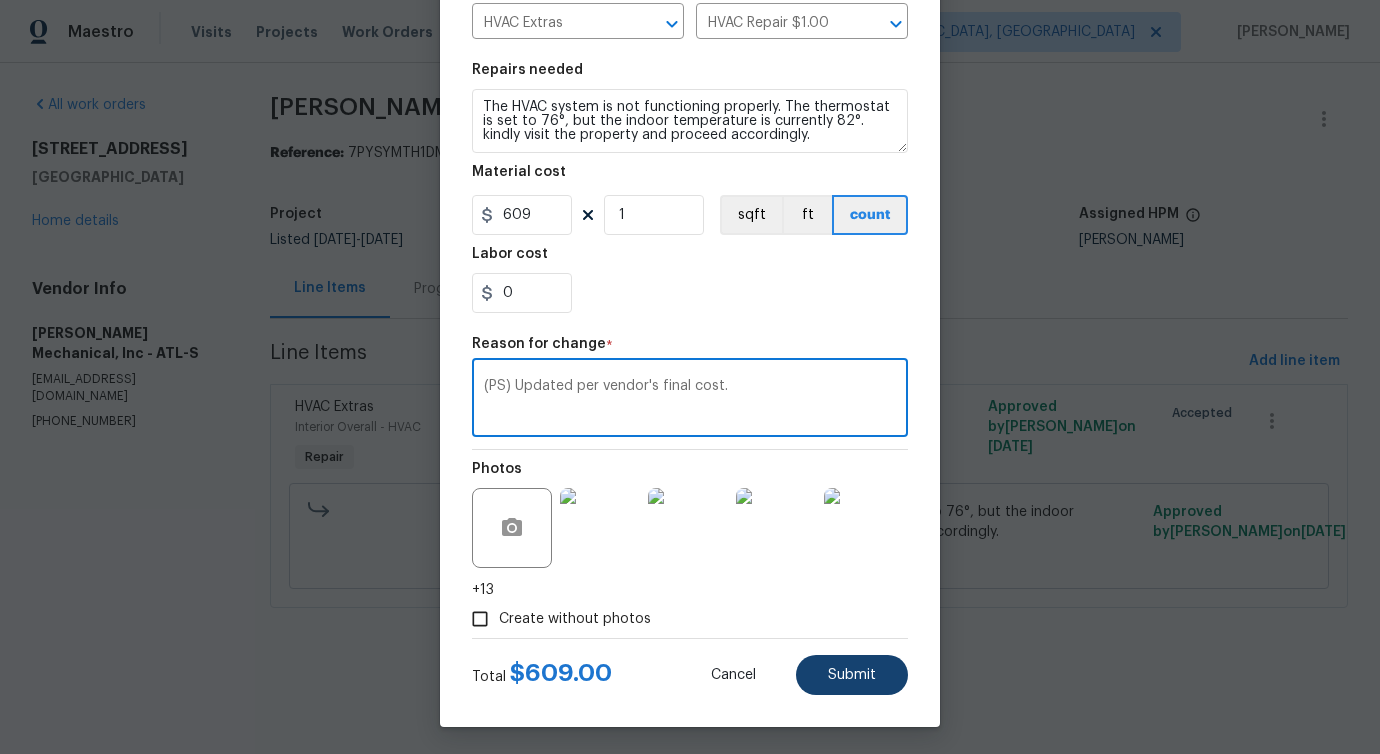 type on "(PS) Updated per vendor's final cost." 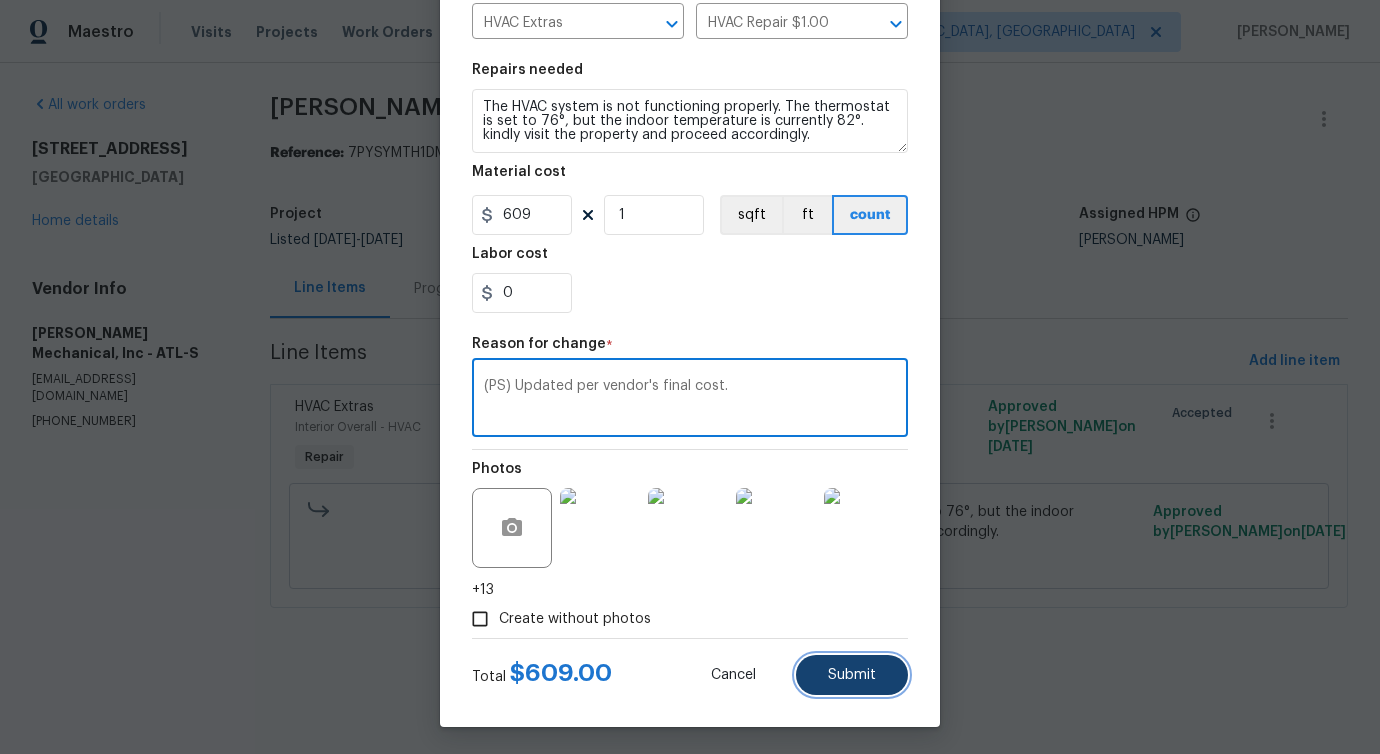 click on "Submit" at bounding box center [852, 675] 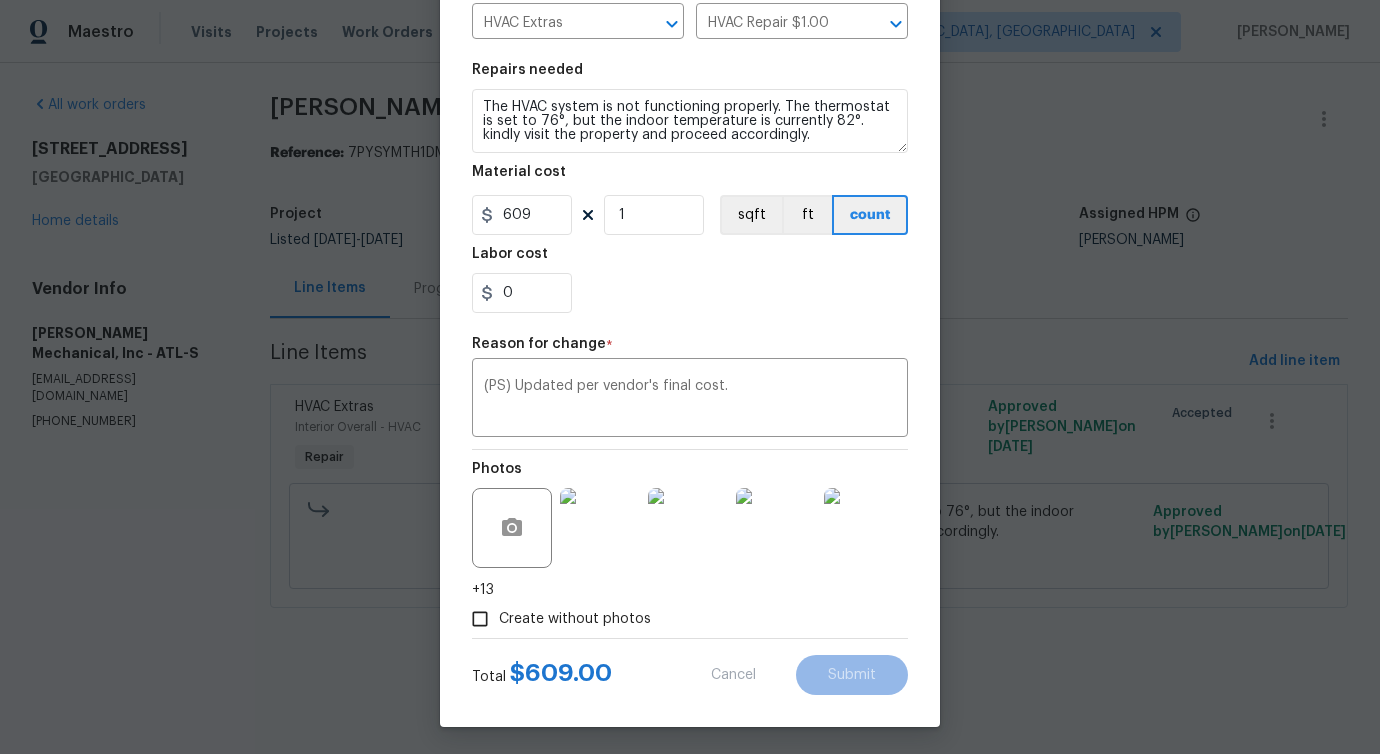 click on "Maestro Visits Projects Work Orders Tasks Properties Geo Assignments 2 Albuquerque, NM Pavithra Sekar All work orders 20 Pine Canyon Dr SW Unit 24 Atlanta, GA 30331 Home details Vendor Info JH Martin Mechanical, Inc - ATL-S service@jhmartinmechanical.com (770) 696-5947 JH Martin Mechanical, Inc - ATL-S In Progress Reference:   7PYSYMTH1DMK-323f63567 Project Listed   7/11/2025  -  7/13/2025 Work Order Timeline 7/11/2025  -  7/13/2025 Total Budget $75.00 Assigned HPM Tim Godfrey Line Items Progress Updates Attachments Invoices Line Items Add line item HVAC Extras Interior Overall - HVAC Repair The HVAC system is not functioning properly. The thermostat is set to 76°, but the indoor temperature is currently 82°. kindly visit the property and proceed accordingly. $75.00   17 Approved by  Pavithra Sekar  on   7/11/2025 Accepted The HVAC system is not functioning properly. The thermostat is set to 76°, but the indoor temperature is currently 82°. kindly visit the property and proceed accordingly. $75.00  on" at bounding box center (690, 332) 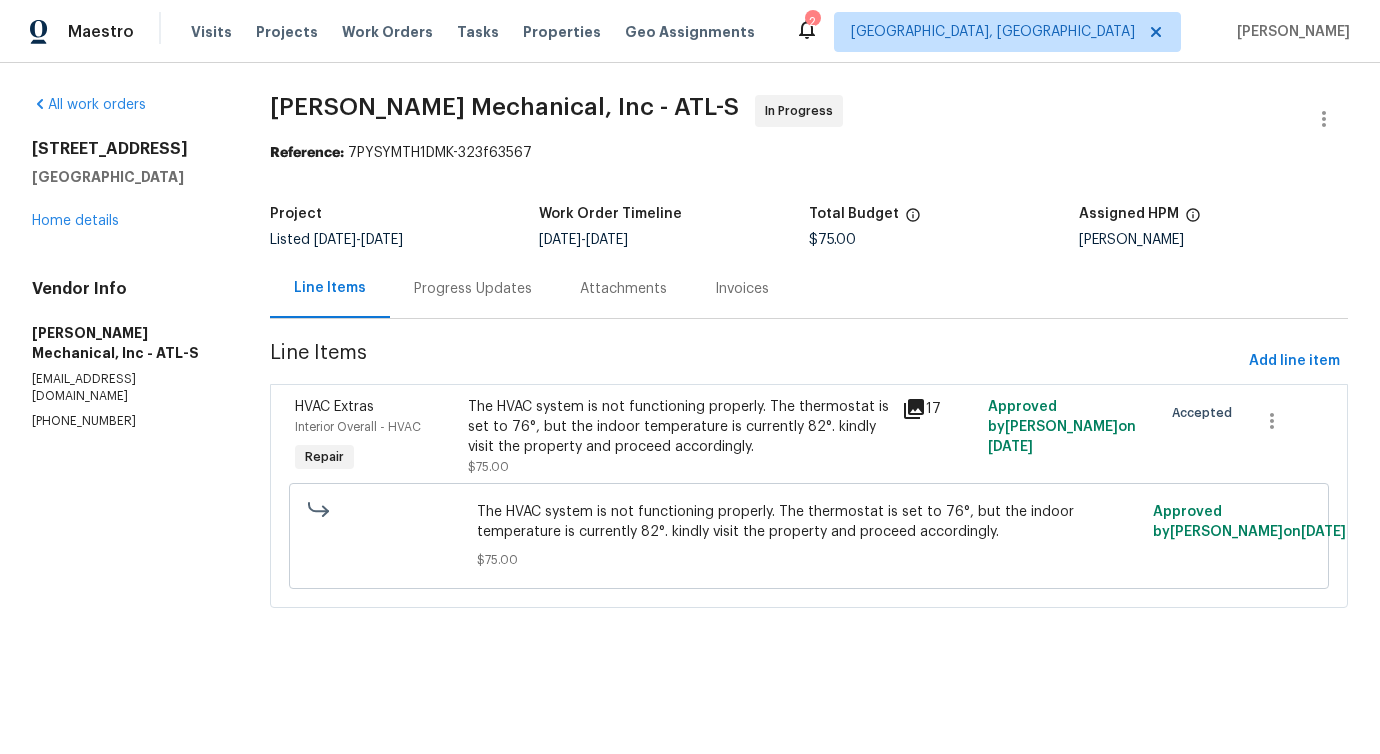 scroll, scrollTop: 0, scrollLeft: 0, axis: both 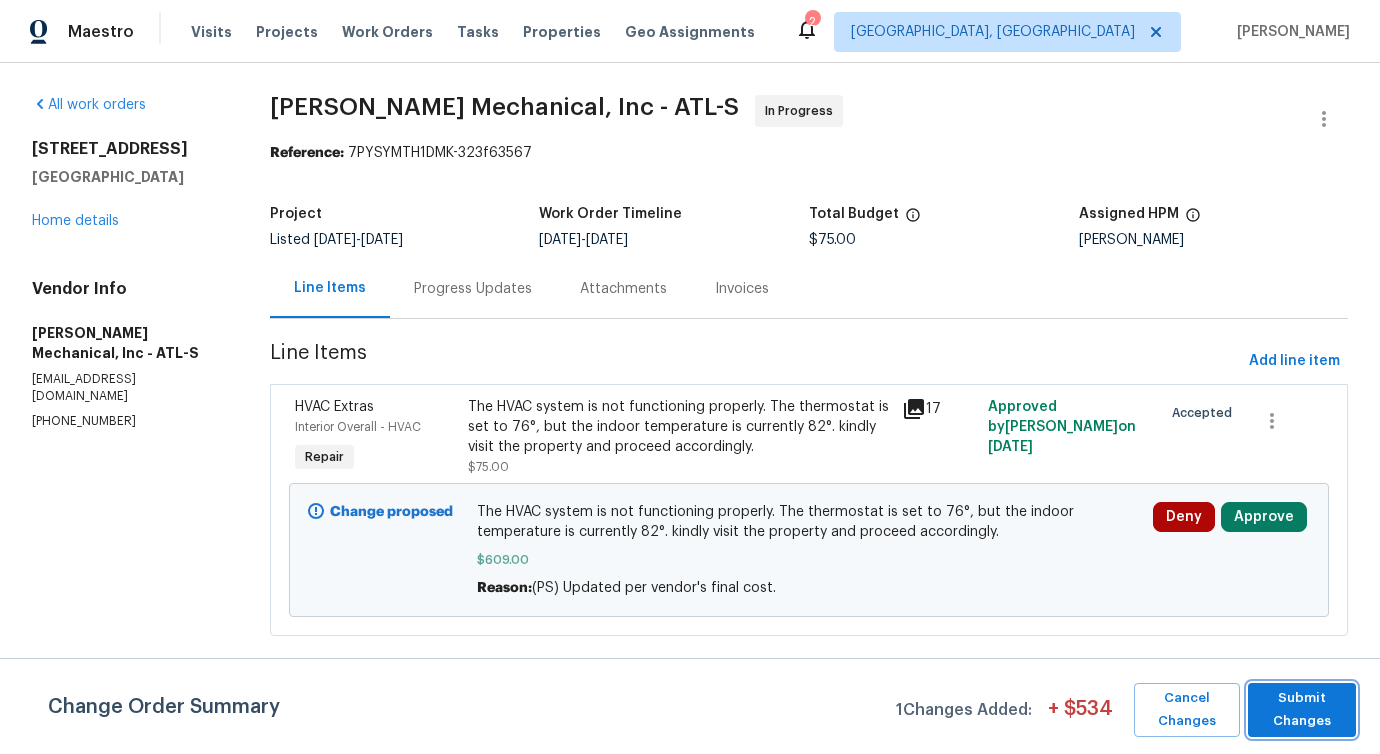 click on "Submit Changes" at bounding box center (1302, 710) 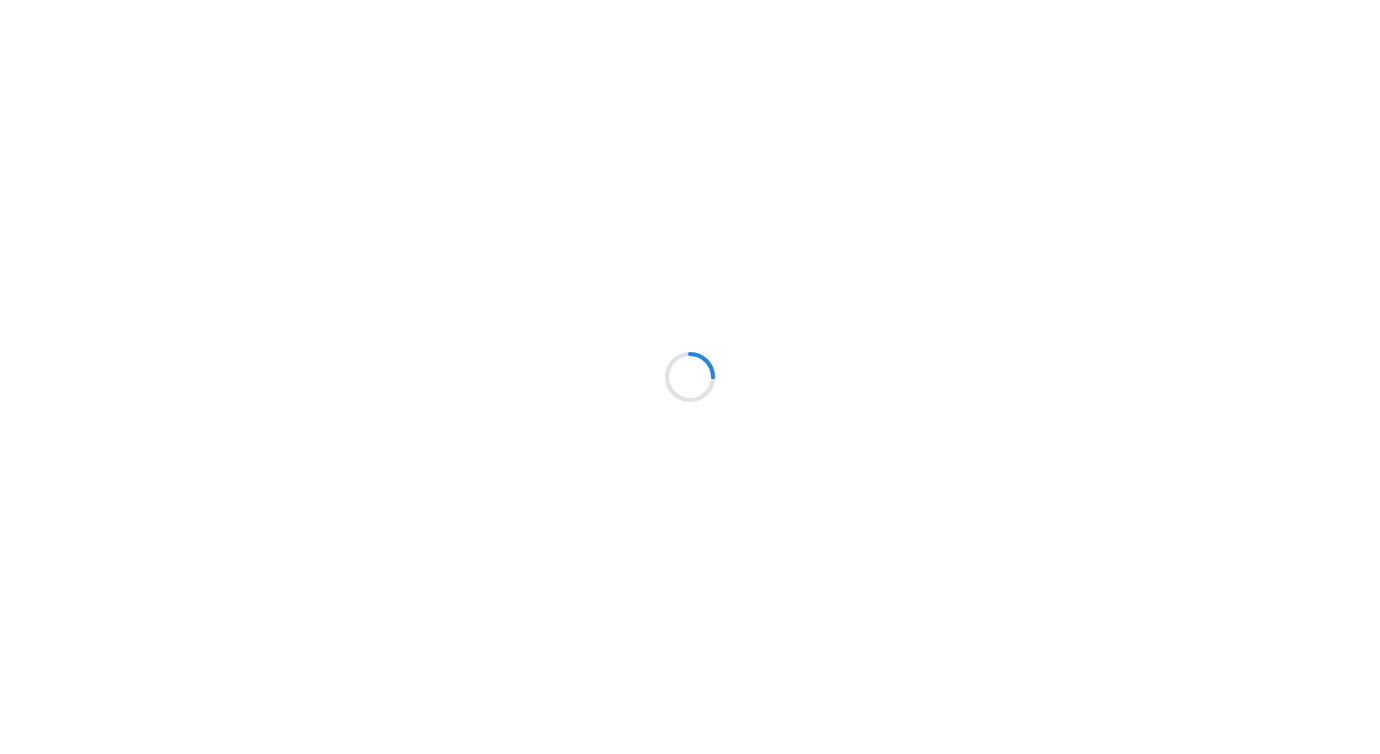 scroll, scrollTop: 0, scrollLeft: 0, axis: both 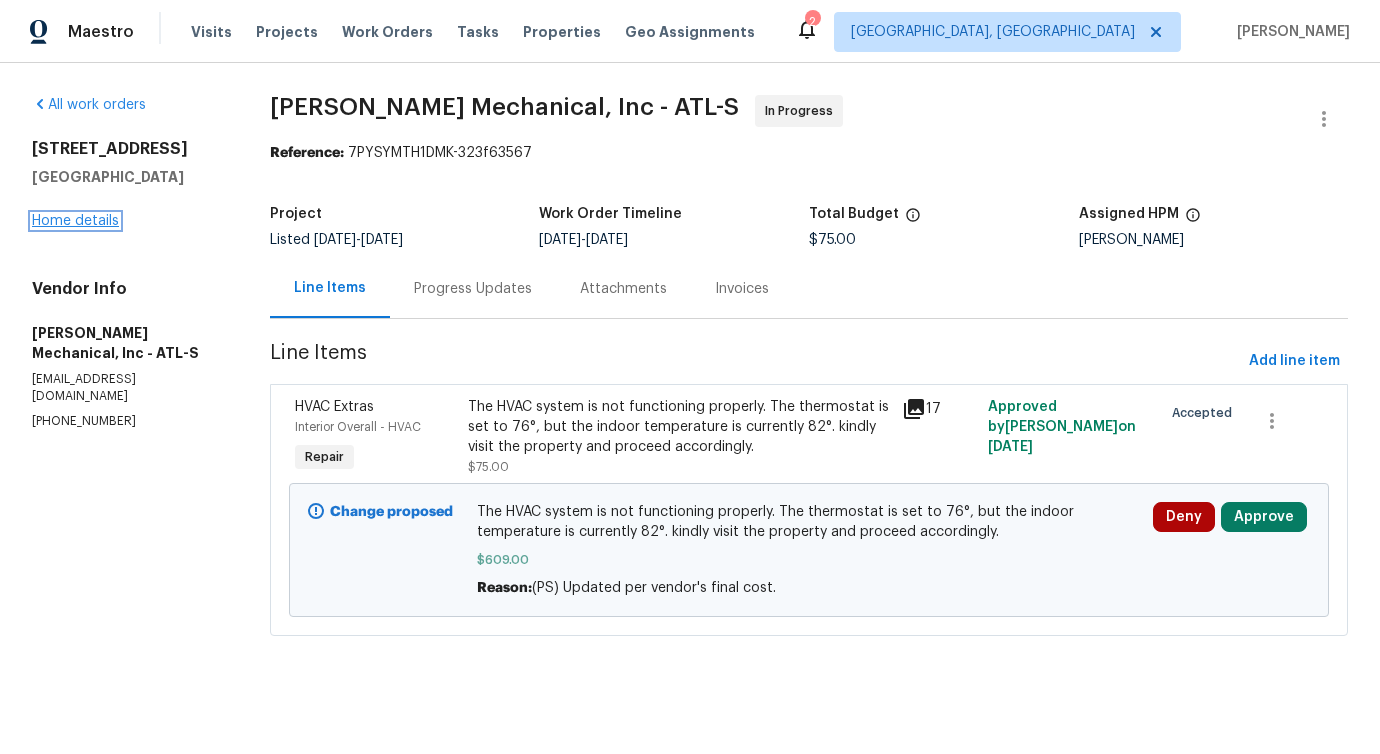 click on "Home details" at bounding box center [75, 221] 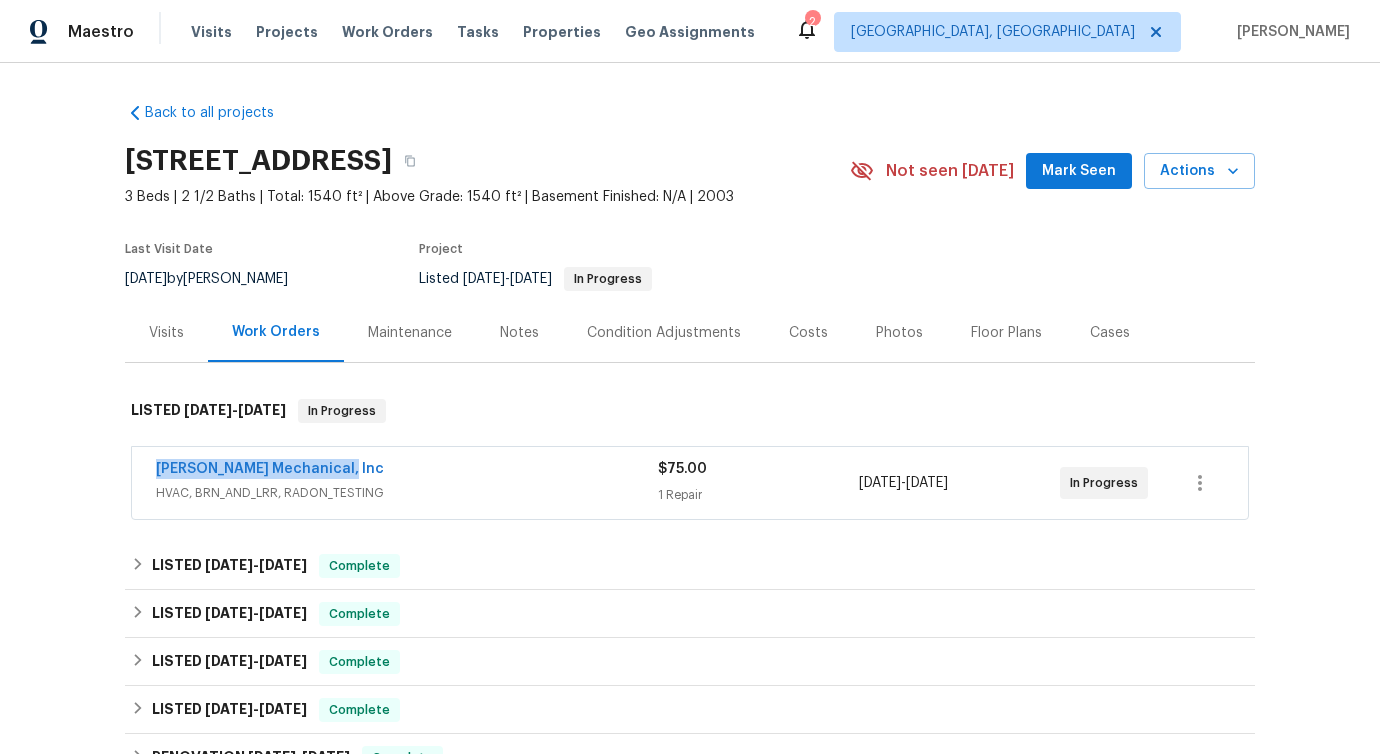drag, startPoint x: 364, startPoint y: 466, endPoint x: 34, endPoint y: 469, distance: 330.01364 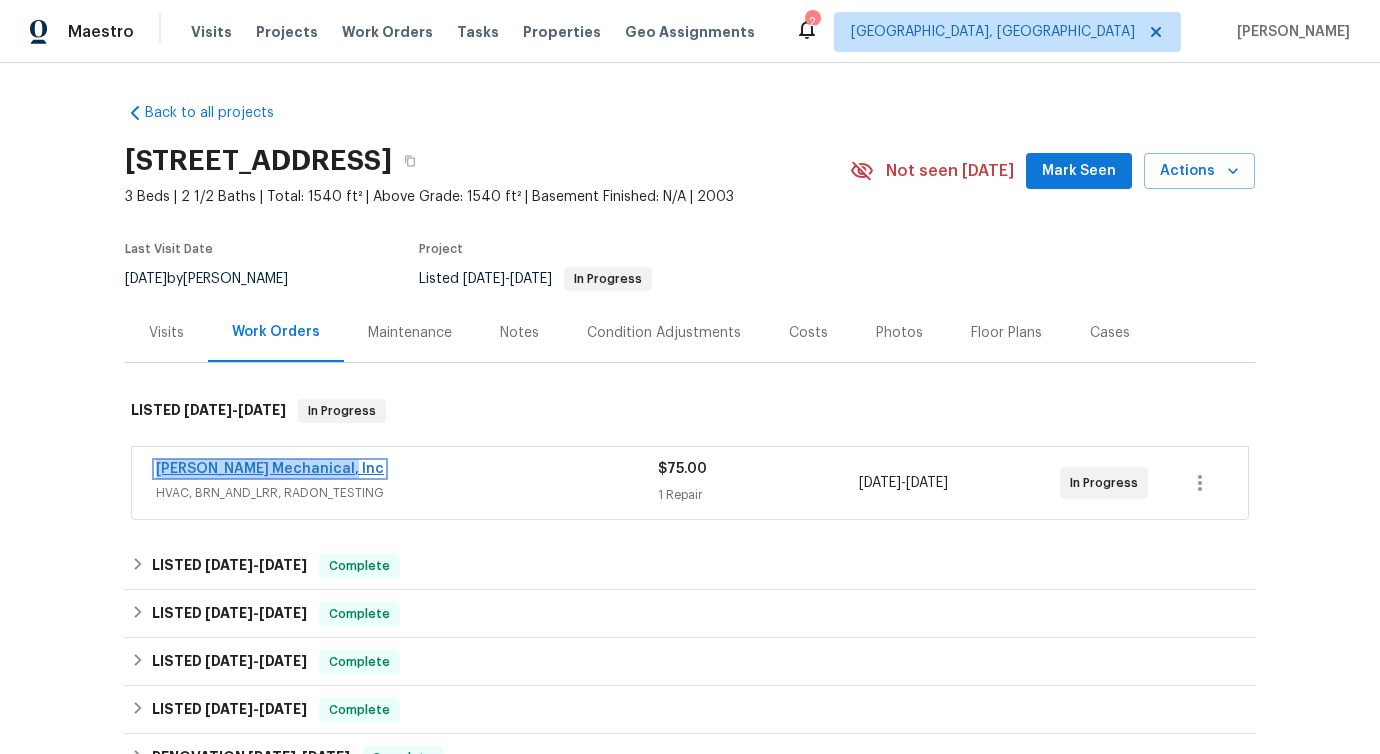 click on "JH Martin Mechanical, Inc" at bounding box center (270, 469) 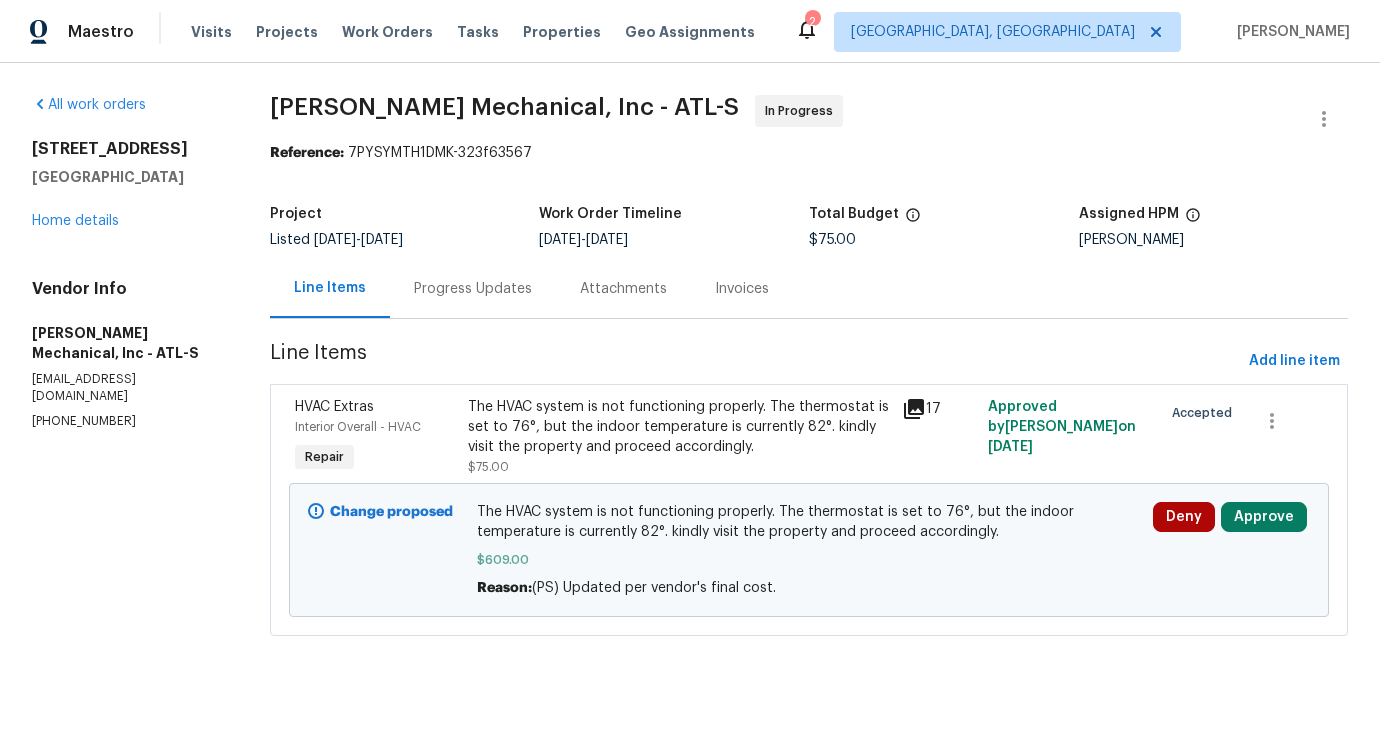 scroll, scrollTop: 0, scrollLeft: 0, axis: both 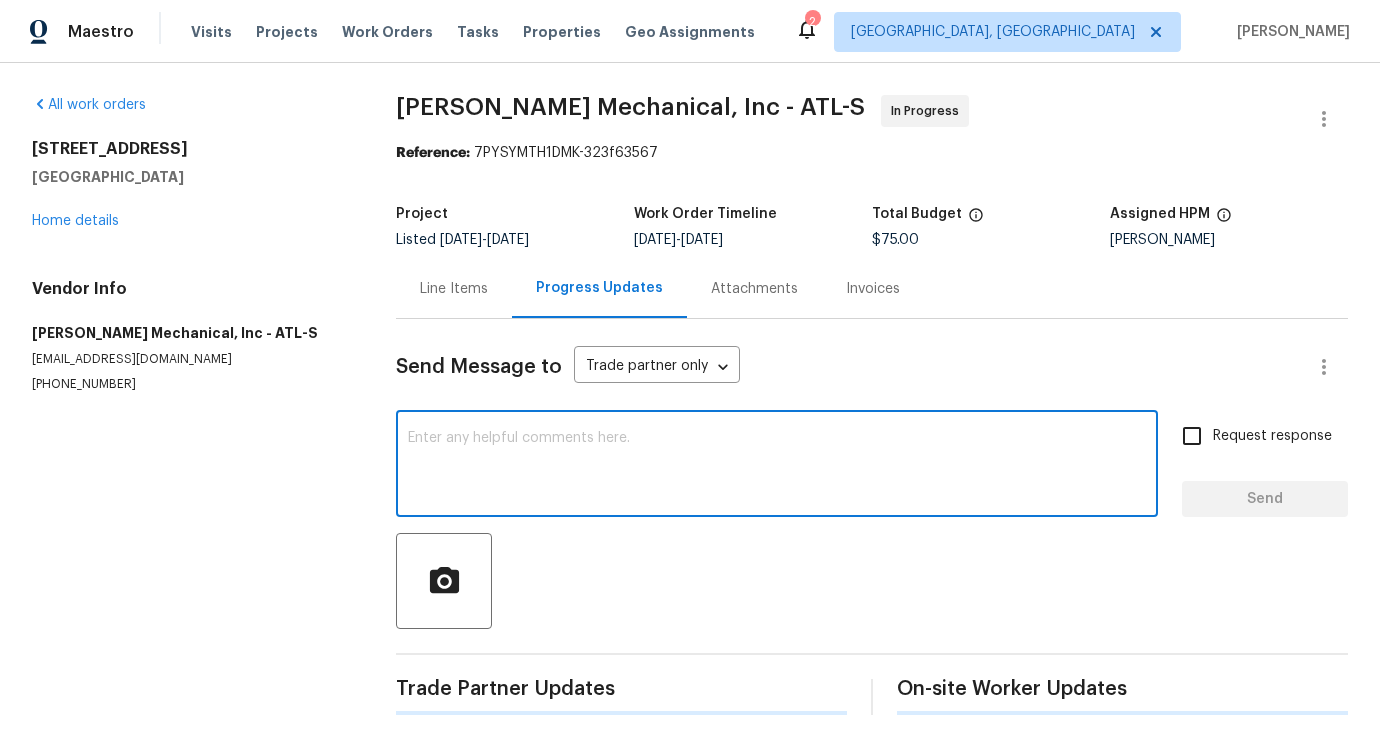 click at bounding box center (777, 466) 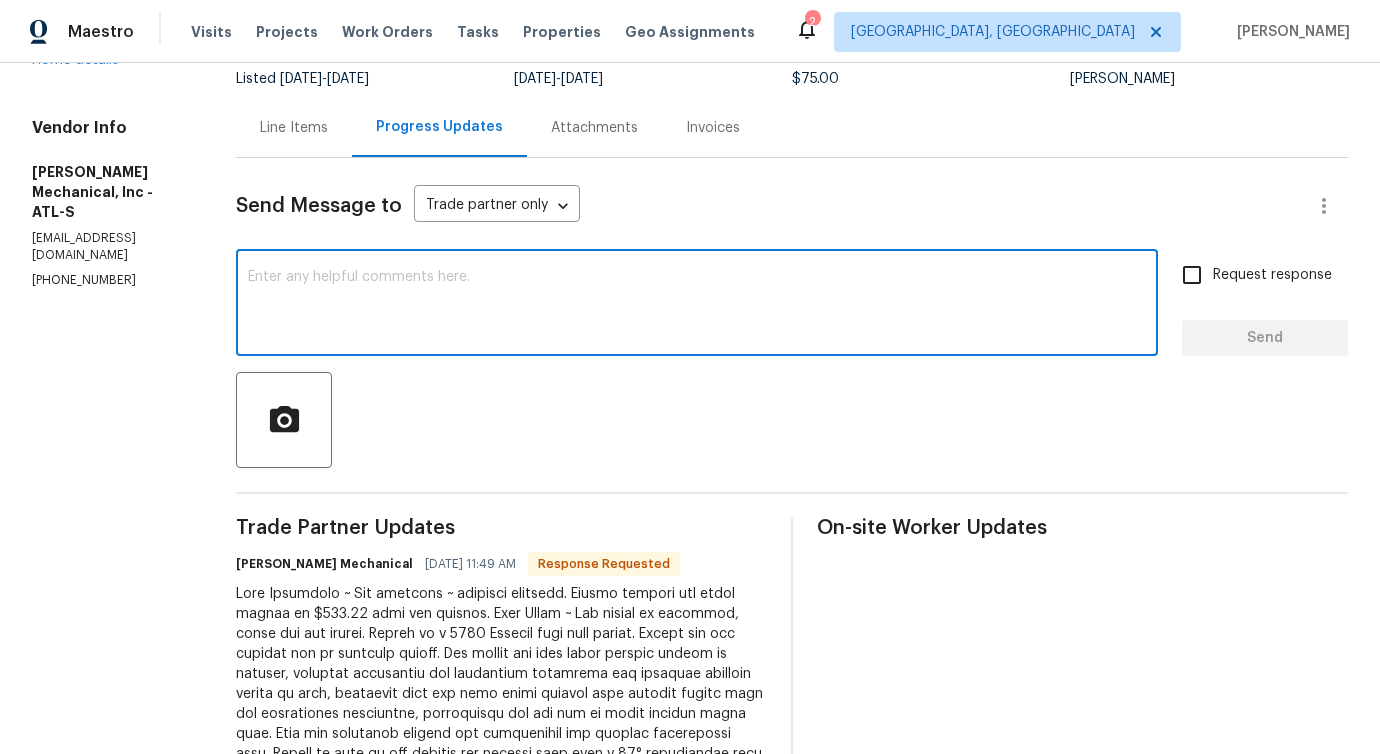scroll, scrollTop: 0, scrollLeft: 0, axis: both 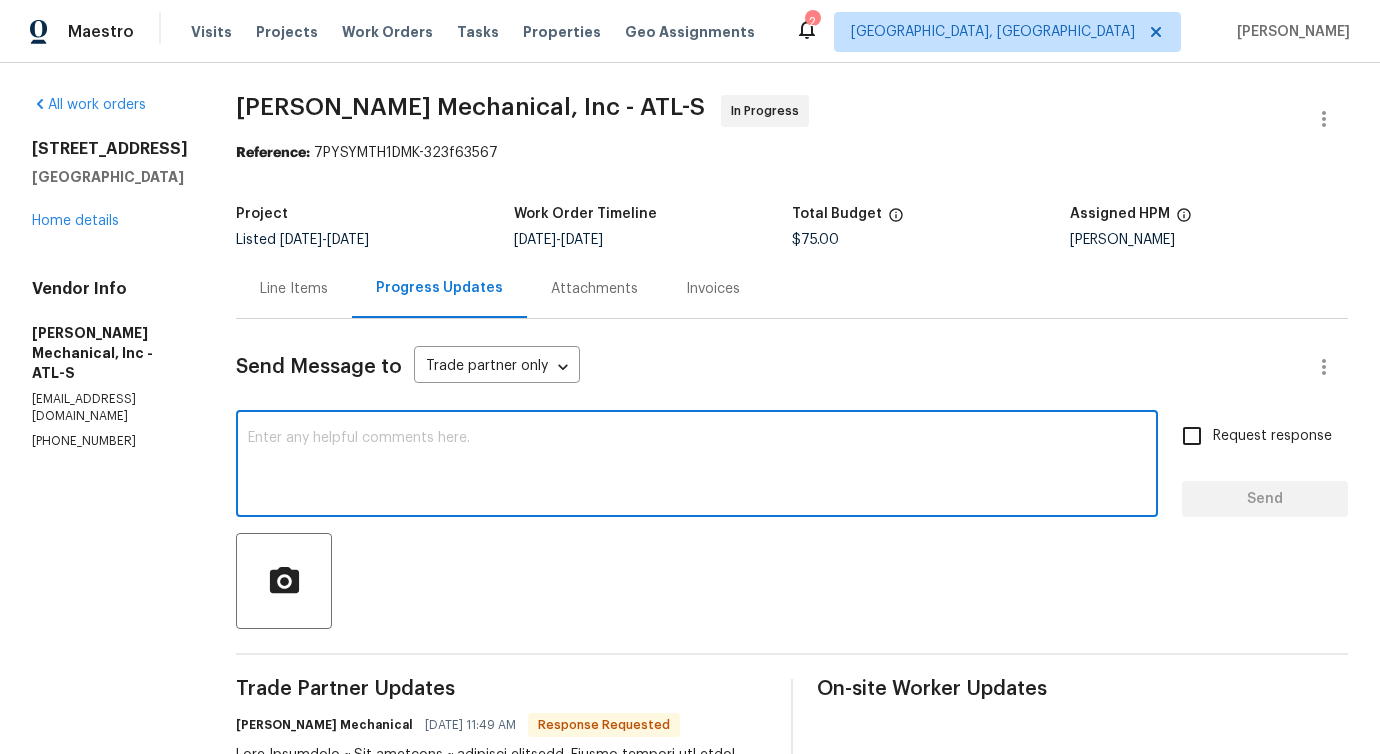 click at bounding box center [697, 466] 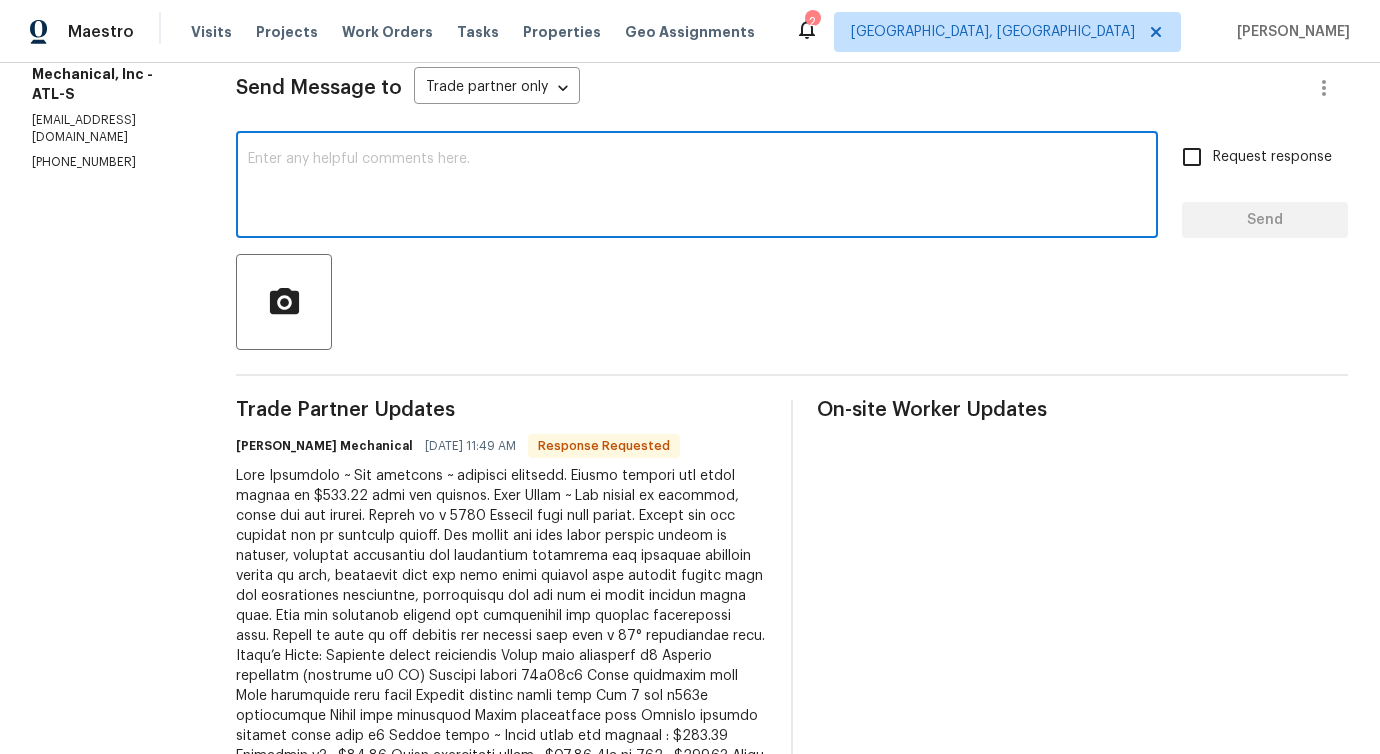 scroll, scrollTop: 90, scrollLeft: 0, axis: vertical 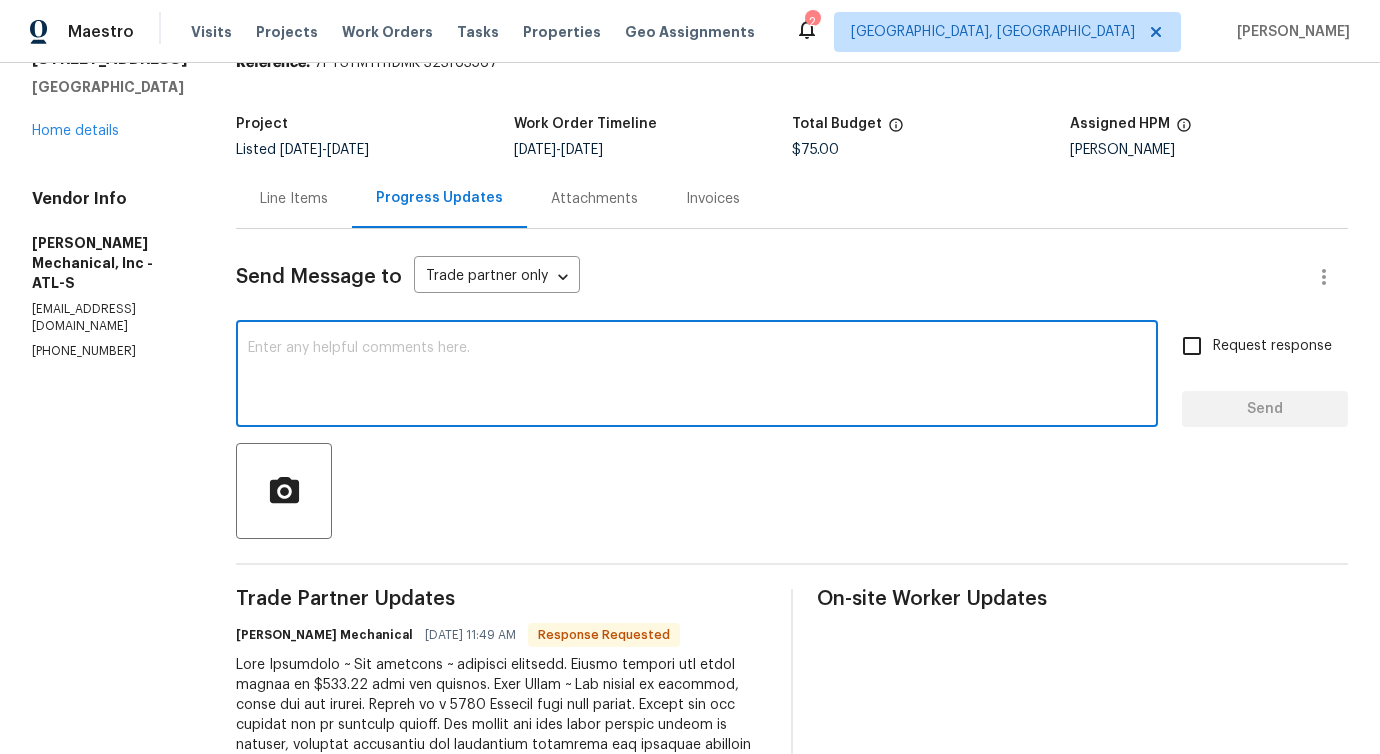 click at bounding box center (697, 376) 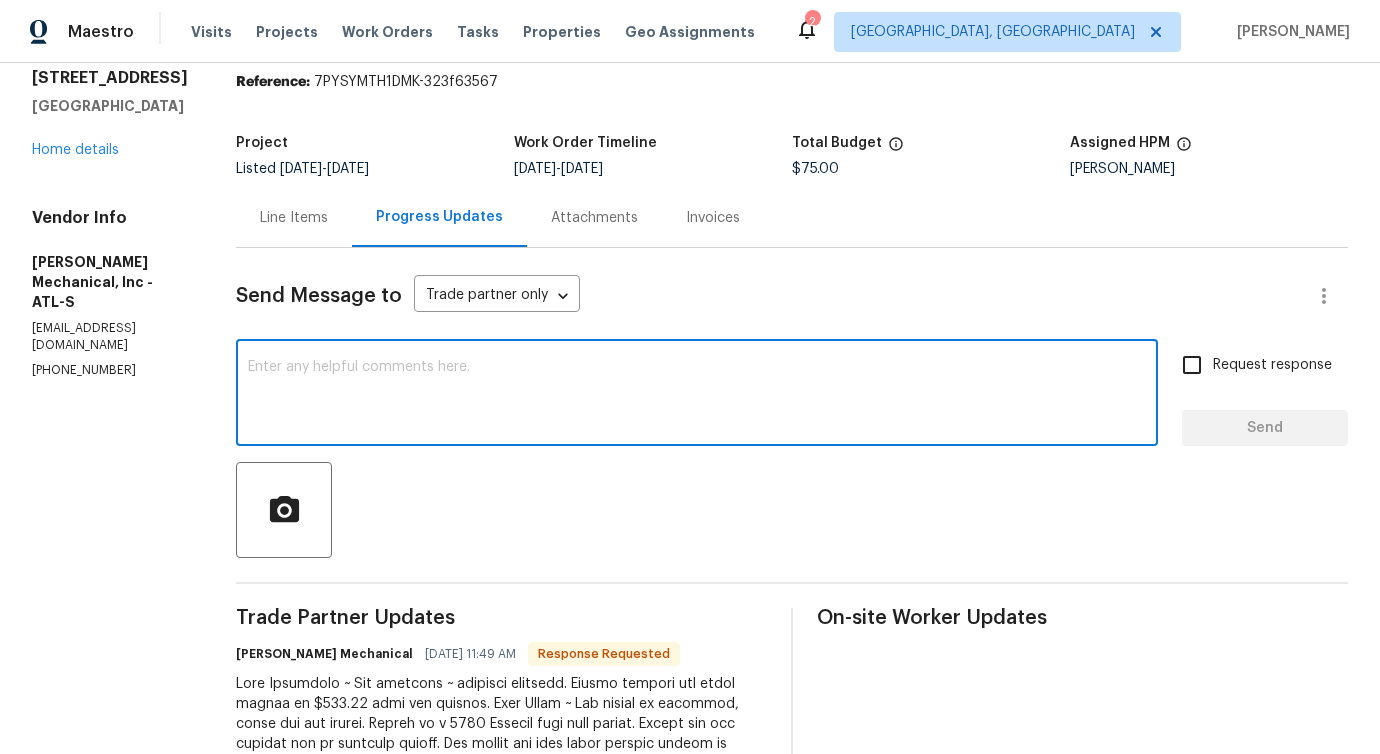 scroll, scrollTop: 0, scrollLeft: 0, axis: both 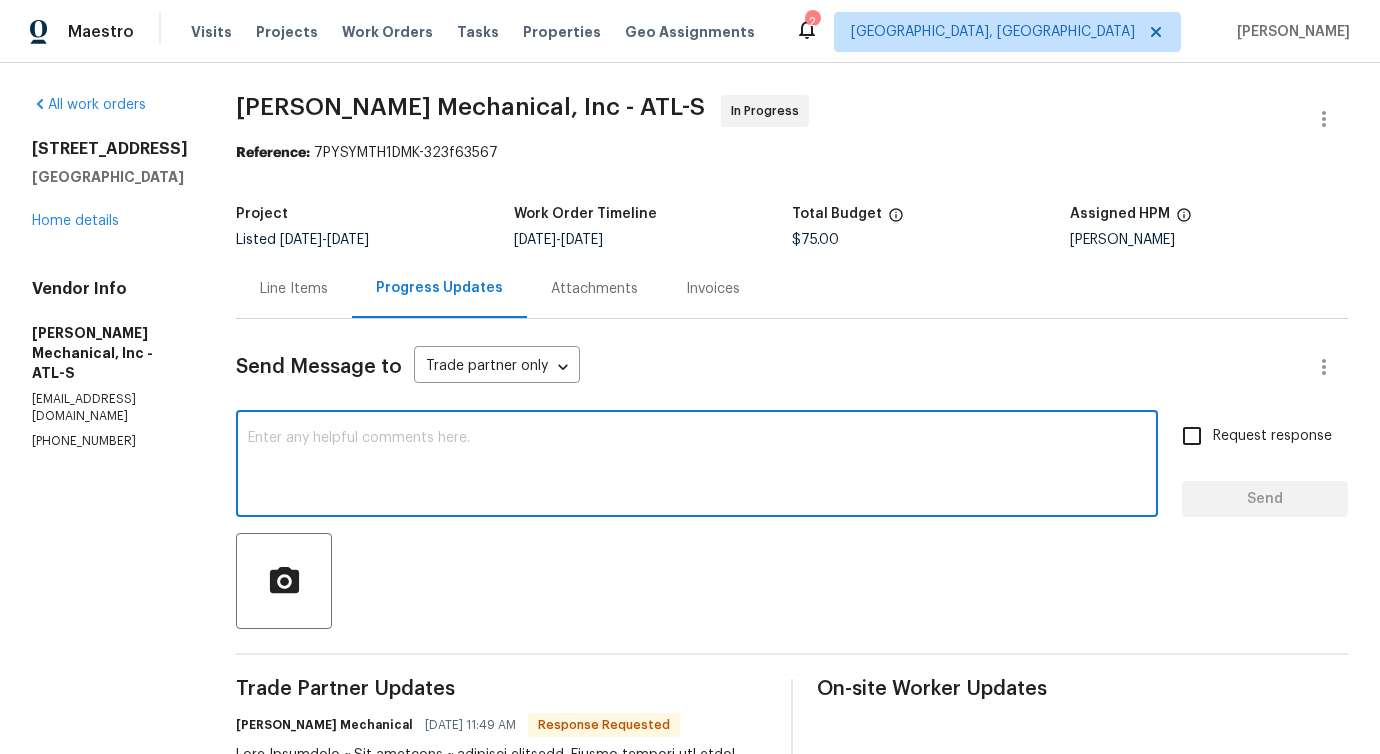 click on "Line Items" at bounding box center (294, 289) 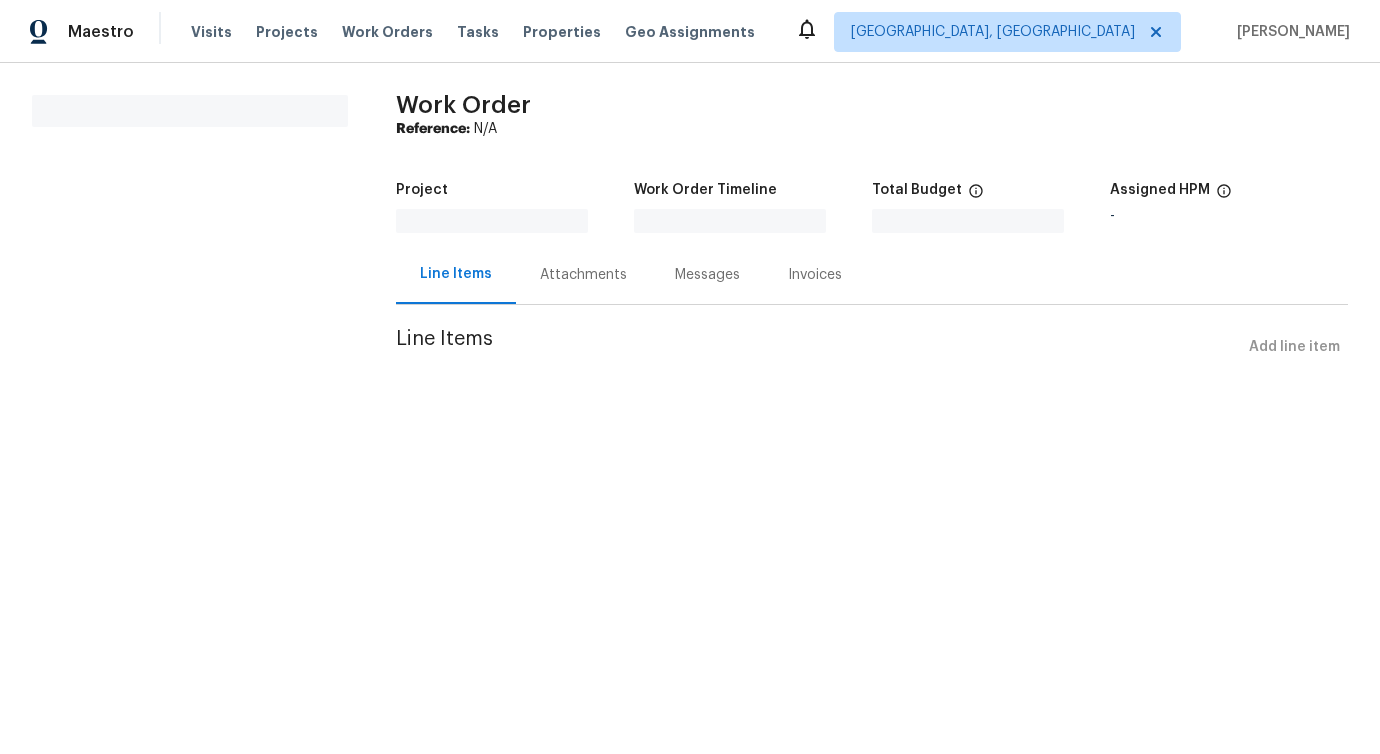 scroll, scrollTop: 0, scrollLeft: 0, axis: both 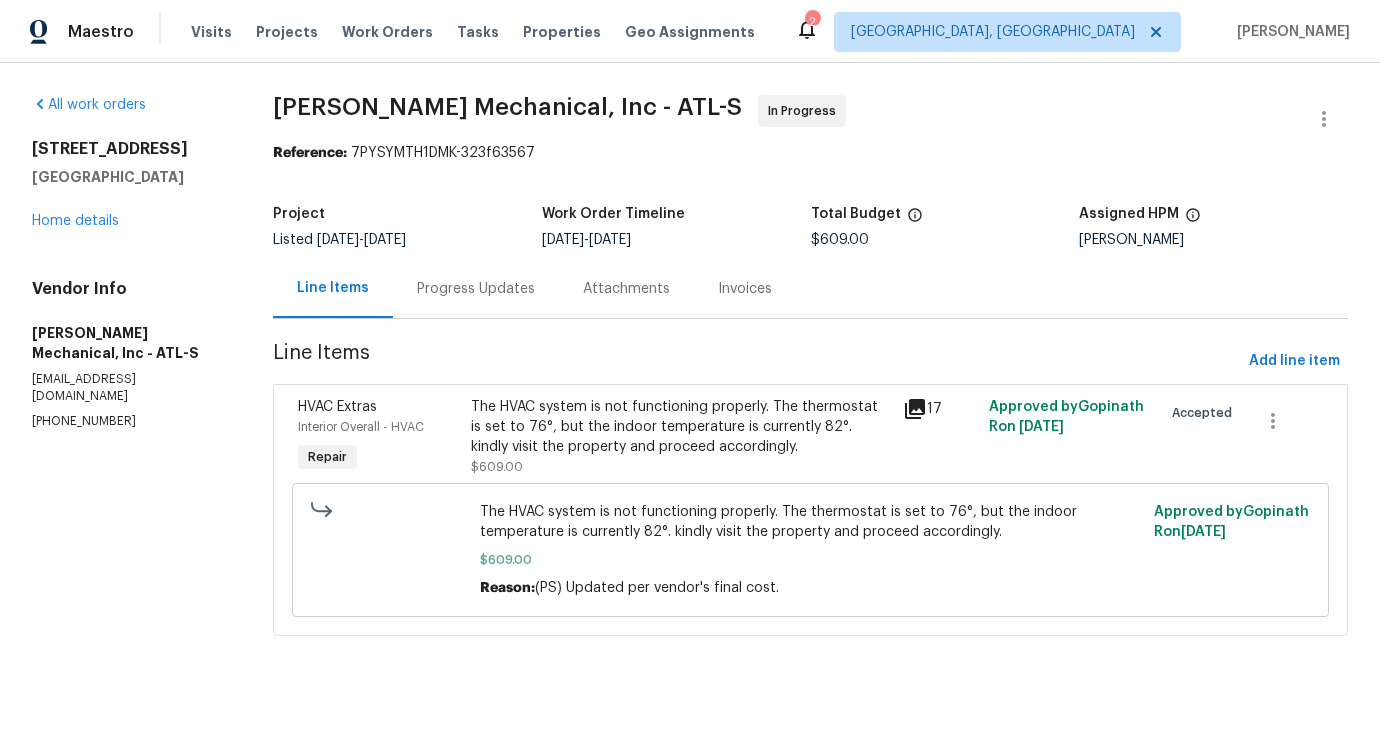 click on "Progress Updates" at bounding box center (476, 289) 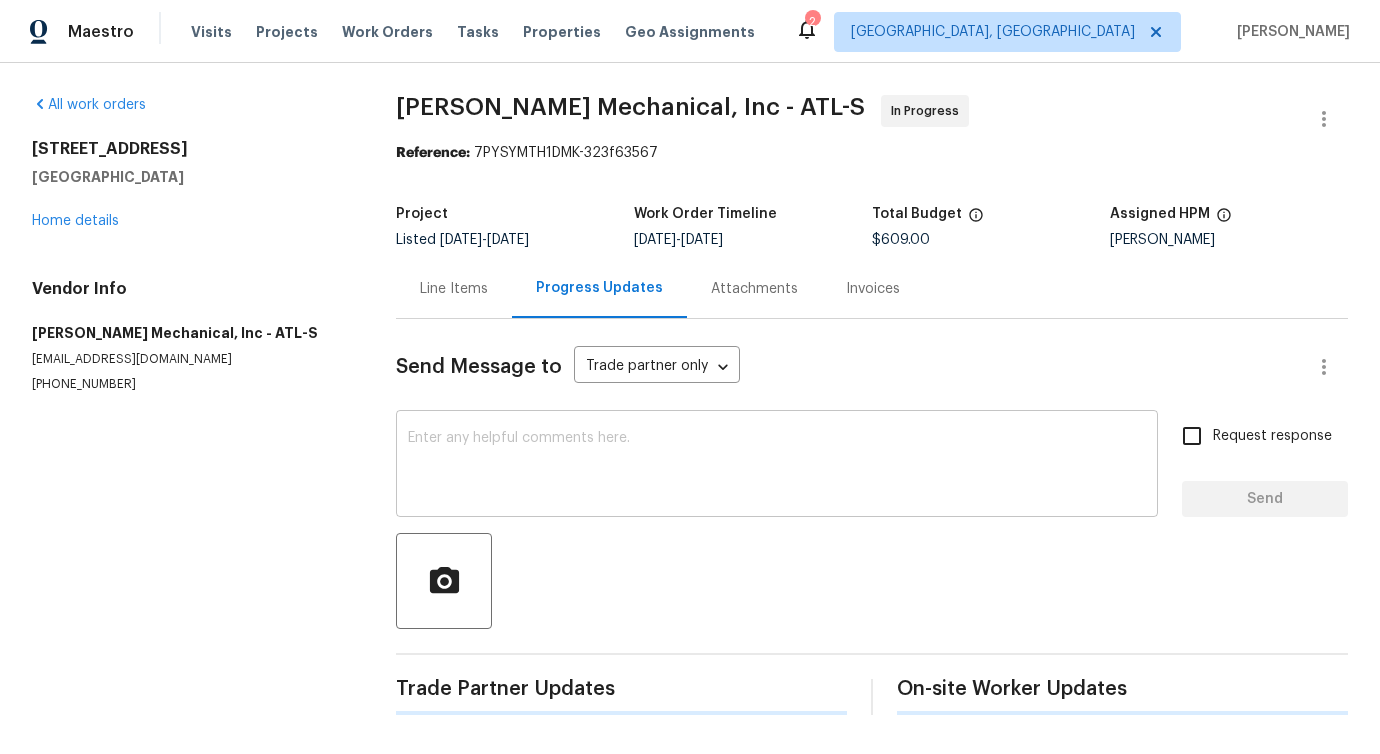 click at bounding box center (777, 466) 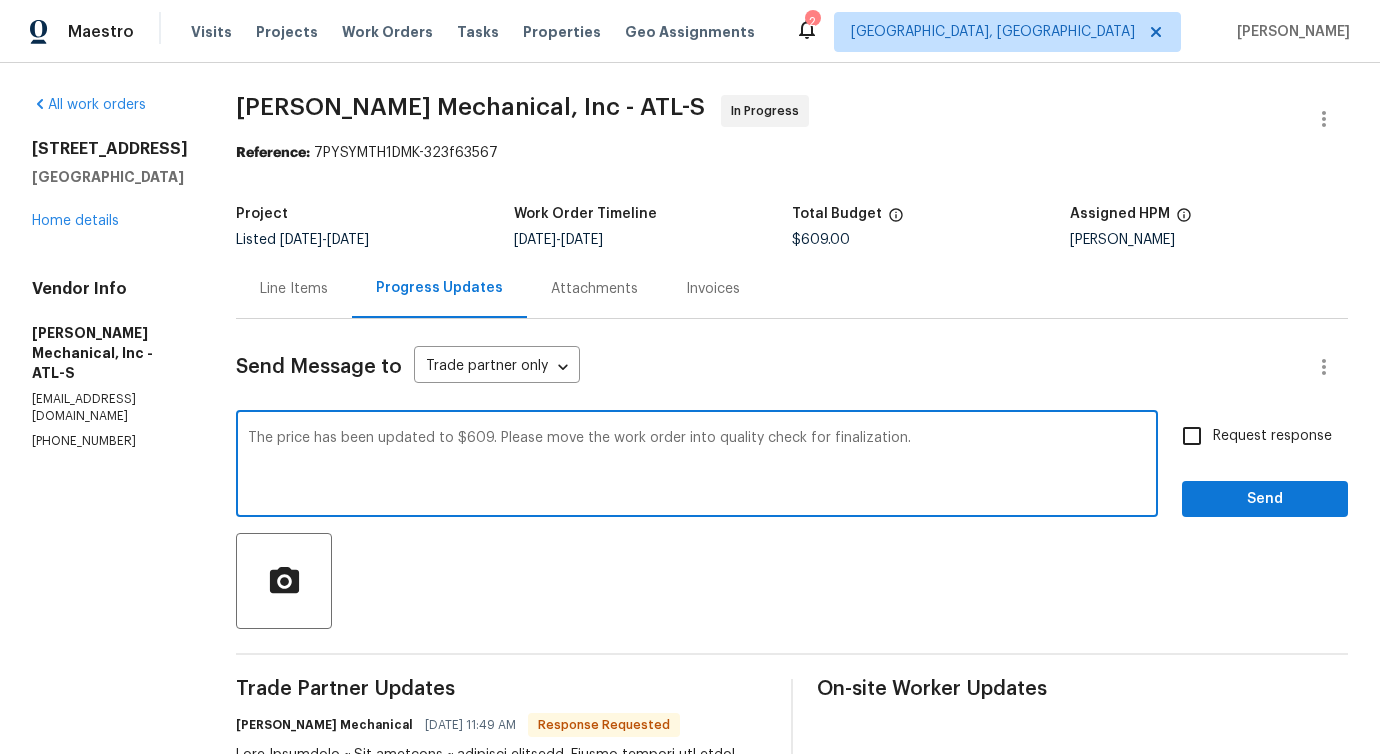 click on "The price has been updated to $609. Please move the work order into quality check for finalization." at bounding box center (697, 466) 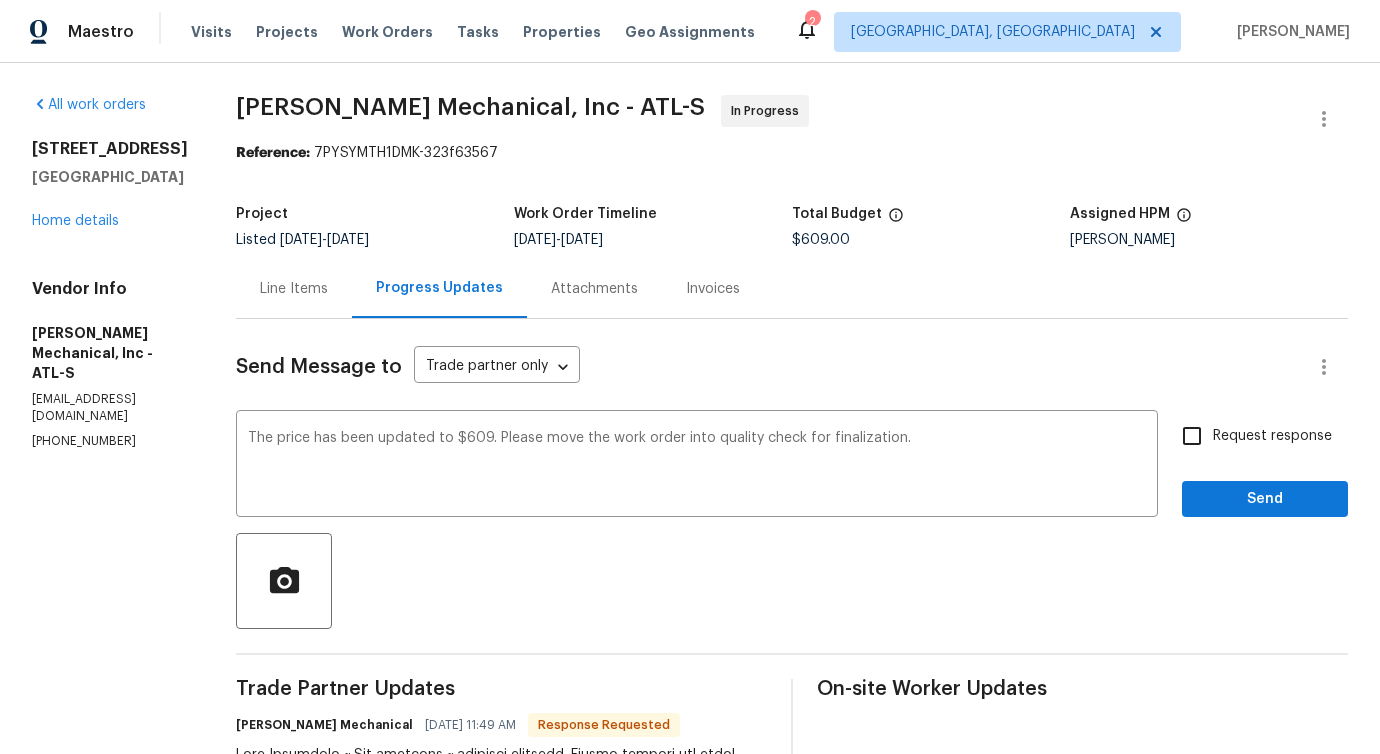 click on "The price has been updated to $609. Please move the work order into quality check for finalization. x ​ Request response Send" at bounding box center [792, 466] 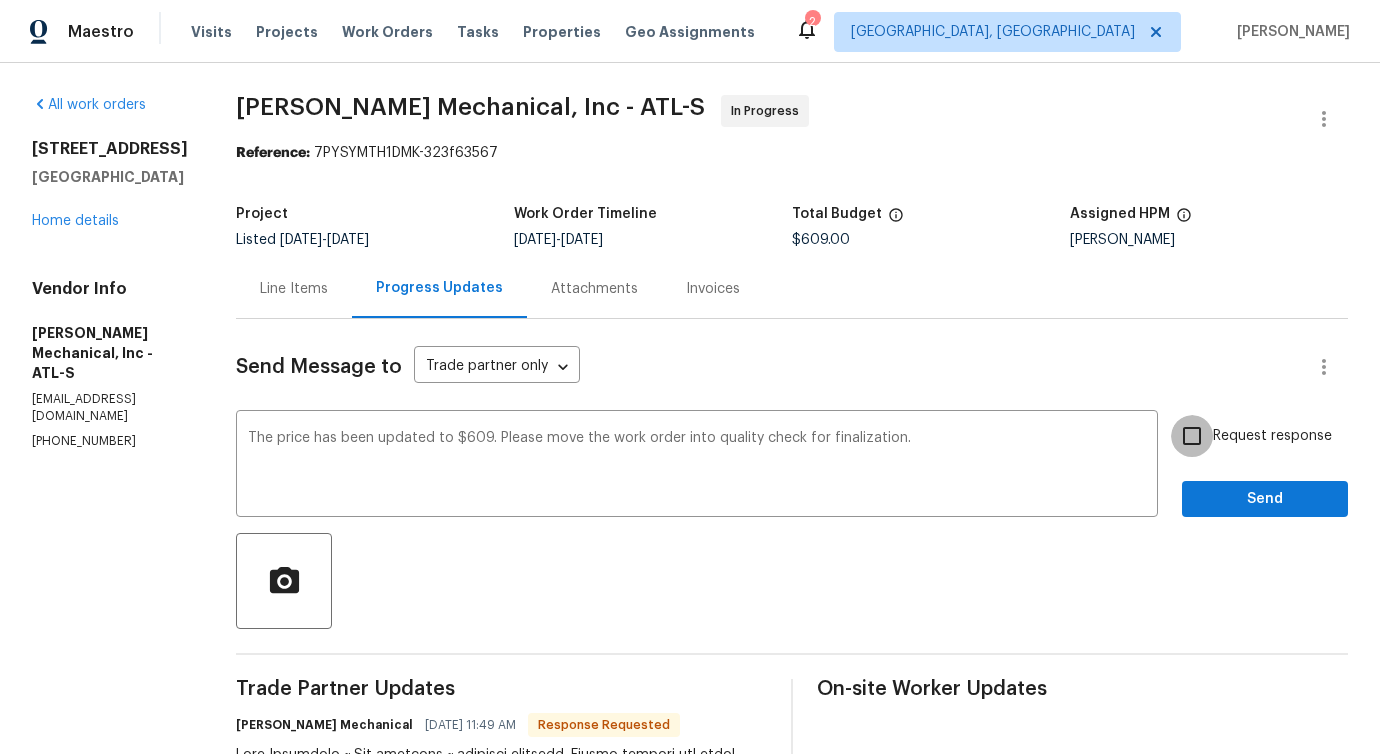 click on "Request response" at bounding box center (1192, 436) 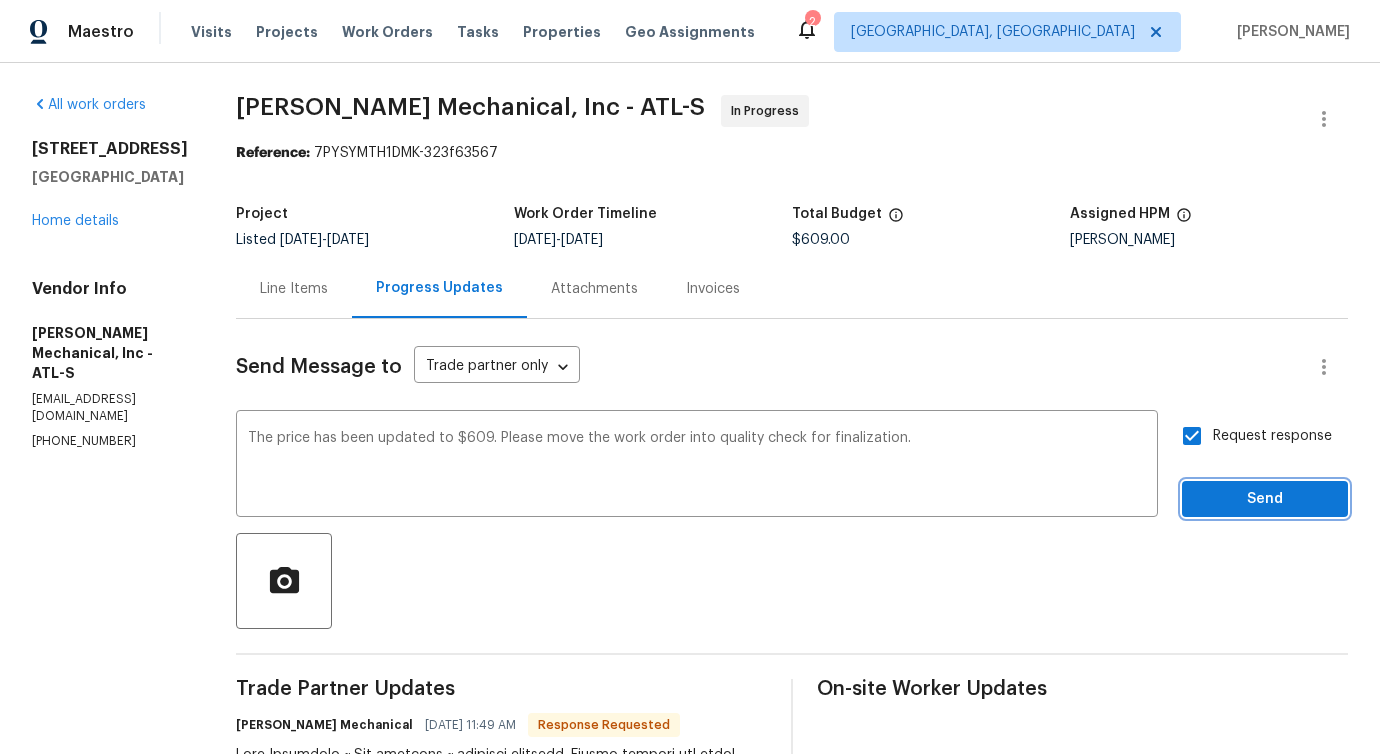 click on "Send" at bounding box center [1265, 499] 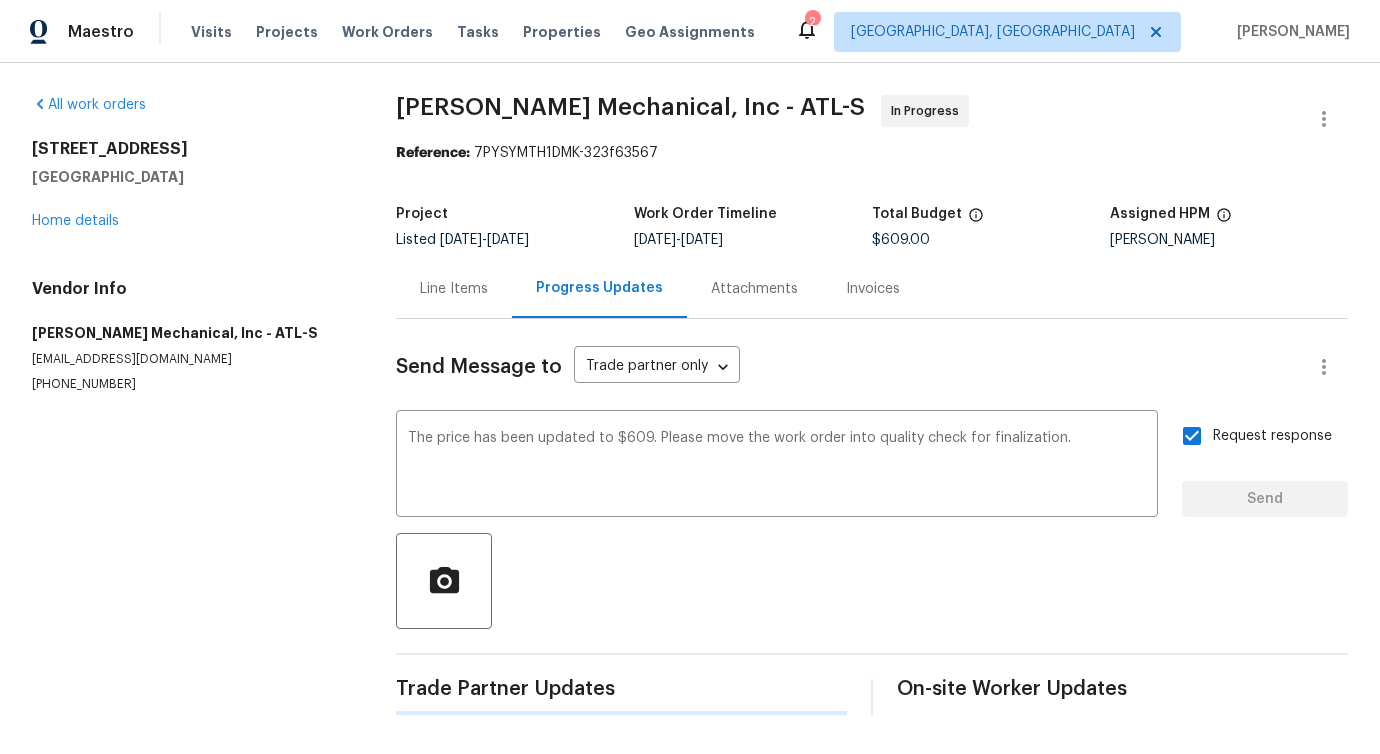 type 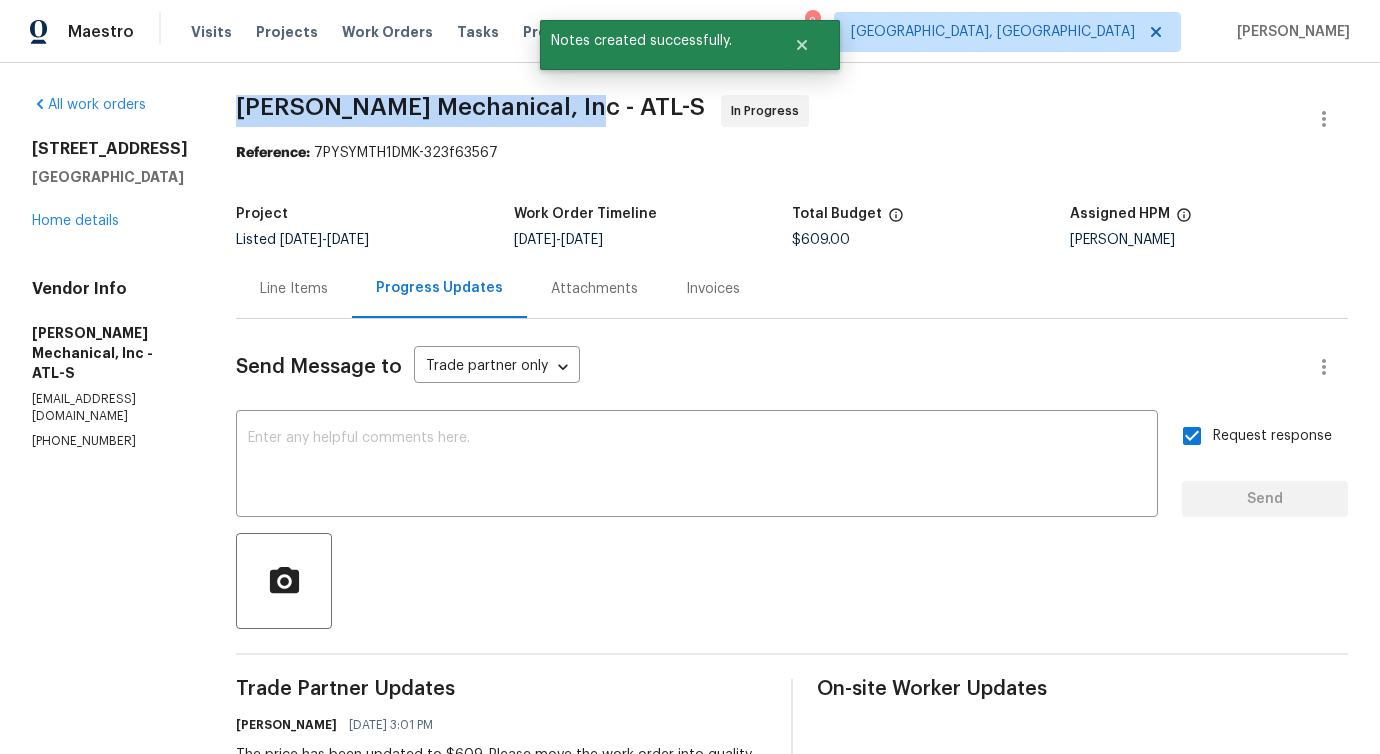 drag, startPoint x: 255, startPoint y: 107, endPoint x: 587, endPoint y: 104, distance: 332.01355 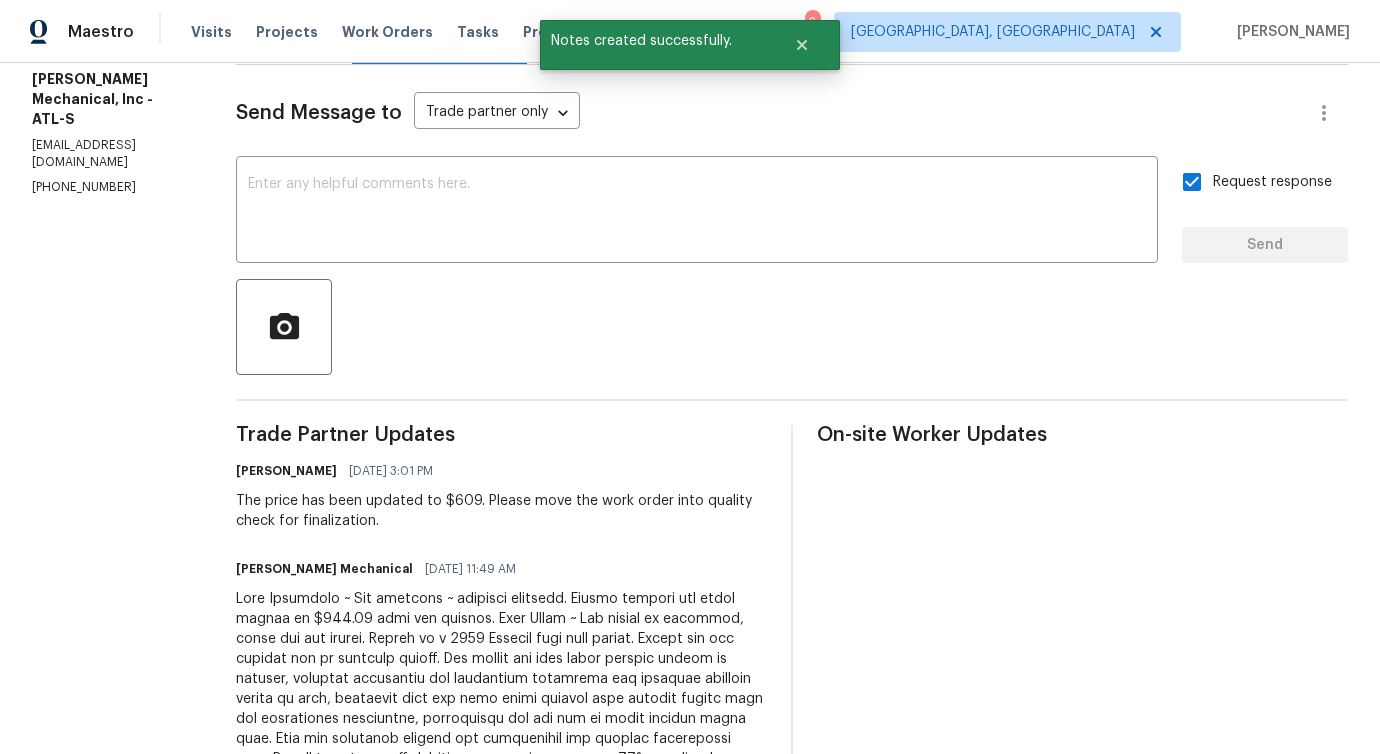 scroll, scrollTop: 399, scrollLeft: 0, axis: vertical 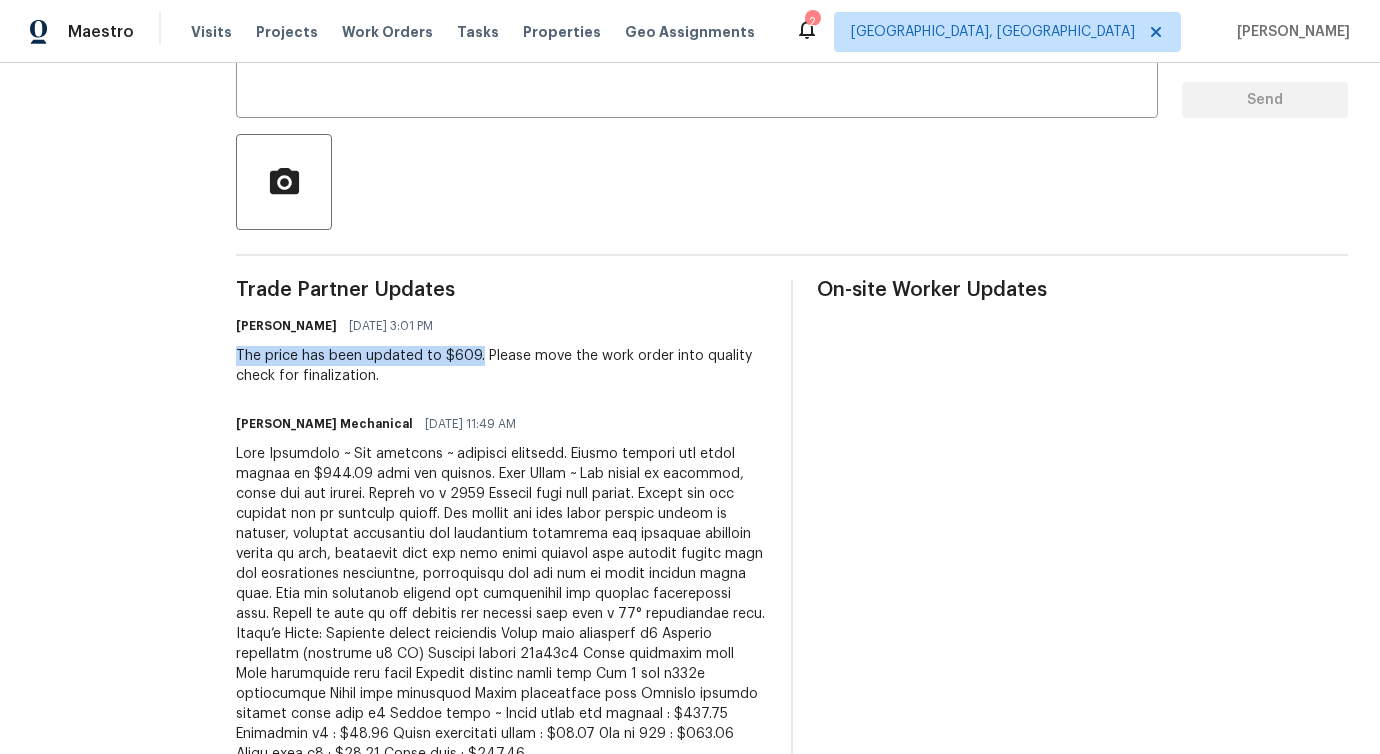 drag, startPoint x: 269, startPoint y: 352, endPoint x: 513, endPoint y: 349, distance: 244.01845 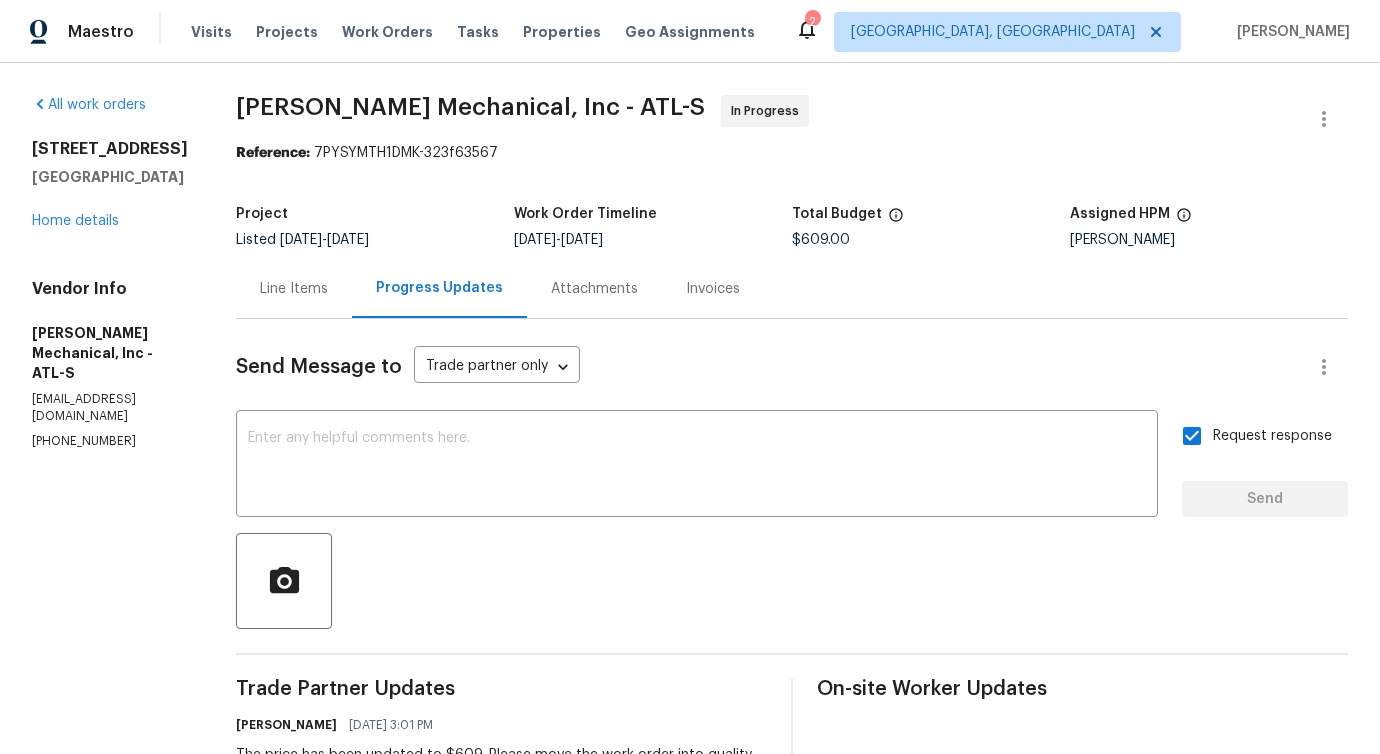 click on "20 Pine Canyon Dr SW Unit 24 Atlanta, GA 30331 Home details" at bounding box center [110, 185] 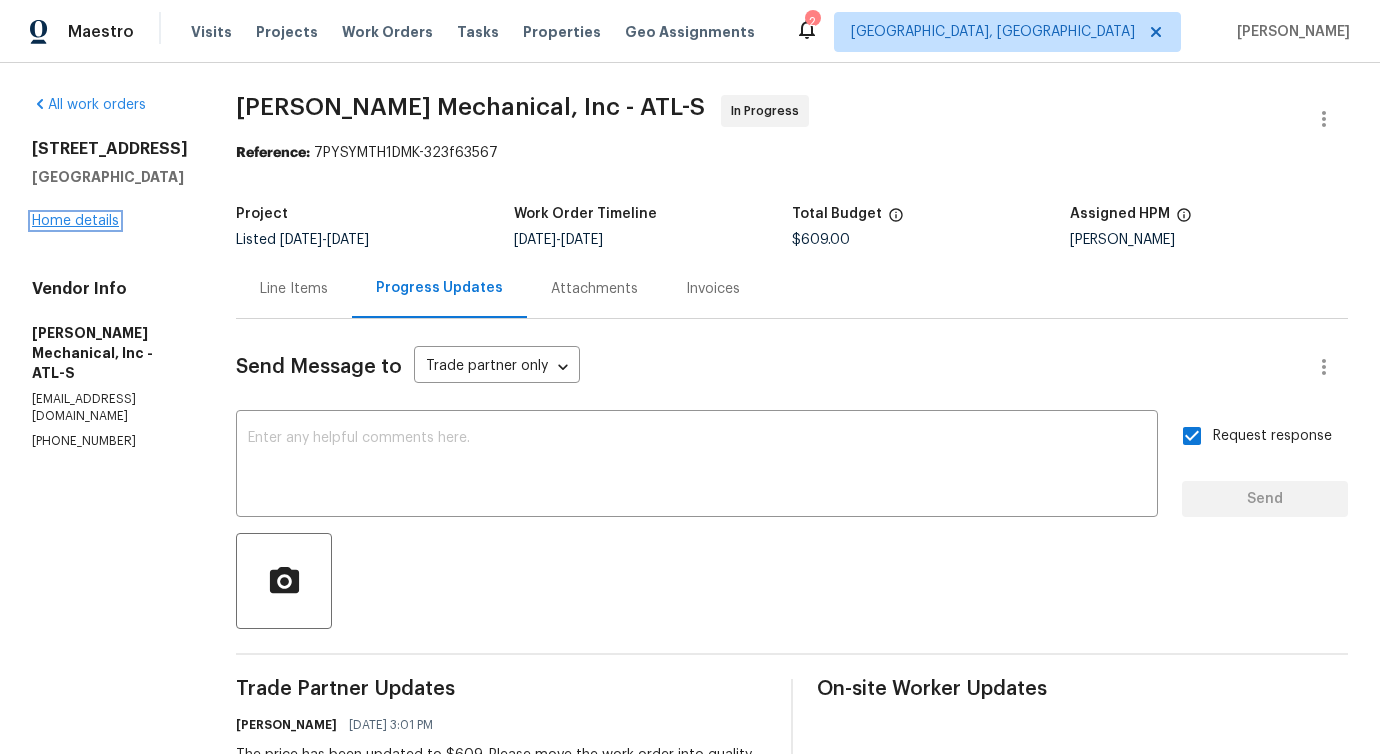click on "Home details" at bounding box center (75, 221) 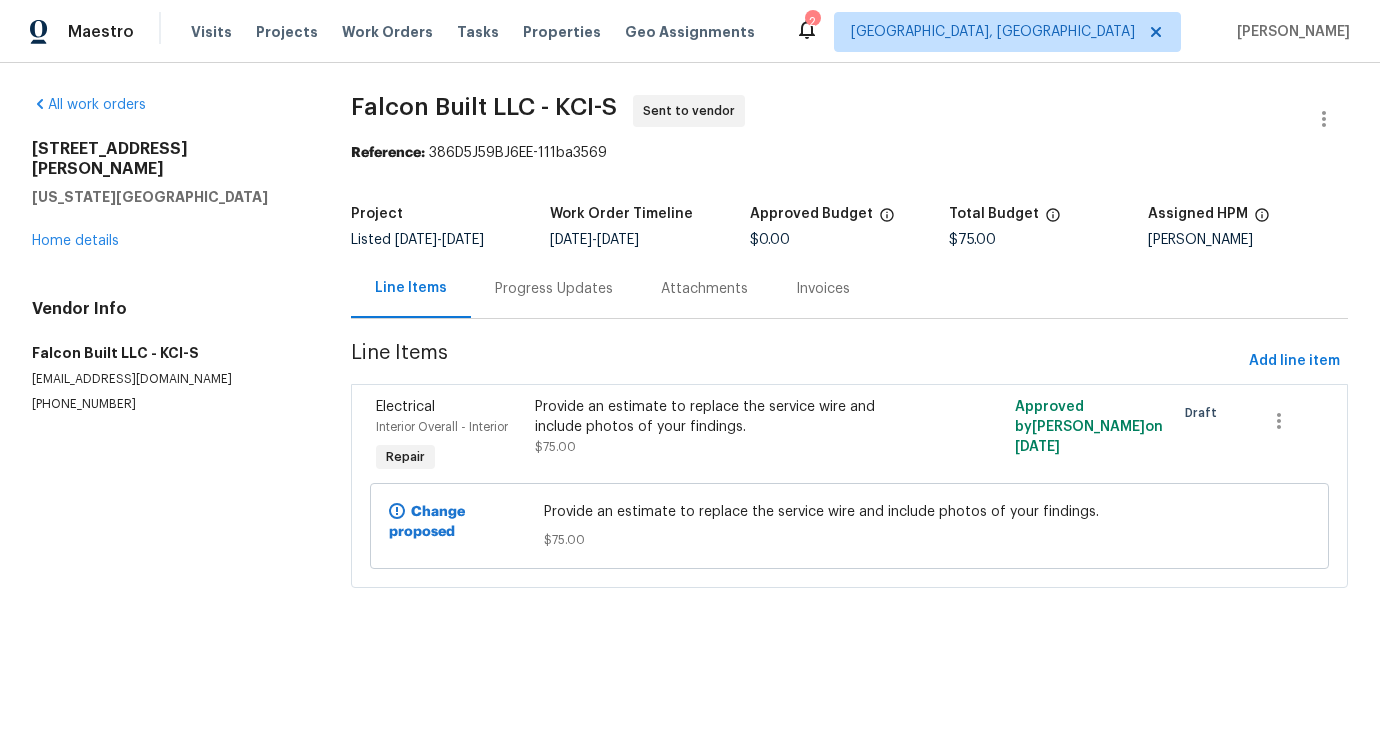 scroll, scrollTop: 0, scrollLeft: 0, axis: both 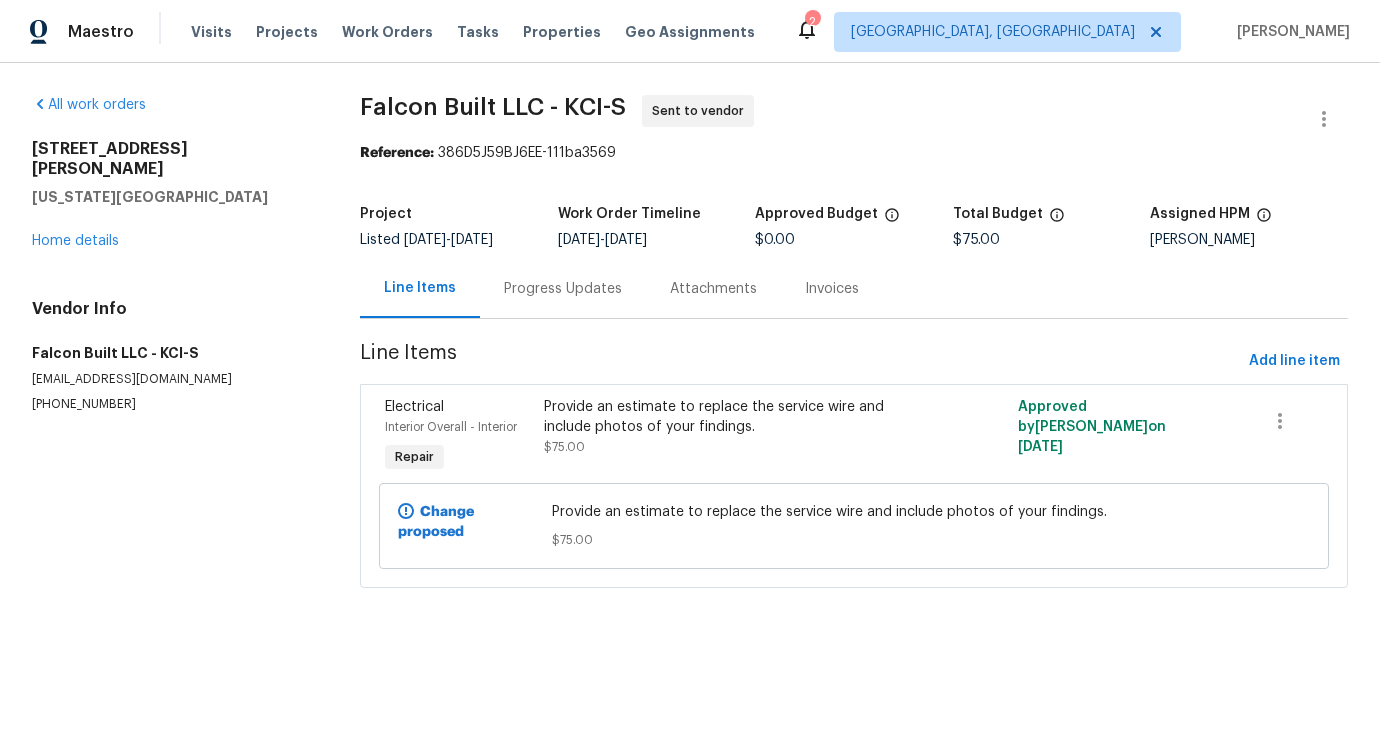 click on "Progress Updates" at bounding box center [563, 289] 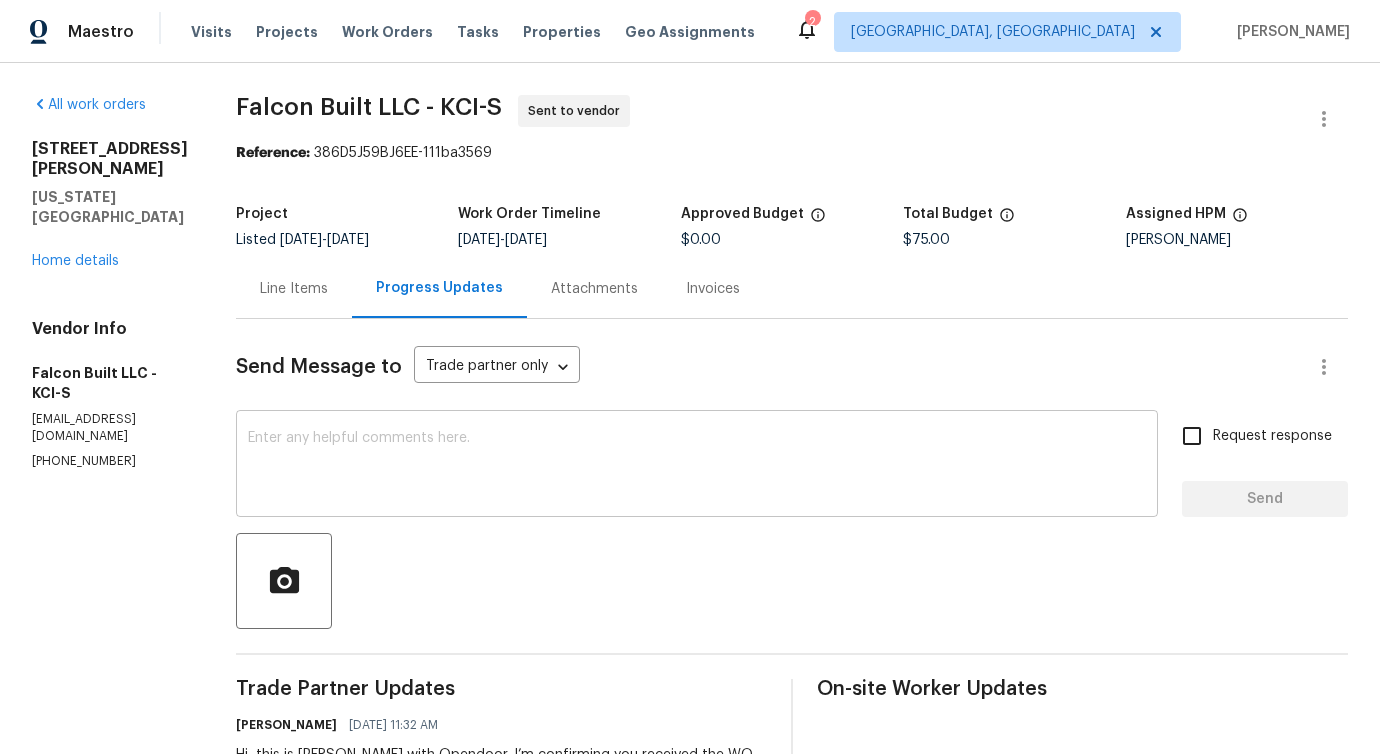 click at bounding box center (697, 466) 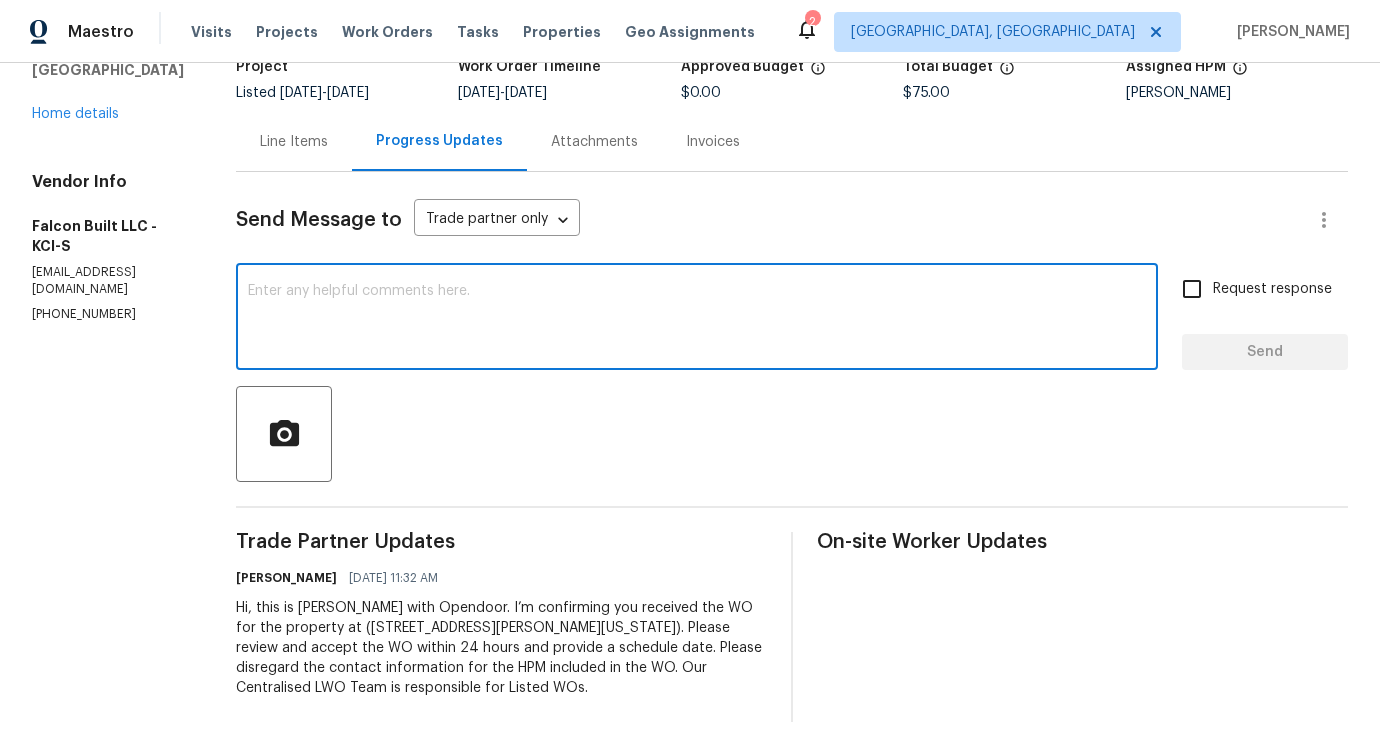 scroll, scrollTop: 0, scrollLeft: 0, axis: both 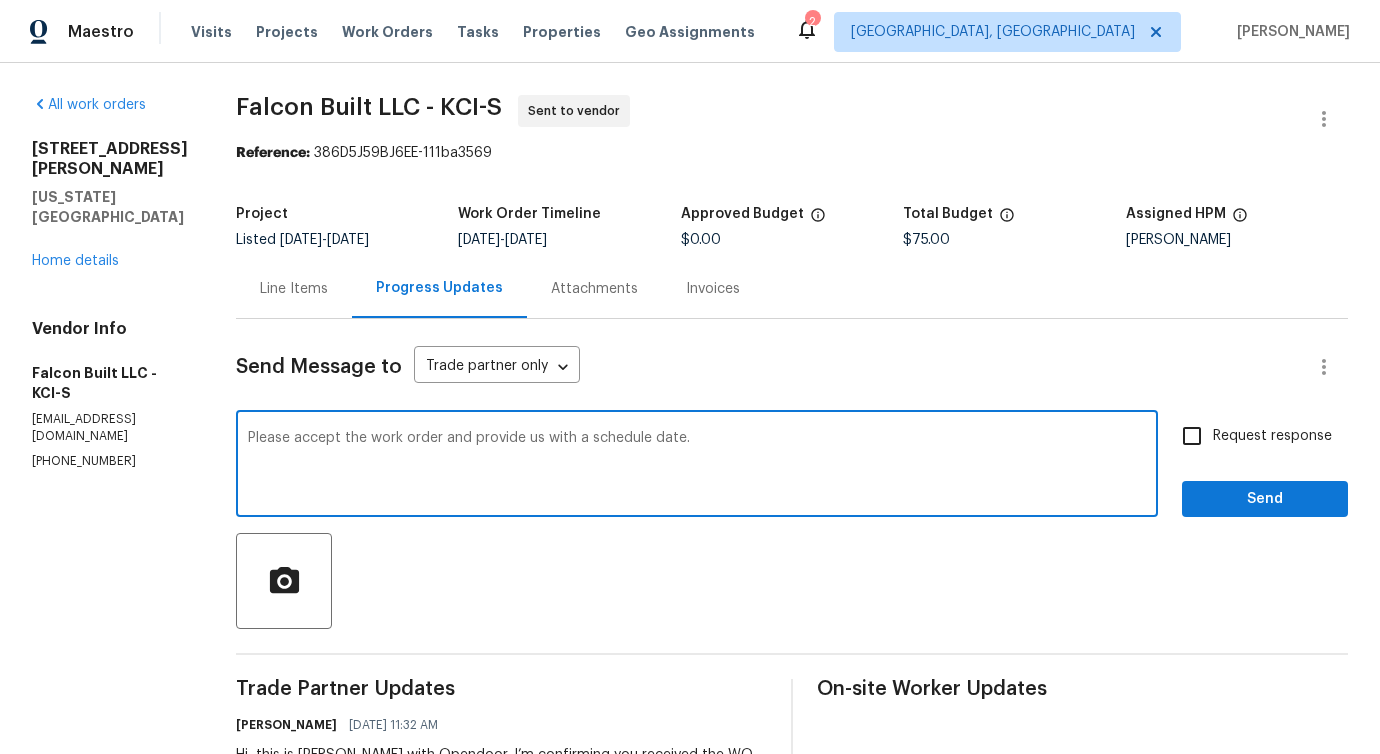 type on "Please accept the work order and provide us with a schedule date." 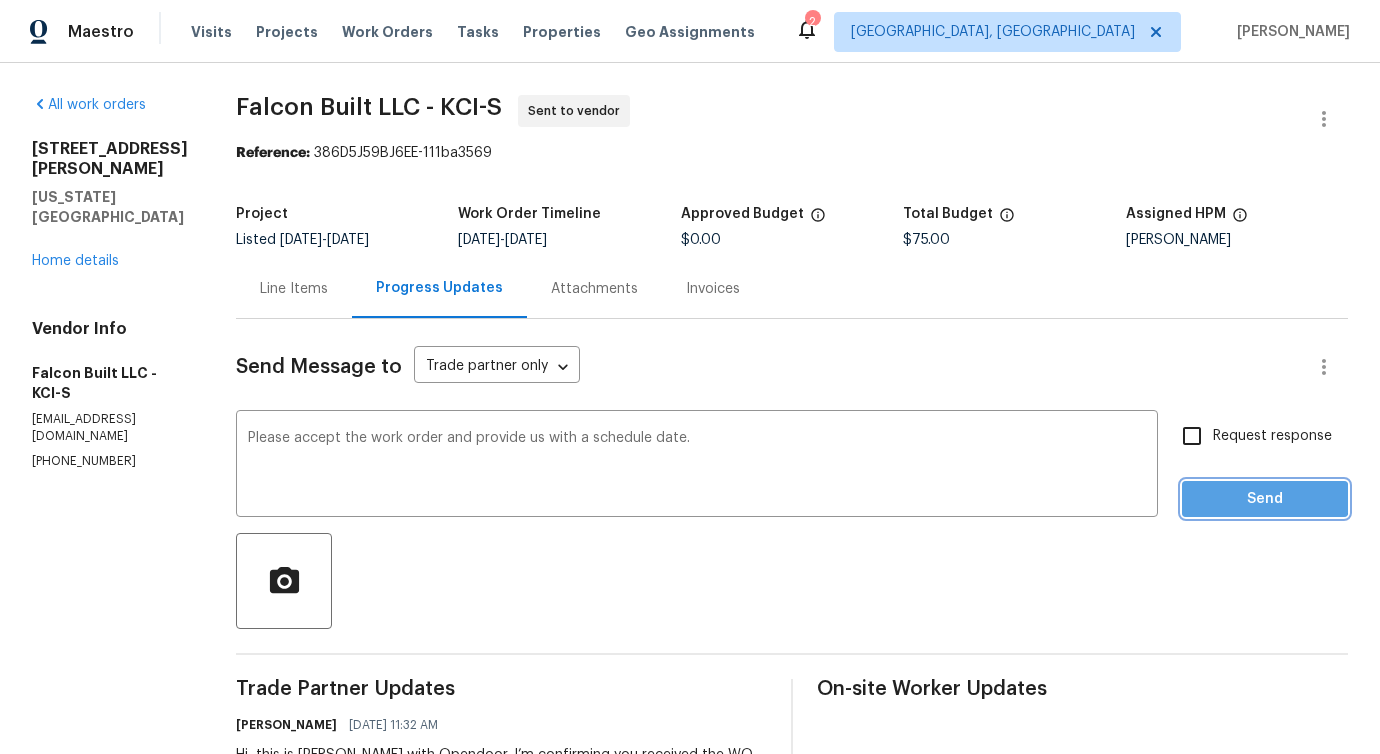 click on "Send" at bounding box center [1265, 499] 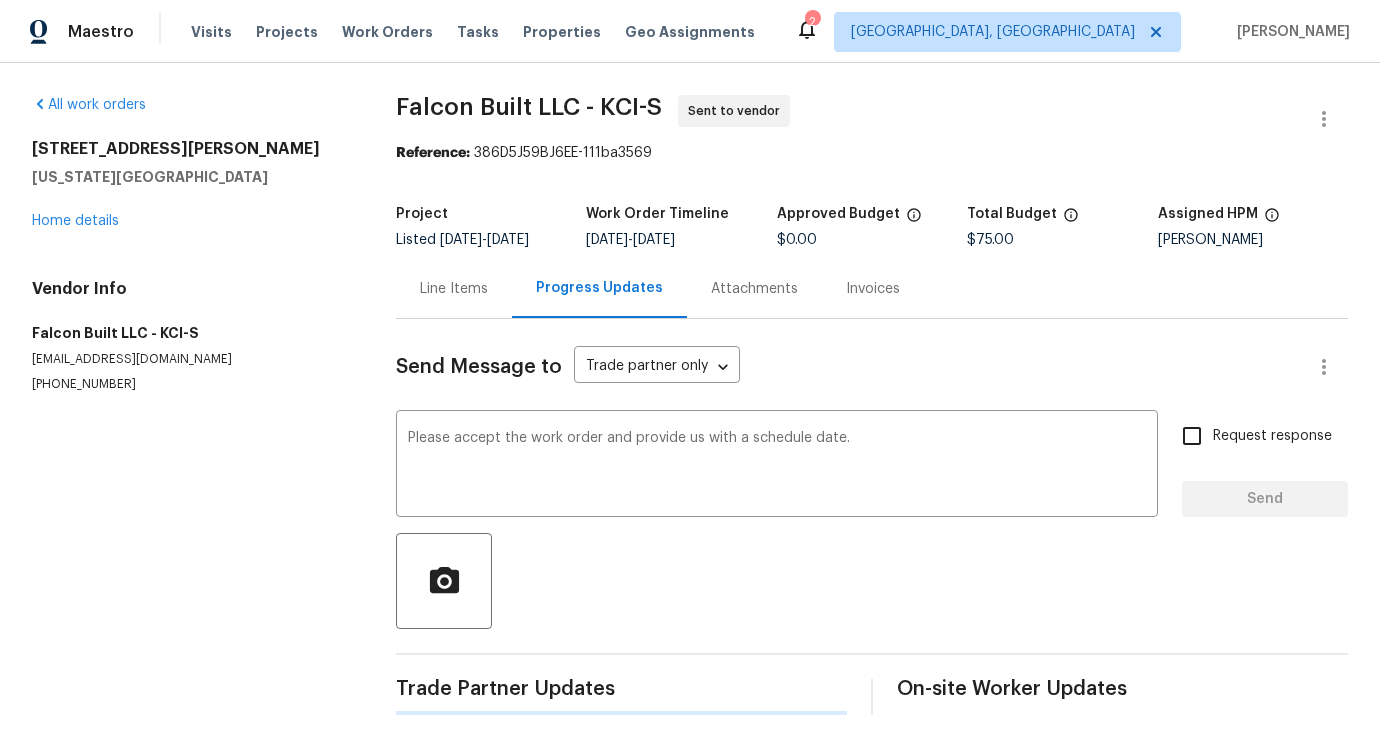 type 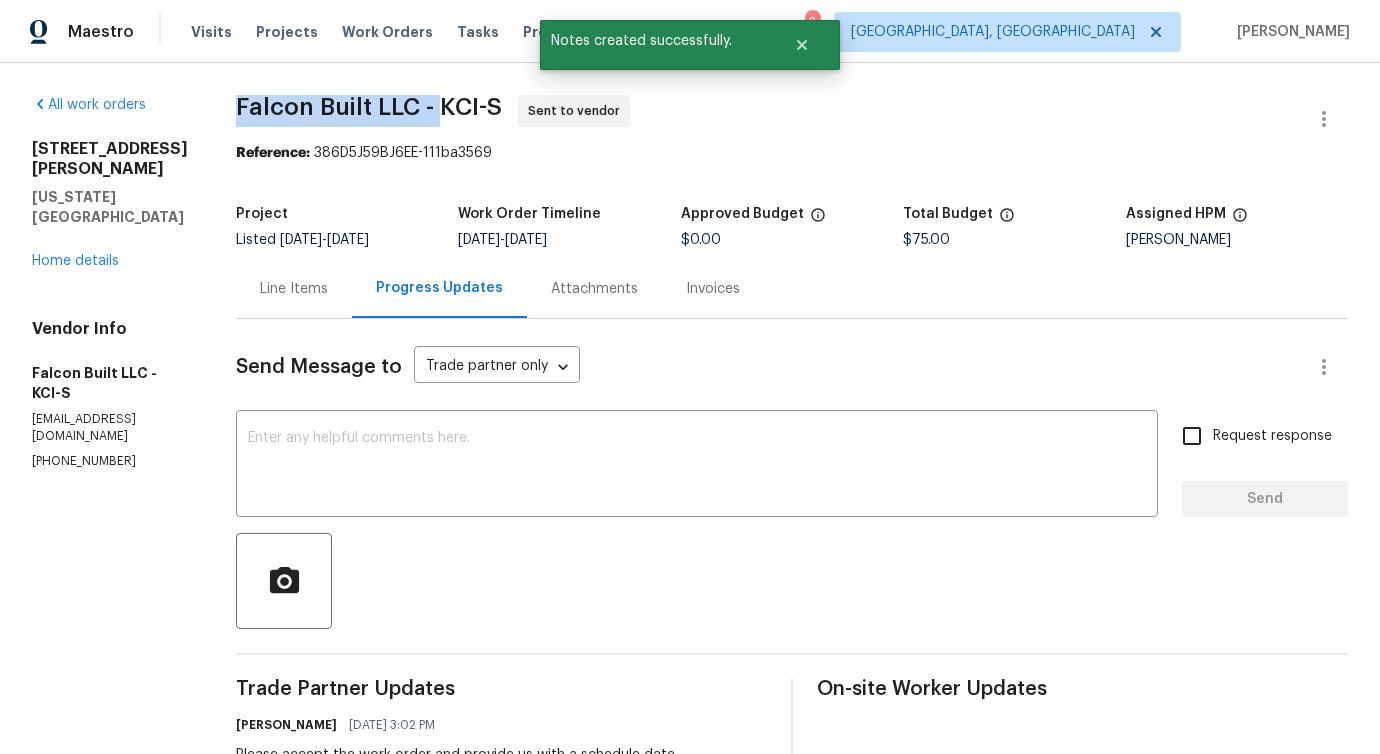 drag, startPoint x: 250, startPoint y: 109, endPoint x: 457, endPoint y: 110, distance: 207.00241 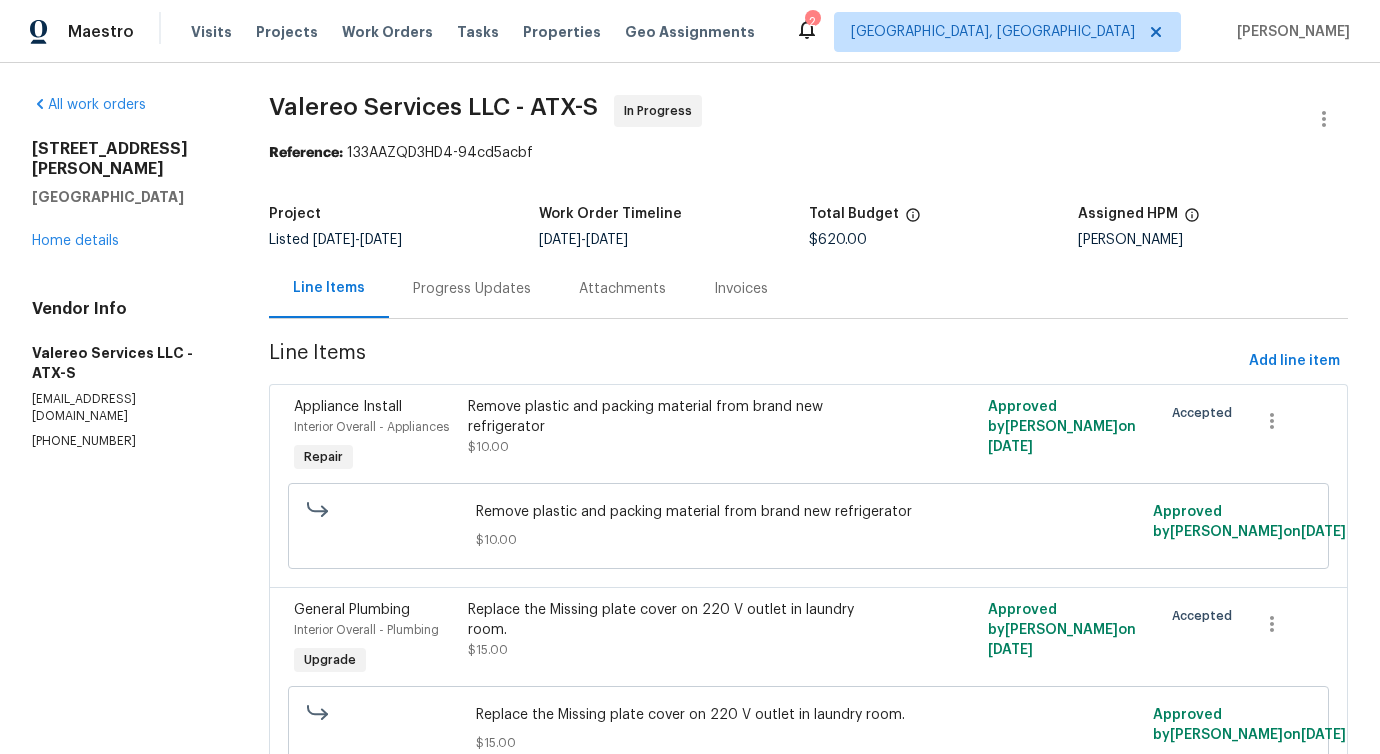 scroll, scrollTop: 0, scrollLeft: 0, axis: both 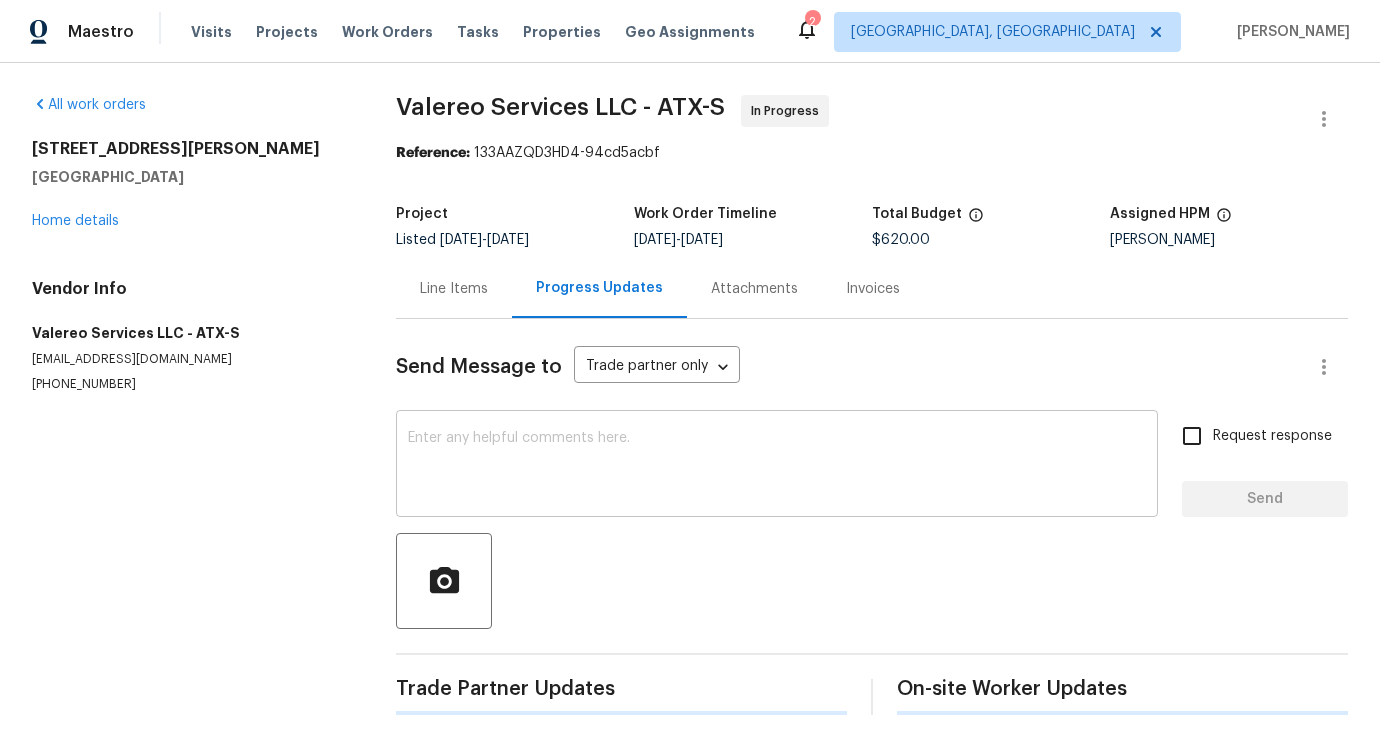 click on "x ​" at bounding box center [777, 466] 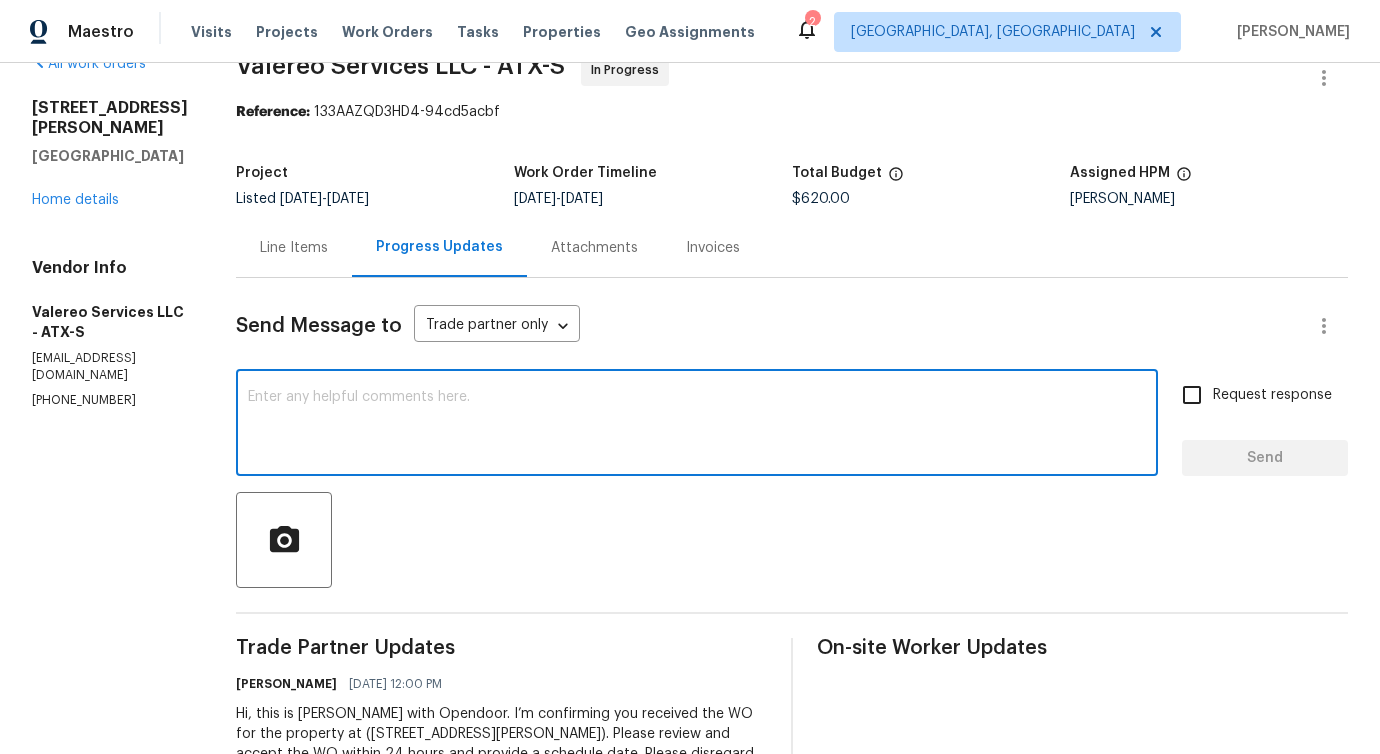 scroll, scrollTop: 0, scrollLeft: 0, axis: both 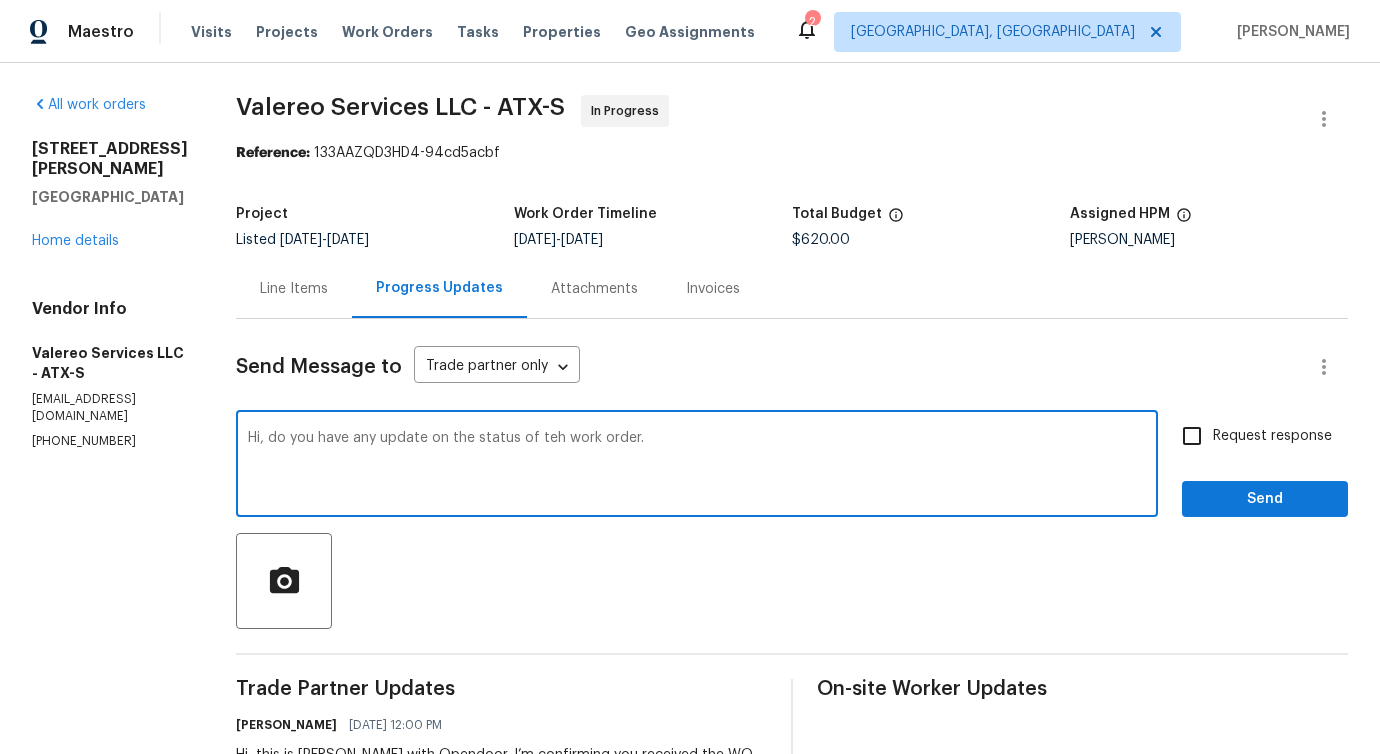 drag, startPoint x: 678, startPoint y: 446, endPoint x: 104, endPoint y: 394, distance: 576.3506 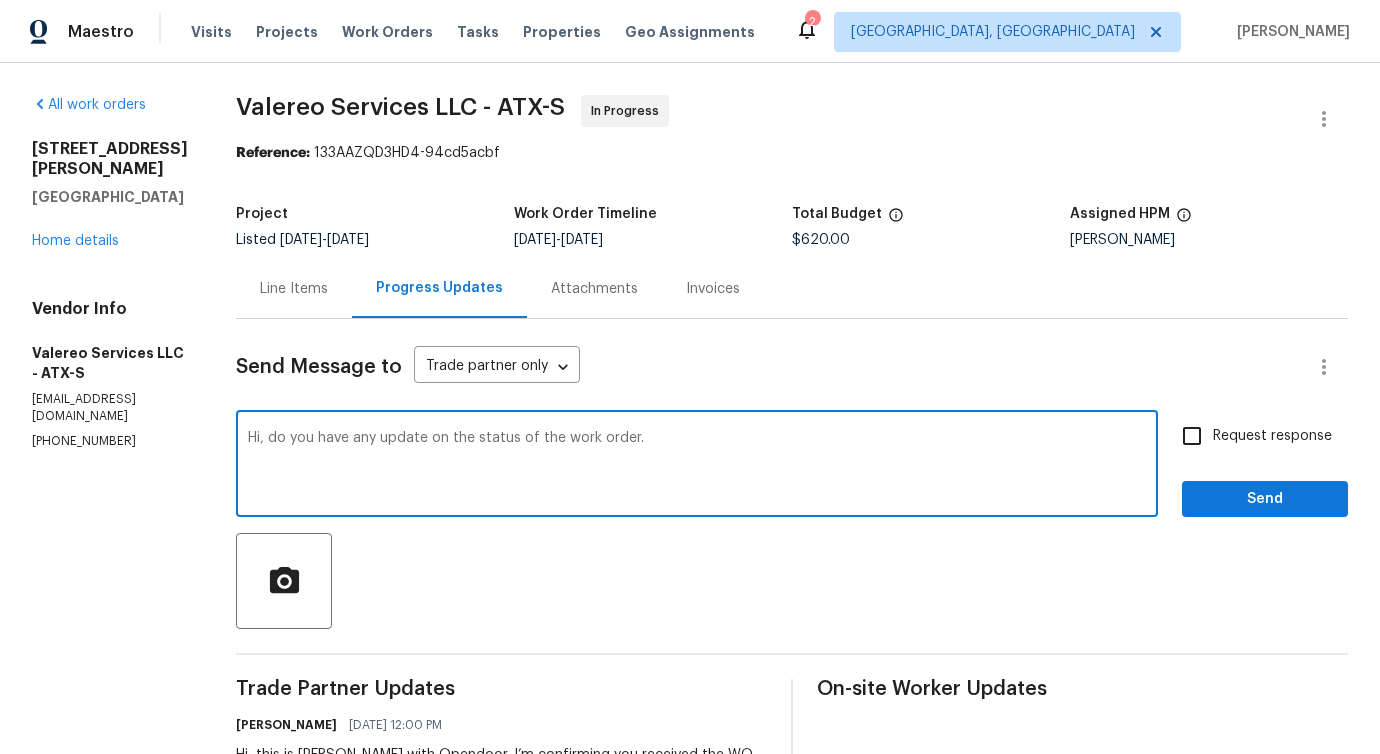 click on "order?" at bounding box center [0, 0] 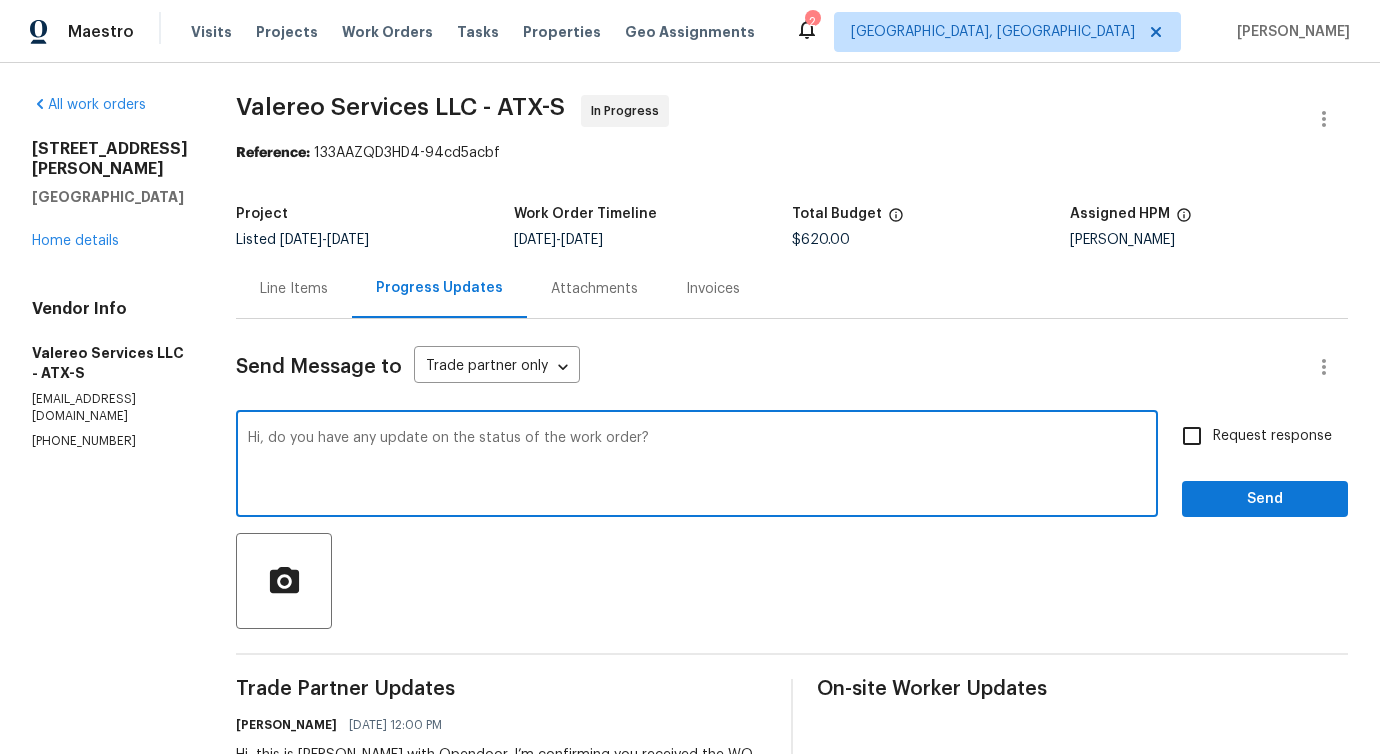 type on "Hi, do you have any update on the status of the work order?" 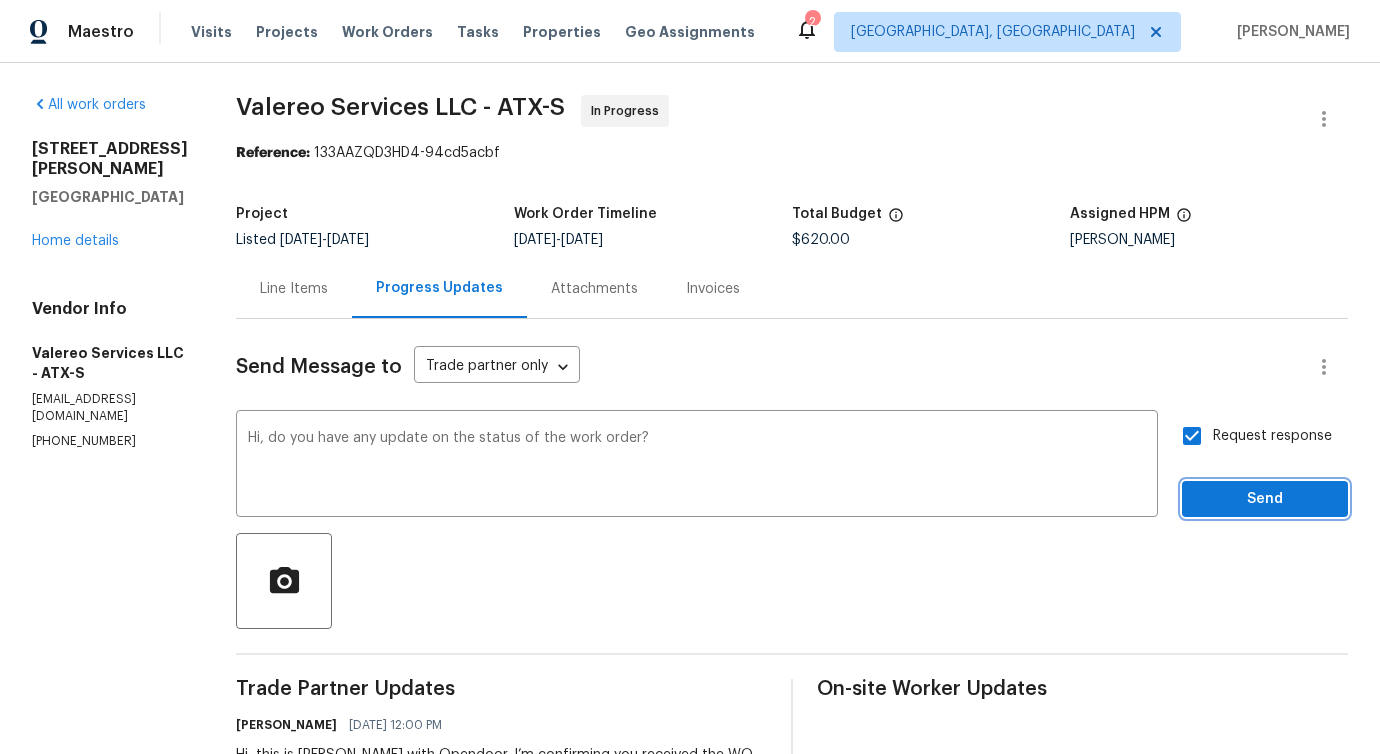 click on "Send" at bounding box center [1265, 499] 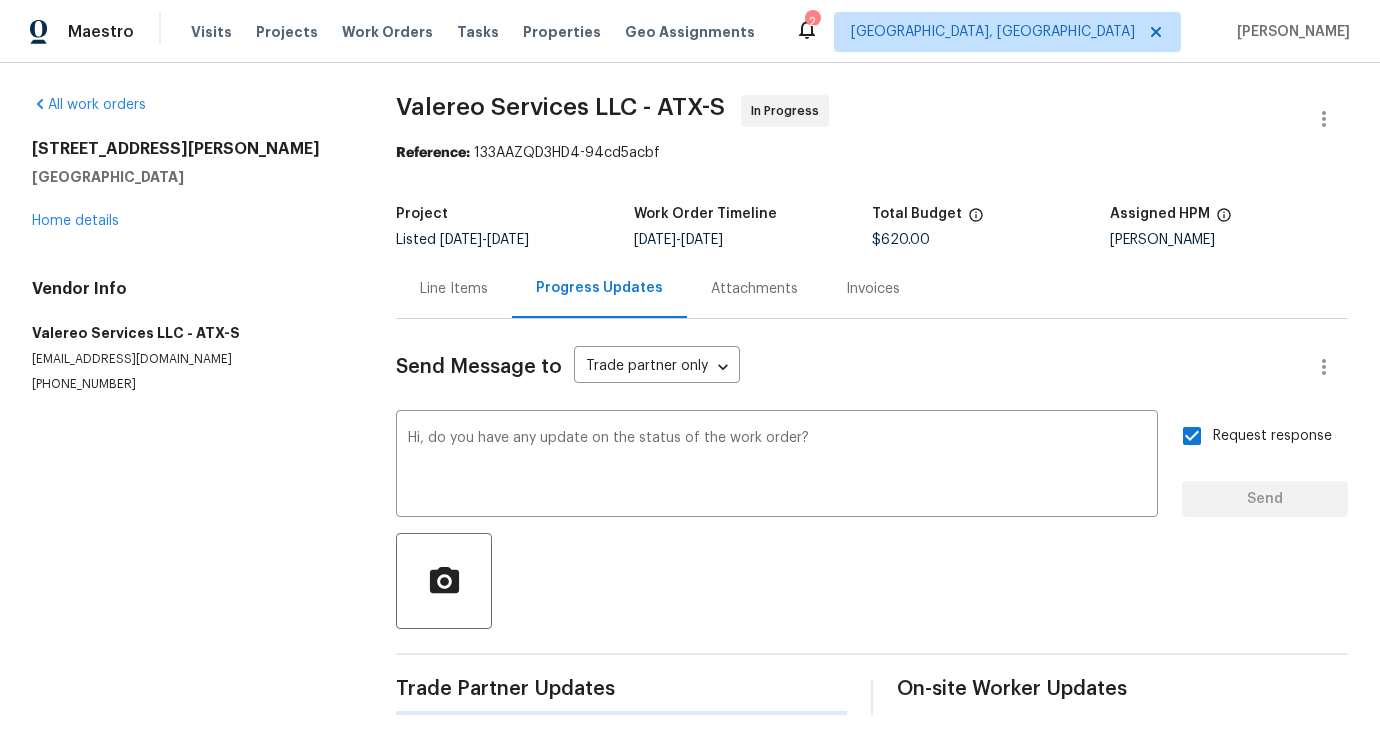 type 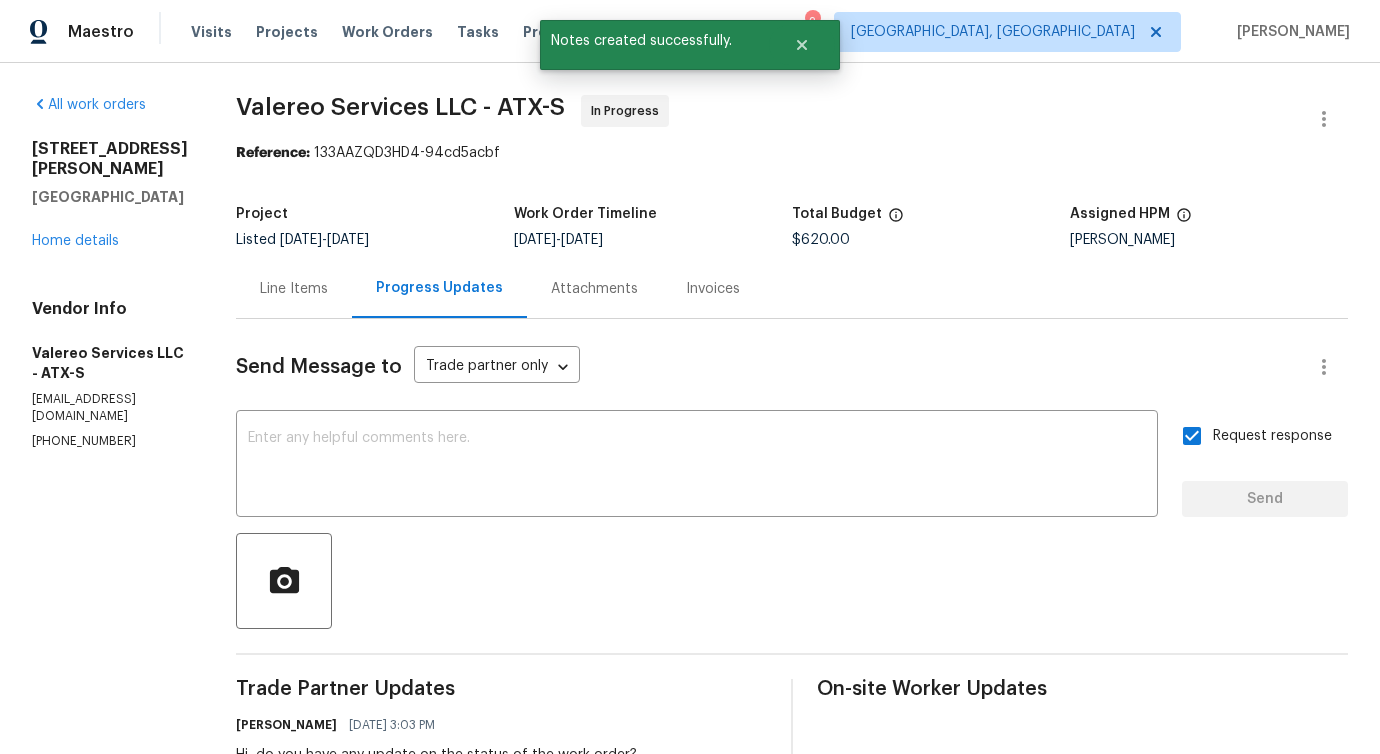click on "Valereo Services LLC - ATX-S In Progress" at bounding box center [768, 119] 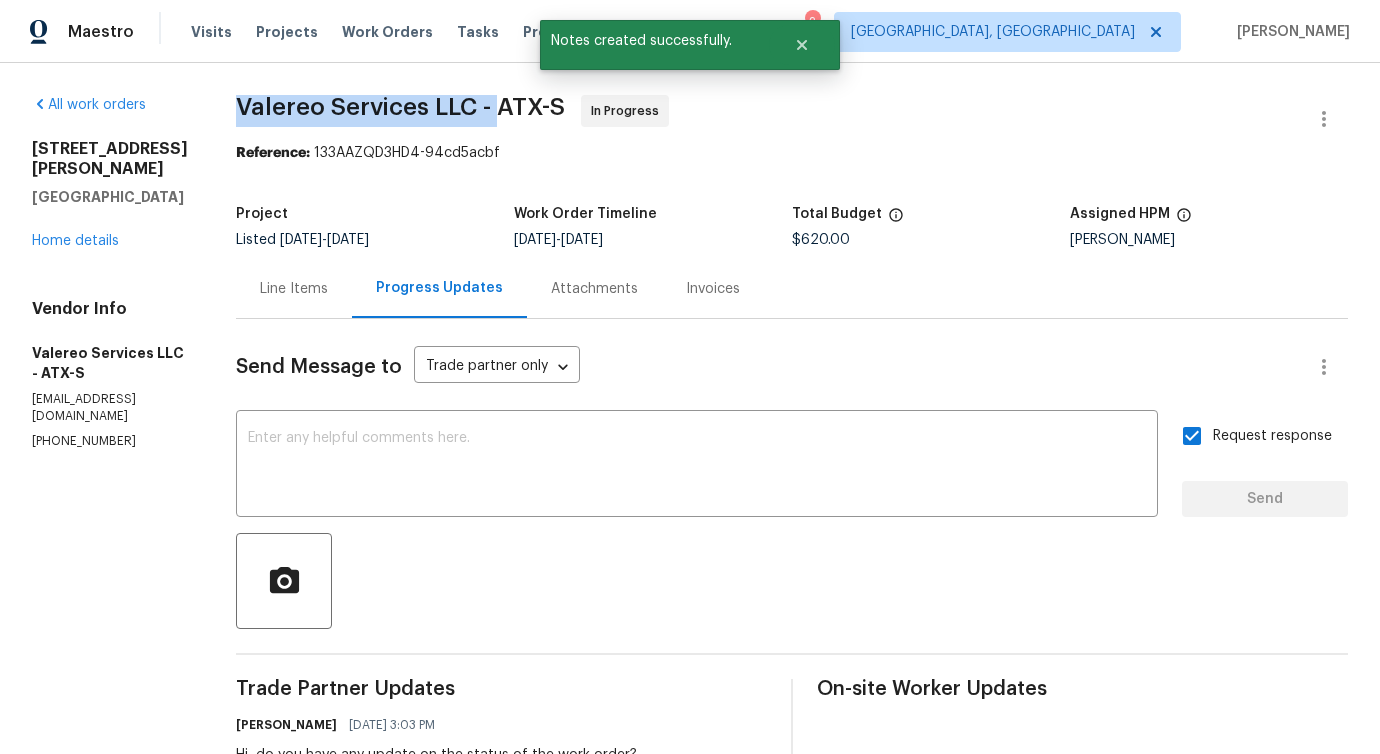 drag, startPoint x: 211, startPoint y: 104, endPoint x: 481, endPoint y: 110, distance: 270.06665 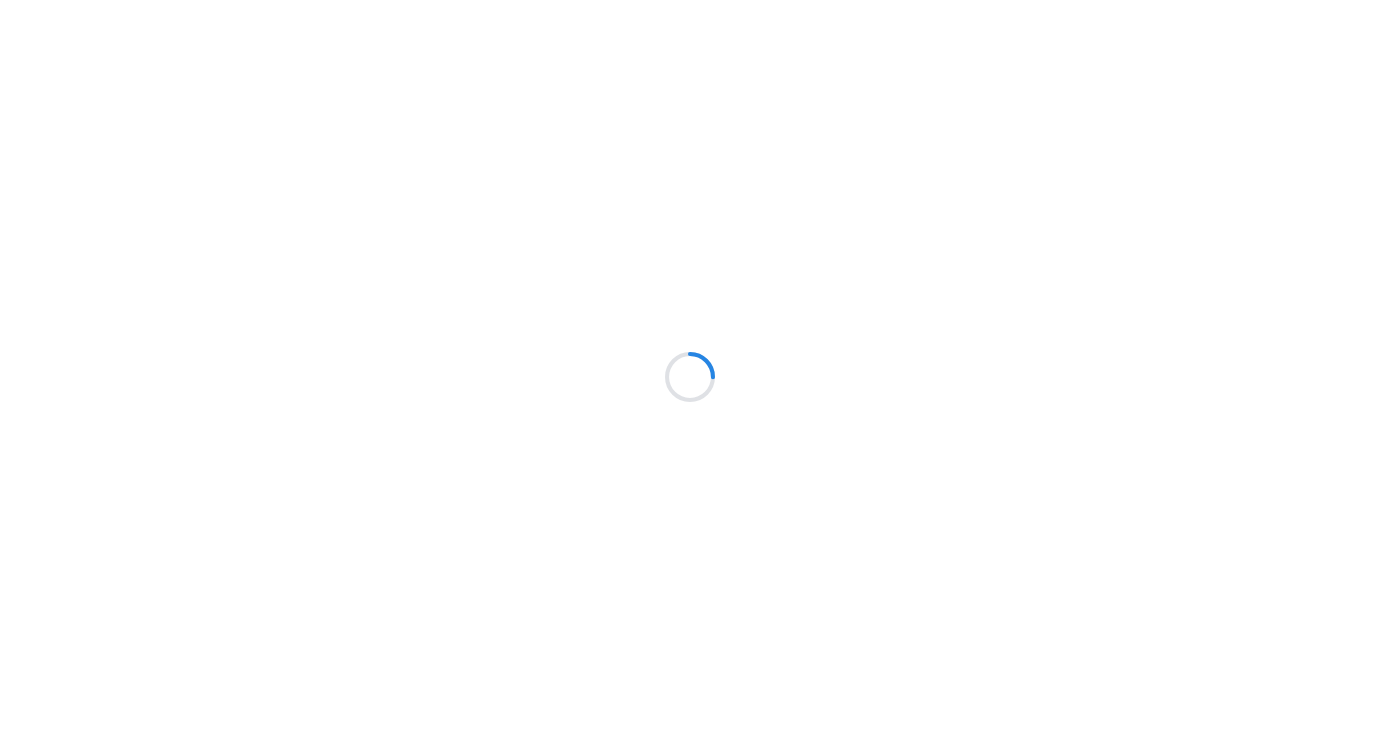 scroll, scrollTop: 0, scrollLeft: 0, axis: both 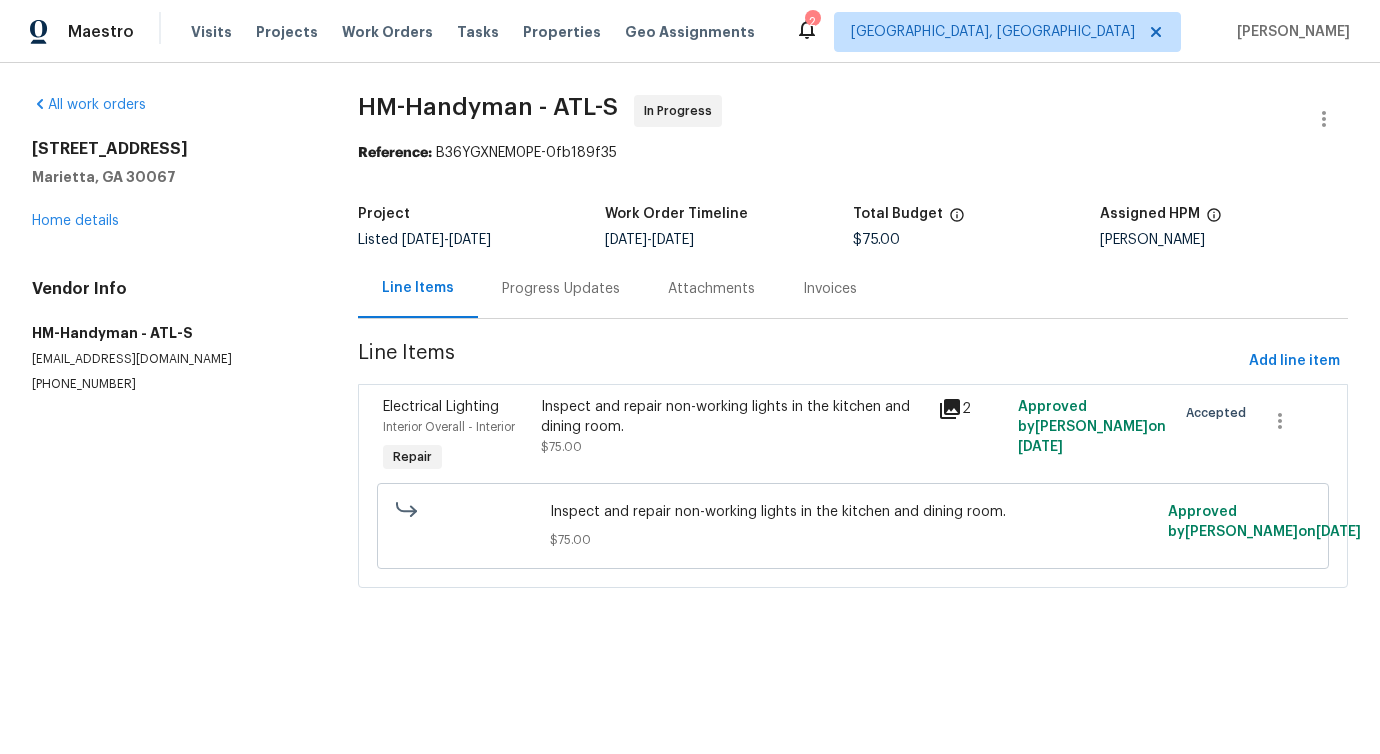 click on "Progress Updates" at bounding box center (561, 288) 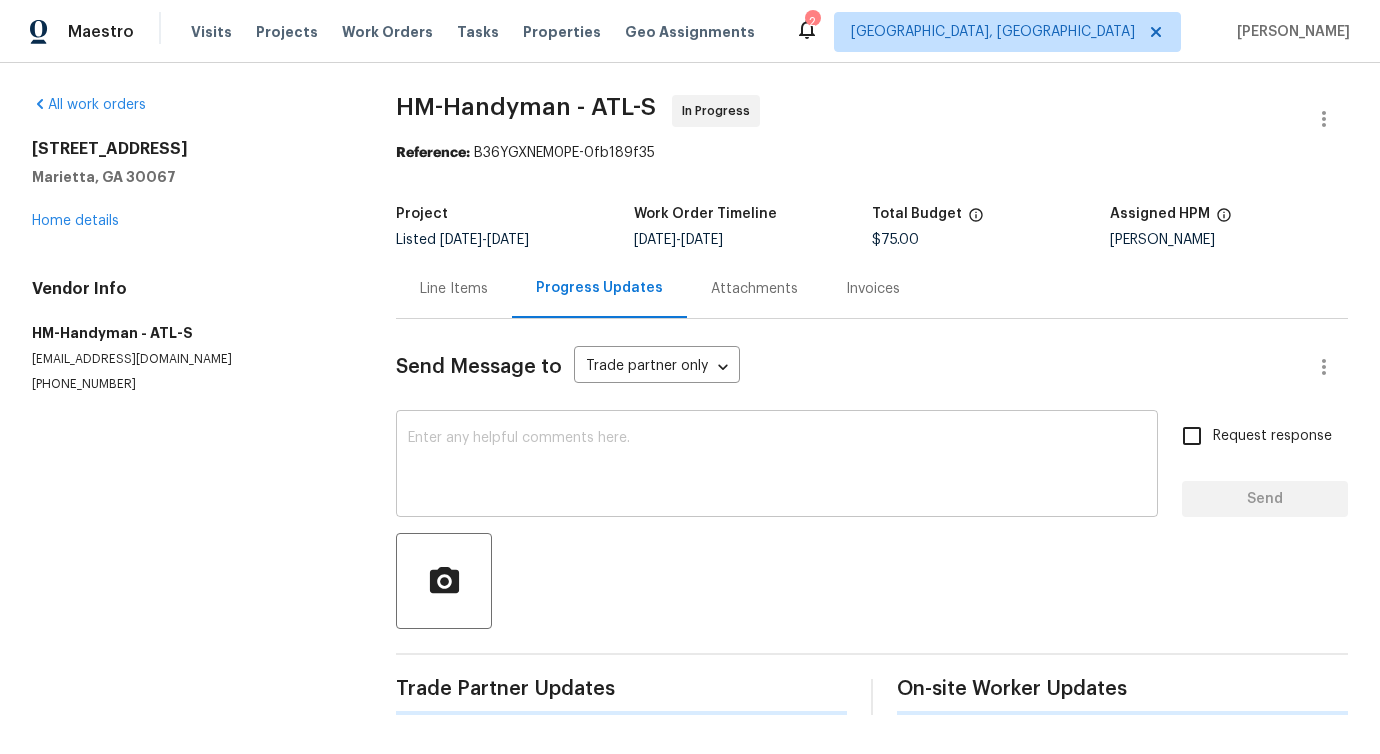 click on "x ​" at bounding box center (777, 466) 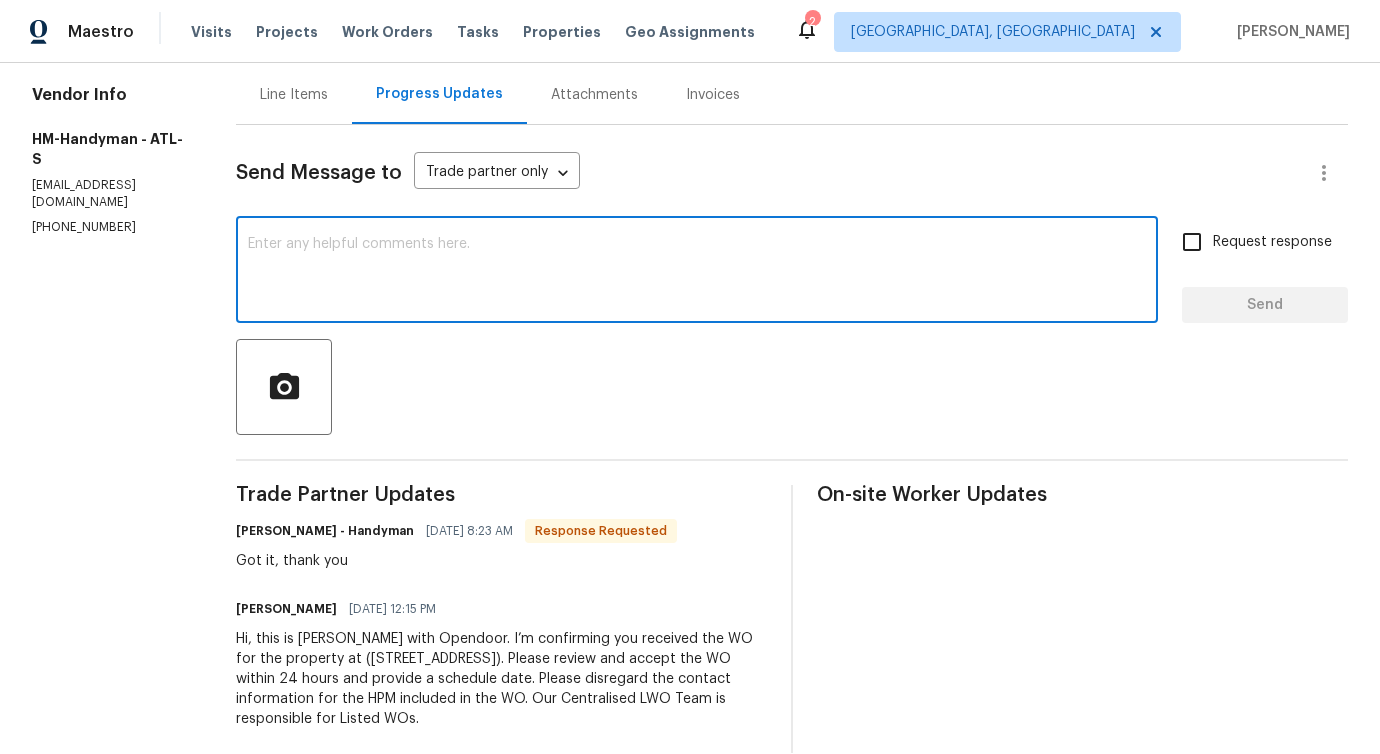 scroll, scrollTop: 0, scrollLeft: 0, axis: both 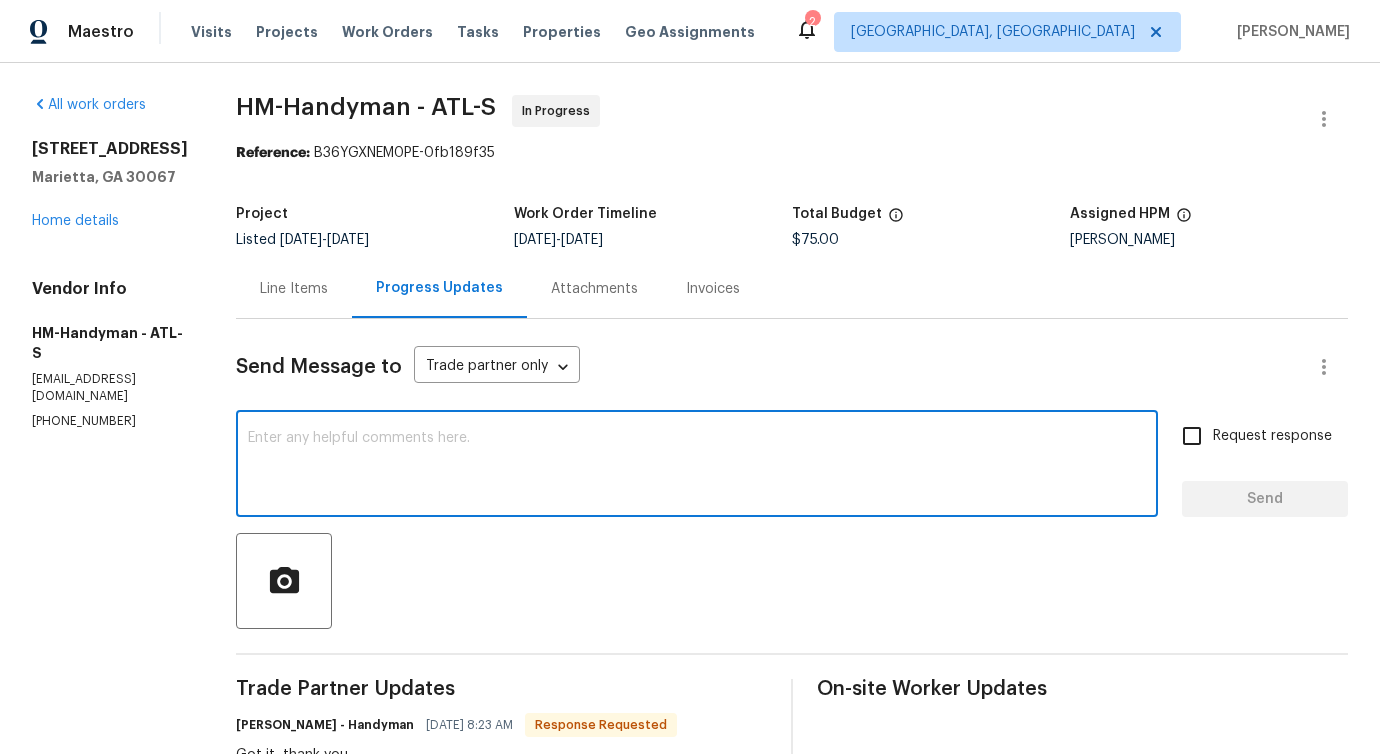 click at bounding box center [697, 466] 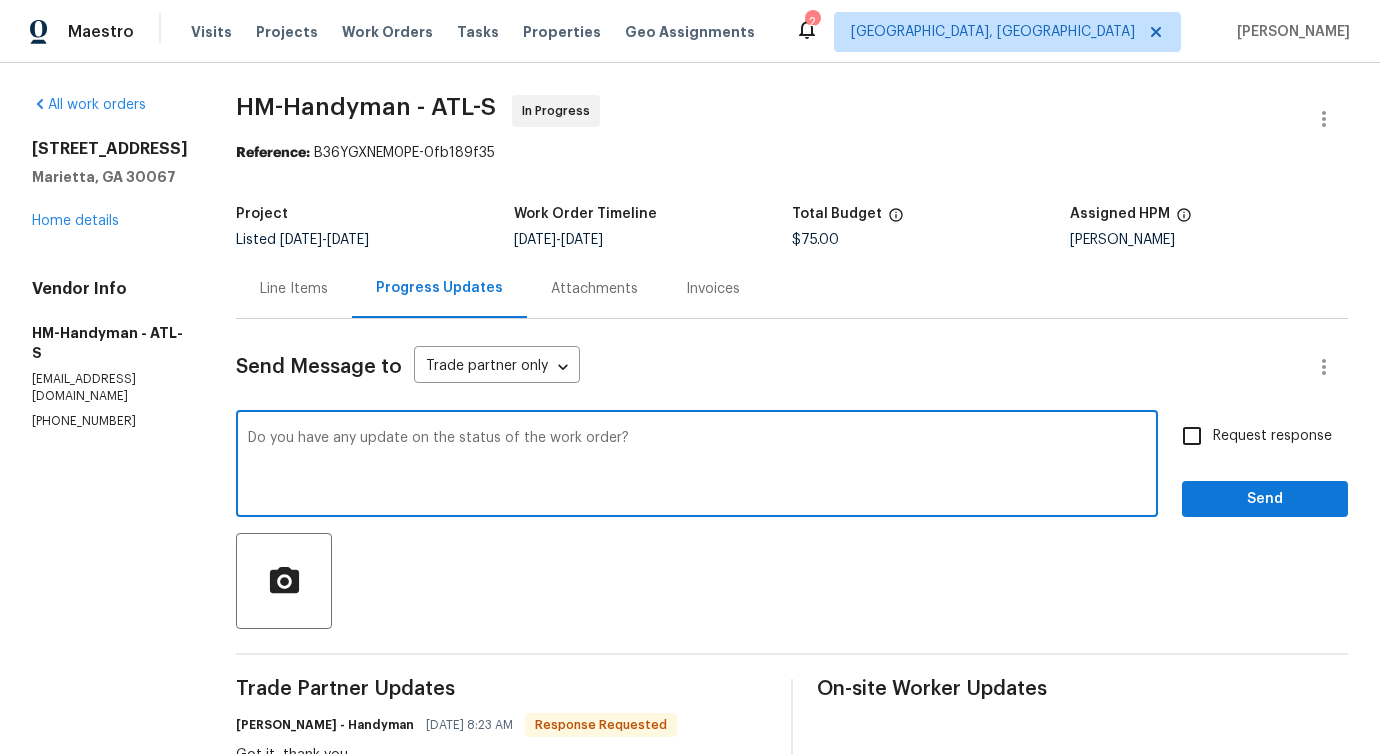 type on "Do you have any update on the status of the work order?" 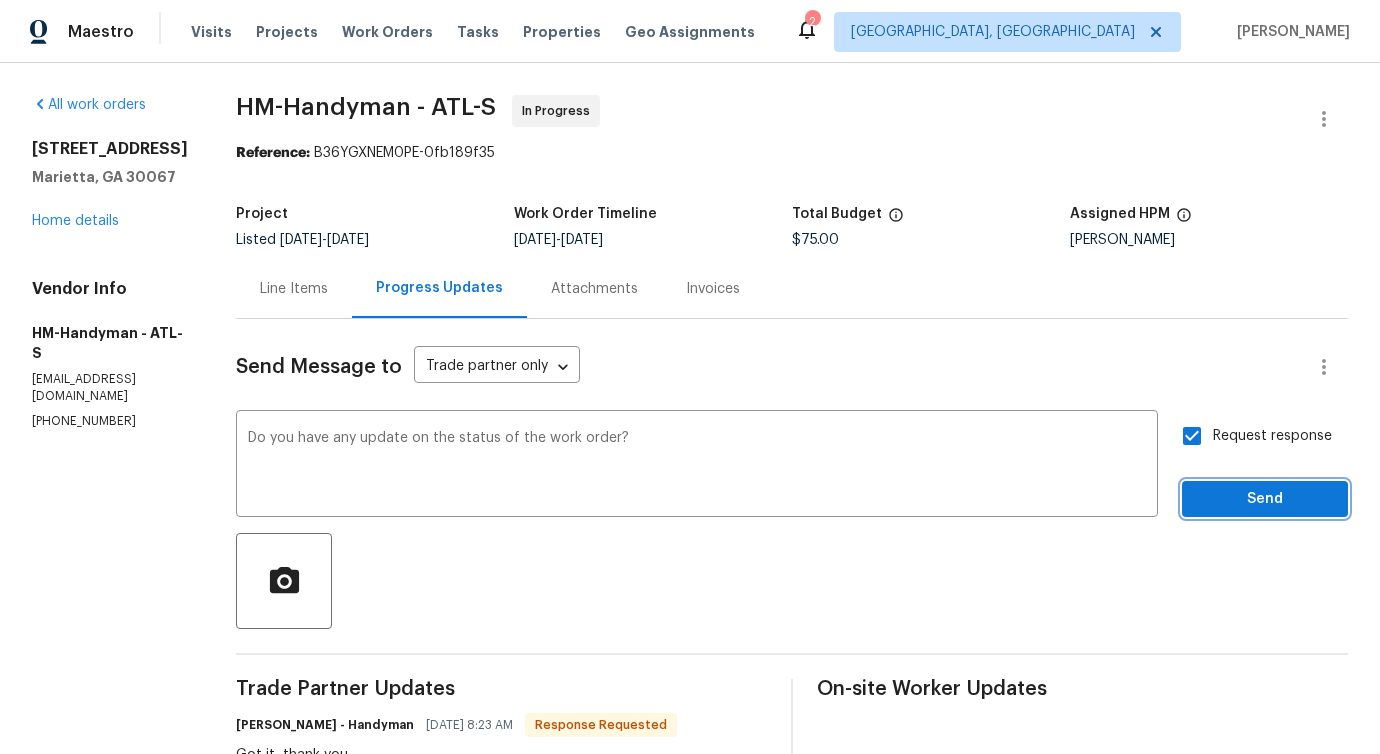 click on "Send" at bounding box center (1265, 499) 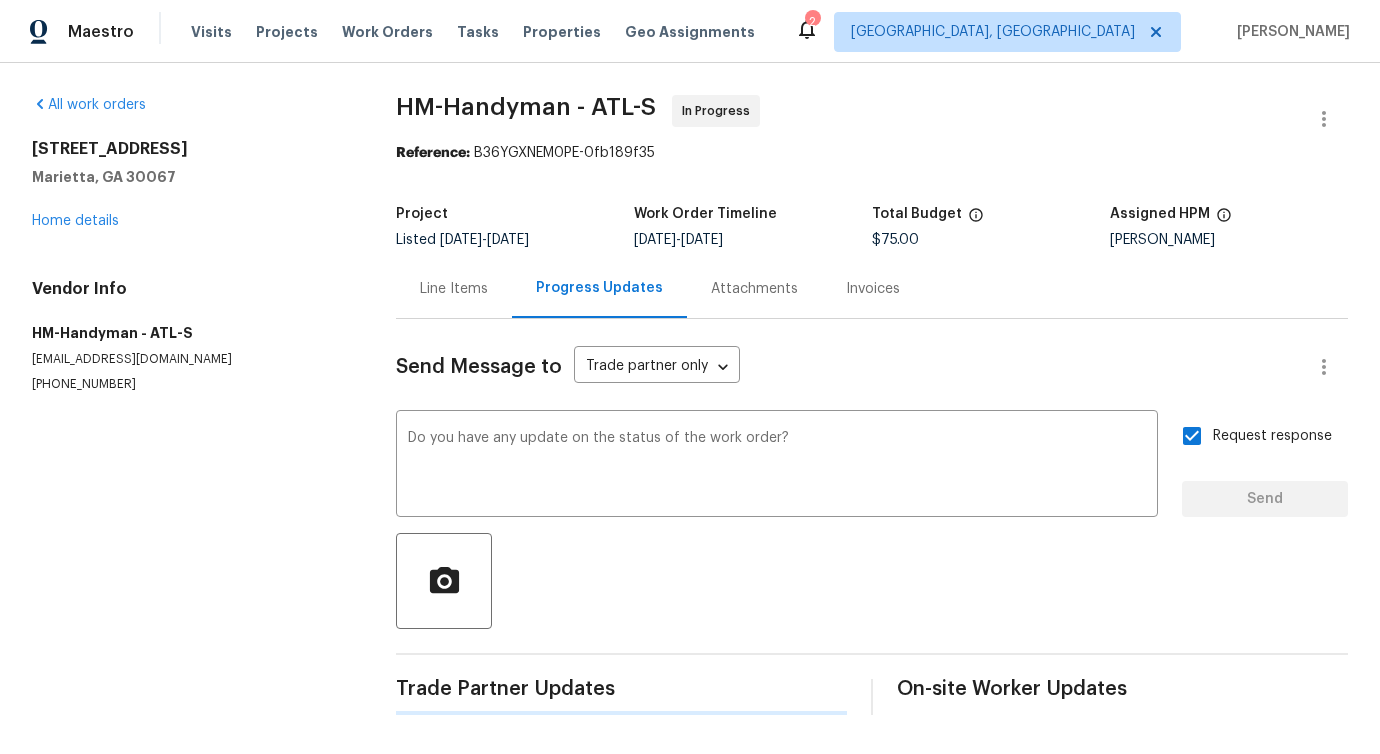 type 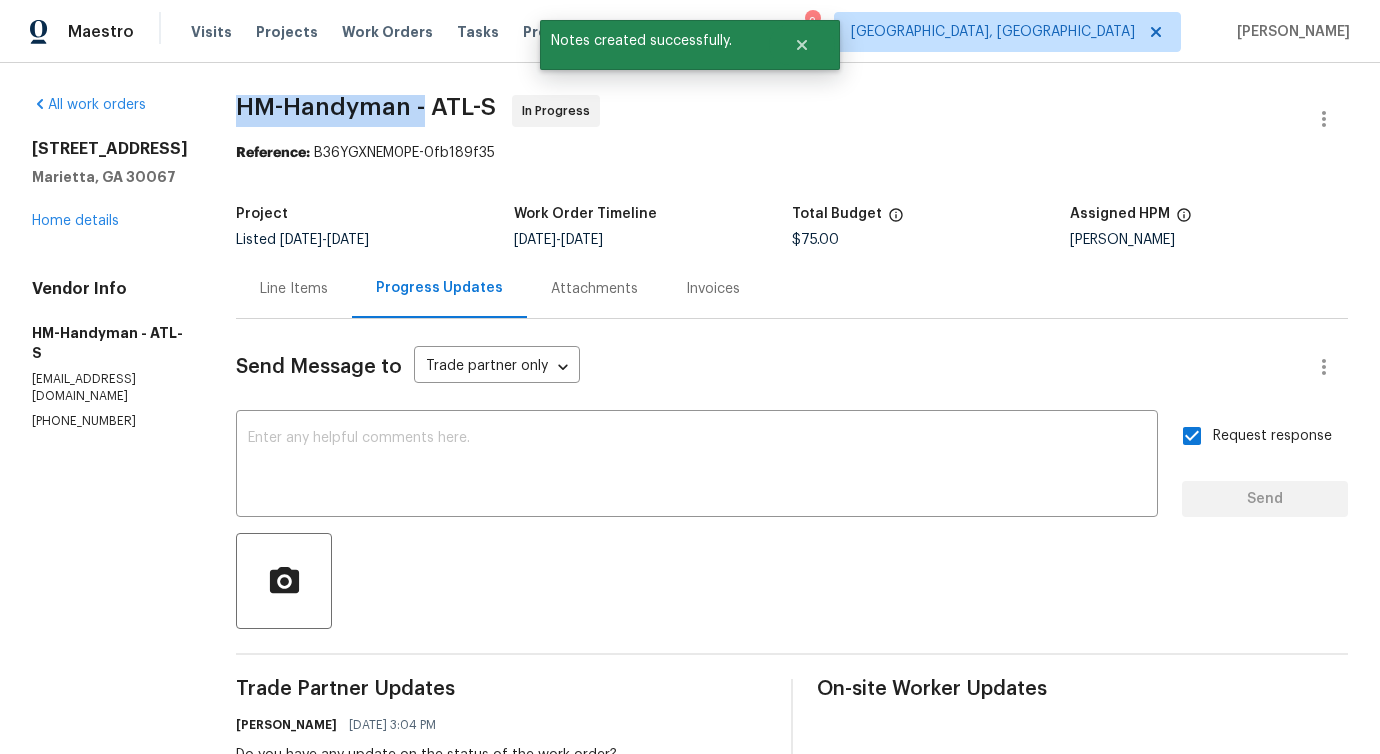 drag, startPoint x: 249, startPoint y: 104, endPoint x: 442, endPoint y: 117, distance: 193.43733 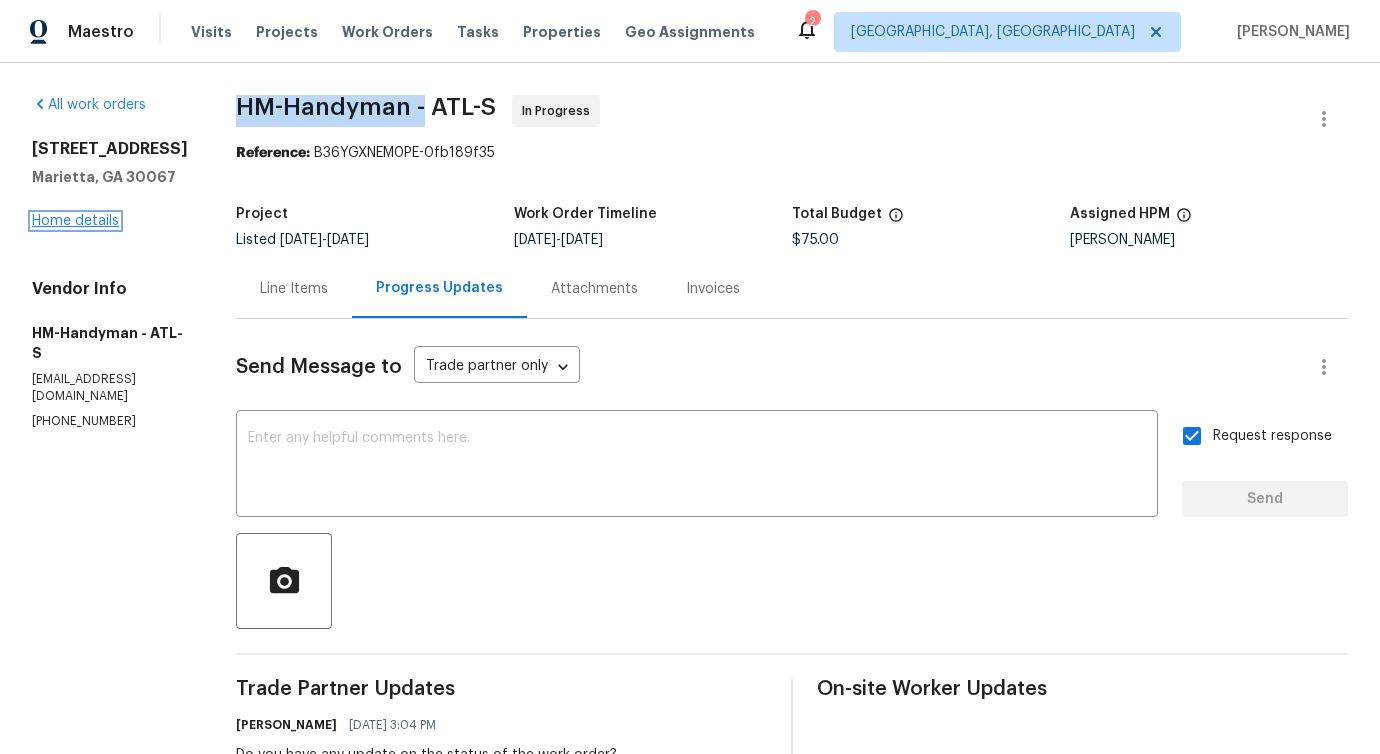 click on "Home details" at bounding box center [75, 221] 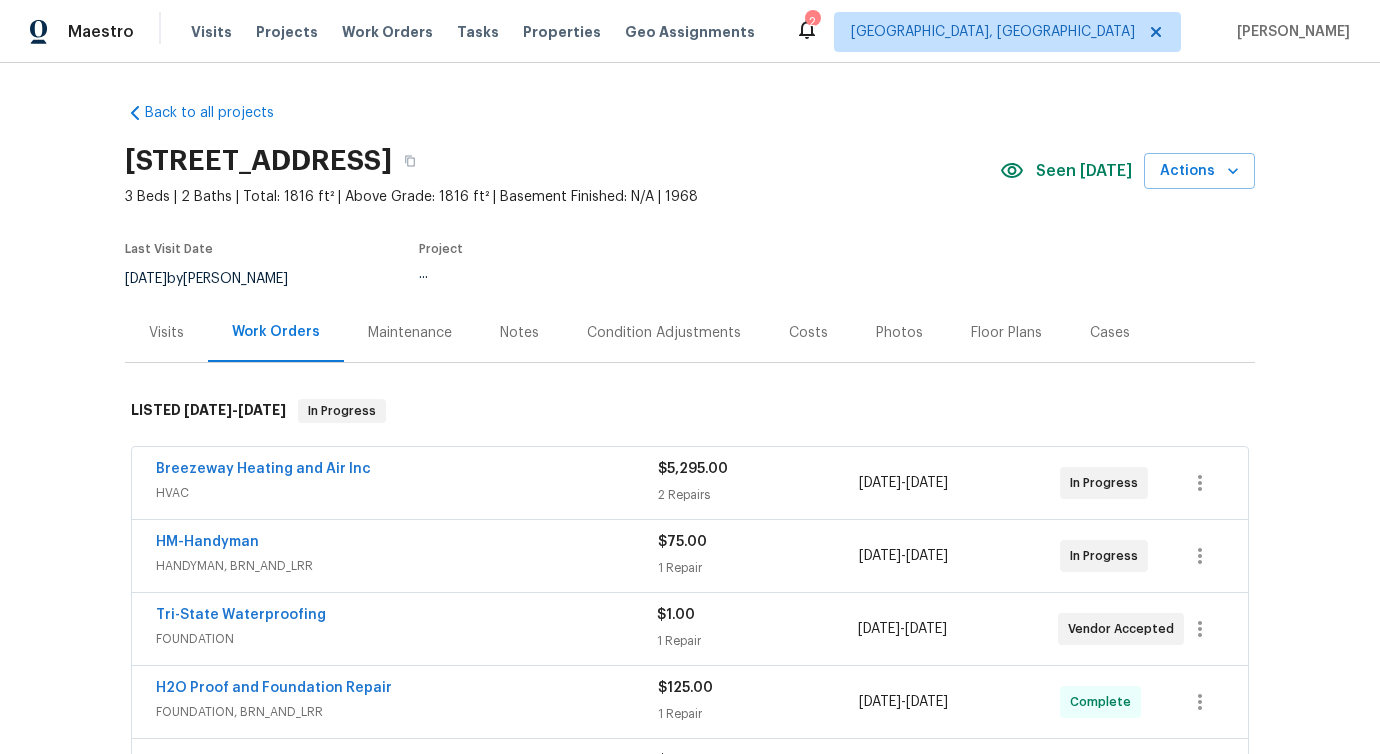 scroll, scrollTop: 169, scrollLeft: 0, axis: vertical 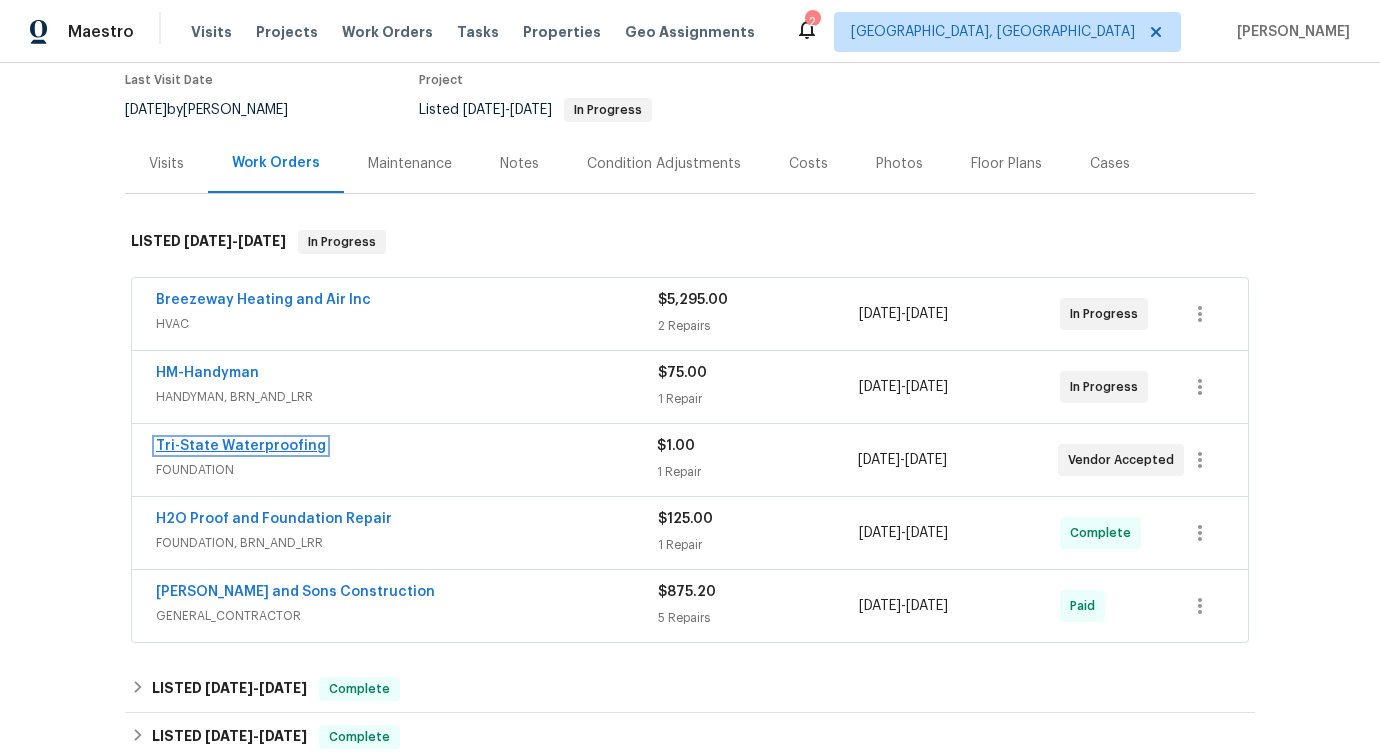 click on "Tri-State Waterproofing" at bounding box center (241, 446) 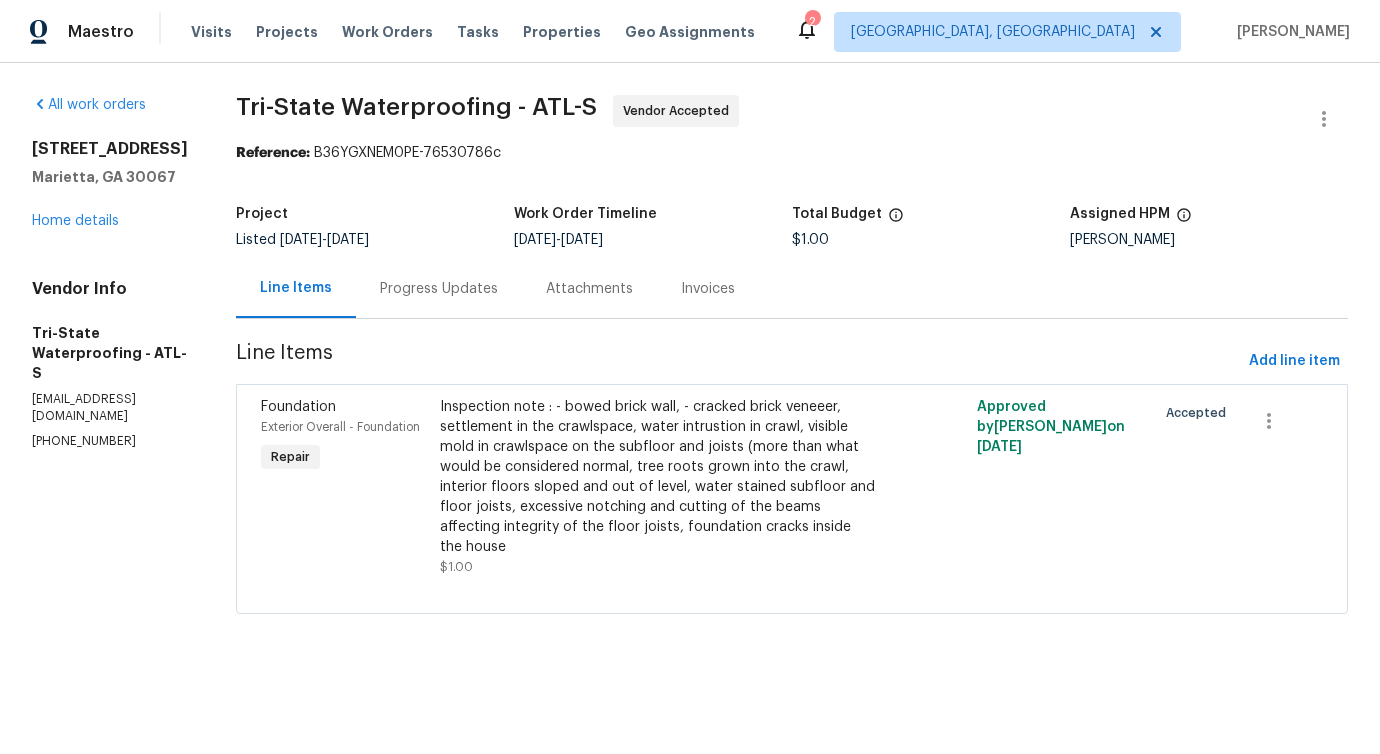 click on "Progress Updates" at bounding box center (439, 288) 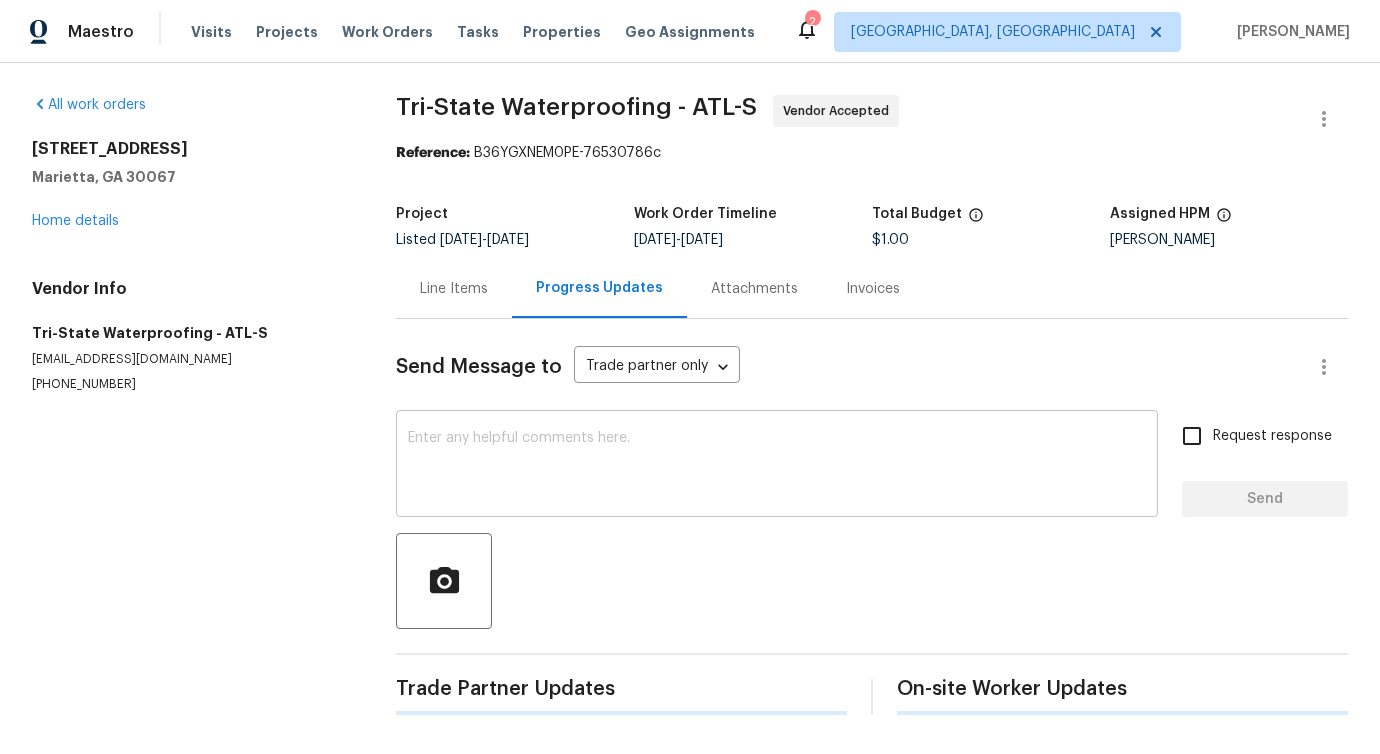 click at bounding box center [777, 466] 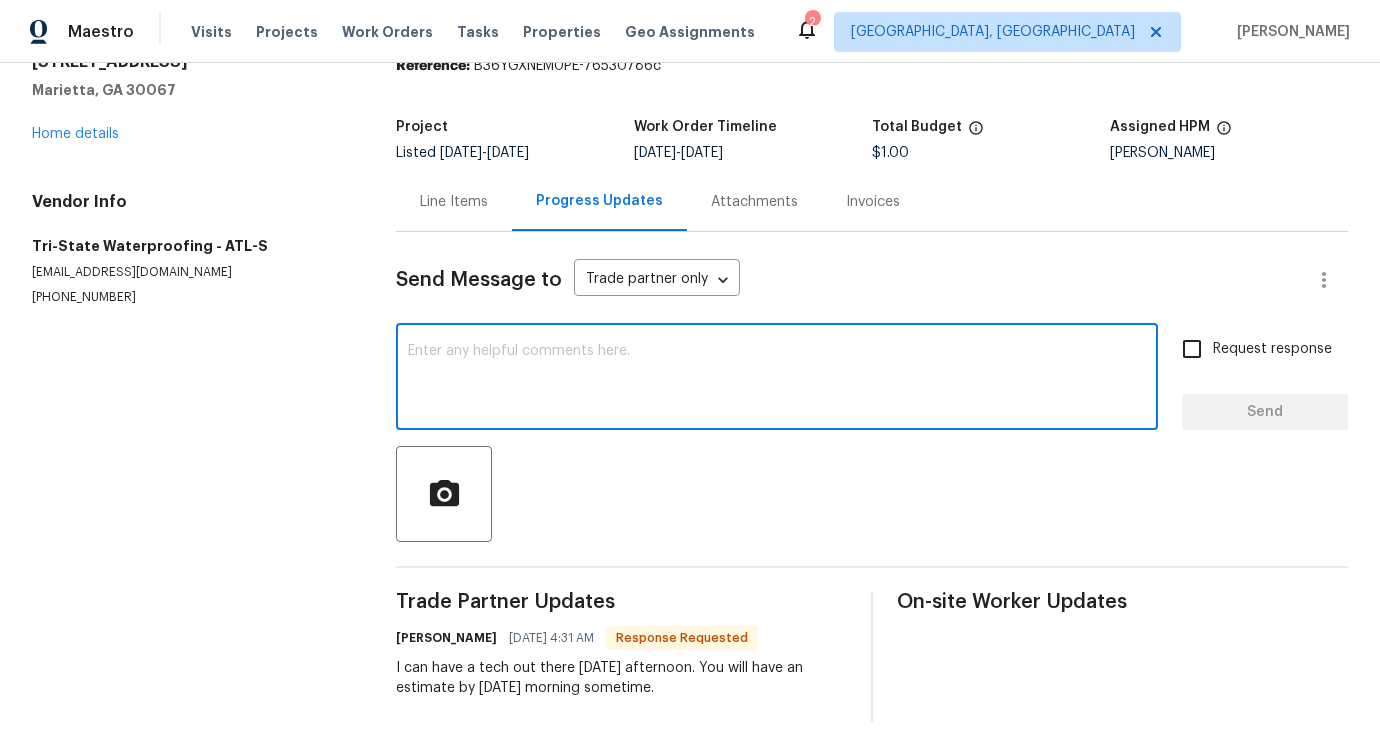 scroll, scrollTop: 0, scrollLeft: 0, axis: both 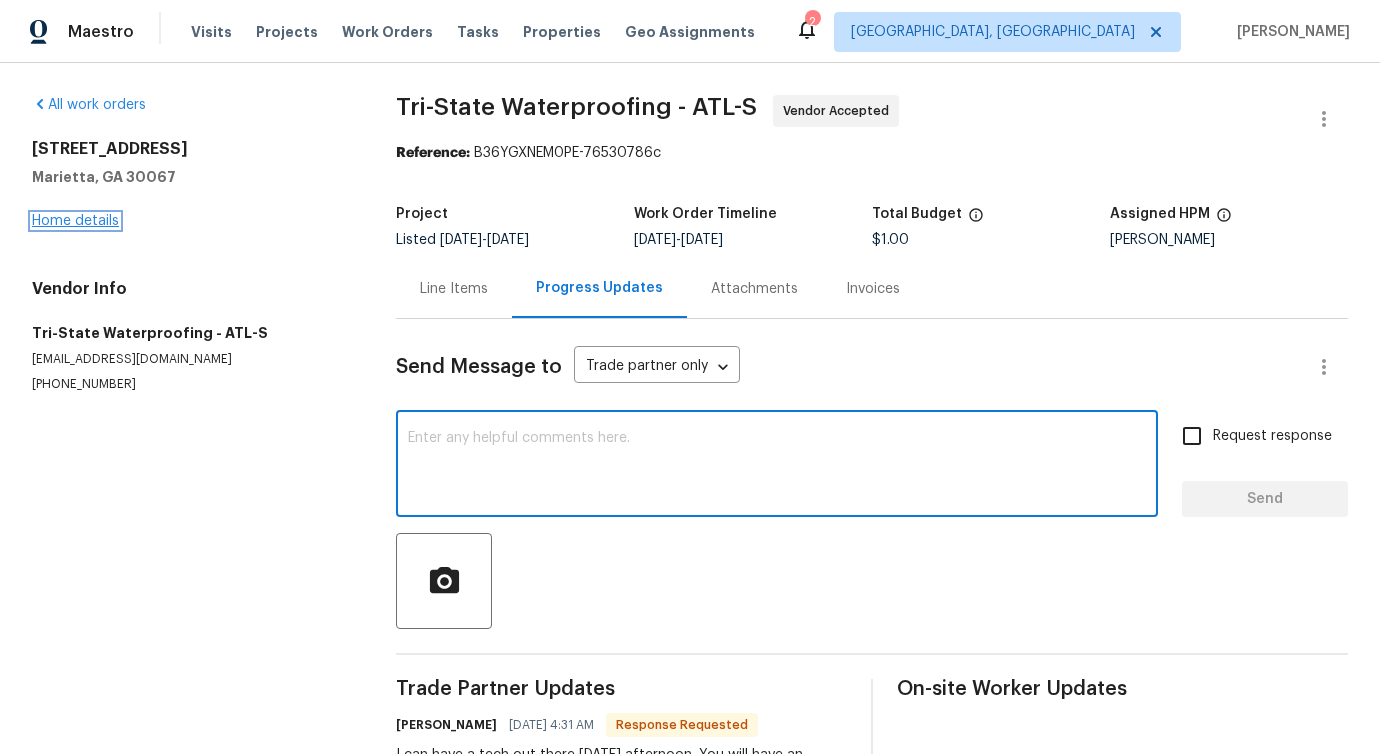 click on "Home details" at bounding box center [75, 221] 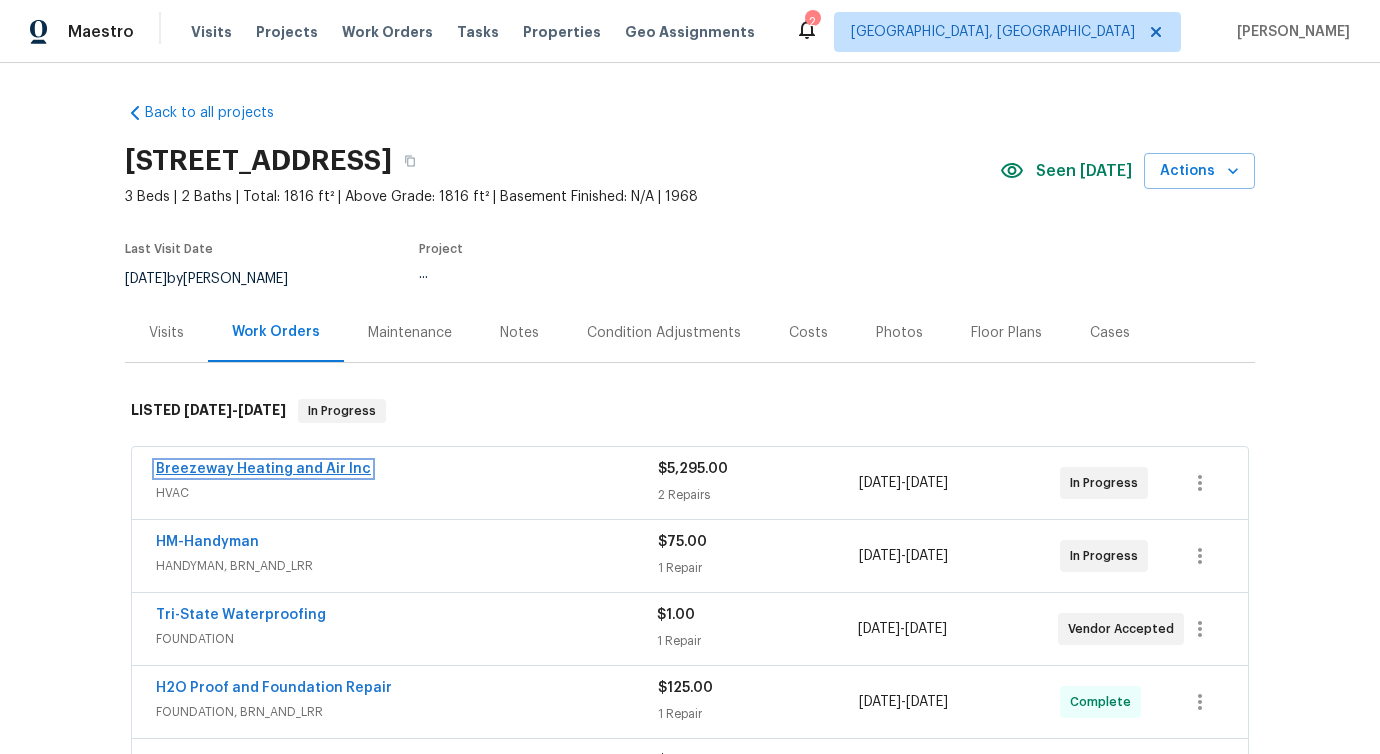 click on "Breezeway Heating and Air Inc" at bounding box center [263, 469] 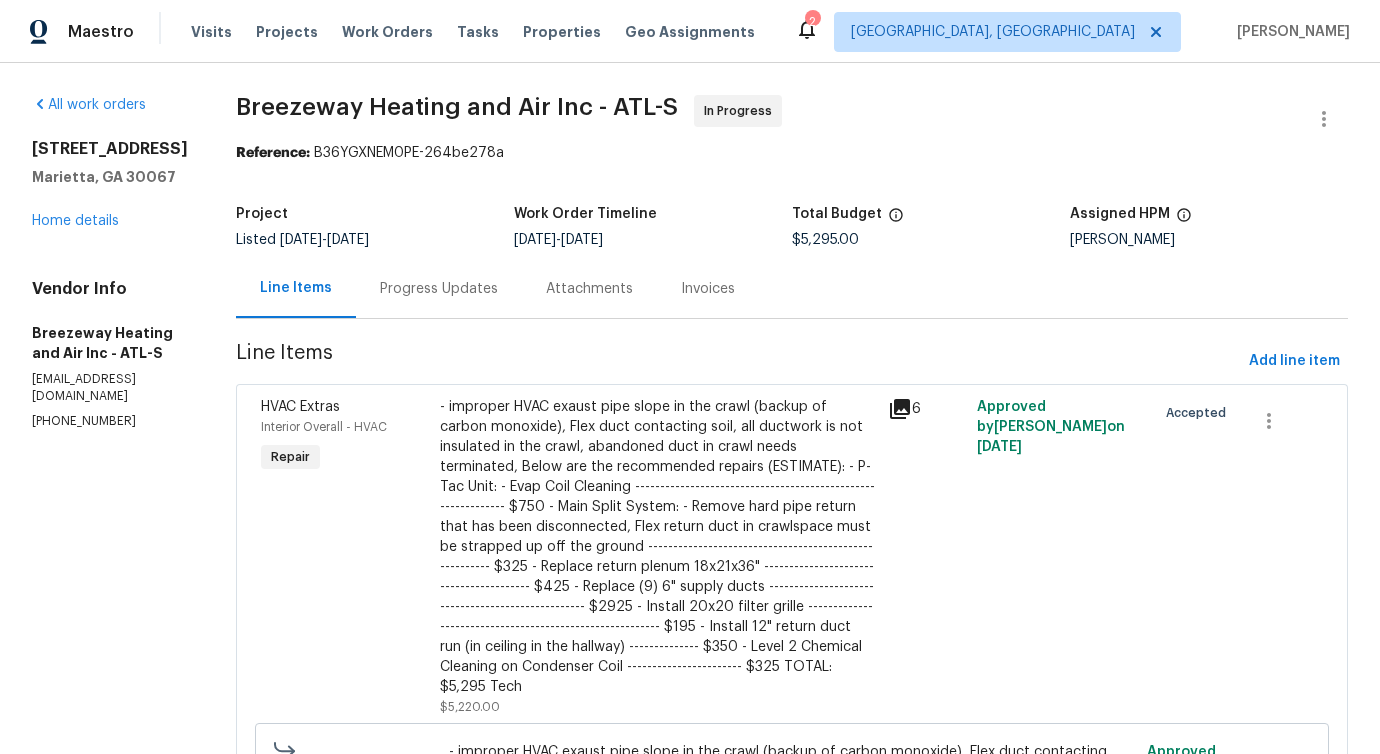 click on "Progress Updates" at bounding box center [439, 288] 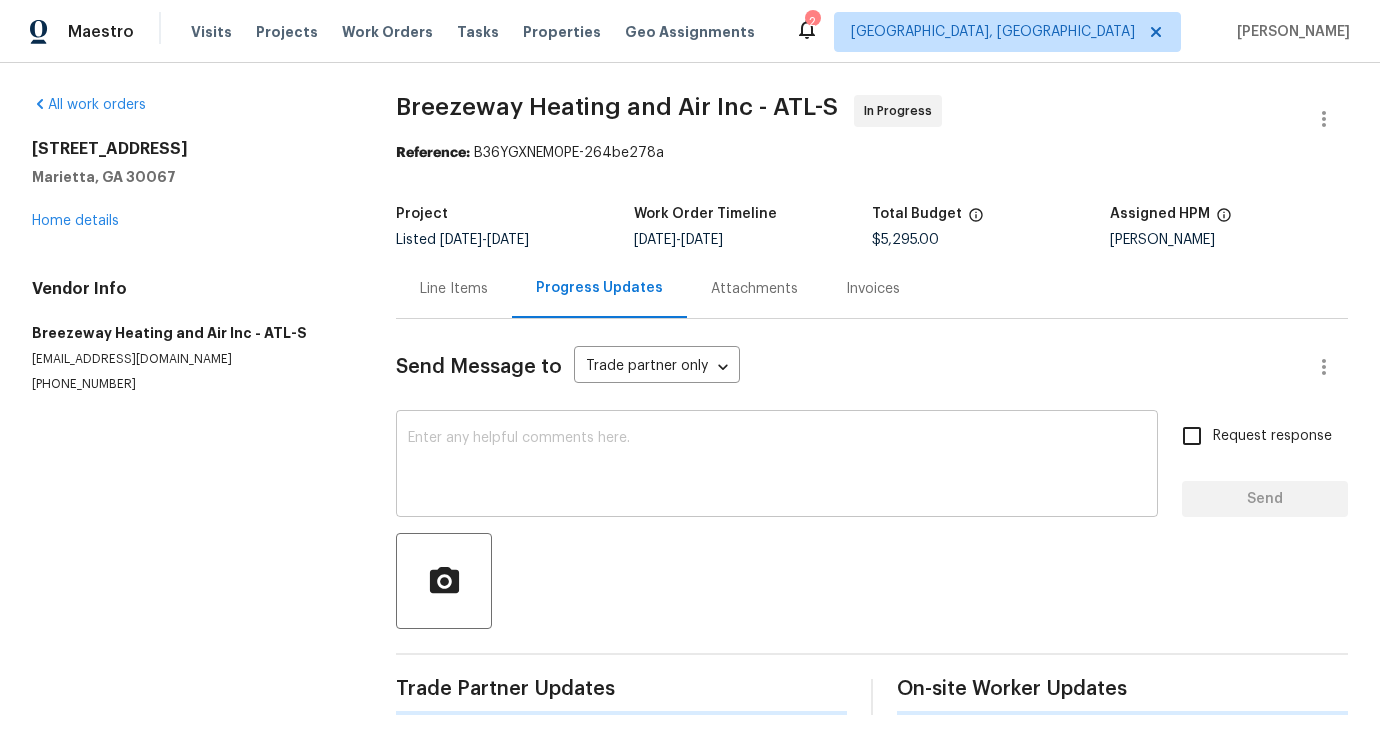 click at bounding box center (777, 466) 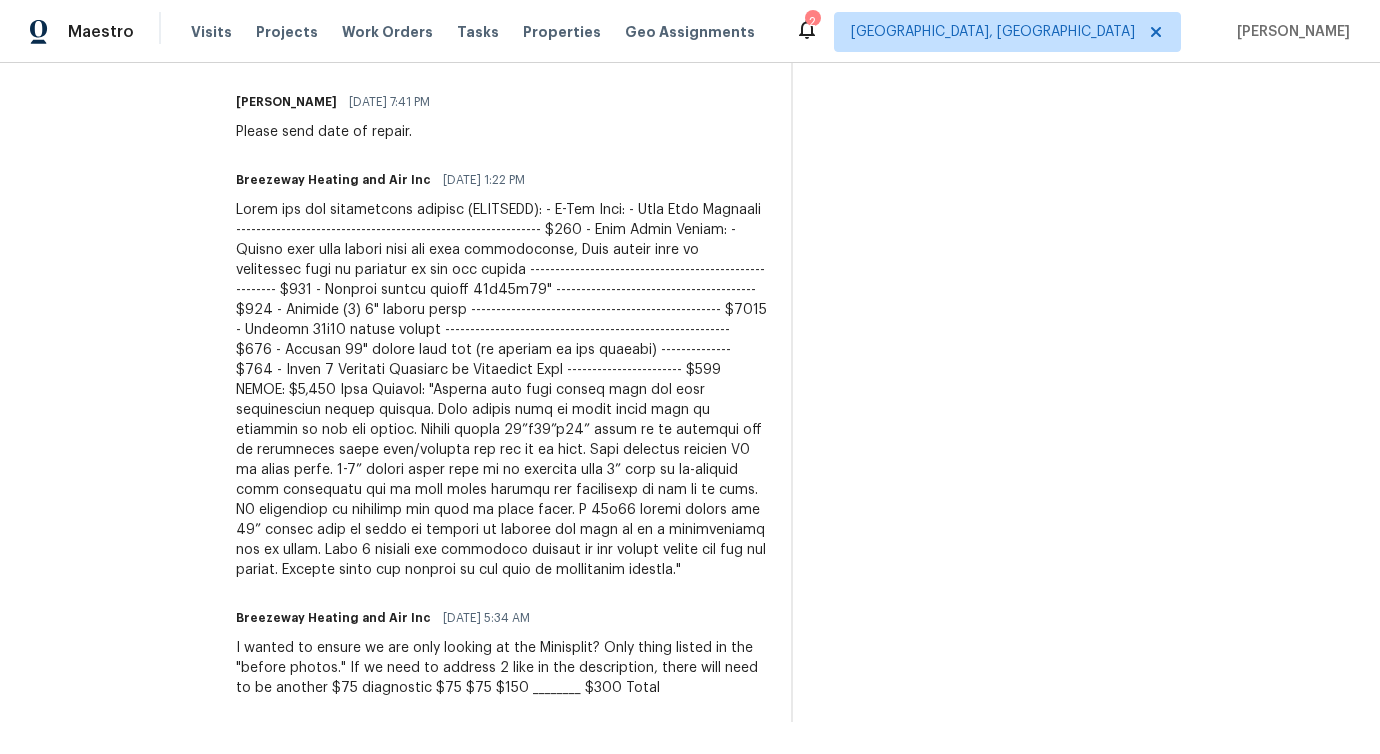 scroll, scrollTop: 0, scrollLeft: 0, axis: both 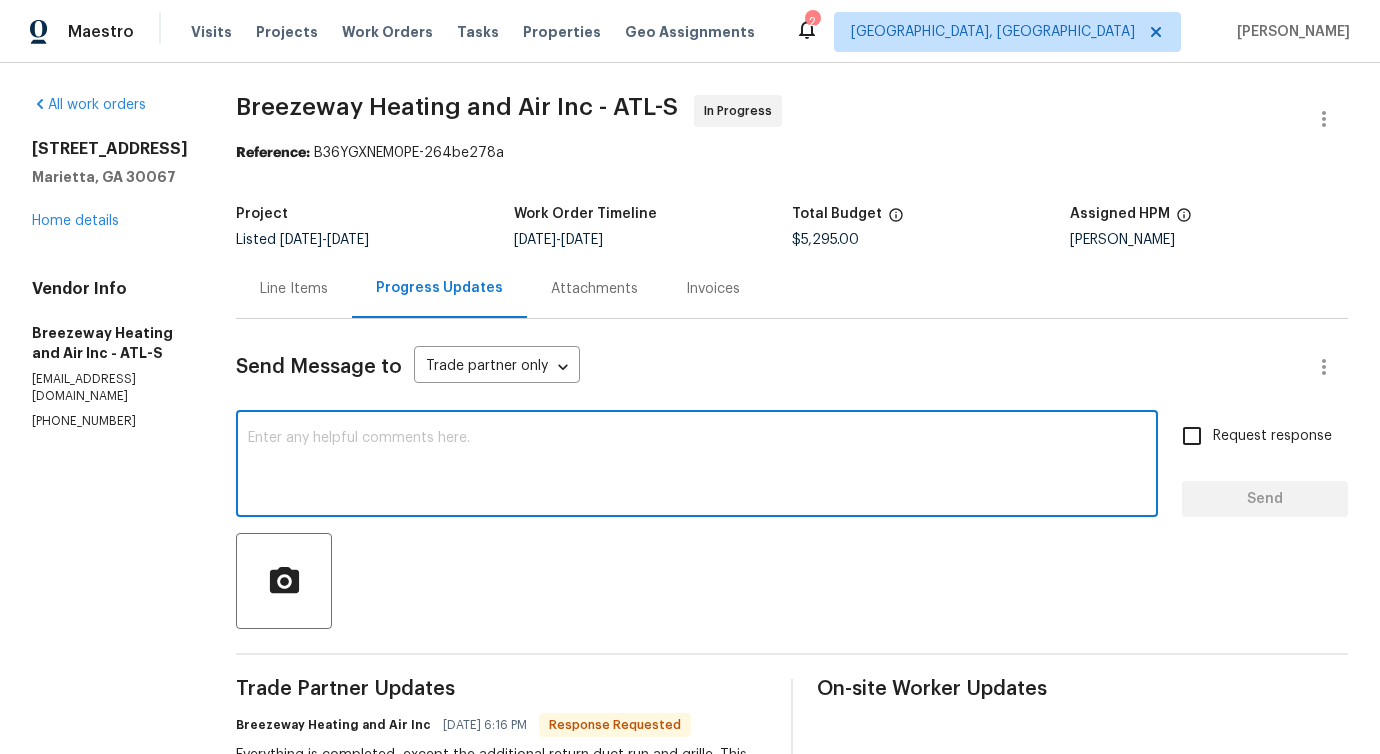 click on "720 Smithstone Rd SE Marietta, GA 30067 Home details" at bounding box center [110, 185] 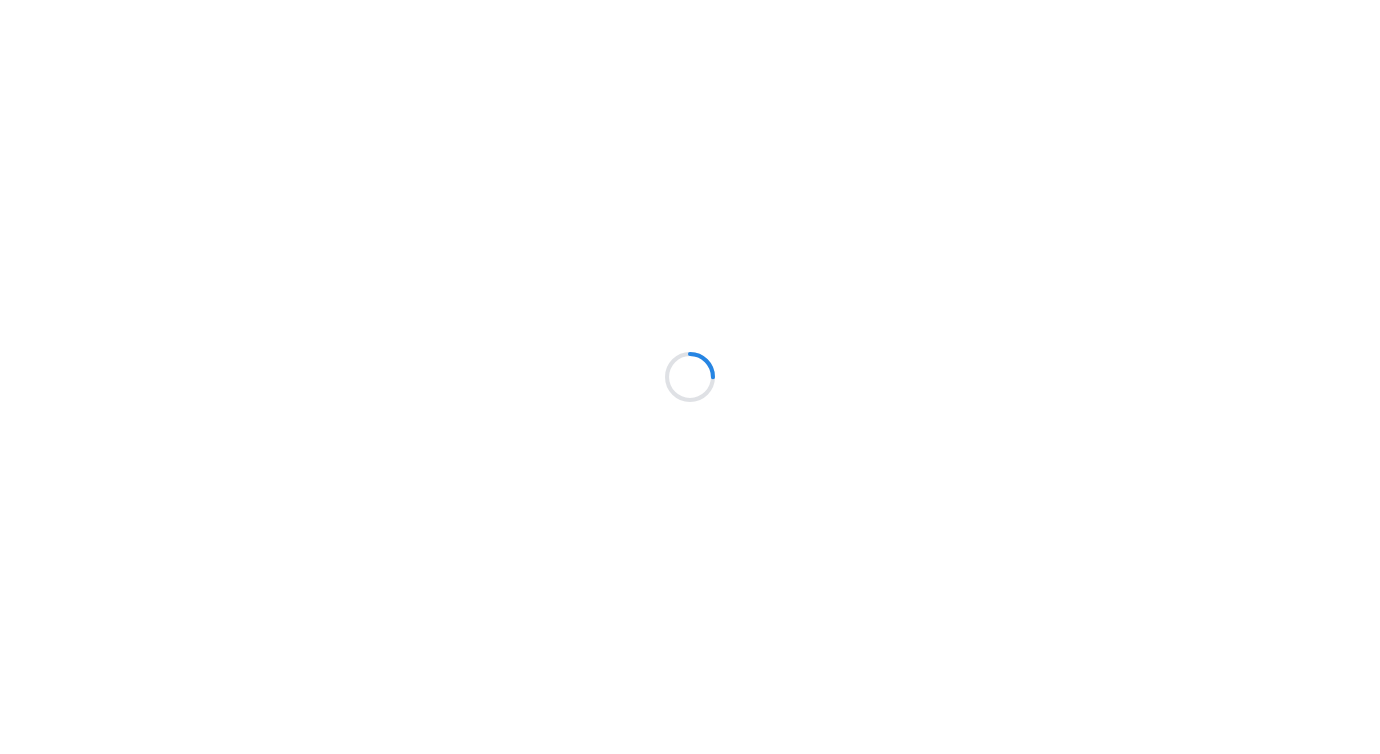 scroll, scrollTop: 0, scrollLeft: 0, axis: both 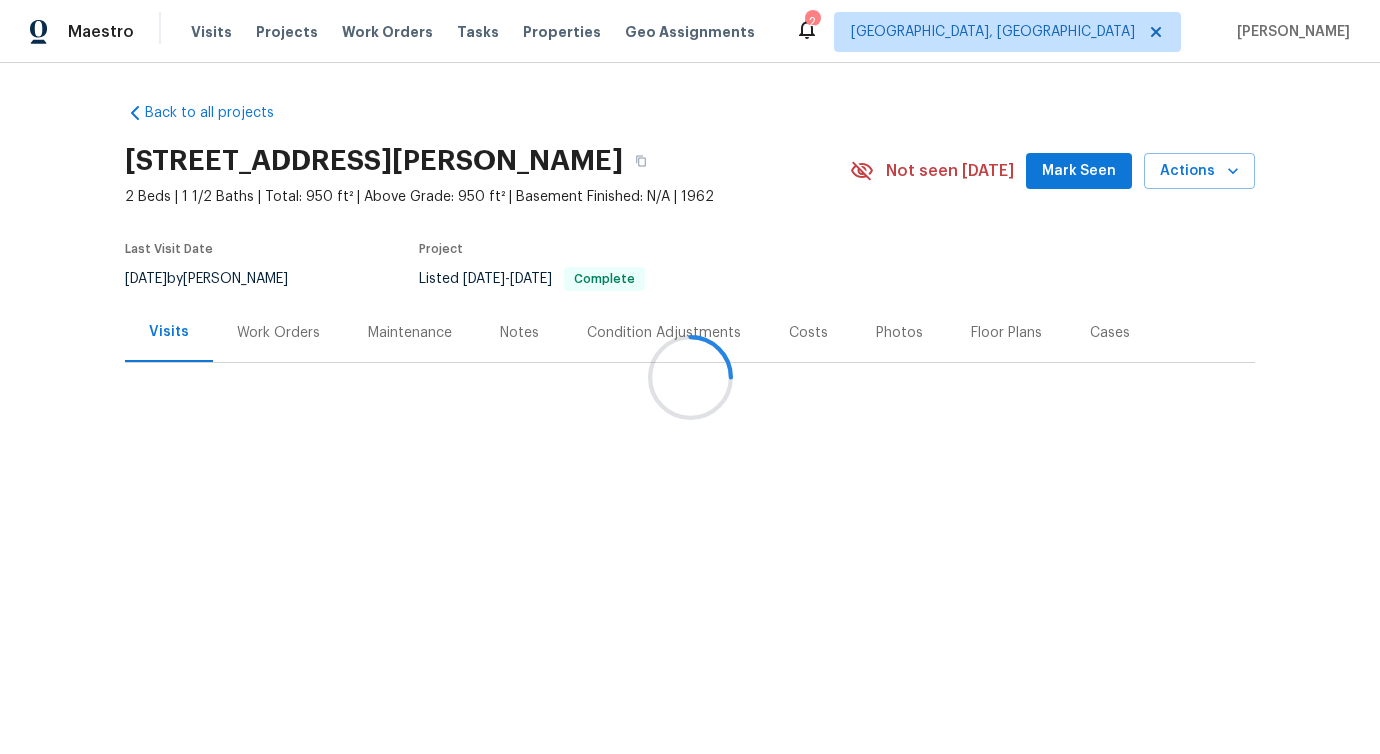 click at bounding box center [690, 377] 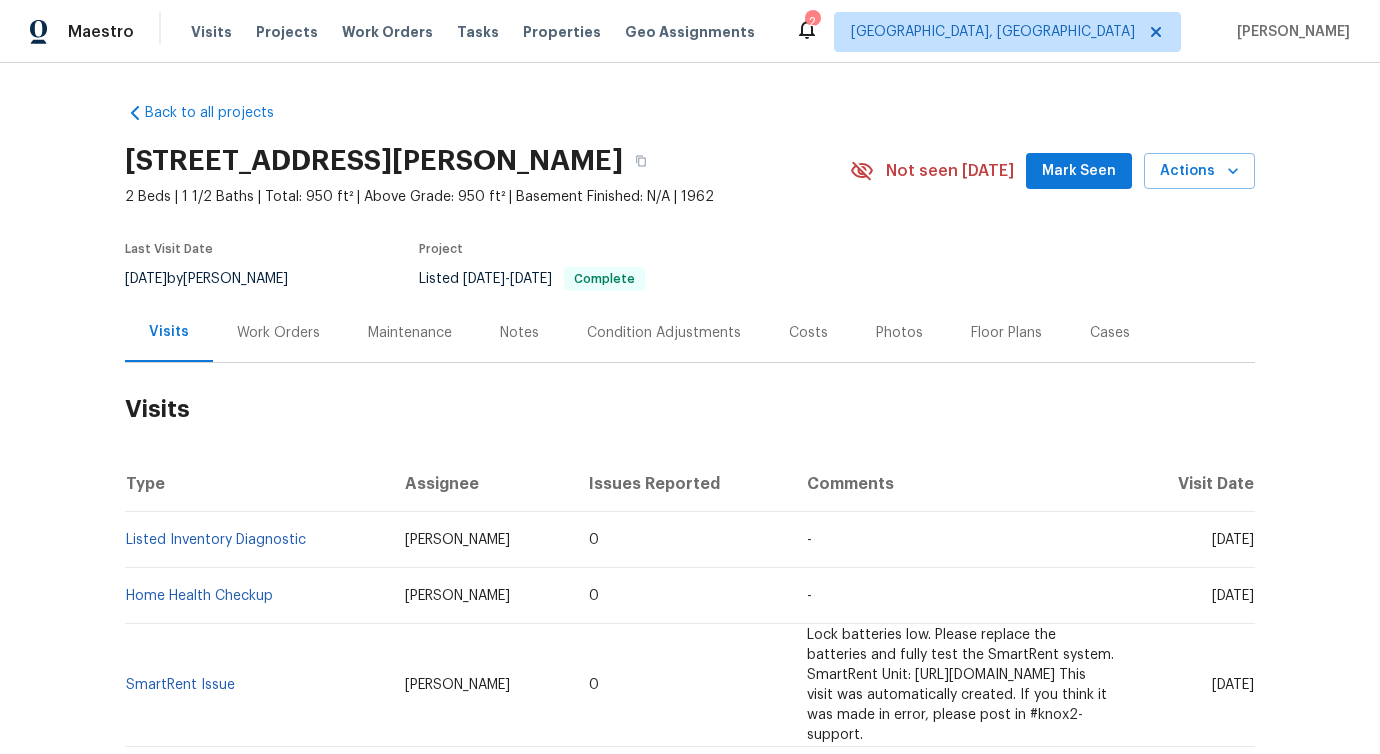 click on "Work Orders" at bounding box center (278, 332) 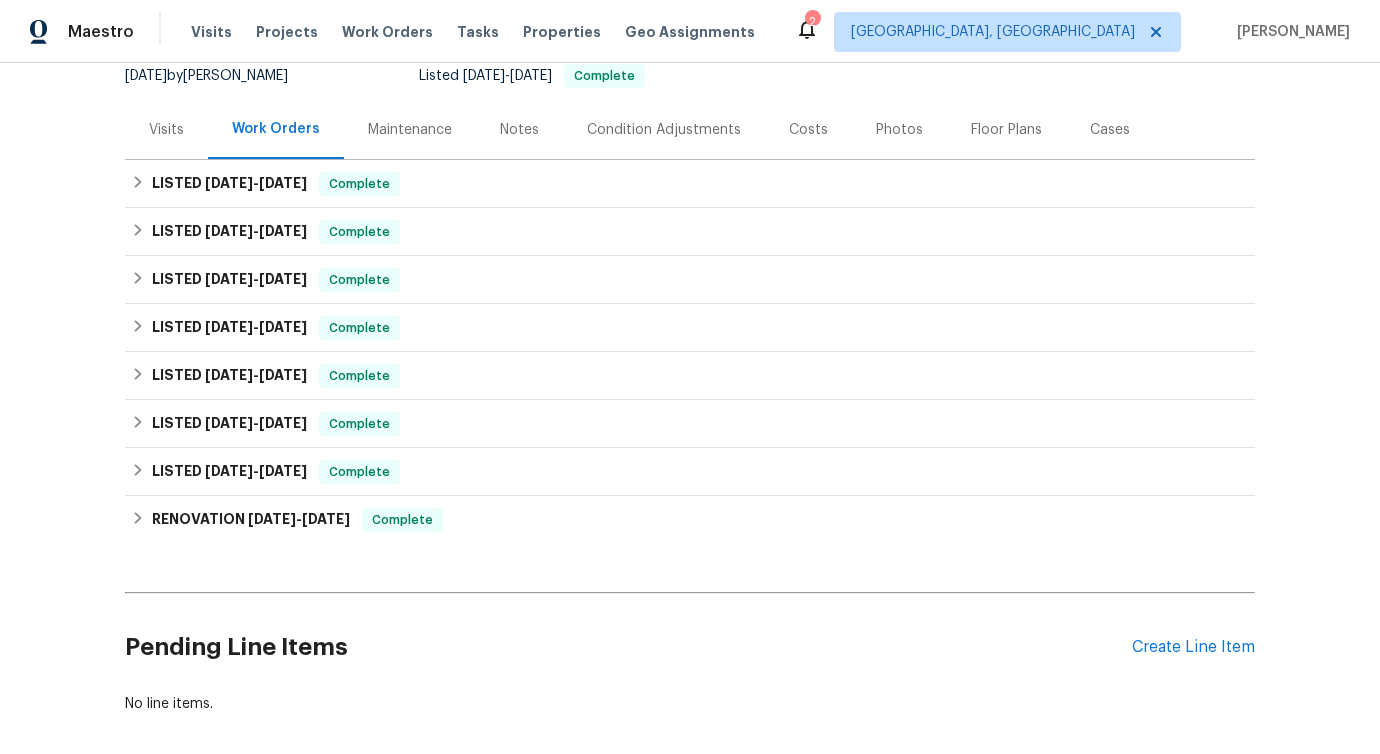 scroll, scrollTop: 0, scrollLeft: 0, axis: both 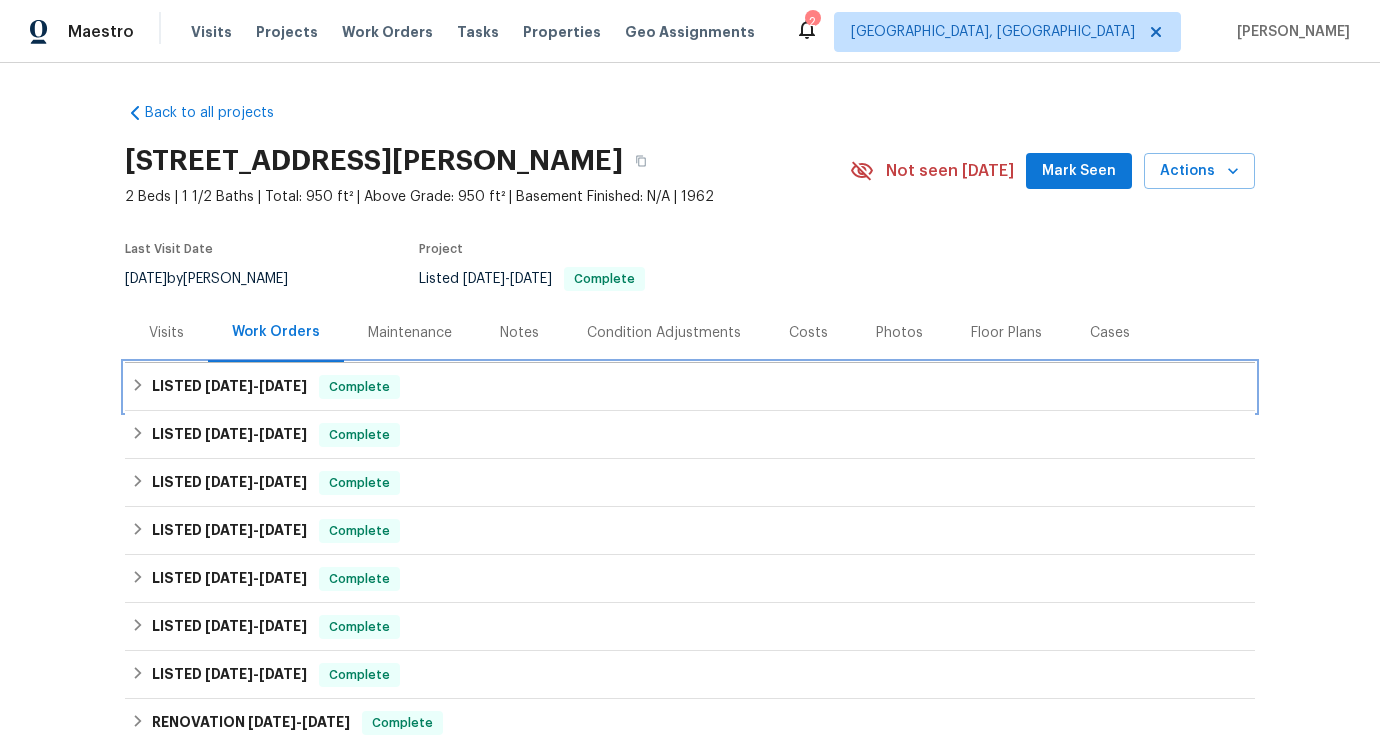 click on "[DATE]" at bounding box center [229, 386] 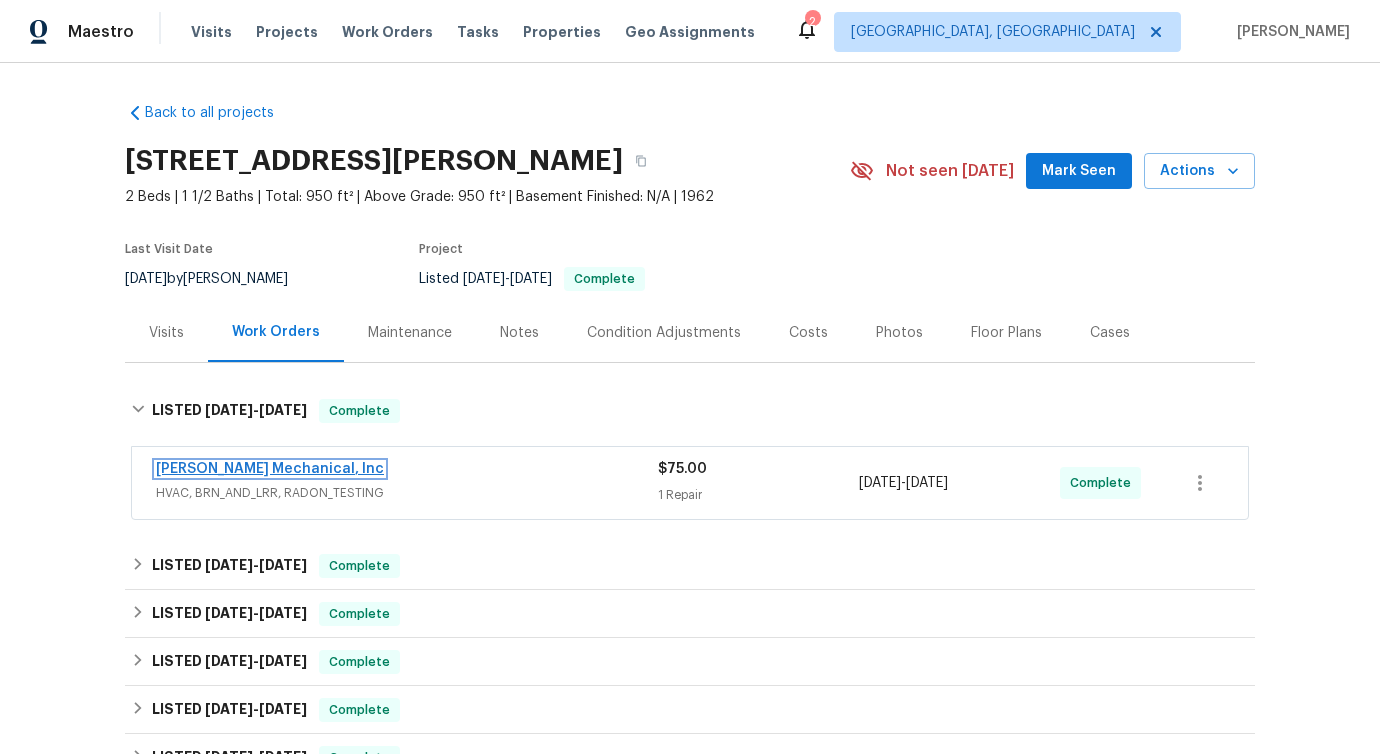 click on "[PERSON_NAME] Mechanical, Inc" at bounding box center [270, 469] 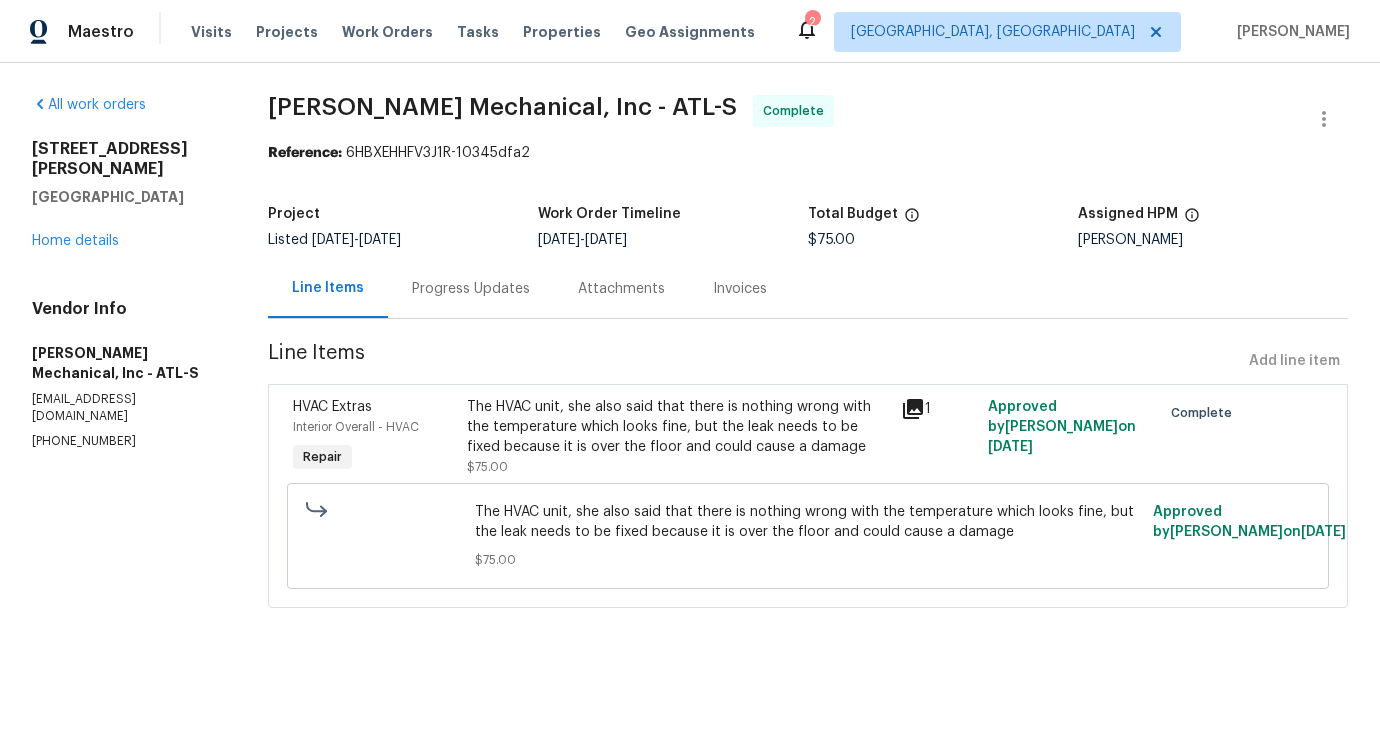 click on "Progress Updates" at bounding box center (471, 289) 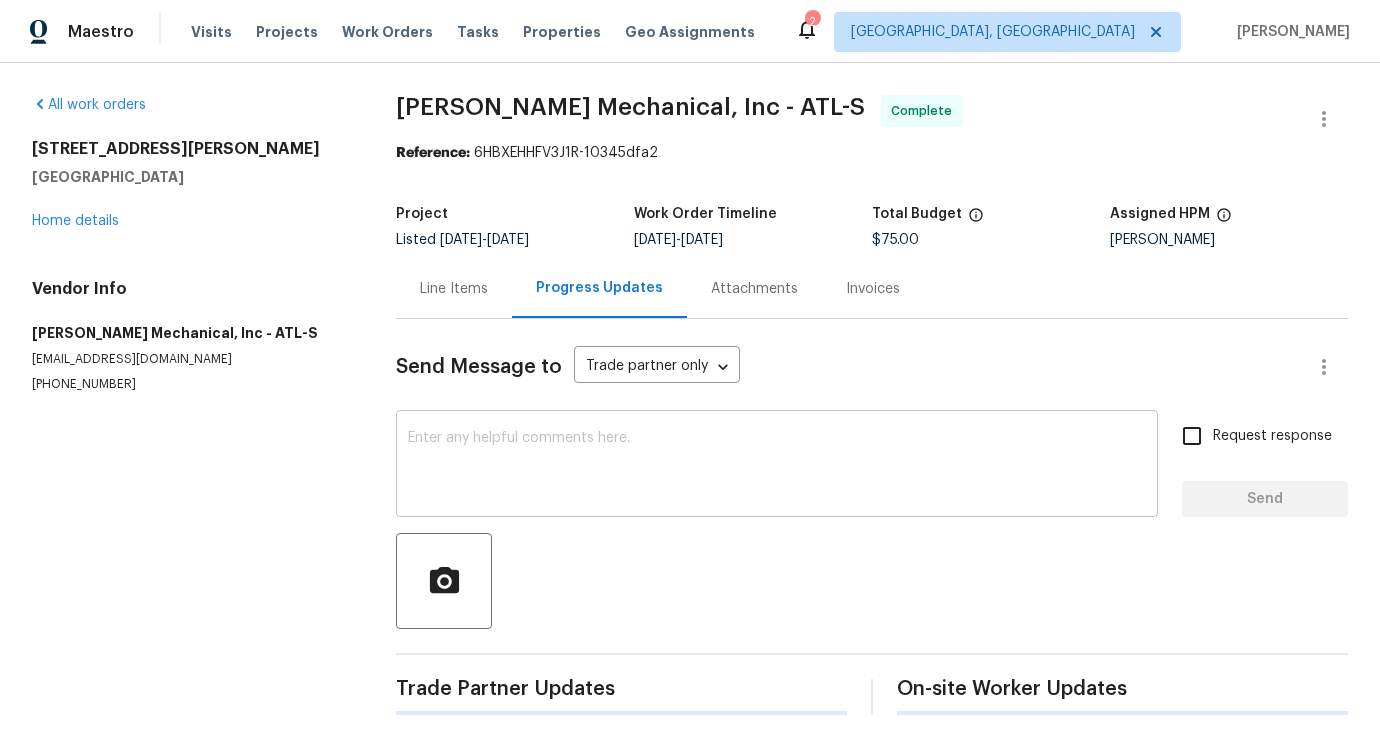 click at bounding box center (777, 466) 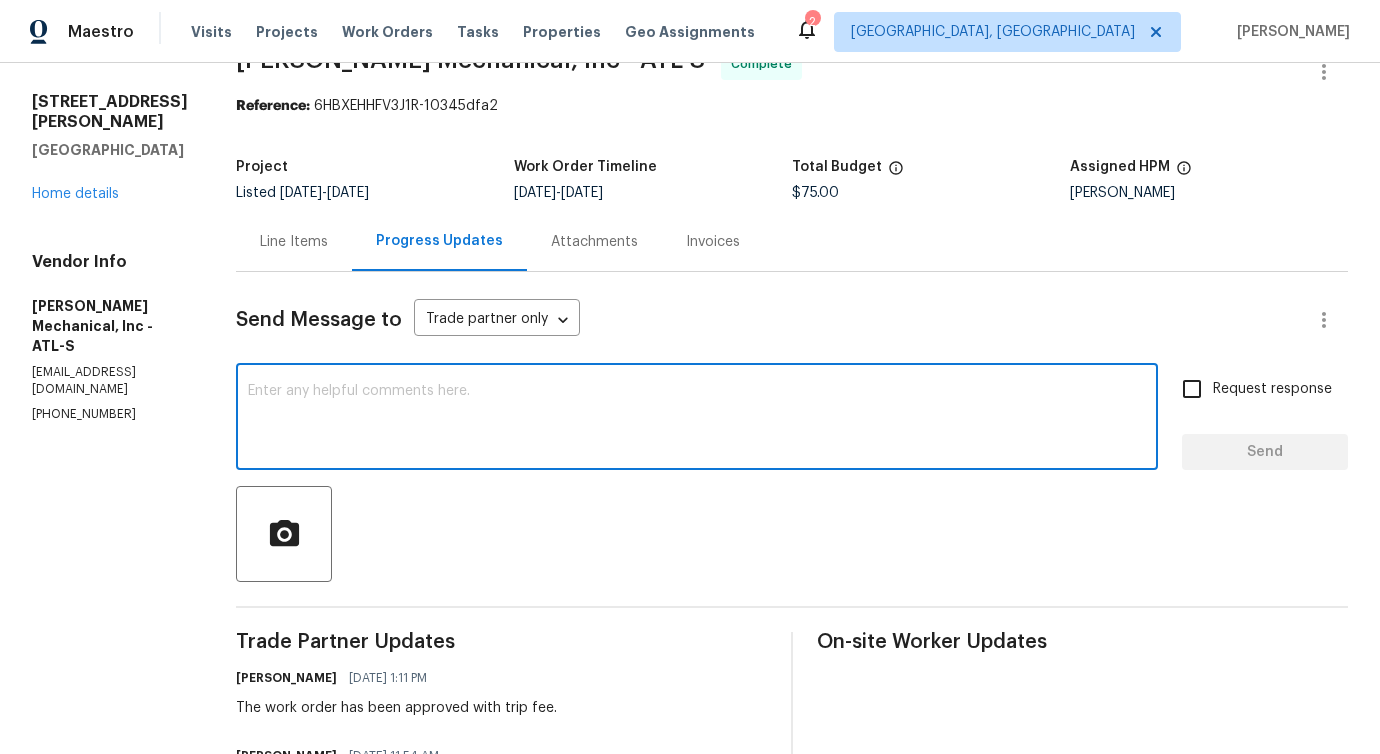 scroll, scrollTop: 0, scrollLeft: 0, axis: both 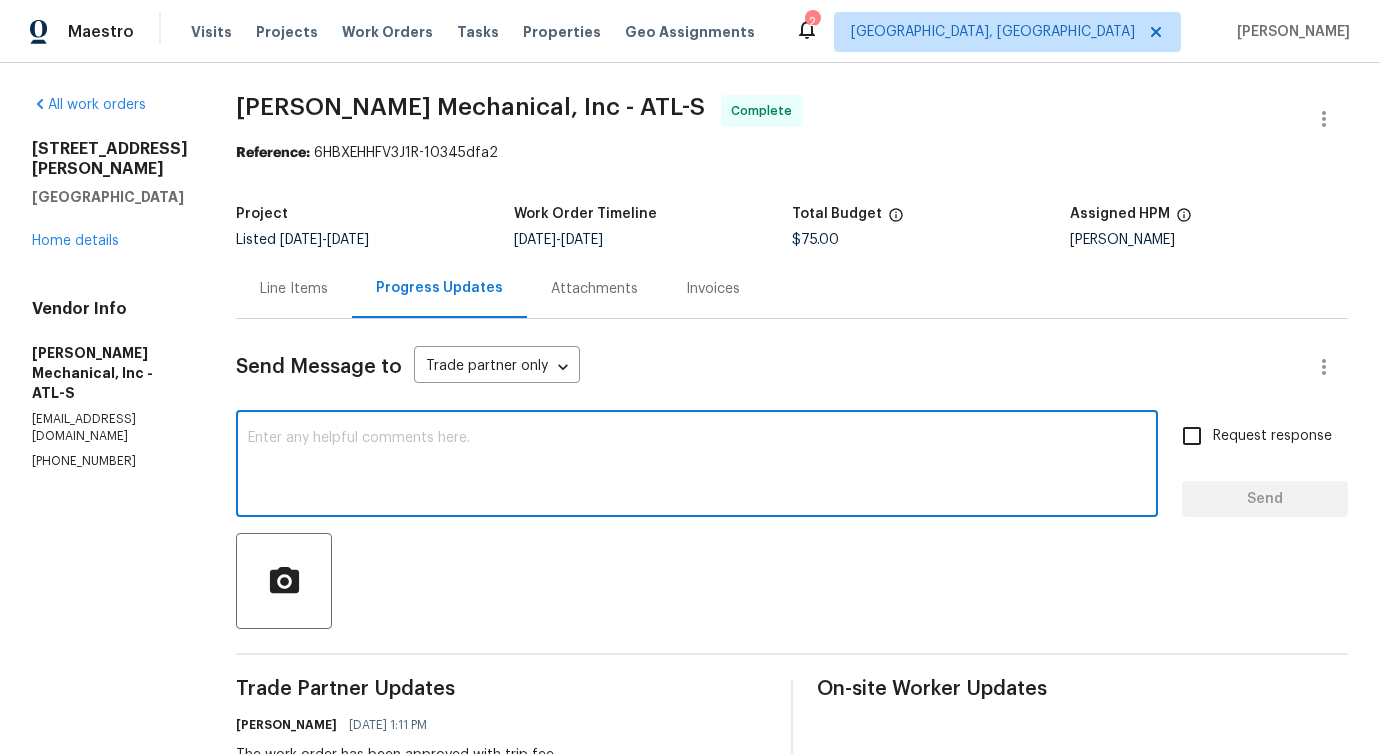 click on "Line Items" at bounding box center (294, 288) 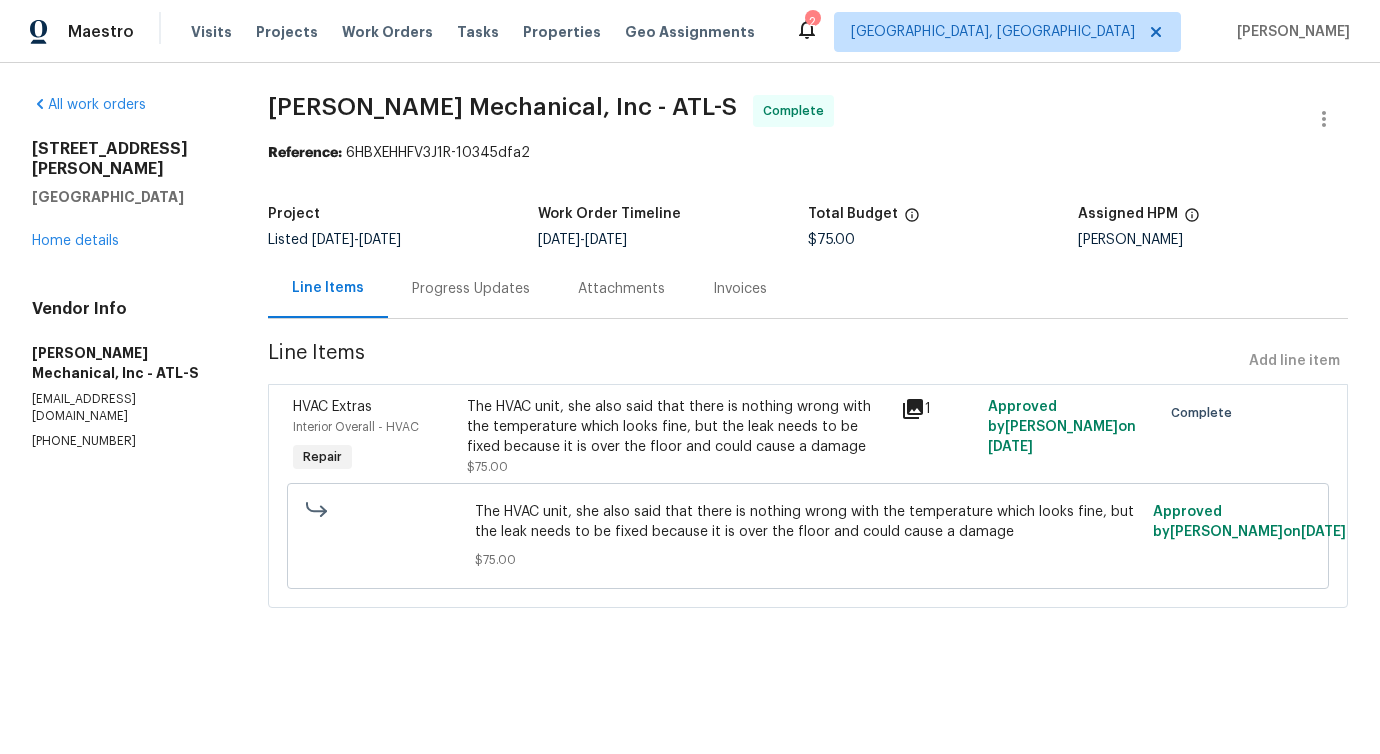 click on "The HVAC unit, she also said that there is nothing wrong with the temperature which looks fine, but the leak needs to be fixed because it is over the floor and could cause a damage" at bounding box center (678, 427) 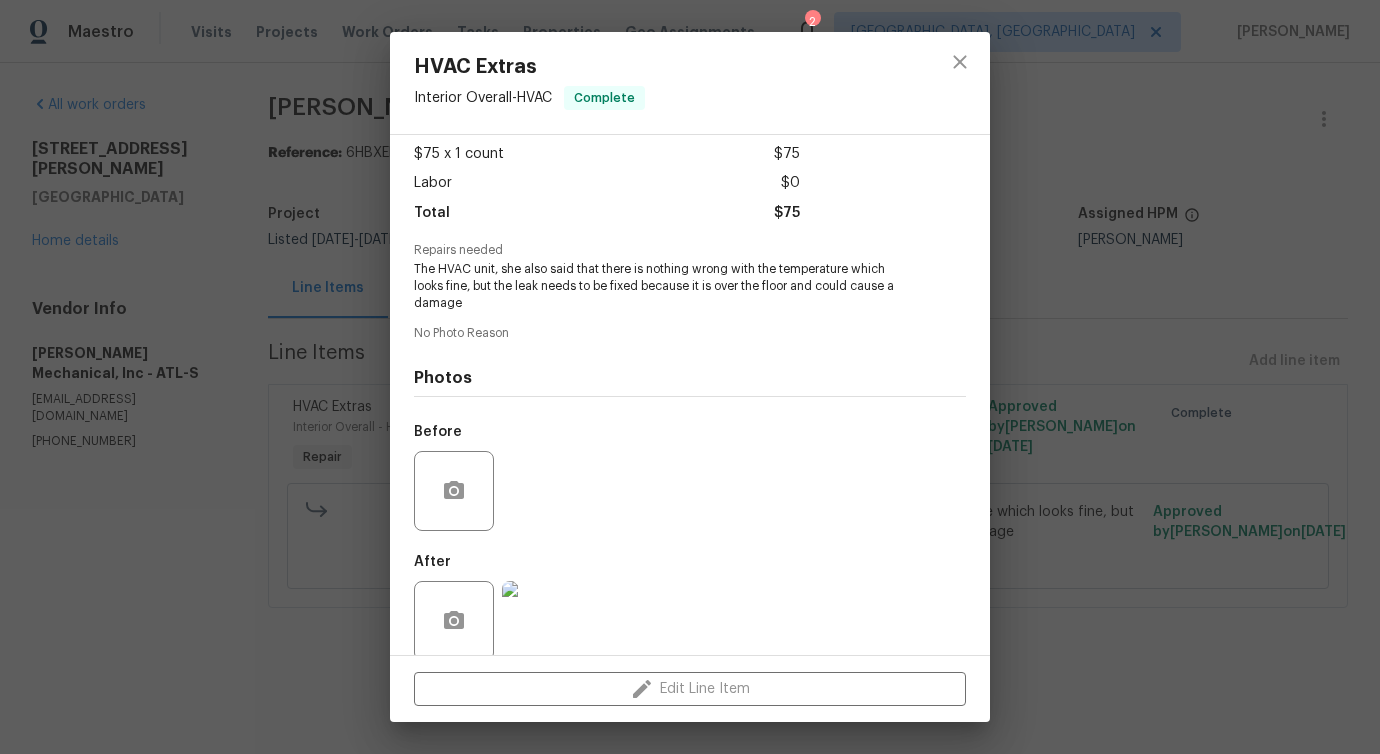 scroll, scrollTop: 133, scrollLeft: 0, axis: vertical 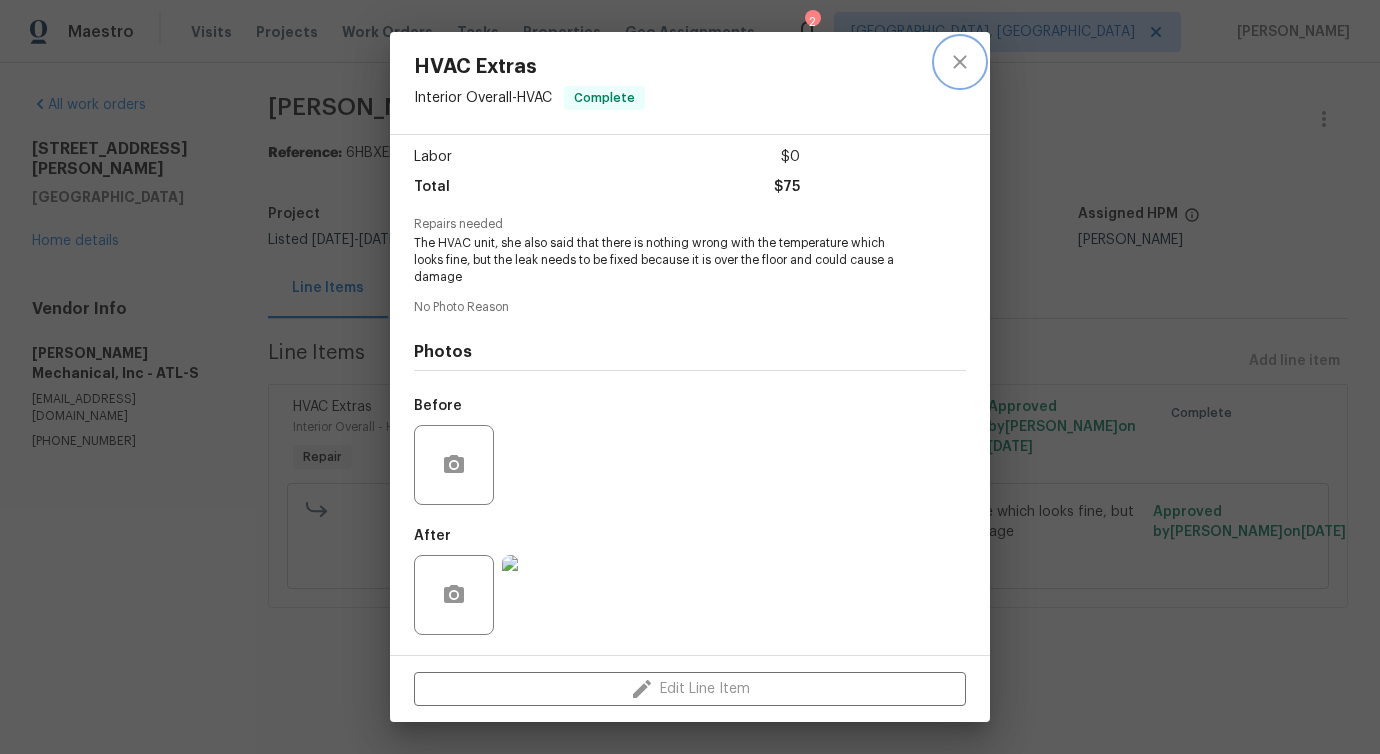 click at bounding box center (960, 62) 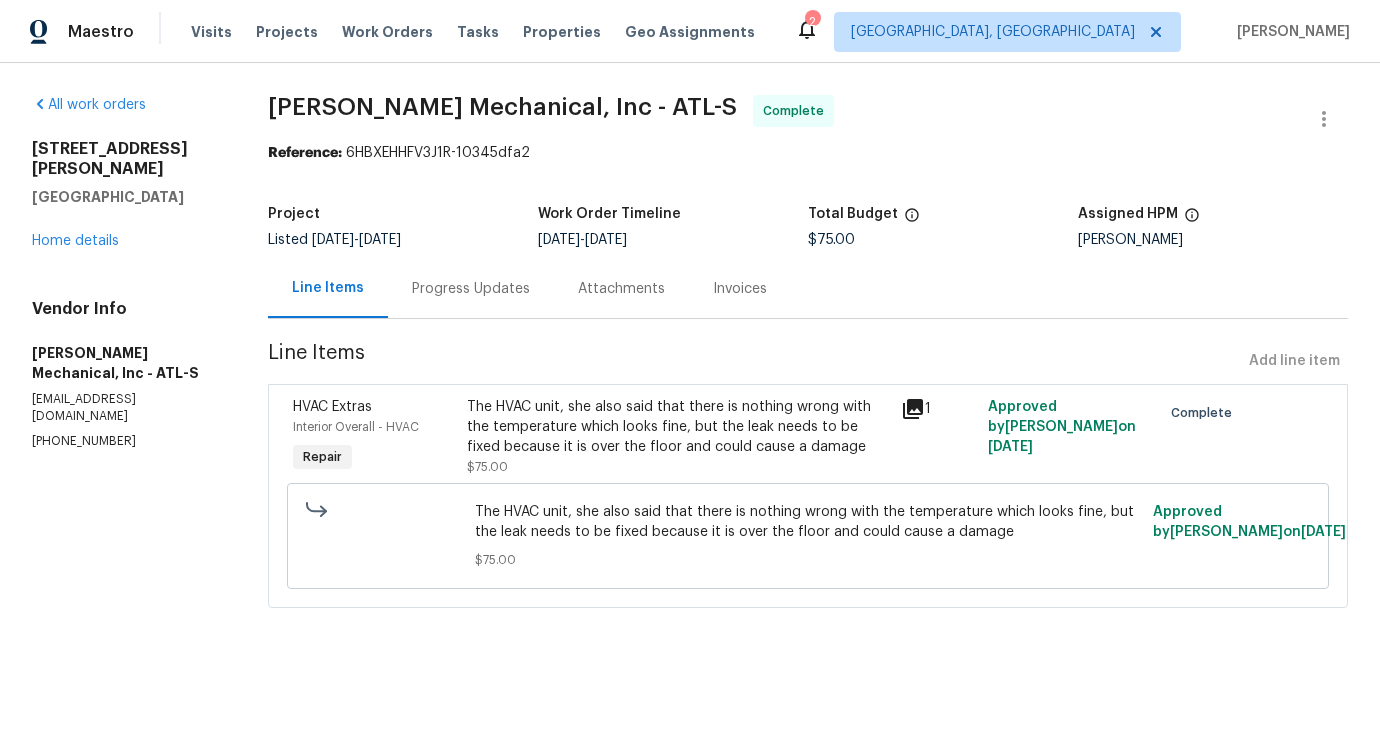 scroll, scrollTop: 0, scrollLeft: 0, axis: both 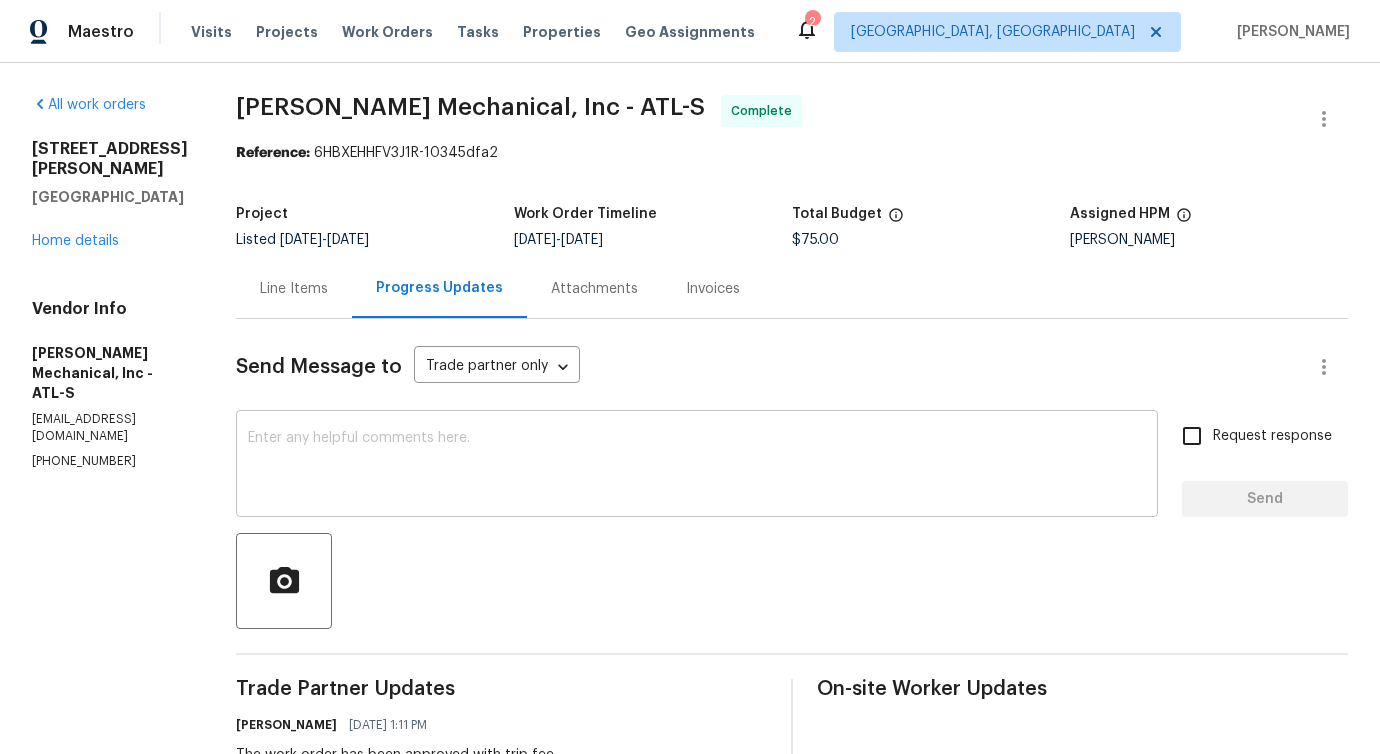 click at bounding box center (697, 466) 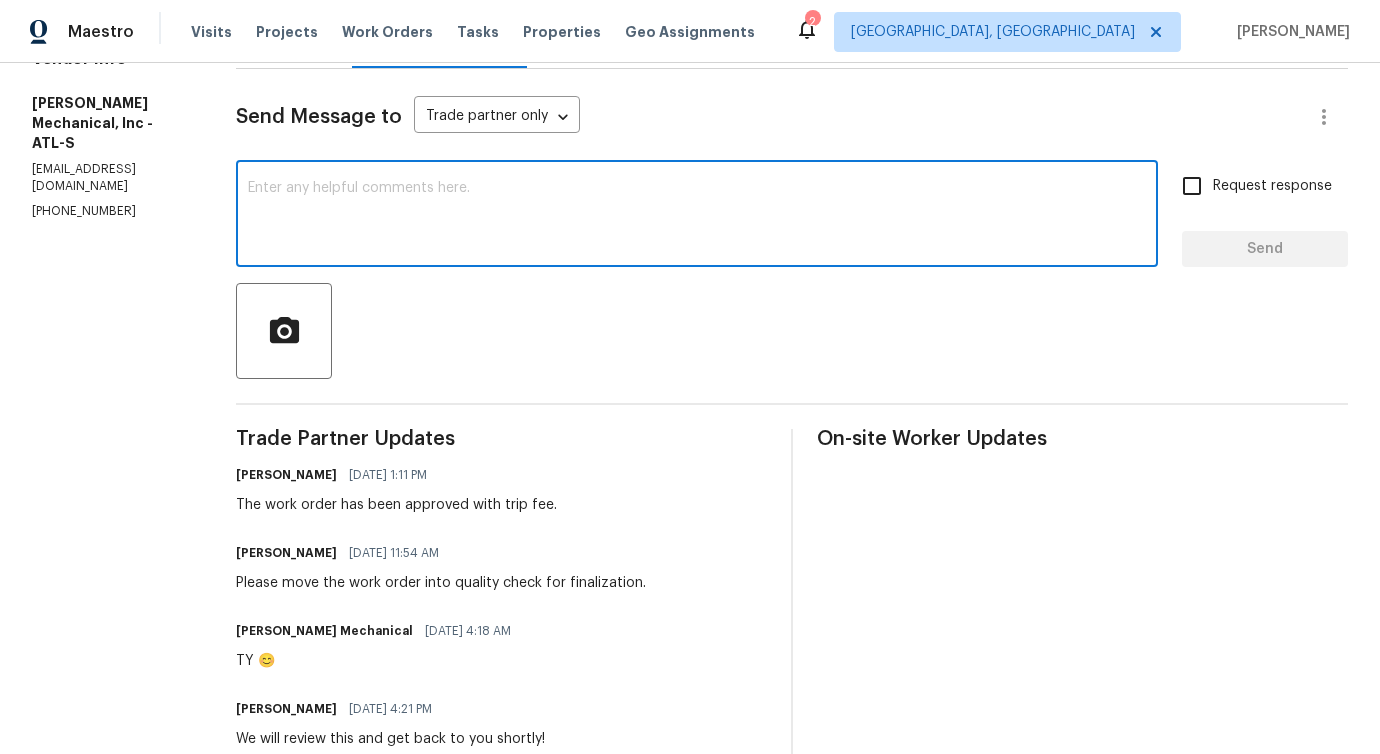 scroll, scrollTop: 81, scrollLeft: 0, axis: vertical 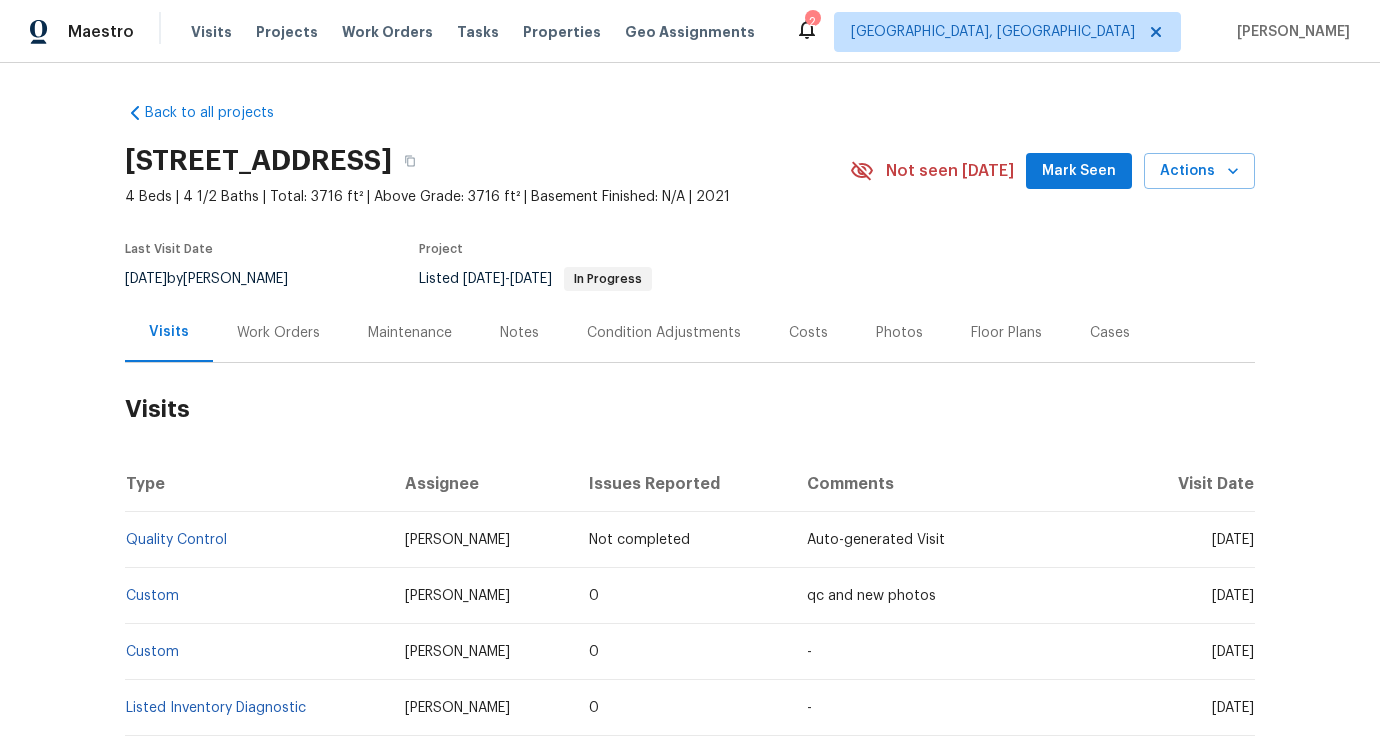 click on "Work Orders" at bounding box center (278, 333) 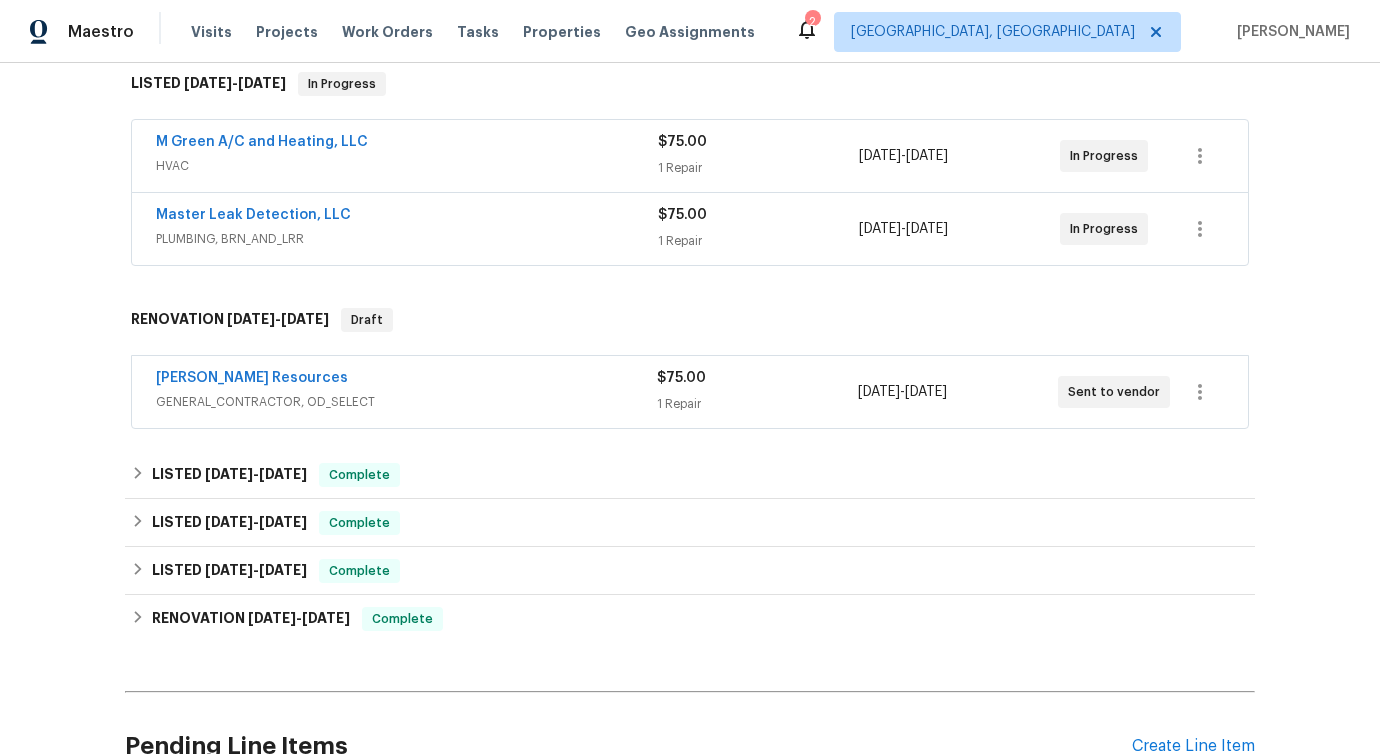 scroll, scrollTop: 224, scrollLeft: 0, axis: vertical 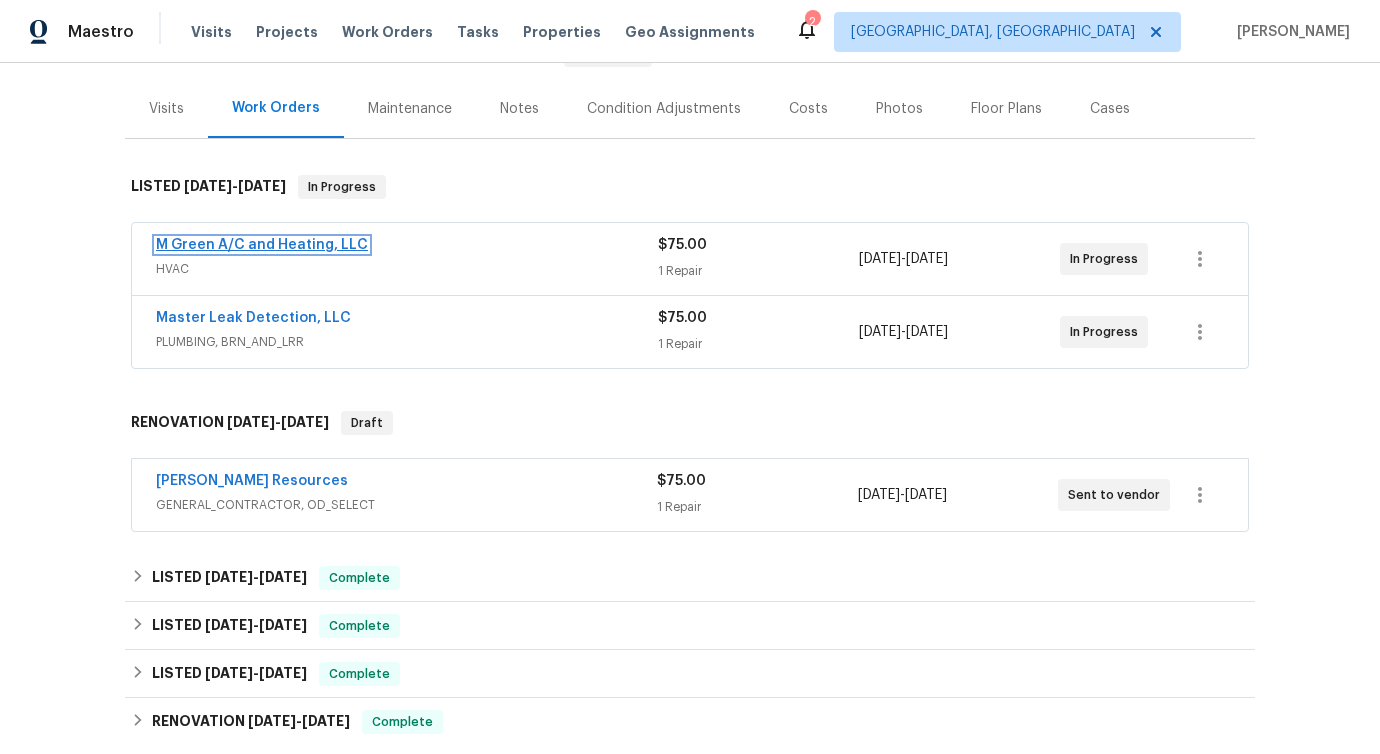 click on "M Green A/C and Heating, LLC" at bounding box center [262, 245] 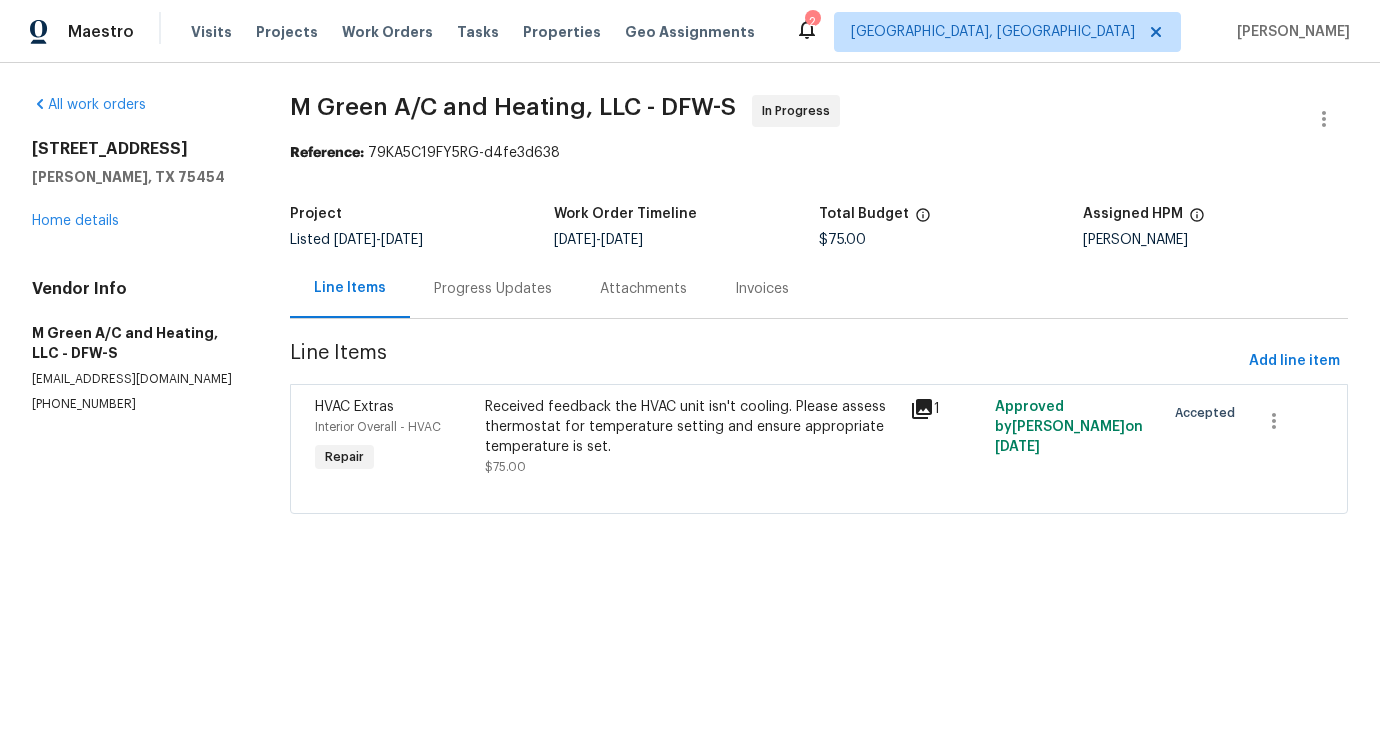 click on "Progress Updates" at bounding box center (493, 289) 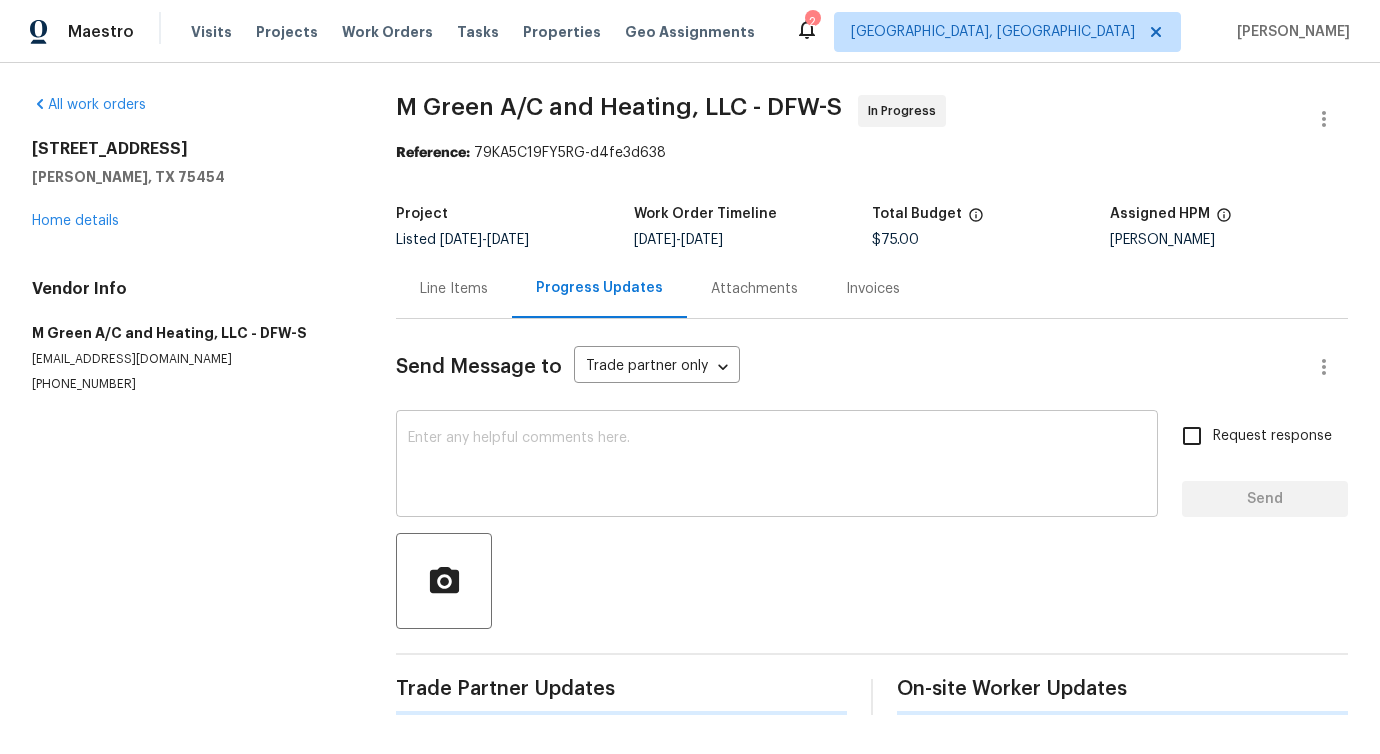 click at bounding box center [777, 466] 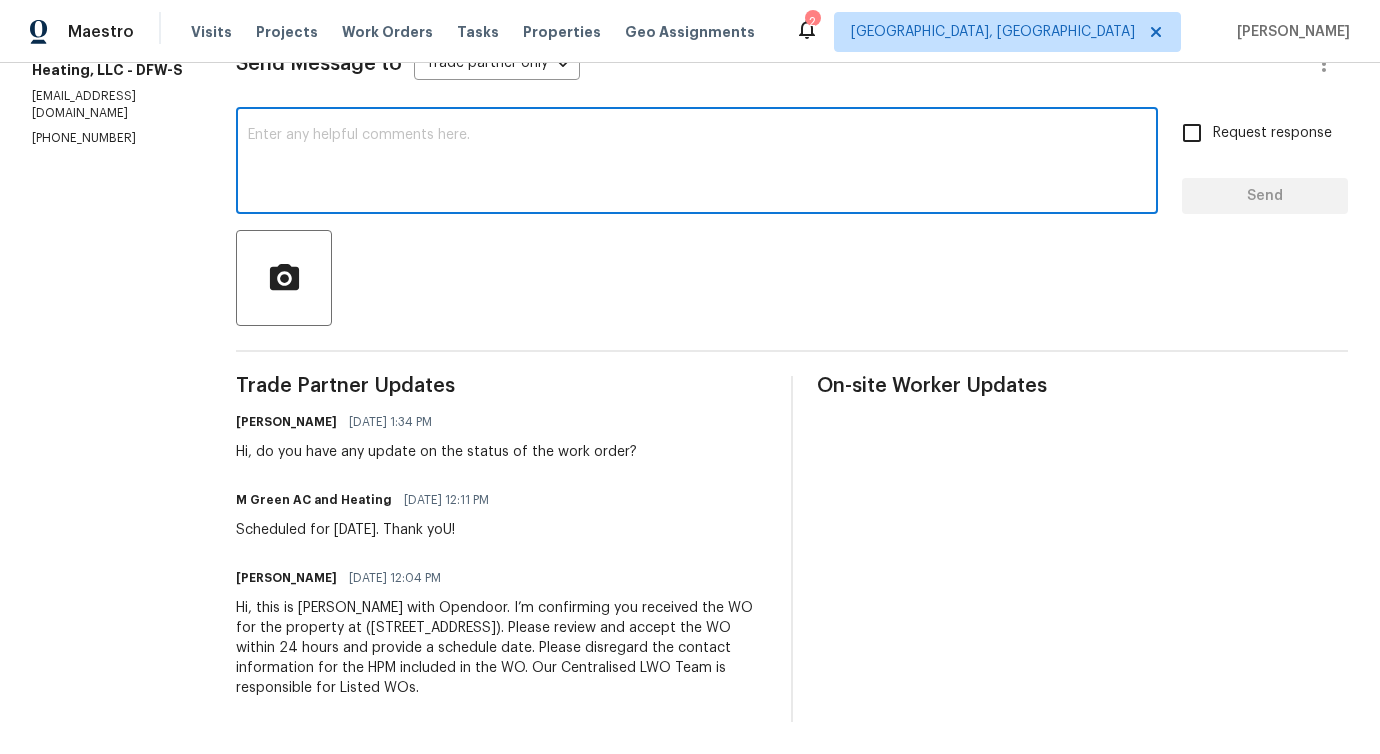 scroll, scrollTop: 318, scrollLeft: 0, axis: vertical 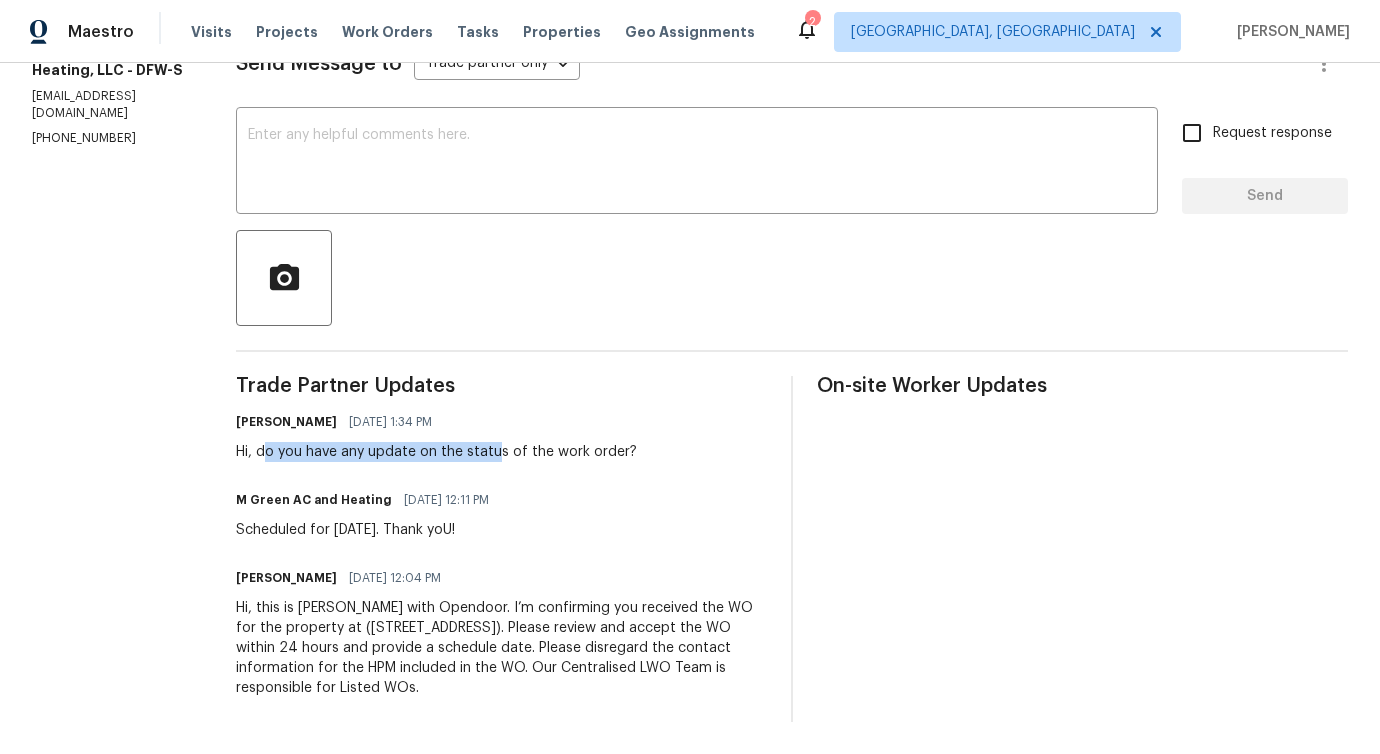 drag, startPoint x: 311, startPoint y: 427, endPoint x: 551, endPoint y: 432, distance: 240.05208 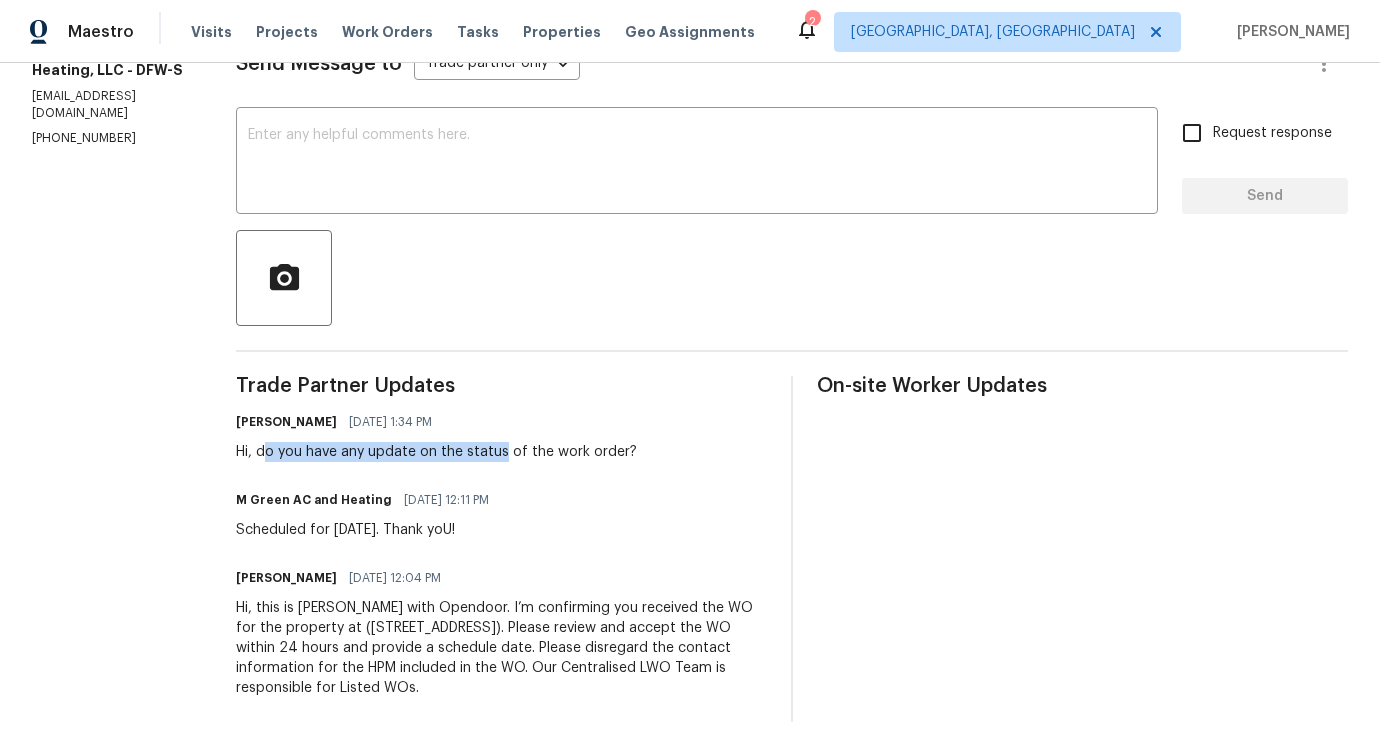 scroll, scrollTop: 0, scrollLeft: 0, axis: both 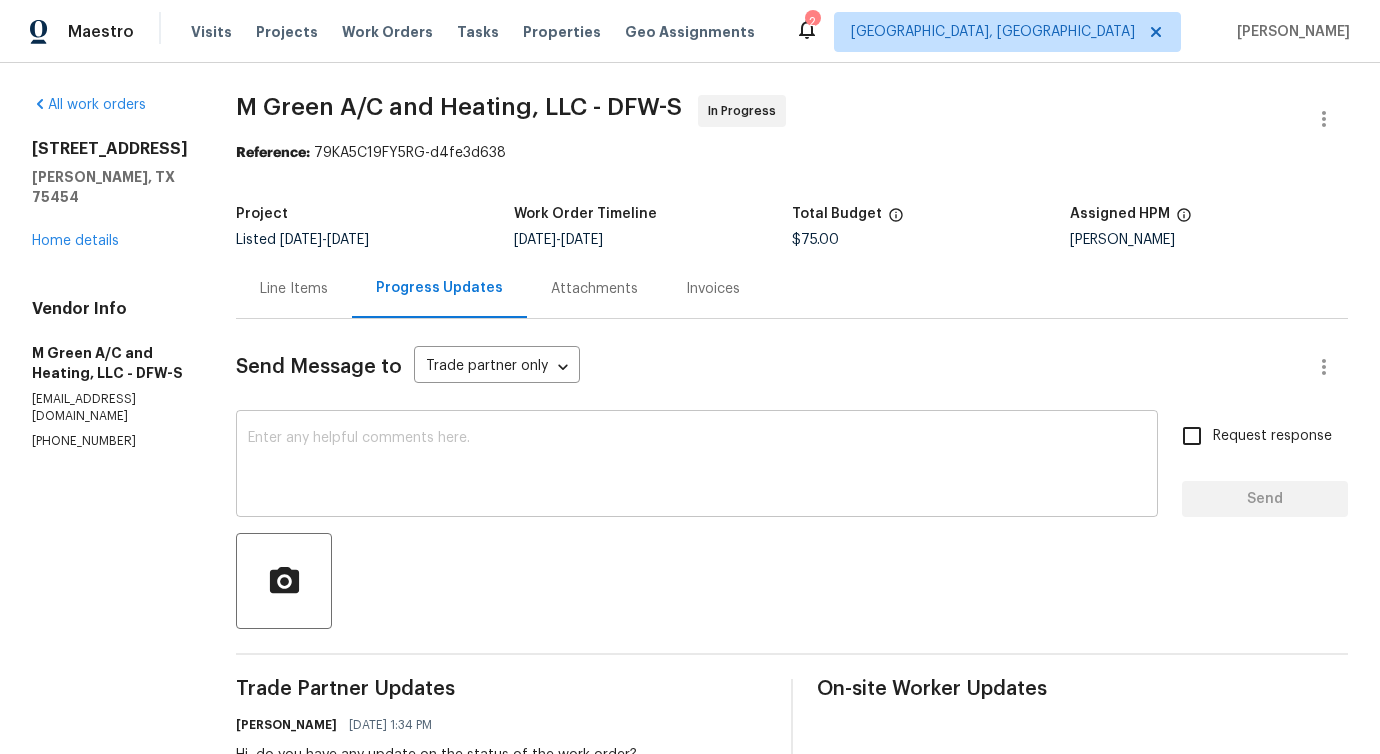 click at bounding box center [697, 466] 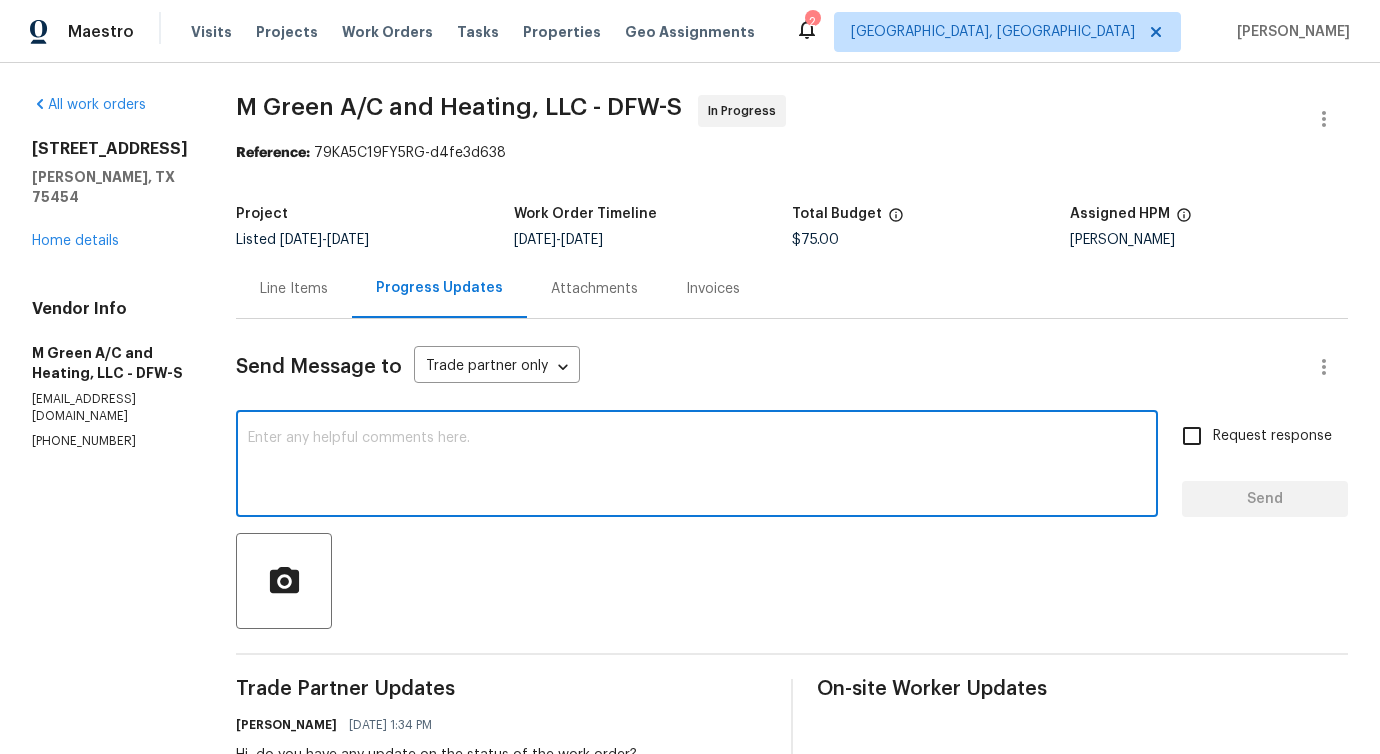paste on "Would you kindly provide us with an update regarding the progress of the work order?" 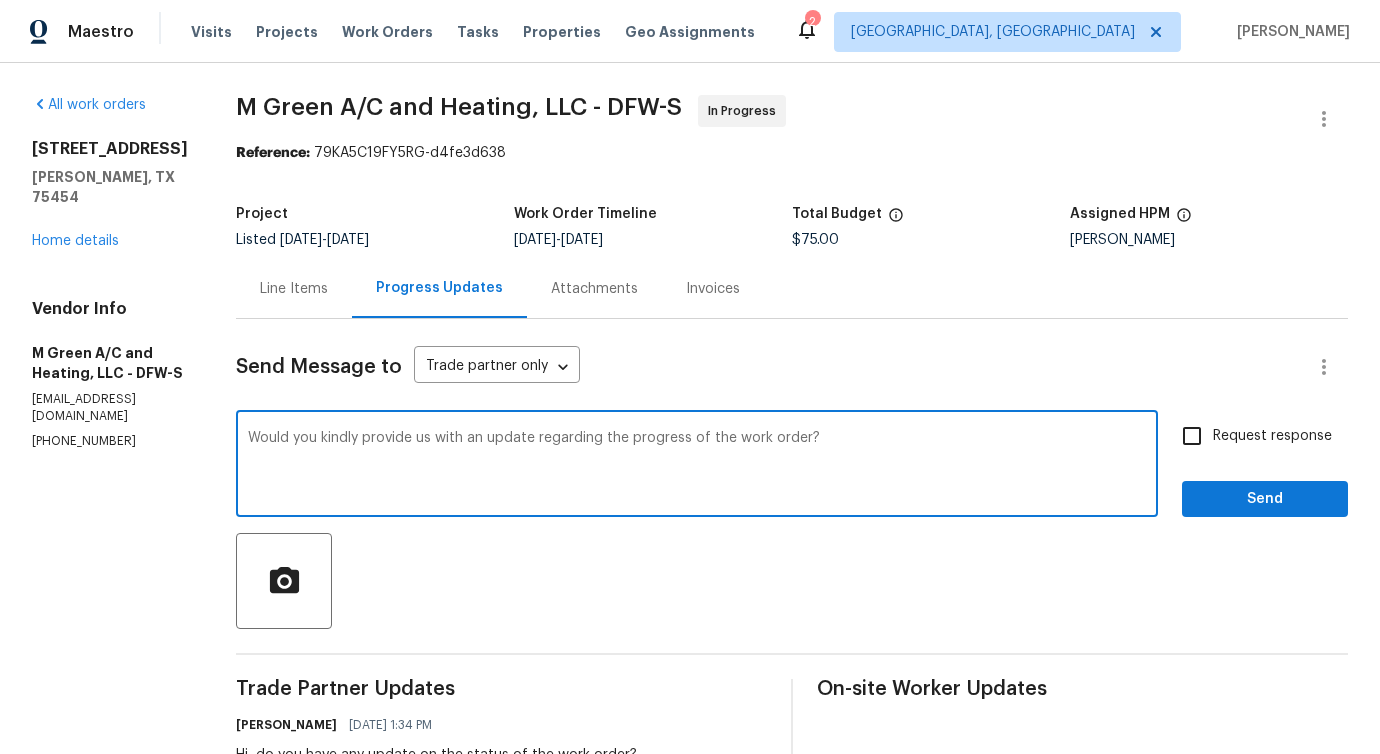 type on "Would you kindly provide us with an update regarding the progress of the work order?" 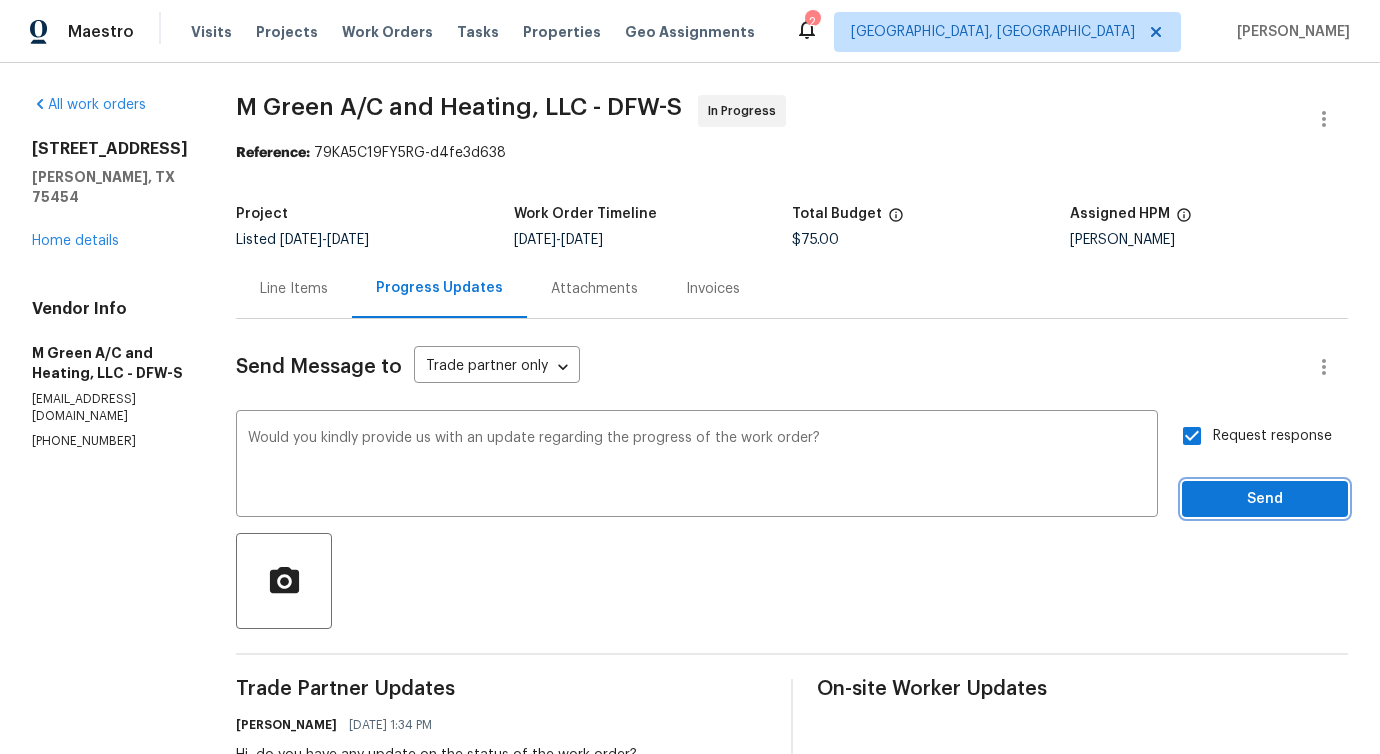 click on "Send" at bounding box center [1265, 499] 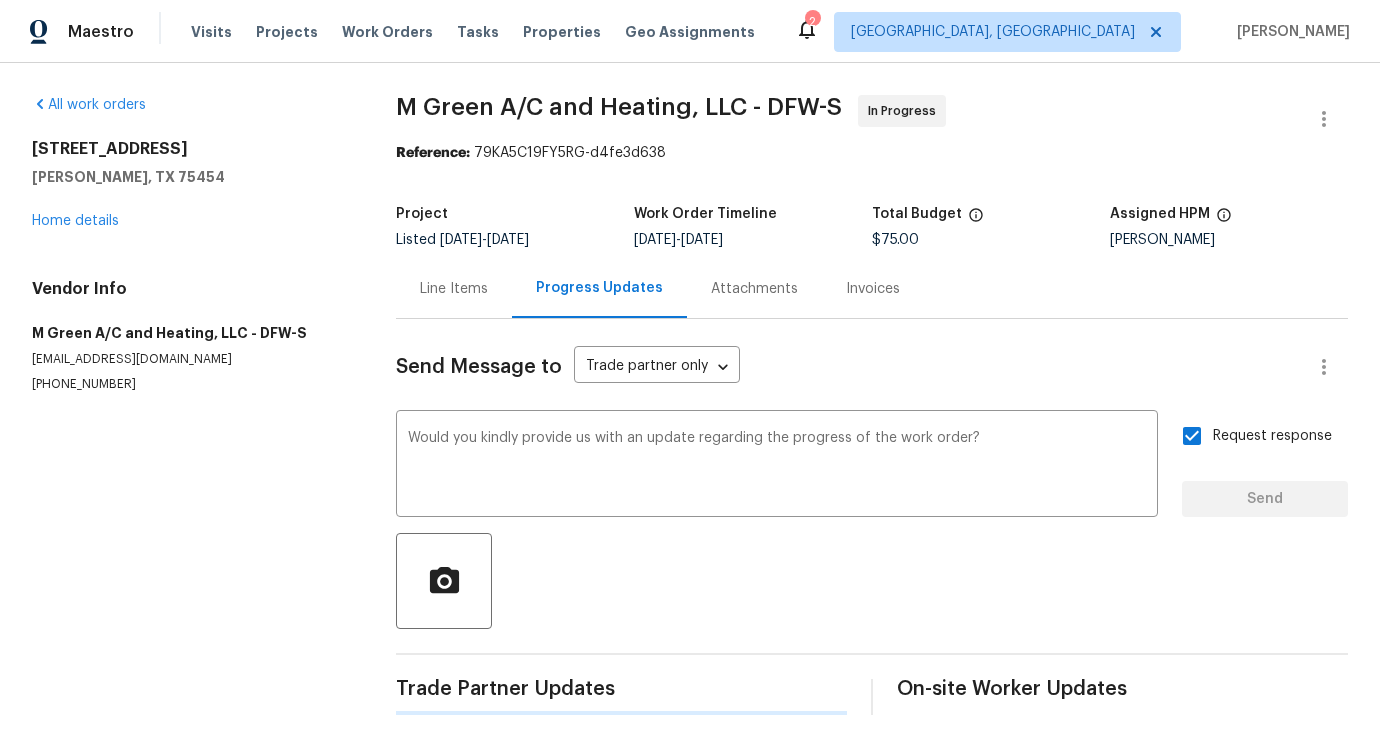 type 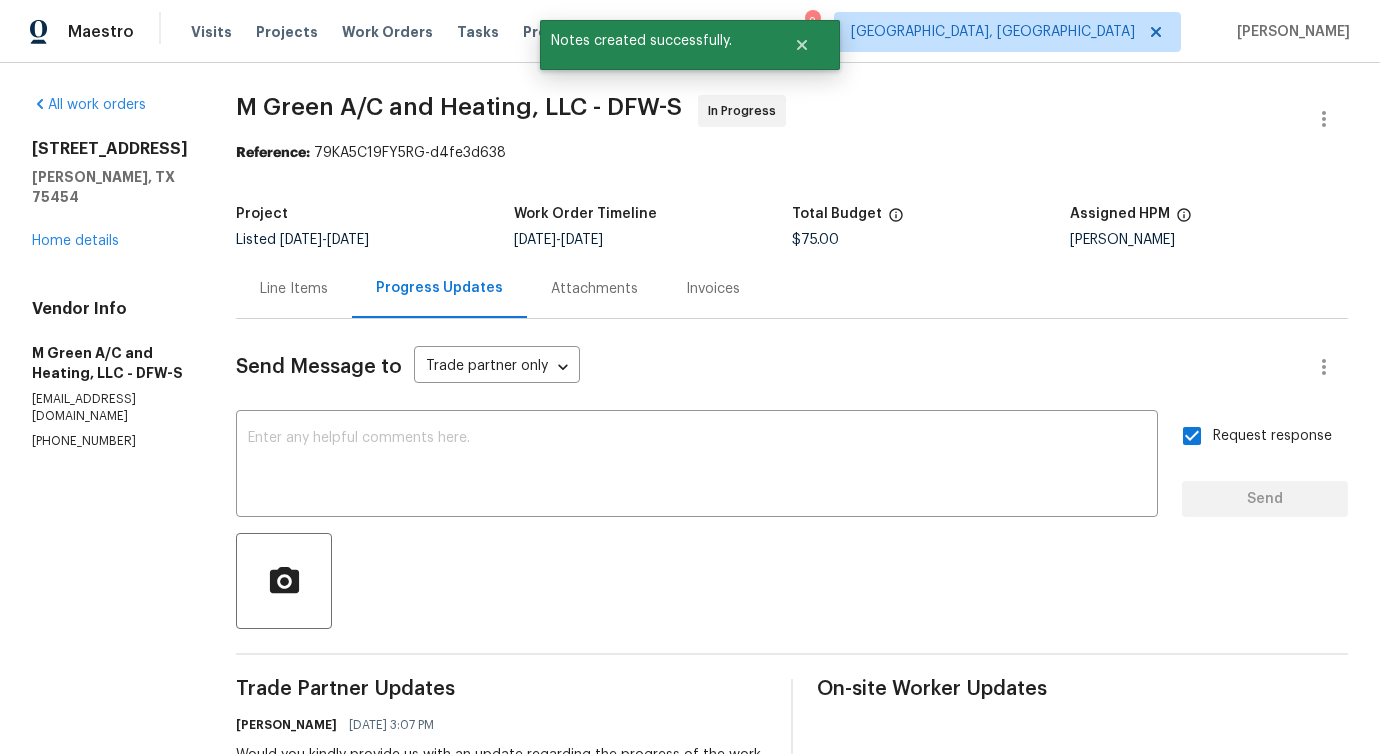 click on "Line Items" at bounding box center [294, 289] 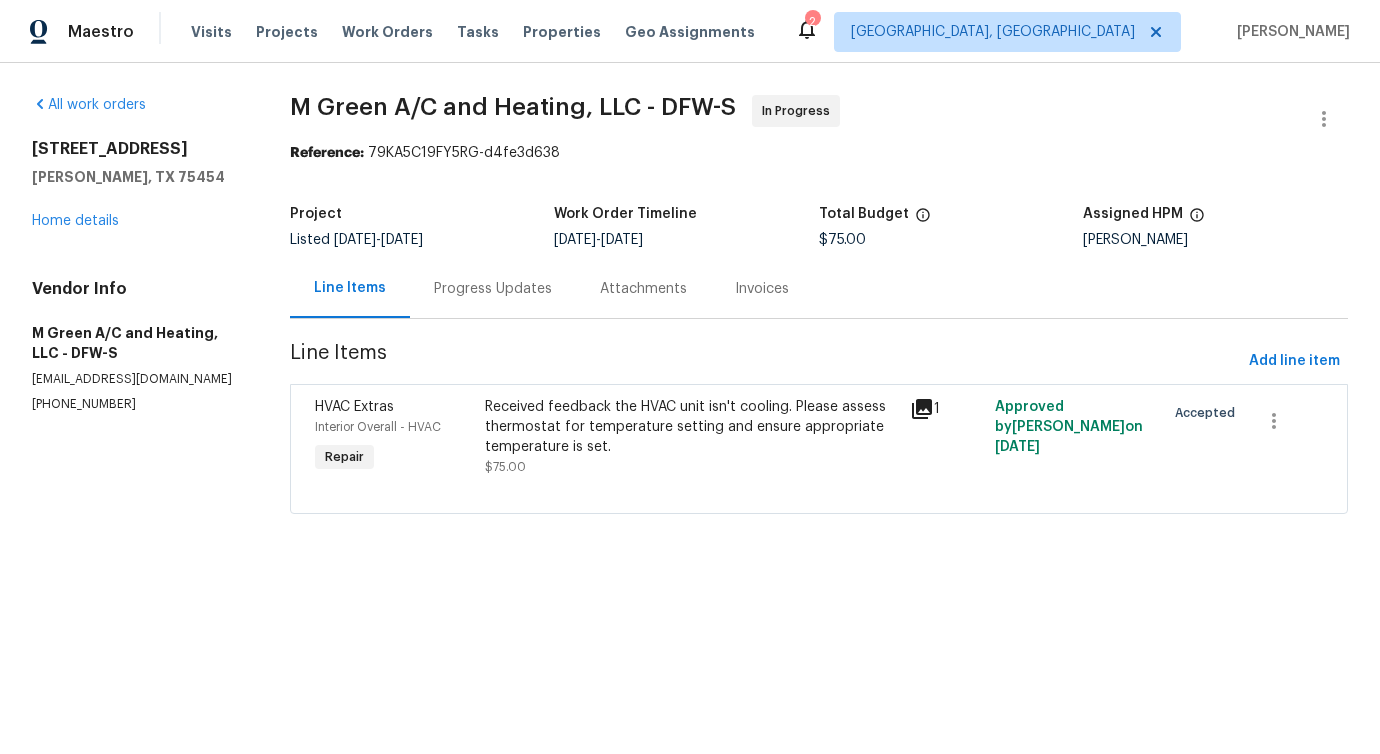 click on "All work orders 2701 Capitol Pl Melissa, TX 75454 Home details Vendor Info M Green A/C and Heating, LLC - DFW-S m.greenairconditioning@yahoo.com (972) 415-3696" at bounding box center (137, 254) 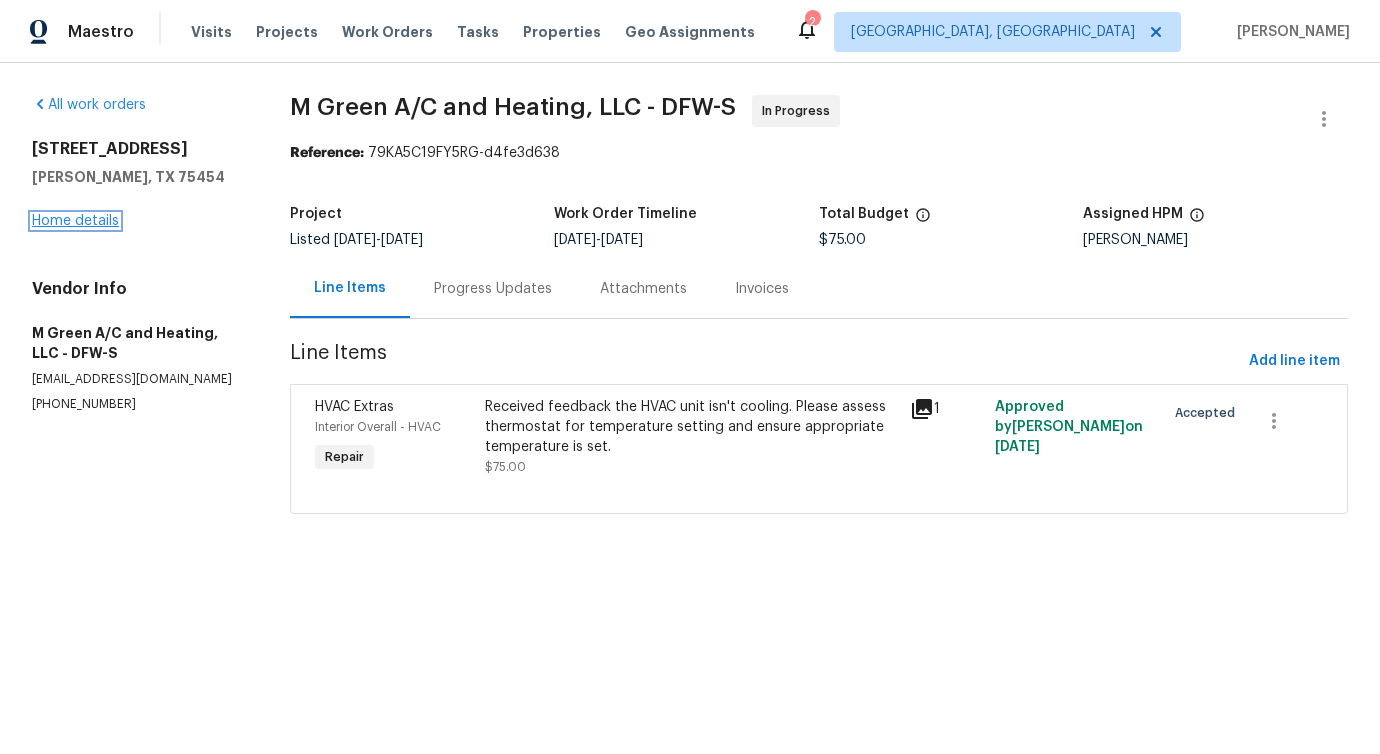 click on "Home details" at bounding box center (75, 221) 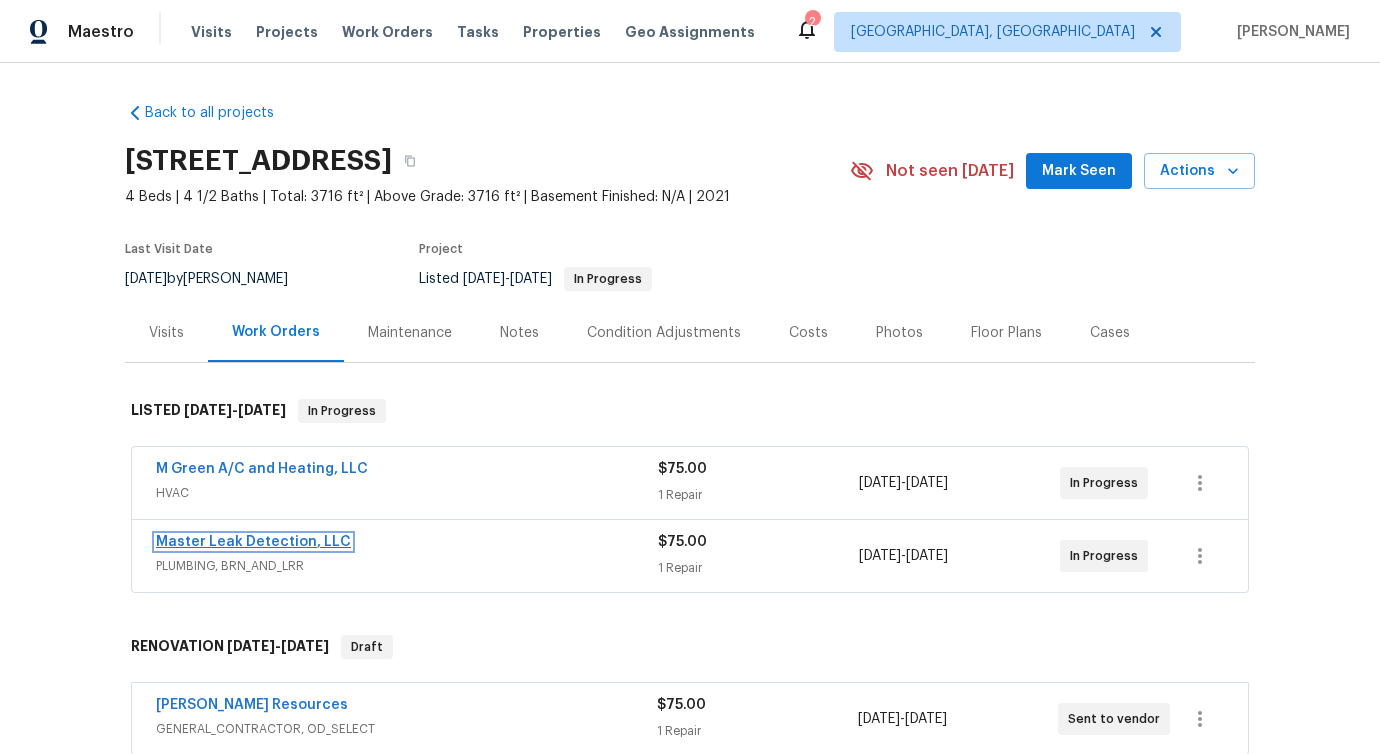 click on "Master Leak Detection, LLC" at bounding box center [253, 542] 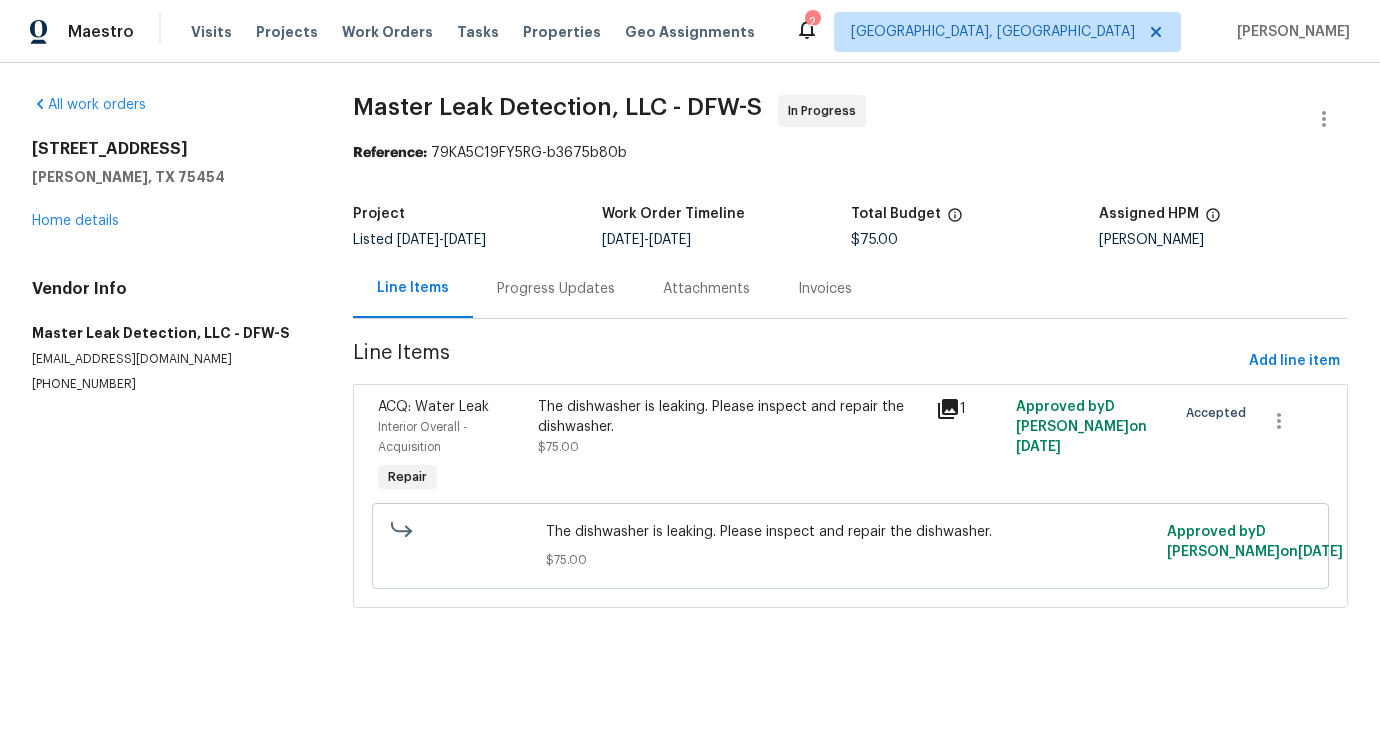 click on "Progress Updates" at bounding box center (556, 288) 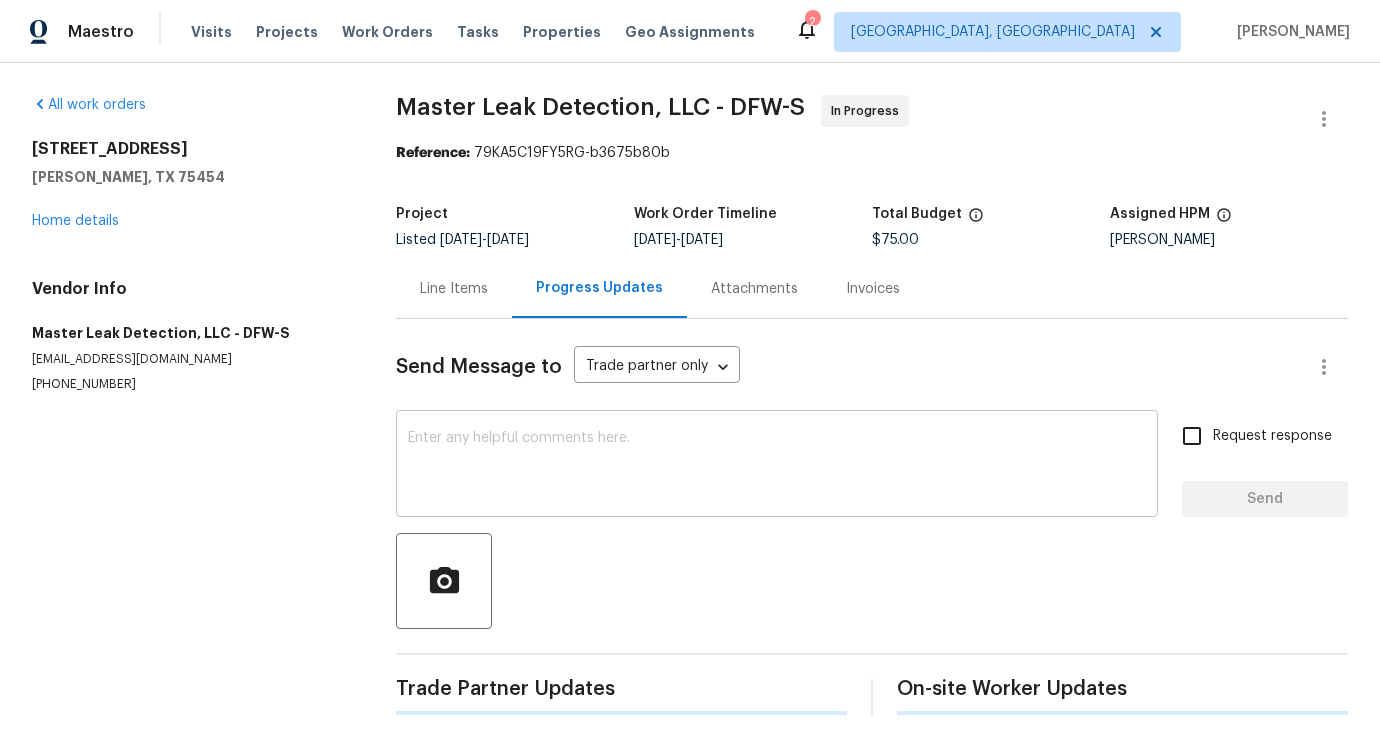 click at bounding box center (777, 466) 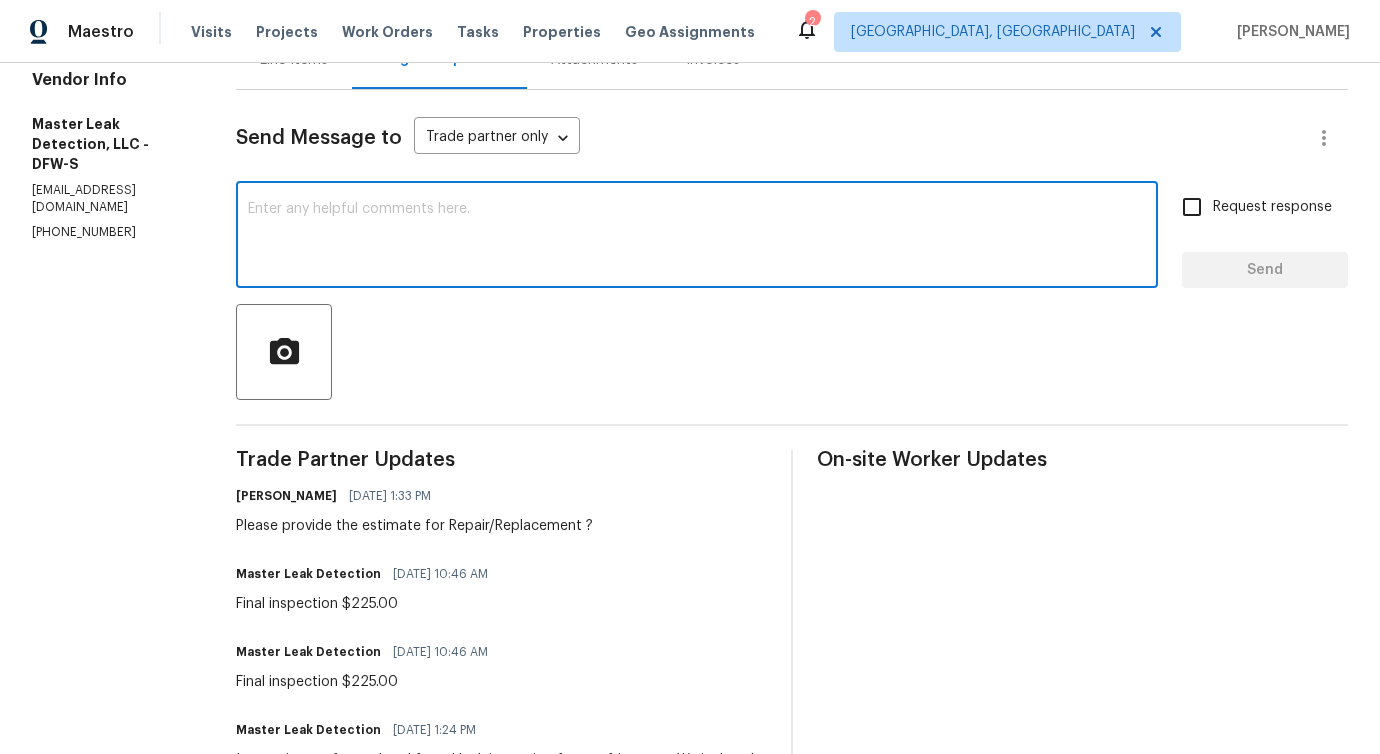 scroll, scrollTop: 388, scrollLeft: 0, axis: vertical 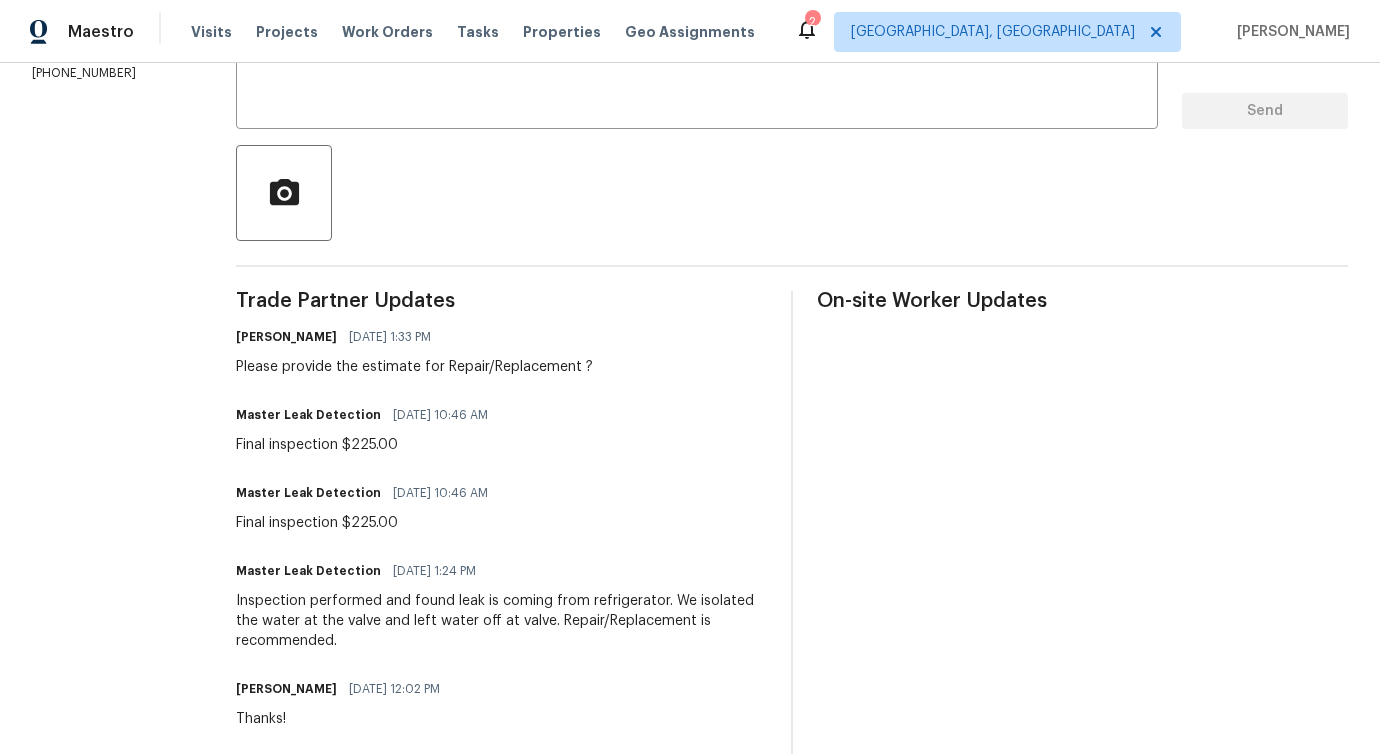 drag, startPoint x: 256, startPoint y: 369, endPoint x: 523, endPoint y: 364, distance: 267.0468 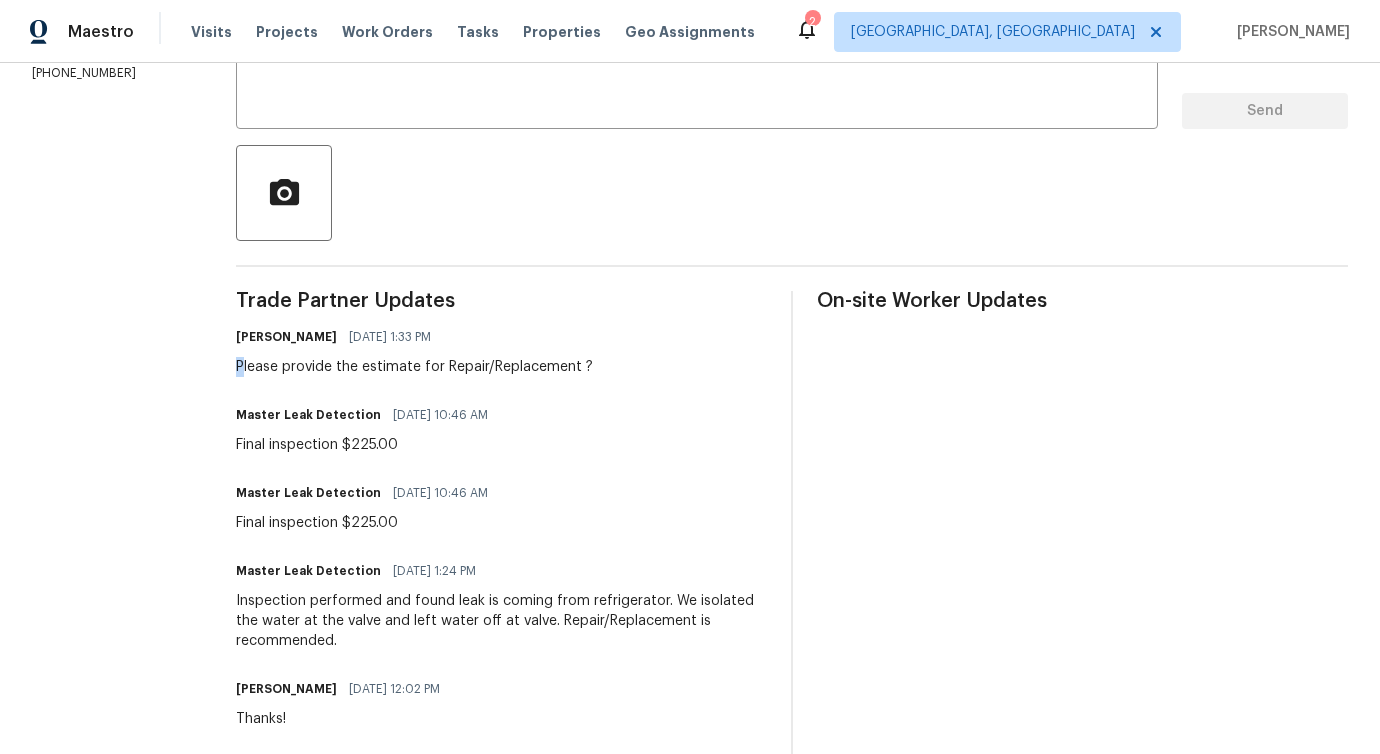 click on "Please provide the estimate for Repair/Replacement ?" at bounding box center (414, 367) 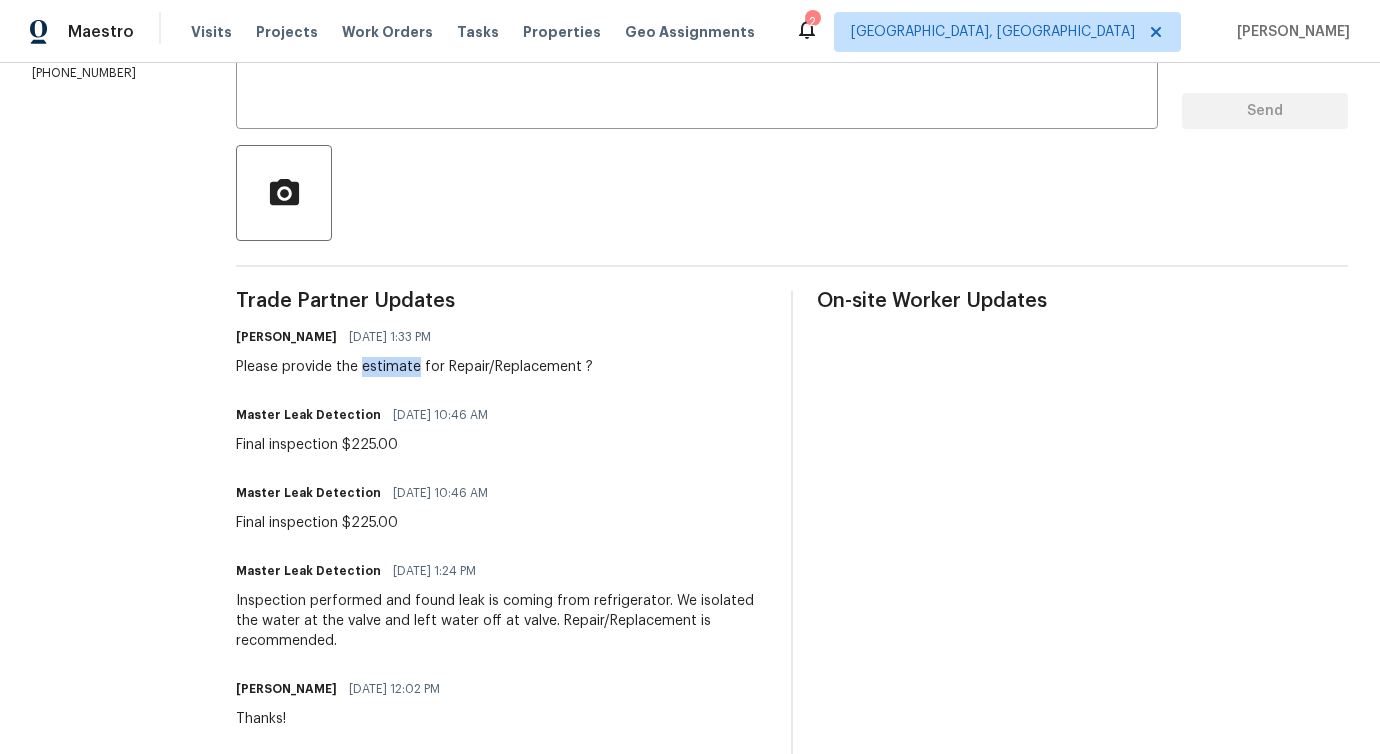 click on "Please provide the estimate for Repair/Replacement ?" at bounding box center (414, 367) 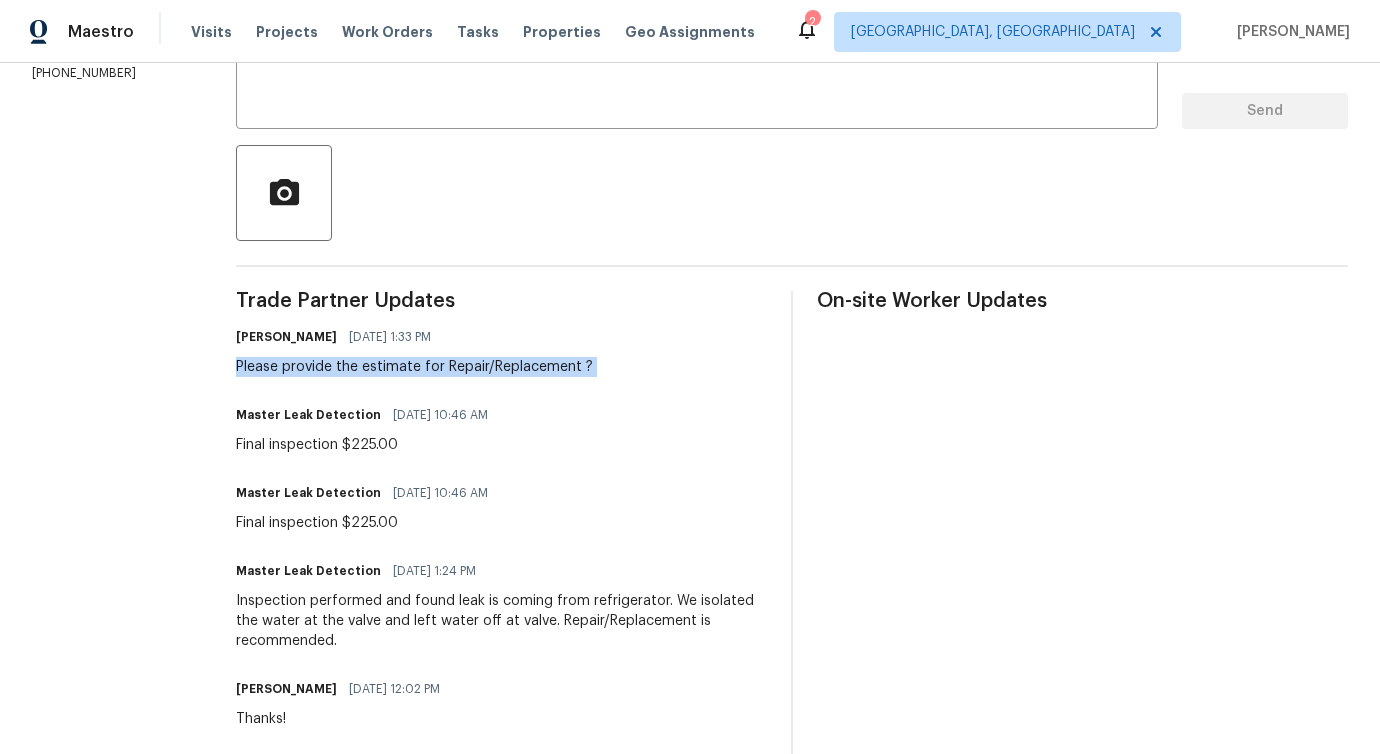 click on "Please provide the estimate for Repair/Replacement ?" at bounding box center (414, 367) 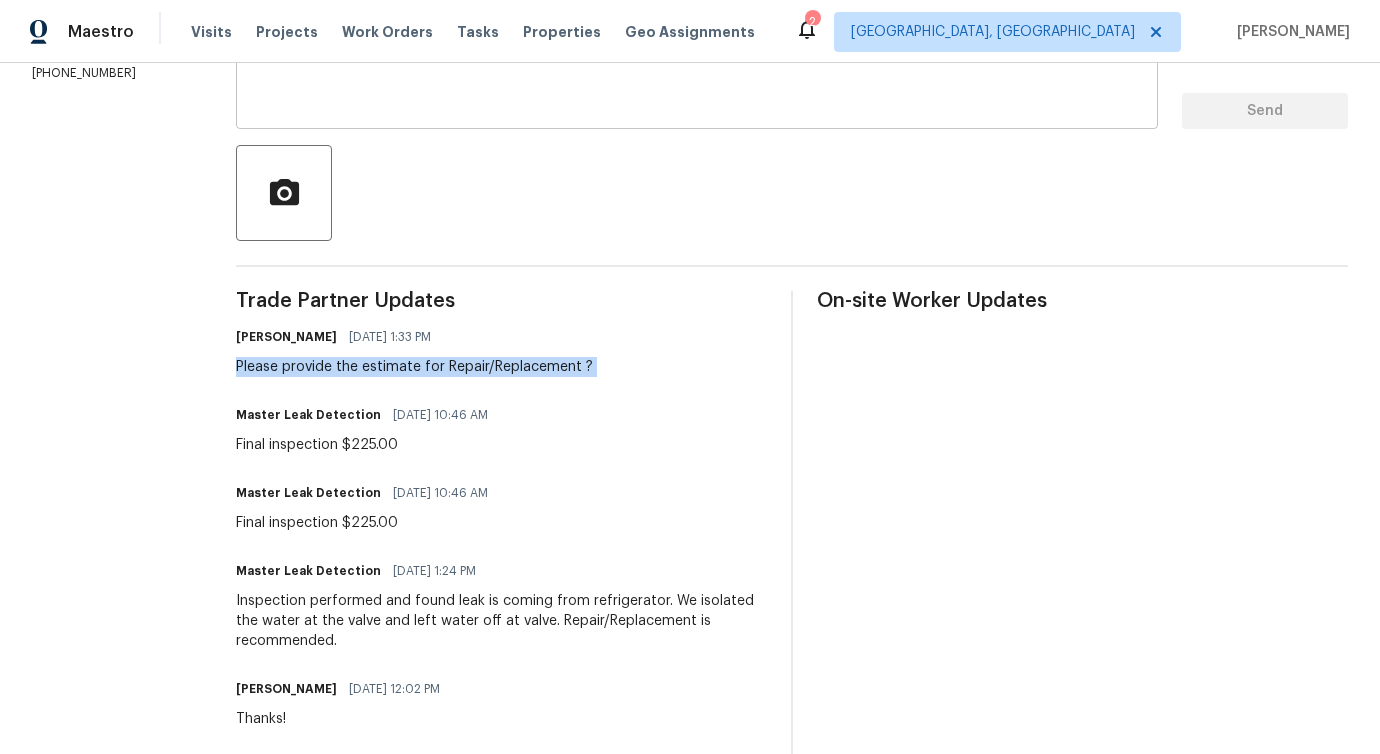 click at bounding box center [697, 78] 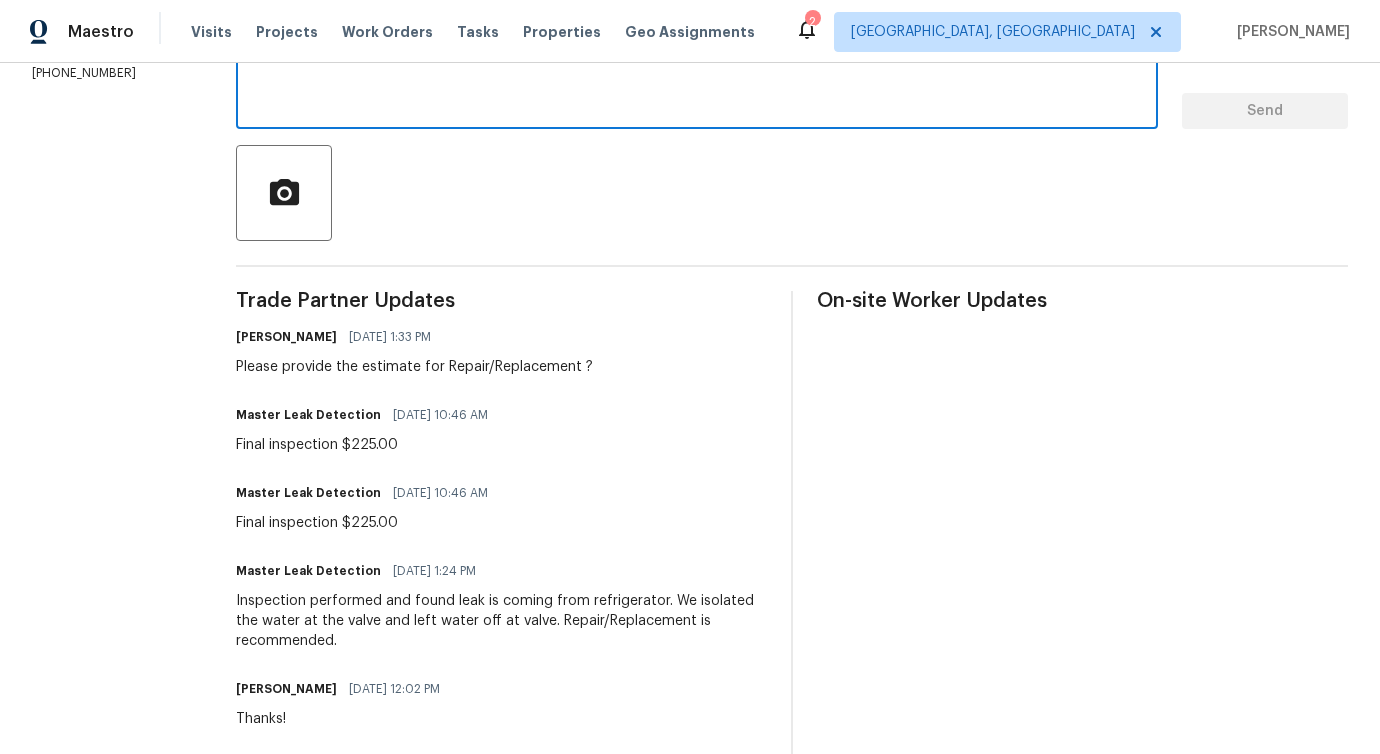 paste on "Please provide the estimate for Repair/Replacement ?" 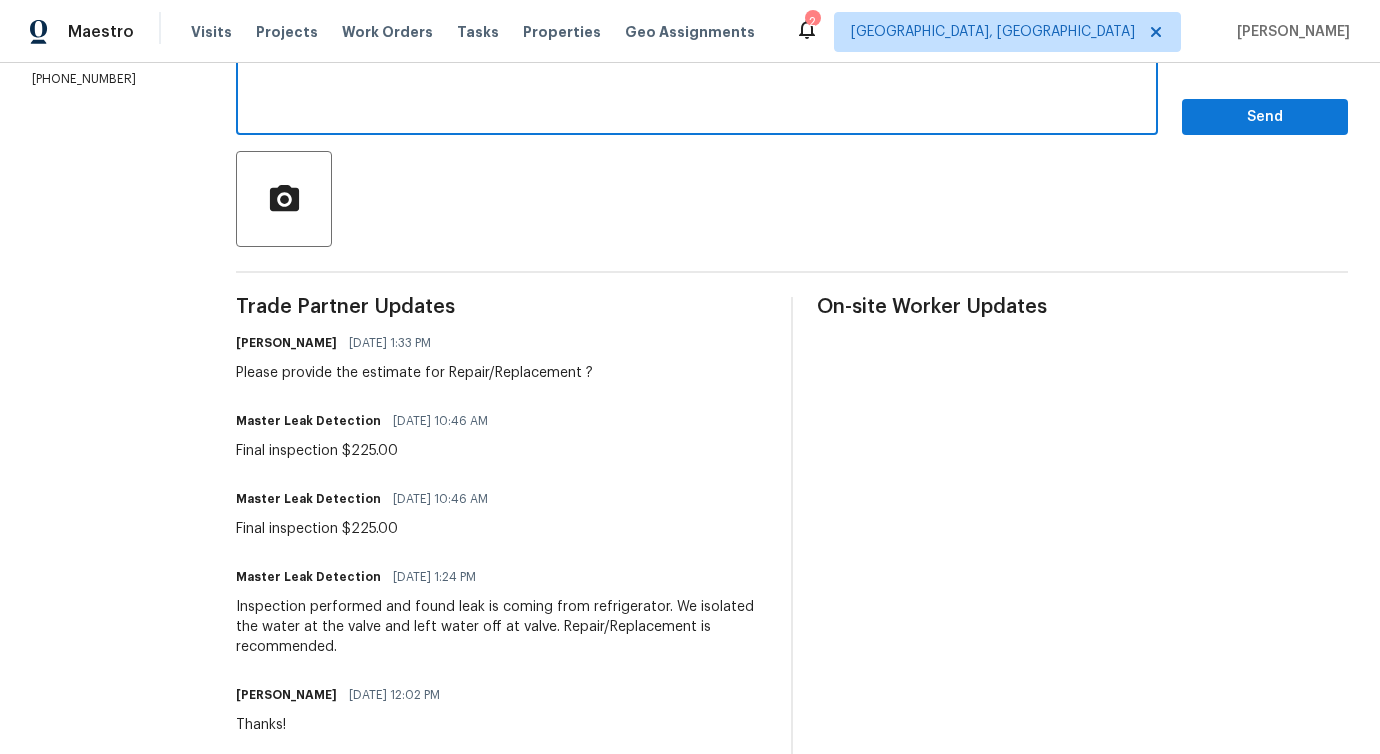 scroll, scrollTop: 190, scrollLeft: 0, axis: vertical 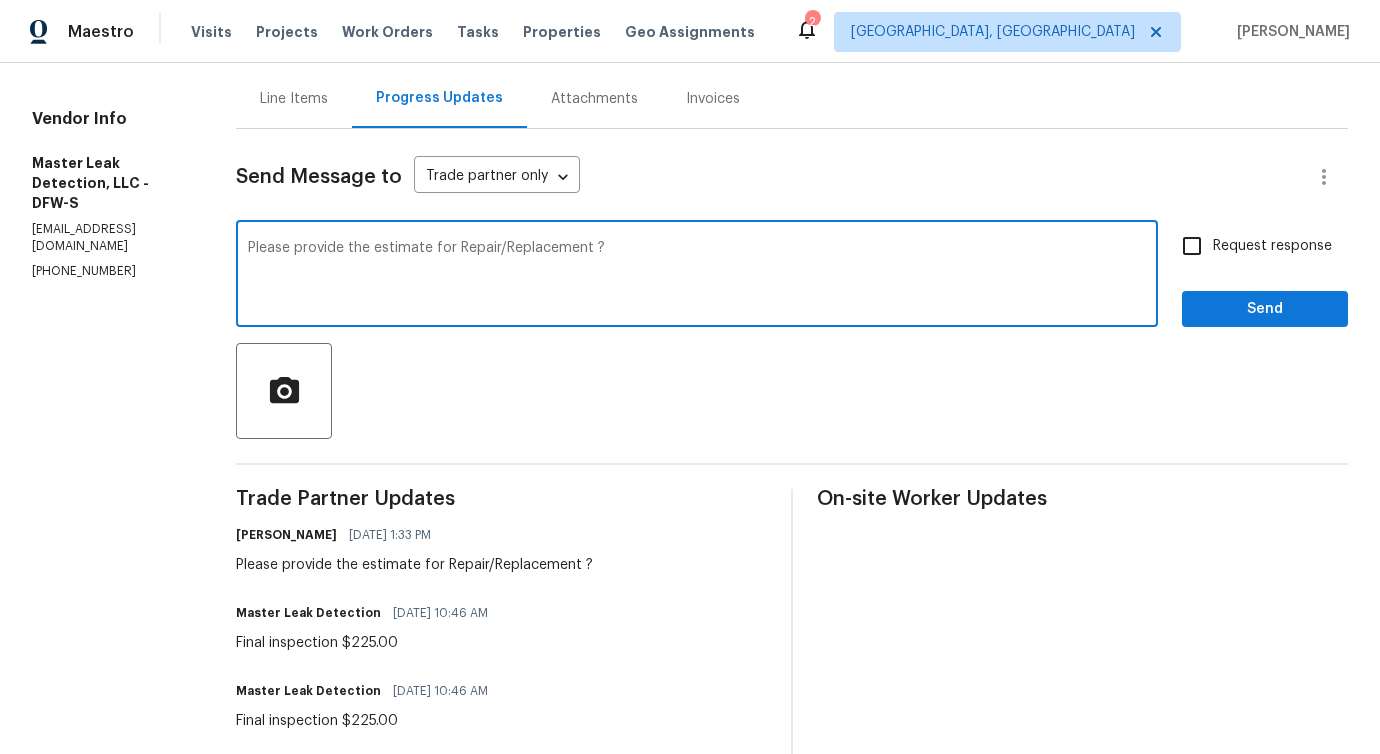 type on "Please provide the estimate for Repair/Replacement ?" 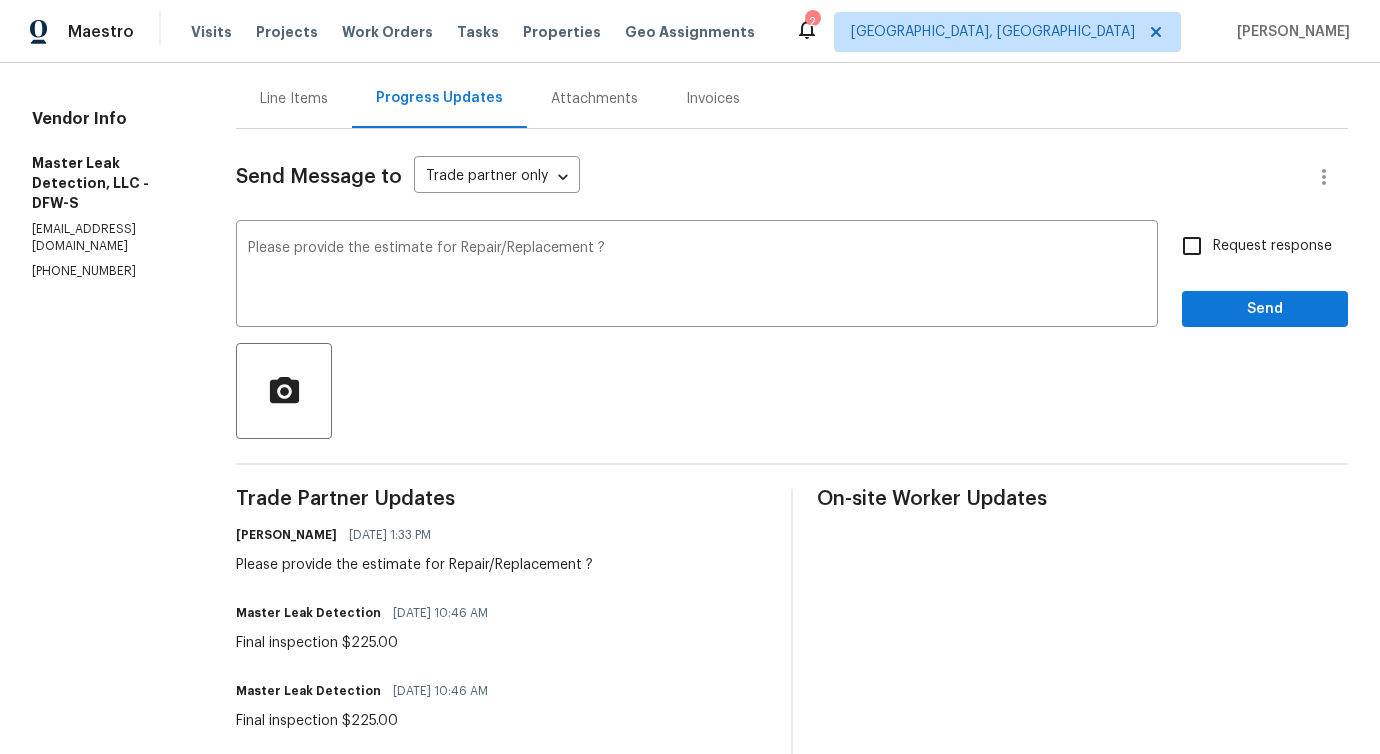 click on "Request response" at bounding box center [1272, 246] 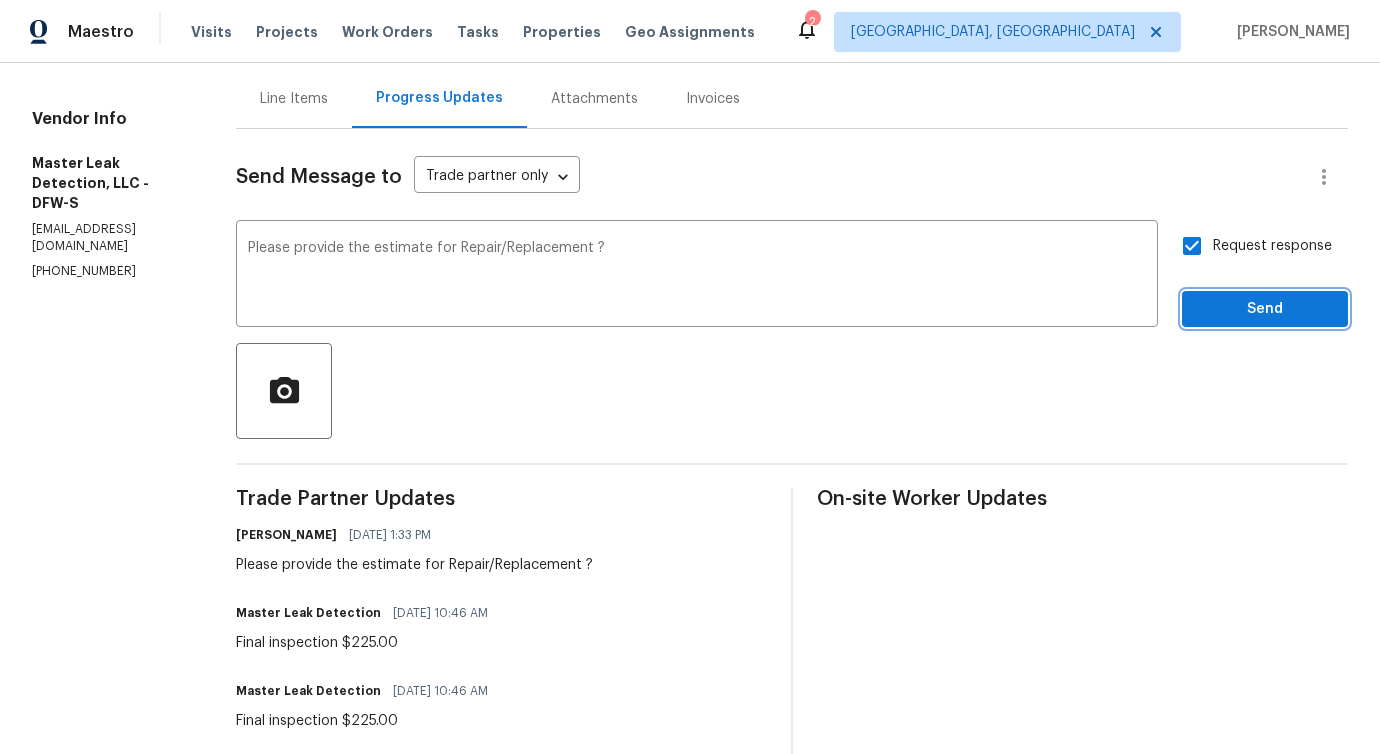 click on "Send" at bounding box center (1265, 309) 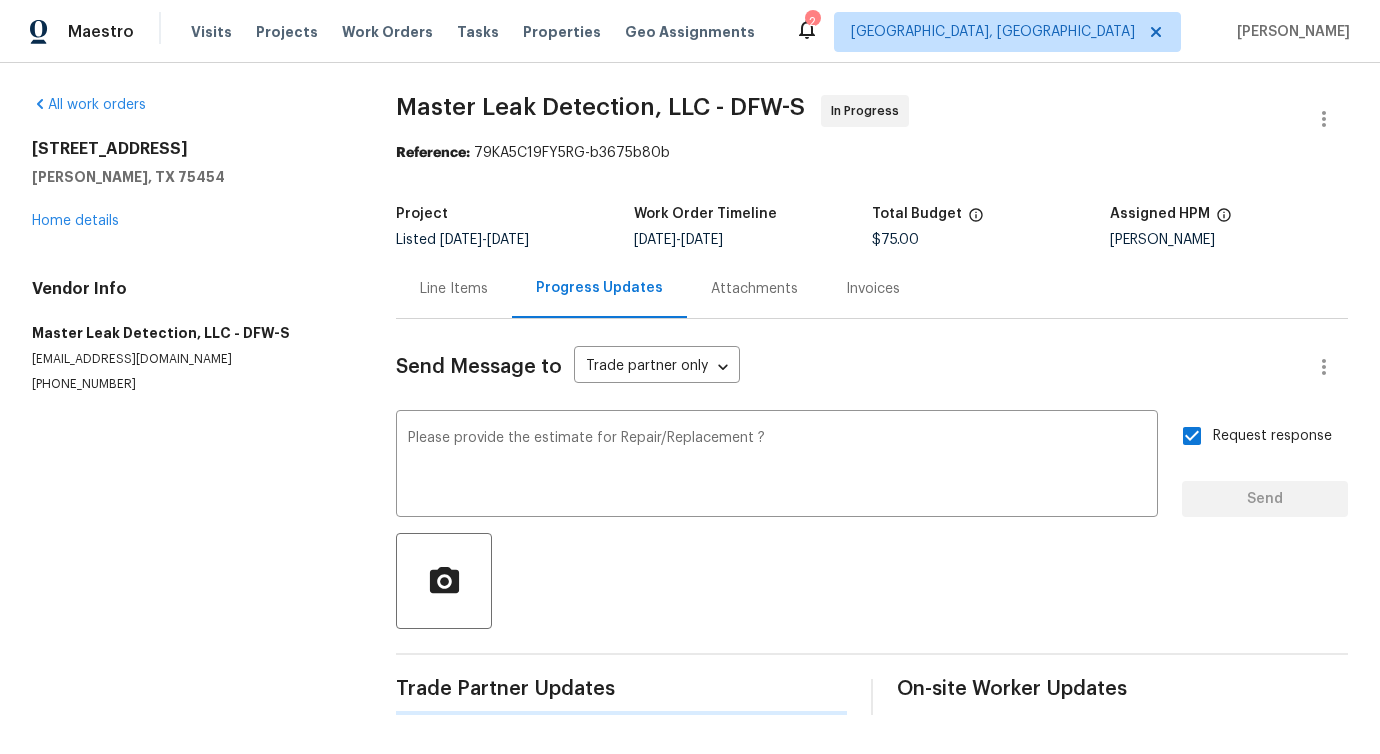 scroll, scrollTop: 8, scrollLeft: 0, axis: vertical 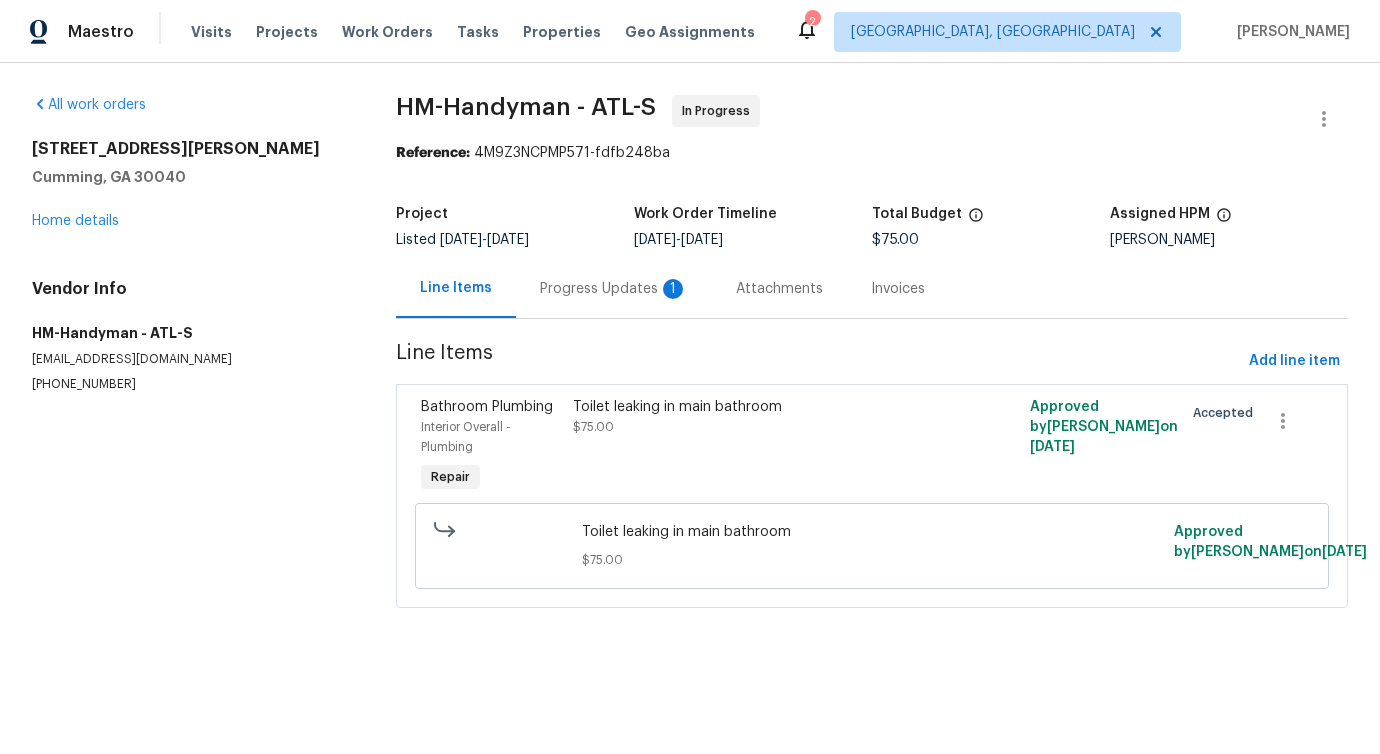click on "HM-Handyman - ATL-S In Progress Reference:   4M9Z3NCPMP571-fdfb248ba Project Listed   [DATE]  -  [DATE] Work Order Timeline [DATE]  -  [DATE] Total Budget $75.00 Assigned HPM [PERSON_NAME] Line Items Progress Updates 1 Attachments Invoices Line Items Add line item Bathroom Plumbing Interior Overall - Plumbing Repair Toilet leaking in main bathroom $75.00 Approved by  [PERSON_NAME]  on   [DATE] Accepted Toilet leaking in main bathroom $75.00 Approved by  [PERSON_NAME]  on  [DATE]" at bounding box center [872, 363] 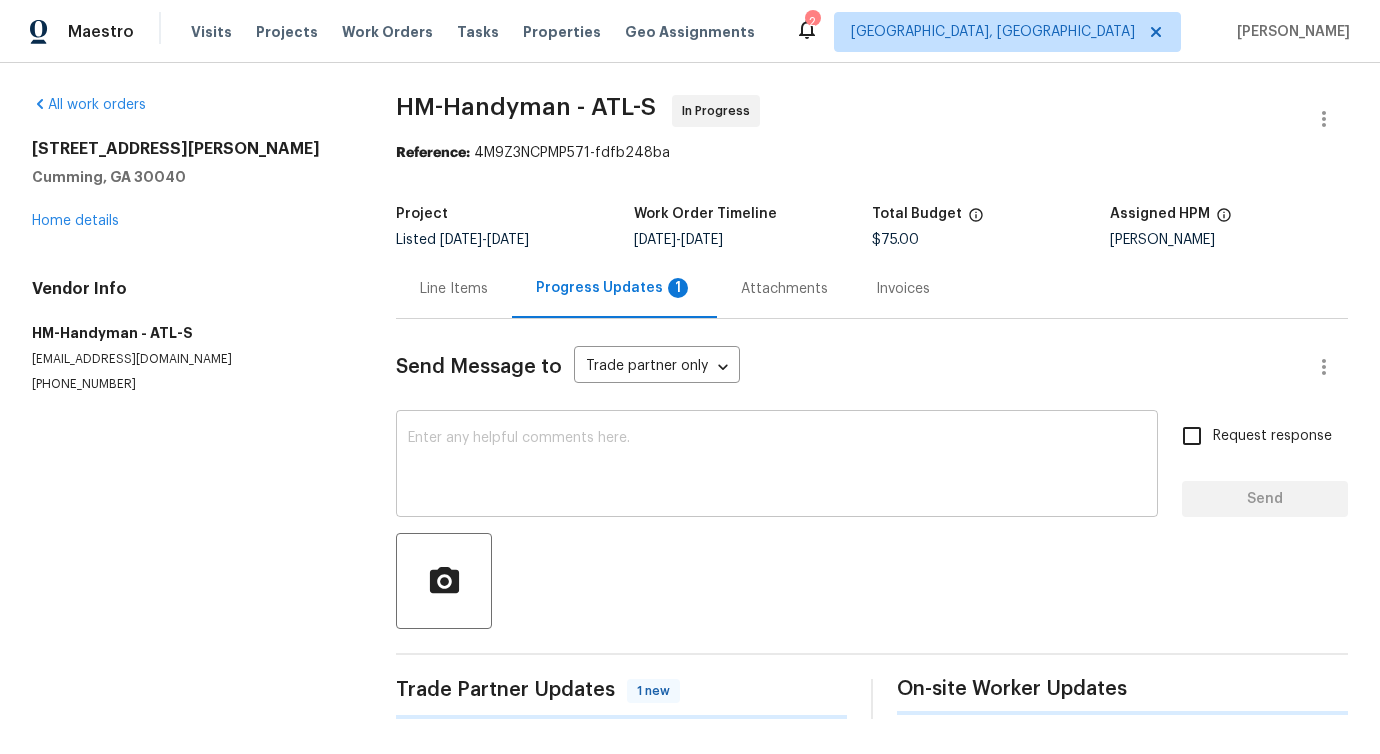 click at bounding box center [777, 466] 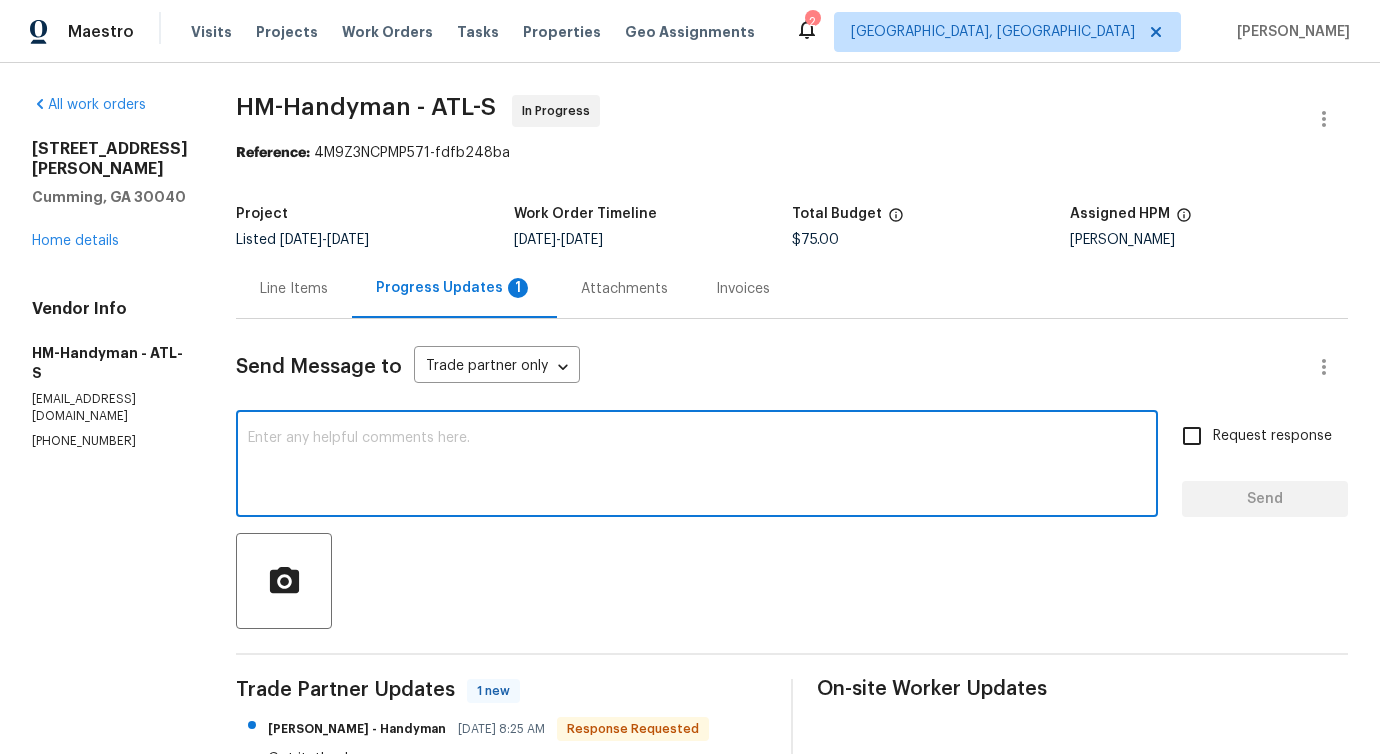 scroll, scrollTop: 240, scrollLeft: 0, axis: vertical 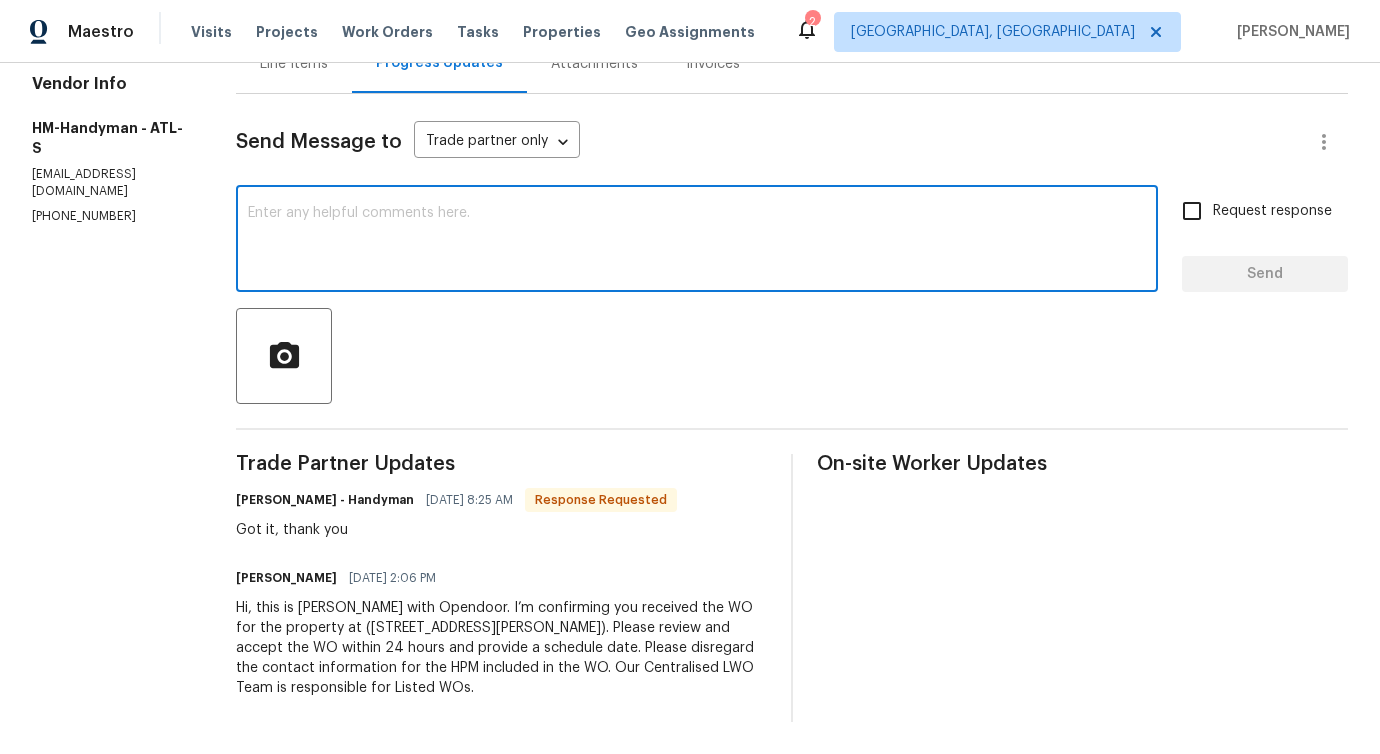 click on "All work orders [STREET_ADDRESS][PERSON_NAME][PERSON_NAME] Home details Vendor Info HM-Handyman - ATL-S [EMAIL_ADDRESS][DOMAIN_NAME] [PHONE_NUMBER] HM-Handyman - ATL-S In Progress Reference:   4M9Z3NCPMP571-fdfb248ba Project Listed   [DATE]  -  [DATE] Work Order Timeline [DATE]  -  [DATE] Total Budget $75.00 Assigned HPM [PERSON_NAME] Line Items Progress Updates Attachments Invoices Send Message to Trade partner only Trade partner only ​ x ​ Request response Send Trade Partner Updates [PERSON_NAME] - Handyman [DATE] 8:25 AM Response Requested Got it, thank you [PERSON_NAME] [DATE] 2:06 PM Hi, this is [PERSON_NAME] with Opendoor. I’m confirming you received the WO for the property at ([STREET_ADDRESS][PERSON_NAME]). Please review and accept the WO within 24 hours and provide a schedule date. Please disregard the contact information for the HPM included in the WO. Our Centralised LWO Team is responsible for Listed WOs. On-site Worker Updates" at bounding box center [690, 296] 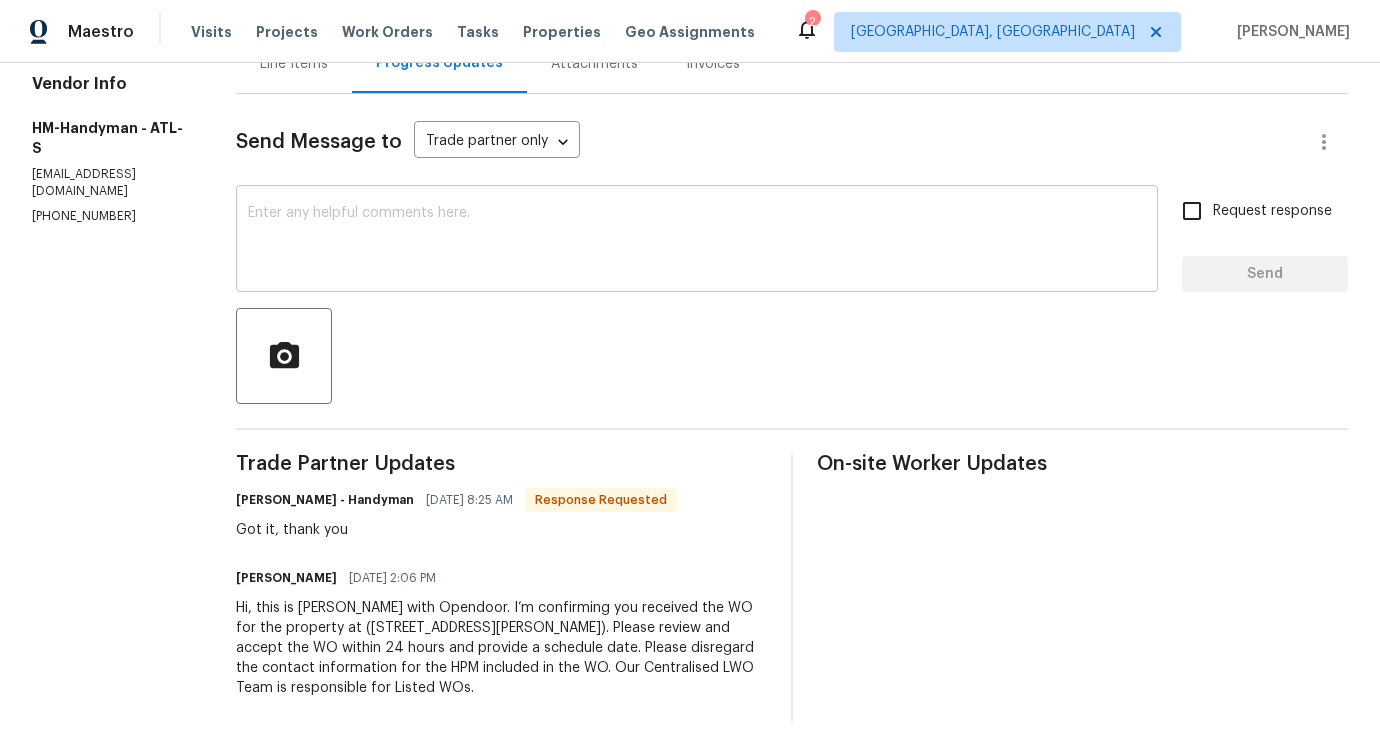 click at bounding box center [697, 241] 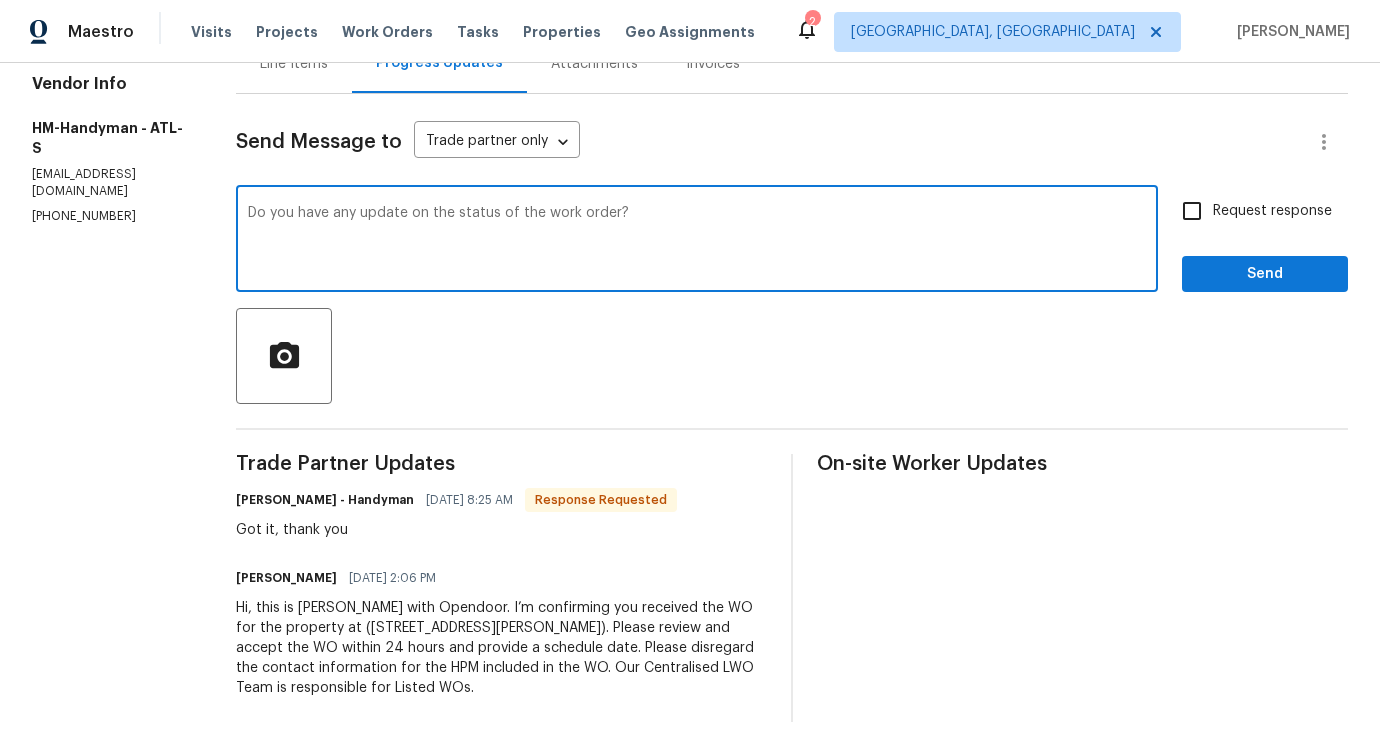 drag, startPoint x: 762, startPoint y: 220, endPoint x: 0, endPoint y: 193, distance: 762.4782 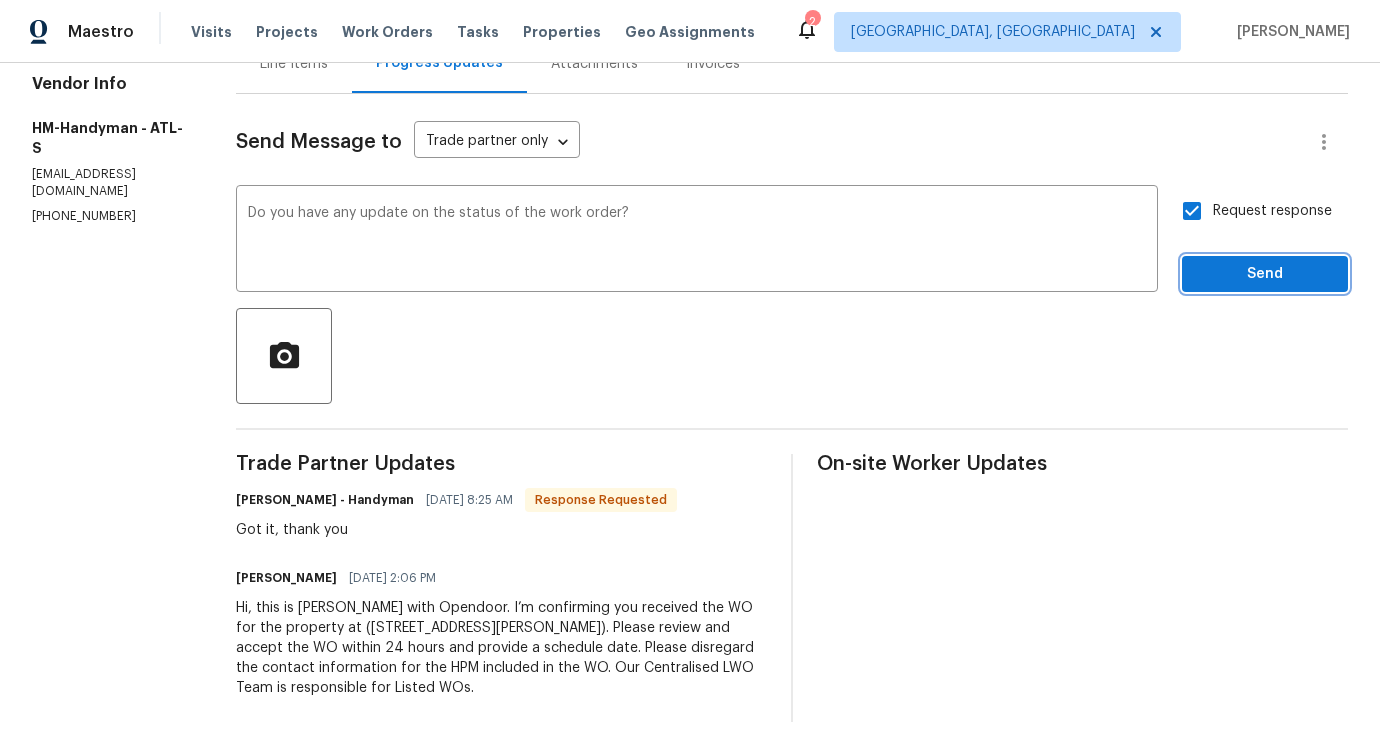 click on "Send" at bounding box center [1265, 274] 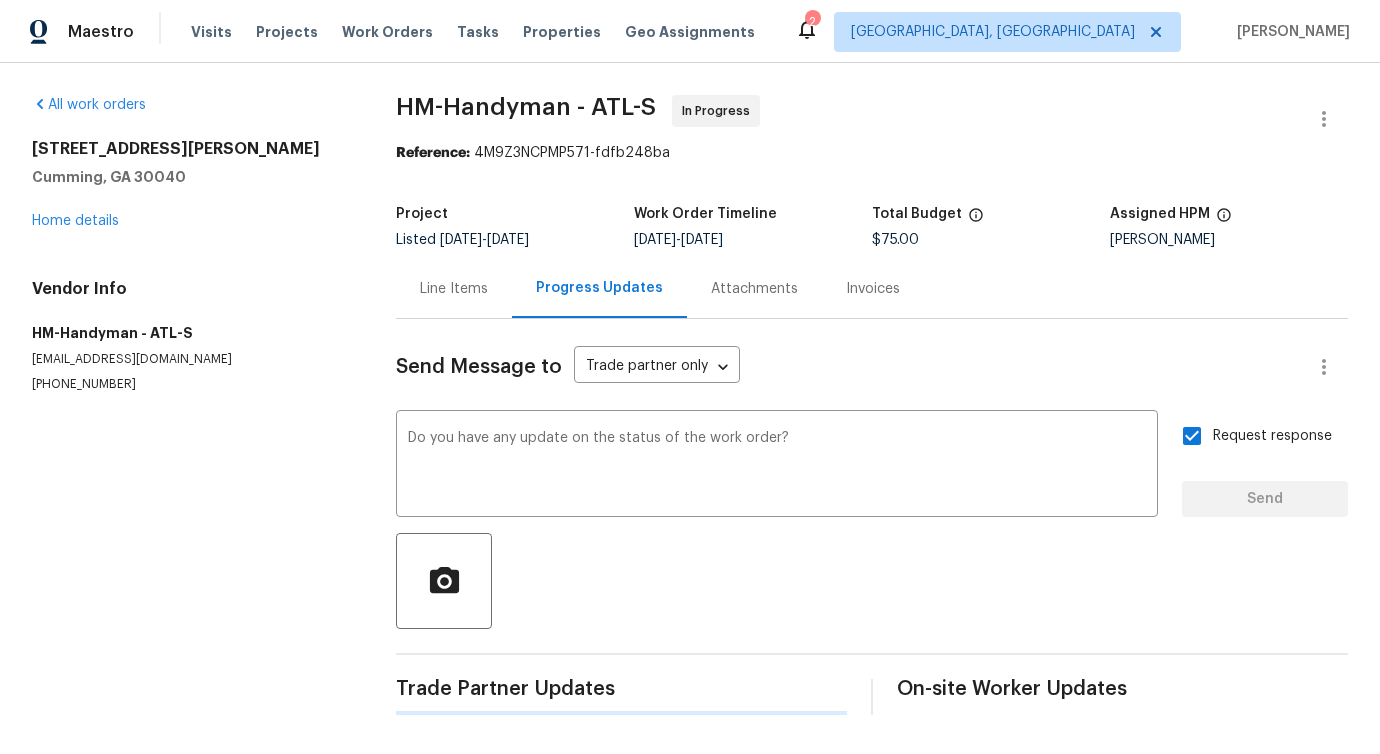 scroll, scrollTop: 0, scrollLeft: 0, axis: both 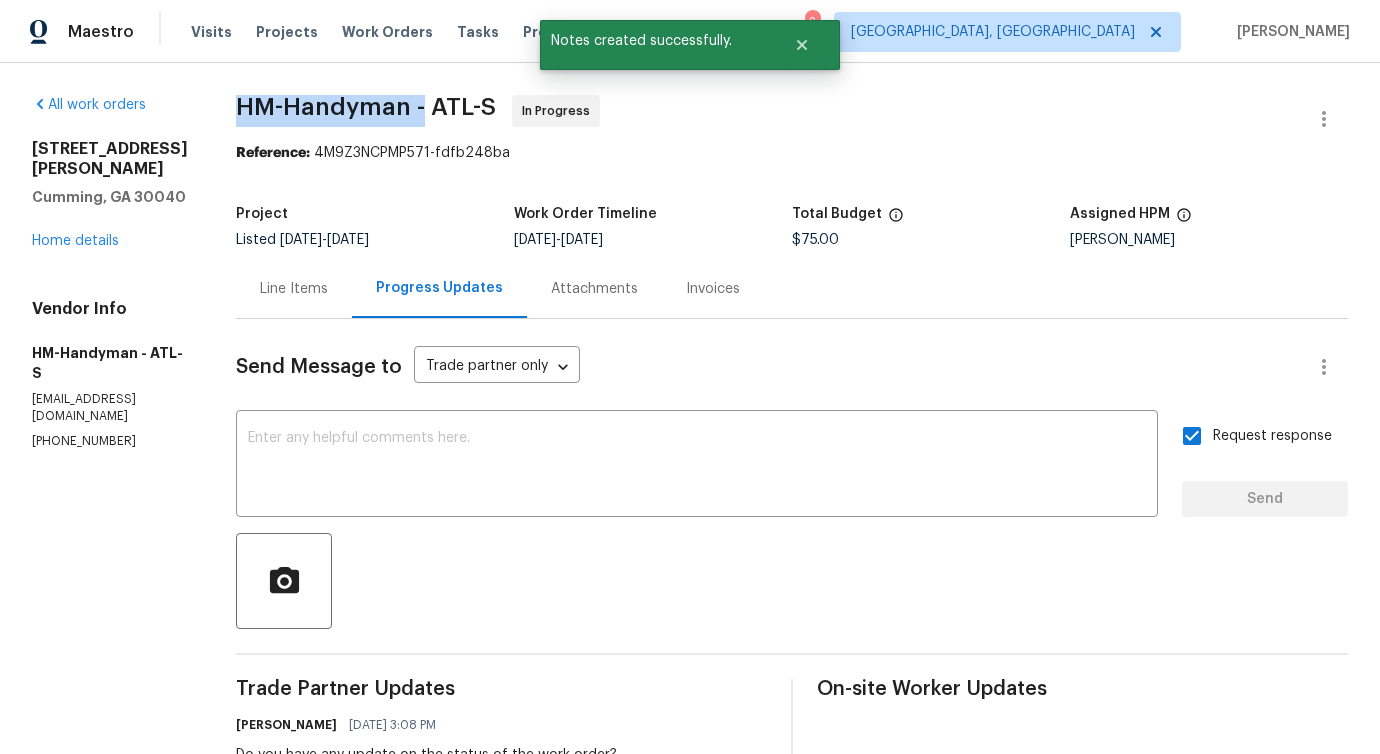 drag, startPoint x: 255, startPoint y: 110, endPoint x: 440, endPoint y: 118, distance: 185.1729 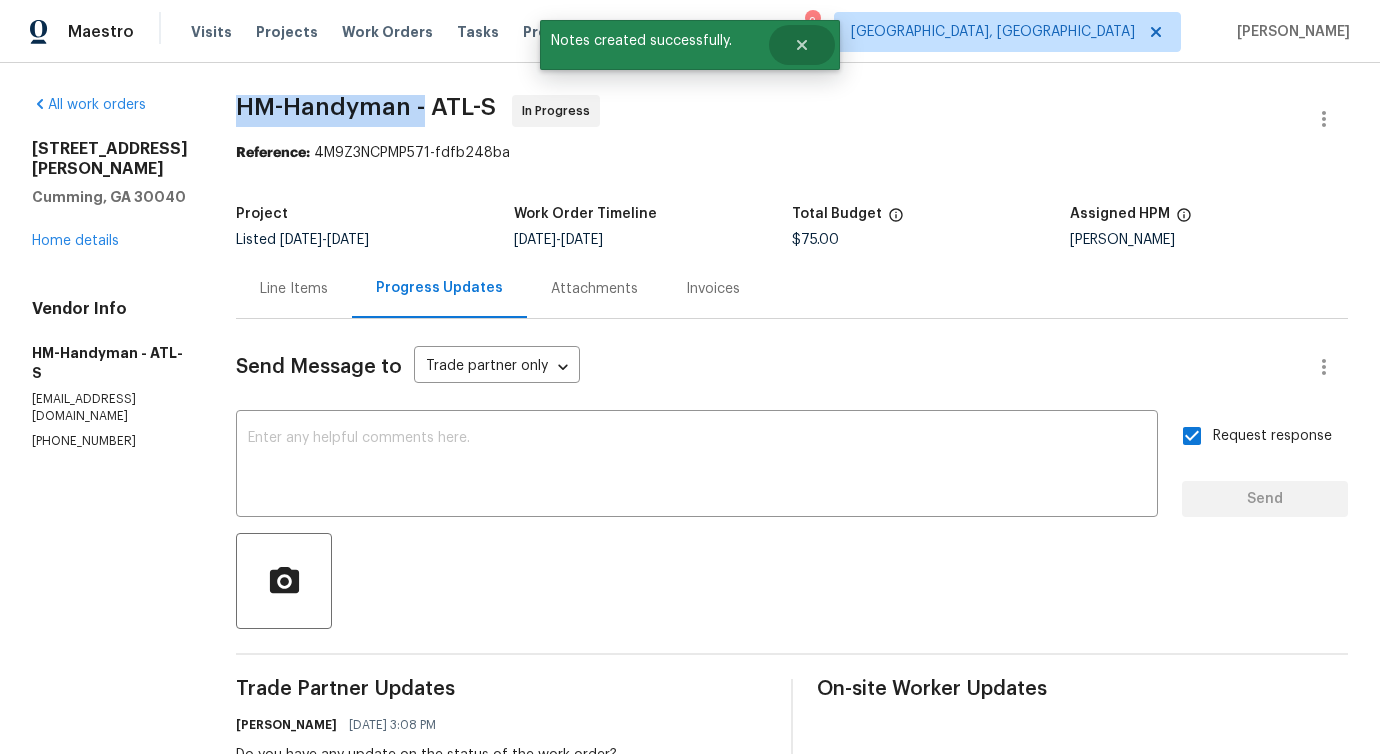 copy on "HM-Handyman -" 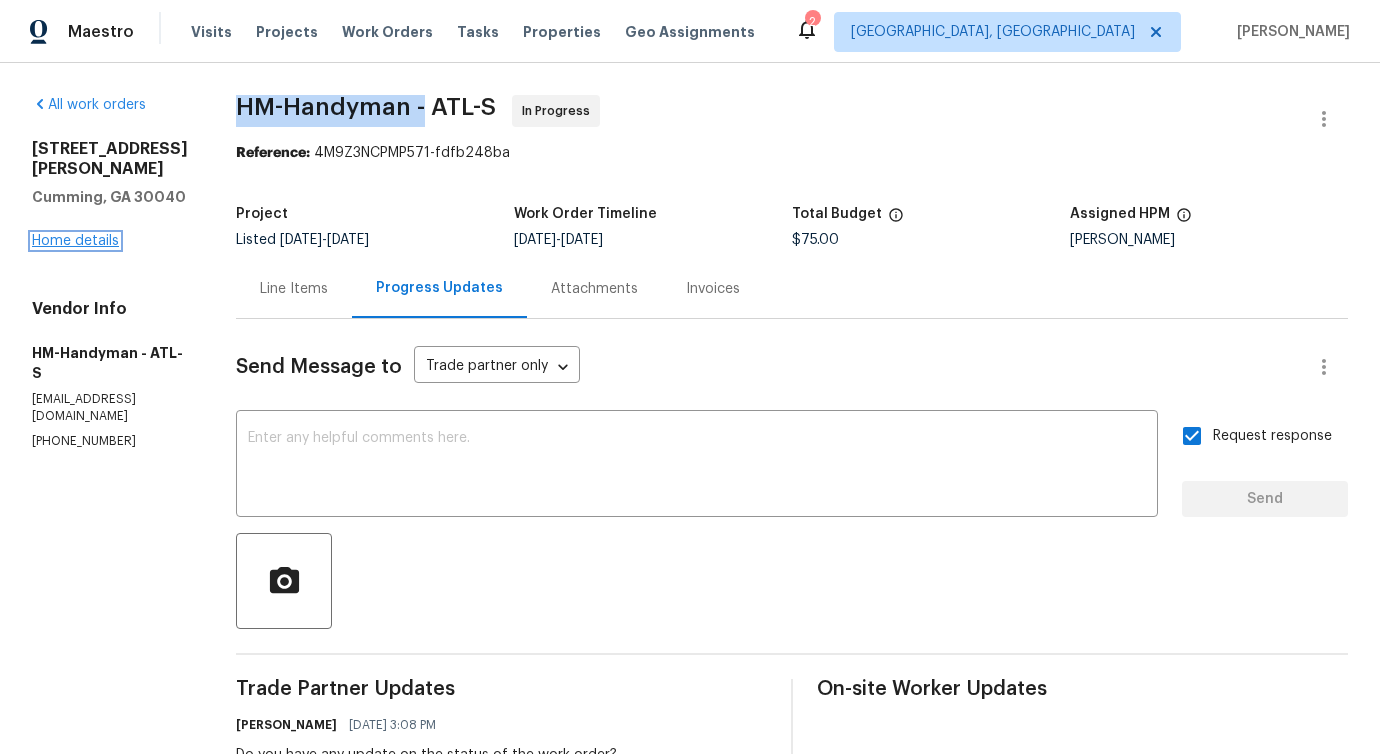 click on "Home details" at bounding box center [75, 241] 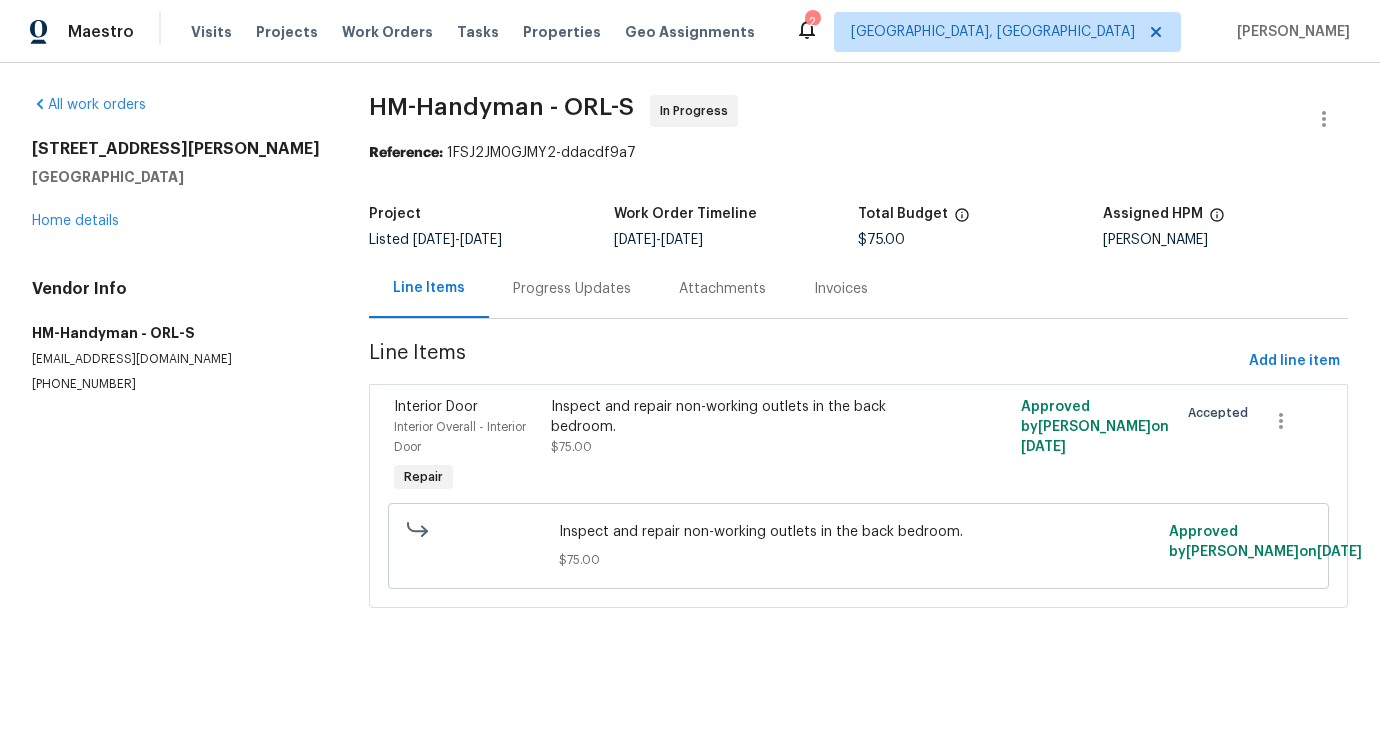 scroll, scrollTop: 0, scrollLeft: 0, axis: both 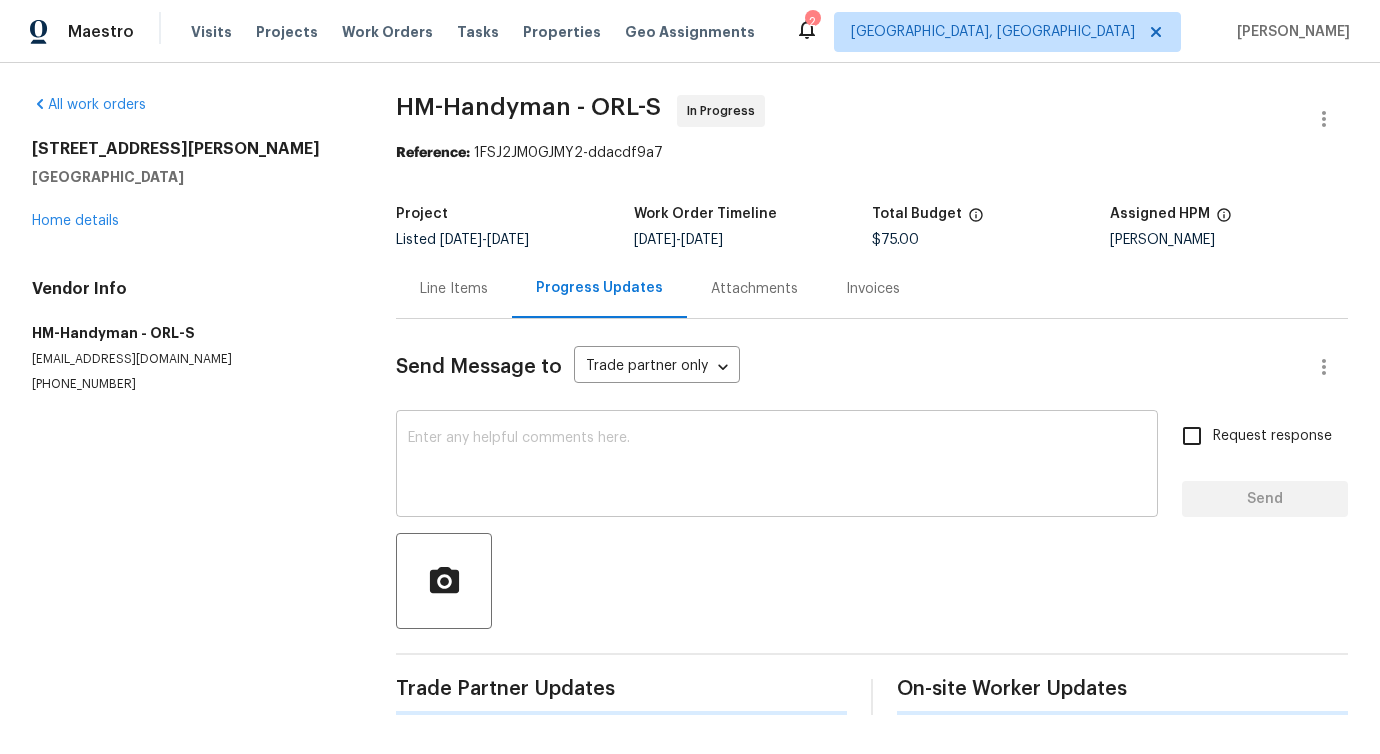 click on "x ​" at bounding box center [777, 466] 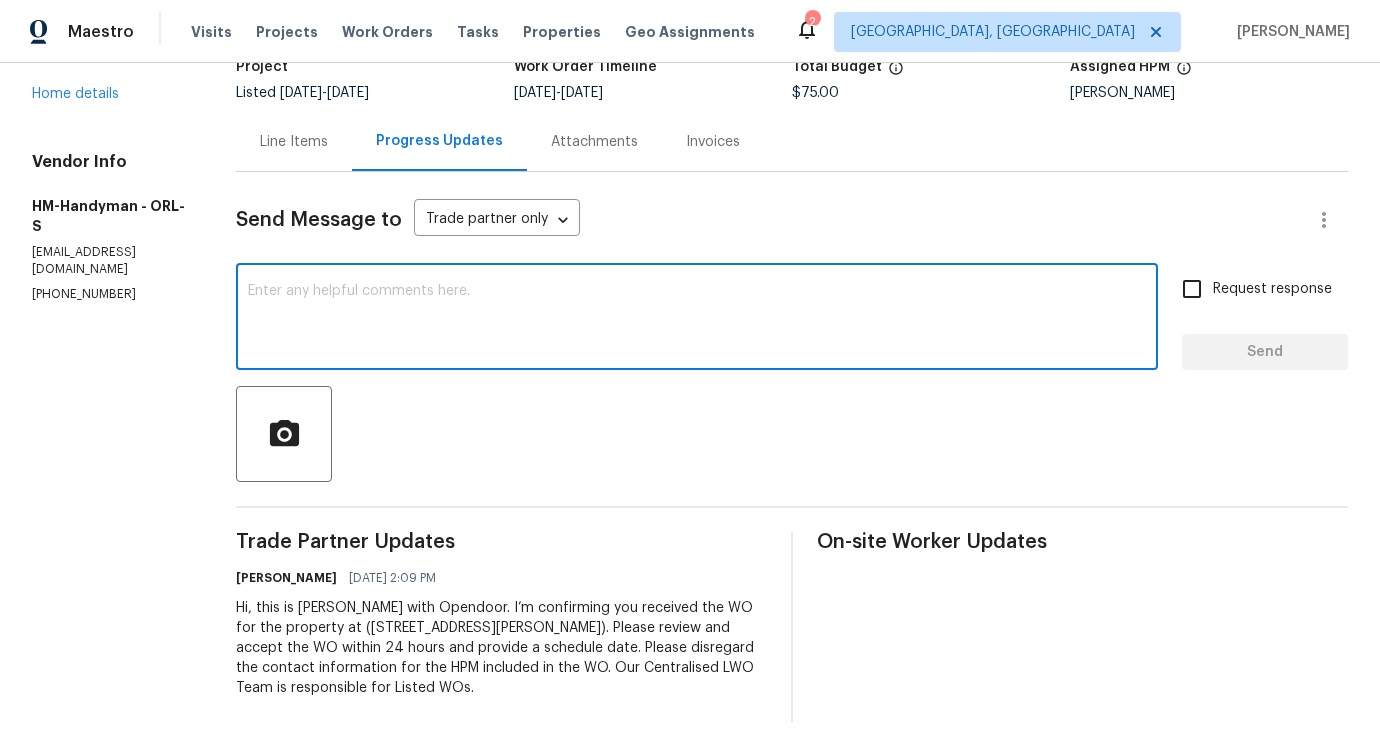 scroll, scrollTop: 0, scrollLeft: 0, axis: both 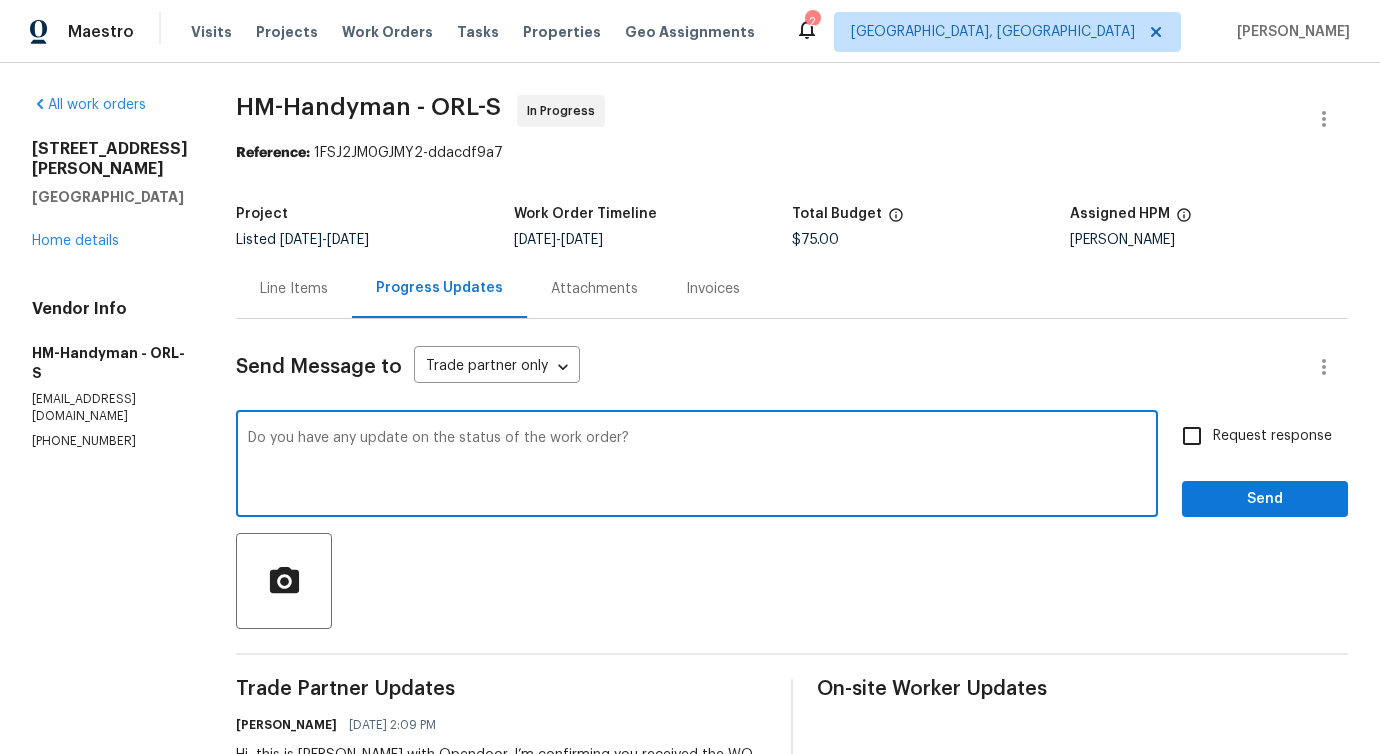 drag, startPoint x: 744, startPoint y: 444, endPoint x: 160, endPoint y: 395, distance: 586.05206 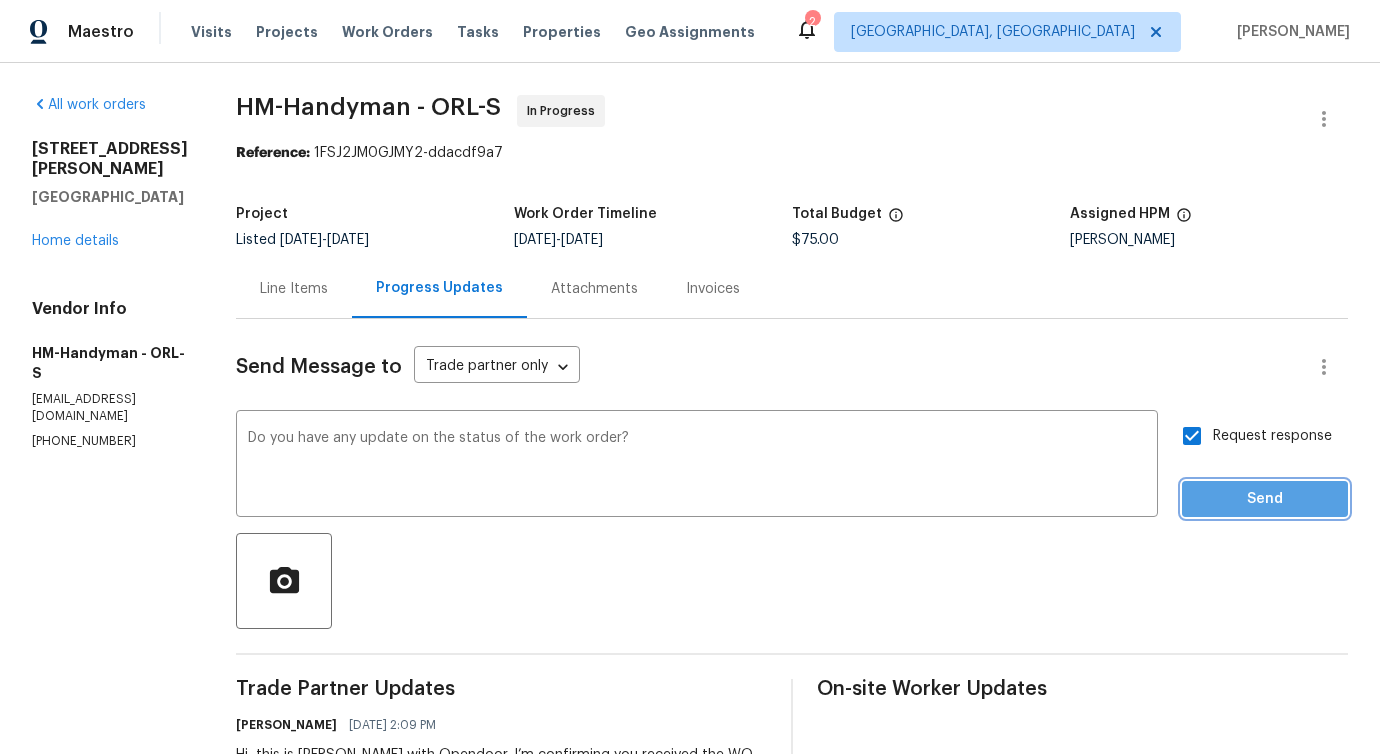 click on "Send" at bounding box center (1265, 499) 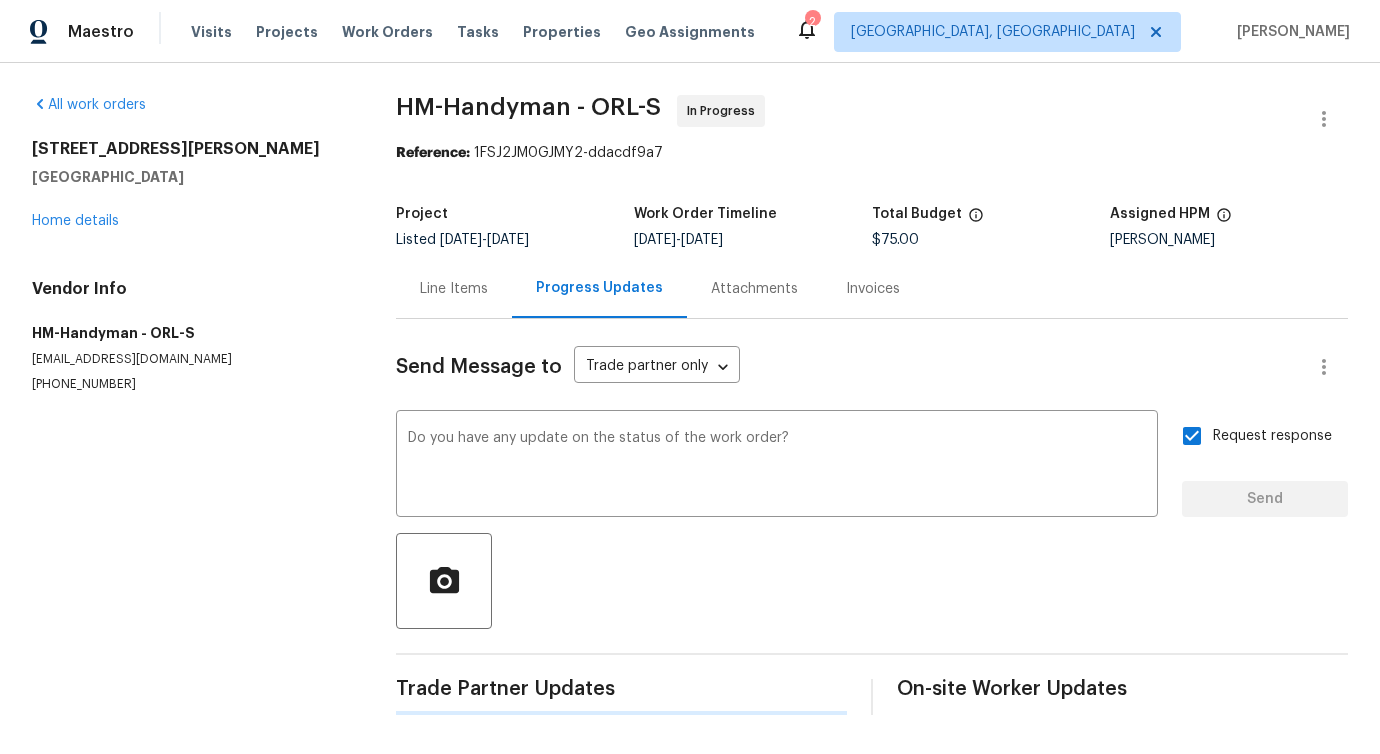type 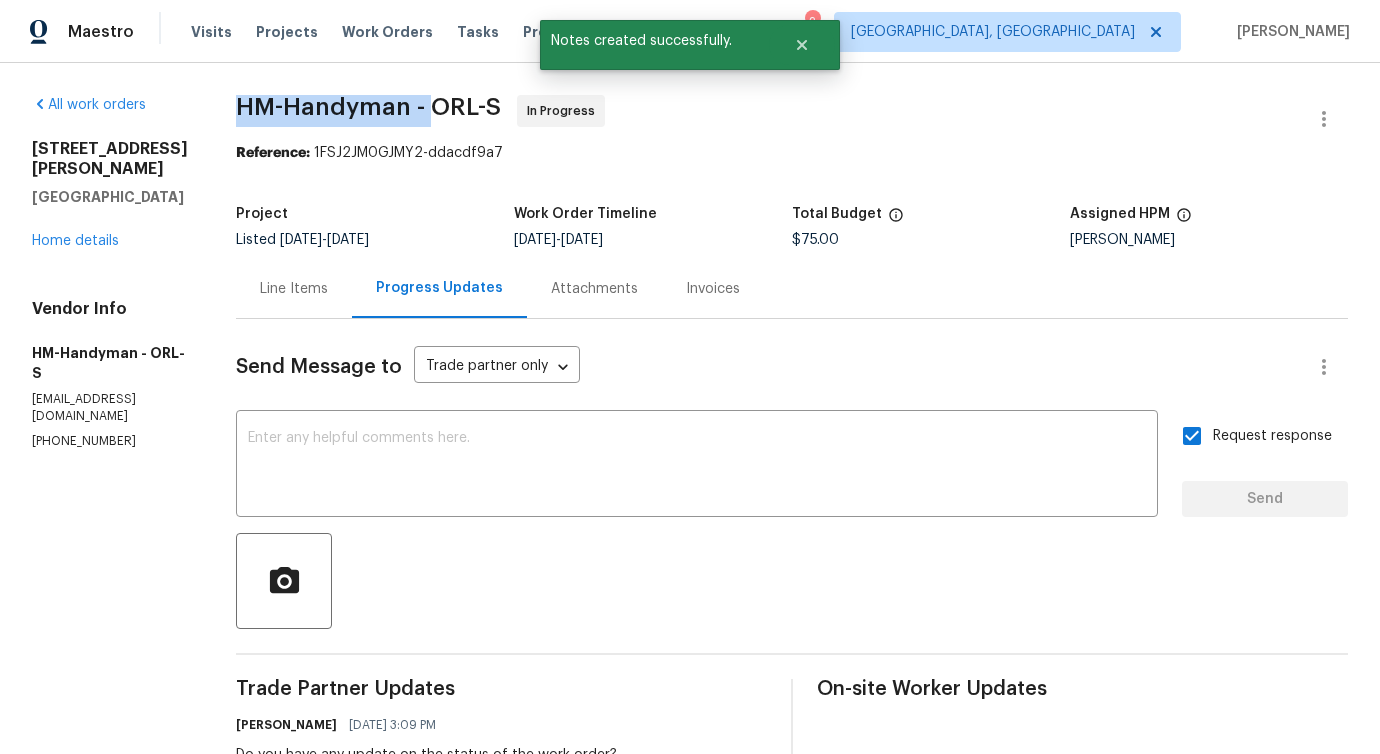 drag, startPoint x: 257, startPoint y: 101, endPoint x: 452, endPoint y: 116, distance: 195.57607 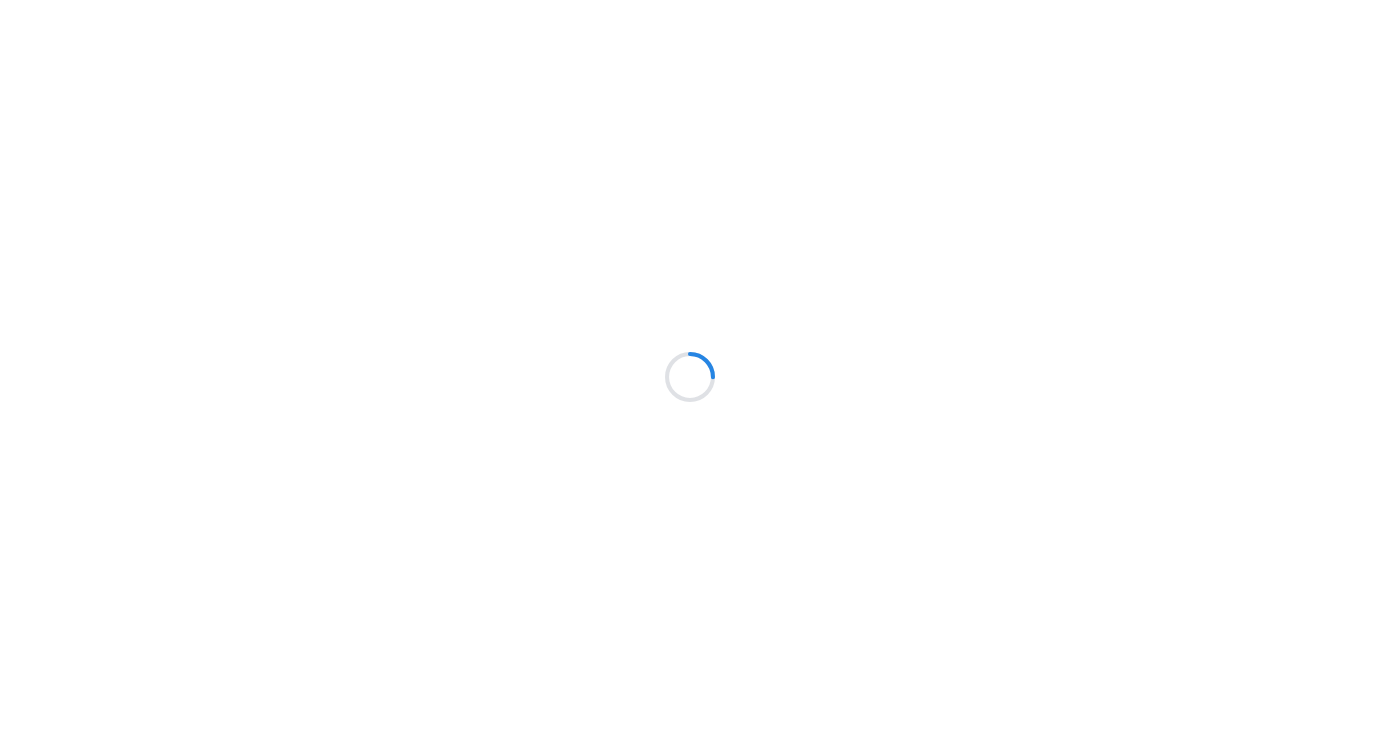 scroll, scrollTop: 0, scrollLeft: 0, axis: both 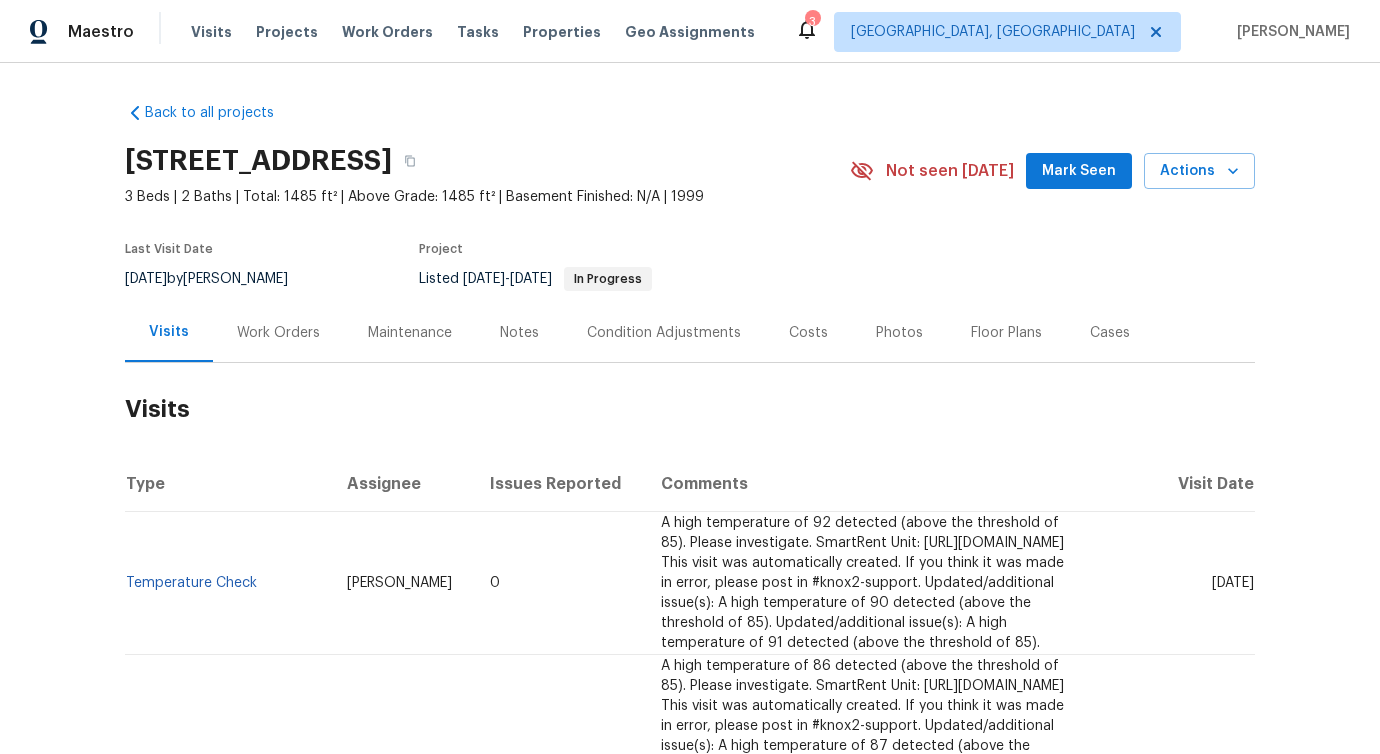click on "Work Orders" at bounding box center (278, 333) 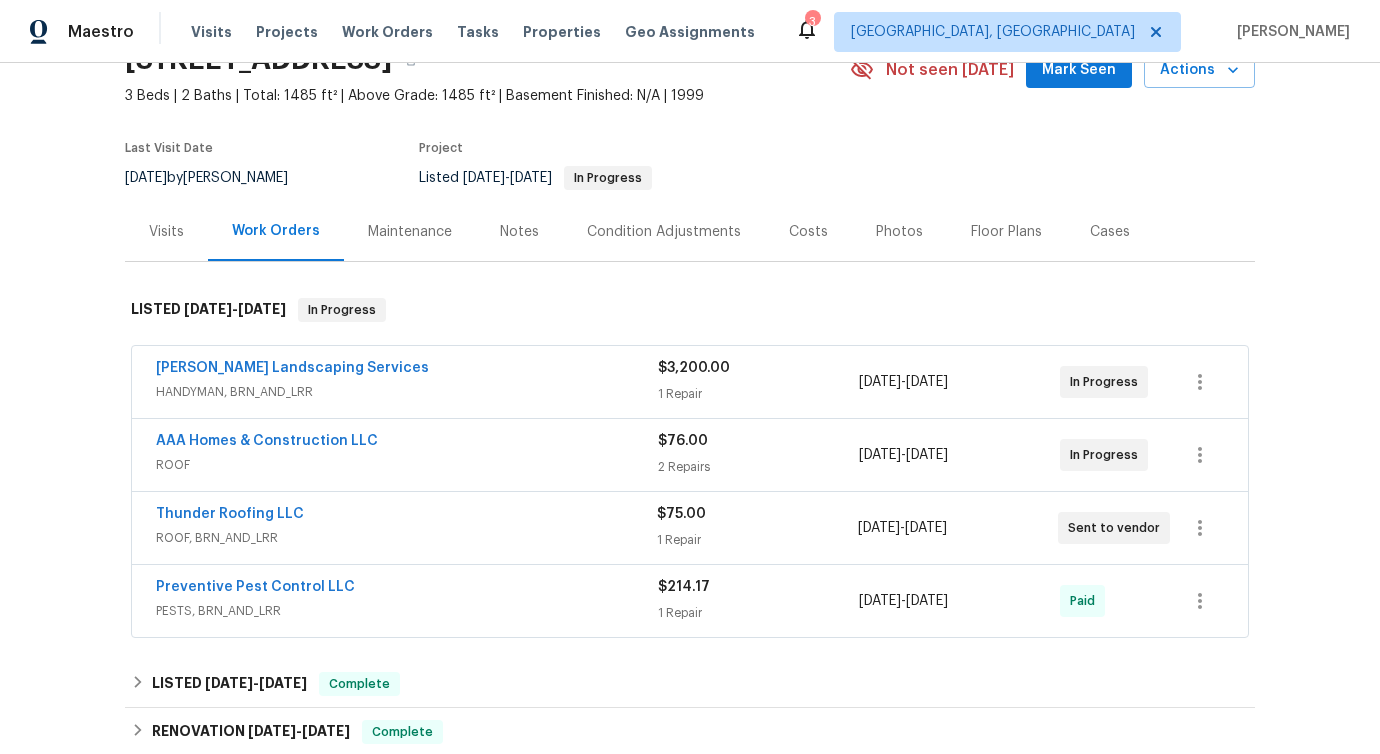 scroll, scrollTop: 128, scrollLeft: 0, axis: vertical 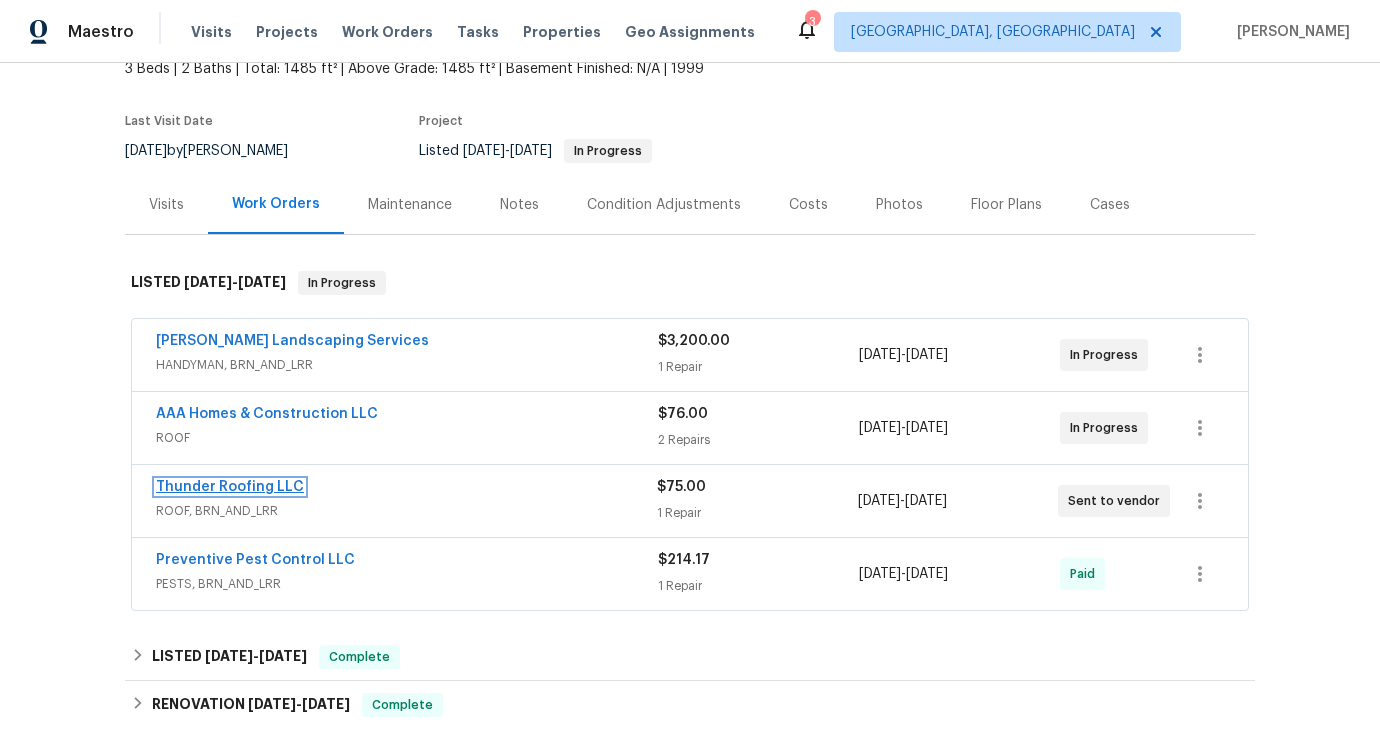 click on "Thunder Roofing LLC" at bounding box center (230, 487) 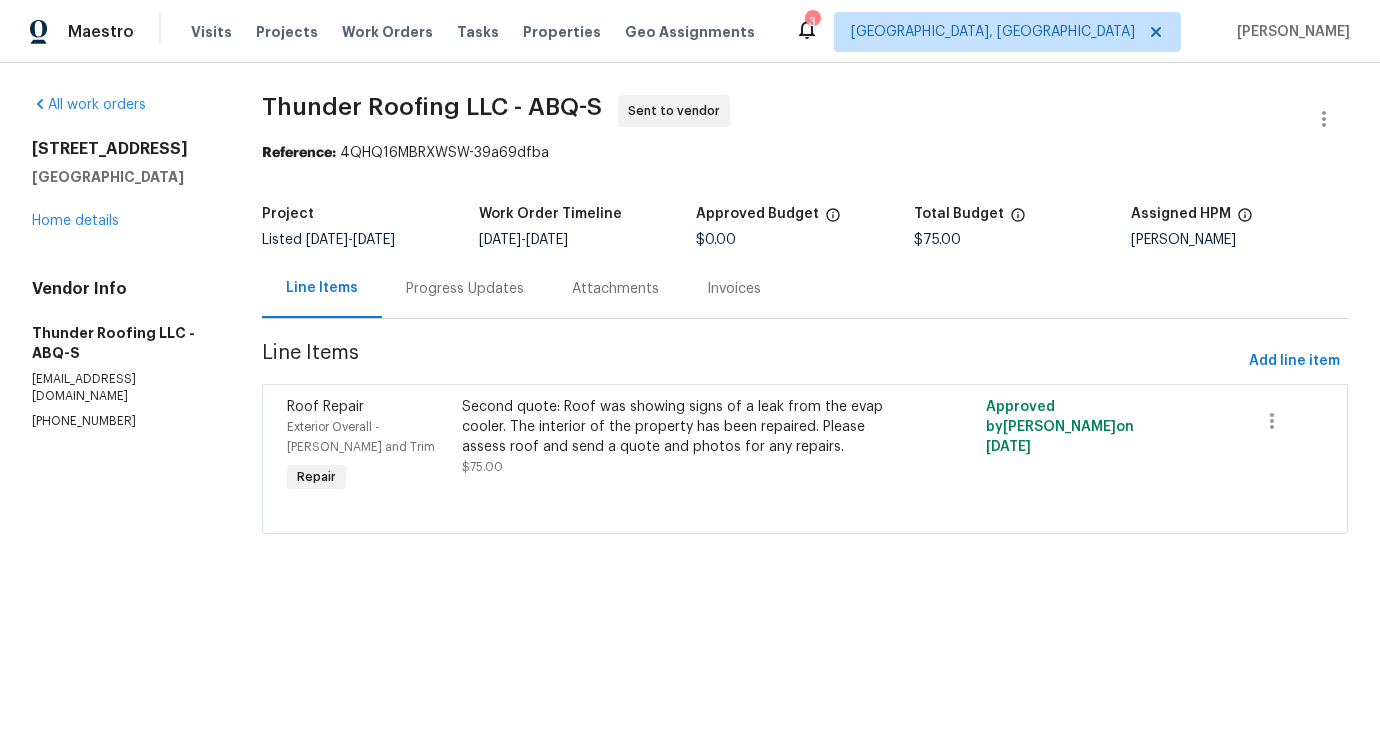 click on "Progress Updates" at bounding box center (465, 289) 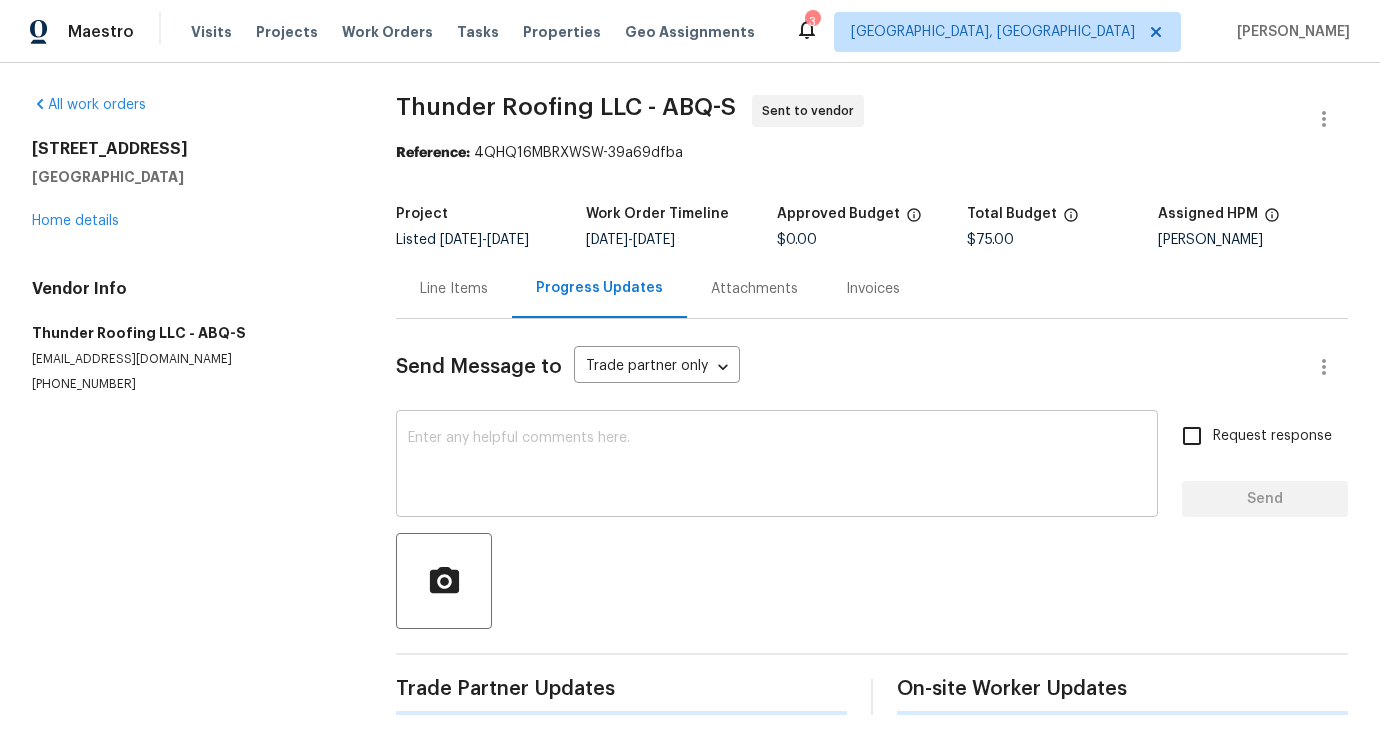 click at bounding box center [777, 466] 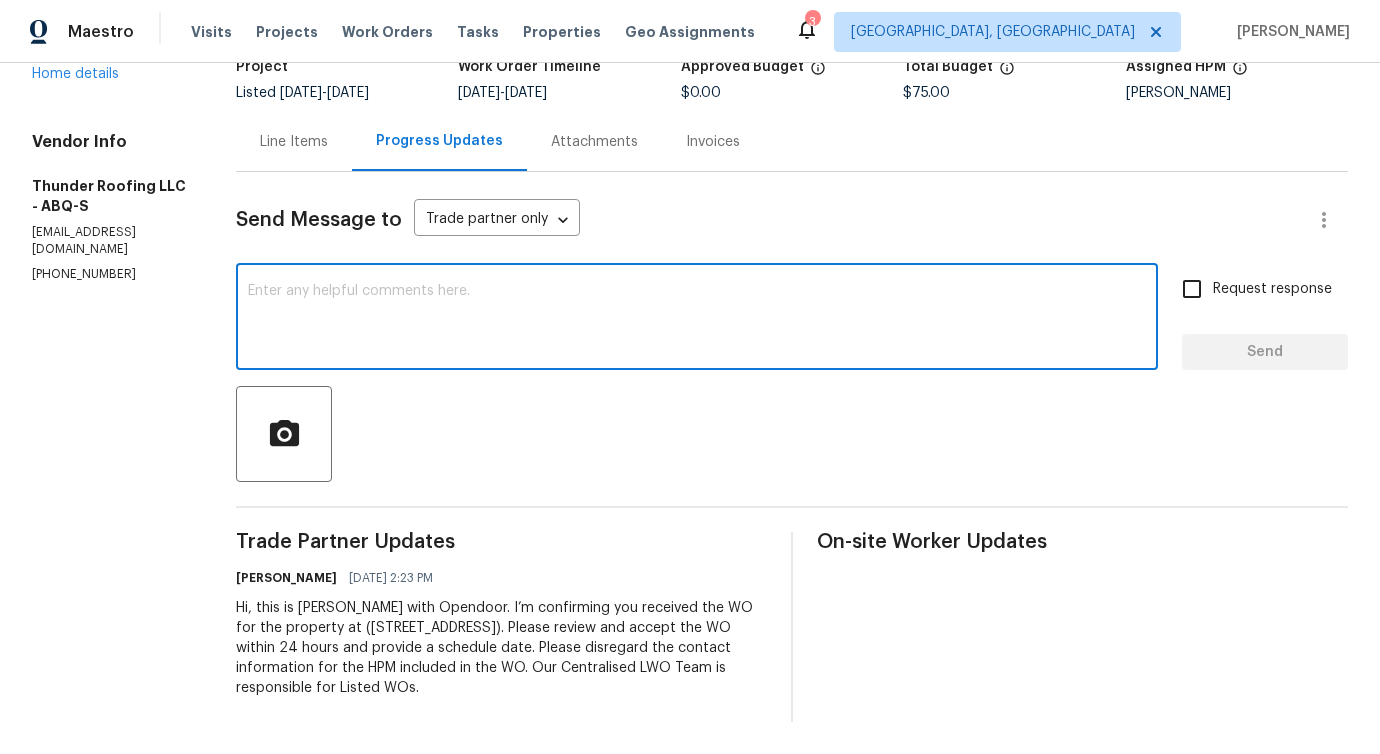 scroll, scrollTop: 0, scrollLeft: 0, axis: both 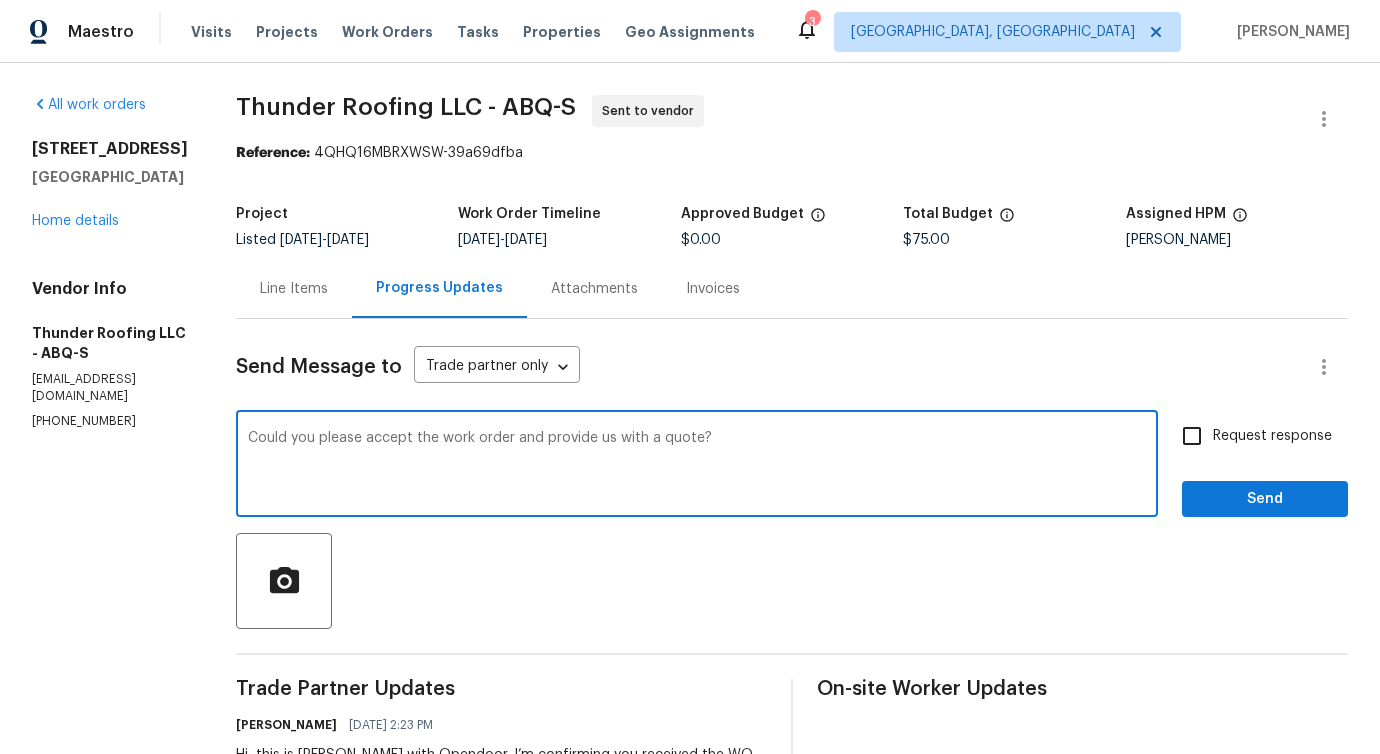 type on "Could you please accept the work order and provide us with a quote?" 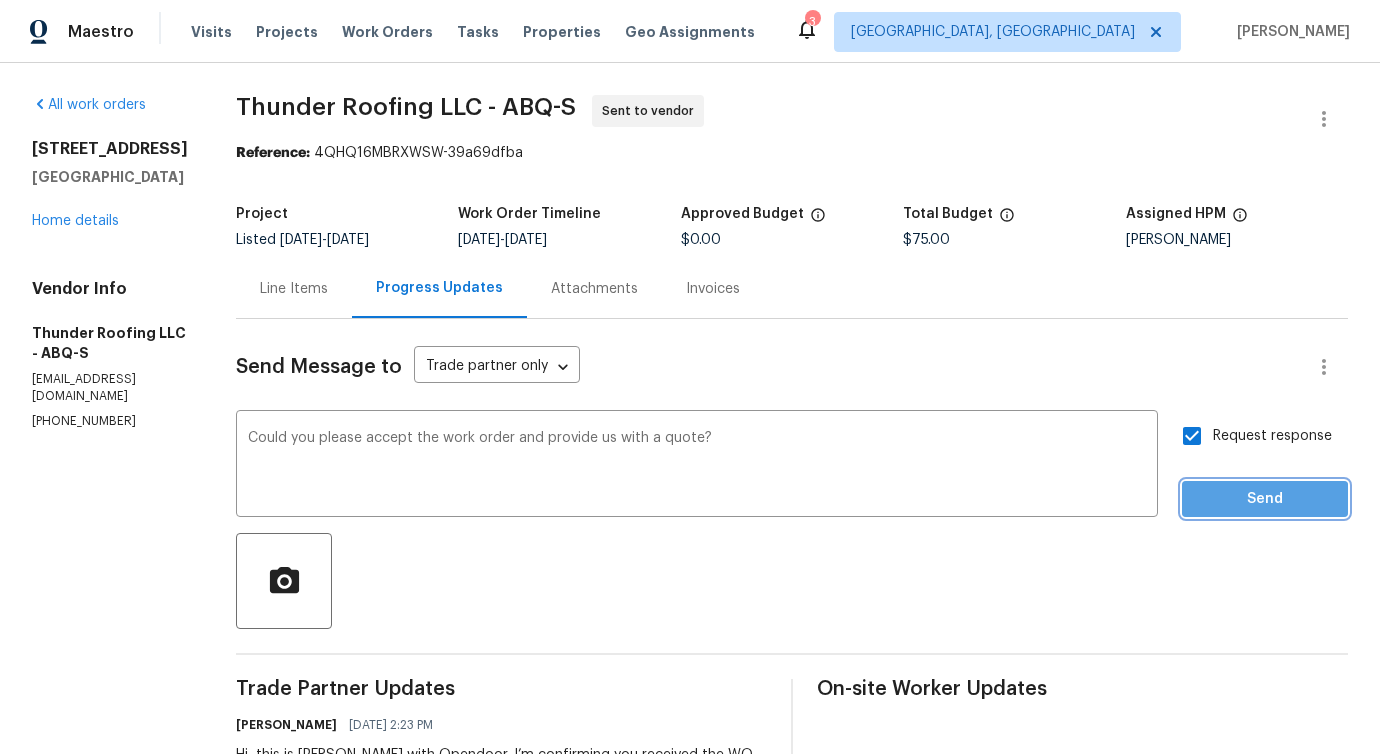 click on "Send" at bounding box center [1265, 499] 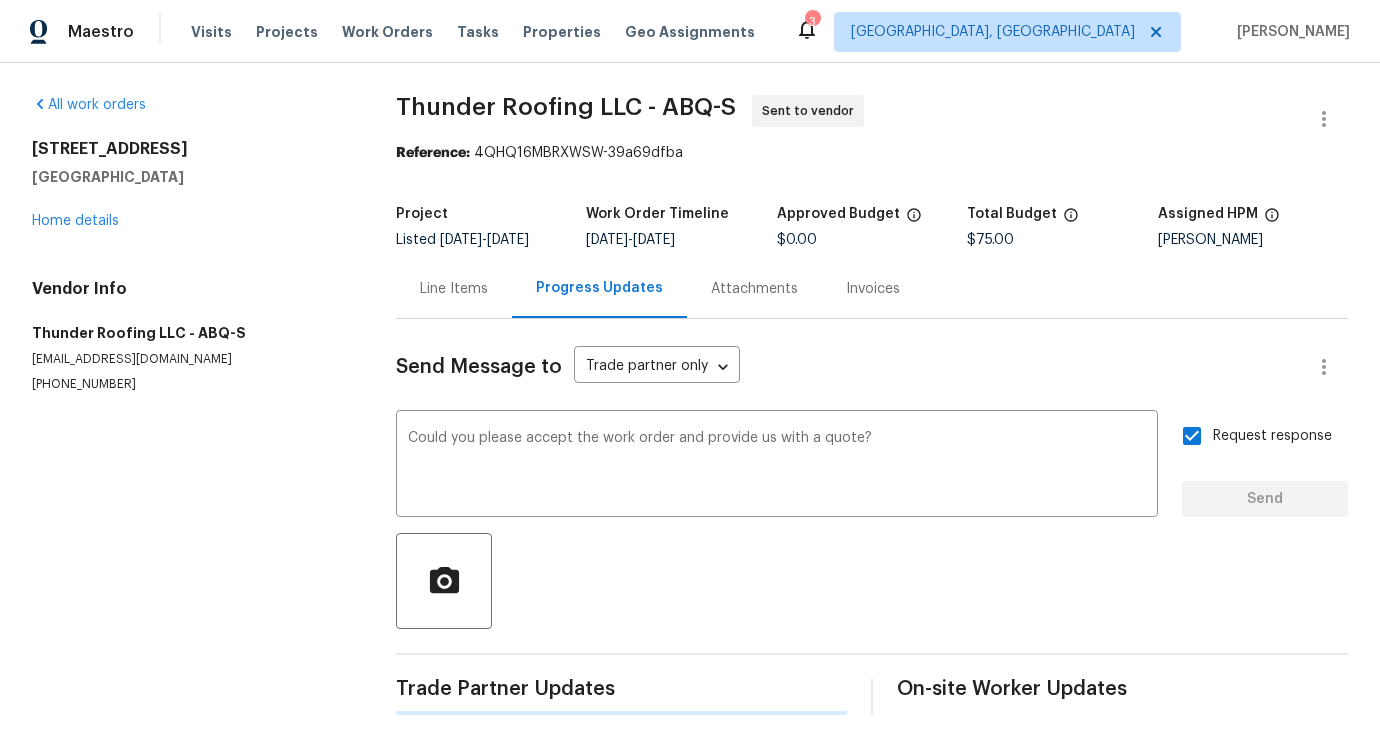 type 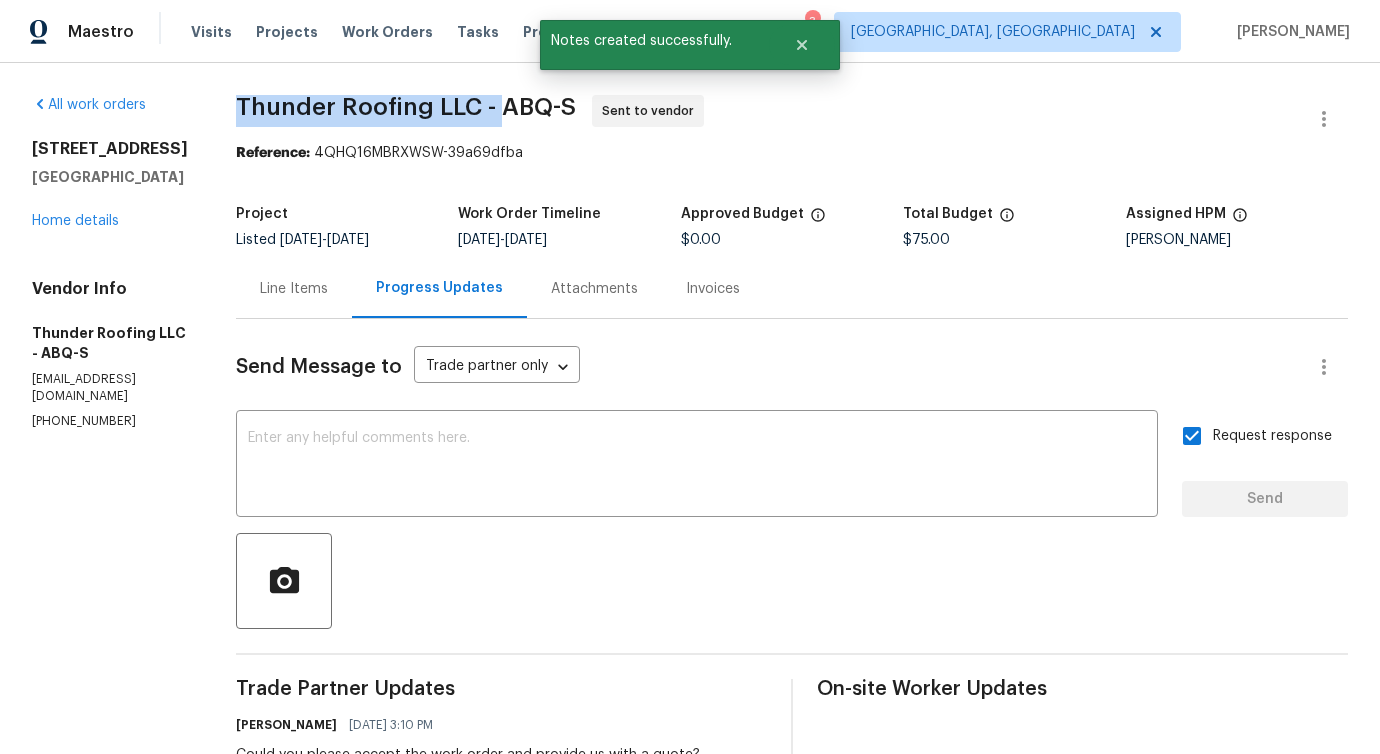 drag, startPoint x: 353, startPoint y: 108, endPoint x: 518, endPoint y: 106, distance: 165.01212 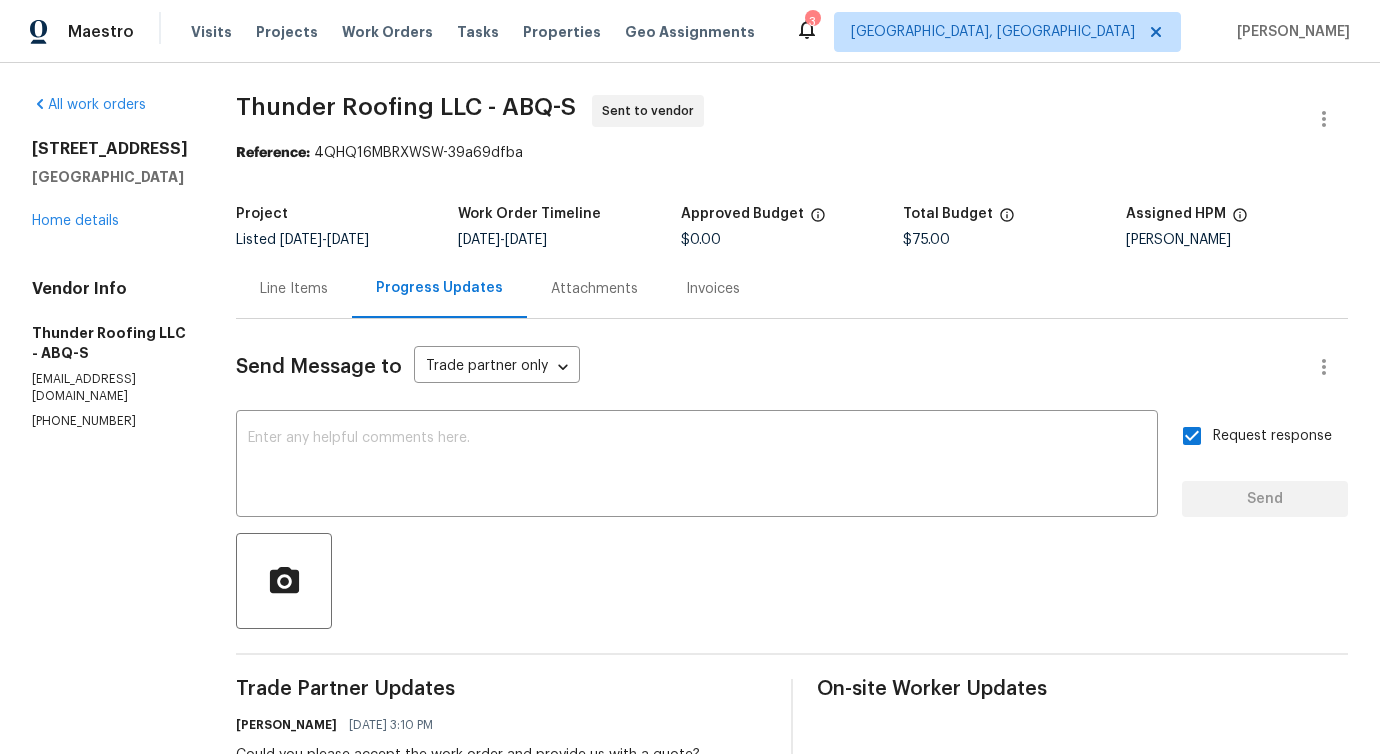 click on "All work orders [STREET_ADDRESS] Home details Vendor Info Thunder Roofing LLC - ABQ-S [EMAIL_ADDRESS][DOMAIN_NAME] [PHONE_NUMBER]" at bounding box center (110, 262) 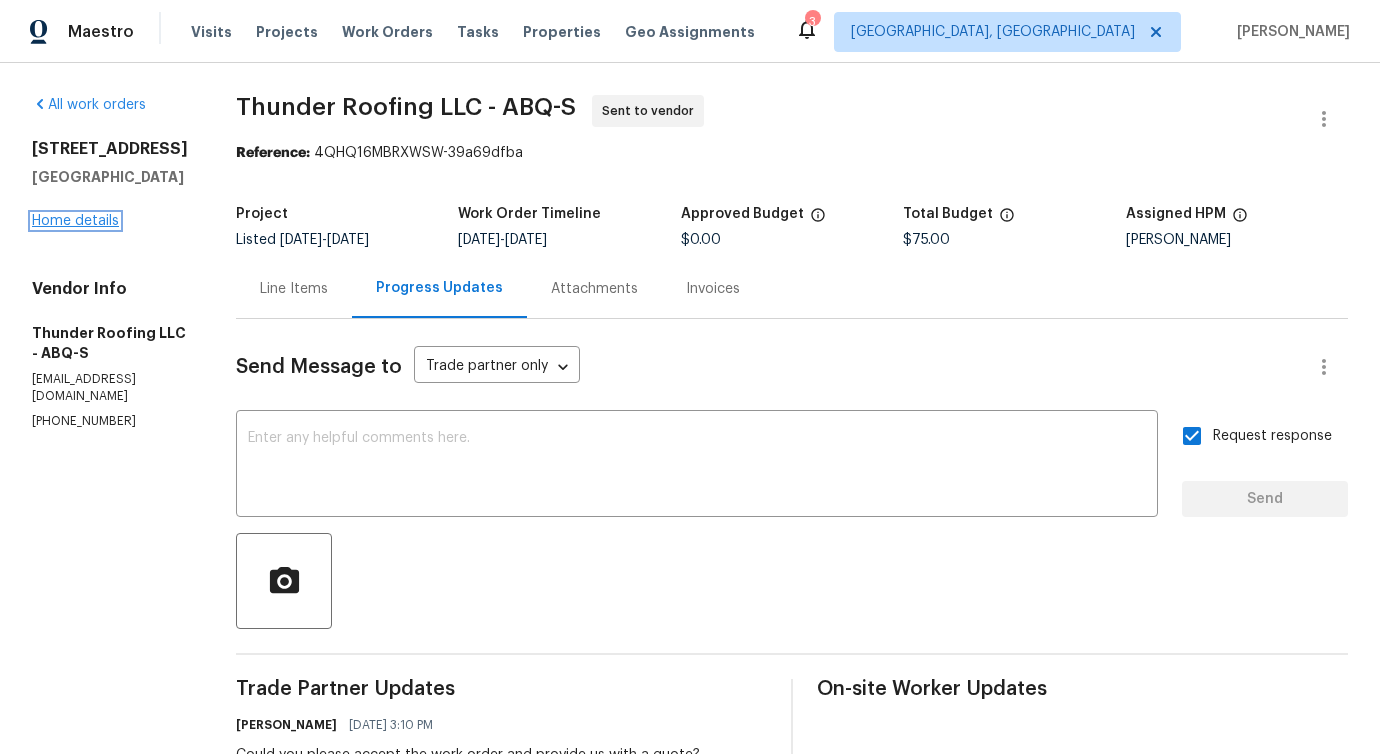 click on "Home details" at bounding box center (75, 221) 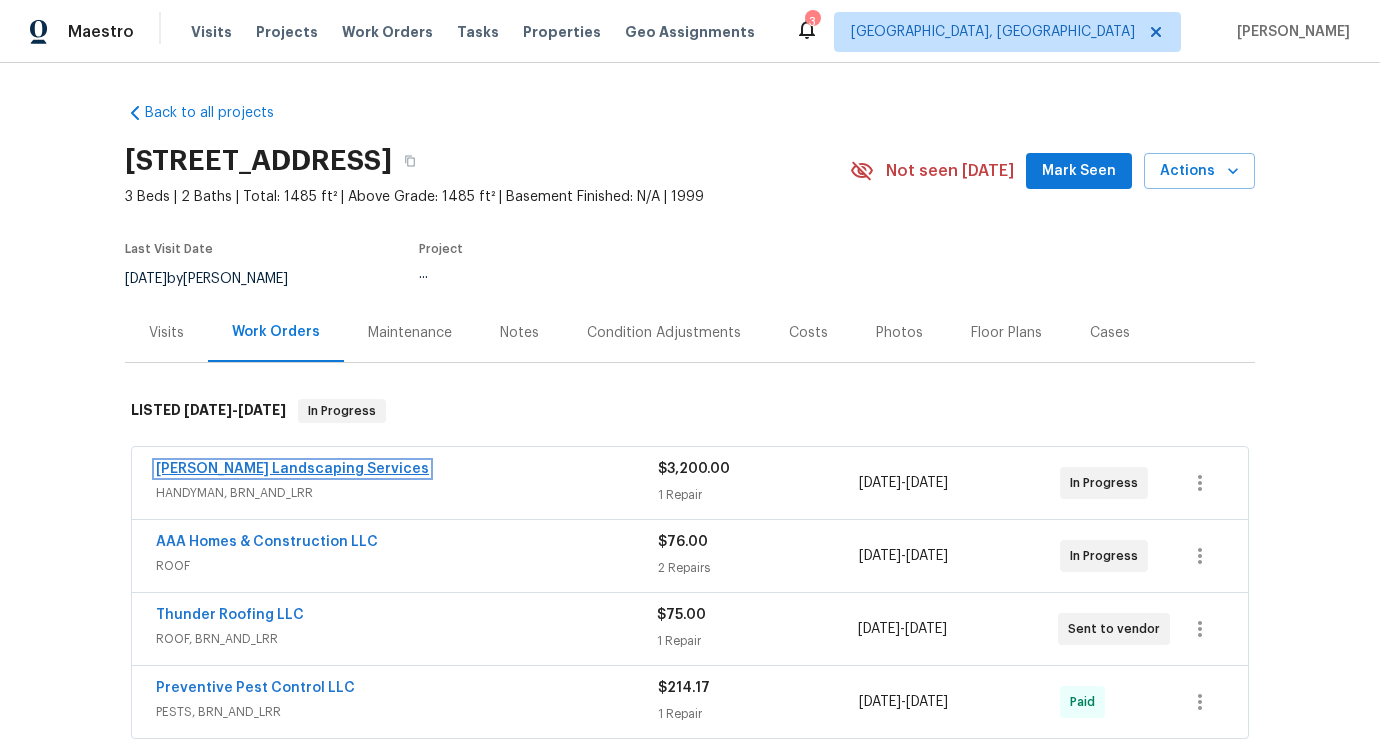 click on "[PERSON_NAME] Landscaping Services" at bounding box center (292, 469) 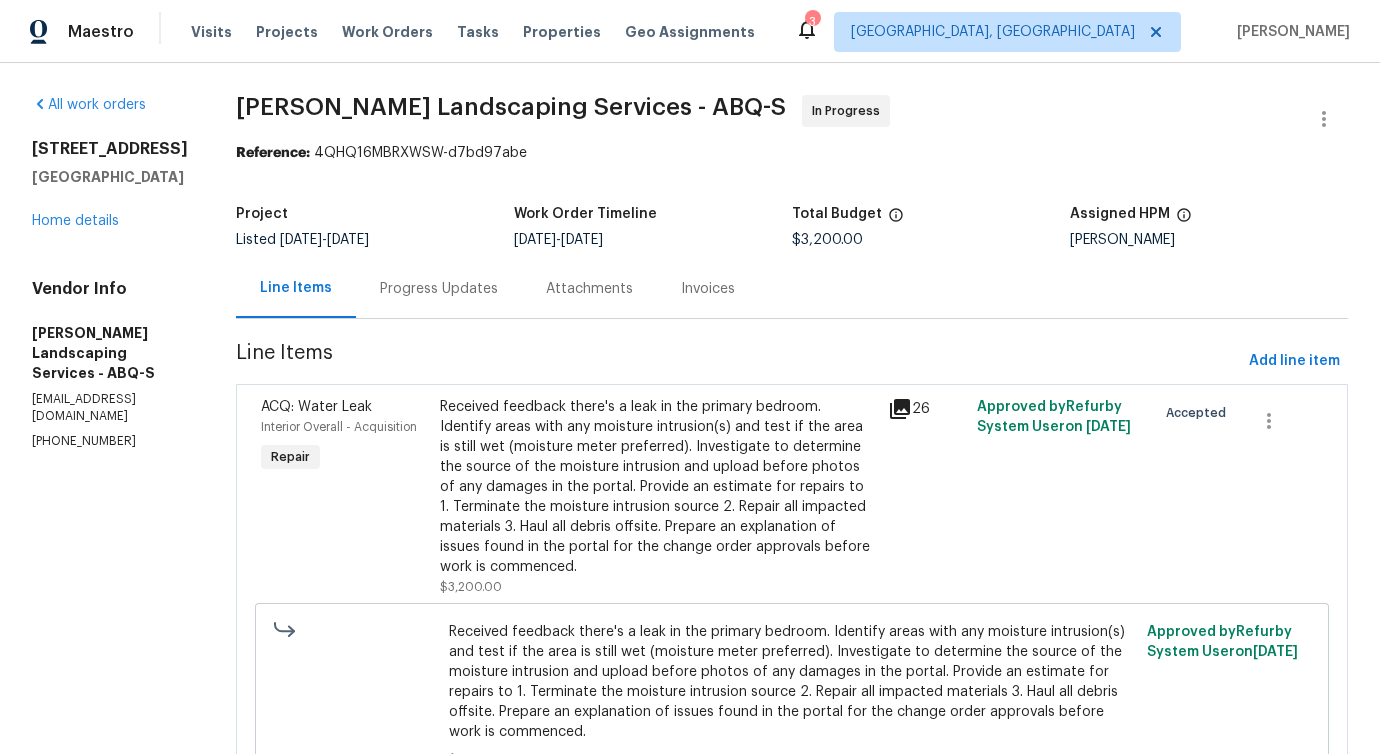 click on "Progress Updates" at bounding box center (439, 288) 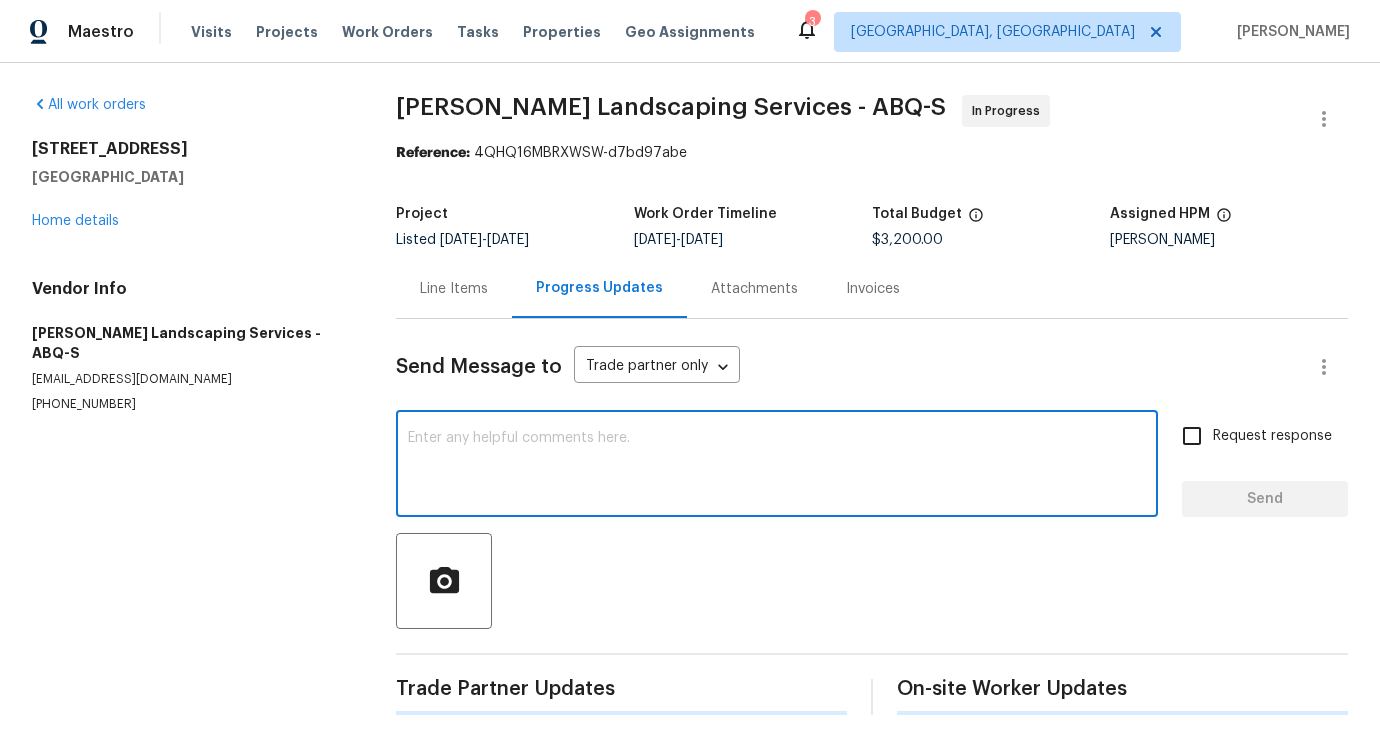click at bounding box center (777, 466) 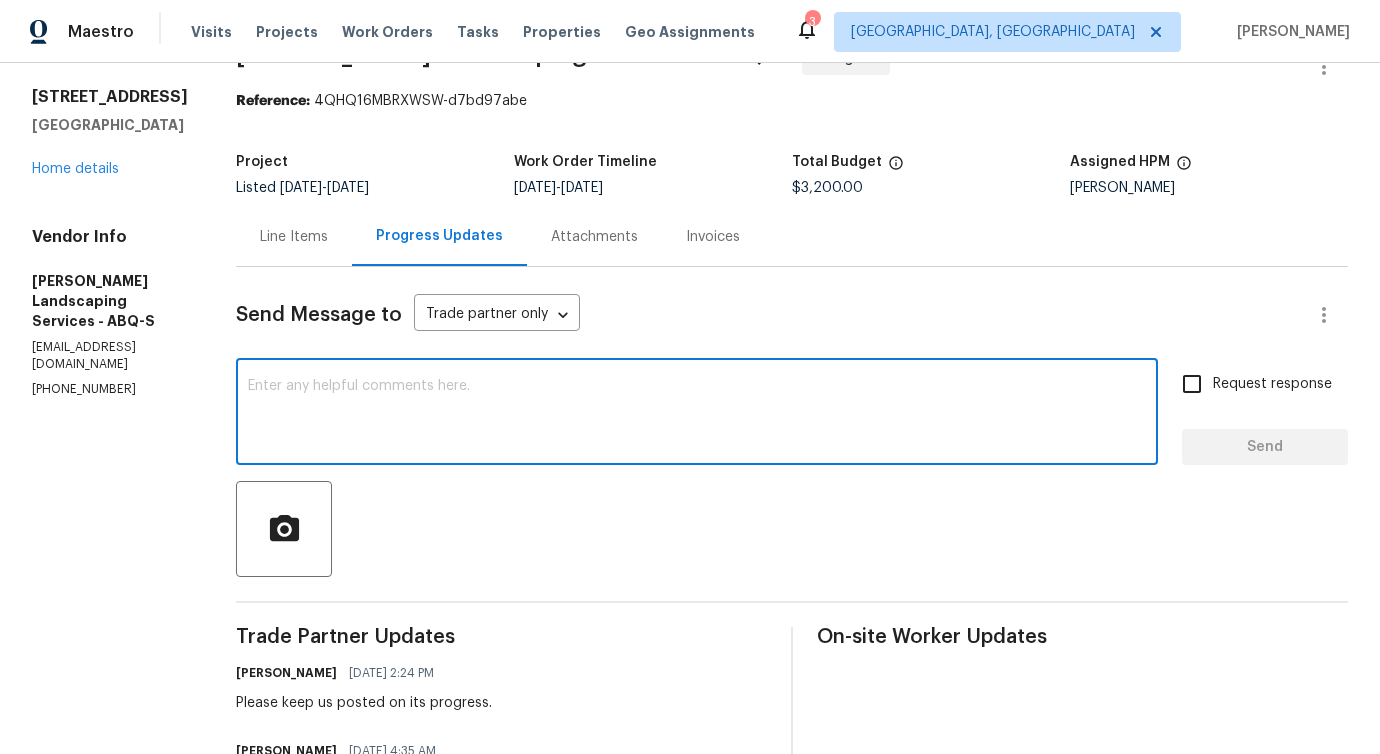 scroll, scrollTop: 0, scrollLeft: 0, axis: both 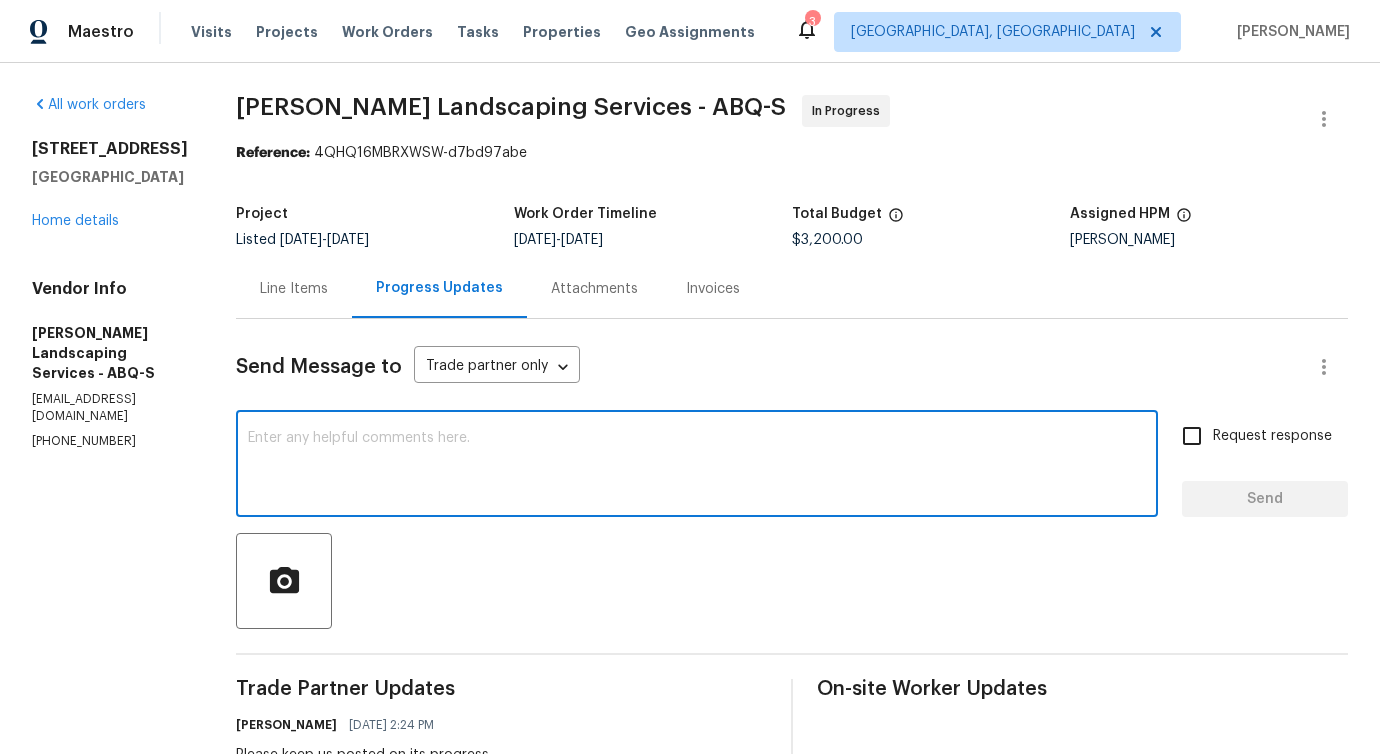 click on "Send Message to Trade partner only Trade partner only ​ x ​ Request response Send Trade Partner Updates [PERSON_NAME] [DATE] 2:24 PM Please keep us posted on its progress. [PERSON_NAME] [DATE] 4:35 AM We are currently working on this project [PERSON_NAME] [DATE] 3:31 PM do you have any update on the status of the work order? [PERSON_NAME] [DATE] 2:20 PM Hello we had to order swamp cooler we will be on property [DATE] morning
we should be able to knock out wo order then. [PERSON_NAME] [DATE] 2:02 PM Would you kindly provide us with an update regarding the progress of the work order? [PERSON_NAME] [DATE] 3:42 PM do you have any update on the status of the work order? [PERSON_NAME] [DATE] 8:20 AM Hi, The price has been updated to $3200. Please proceed with the work order and keep us posted on its progress. [PERSON_NAME] [DATE] 5:15 PM Message received. [PERSON_NAME] [DATE] 3:36 PM We will review this and get back to you soon! [PERSON_NAME] [PERSON_NAME]" at bounding box center (792, 1457) 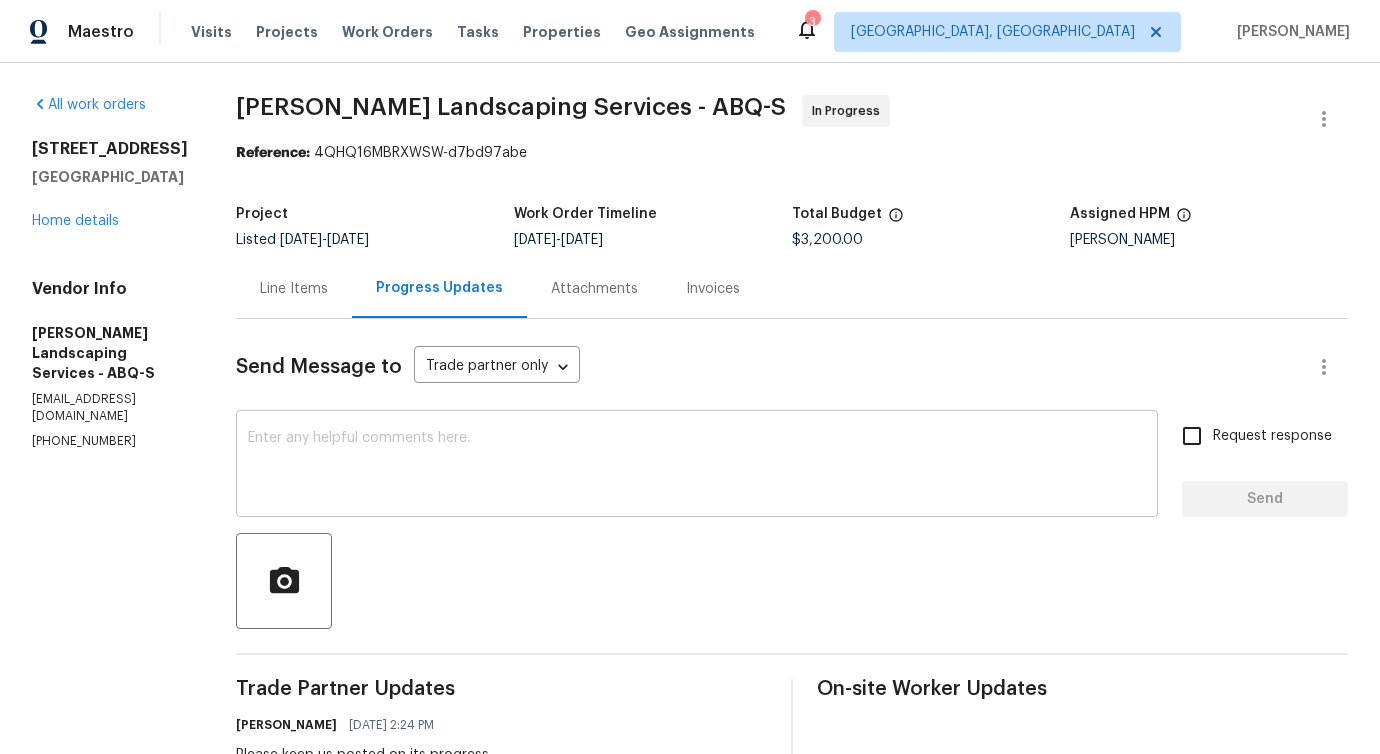 click at bounding box center [697, 466] 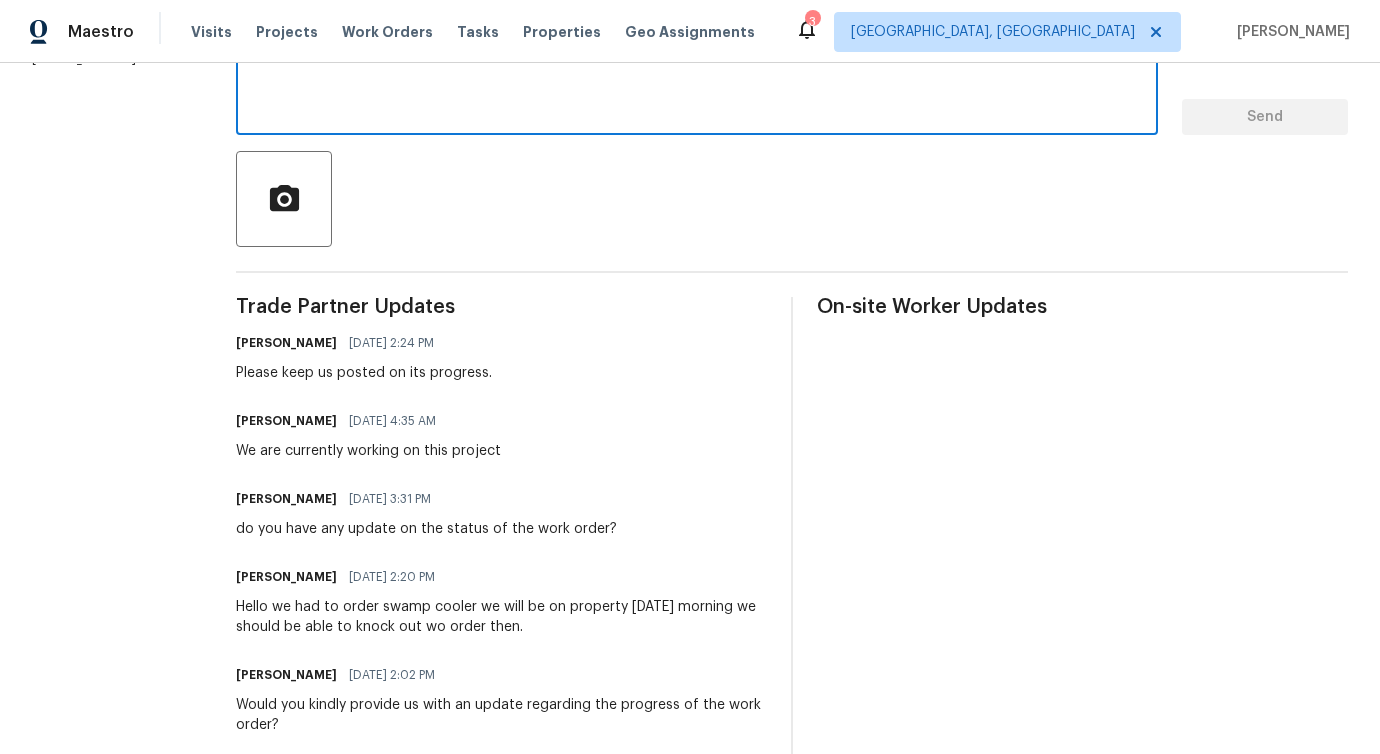 scroll, scrollTop: 382, scrollLeft: 0, axis: vertical 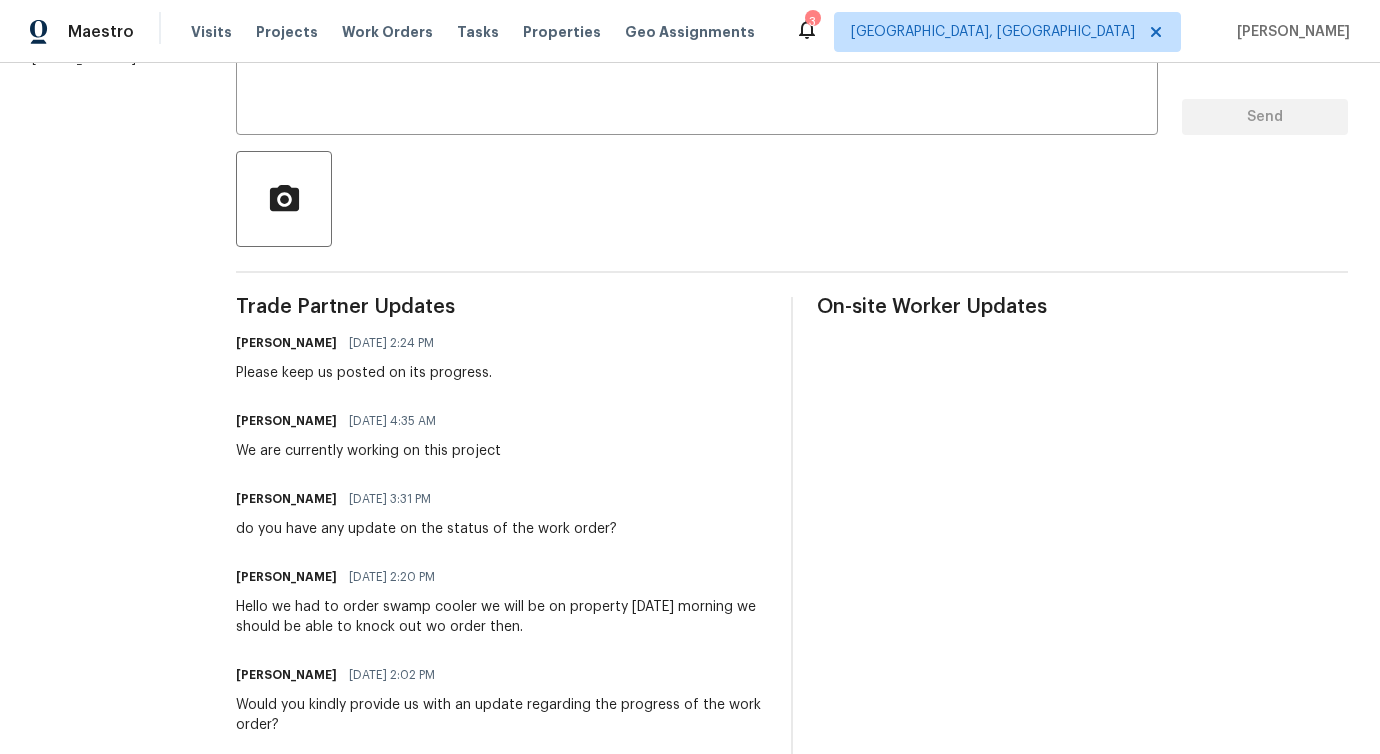 click on "do you have any update on the status of the work order?" at bounding box center [426, 529] 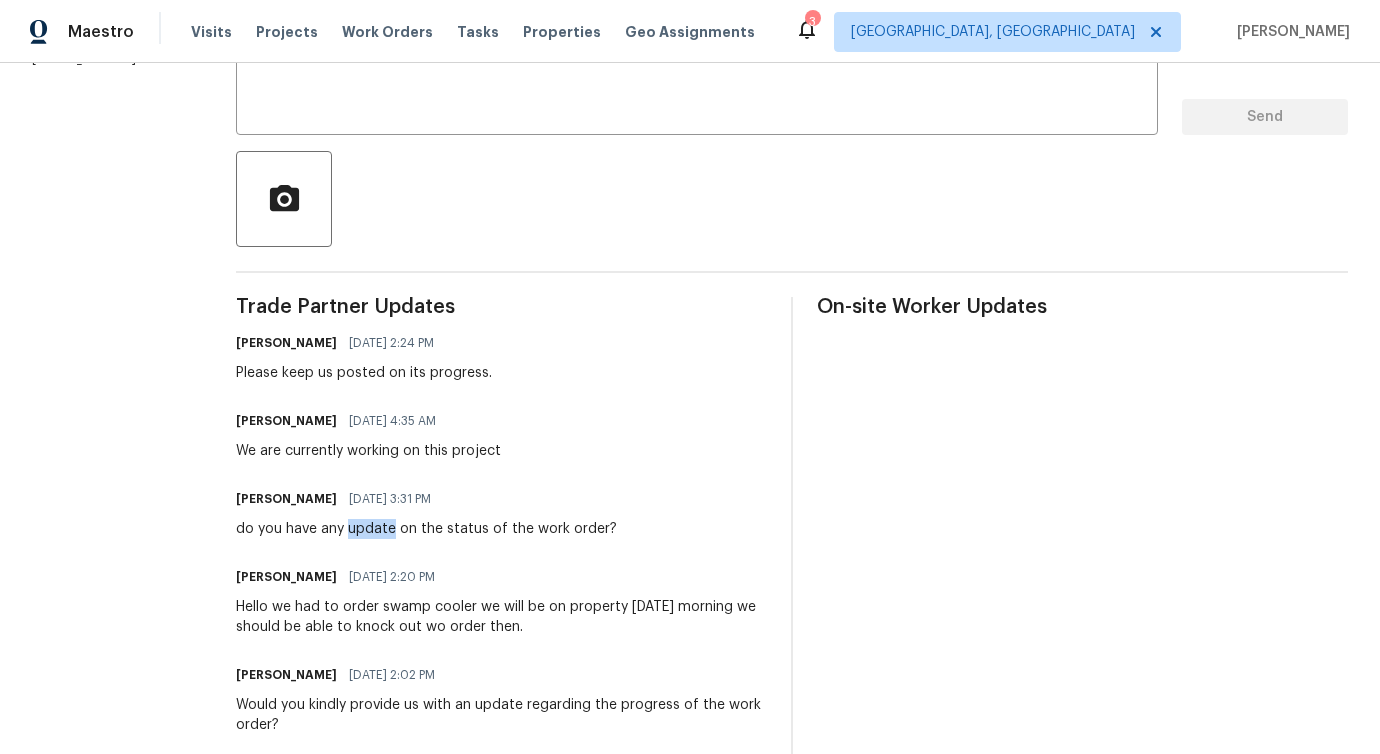 click on "do you have any update on the status of the work order?" at bounding box center (426, 529) 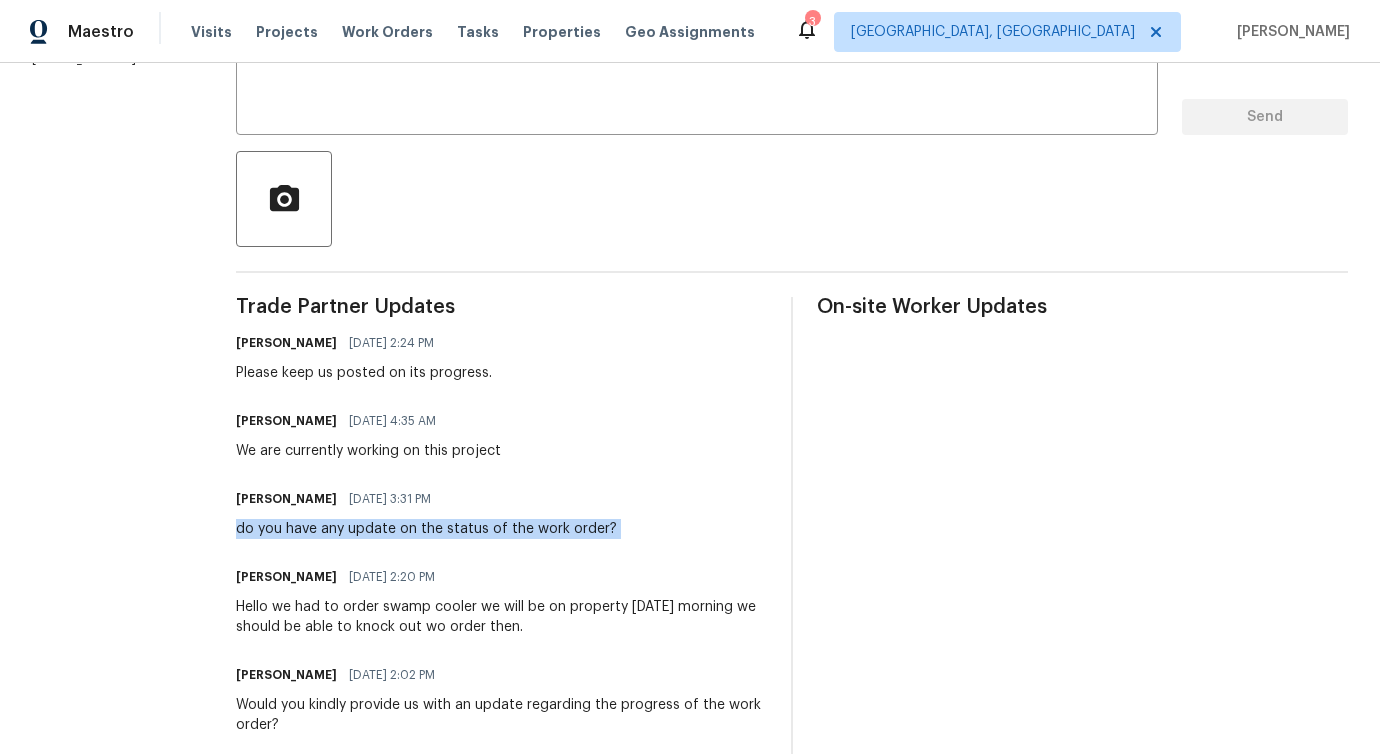click on "do you have any update on the status of the work order?" at bounding box center [426, 529] 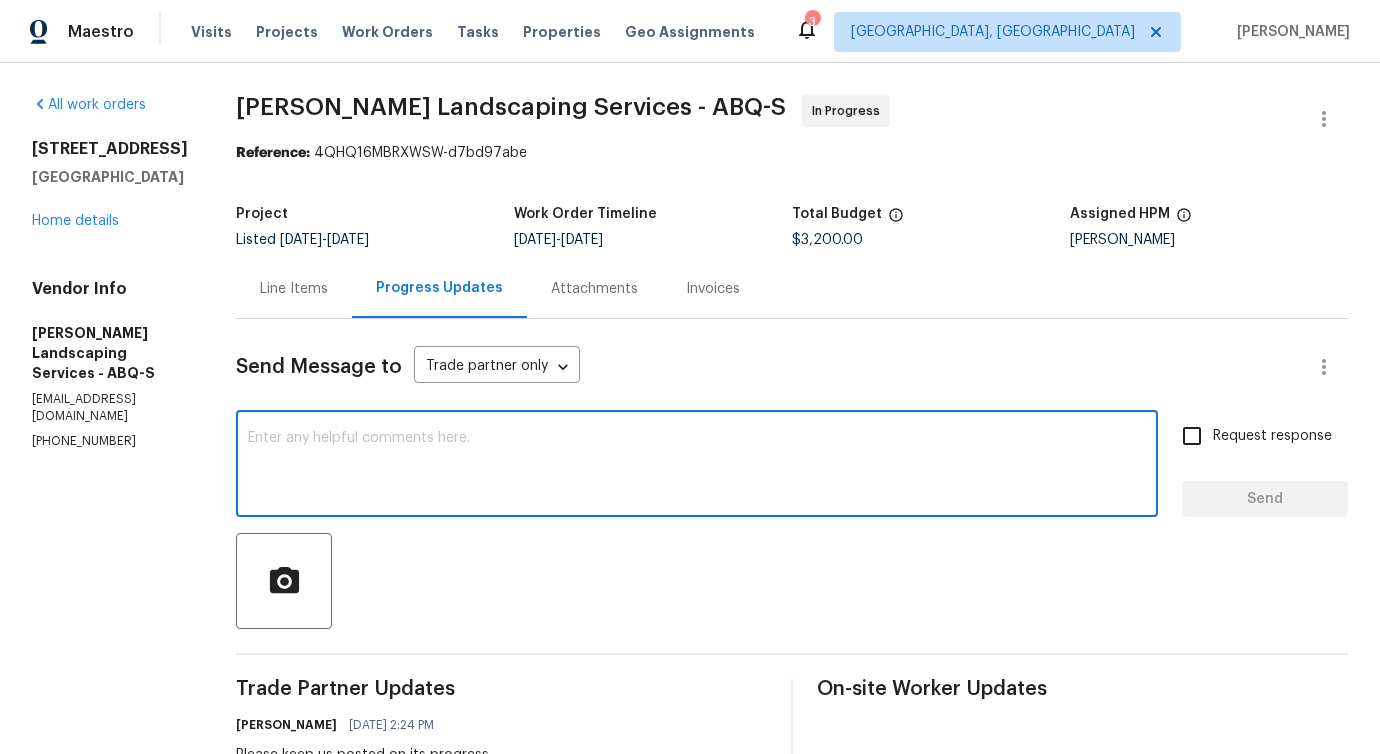 click at bounding box center [697, 466] 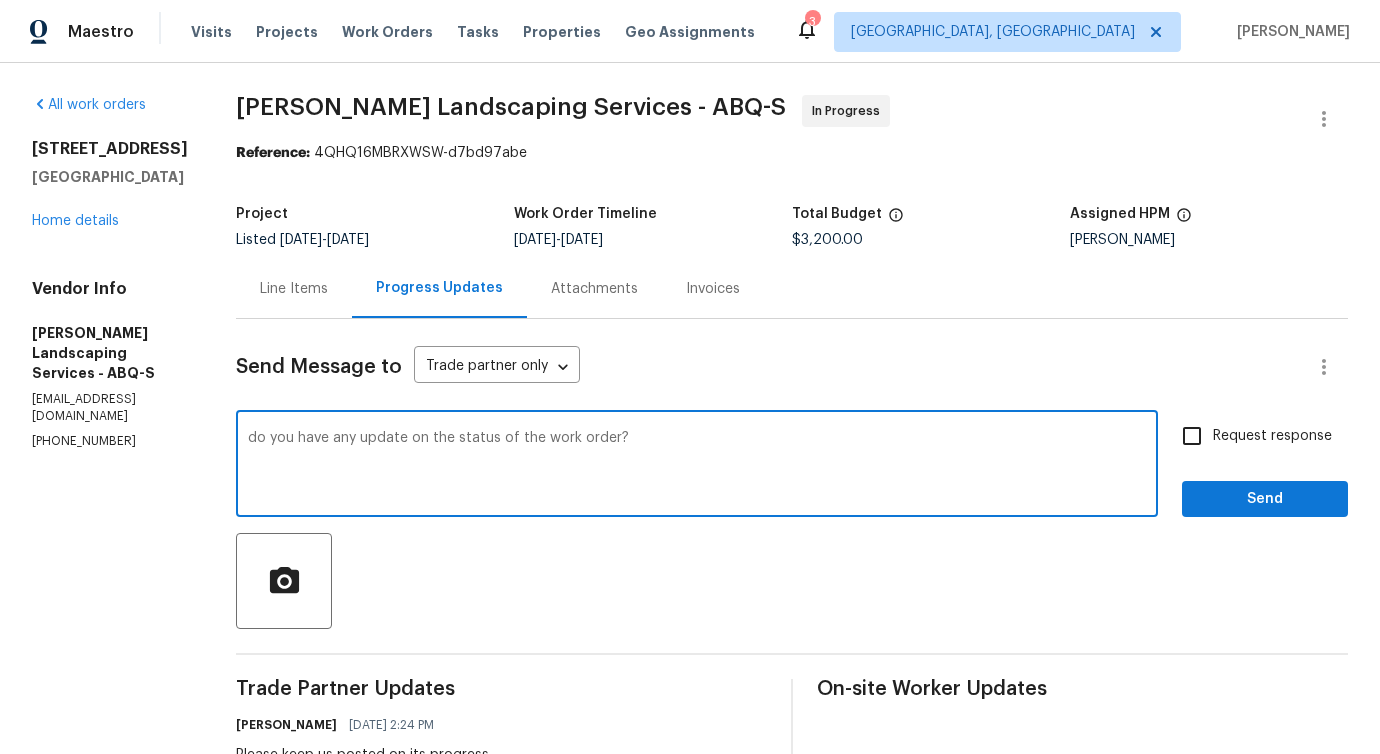type on "do you have any update on the status of the work order?" 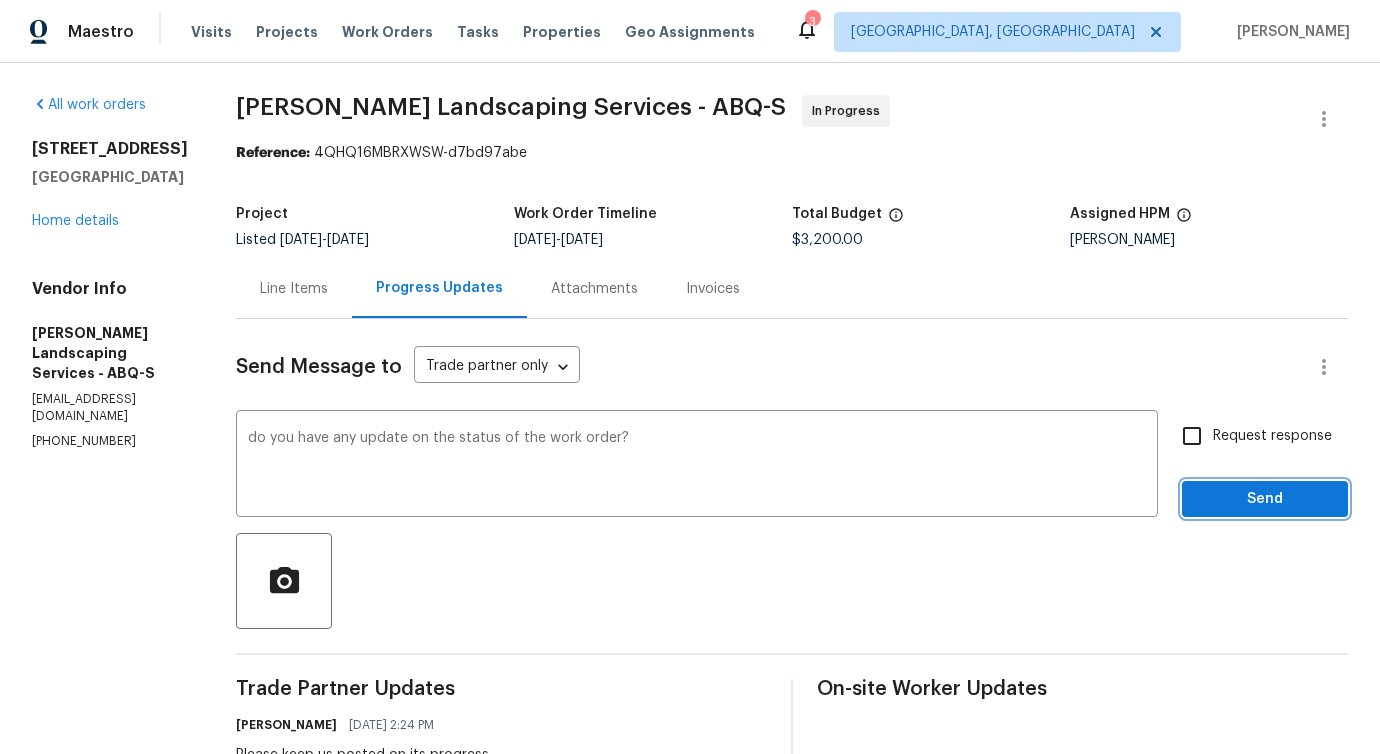 click on "Send" at bounding box center (1265, 499) 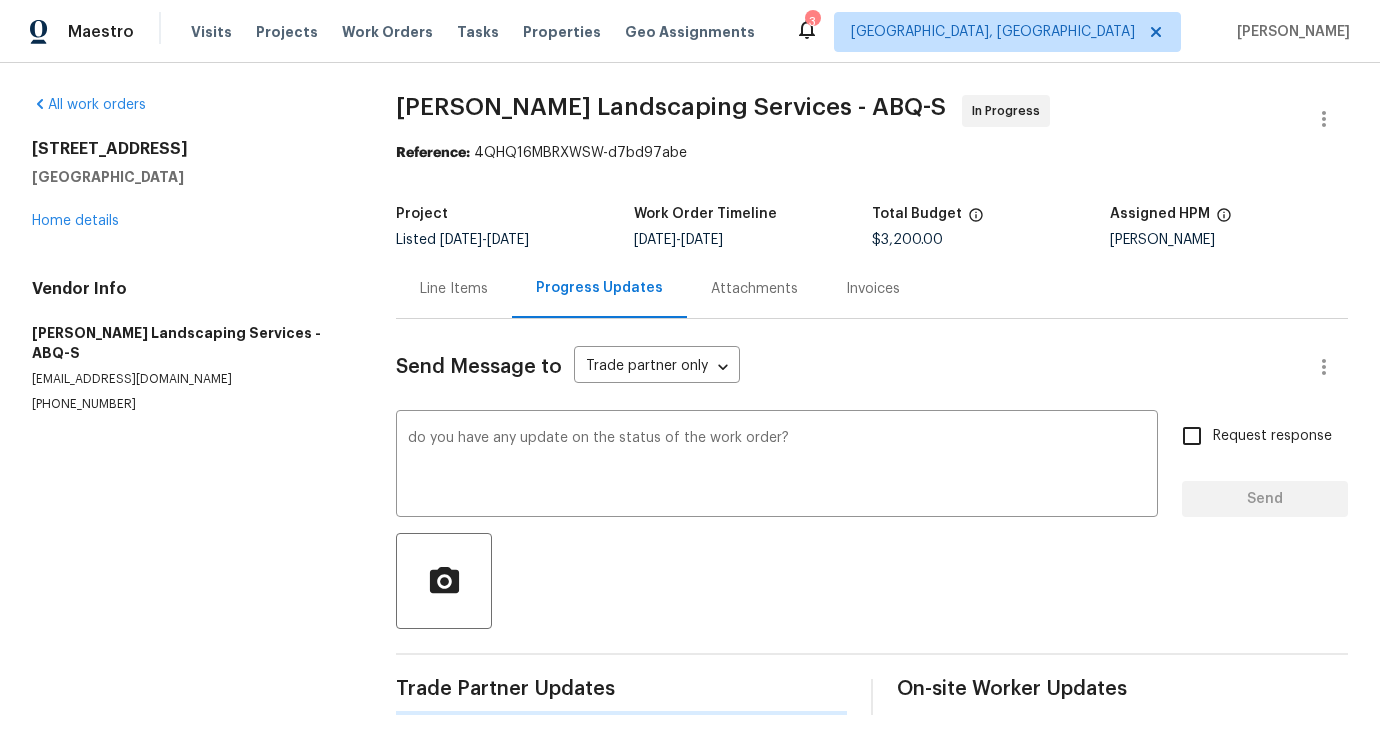 type 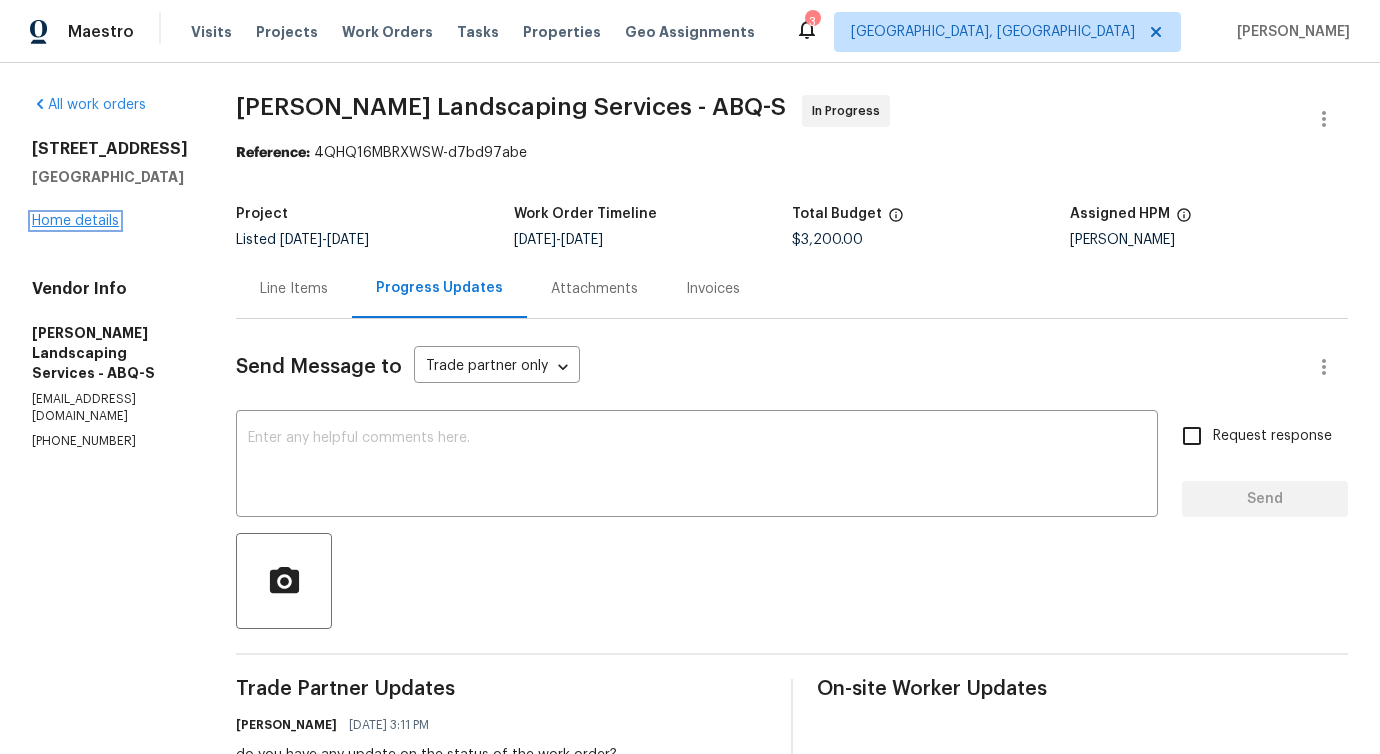 click on "Home details" at bounding box center (75, 221) 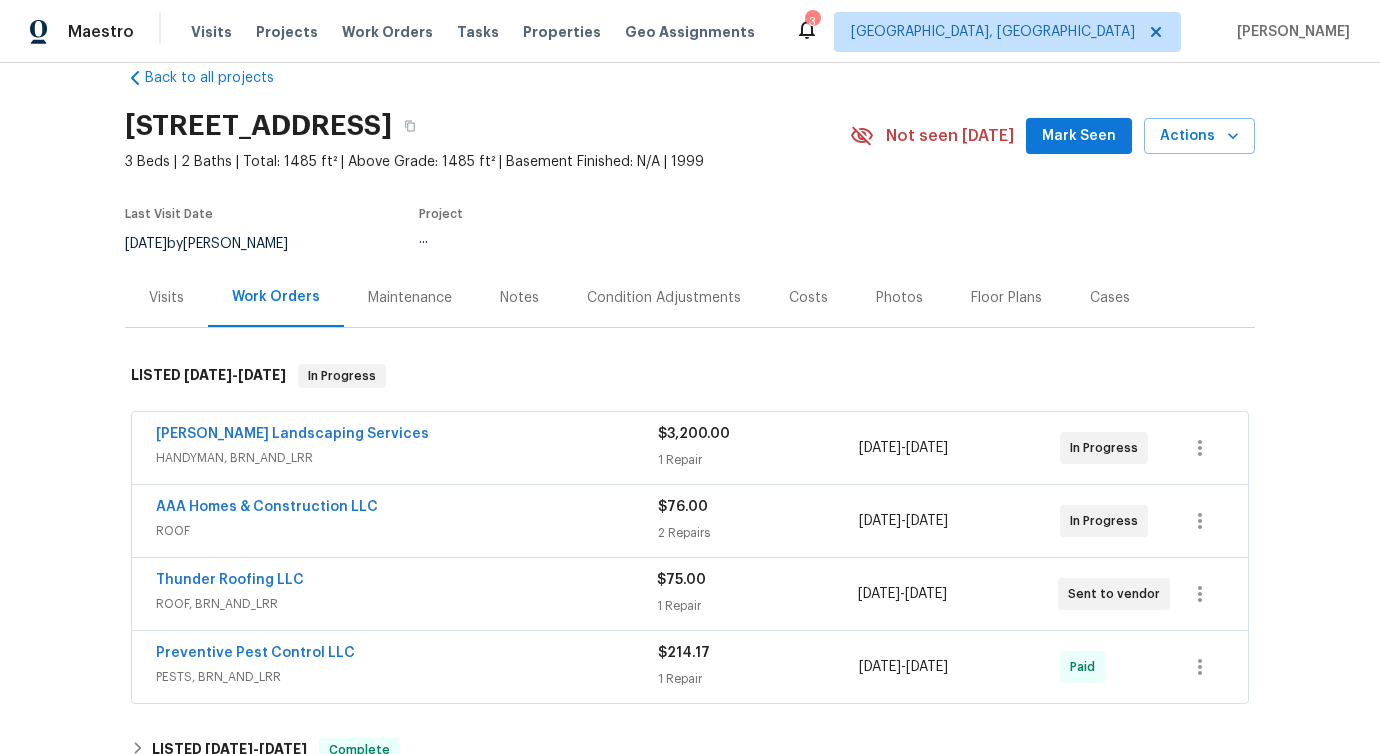 scroll, scrollTop: 136, scrollLeft: 0, axis: vertical 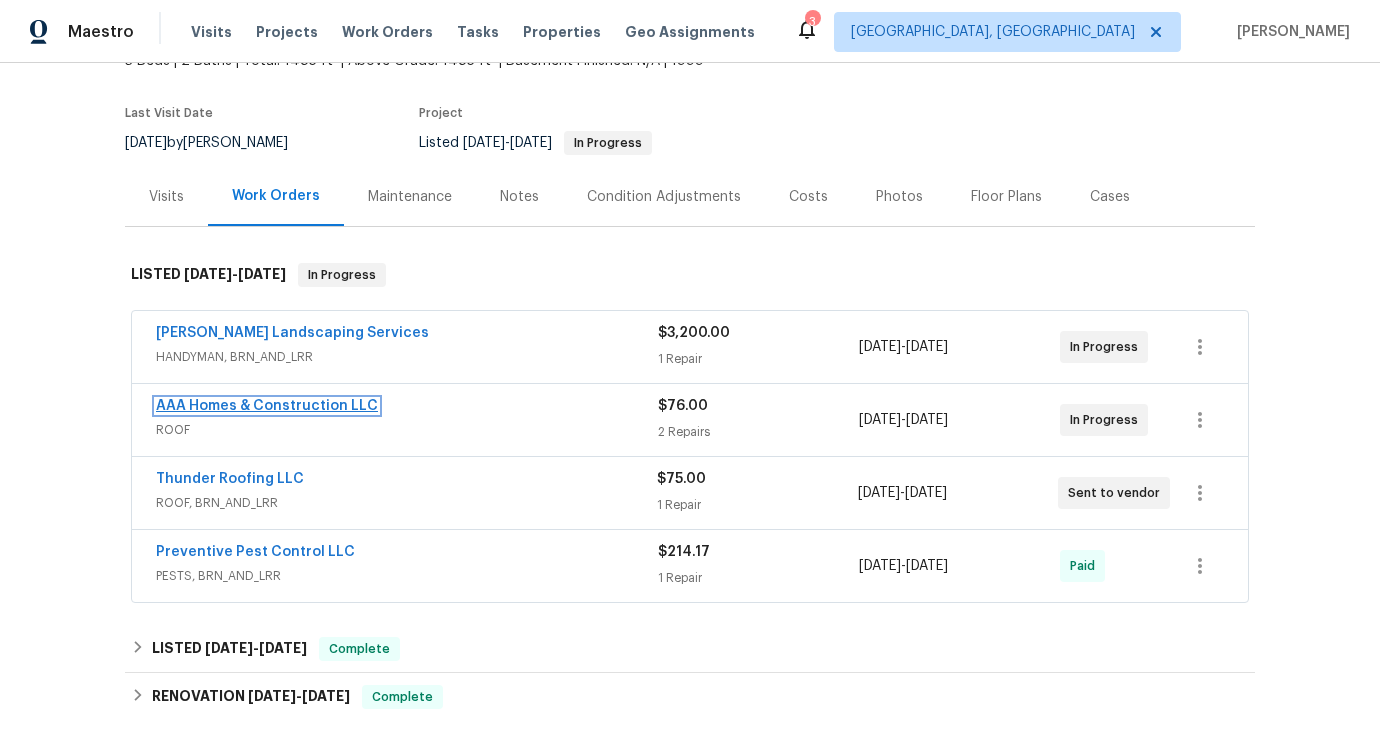 click on "AAA Homes & Construction LLC" at bounding box center (267, 406) 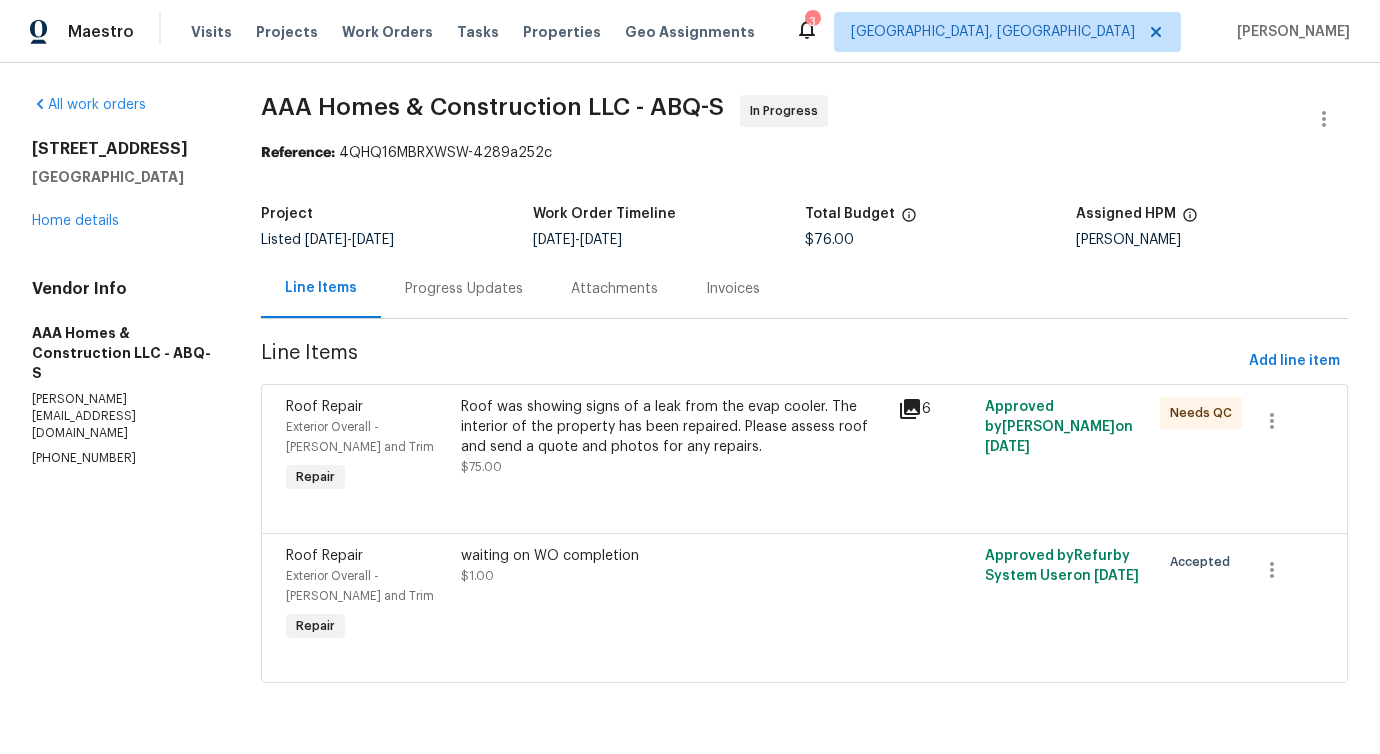 click on "Progress Updates" at bounding box center [464, 288] 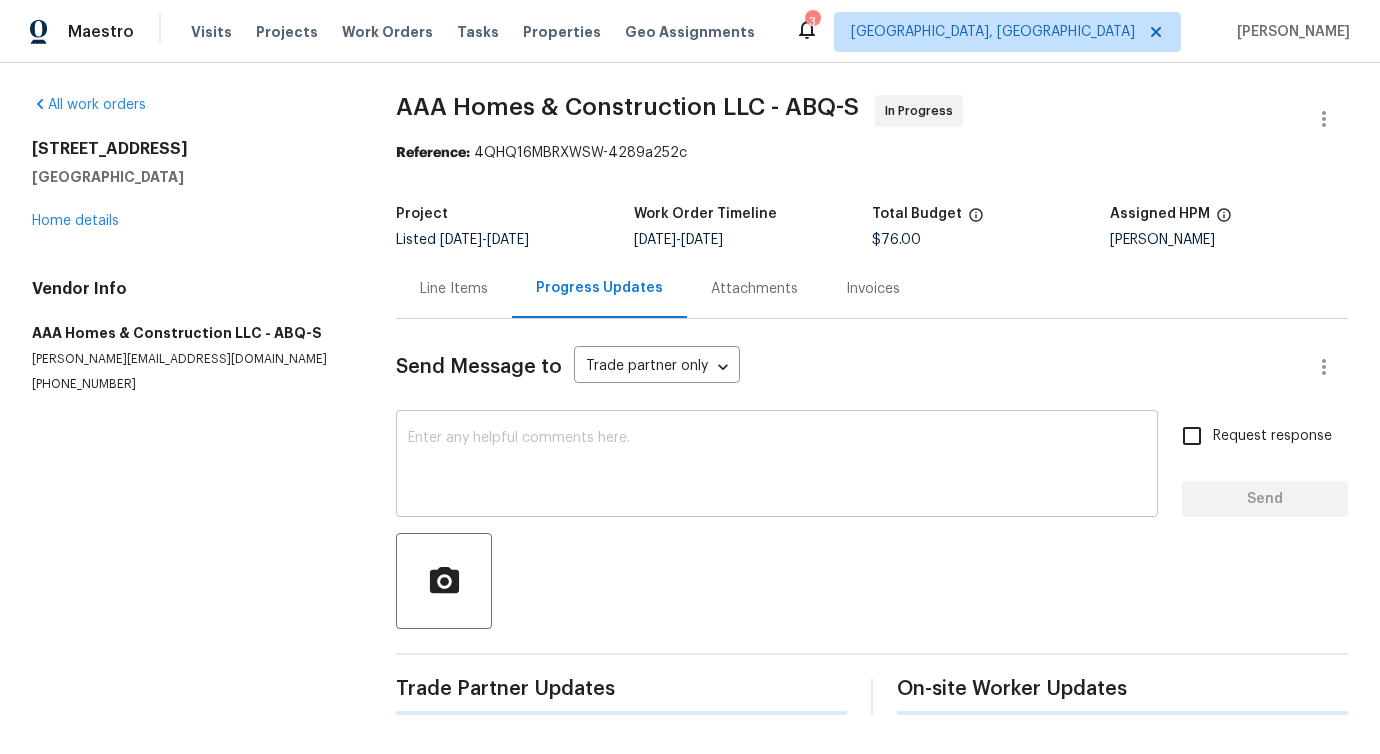 click at bounding box center [777, 466] 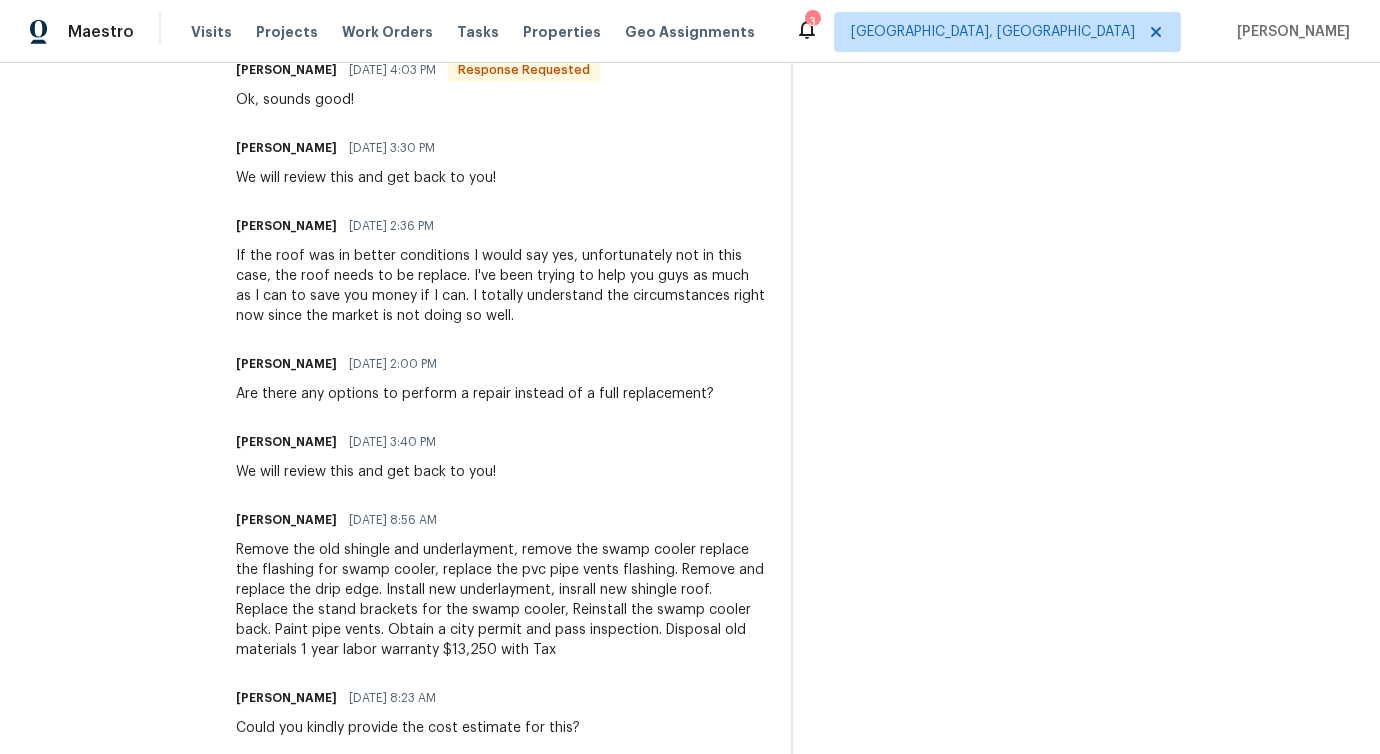 scroll, scrollTop: 343, scrollLeft: 0, axis: vertical 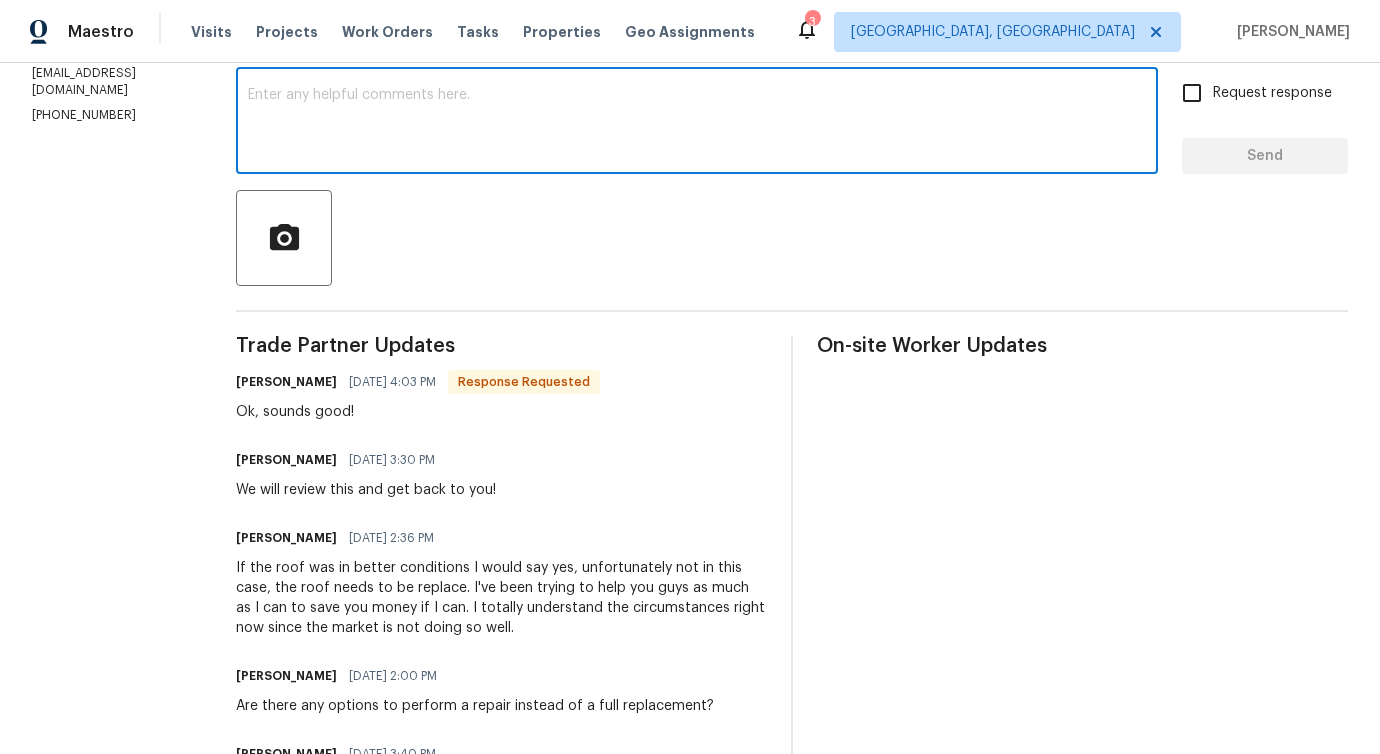 click at bounding box center (697, 123) 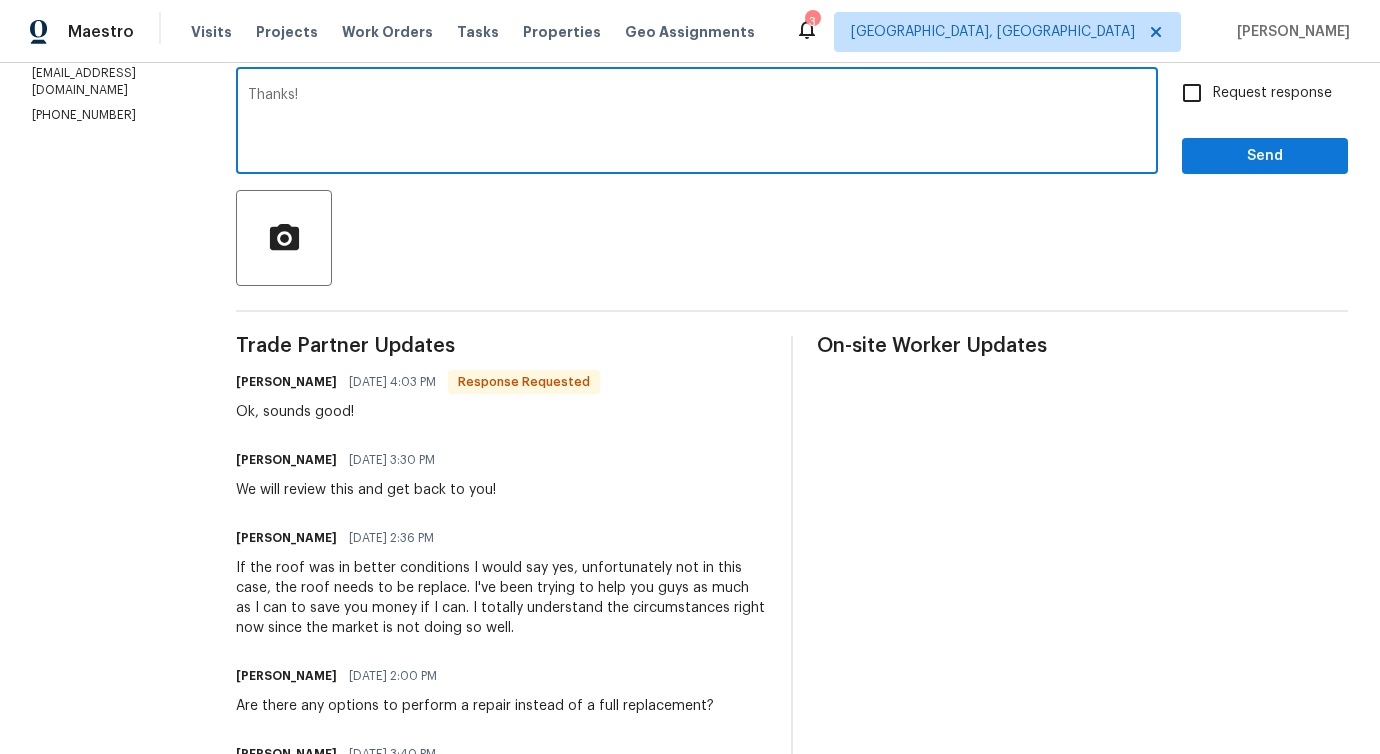 type on "Thanks!" 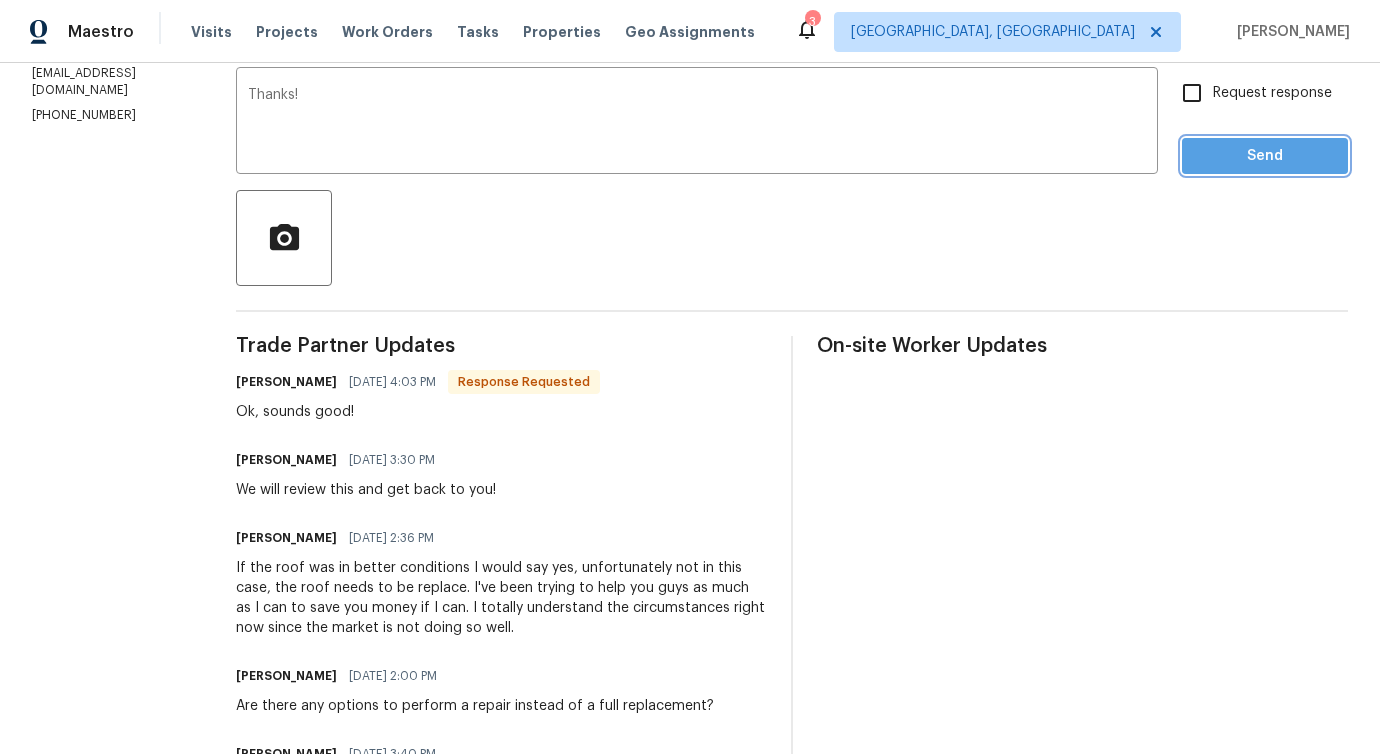 click on "Send" at bounding box center (1265, 156) 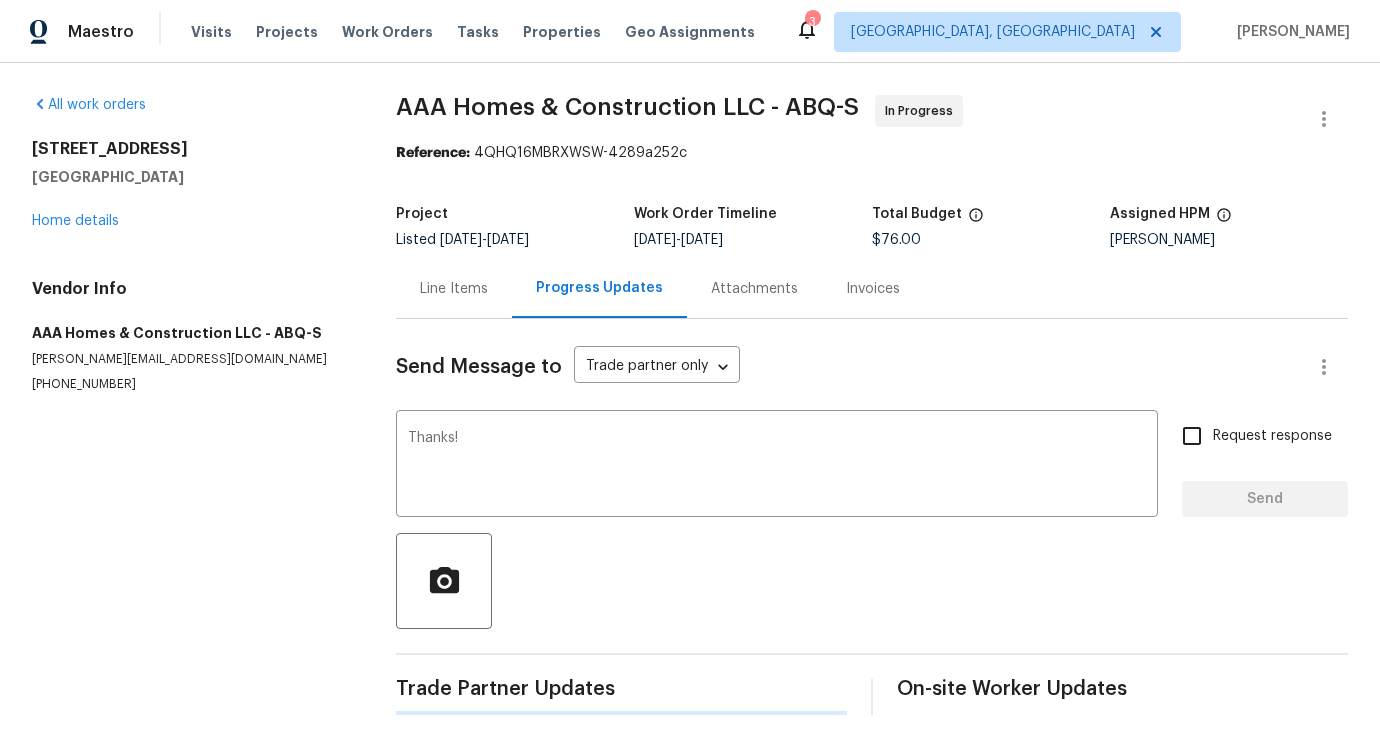 type 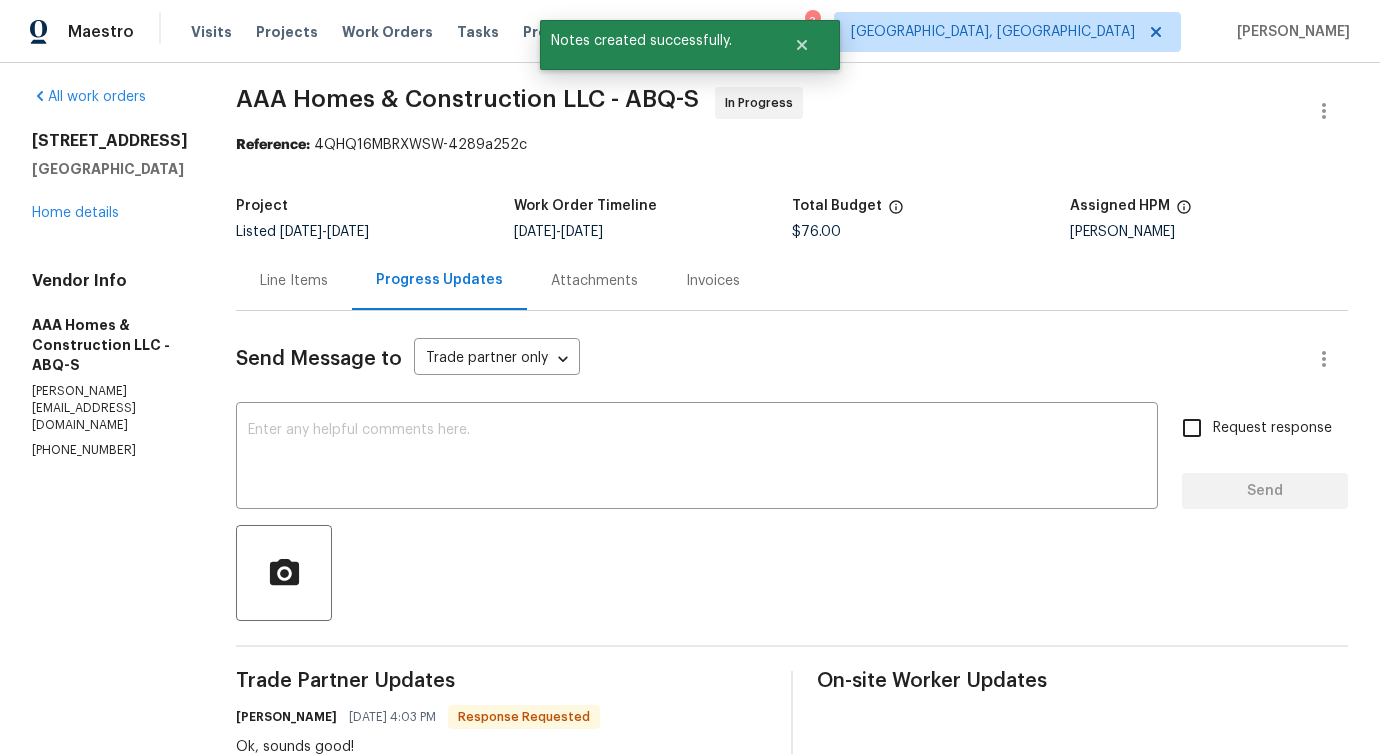 scroll, scrollTop: 343, scrollLeft: 0, axis: vertical 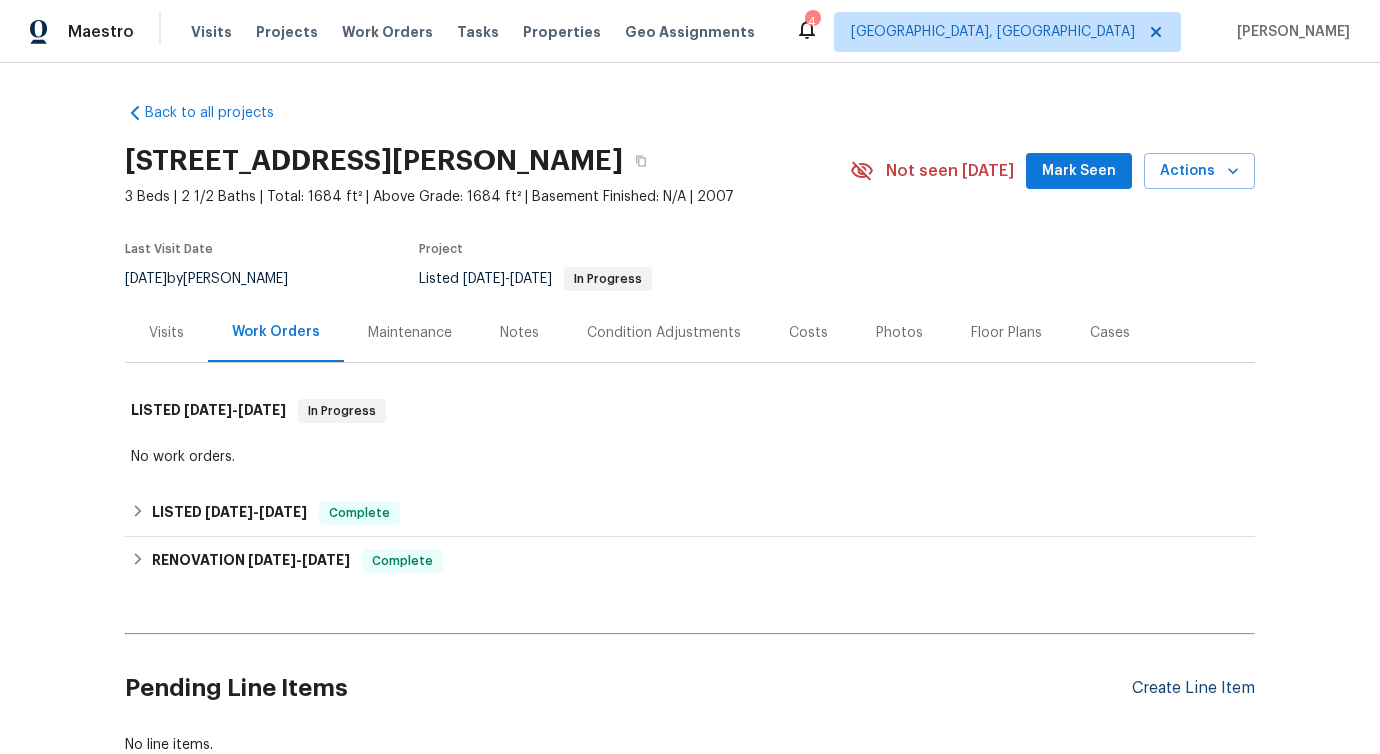 click on "Create Line Item" at bounding box center [1193, 688] 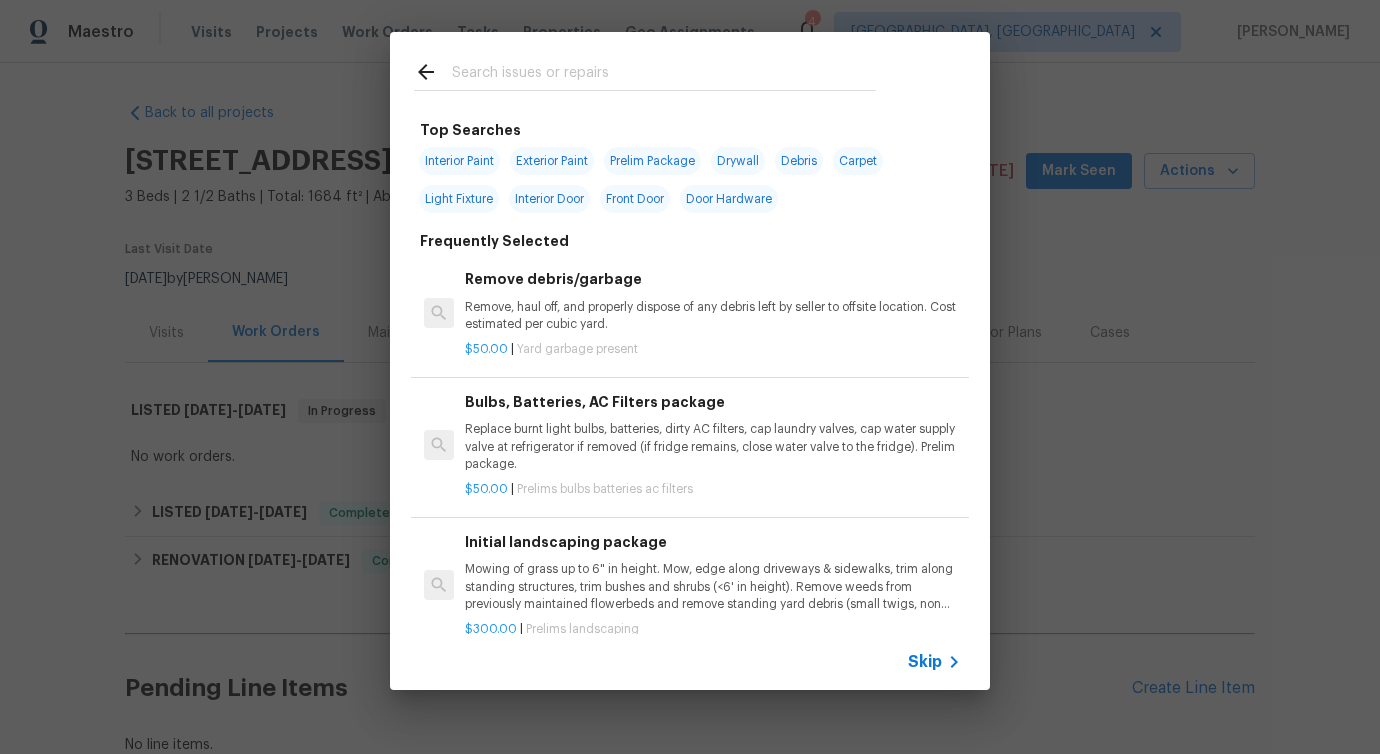 click at bounding box center [664, 75] 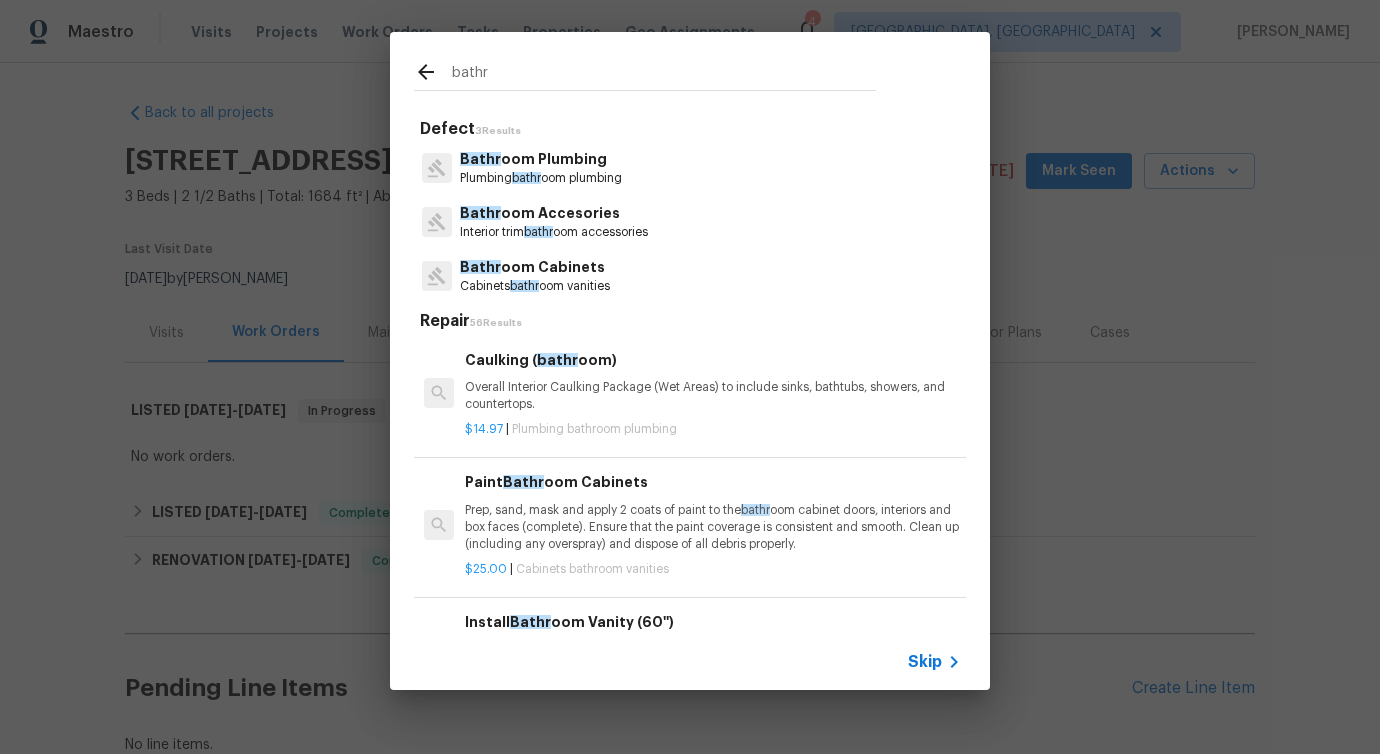 type on "bathr" 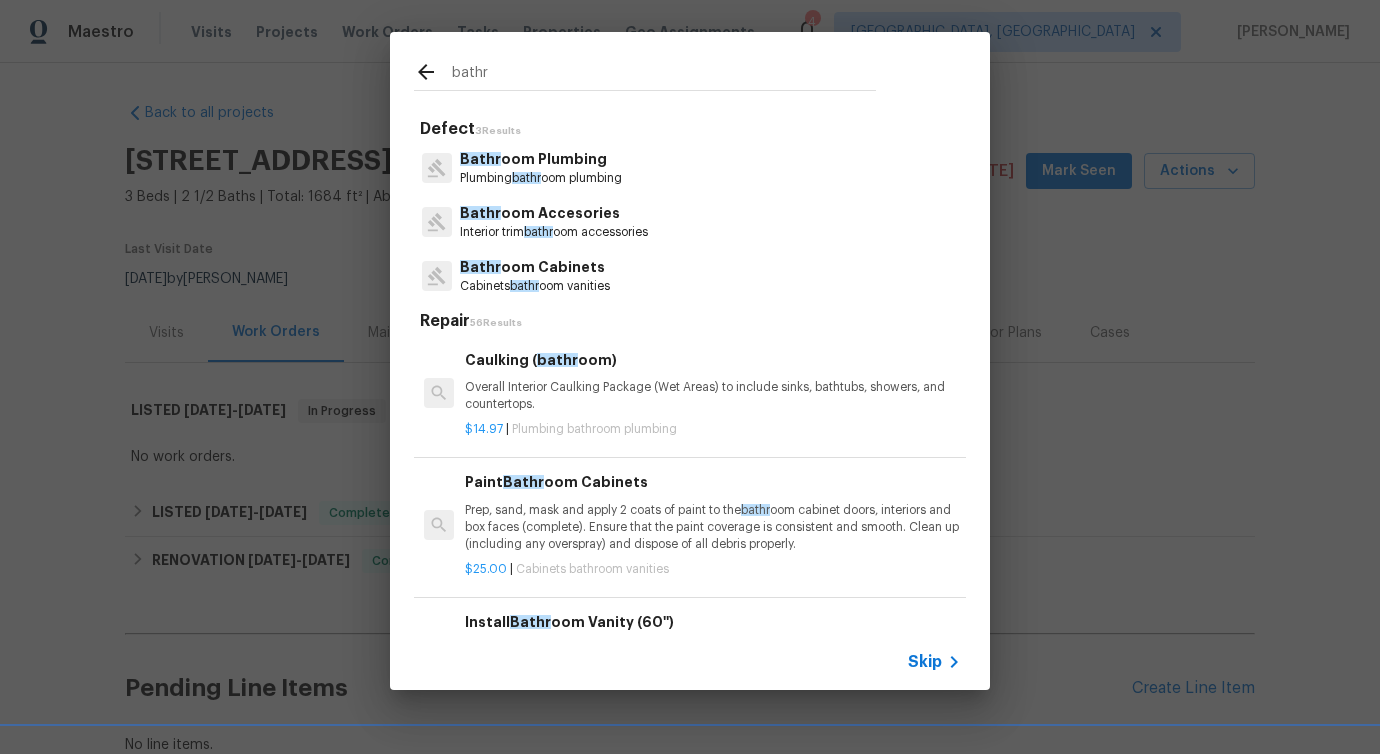 click on "Bathr oom Accesories" at bounding box center (554, 213) 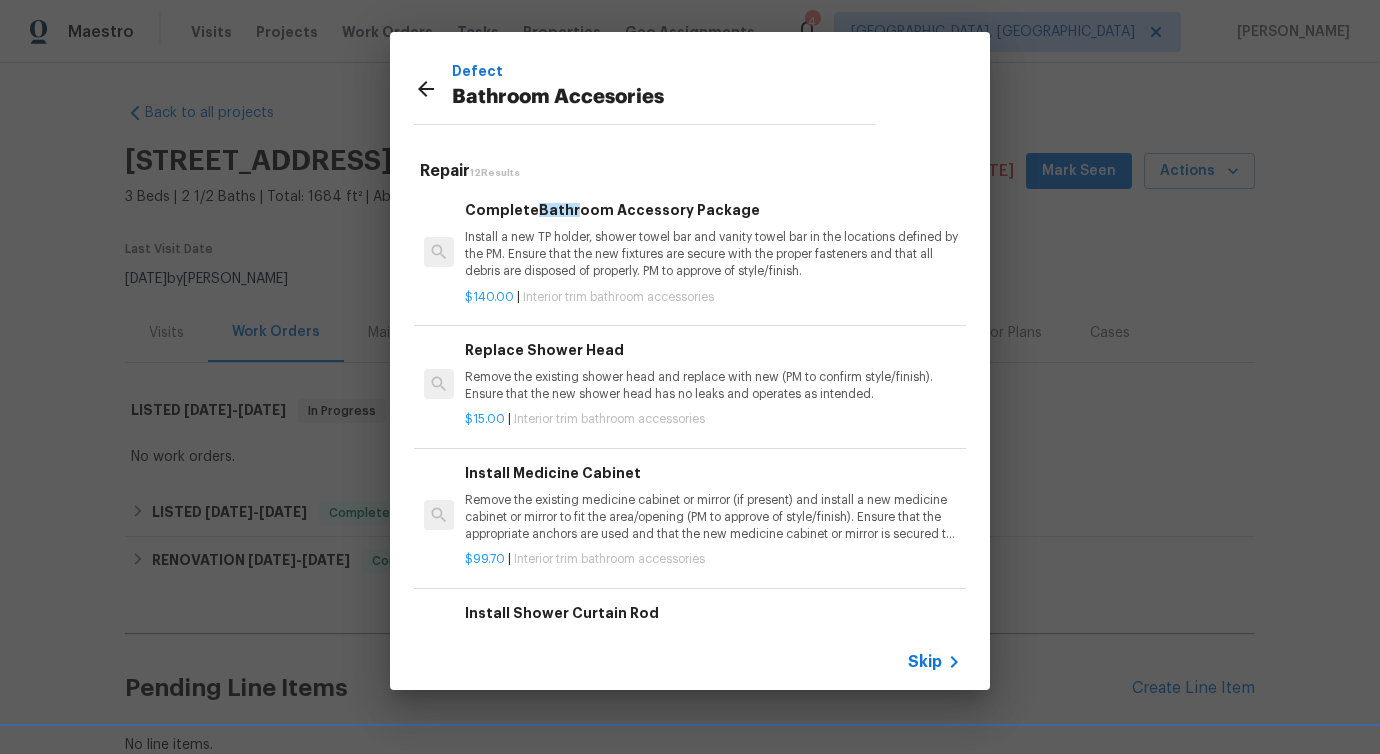 click on "Install a new TP holder, shower towel bar and vanity towel bar in the locations defined by the PM. Ensure that the new fixtures are secure with the proper fasteners and that all debris are disposed of properly. PM to approve of style/finish." at bounding box center (713, 254) 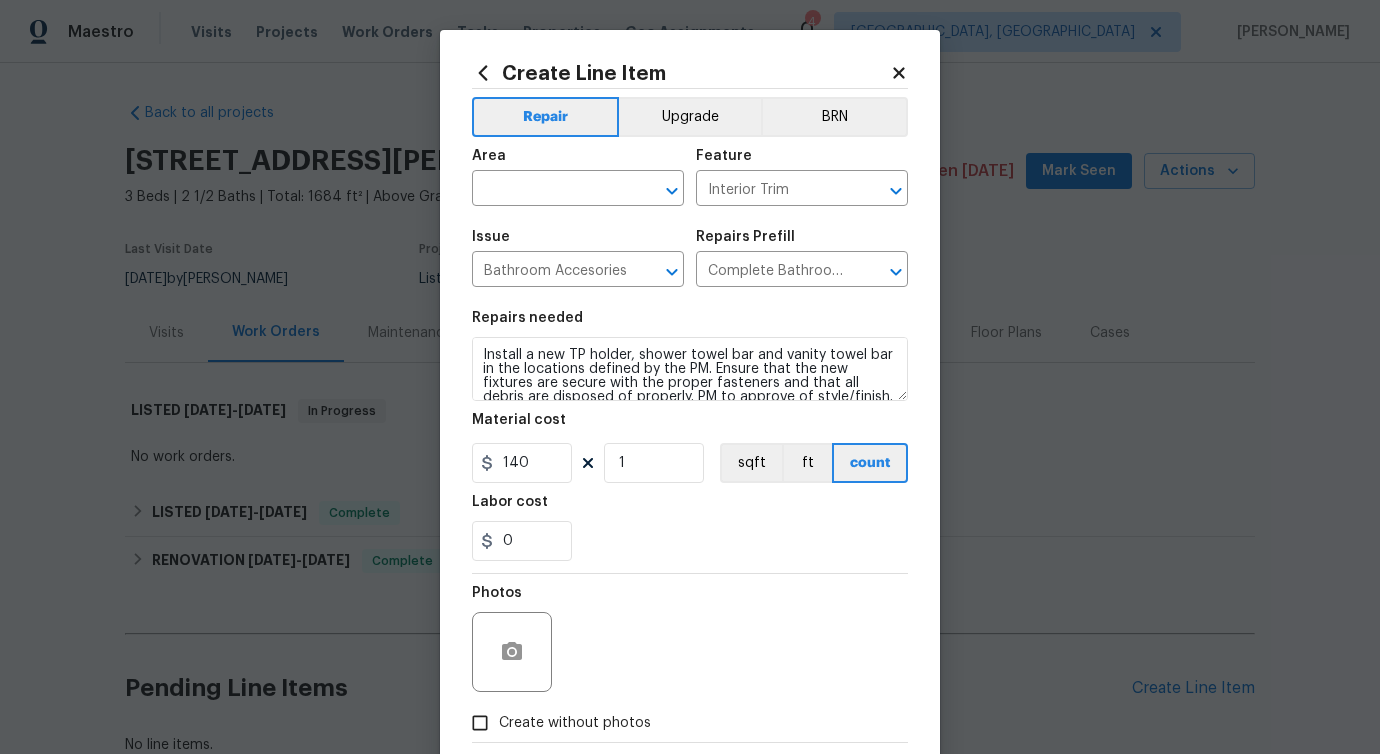 click on "Area" at bounding box center [578, 162] 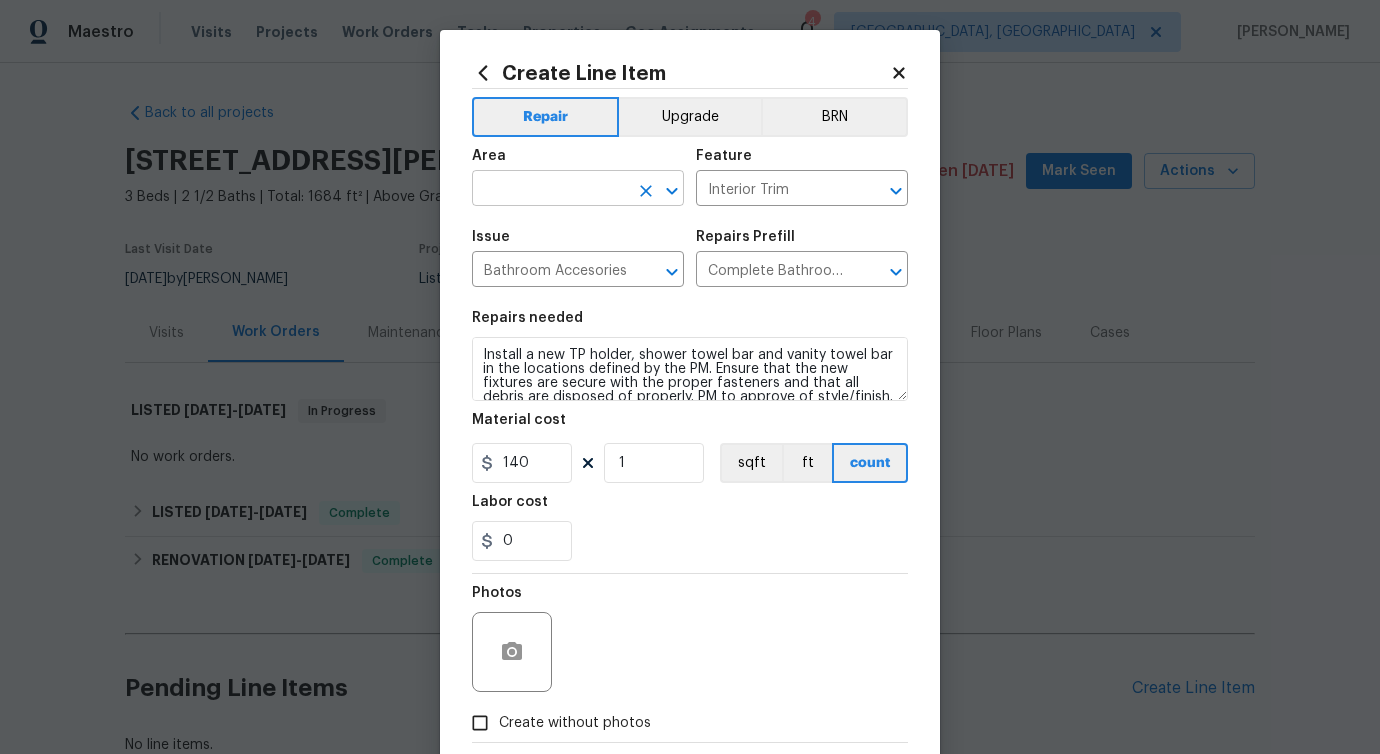click at bounding box center (550, 190) 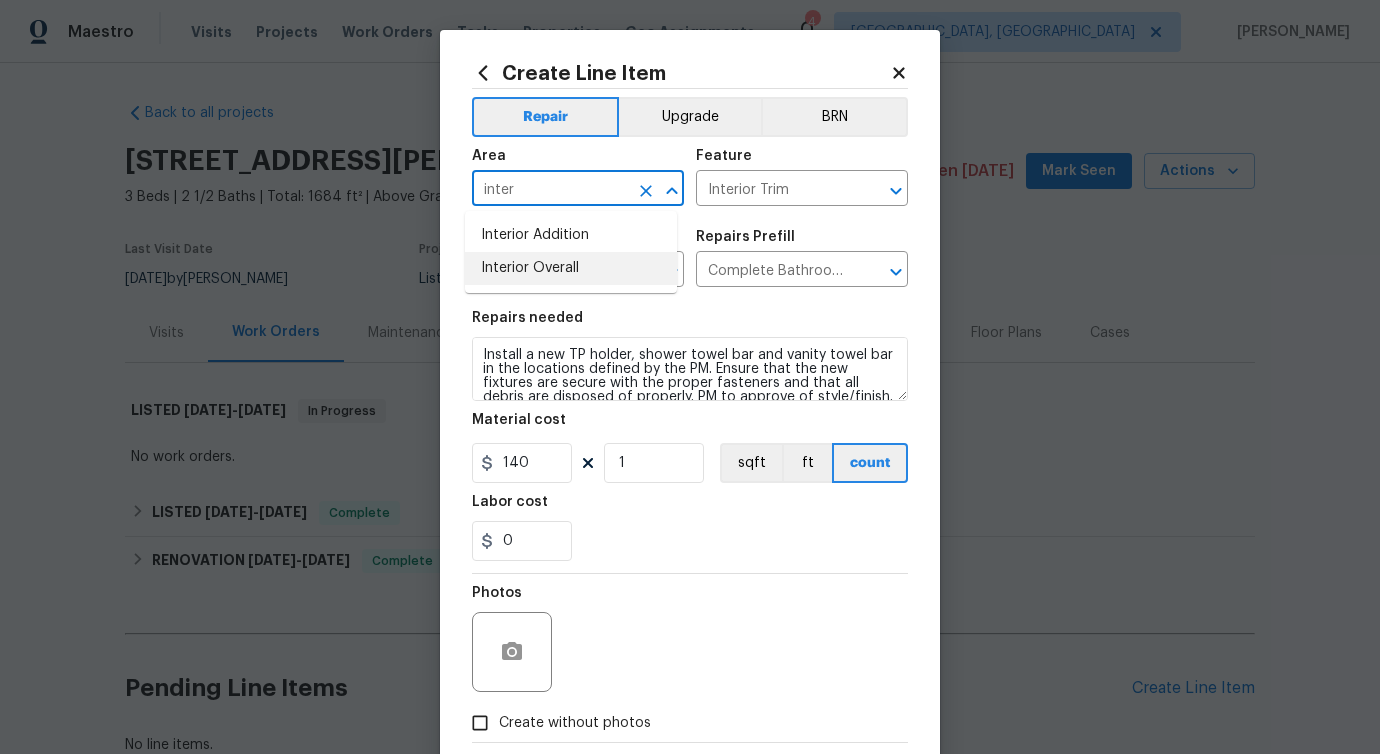 click on "Interior Overall" at bounding box center [571, 268] 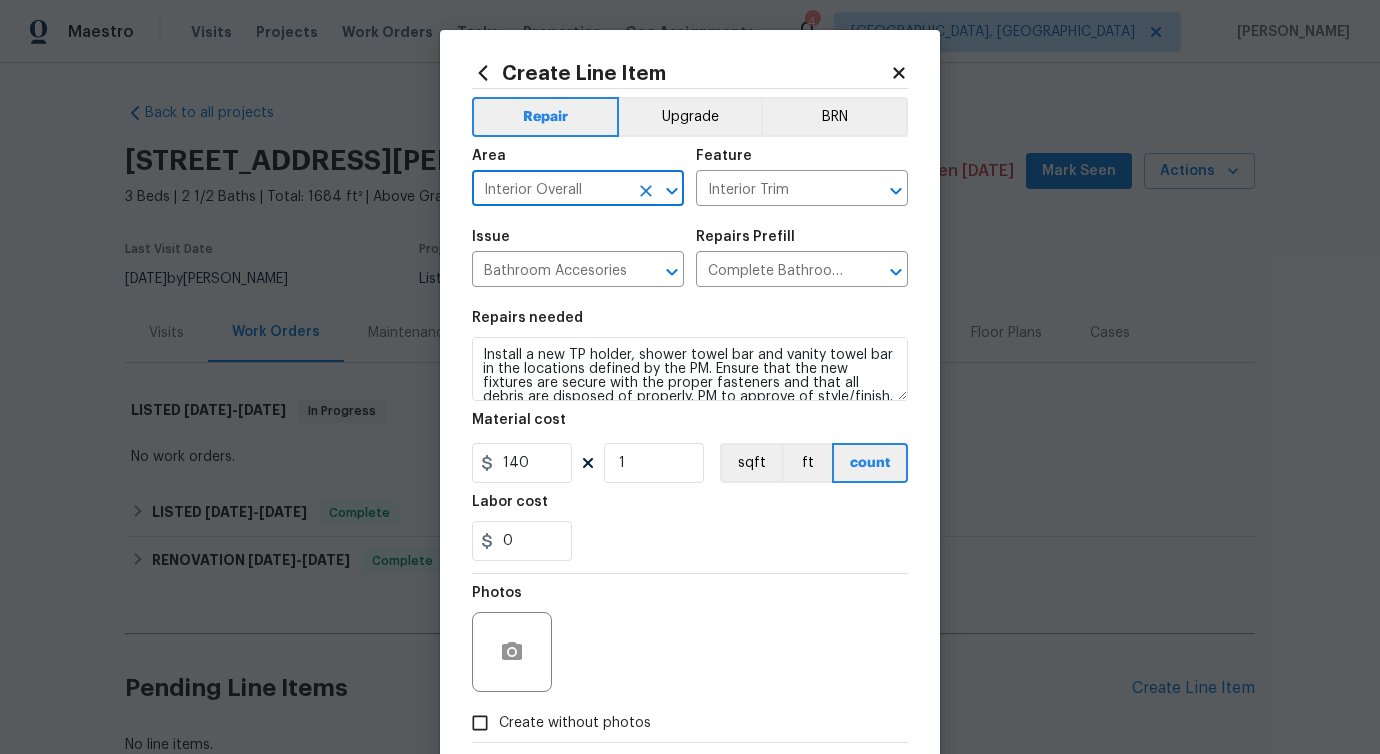 type on "Interior Overall" 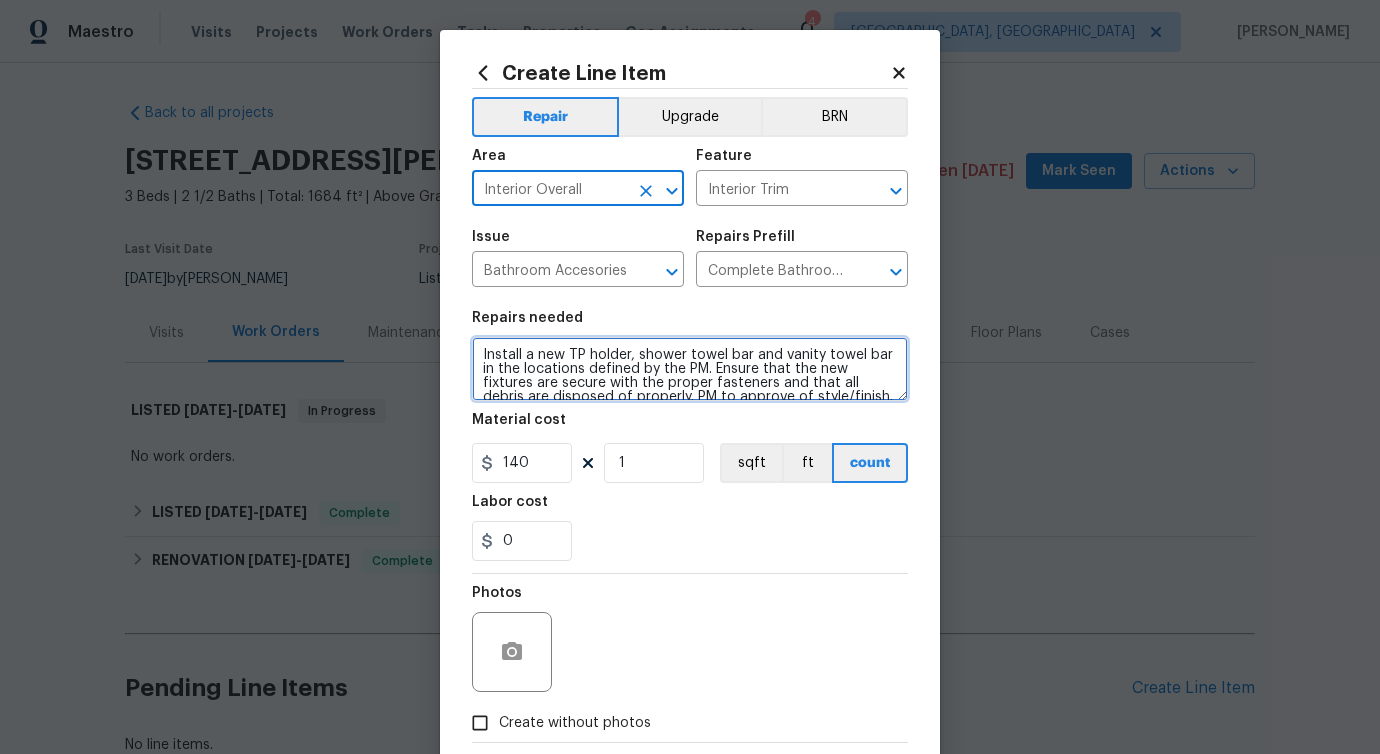 click on "Install a new TP holder, shower towel bar and vanity towel bar in the locations defined by the PM. Ensure that the new fixtures are secure with the proper fasteners and that all debris are disposed of properly. PM to approve of style/finish." at bounding box center (690, 369) 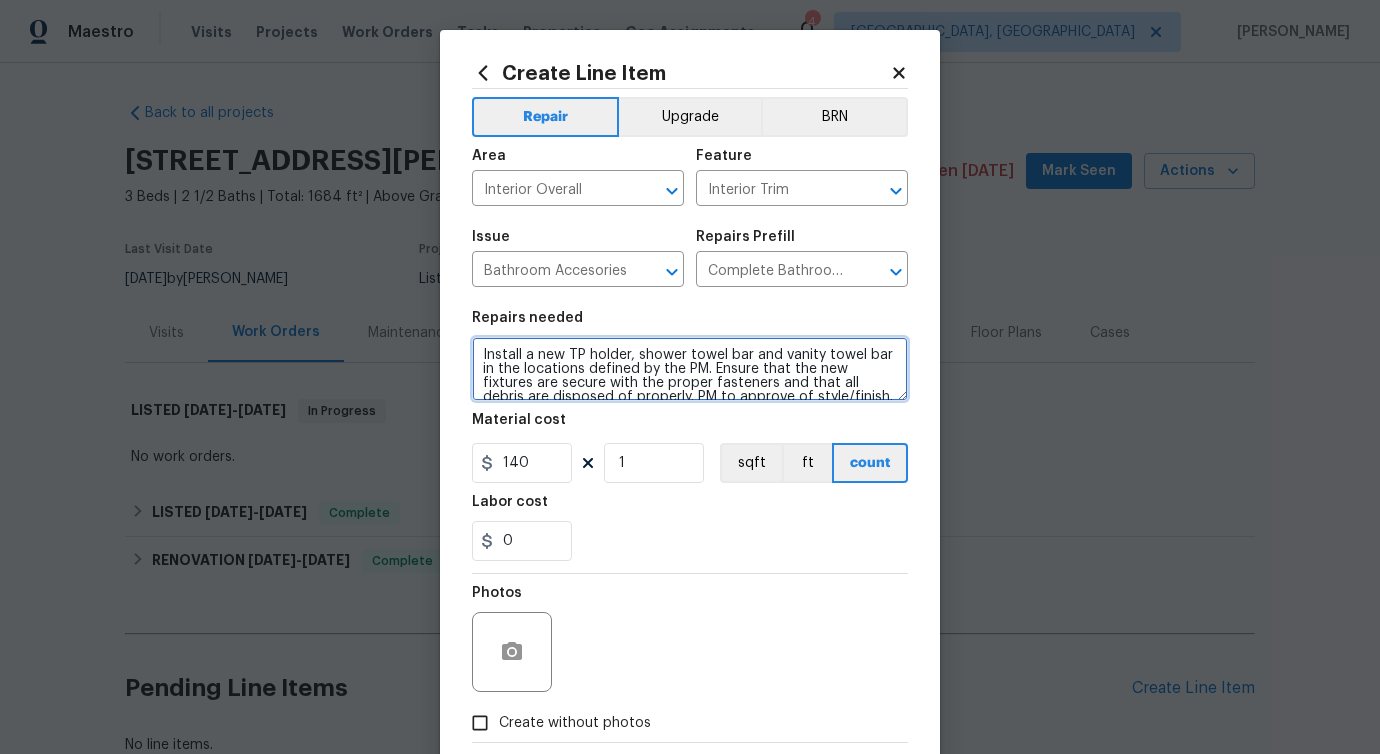 click on "Install a new TP holder, shower towel bar and vanity towel bar in the locations defined by the PM. Ensure that the new fixtures are secure with the proper fasteners and that all debris are disposed of properly. PM to approve of style/finish." at bounding box center (690, 369) 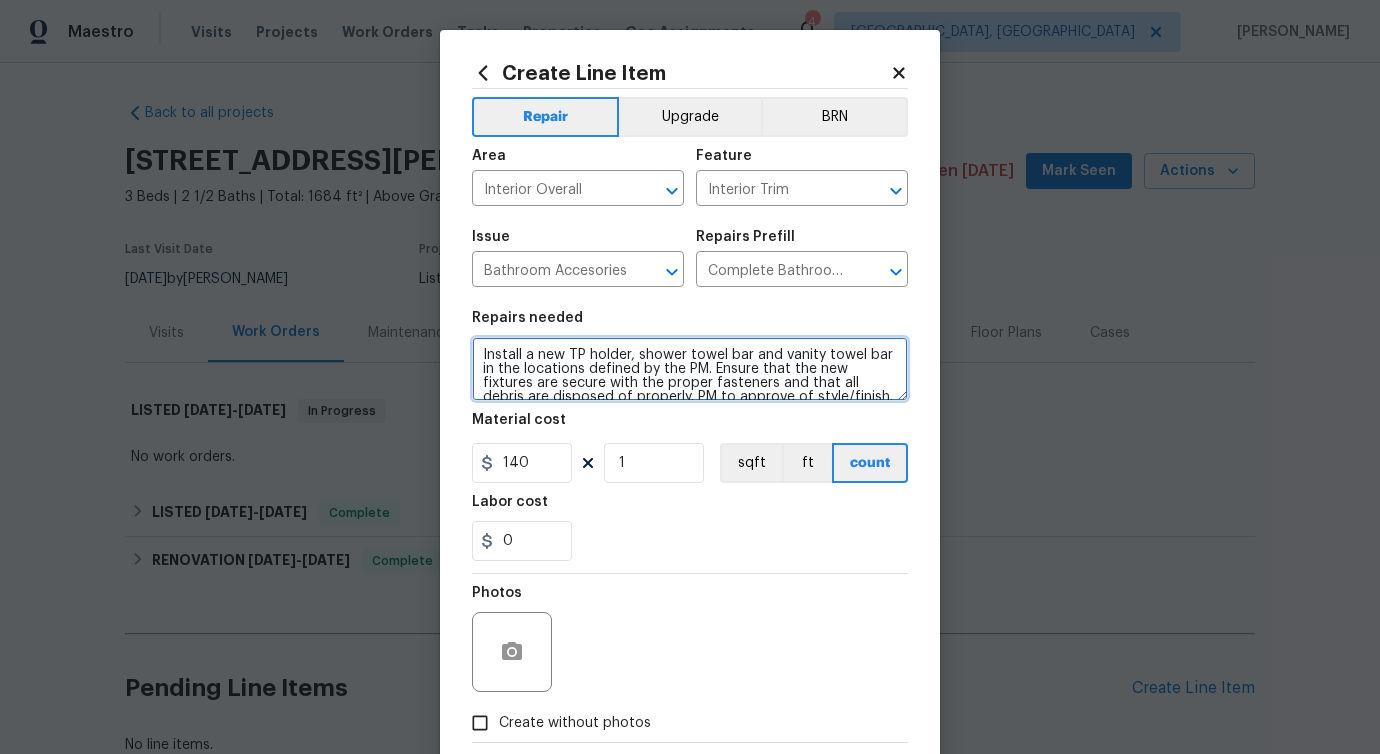 click on "Install a new TP holder, shower towel bar and vanity towel bar in the locations defined by the PM. Ensure that the new fixtures are secure with the proper fasteners and that all debris are disposed of properly. PM to approve of style/finish." at bounding box center (690, 369) 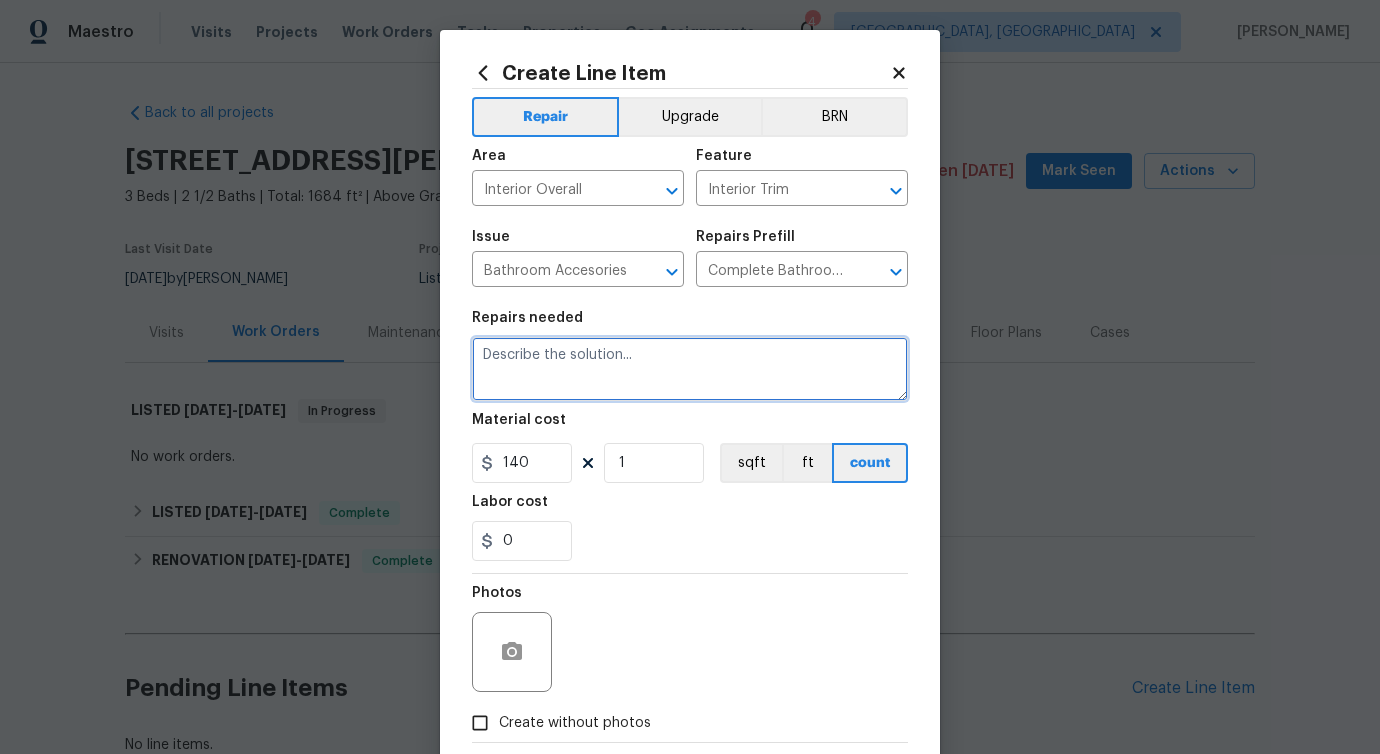 paste on "Please inspect and provide estimate for the following repairs. 1. Pedestal sink in half bathroom is cracked. 2. Toilet in upstairs guest bathroom runs constantly. 3. Tub in upstairs guest bathroom is clogged. 3. Flooring in both upstairs guest bedrooms is peeling in several spots." 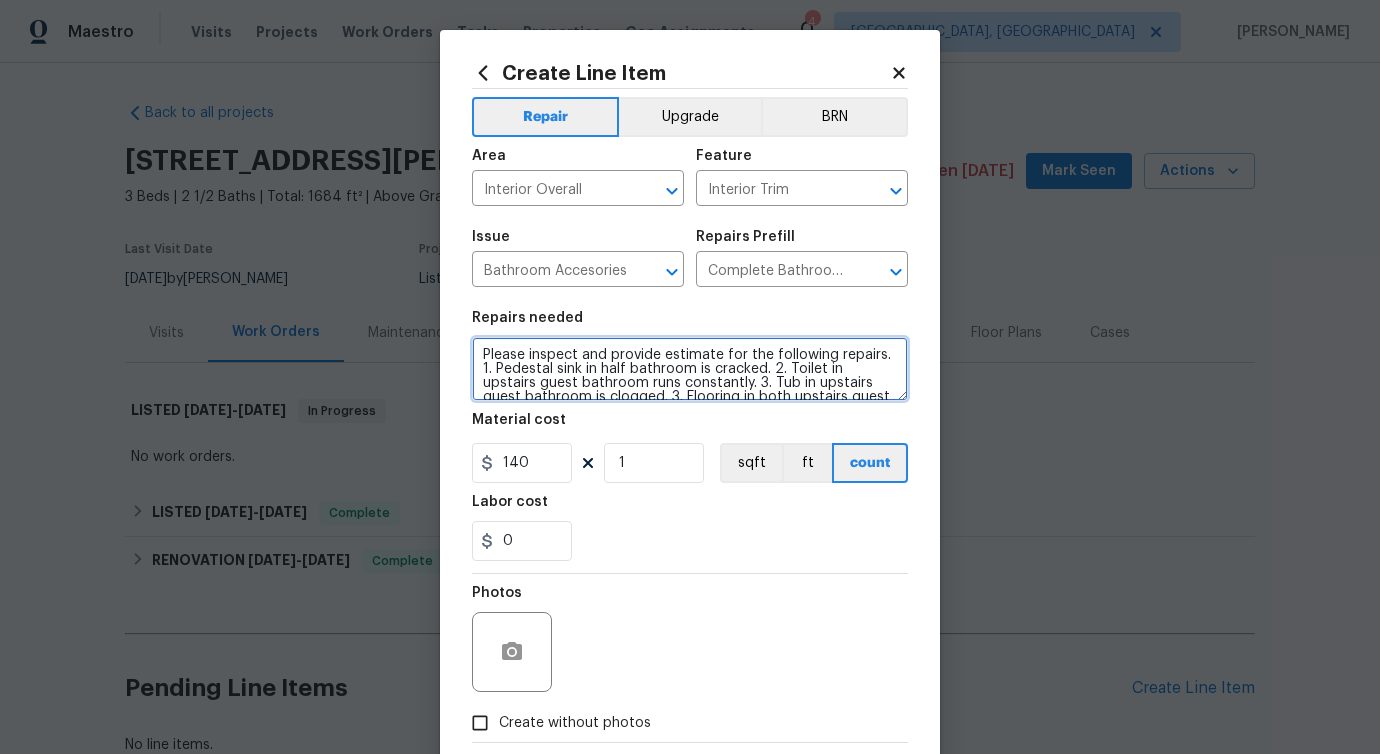 scroll, scrollTop: 18, scrollLeft: 0, axis: vertical 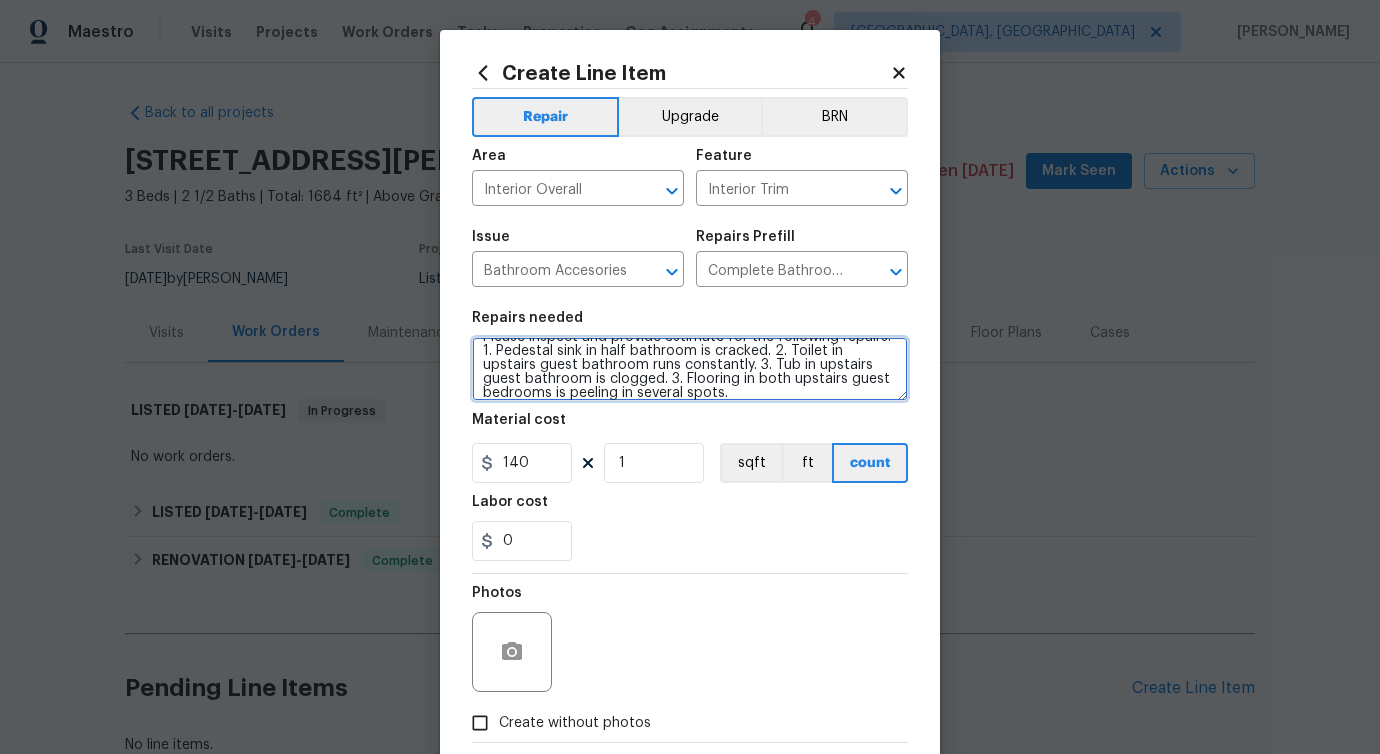 type on "Please inspect and provide estimate for the following repairs. 1. Pedestal sink in half bathroom is cracked. 2. Toilet in upstairs guest bathroom runs constantly. 3. Tub in upstairs guest bathroom is clogged. 3. Flooring in both upstairs guest bedrooms is peeling in several spots." 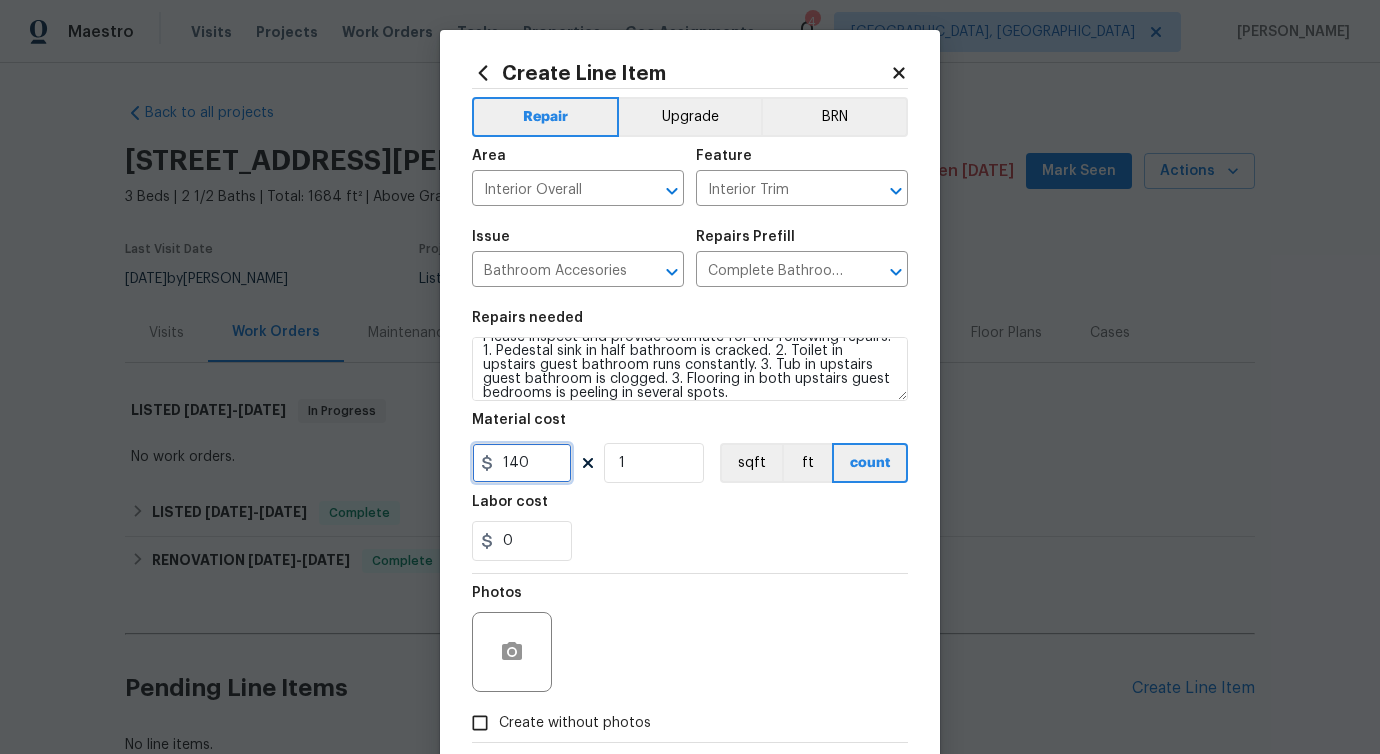 click on "140" at bounding box center [522, 463] 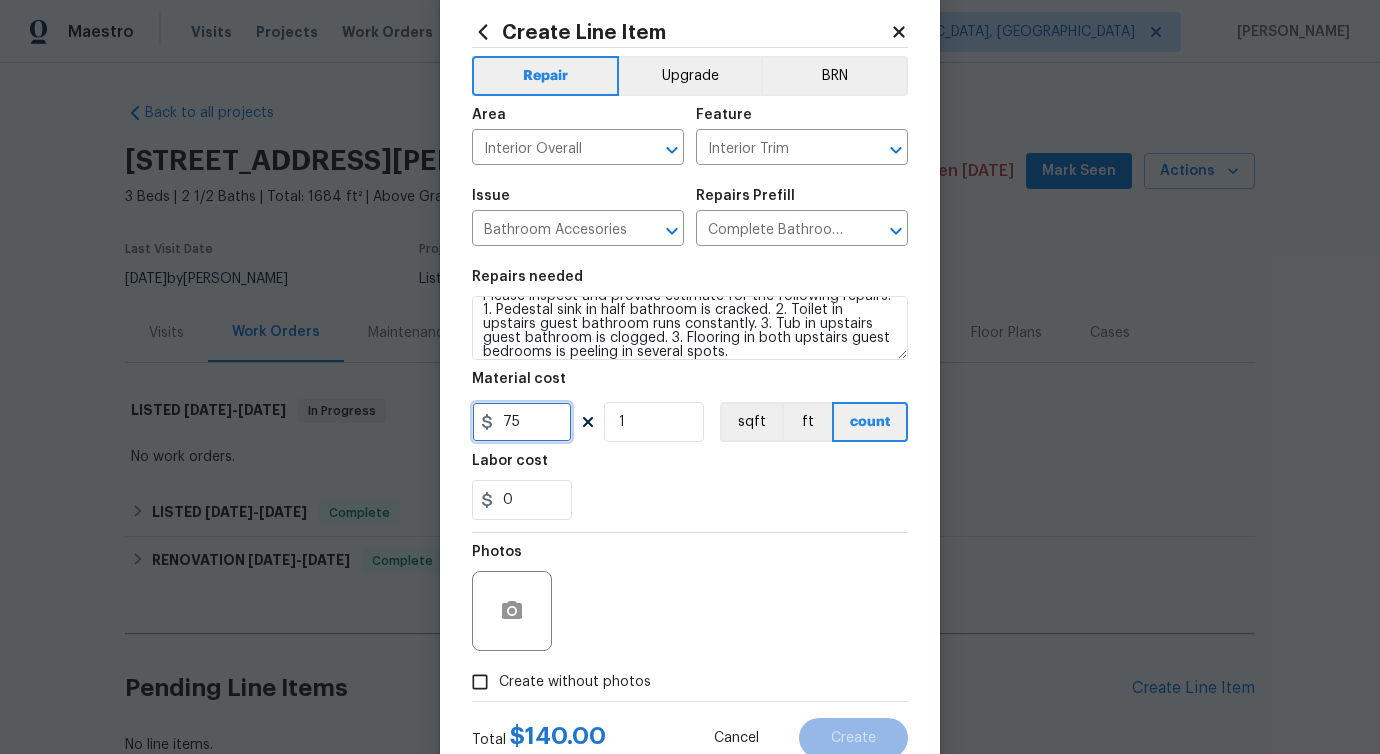 scroll, scrollTop: 108, scrollLeft: 0, axis: vertical 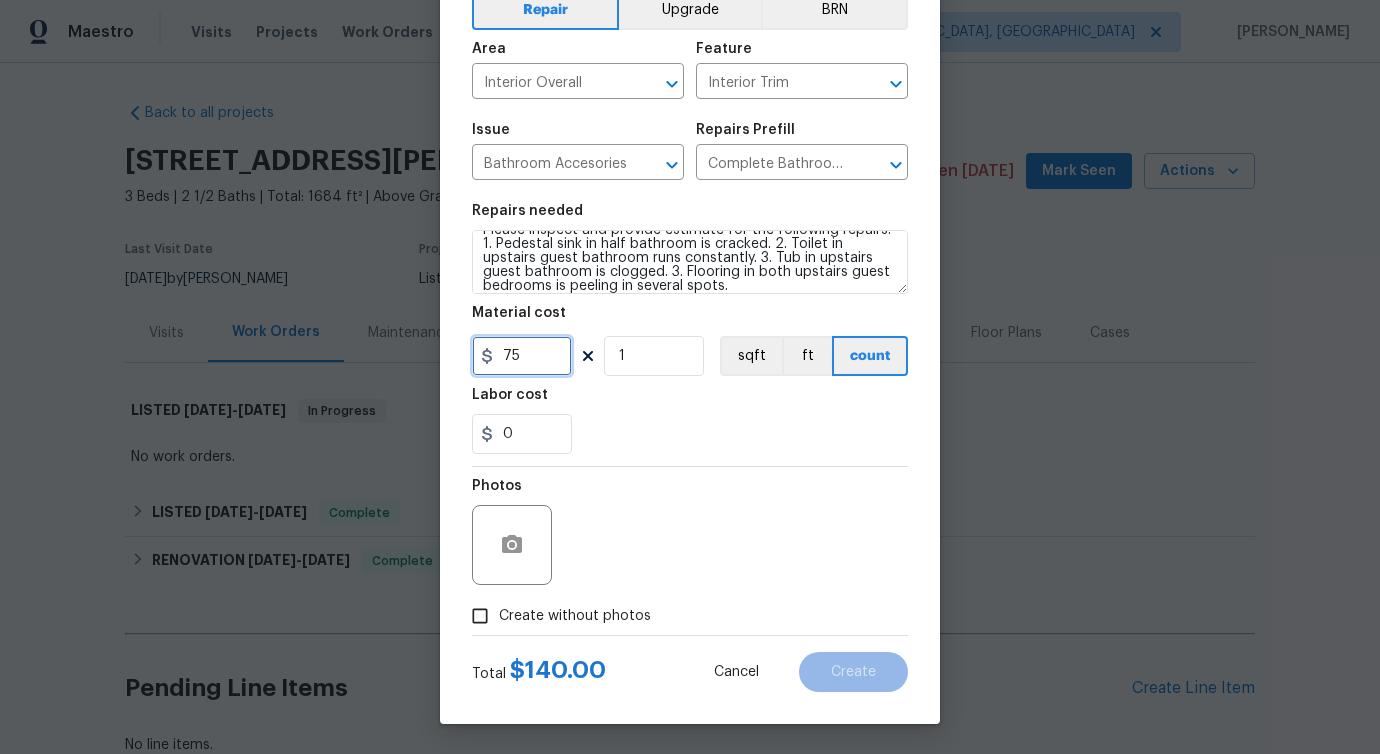 type on "75" 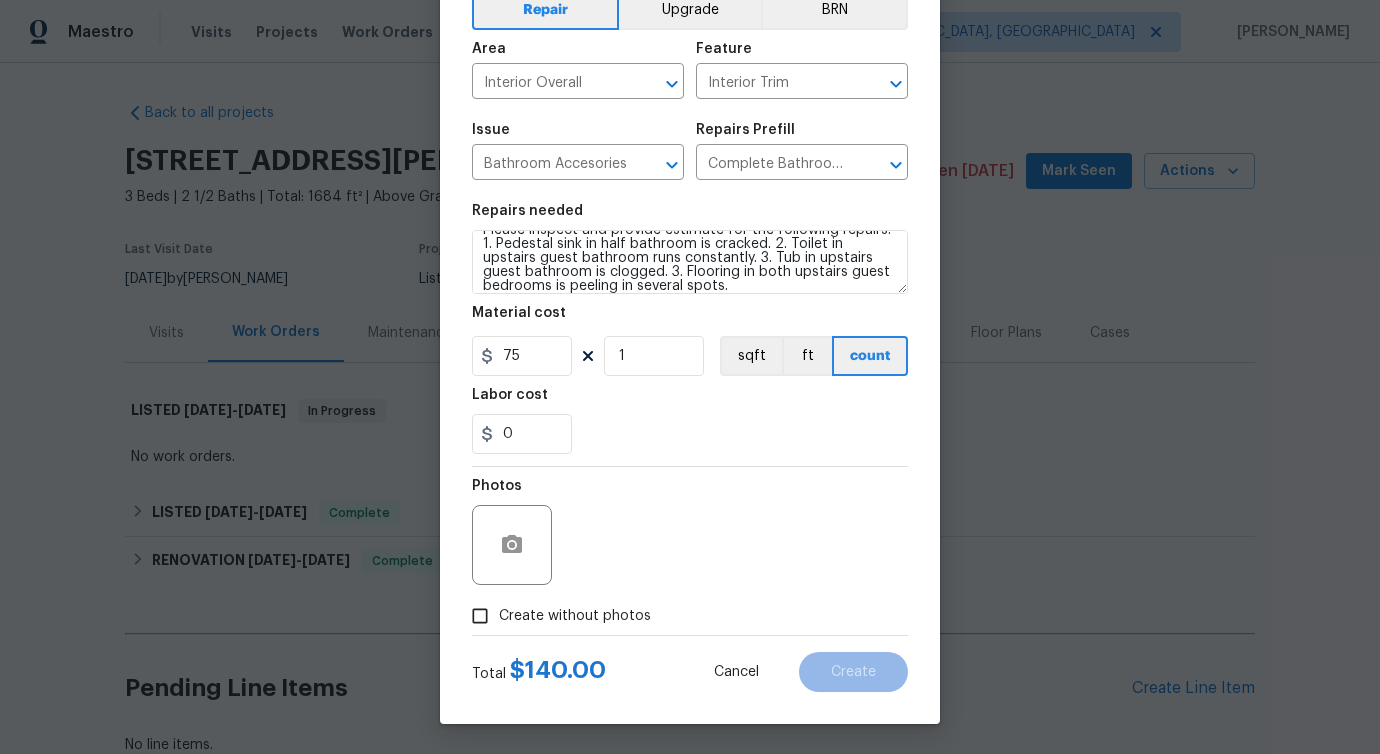 click on "Create without photos" at bounding box center (575, 616) 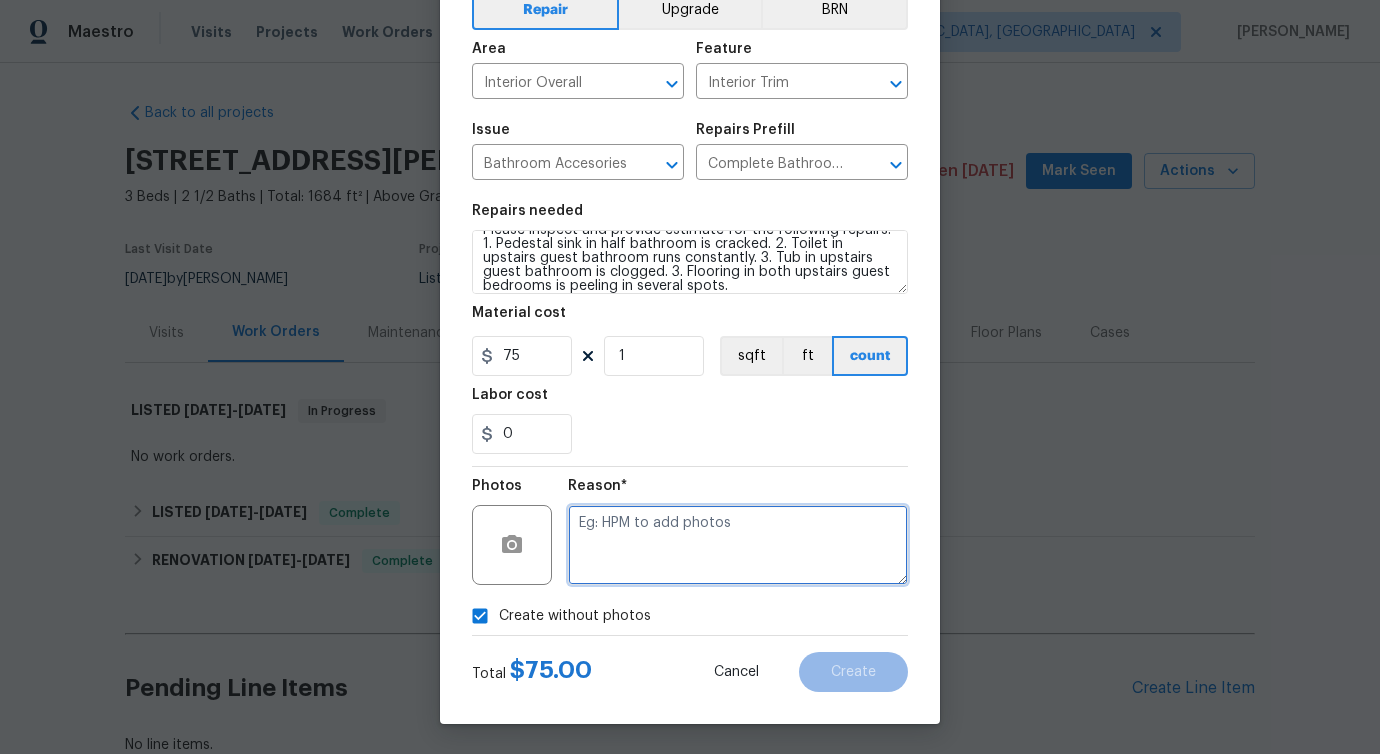 click at bounding box center [738, 545] 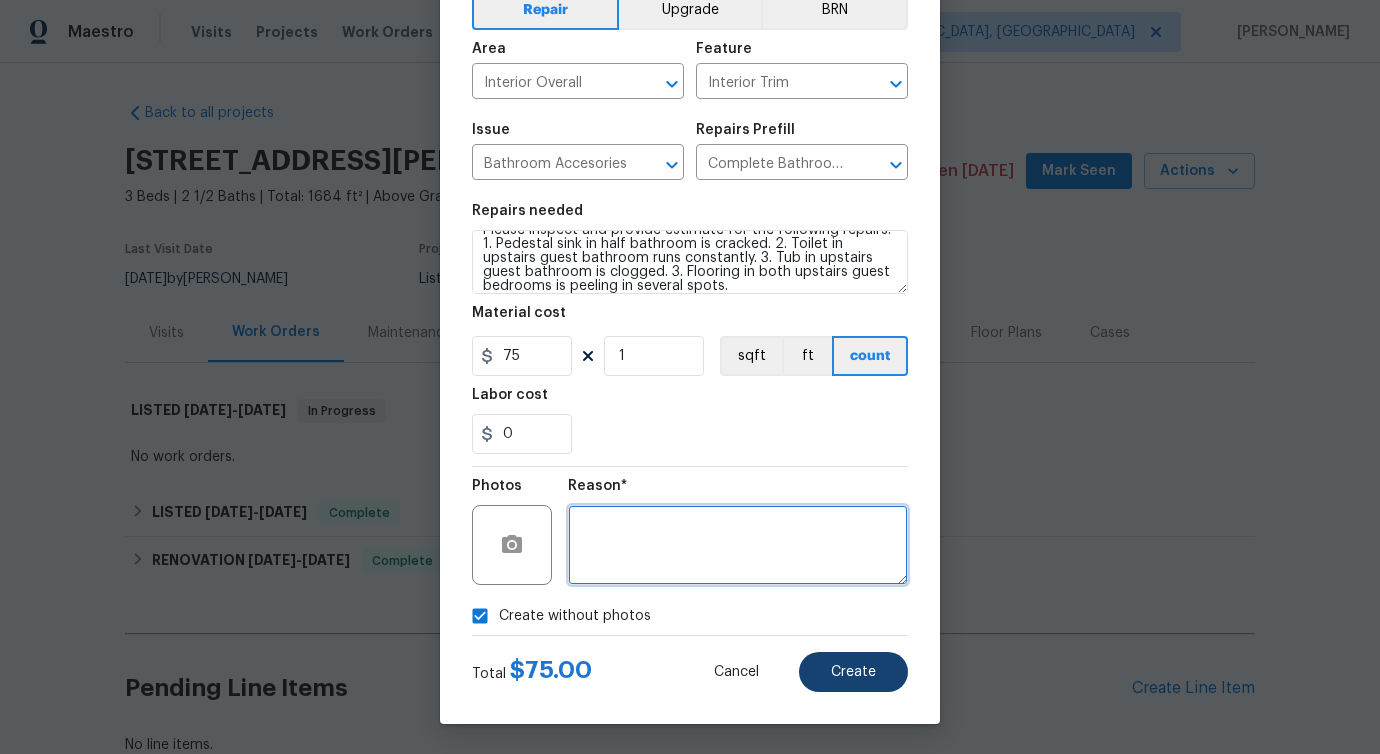 type 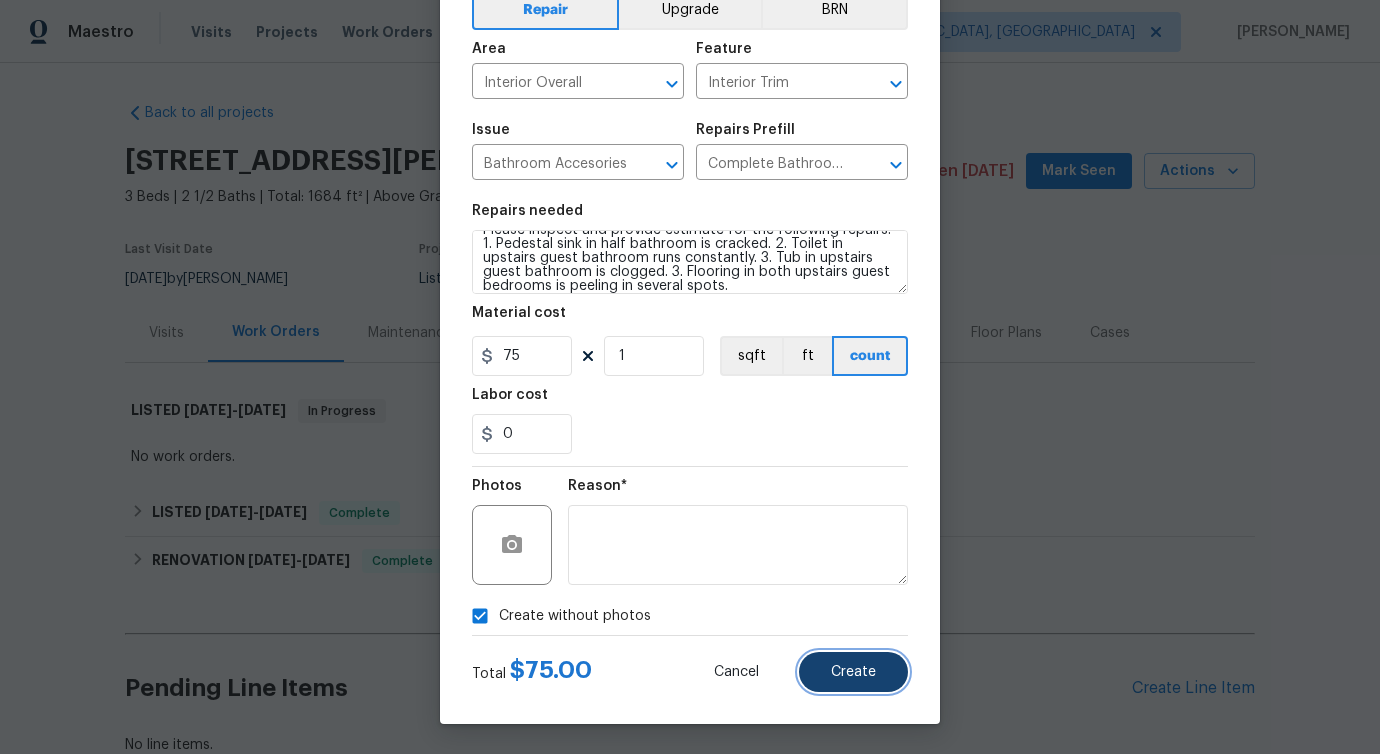 click on "Create" at bounding box center [853, 672] 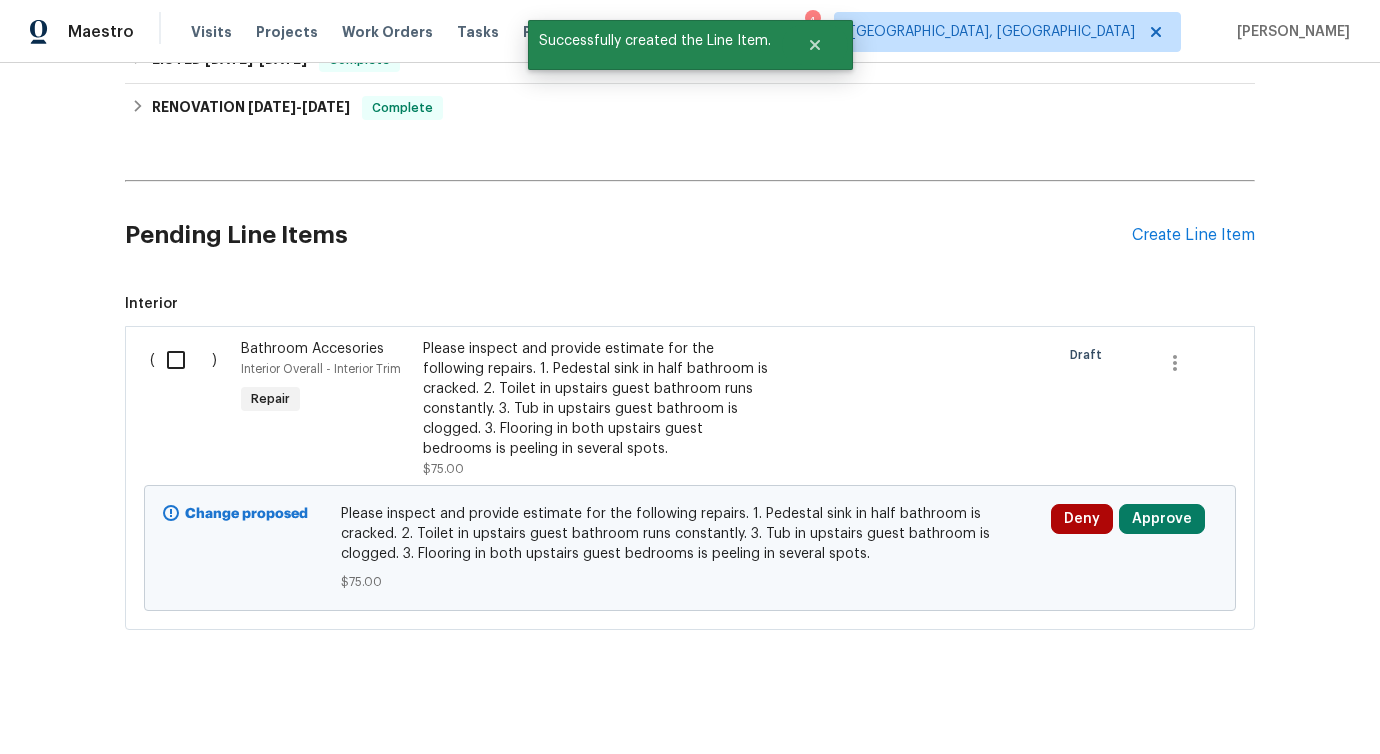 scroll, scrollTop: 480, scrollLeft: 0, axis: vertical 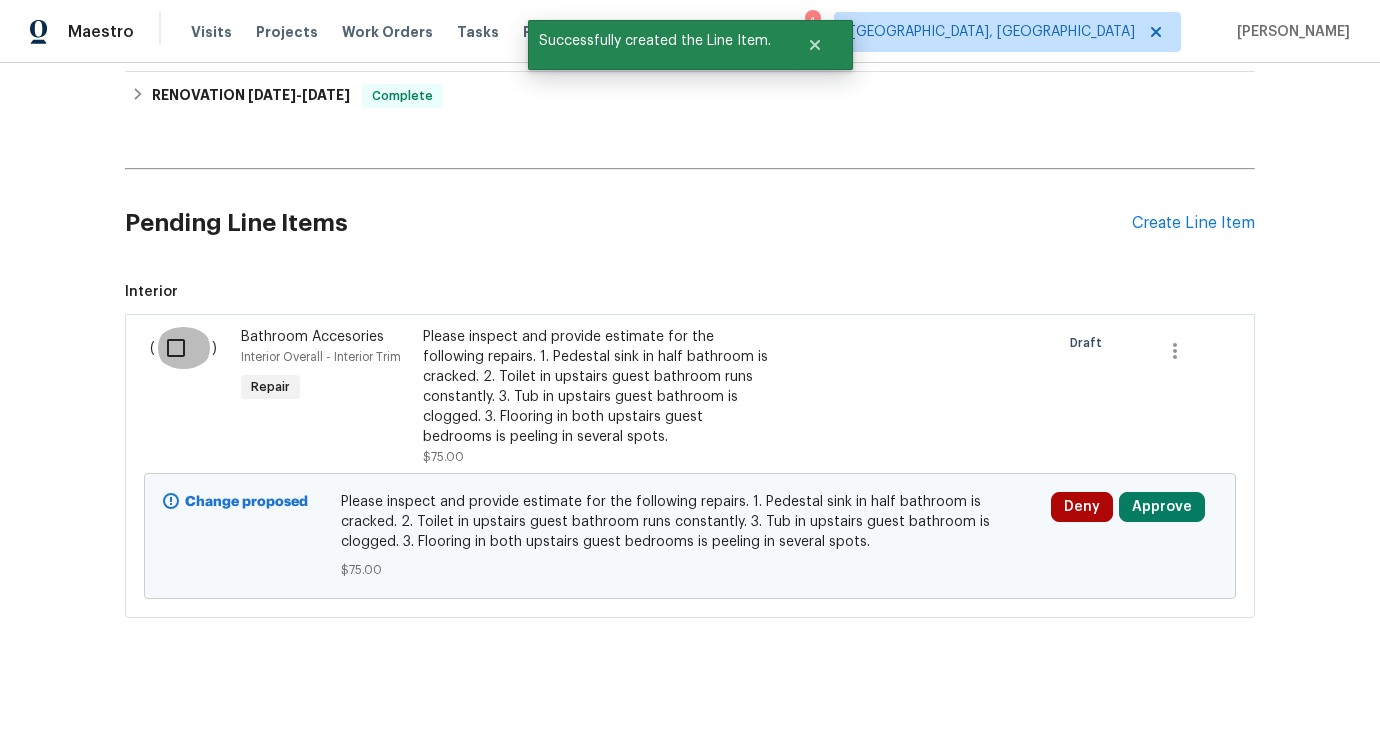 click at bounding box center (183, 348) 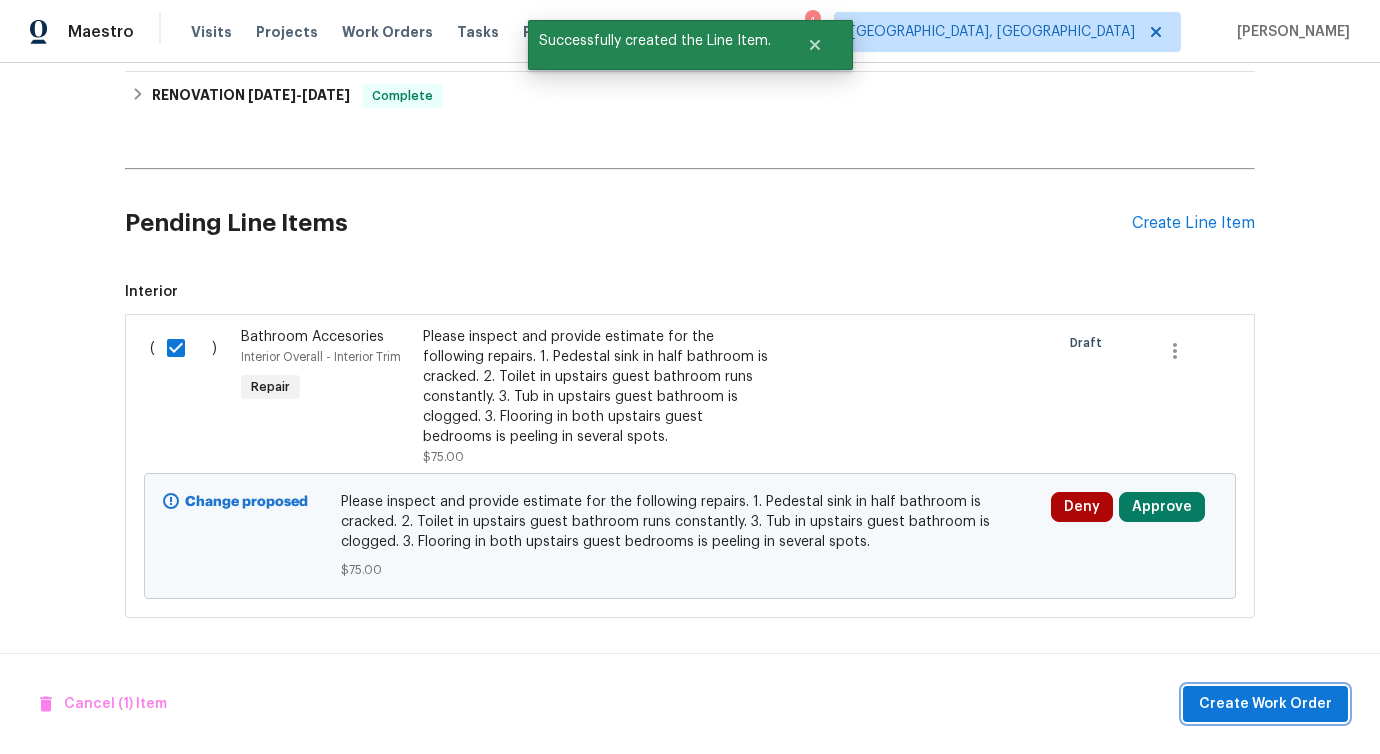 click on "Create Work Order" at bounding box center [1265, 704] 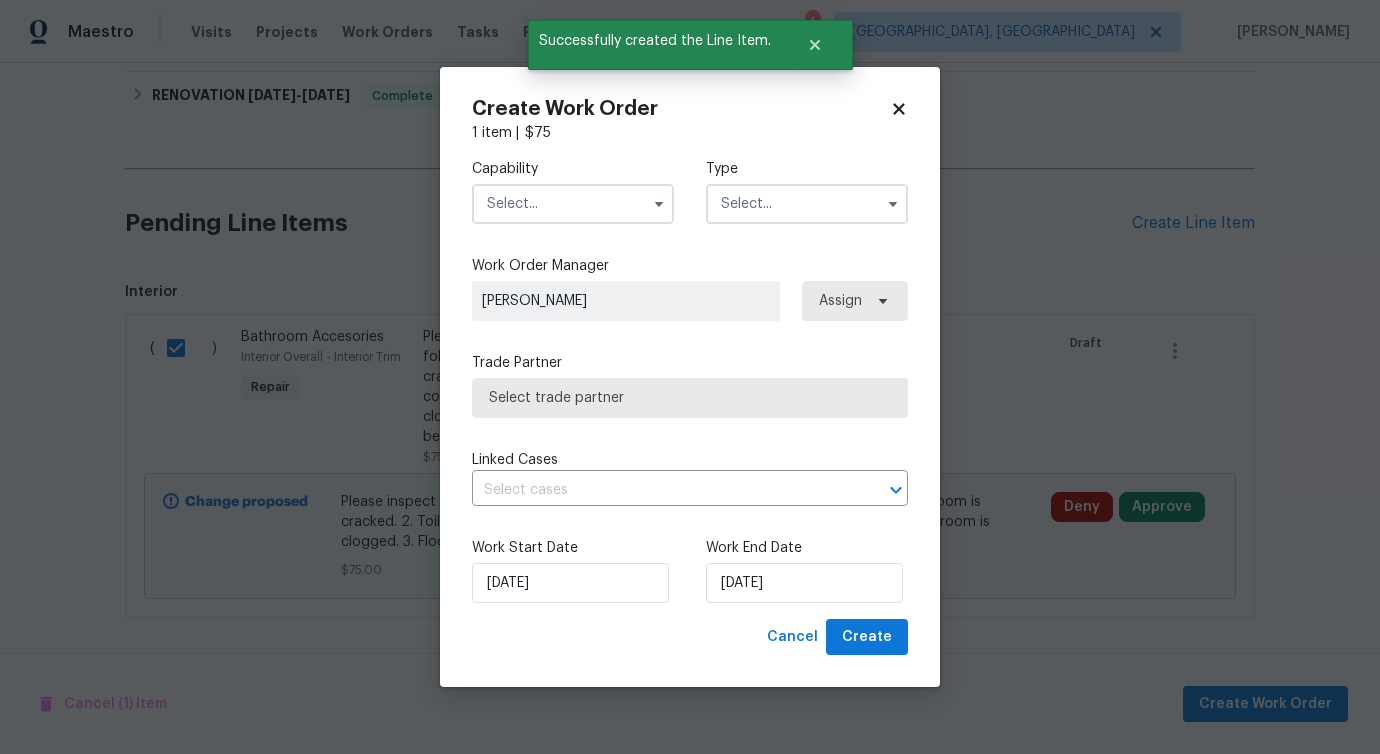click at bounding box center [573, 204] 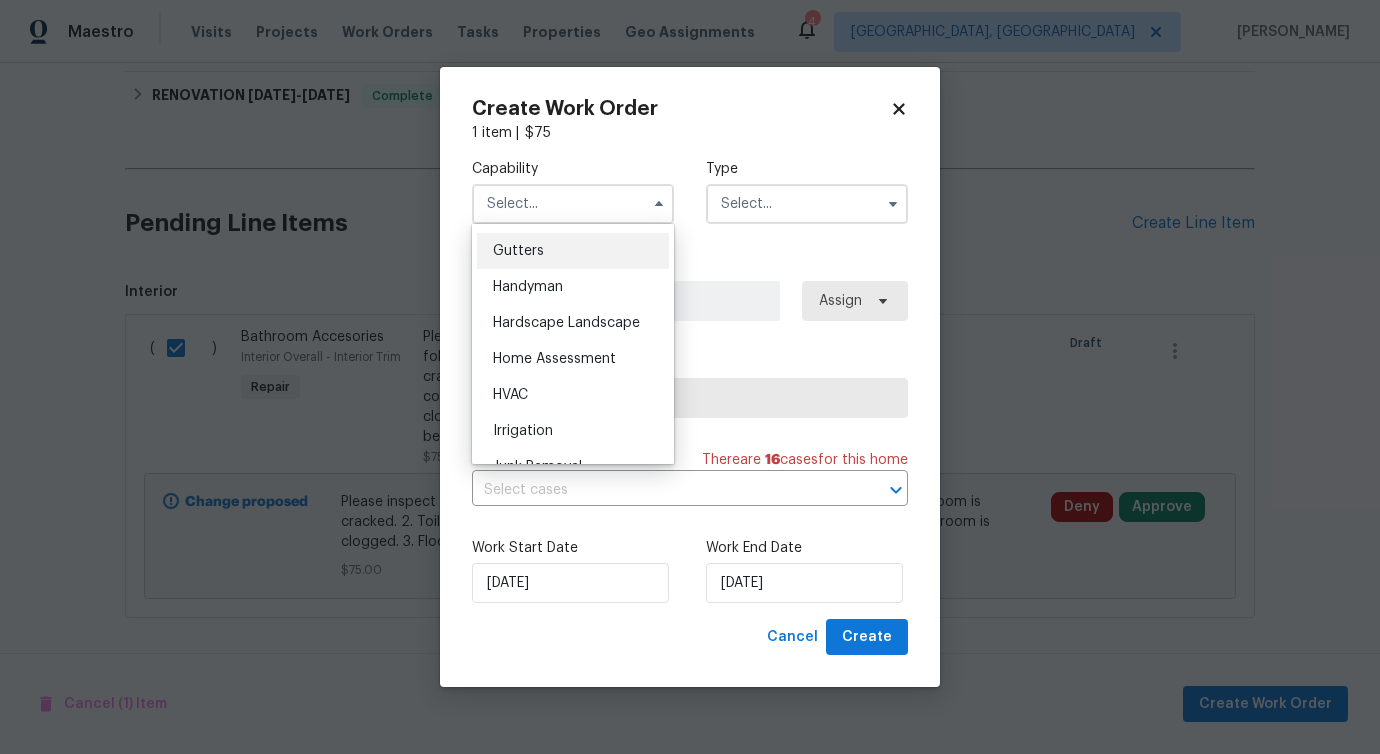 scroll, scrollTop: 1078, scrollLeft: 0, axis: vertical 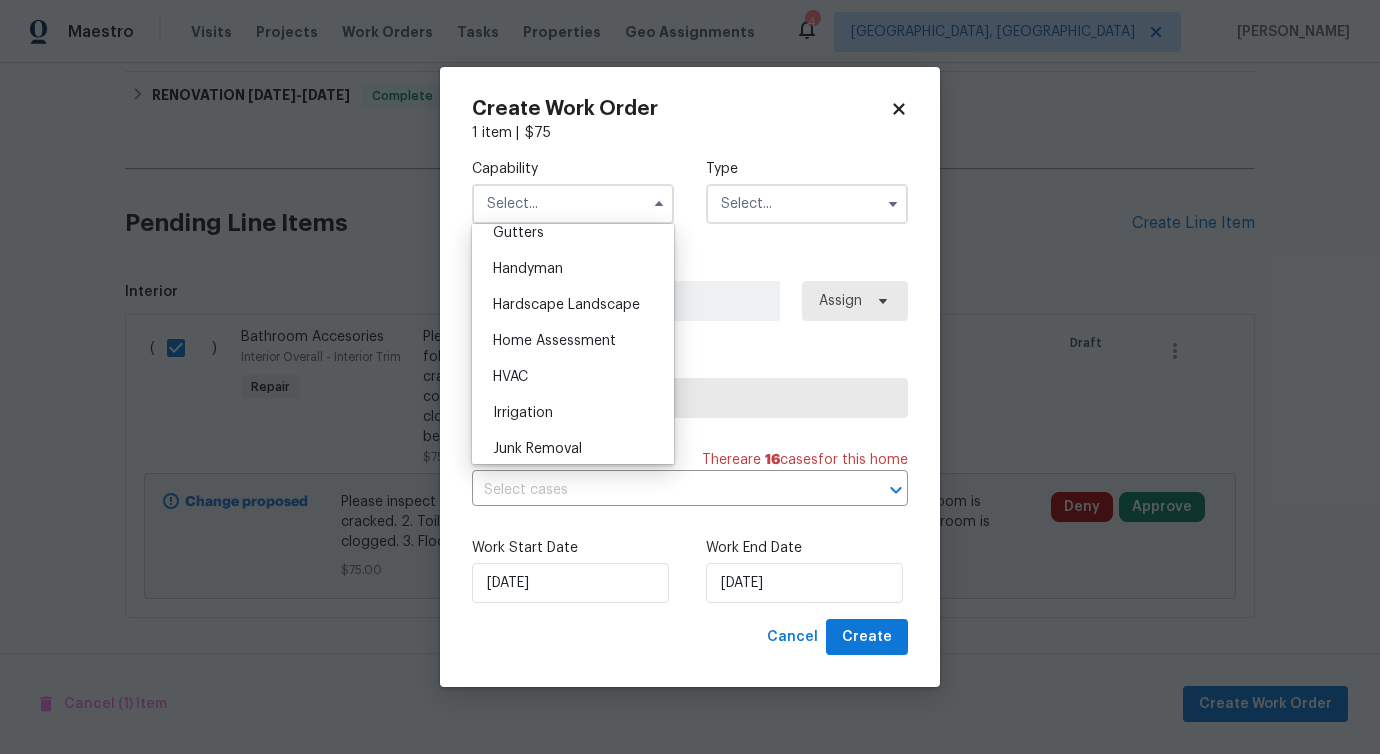 click on "Handyman" at bounding box center [528, 269] 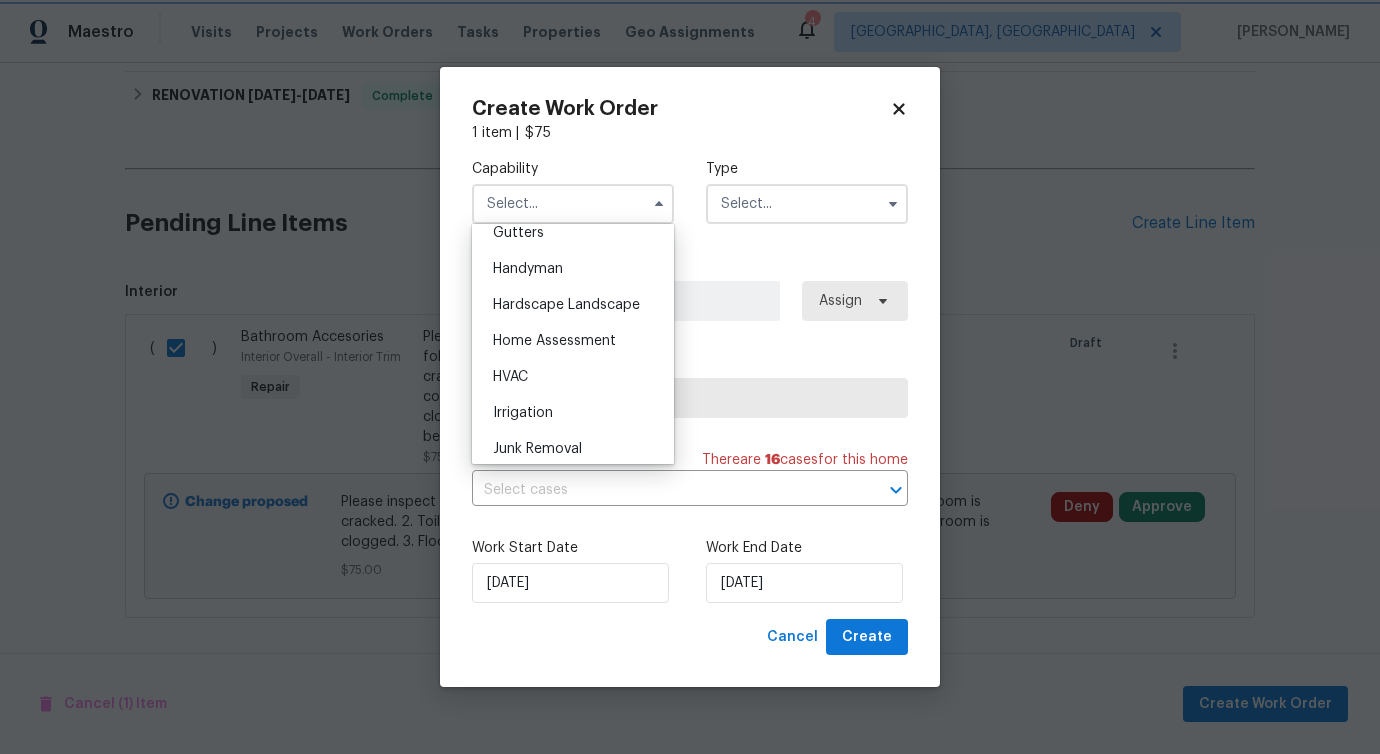 type on "Handyman" 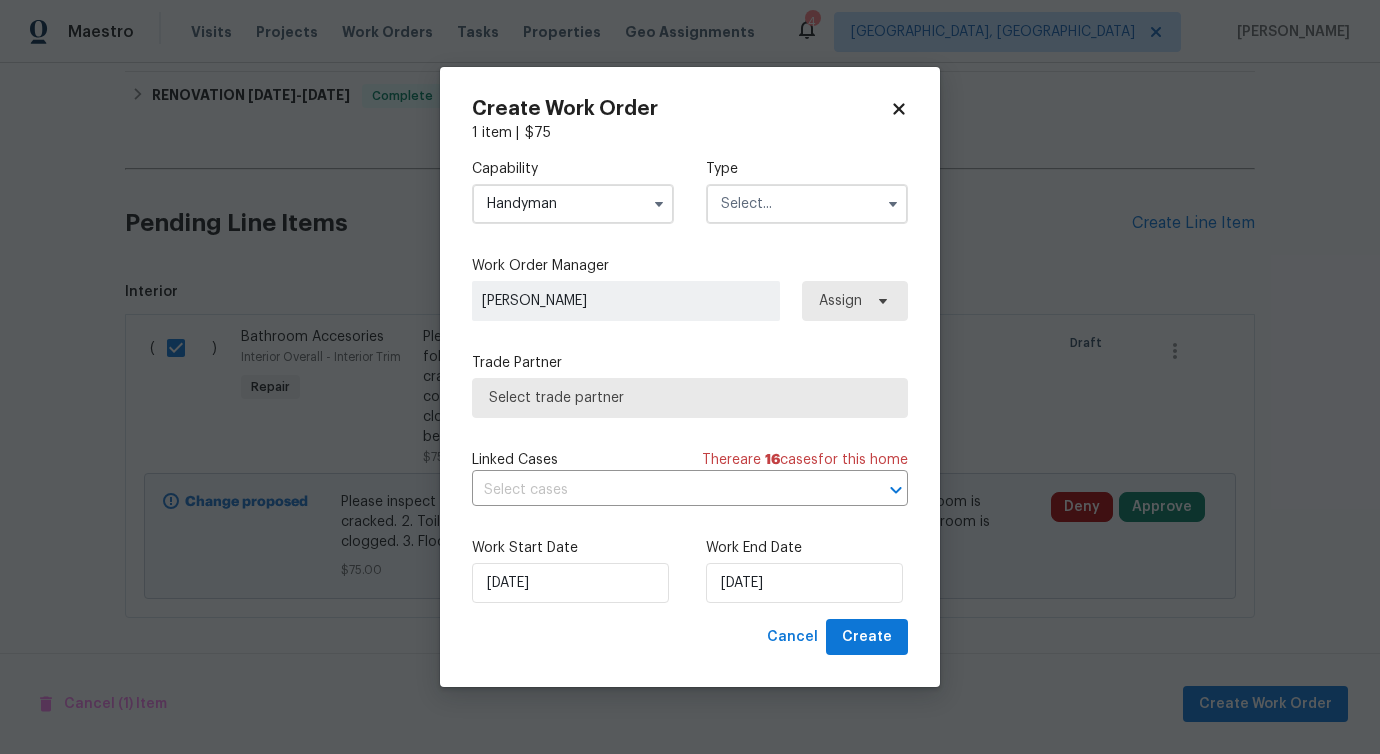 click at bounding box center (807, 204) 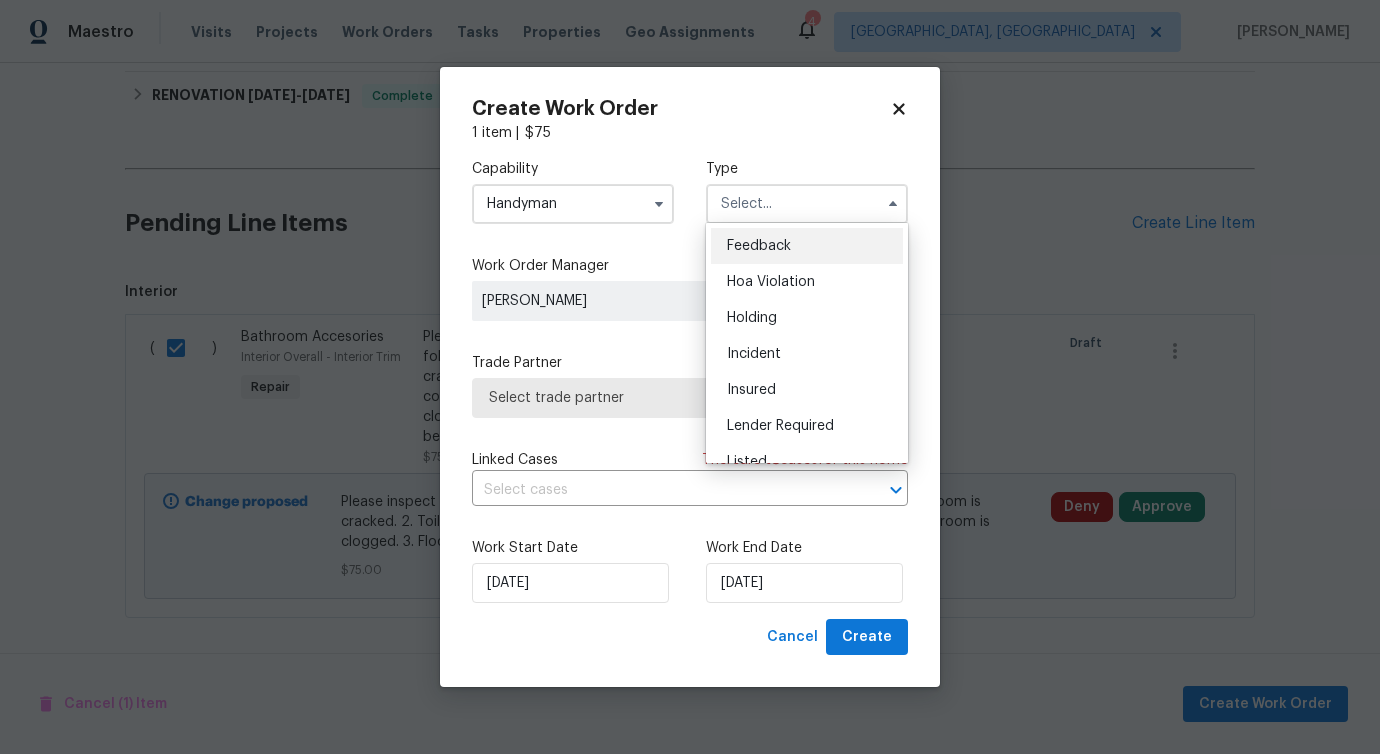 click on "Feedback" at bounding box center [807, 246] 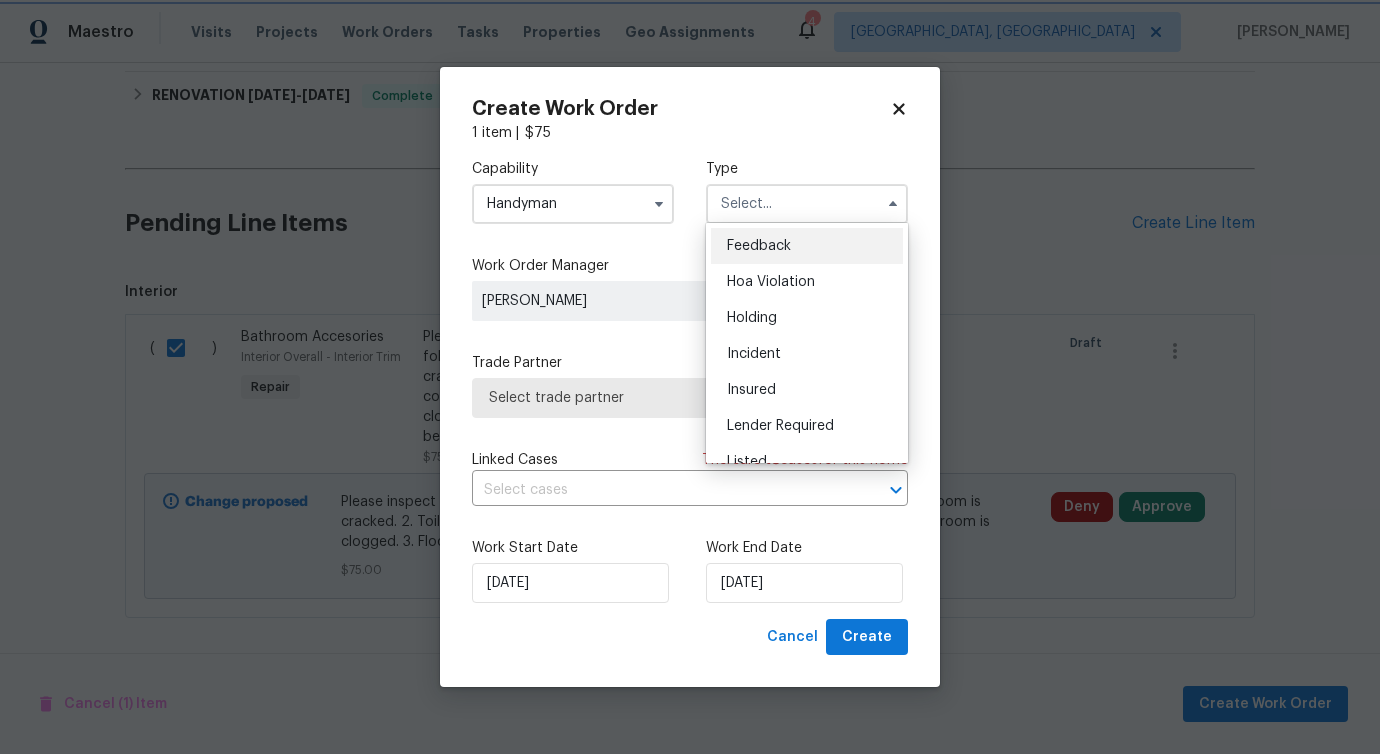 type on "Feedback" 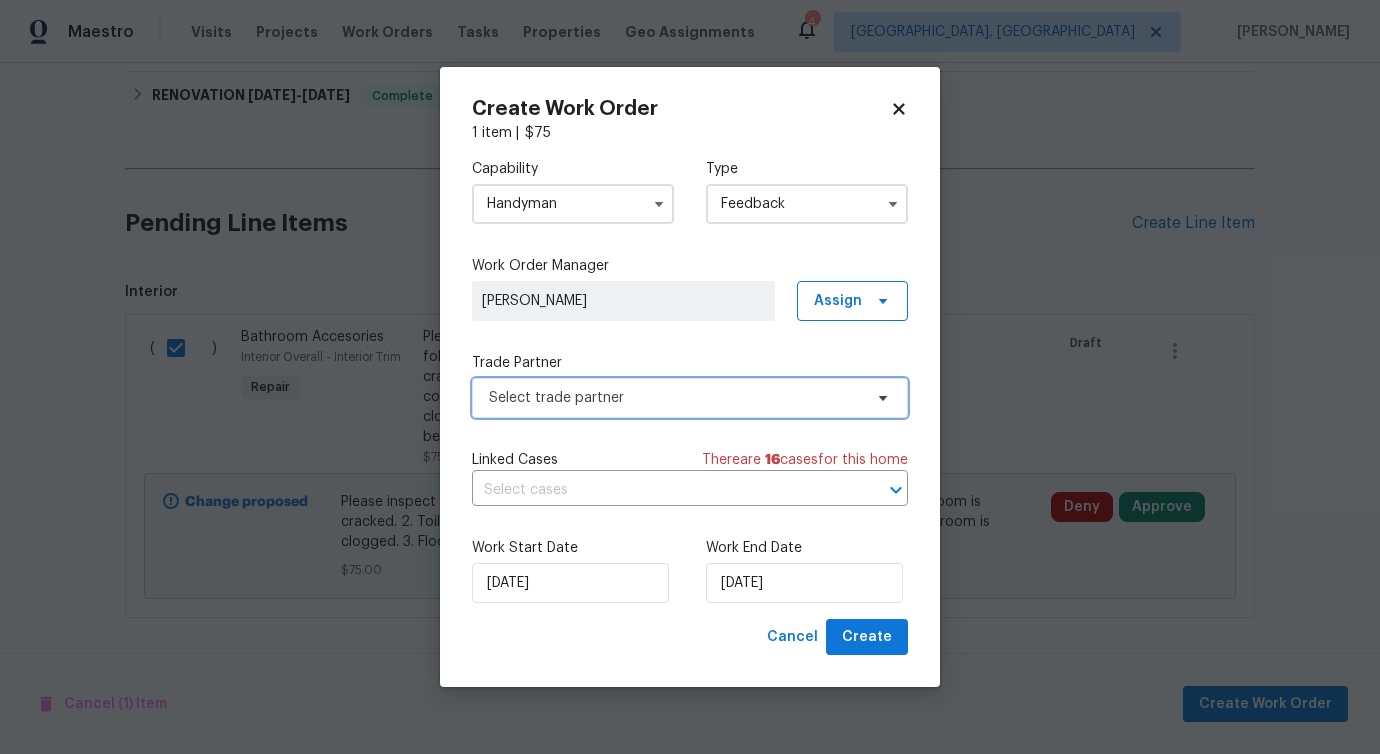 click on "Select trade partner" at bounding box center [675, 398] 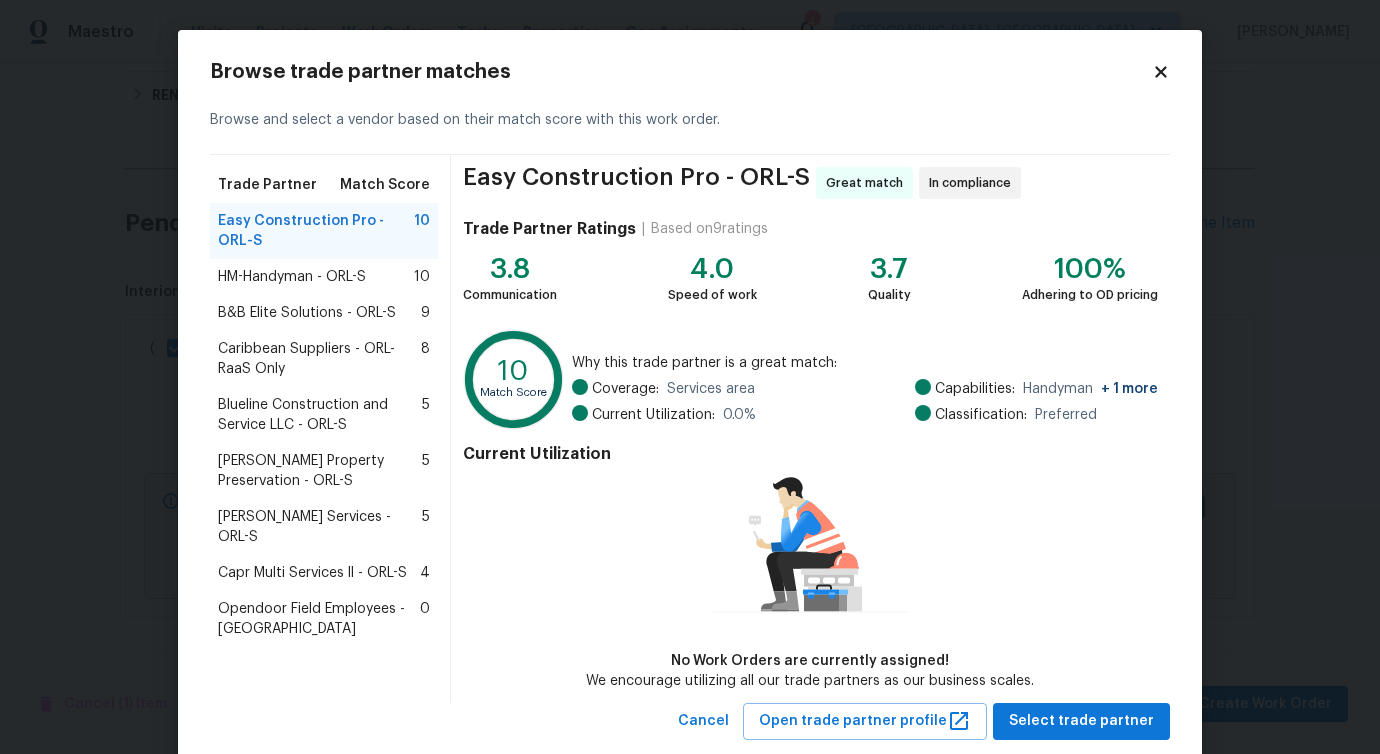 click on "HM-Handyman - ORL-S" at bounding box center (292, 277) 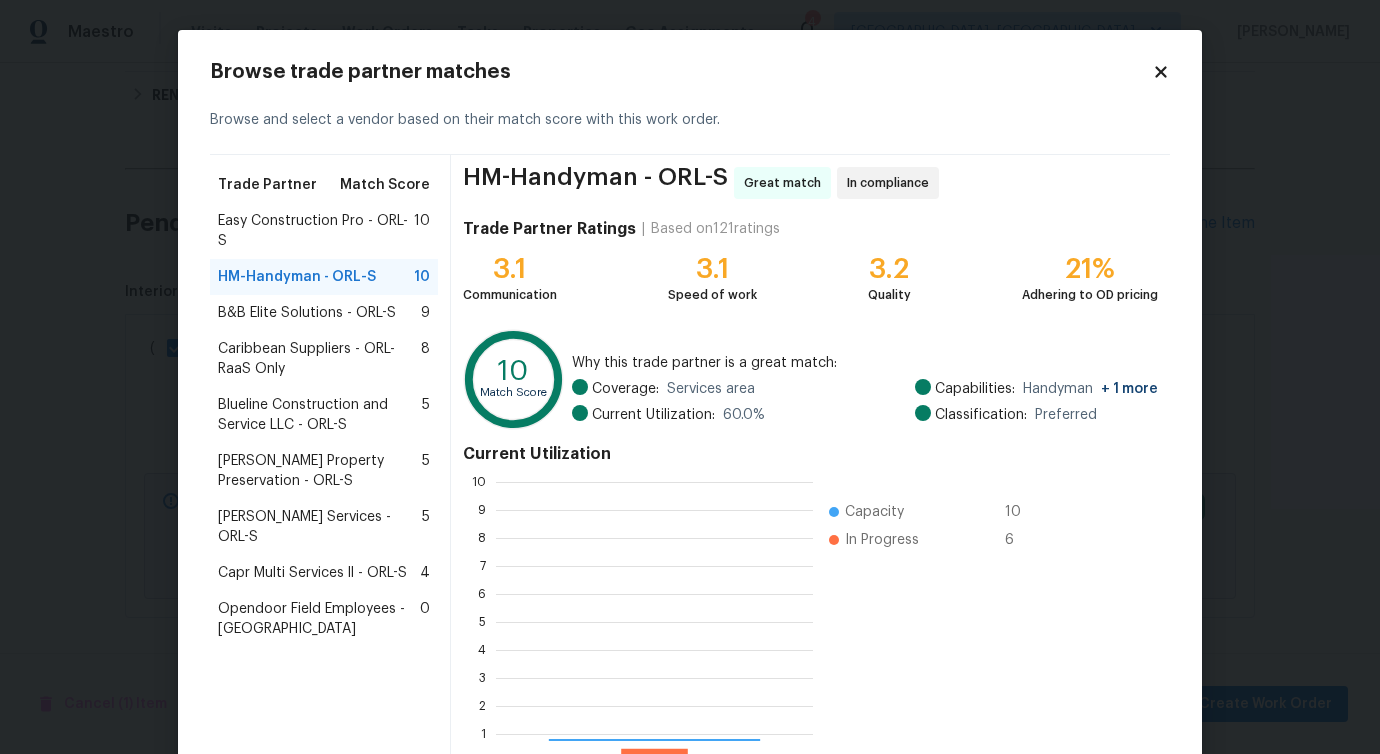 scroll, scrollTop: 2, scrollLeft: 2, axis: both 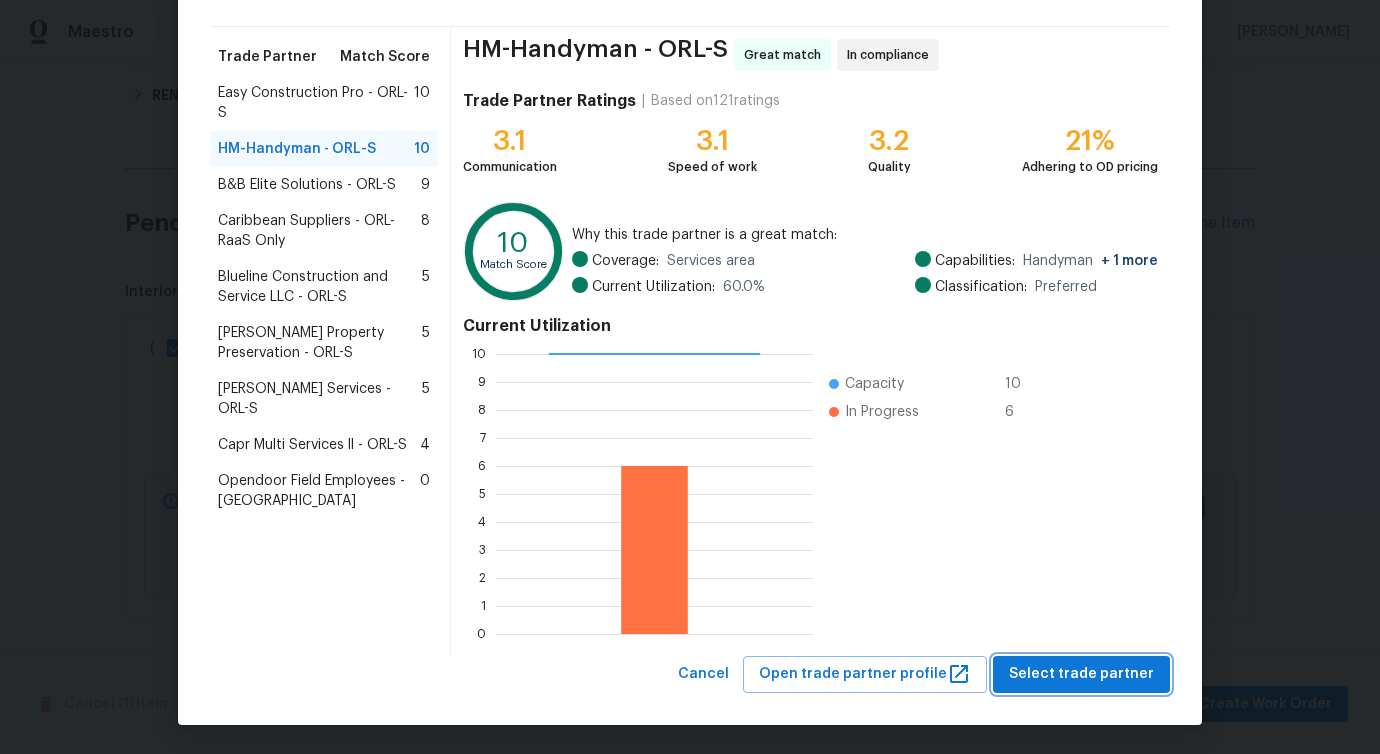 click on "Select trade partner" at bounding box center [1081, 674] 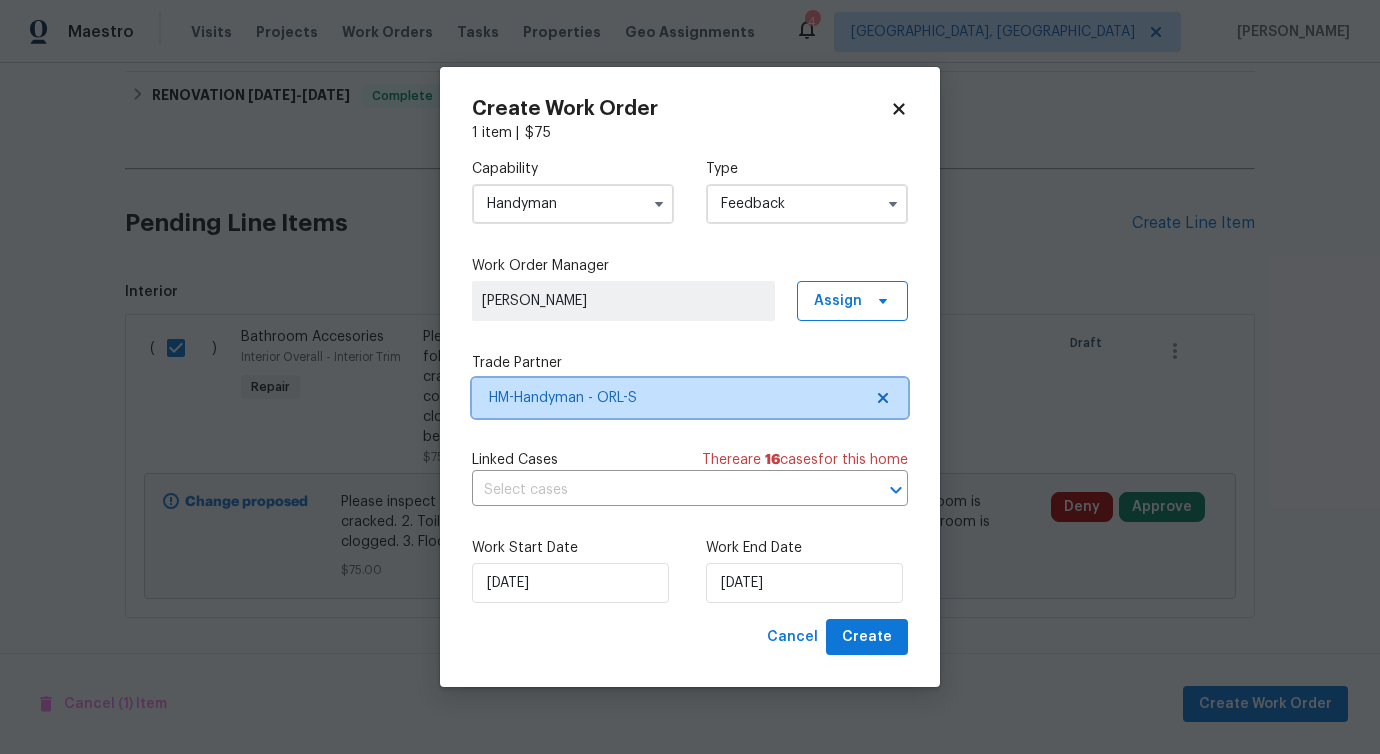 scroll, scrollTop: 0, scrollLeft: 0, axis: both 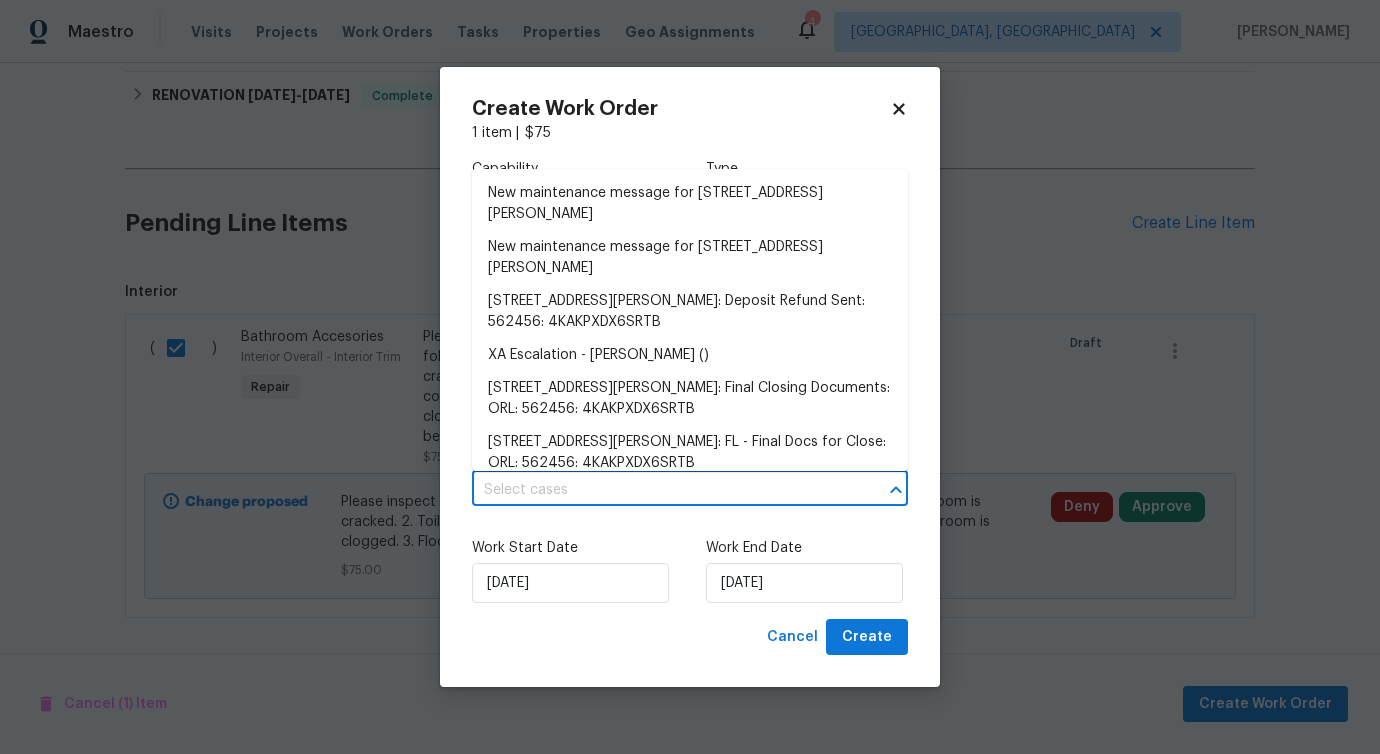 click at bounding box center [662, 490] 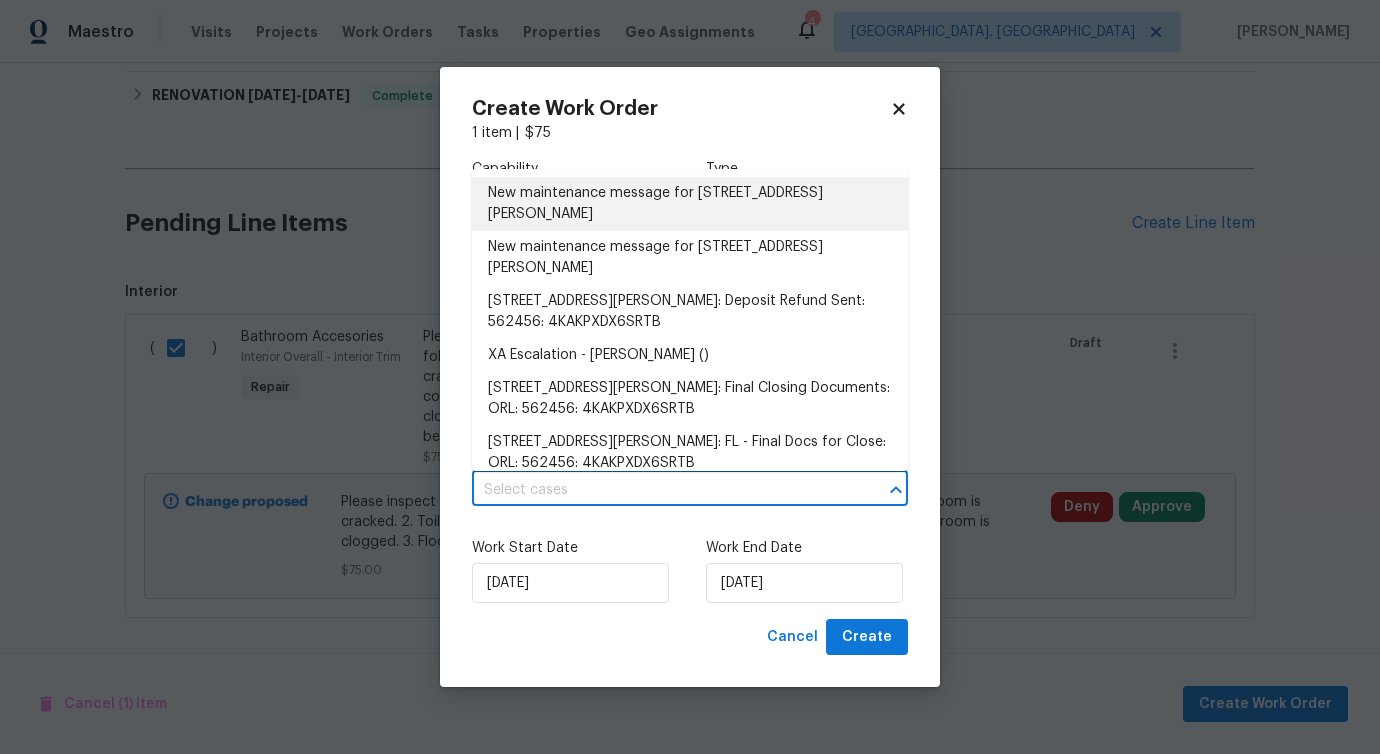click on "New maintenance message for 2722 Dodds Ln , Kissimmee, FL 34743" at bounding box center [690, 204] 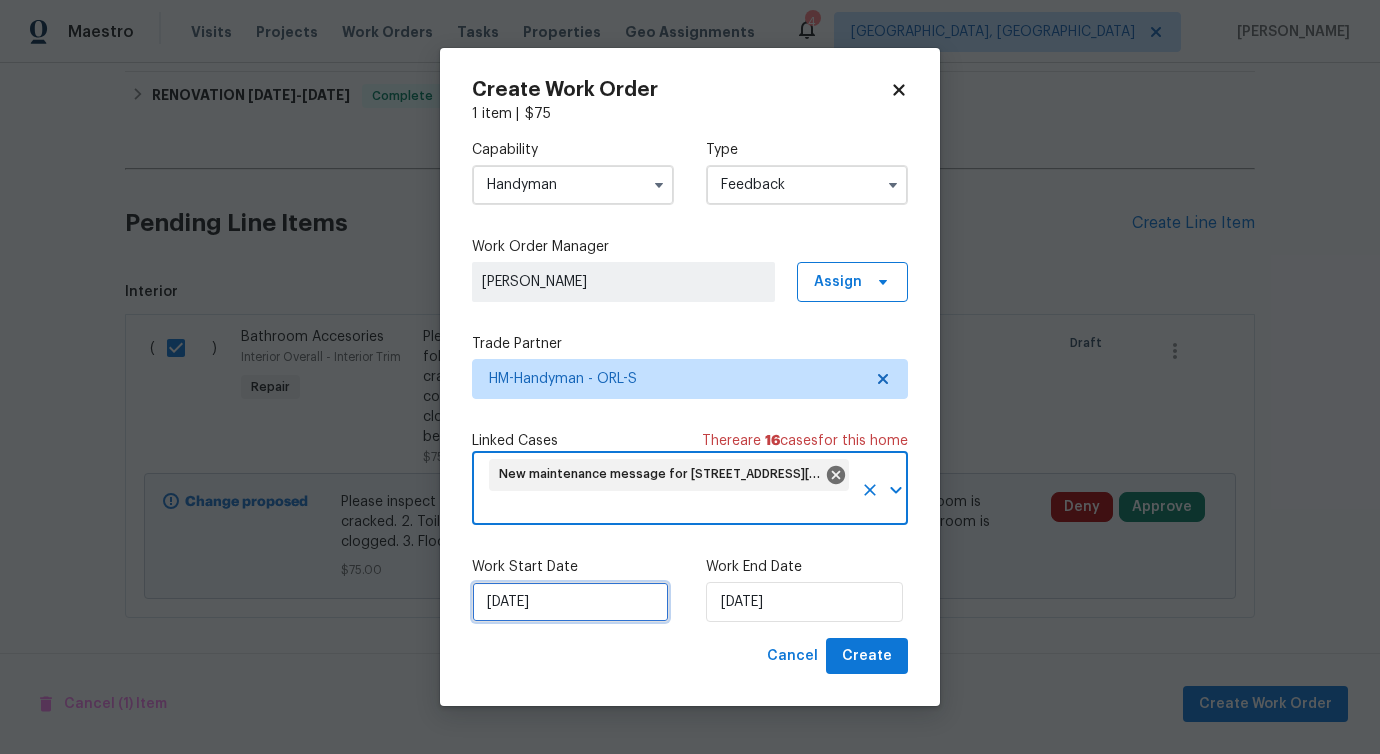 click on "[DATE]" at bounding box center (570, 602) 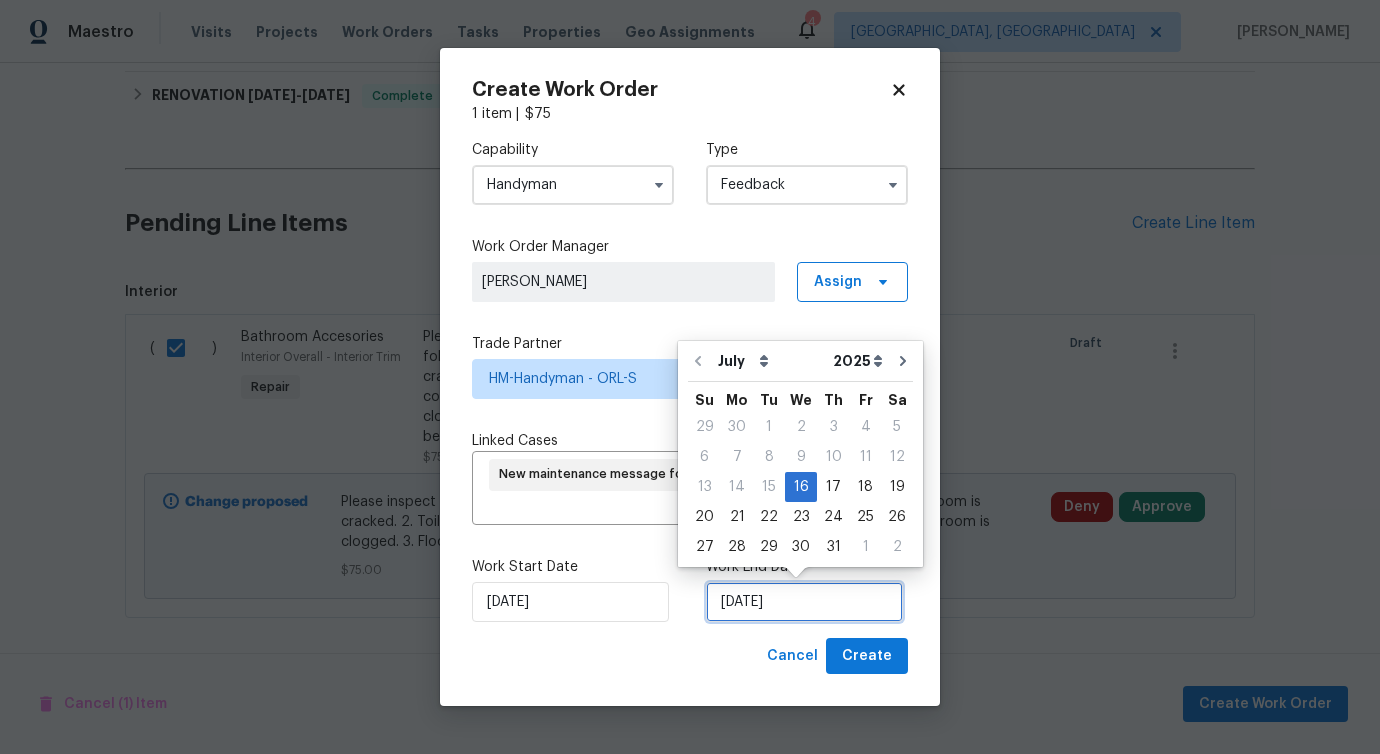click on "[DATE]" at bounding box center (804, 602) 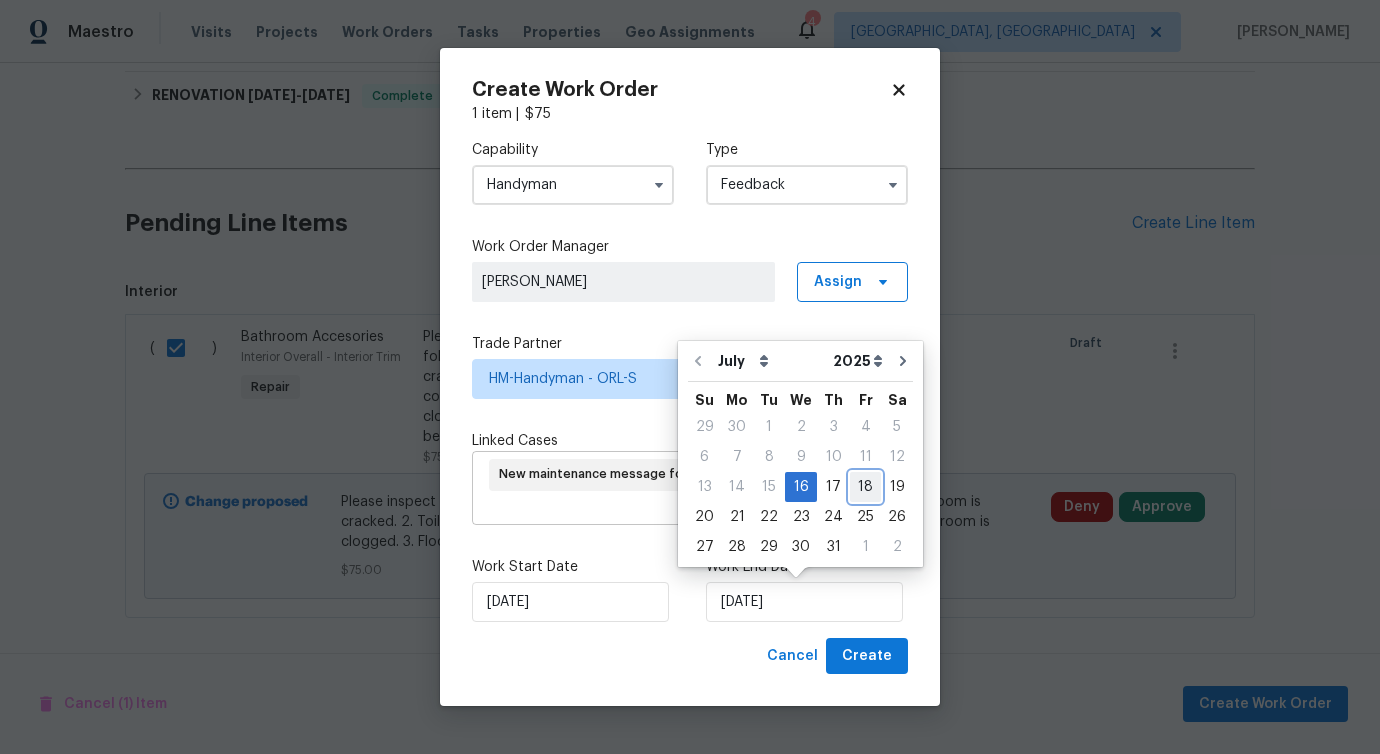 click on "18" at bounding box center [865, 487] 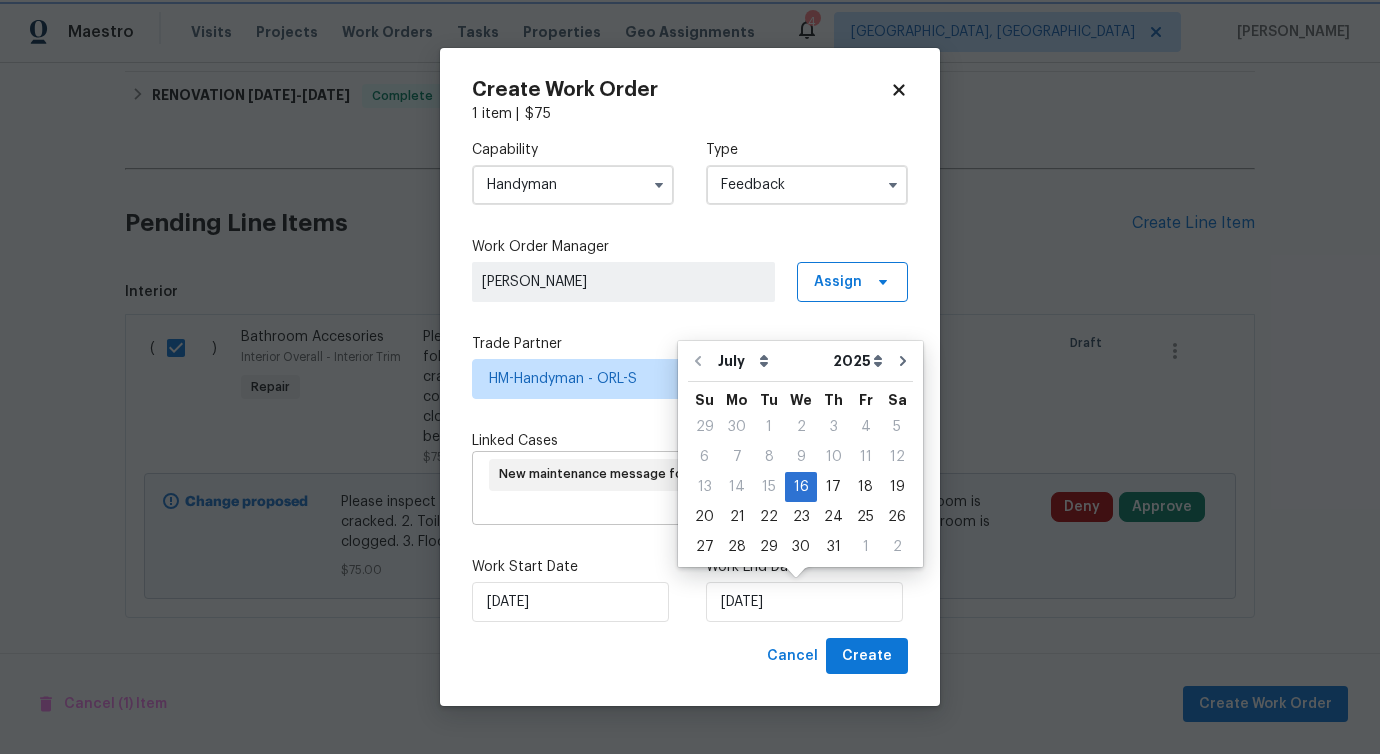 type on "[DATE]" 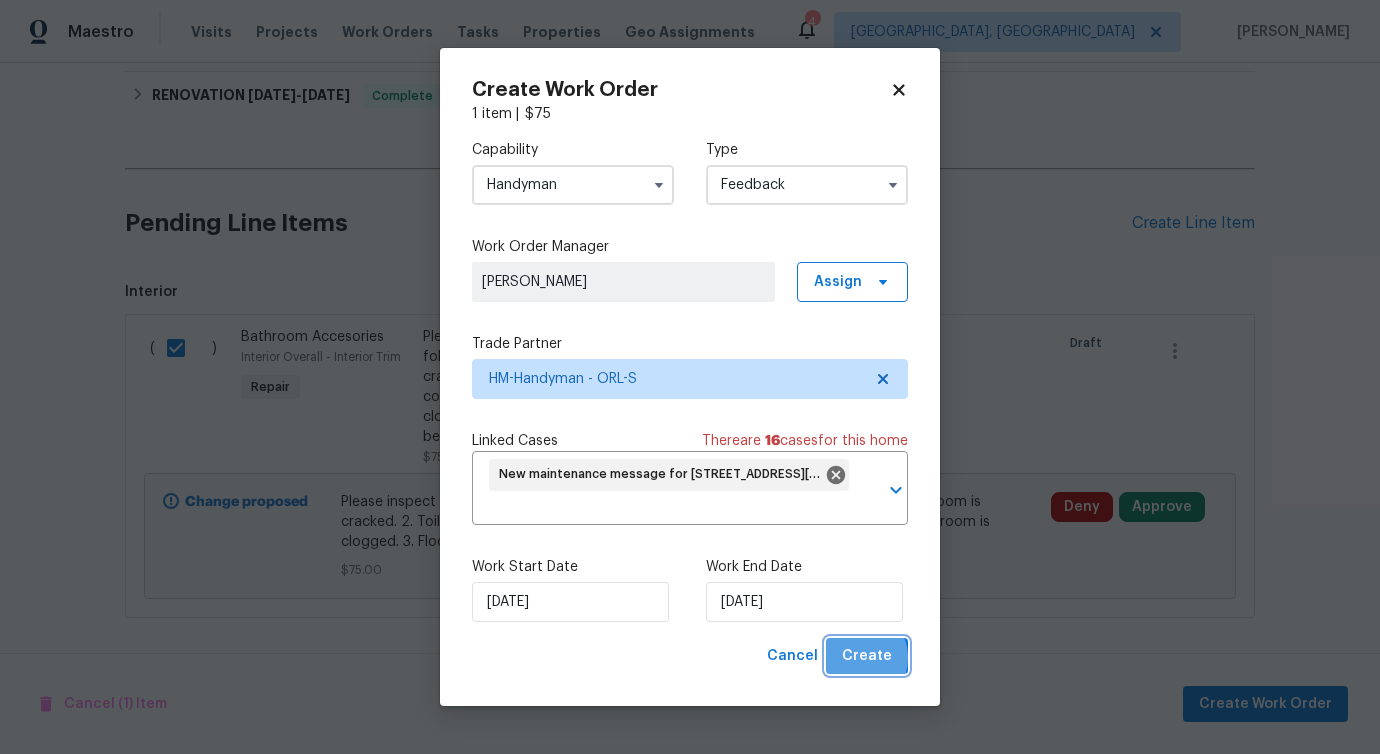 click on "Create" at bounding box center (867, 656) 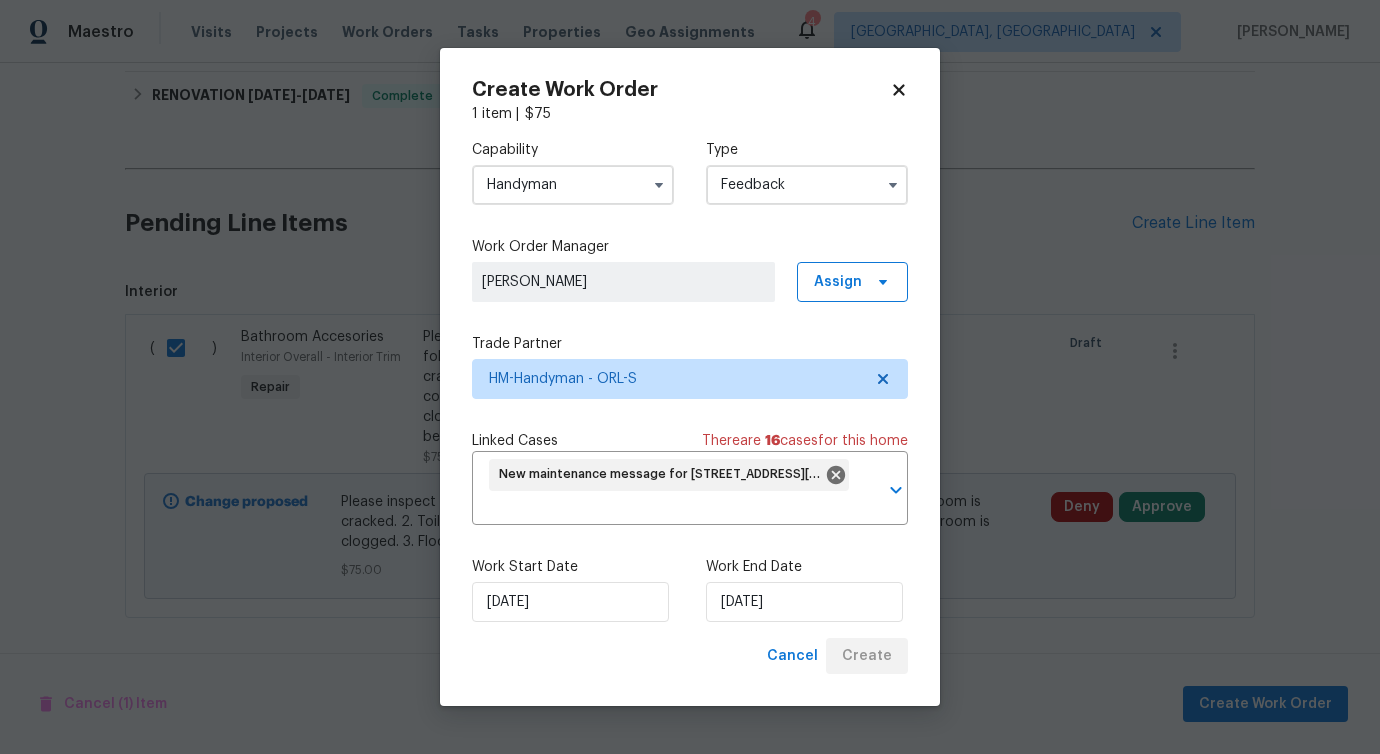 checkbox on "false" 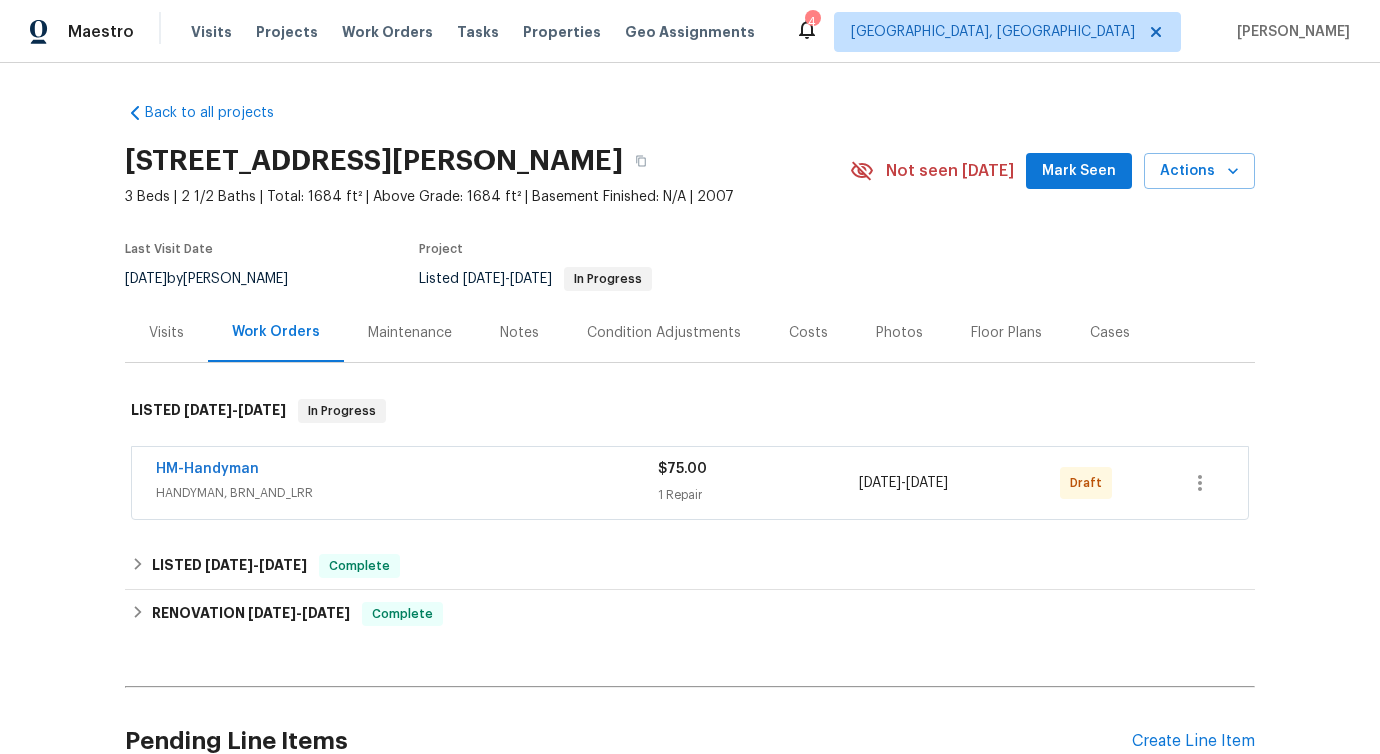 scroll, scrollTop: 0, scrollLeft: 0, axis: both 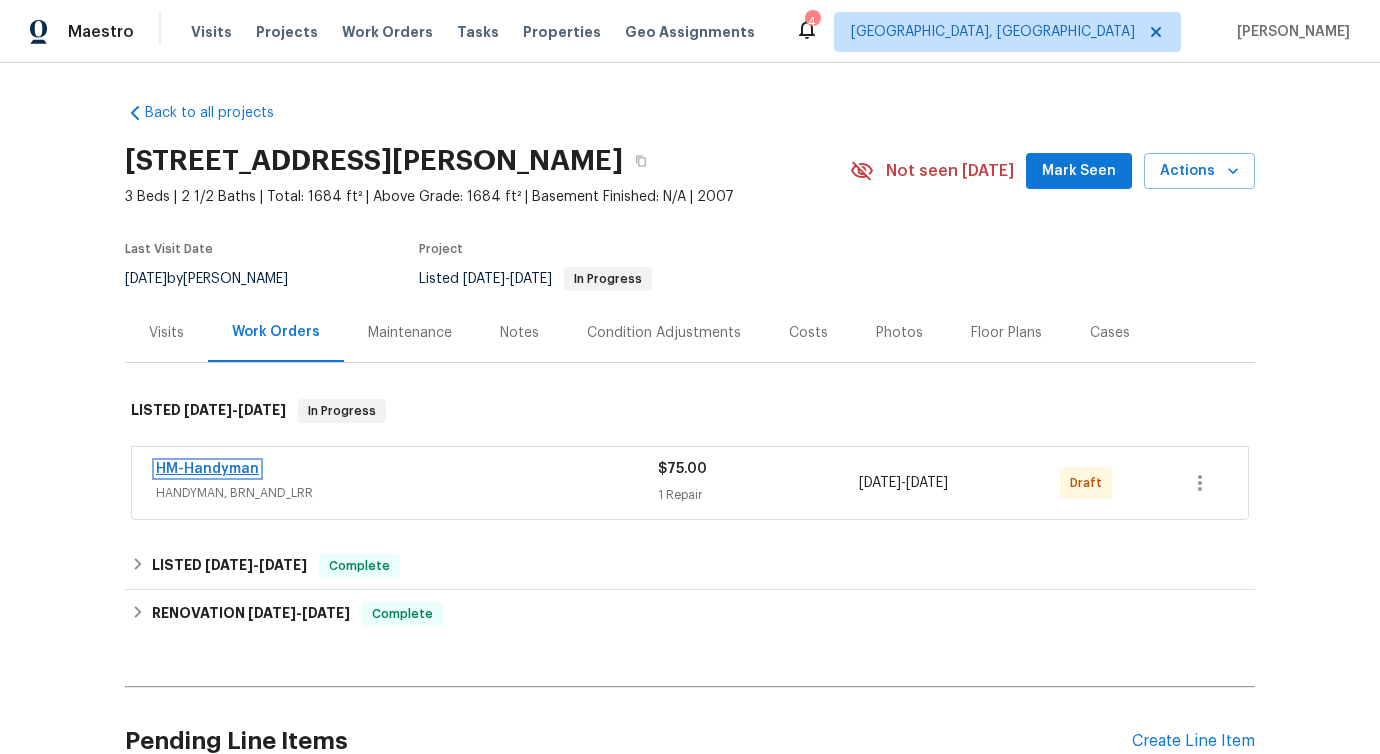 click on "HM-Handyman" at bounding box center (207, 469) 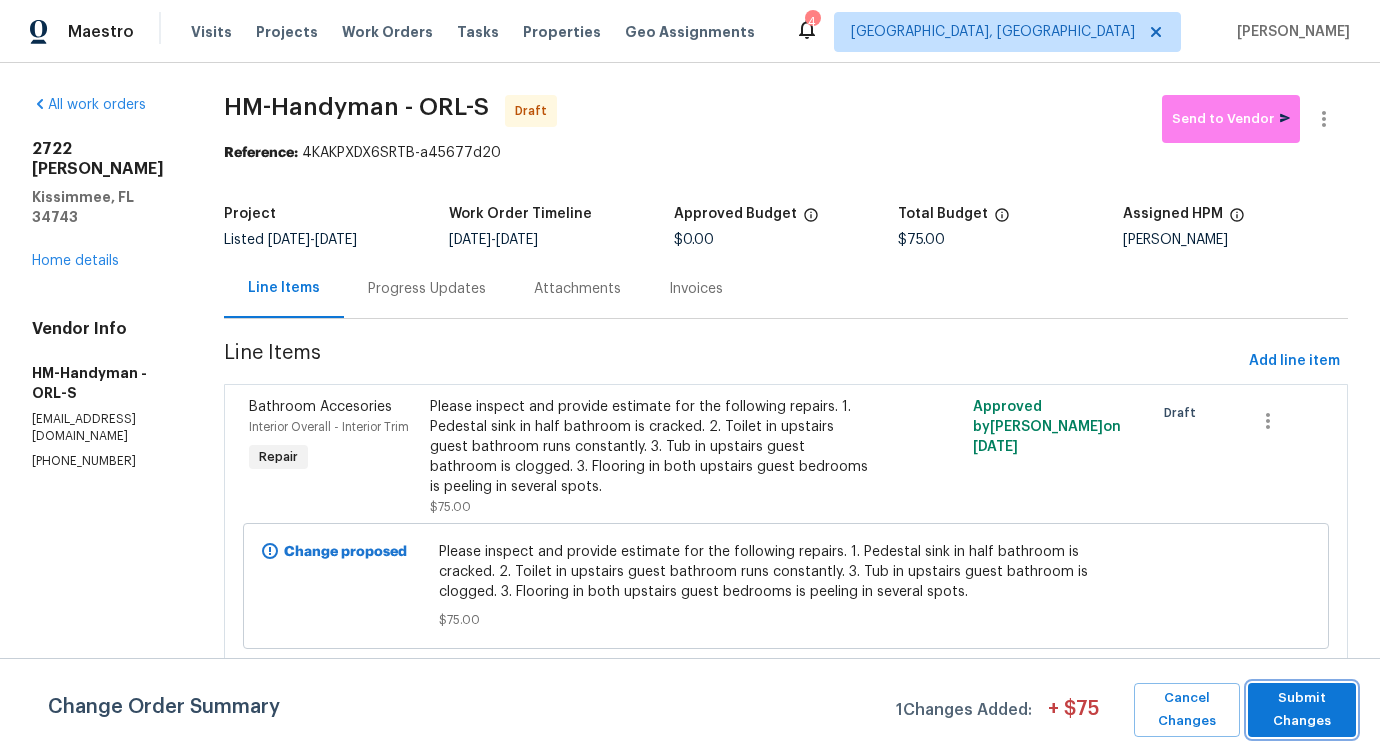 click on "Submit Changes" at bounding box center [1302, 710] 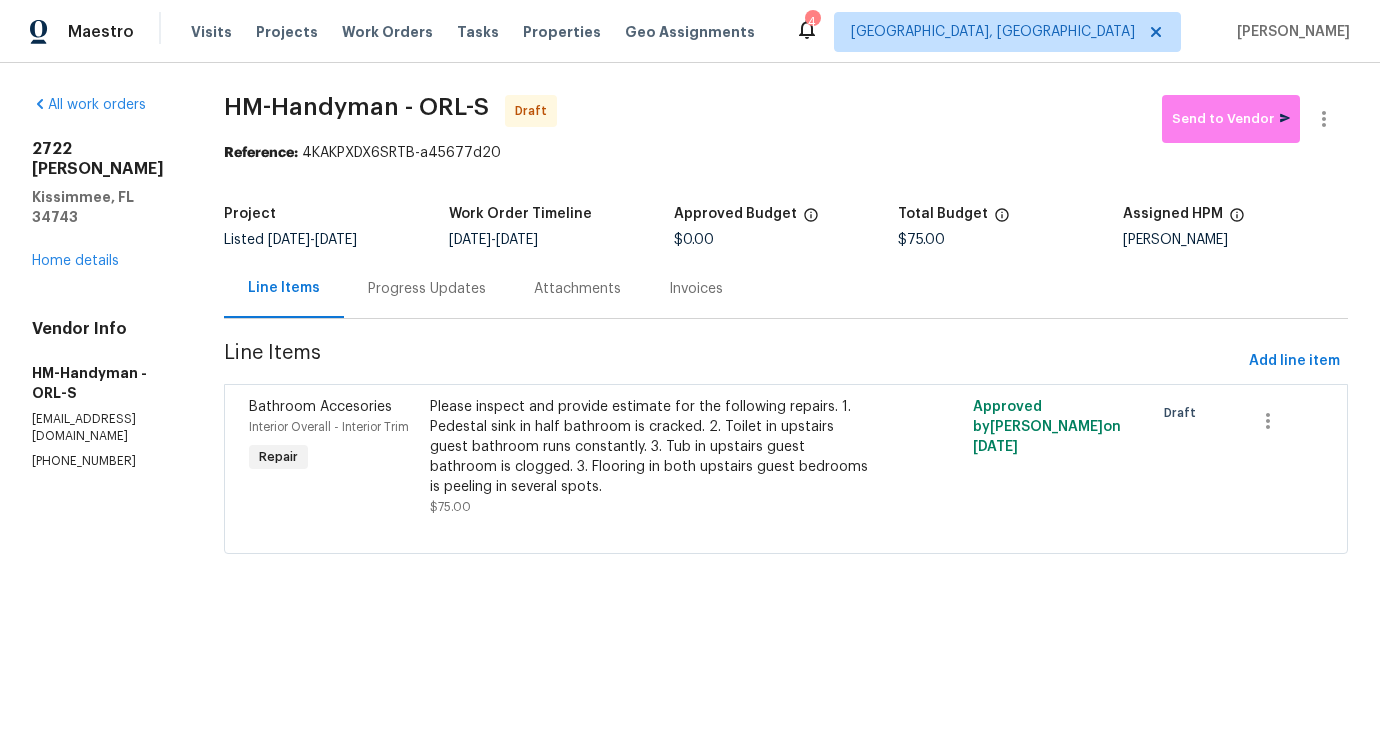 click on "Progress Updates" at bounding box center (427, 288) 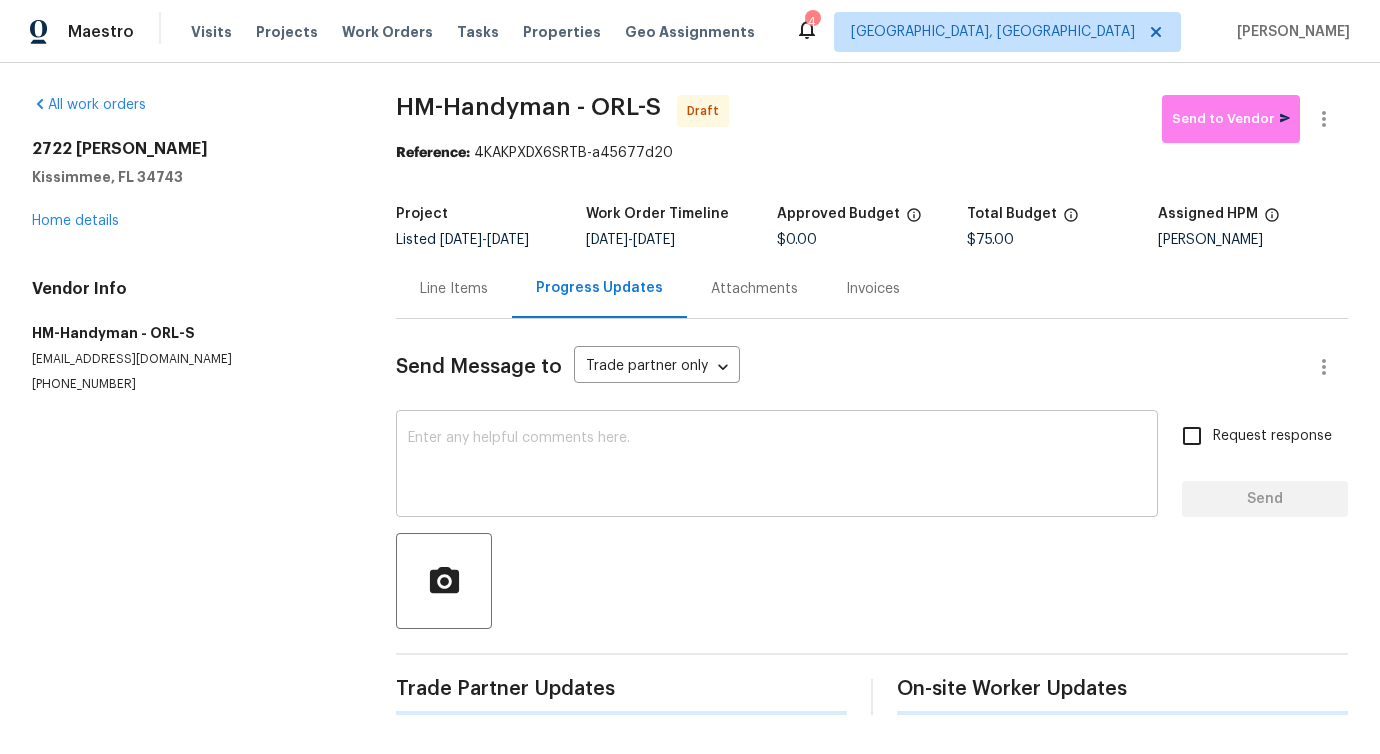 click at bounding box center [777, 466] 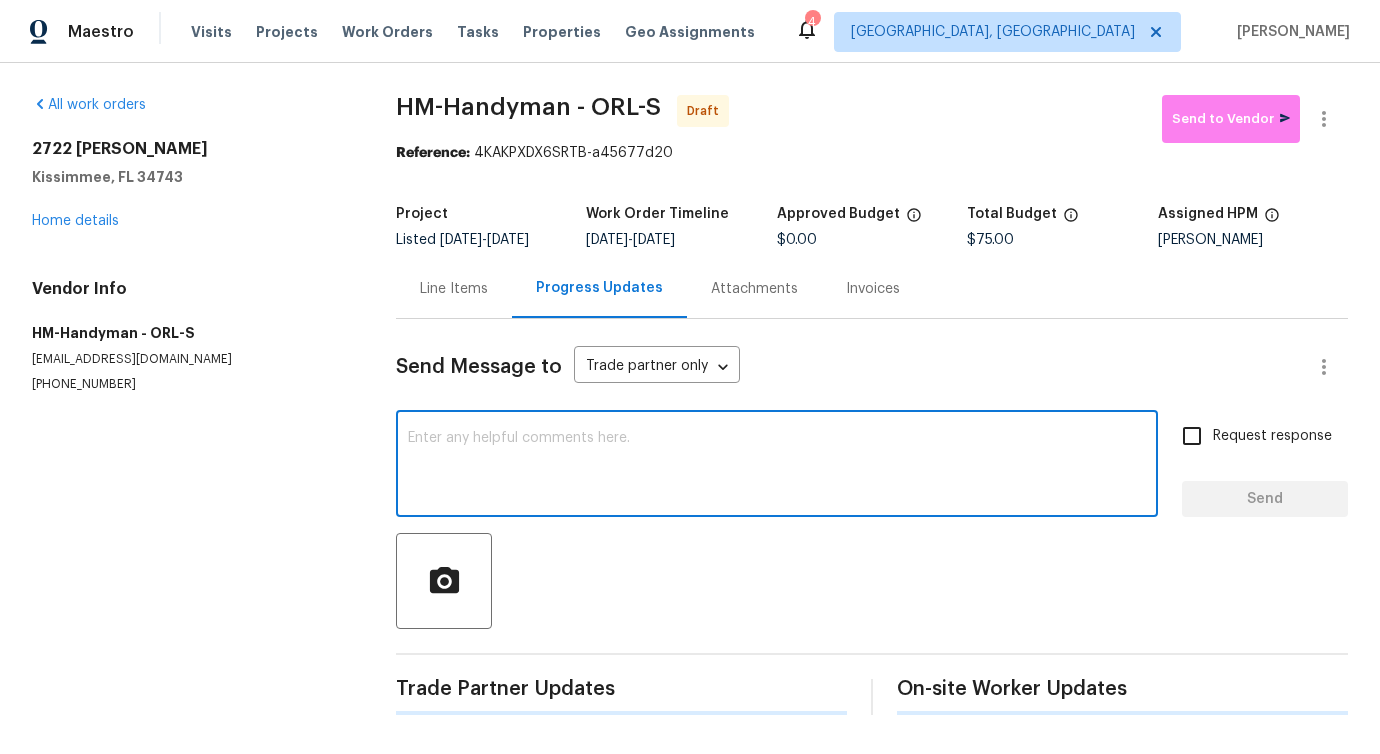 paste on "Hi, this is Pavithra with Opendoor. I’m confirming you received the WO for the property at (Address). Please review and accept the WO within 24 hours and provide a schedule date. Please disregard the contact information for the HPM included in the WO. Our Centralised LWO Team is responsible for Listed WOs." 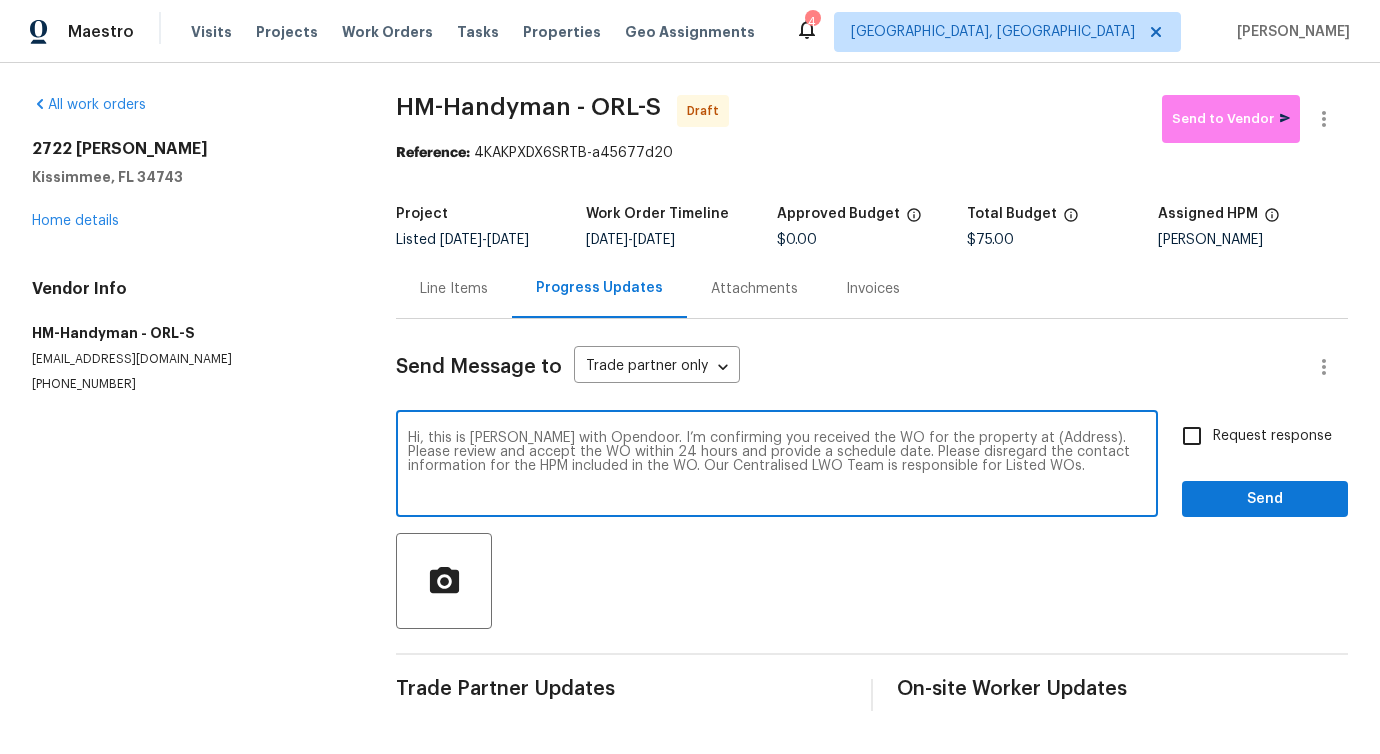 click on "Hi, this is Pavithra with Opendoor. I’m confirming you received the WO for the property at (Address). Please review and accept the WO within 24 hours and provide a schedule date. Please disregard the contact information for the HPM included in the WO. Our Centralised LWO Team is responsible for Listed WOs." at bounding box center [777, 466] 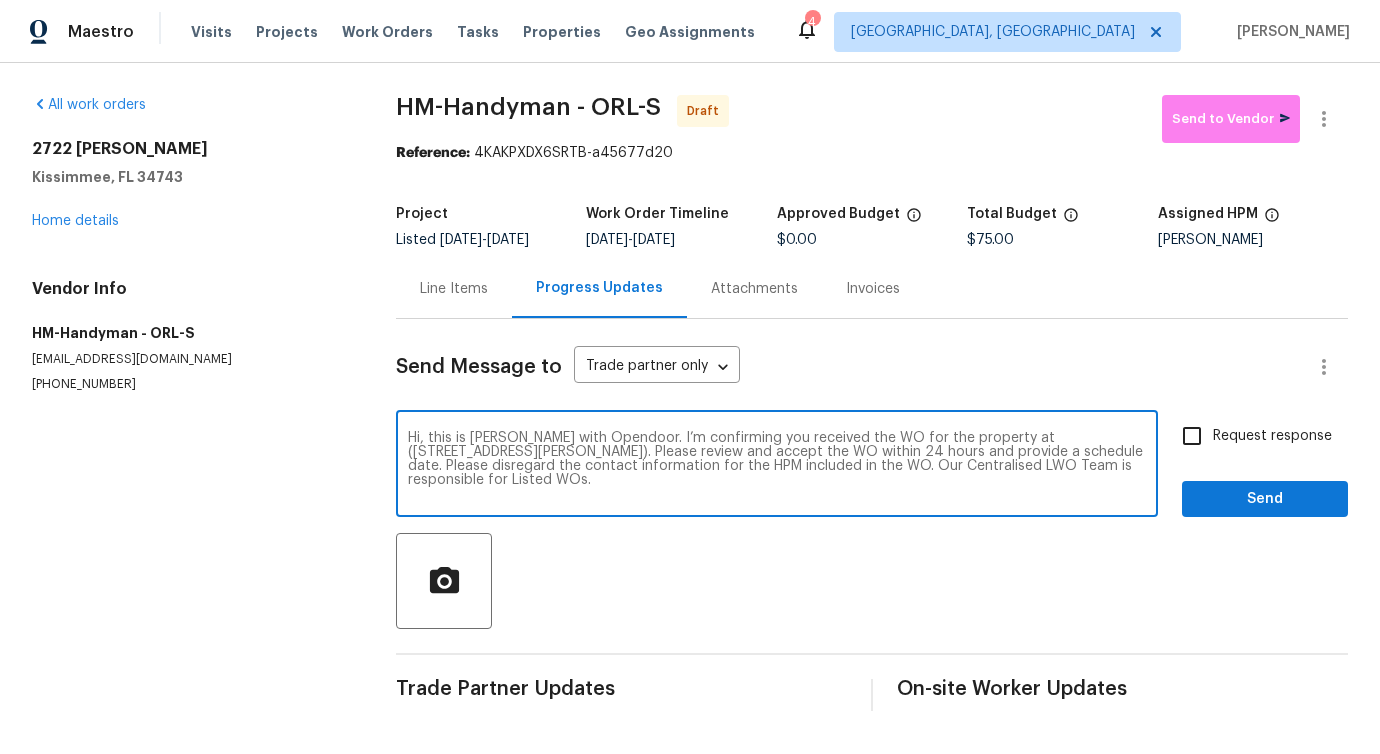 type on "Hi, this is Pavithra with Opendoor. I’m confirming you received the WO for the property at (2722 Dodds Ln, Kissimmee, FL 34743). Please review and accept the WO within 24 hours and provide a schedule date. Please disregard the contact information for the HPM included in the WO. Our Centralised LWO Team is responsible for Listed WOs." 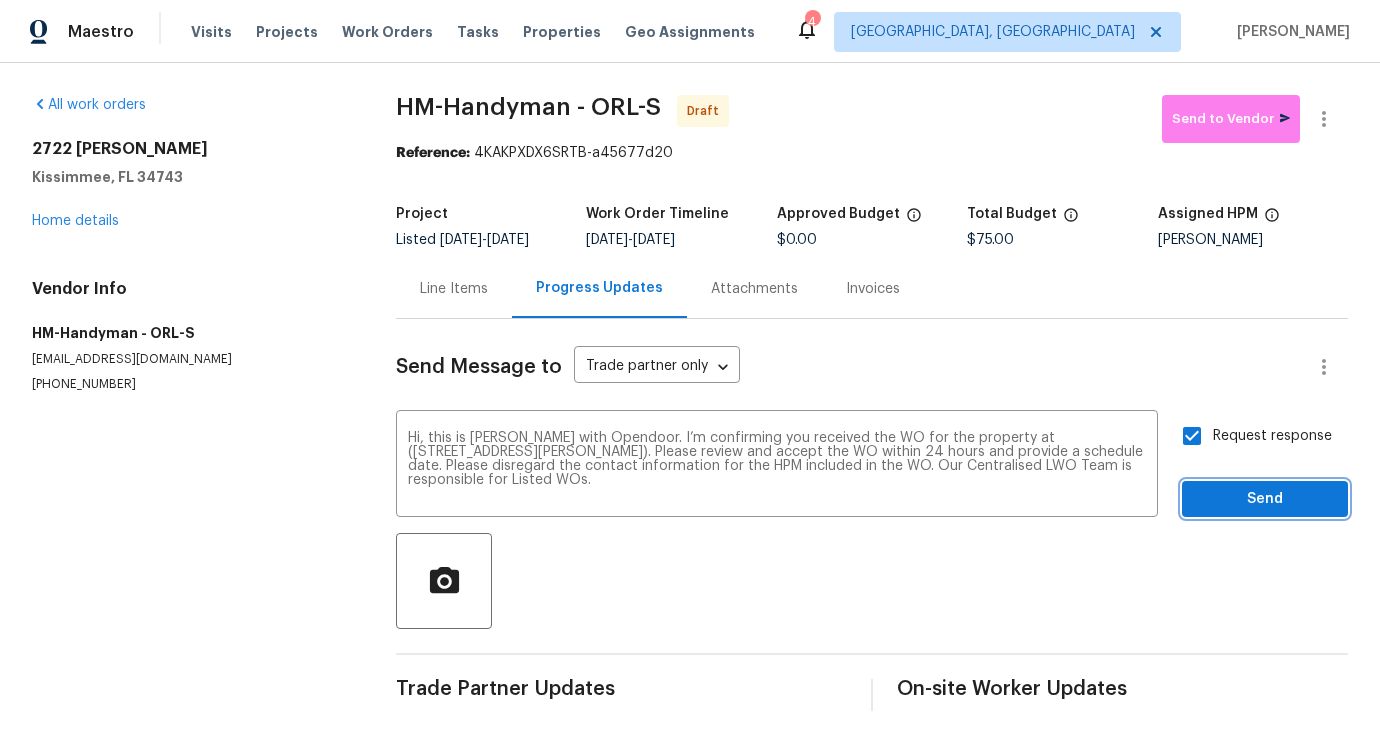 click on "Send" at bounding box center [1265, 499] 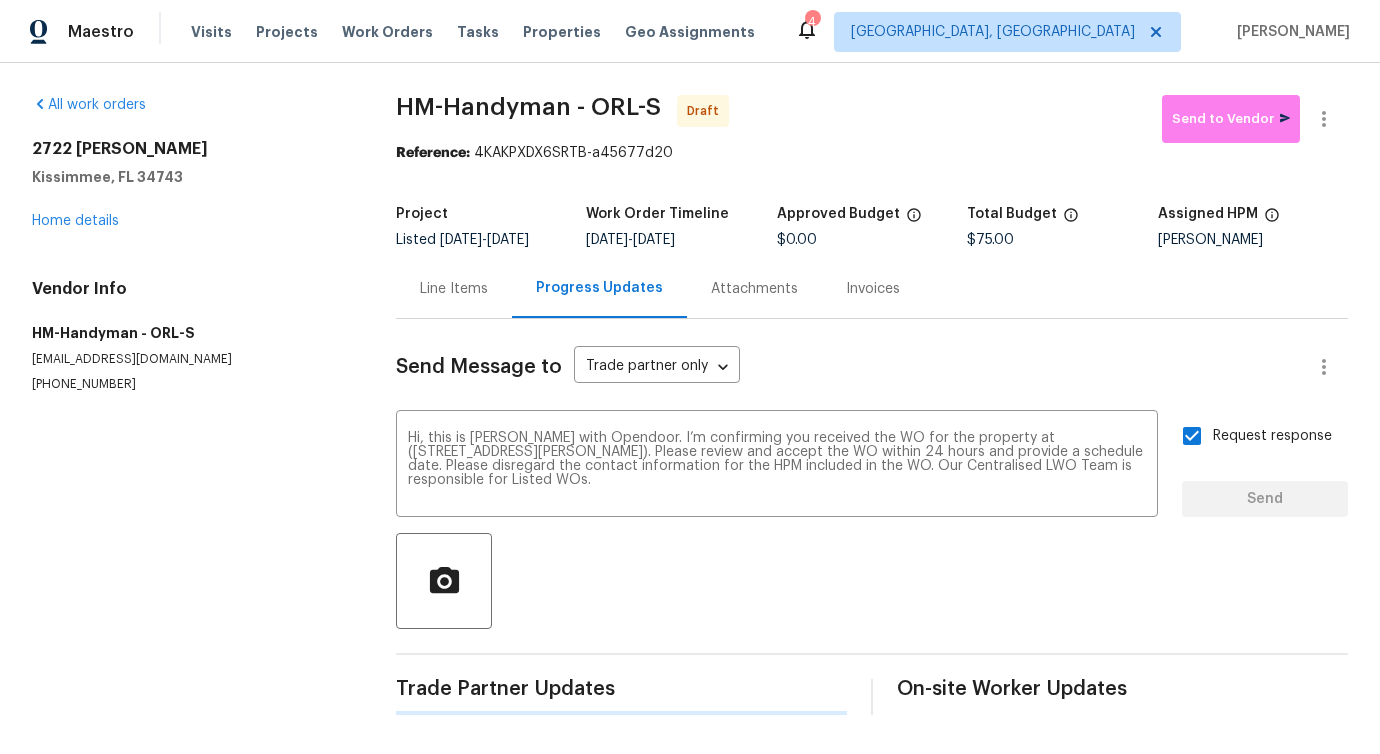 type 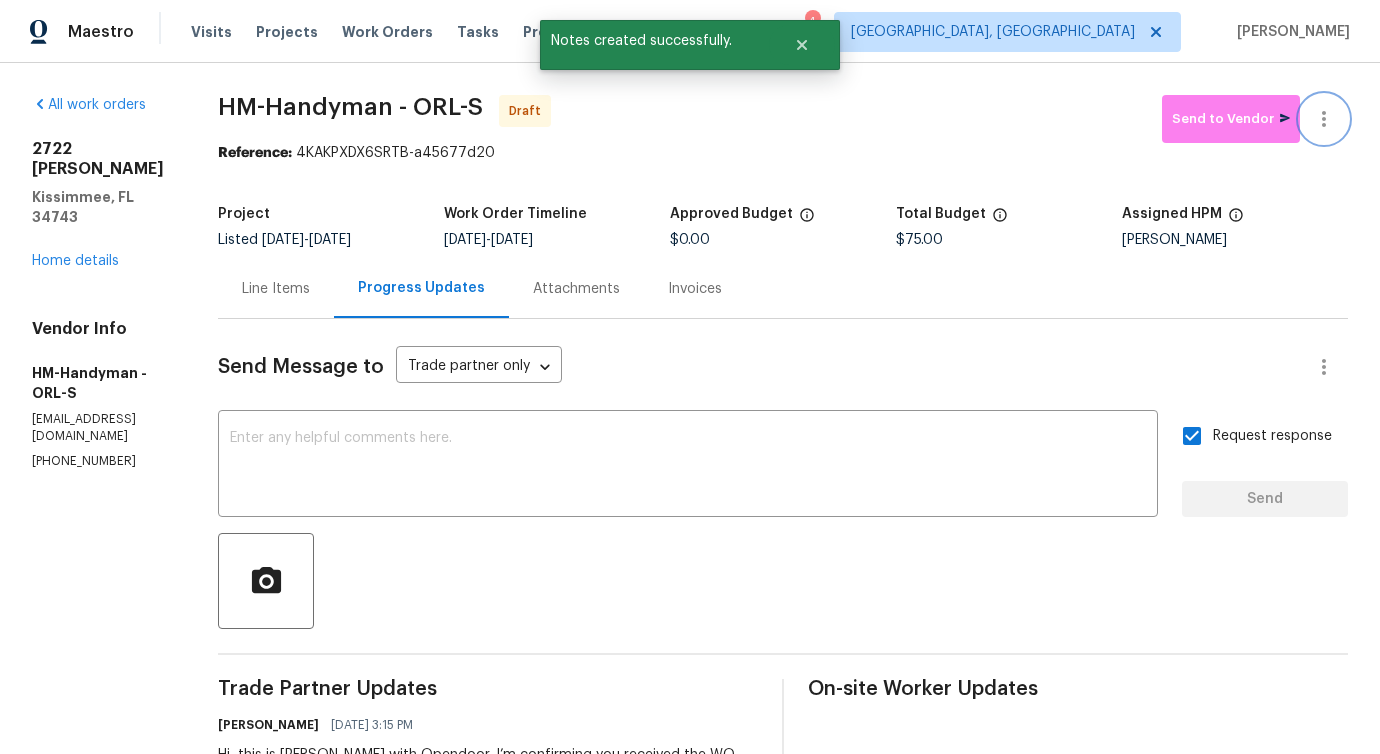 click 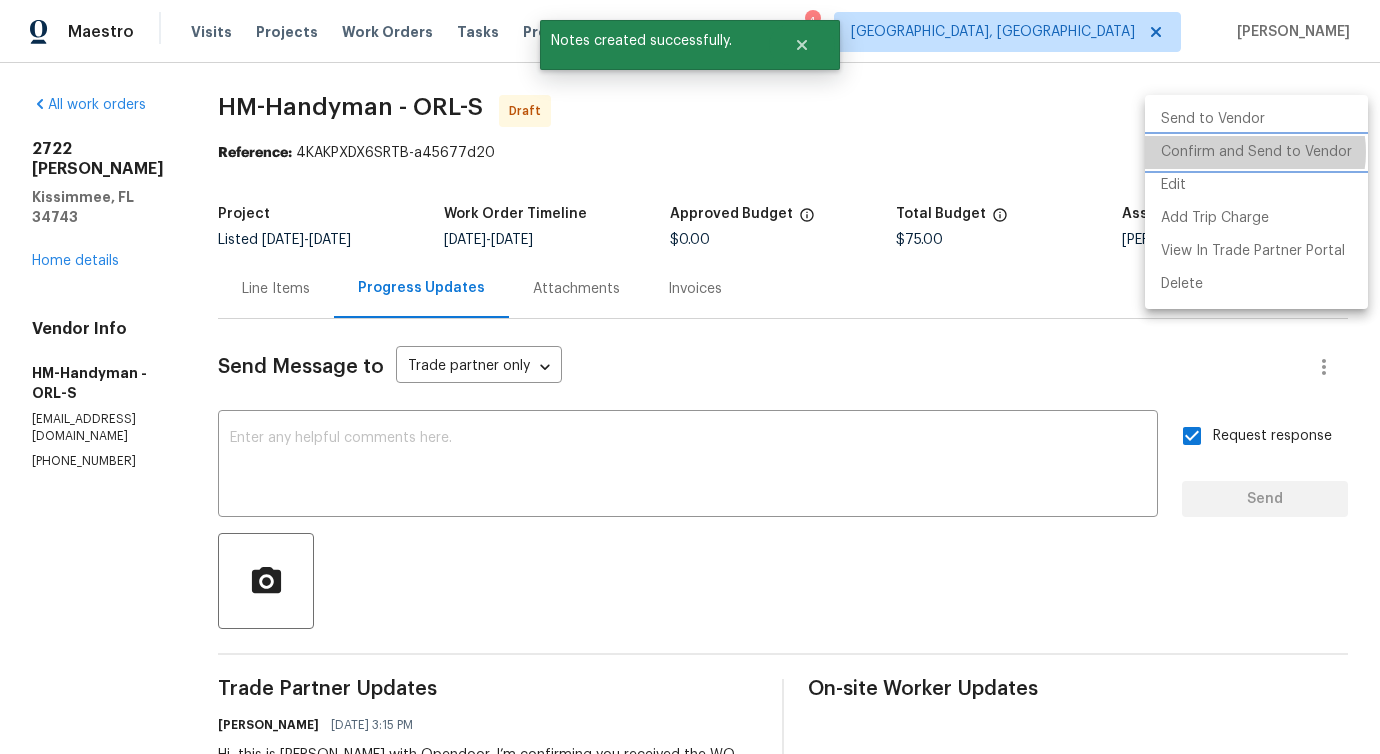 click on "Confirm and Send to Vendor" at bounding box center (1256, 152) 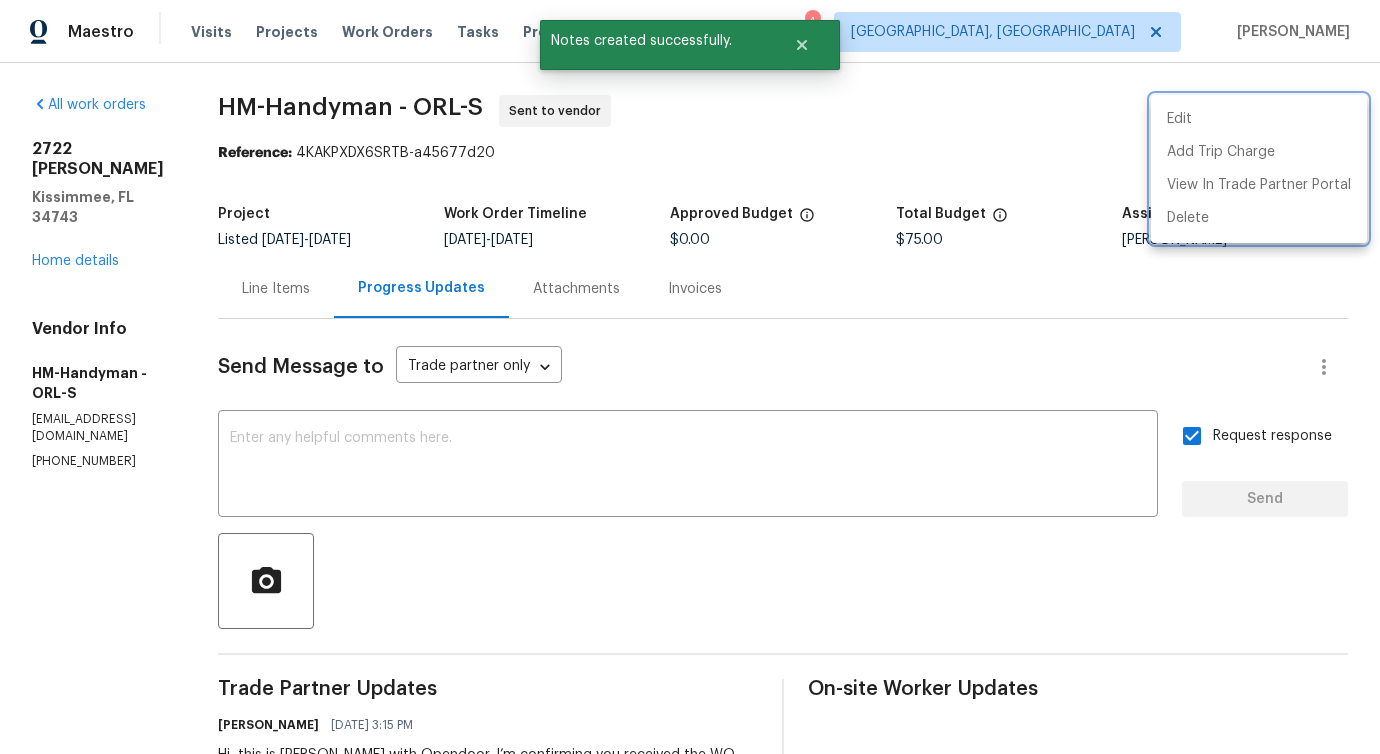 click at bounding box center [690, 377] 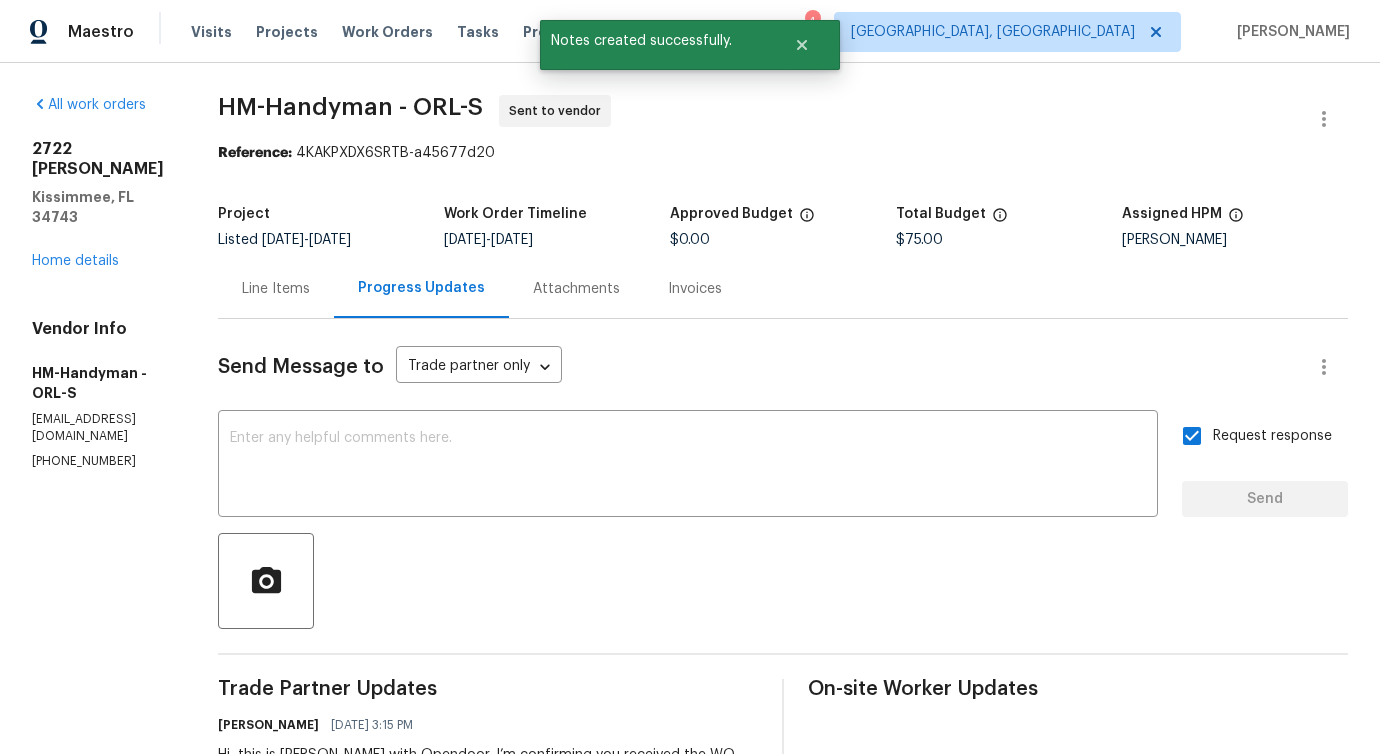 click on "Line Items" at bounding box center (276, 289) 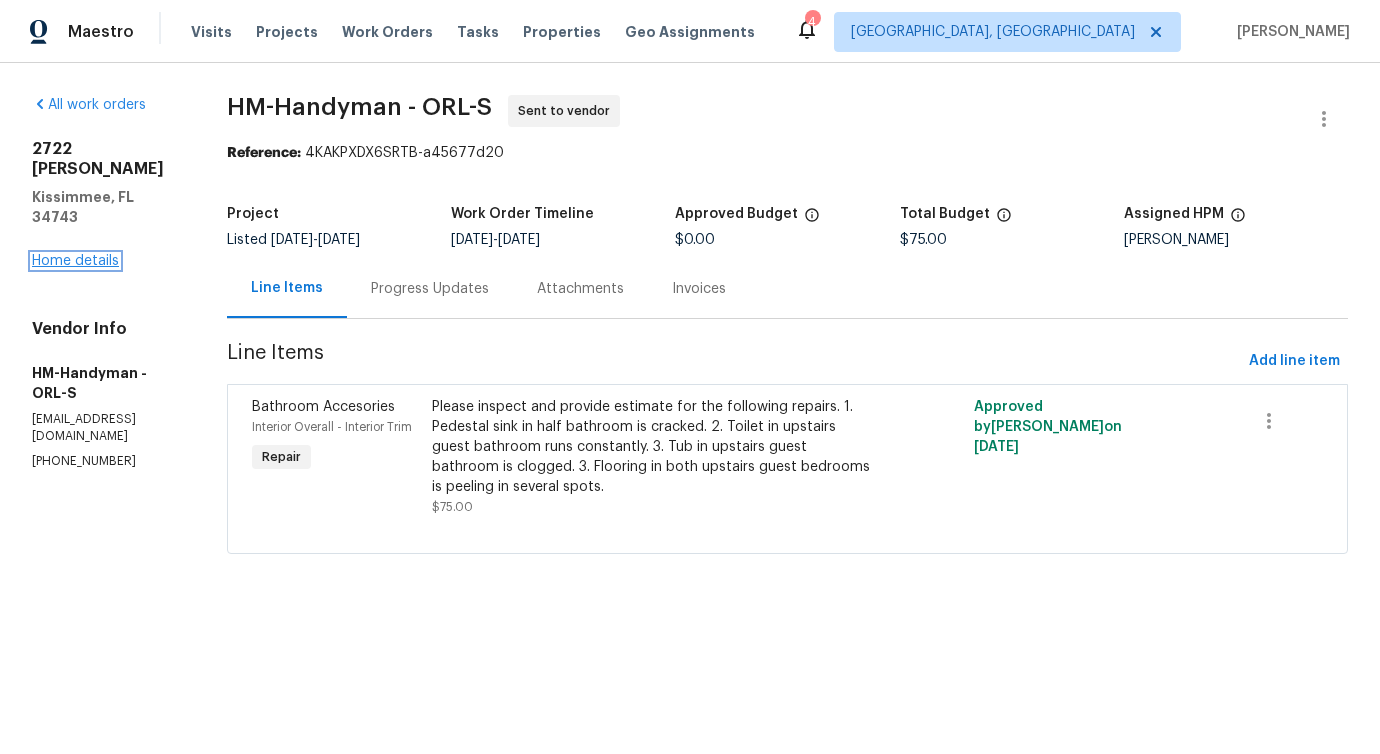 click on "Home details" at bounding box center (75, 261) 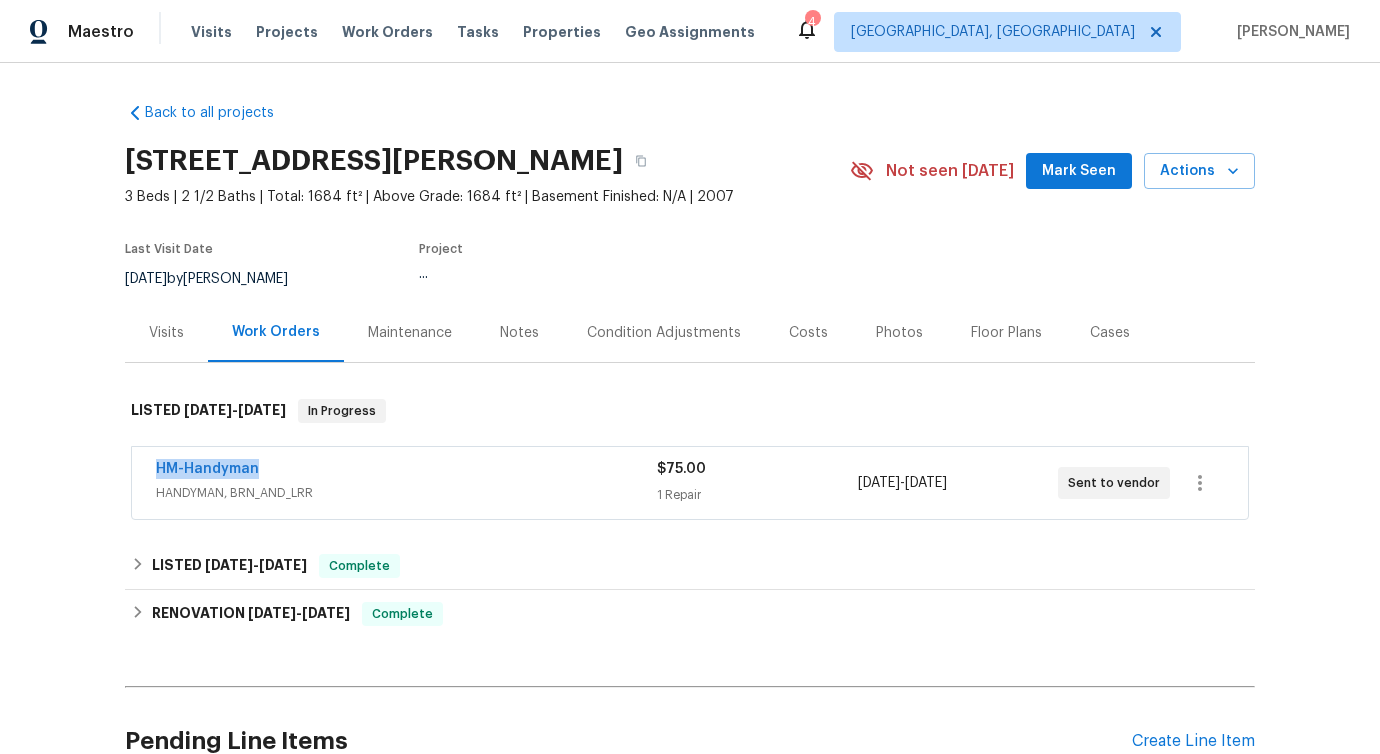 drag, startPoint x: 272, startPoint y: 475, endPoint x: 18, endPoint y: 459, distance: 254.50343 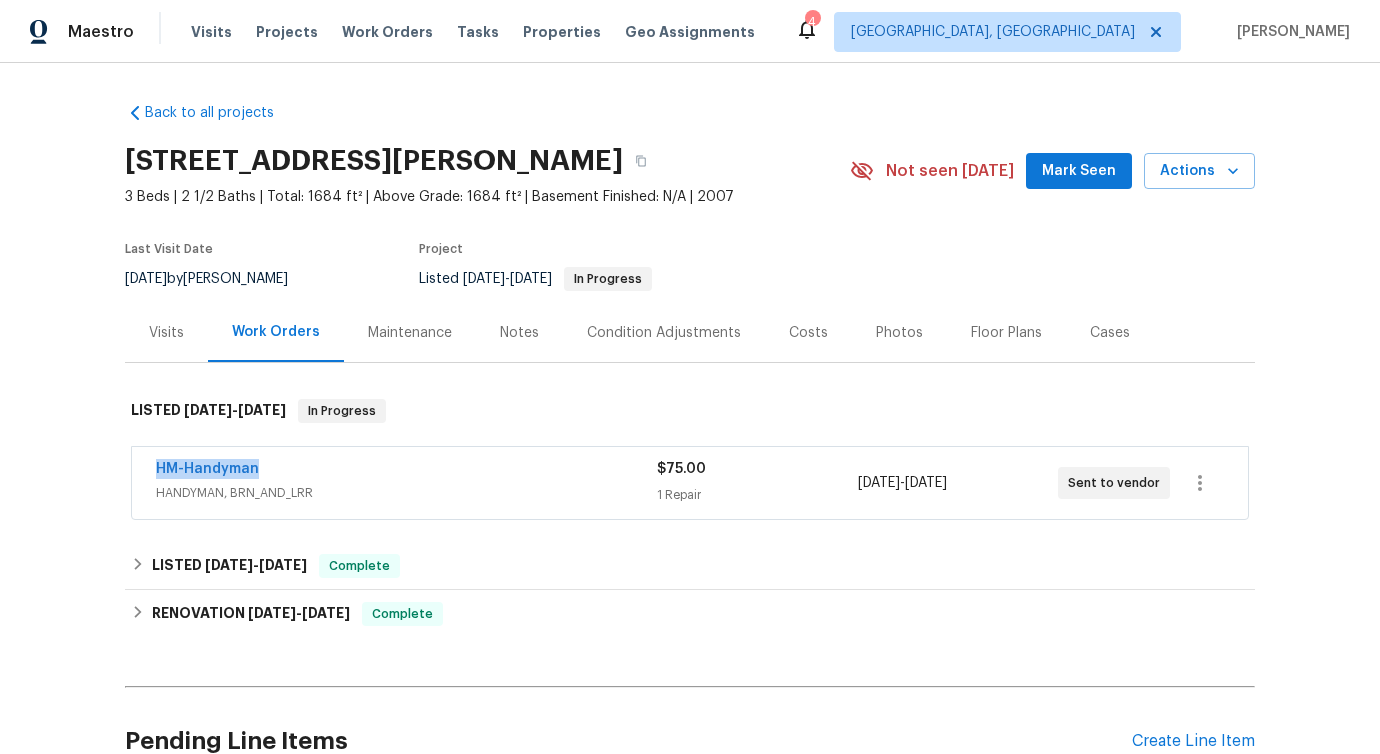 copy on "HM-Handyman" 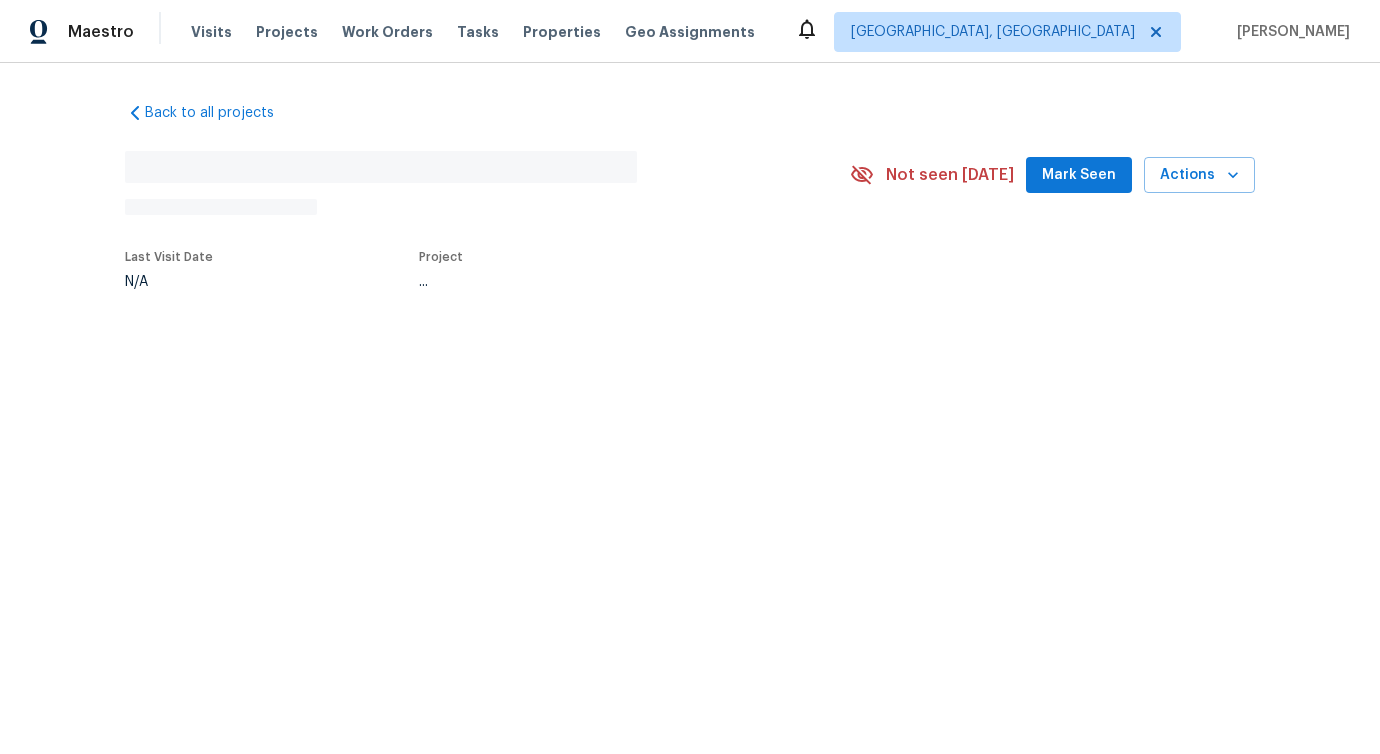 scroll, scrollTop: 0, scrollLeft: 0, axis: both 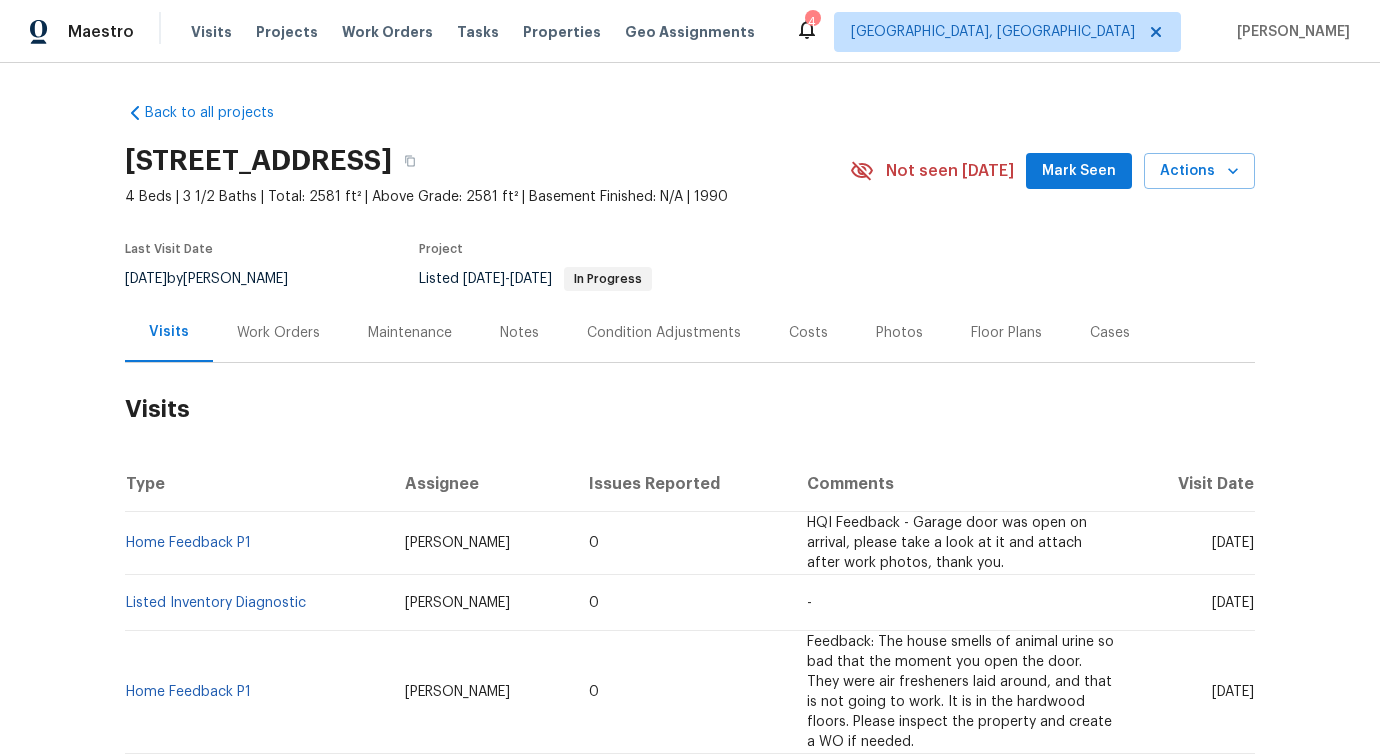 click on "Work Orders" at bounding box center [278, 332] 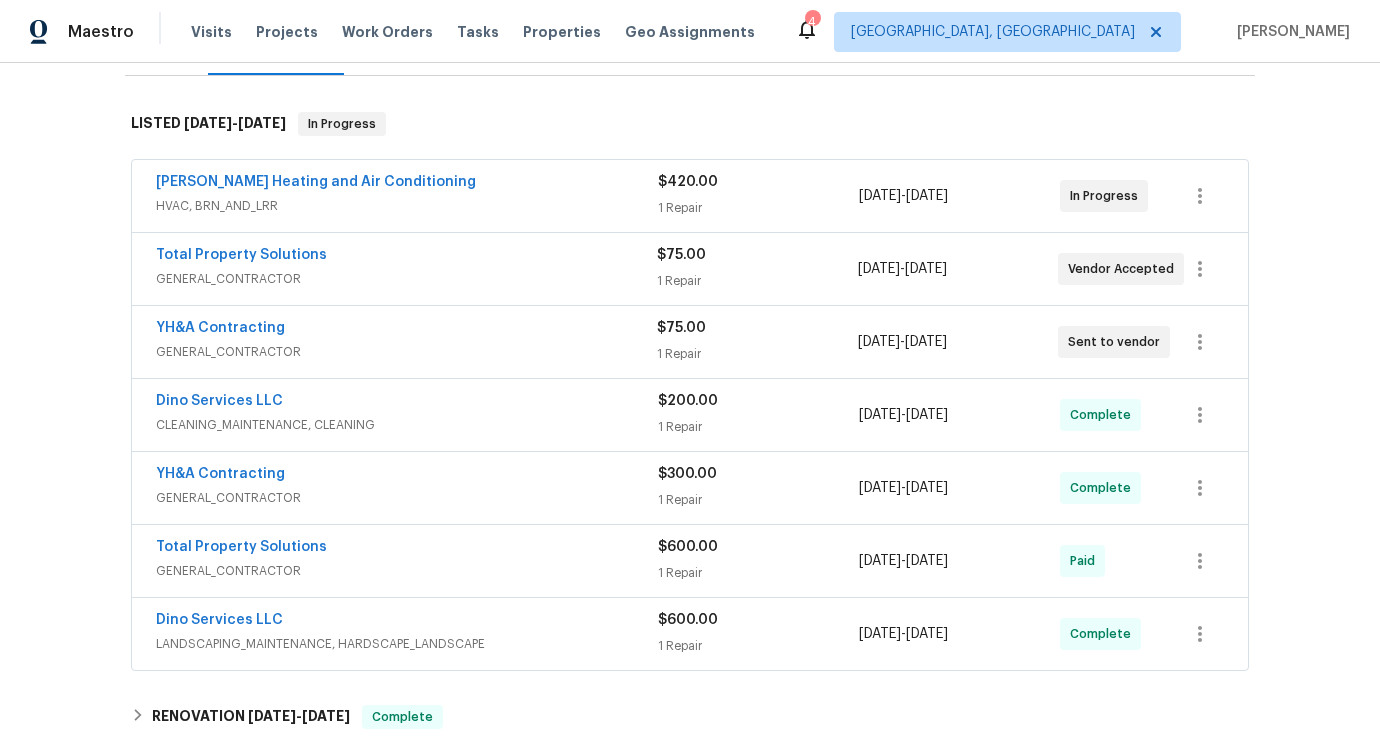 scroll, scrollTop: 289, scrollLeft: 0, axis: vertical 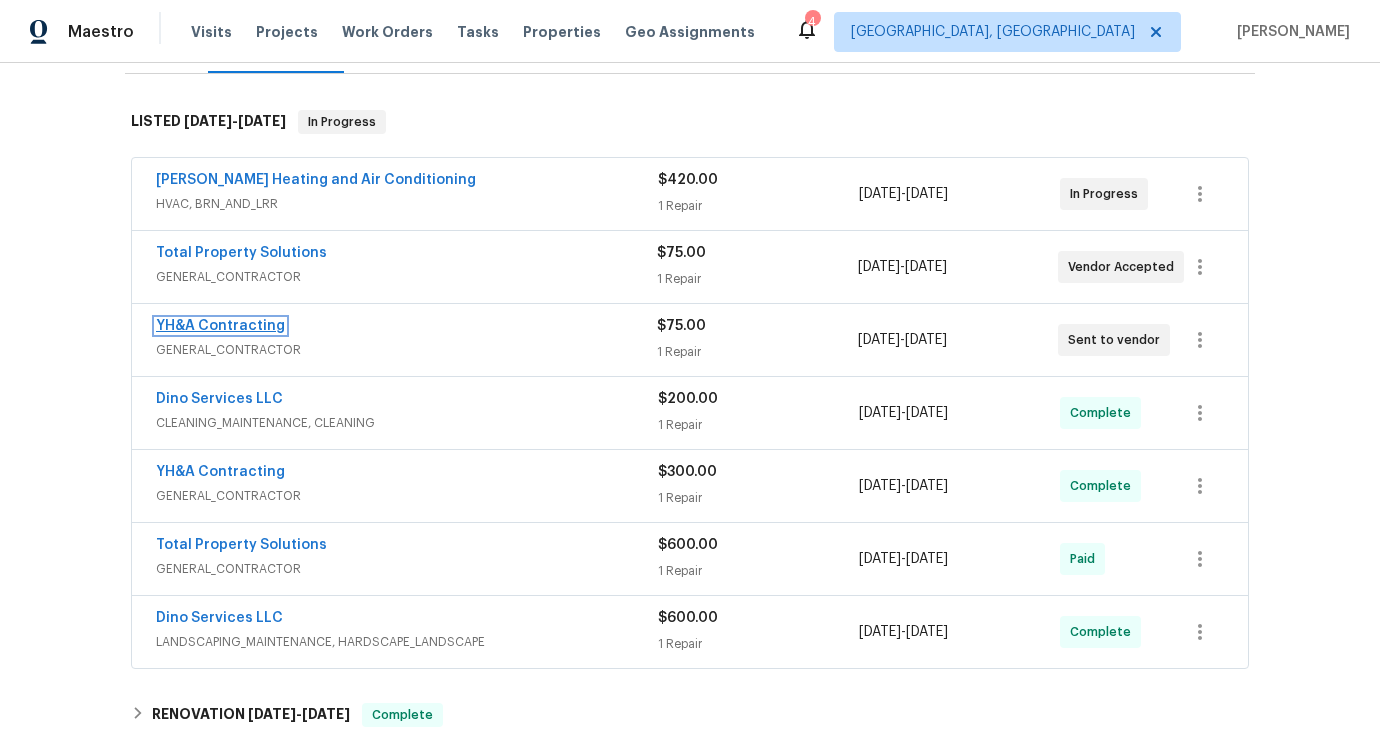 click on "YH&A Contracting" at bounding box center (220, 326) 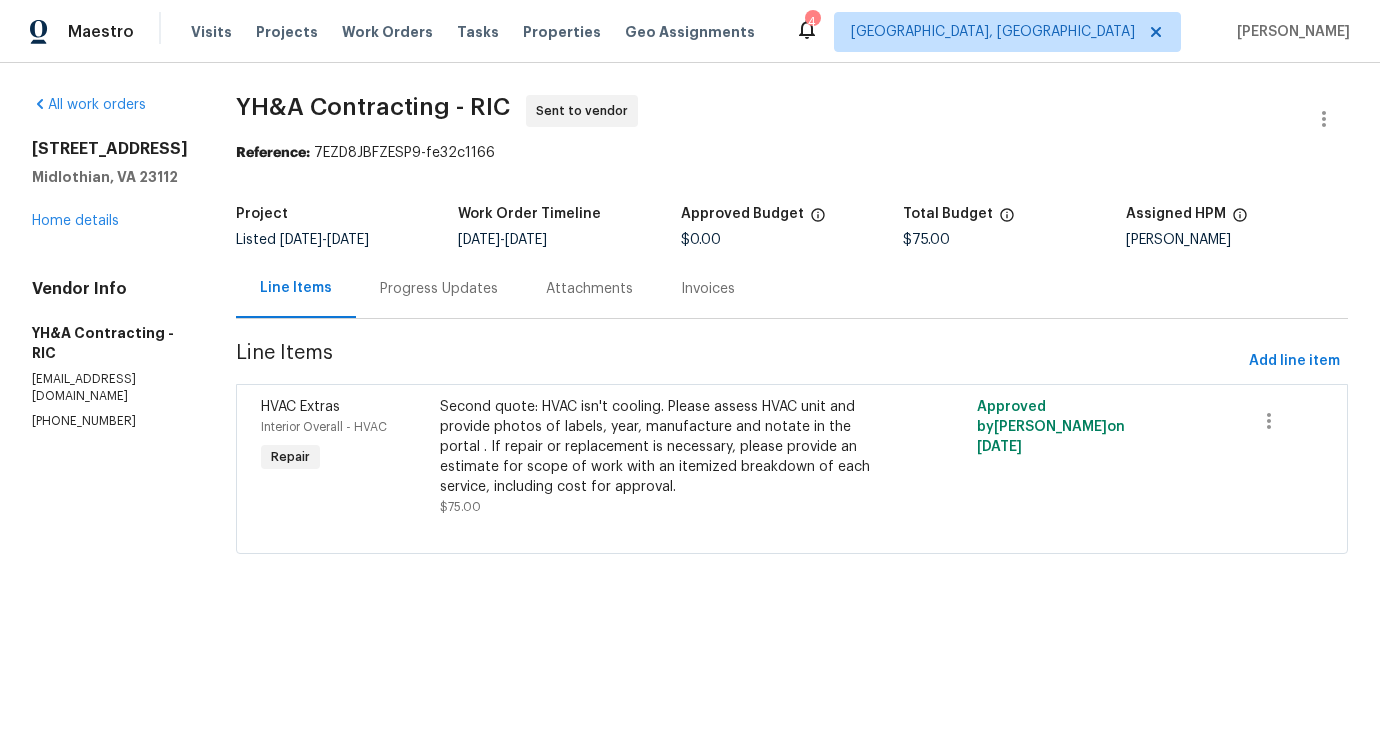 click on "Progress Updates" at bounding box center [439, 289] 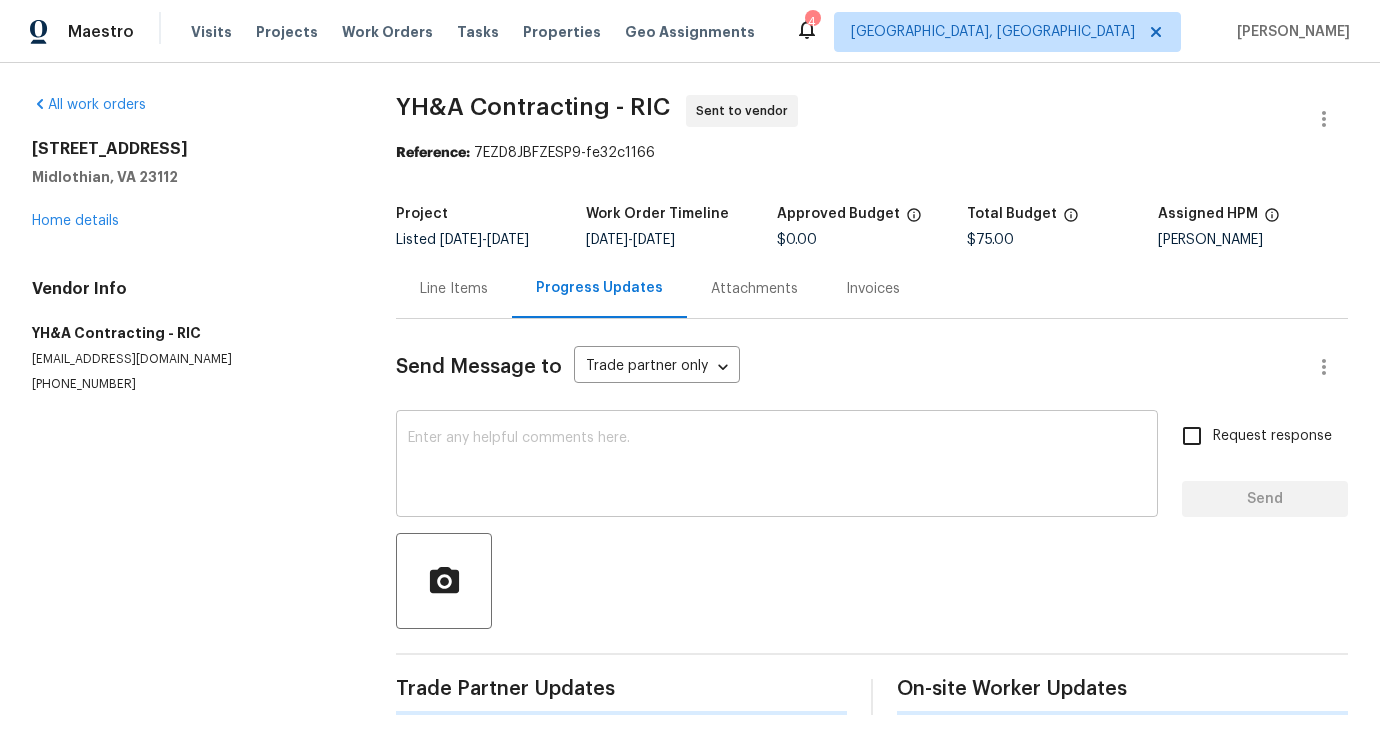 click at bounding box center (777, 466) 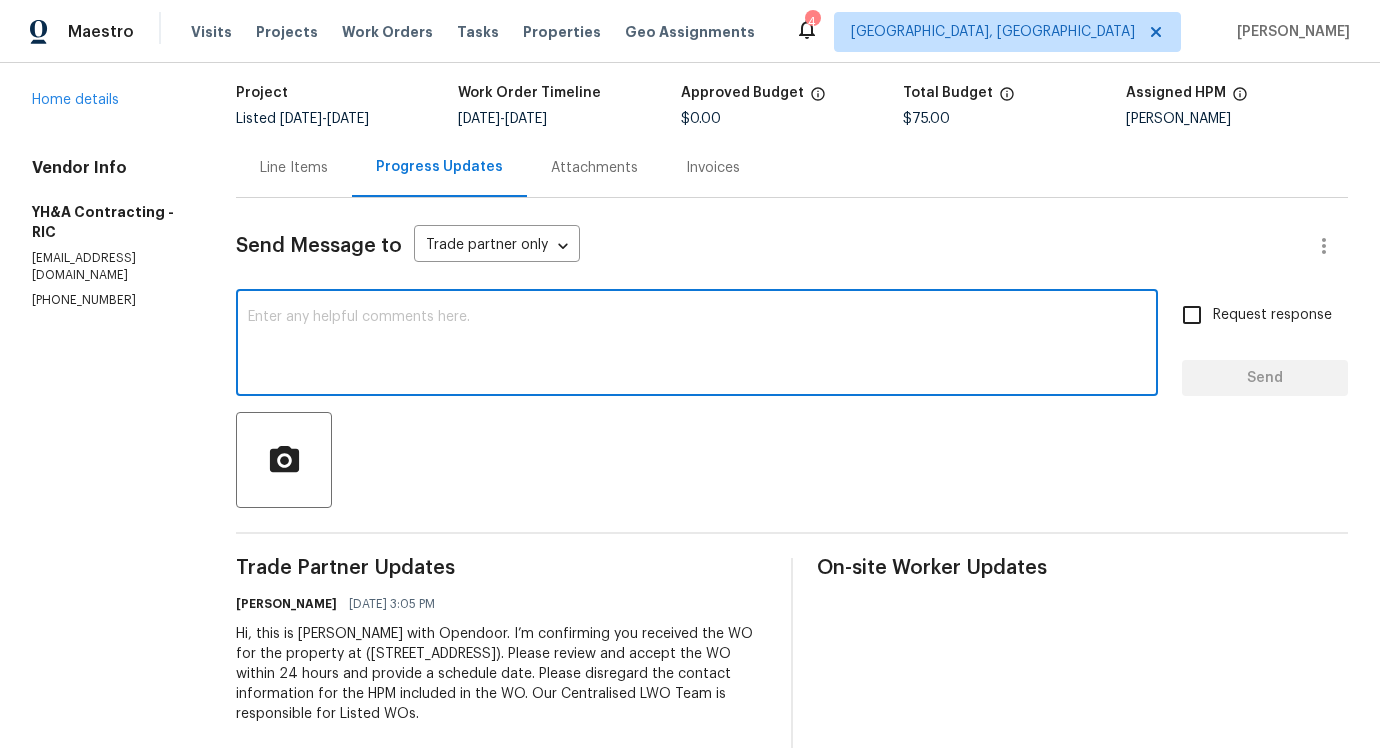 scroll, scrollTop: 0, scrollLeft: 0, axis: both 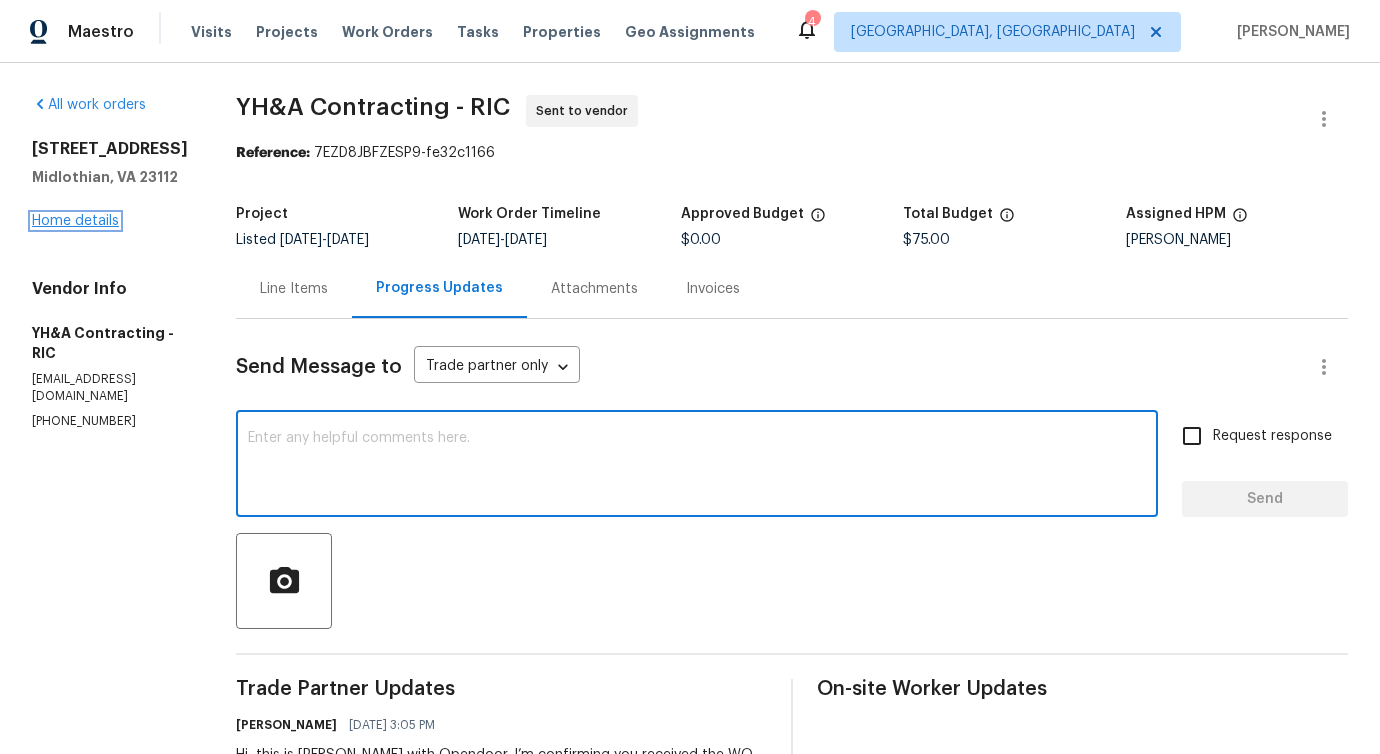 click on "Home details" at bounding box center [75, 221] 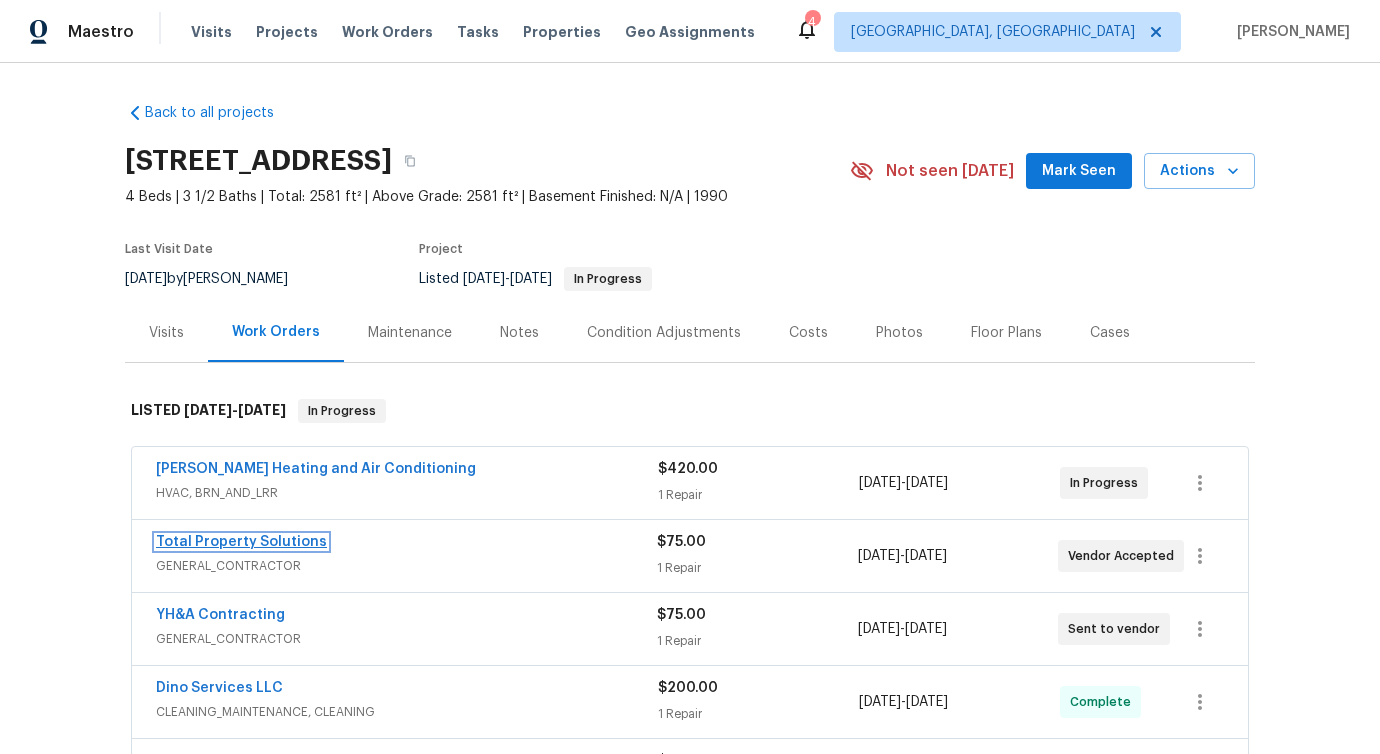 click on "Total Property Solutions" at bounding box center [241, 542] 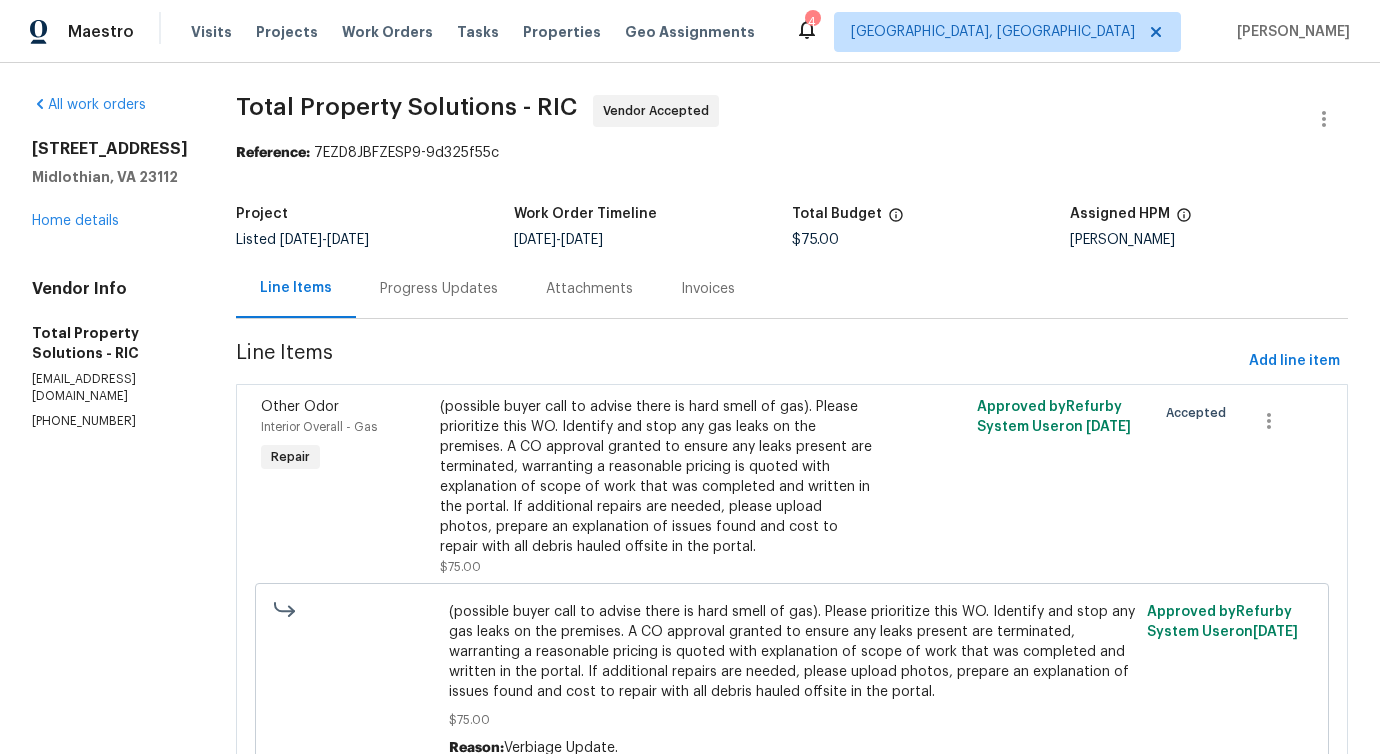 click on "Progress Updates" at bounding box center [439, 289] 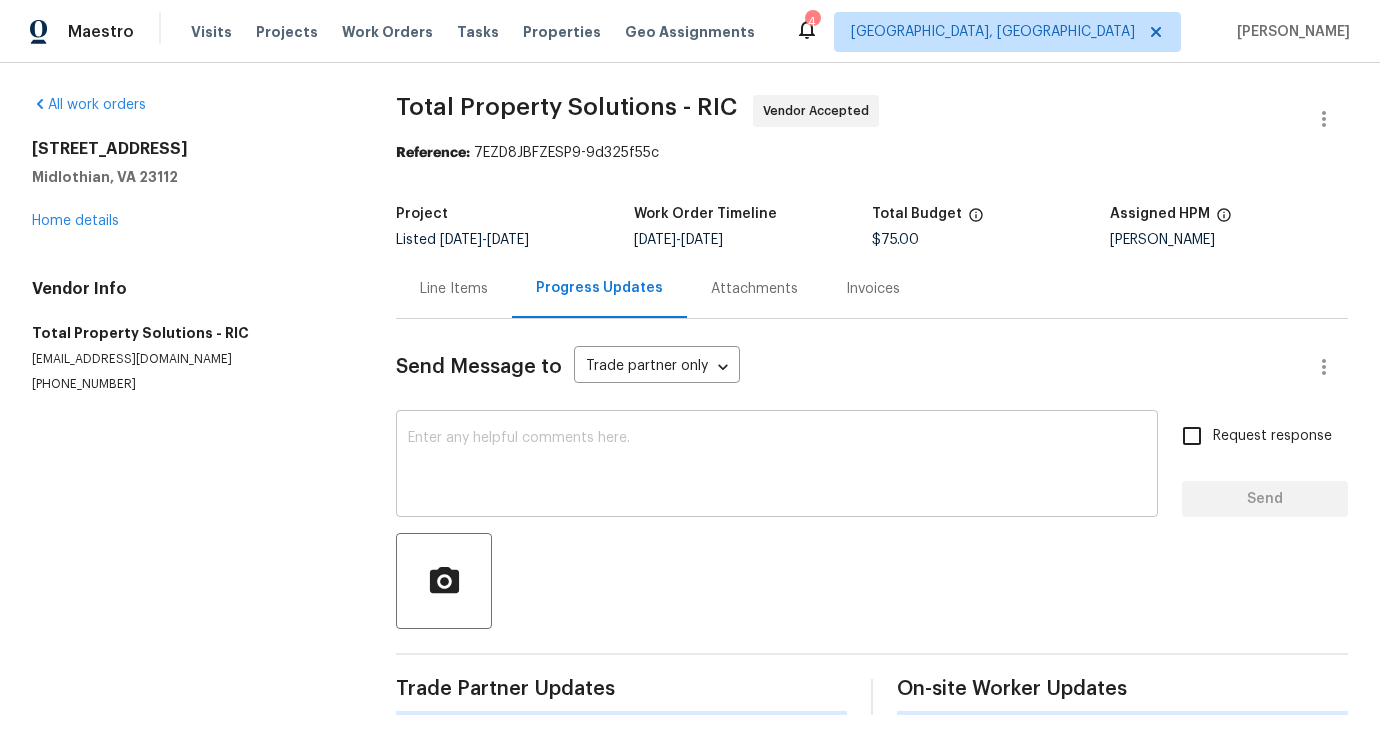 click at bounding box center (777, 466) 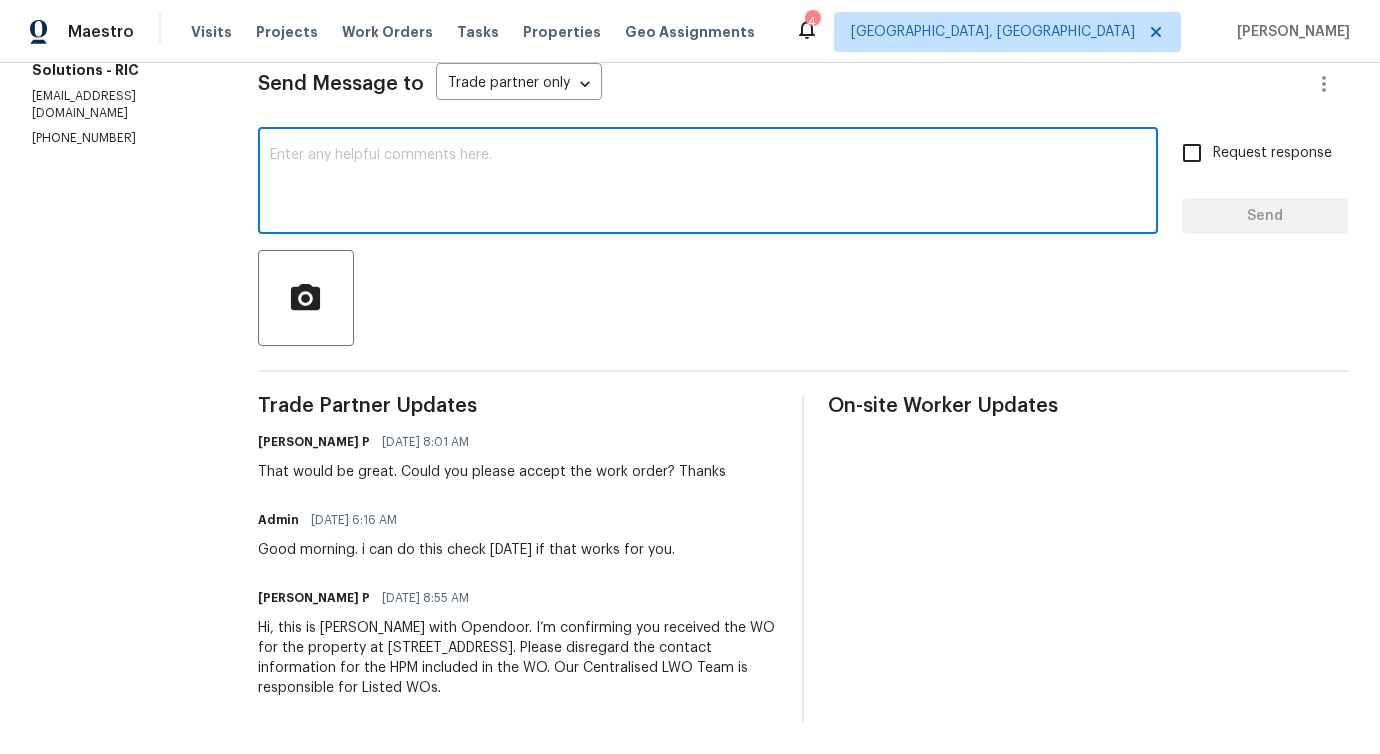 scroll, scrollTop: 0, scrollLeft: 0, axis: both 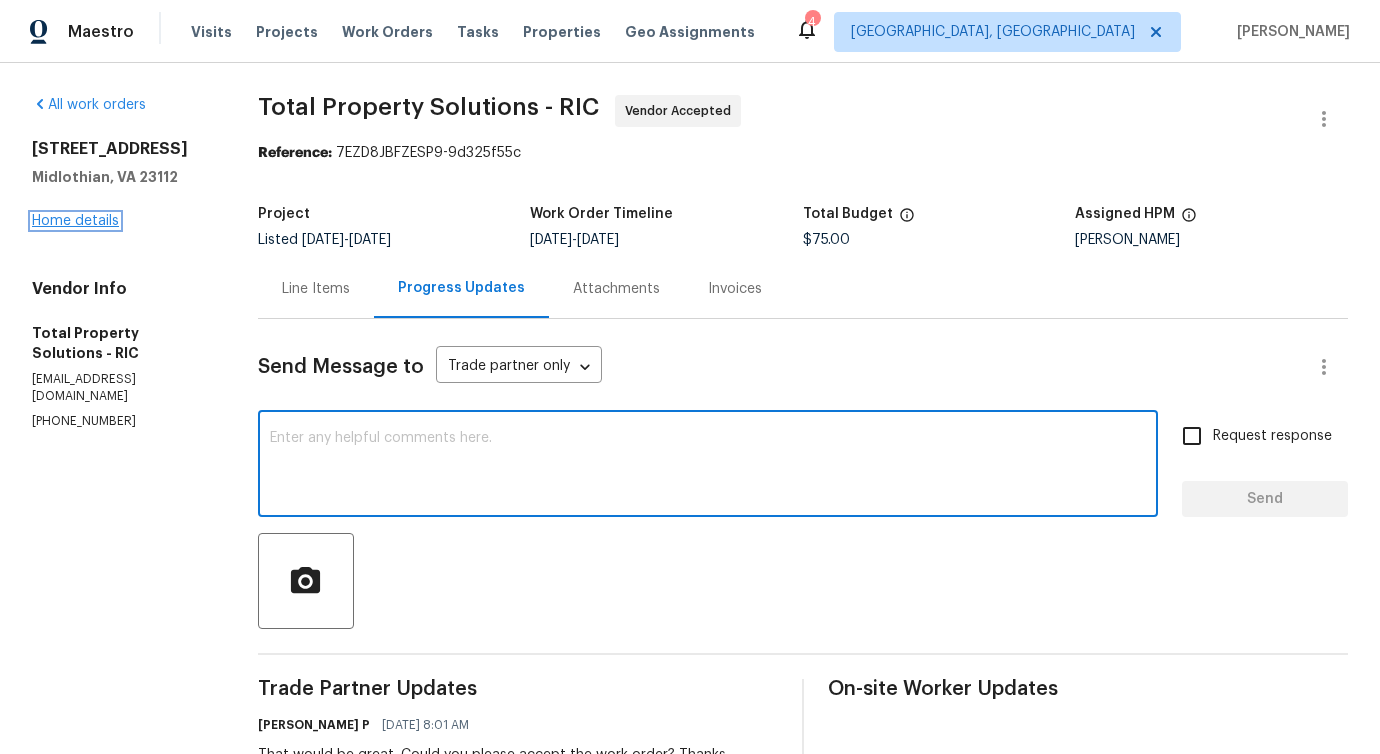 click on "Home details" at bounding box center (75, 221) 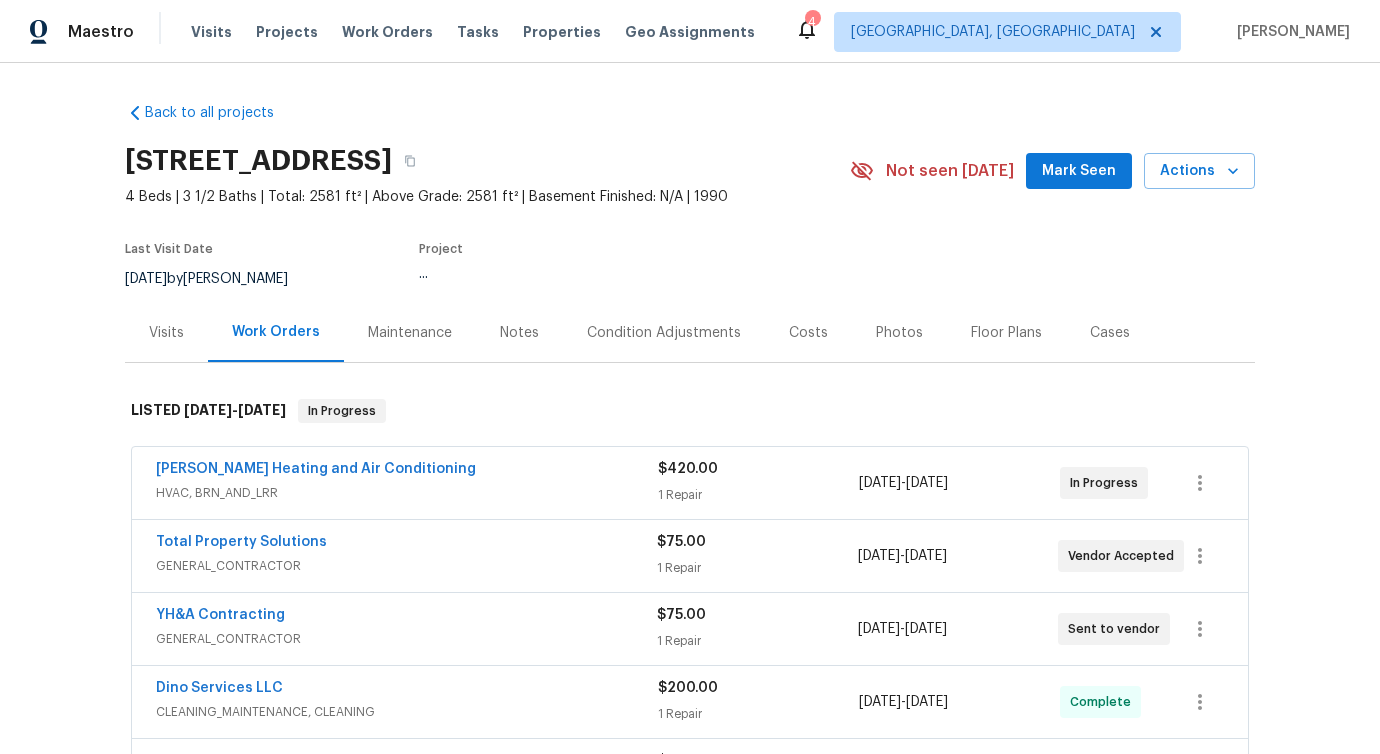 click on "[PERSON_NAME] Heating and Air Conditioning" at bounding box center [316, 469] 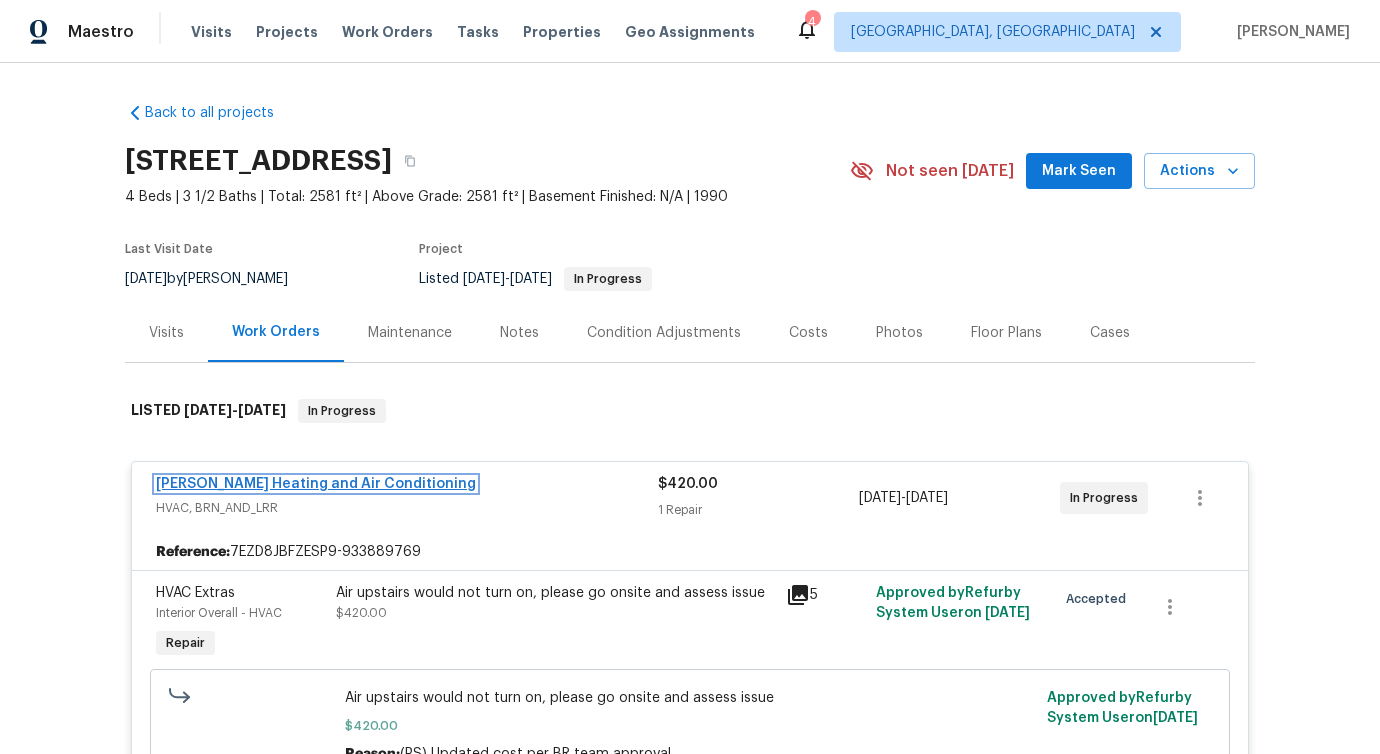 click on "[PERSON_NAME] Heating and Air Conditioning" at bounding box center [316, 484] 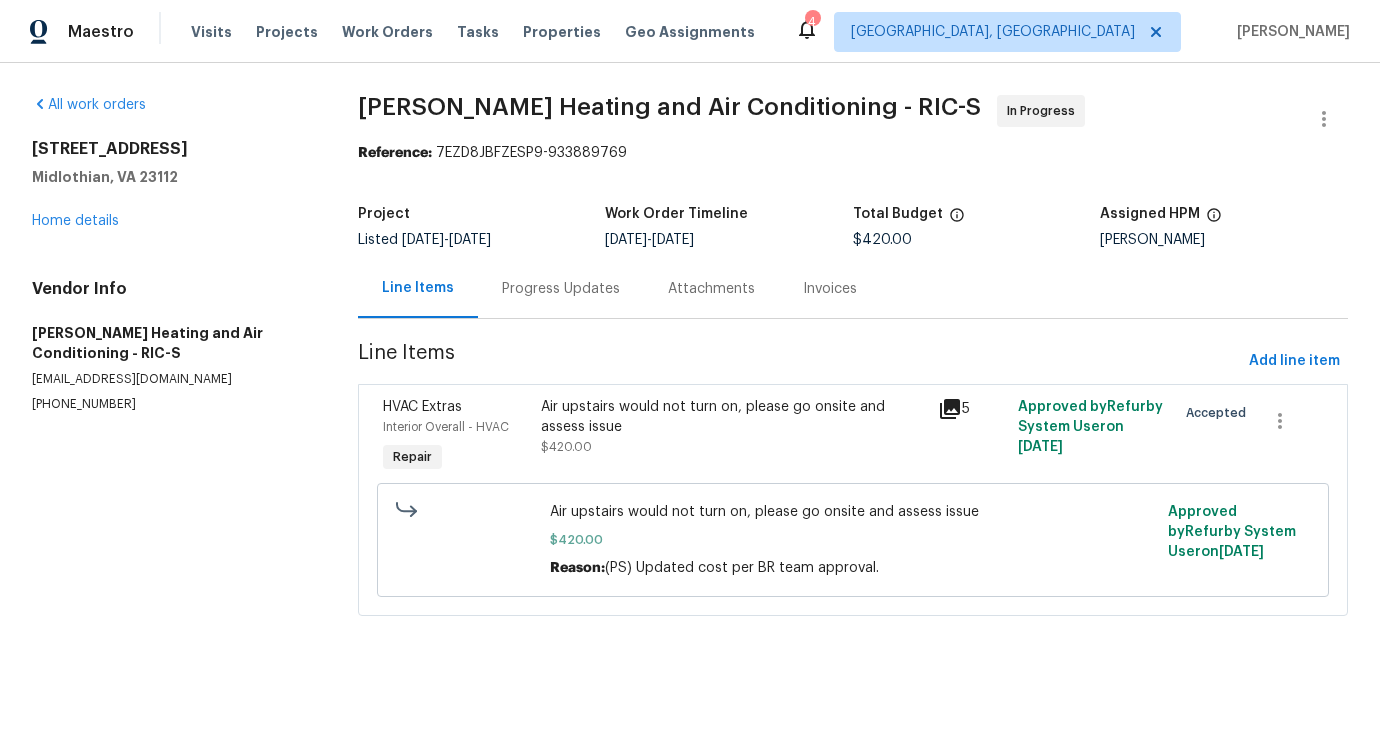 click on "Progress Updates" at bounding box center (561, 289) 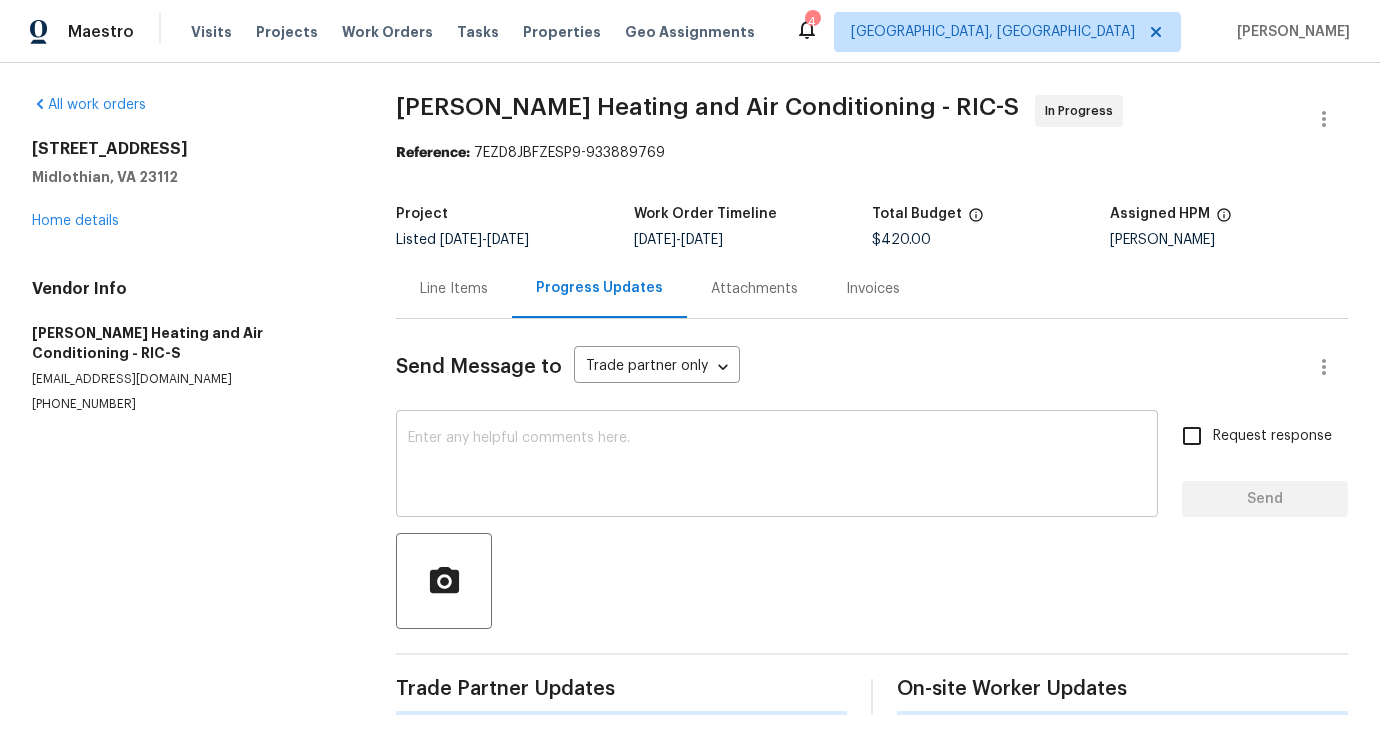 click at bounding box center (777, 466) 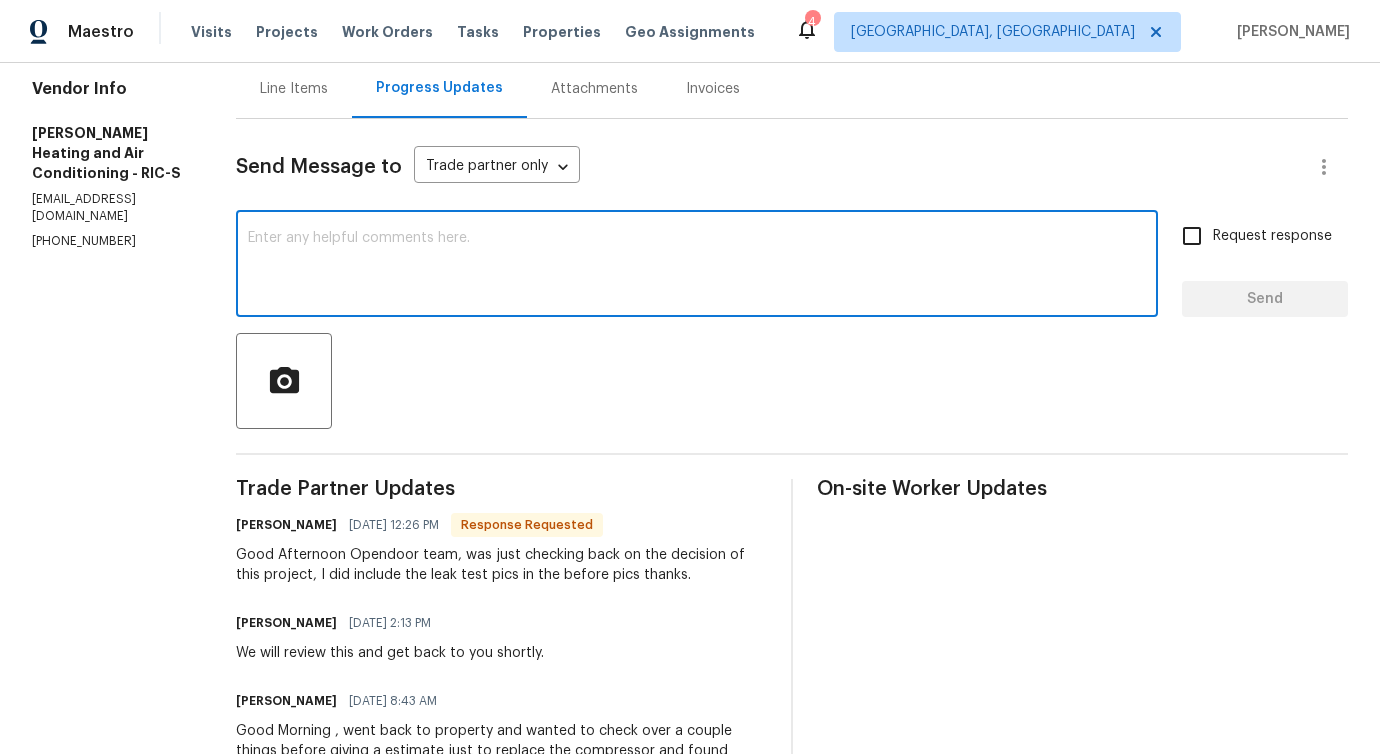 scroll, scrollTop: 271, scrollLeft: 0, axis: vertical 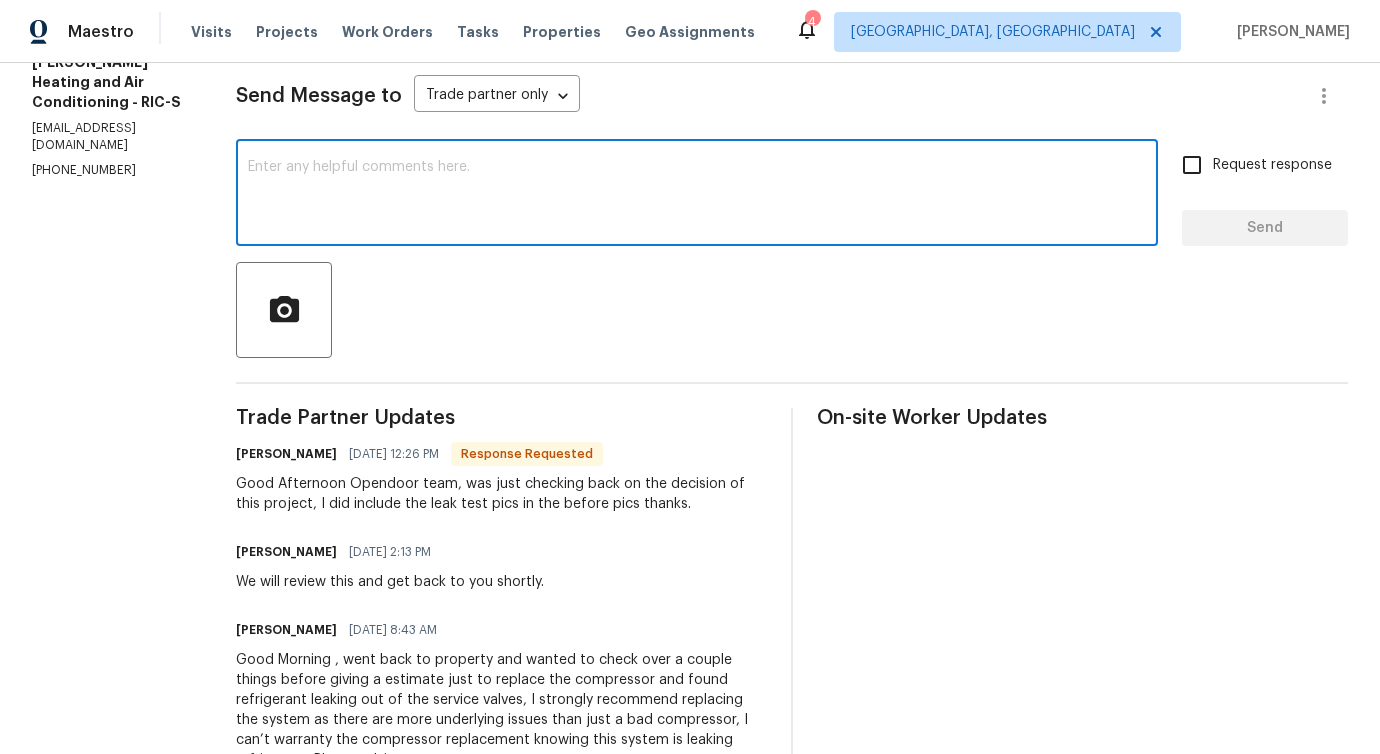 click at bounding box center (697, 195) 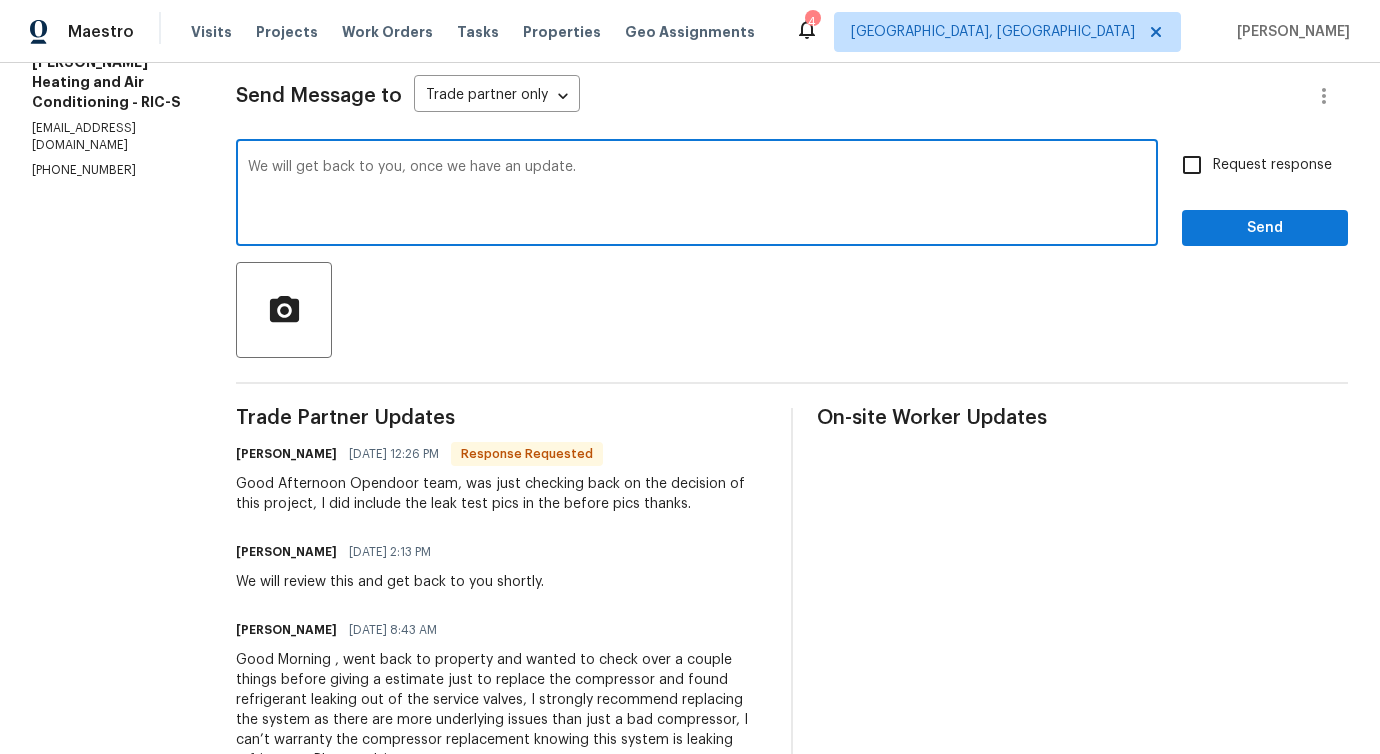 click on "you" at bounding box center (0, 0) 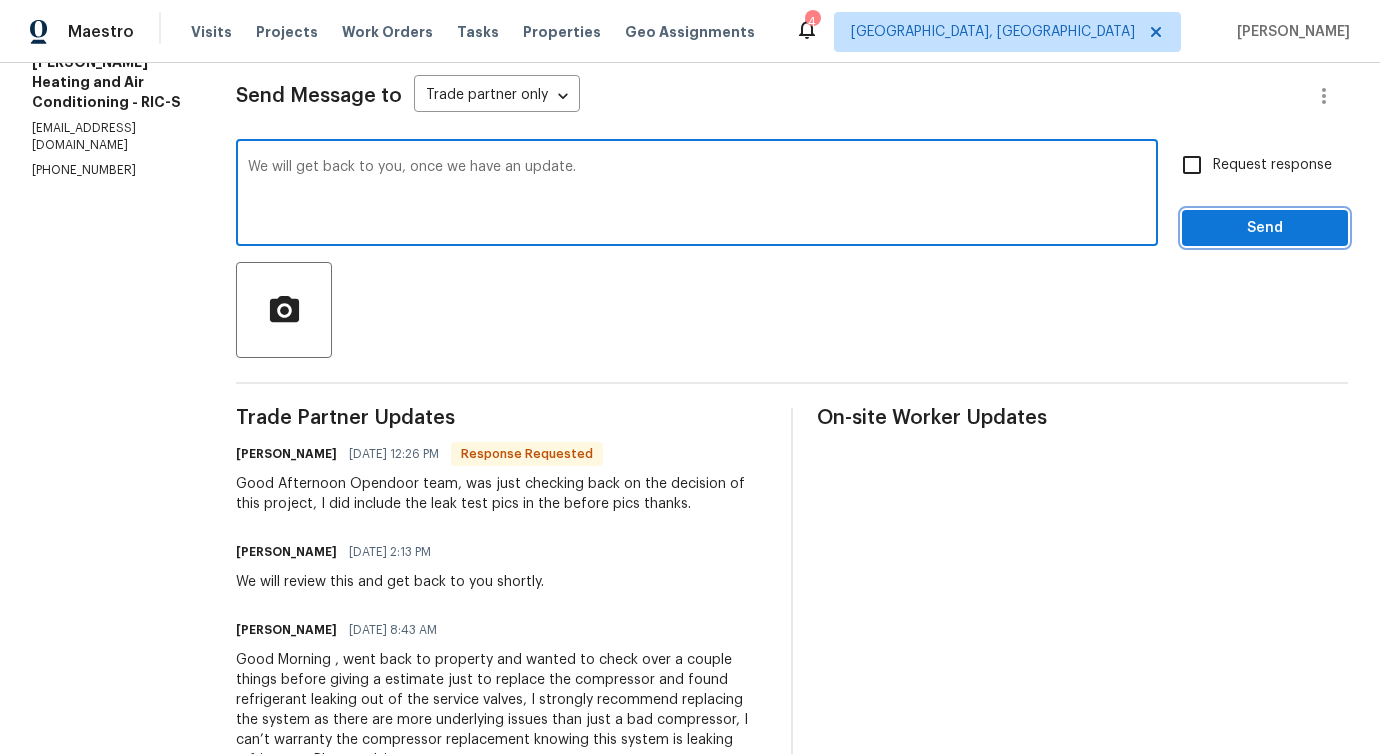 click on "Send" at bounding box center [1265, 228] 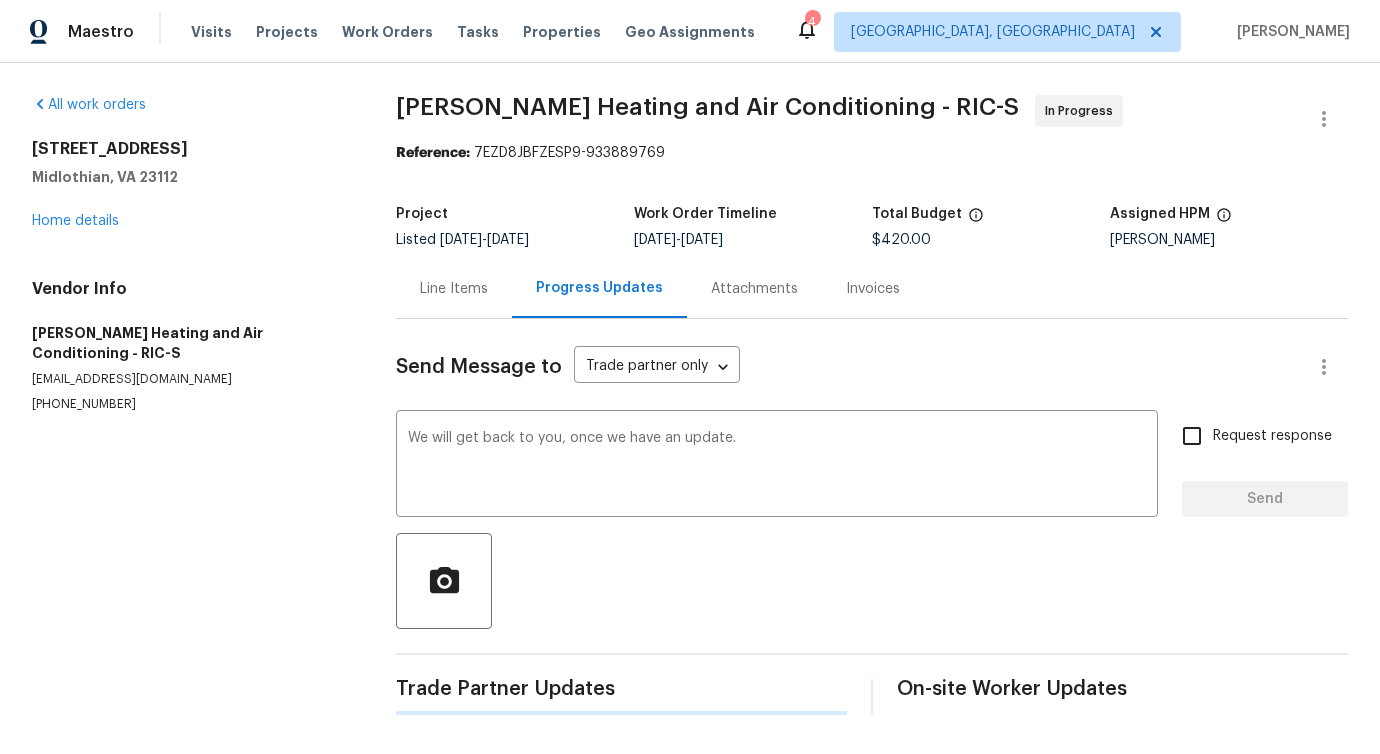scroll, scrollTop: 0, scrollLeft: 0, axis: both 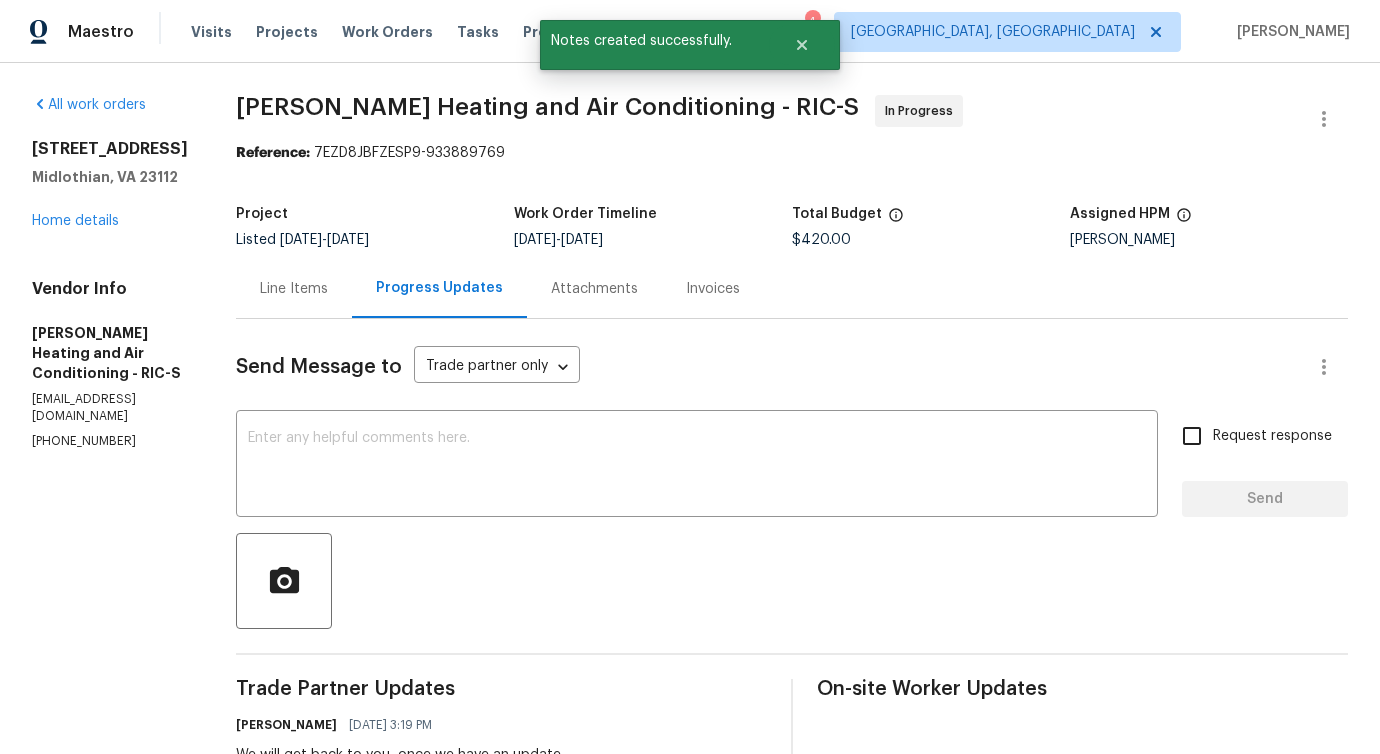 click on "5311 Chestnut Bluff Pl Midlothian, VA 23112 Home details" at bounding box center [110, 185] 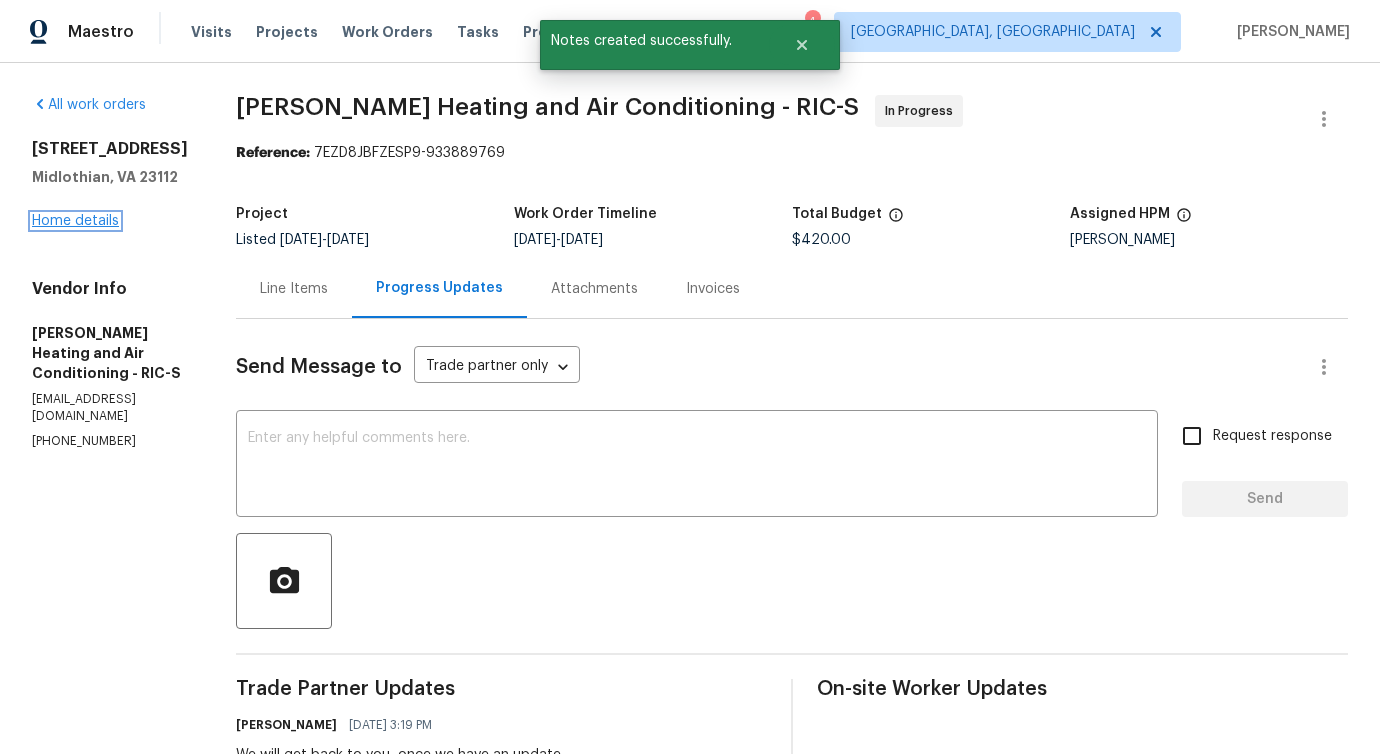 click on "Home details" at bounding box center [75, 221] 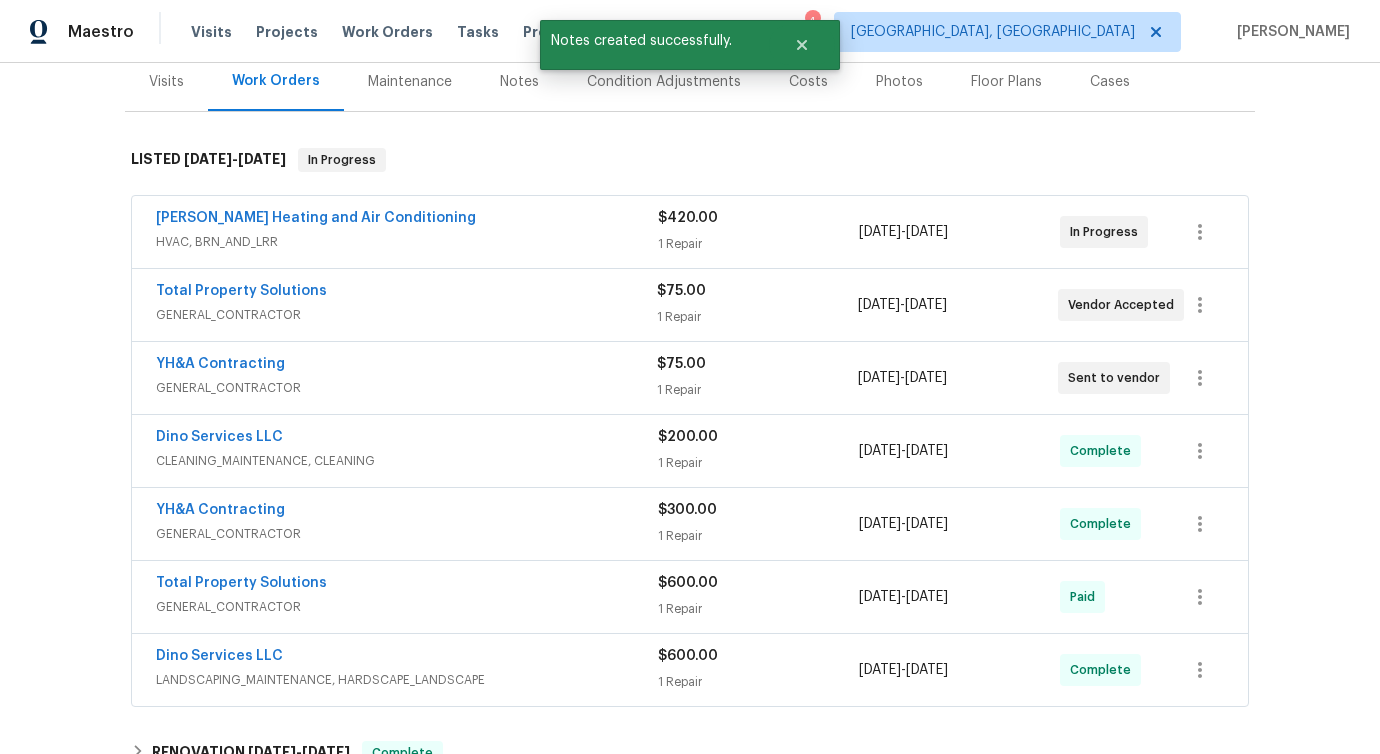 scroll, scrollTop: 580, scrollLeft: 0, axis: vertical 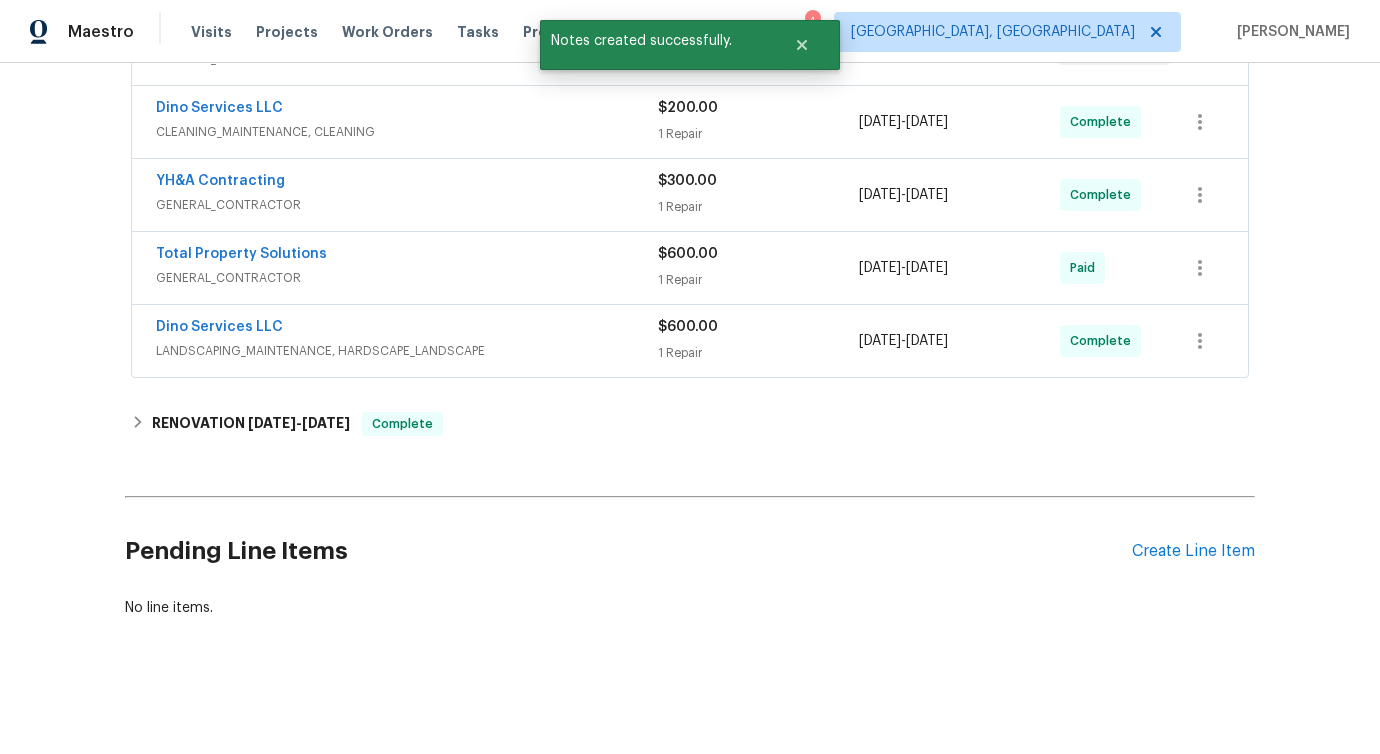 click on "YH&A Contracting" at bounding box center [220, 181] 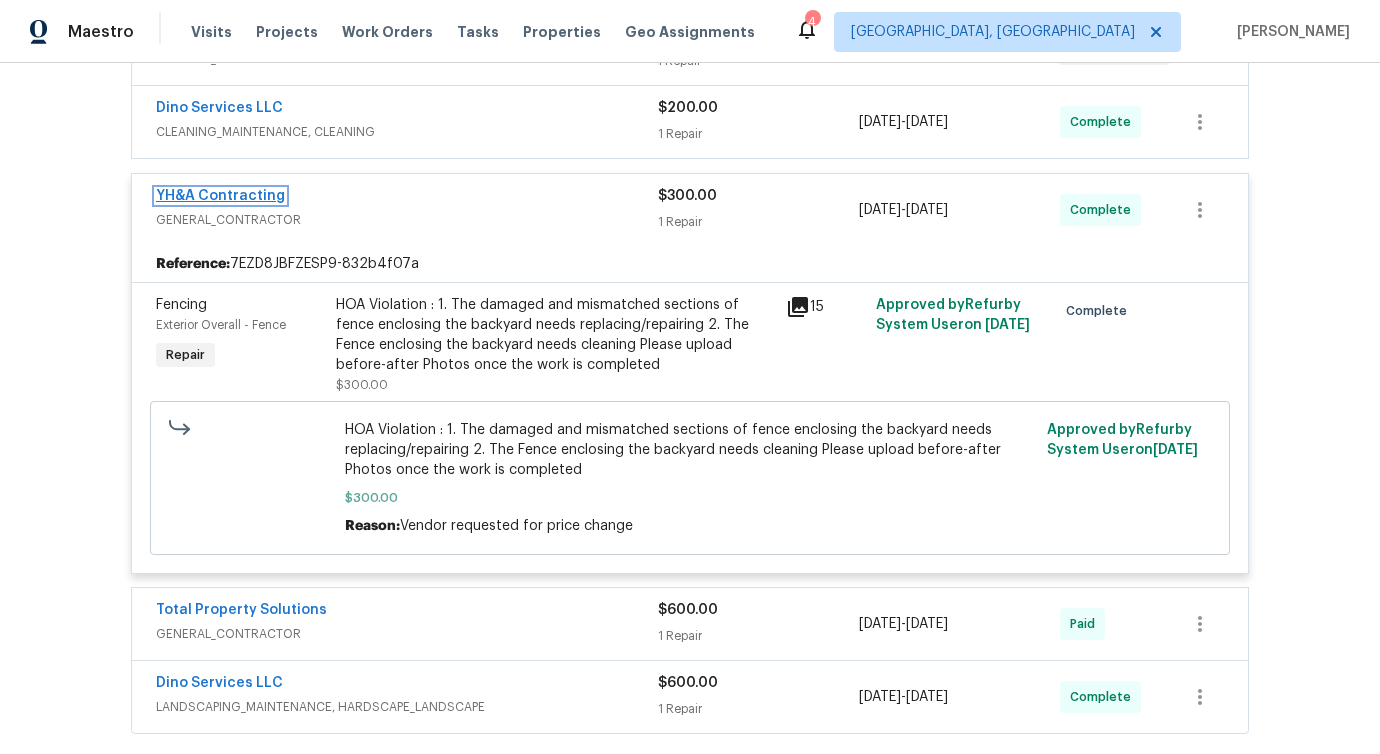 click on "YH&A Contracting" at bounding box center [220, 196] 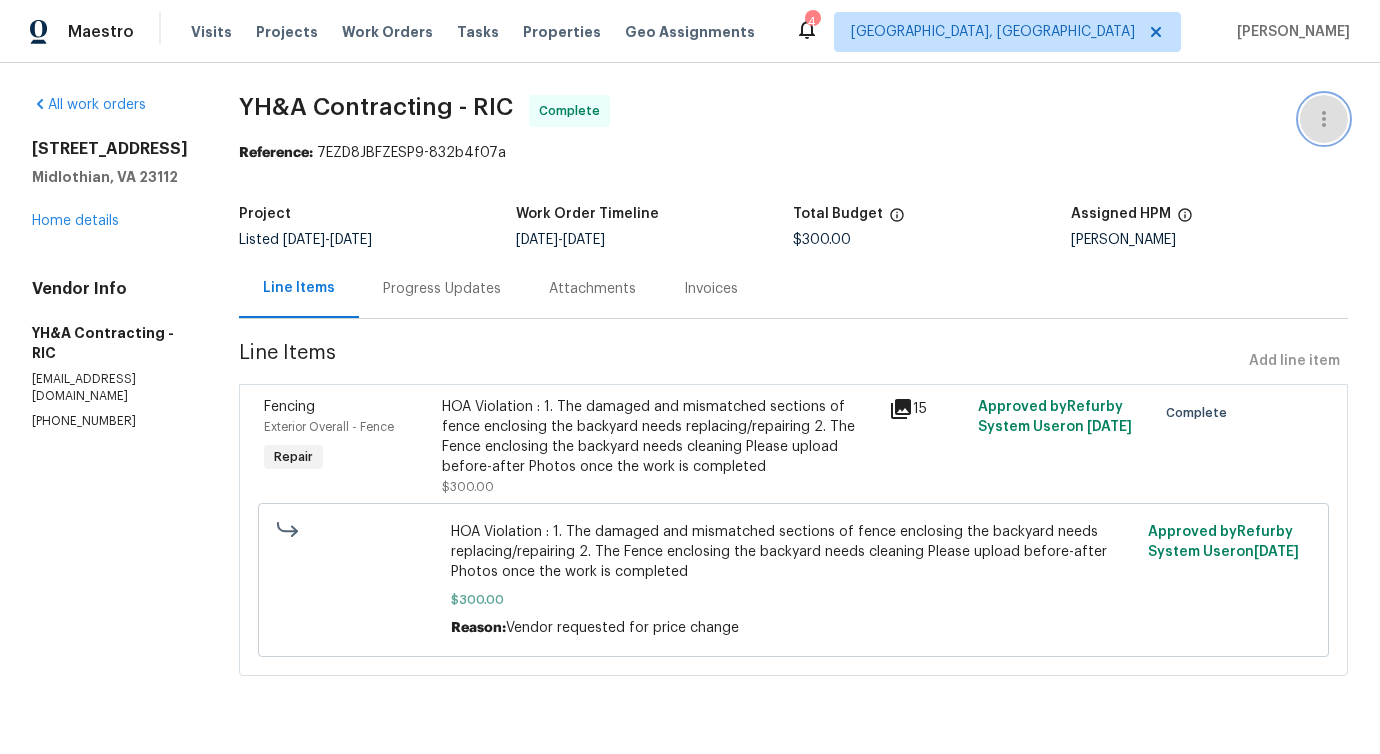 click 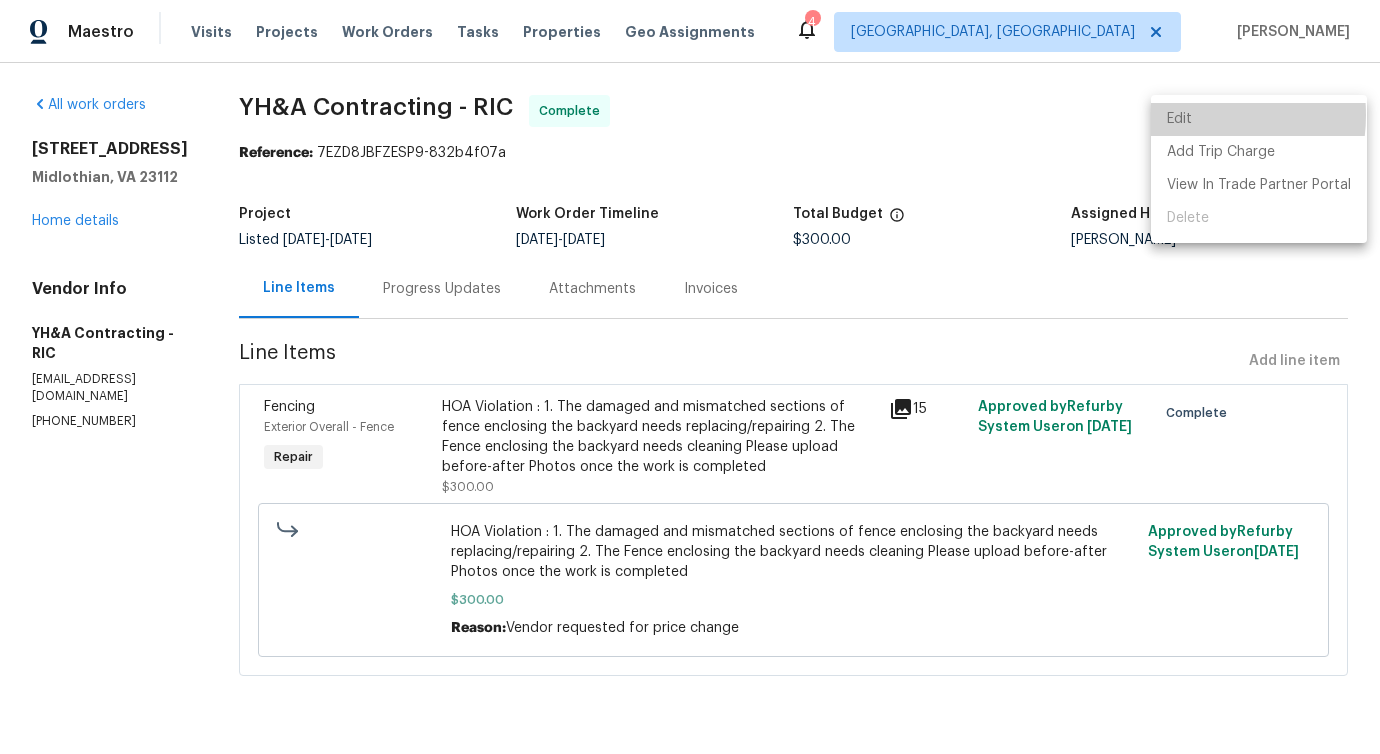 click on "Edit" at bounding box center (1259, 119) 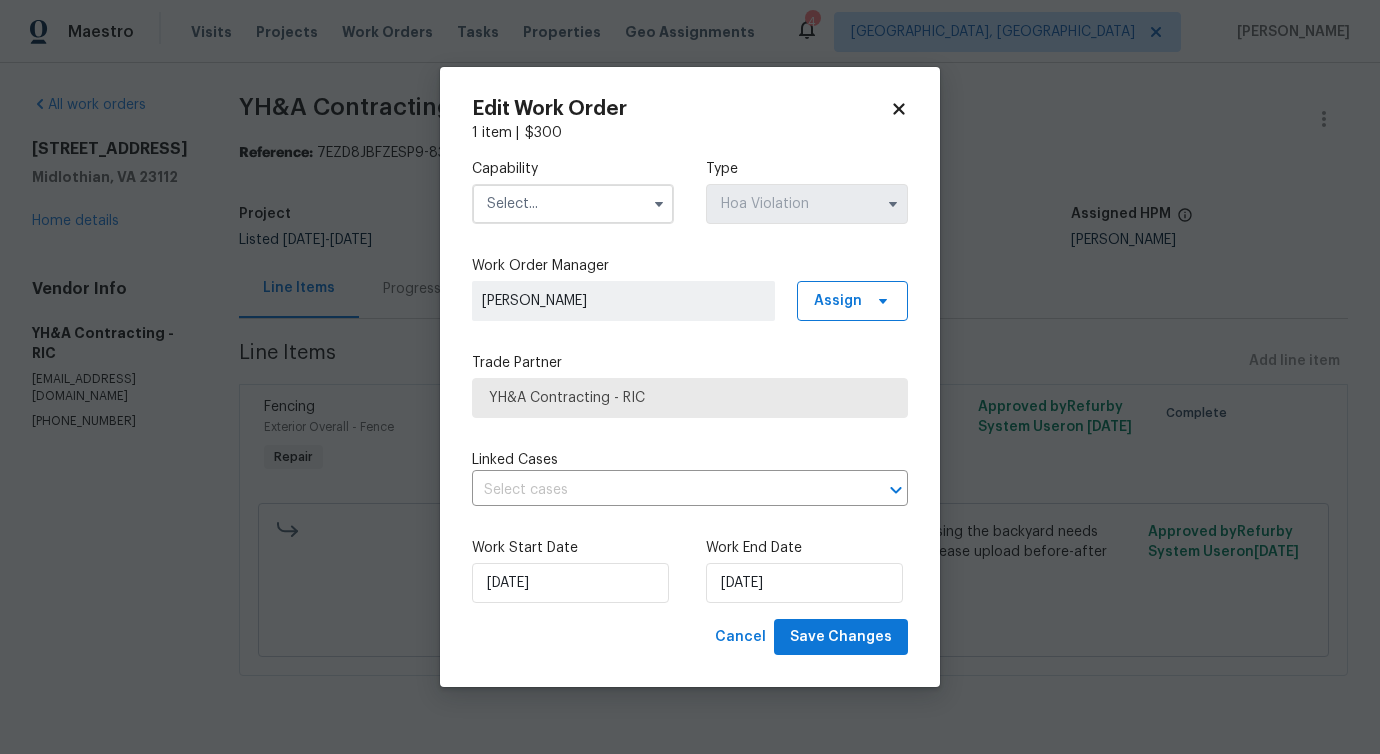 click at bounding box center (573, 204) 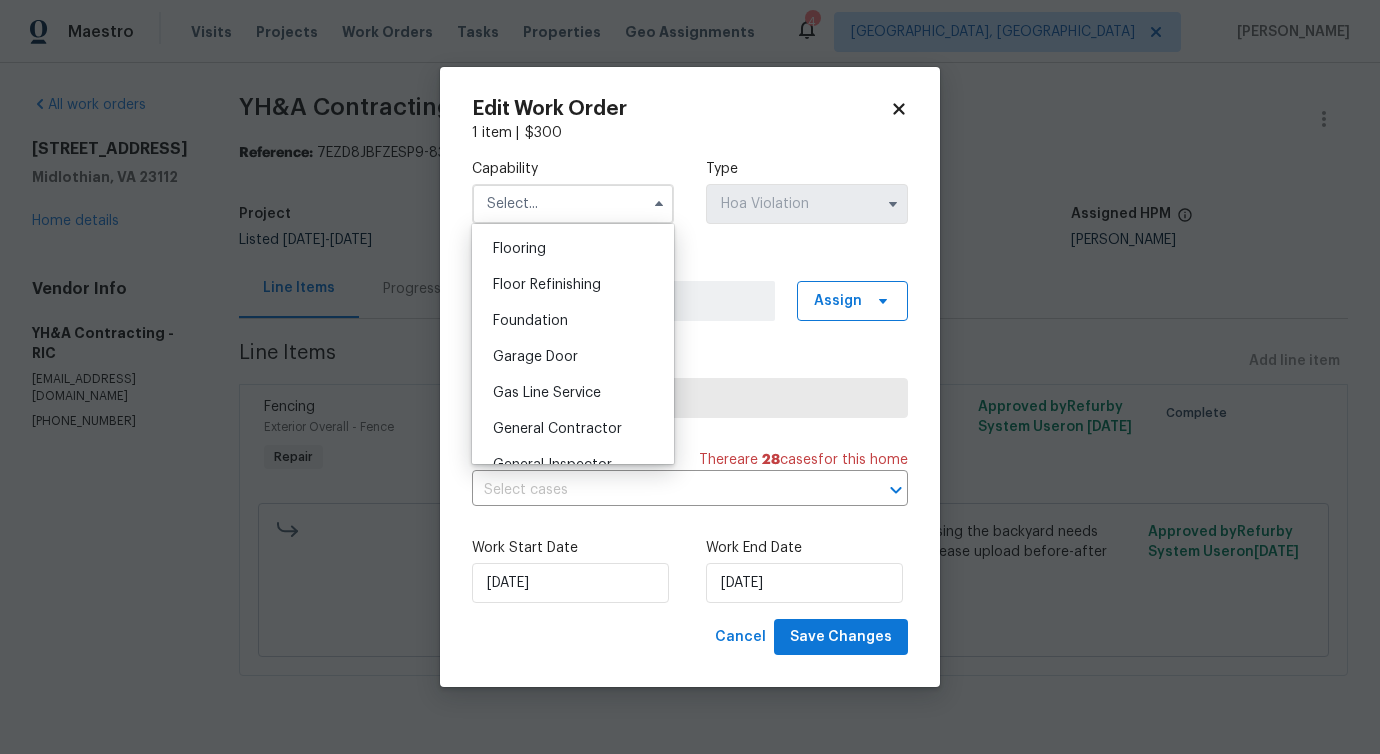 scroll, scrollTop: 850, scrollLeft: 0, axis: vertical 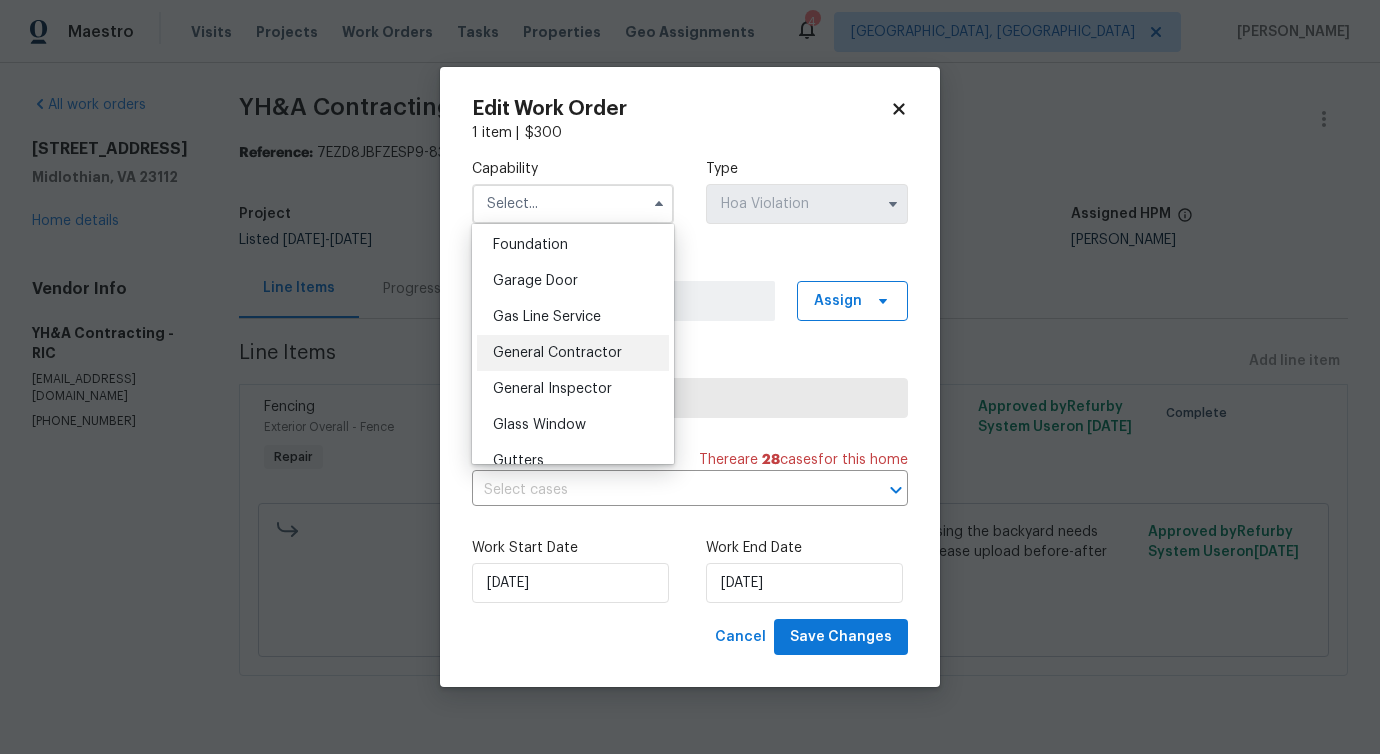 click on "General Contractor" at bounding box center (557, 353) 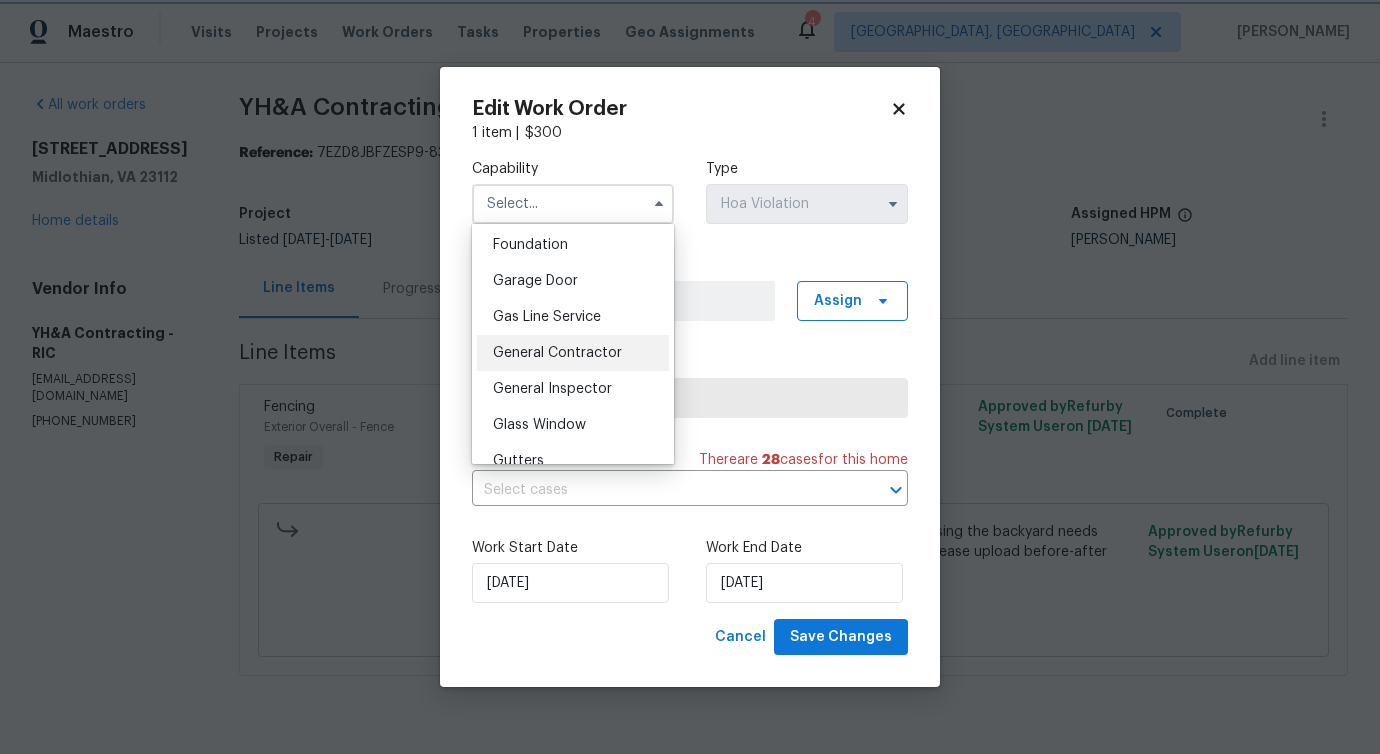 type on "General Contractor" 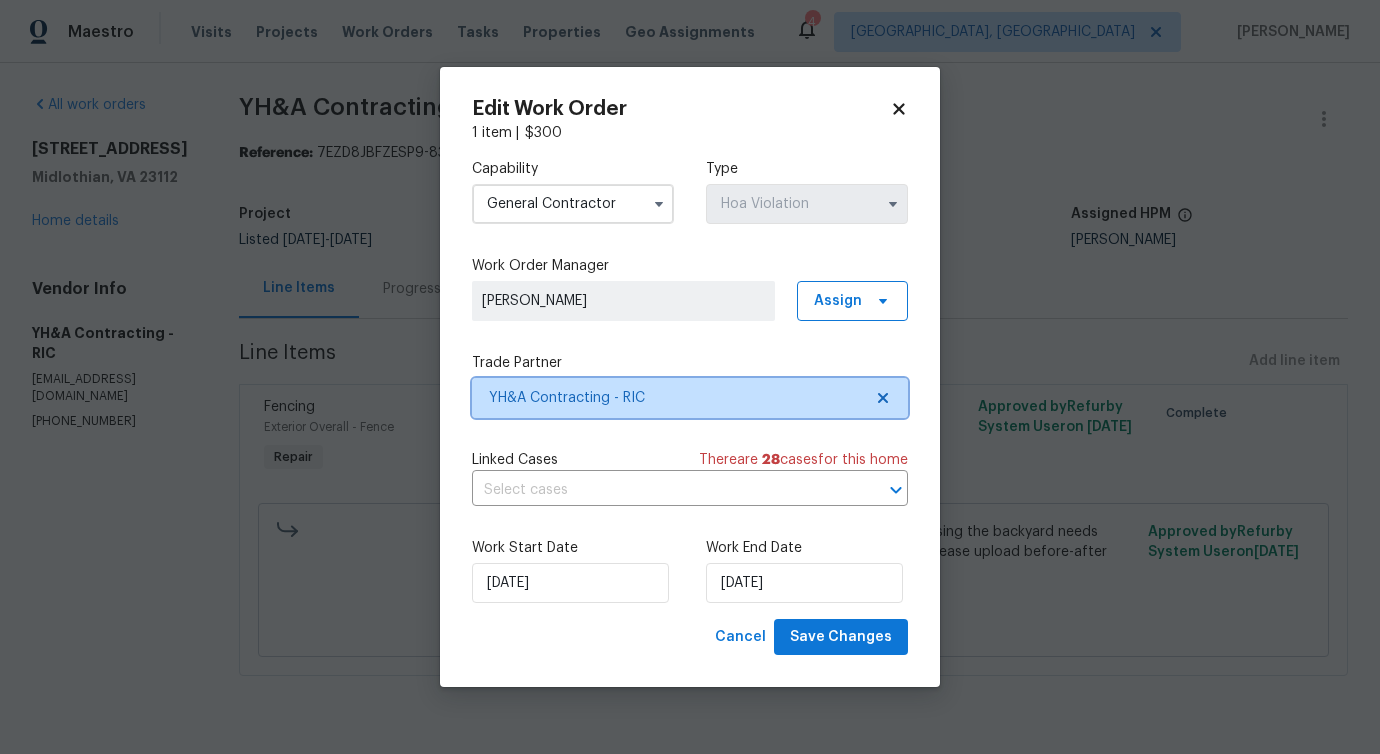 click on "YH&A Contracting - RIC" at bounding box center [690, 398] 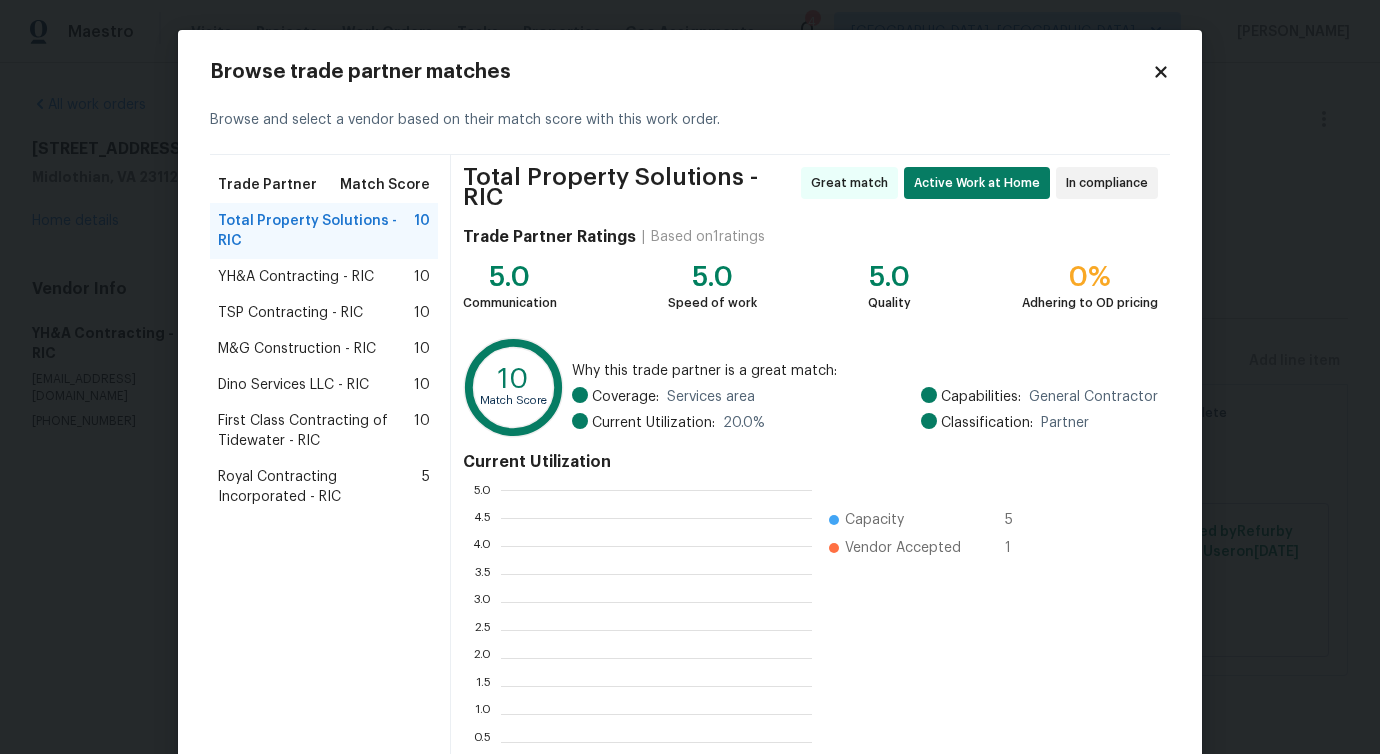 scroll, scrollTop: 2, scrollLeft: 2, axis: both 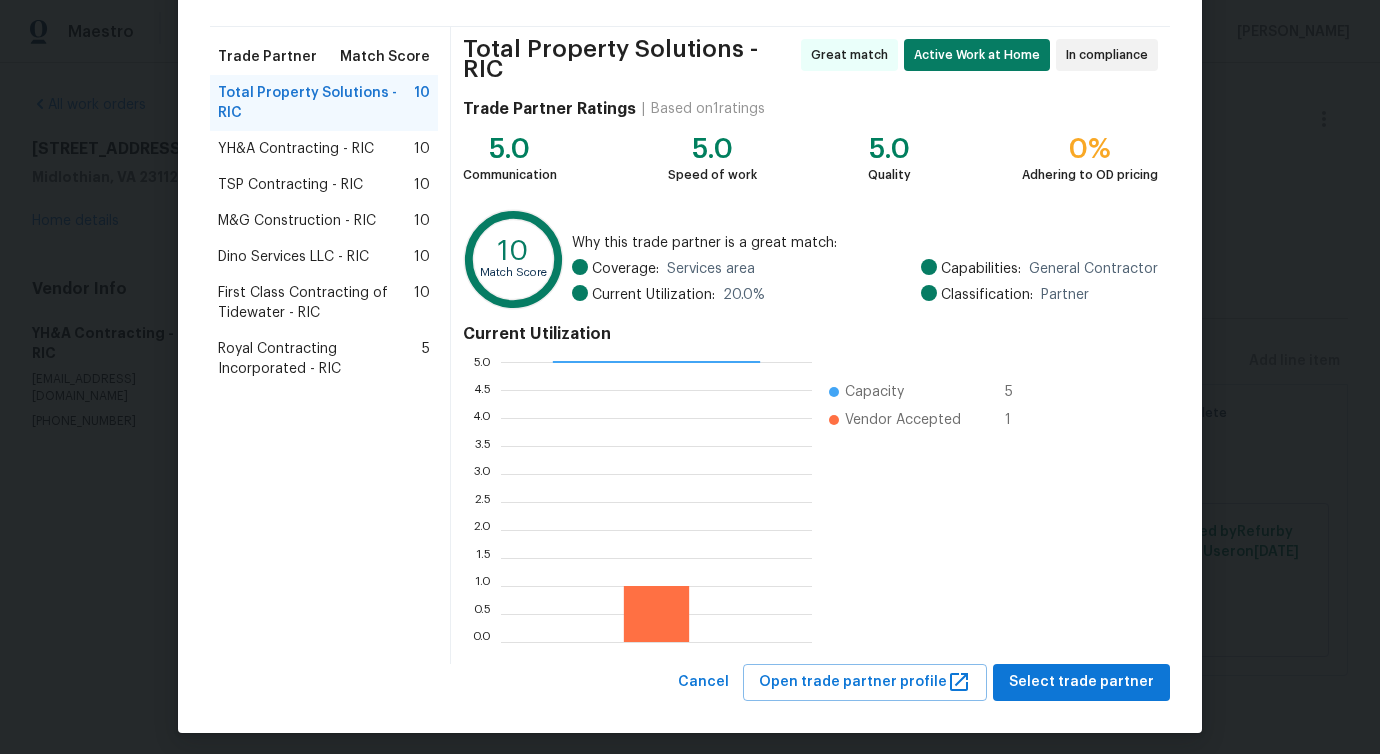 click on "Dino Services LLC - RIC" at bounding box center [293, 257] 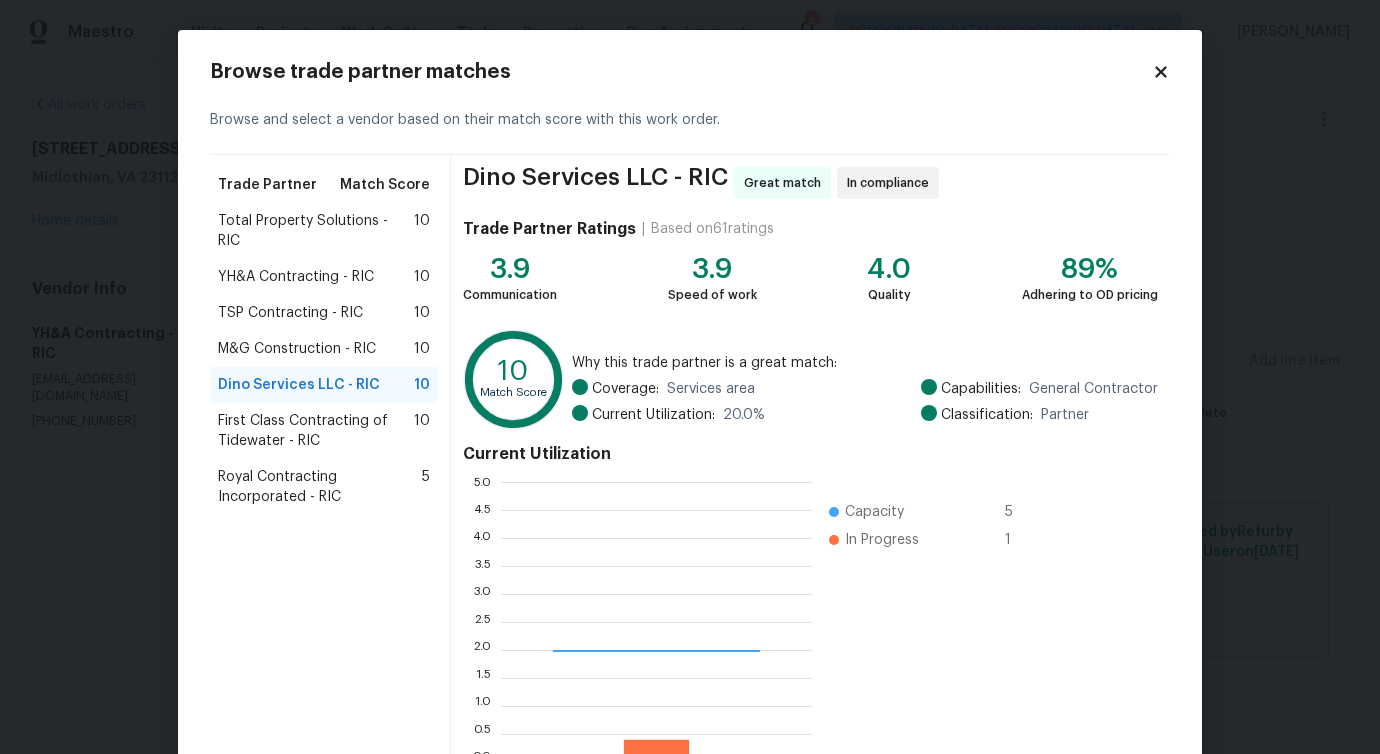 scroll, scrollTop: 2, scrollLeft: 2, axis: both 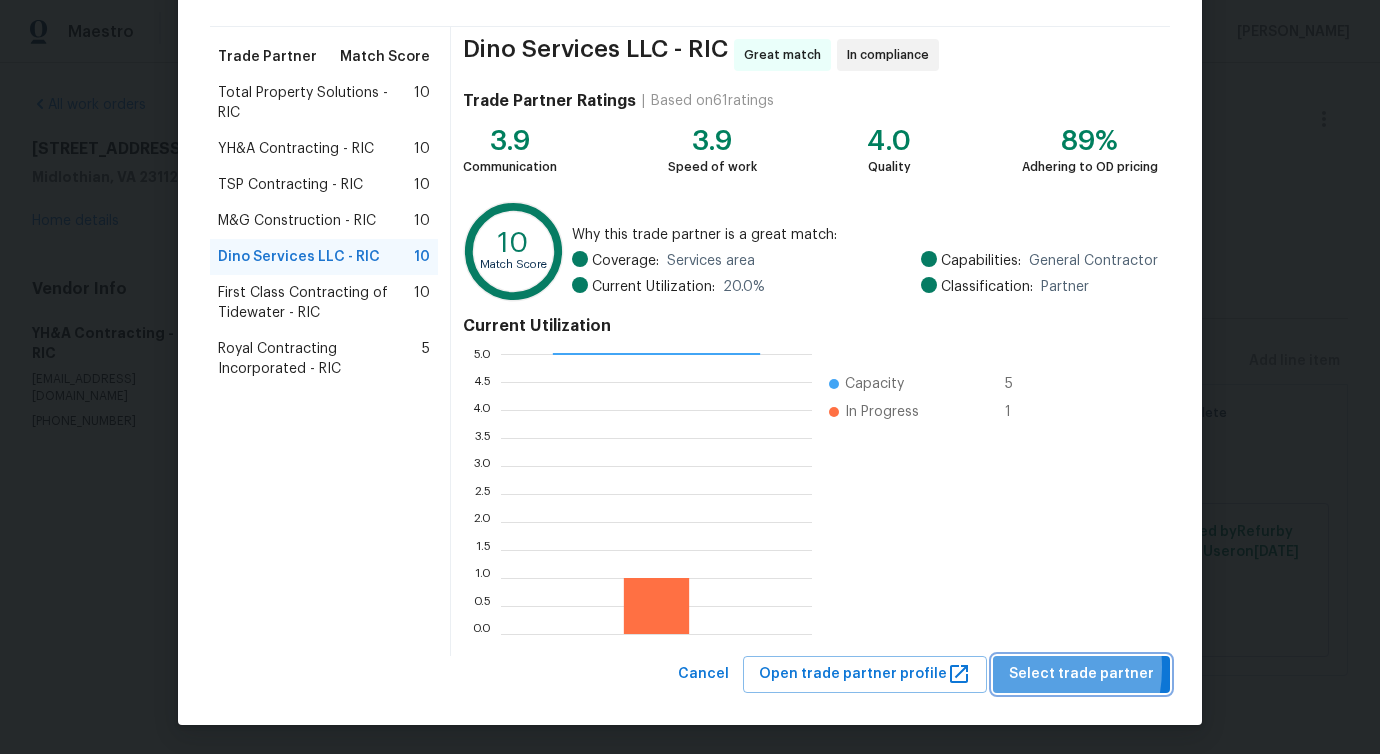 click on "Select trade partner" at bounding box center [1081, 674] 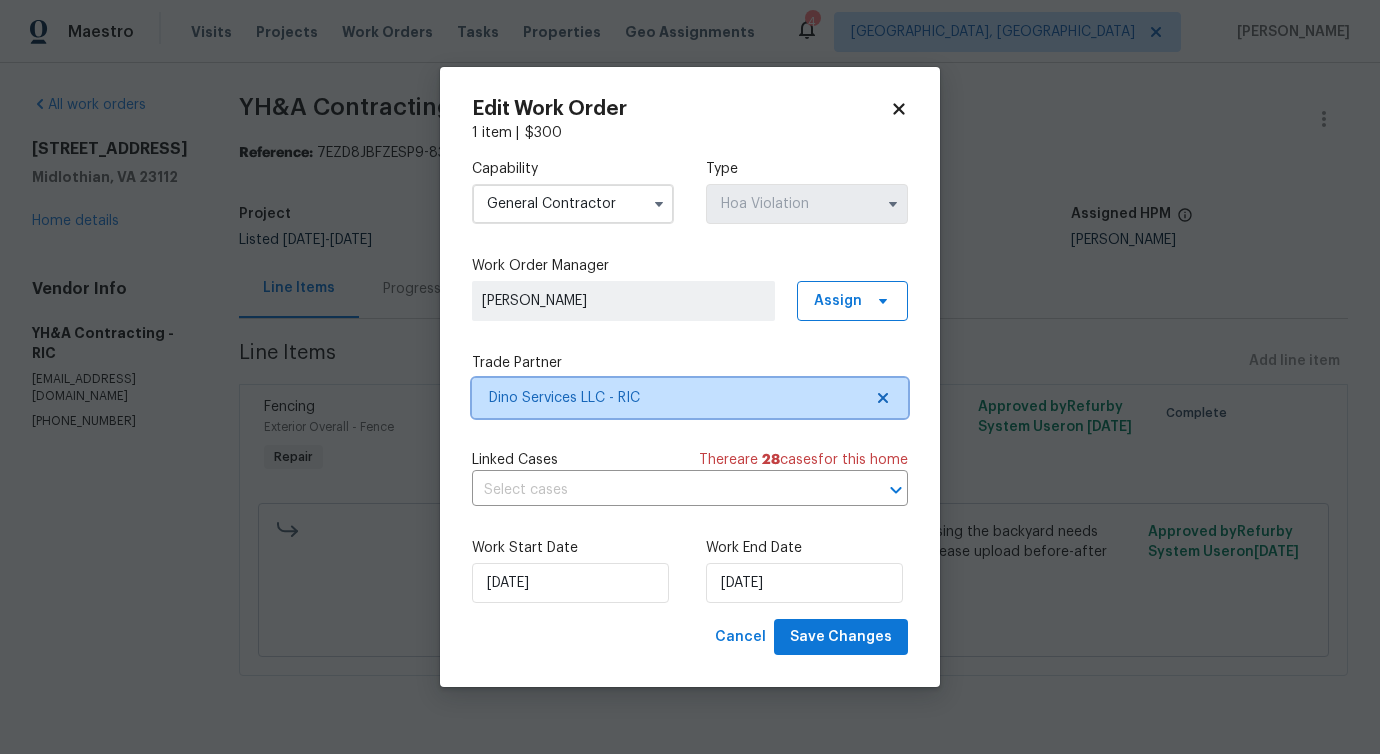 scroll, scrollTop: 0, scrollLeft: 0, axis: both 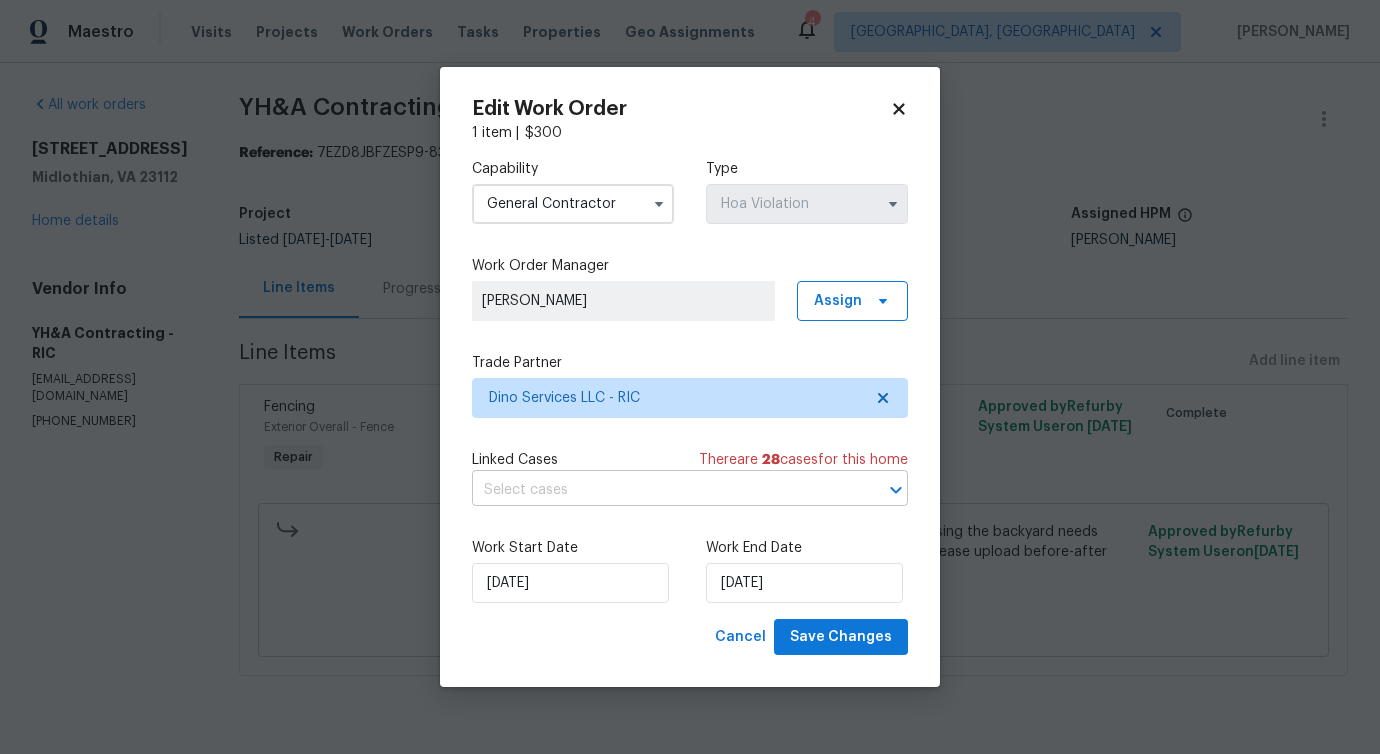 click at bounding box center [662, 490] 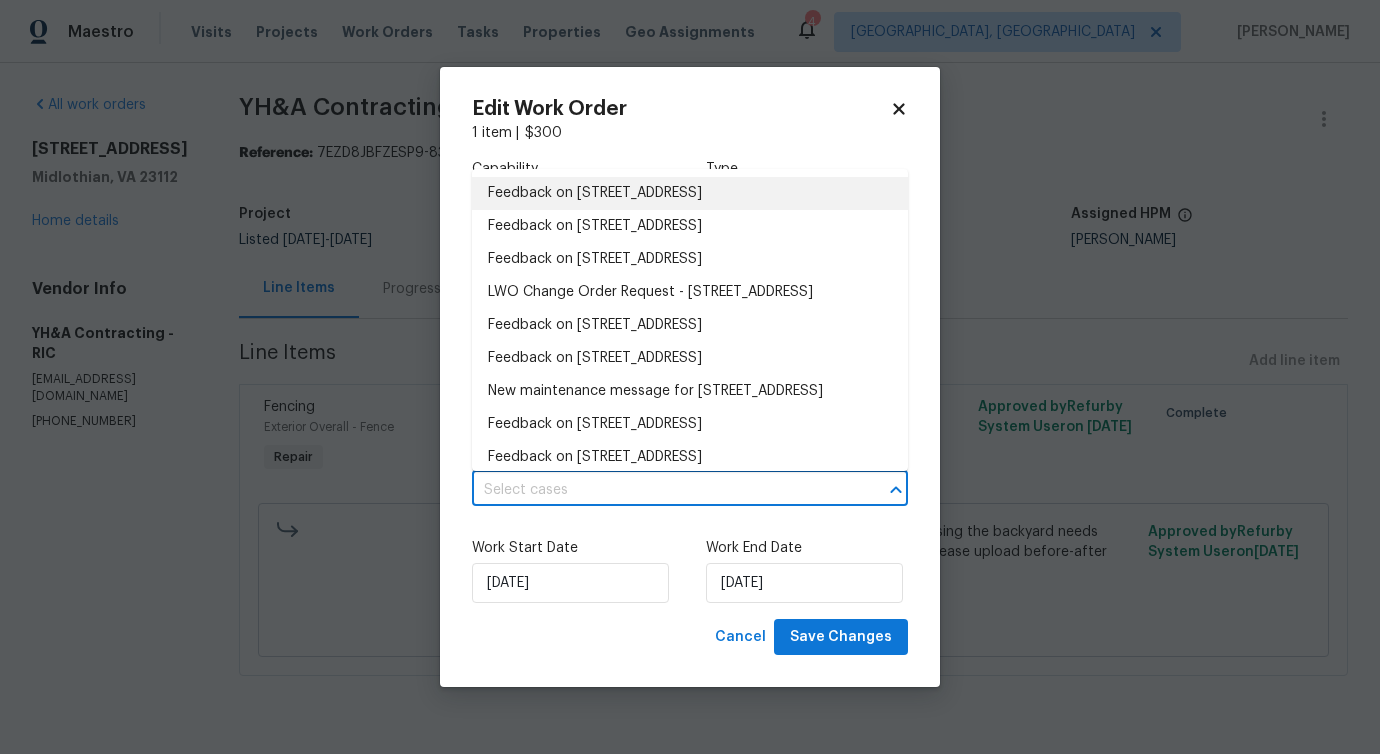 click on "Feedback on [STREET_ADDRESS]" at bounding box center [690, 193] 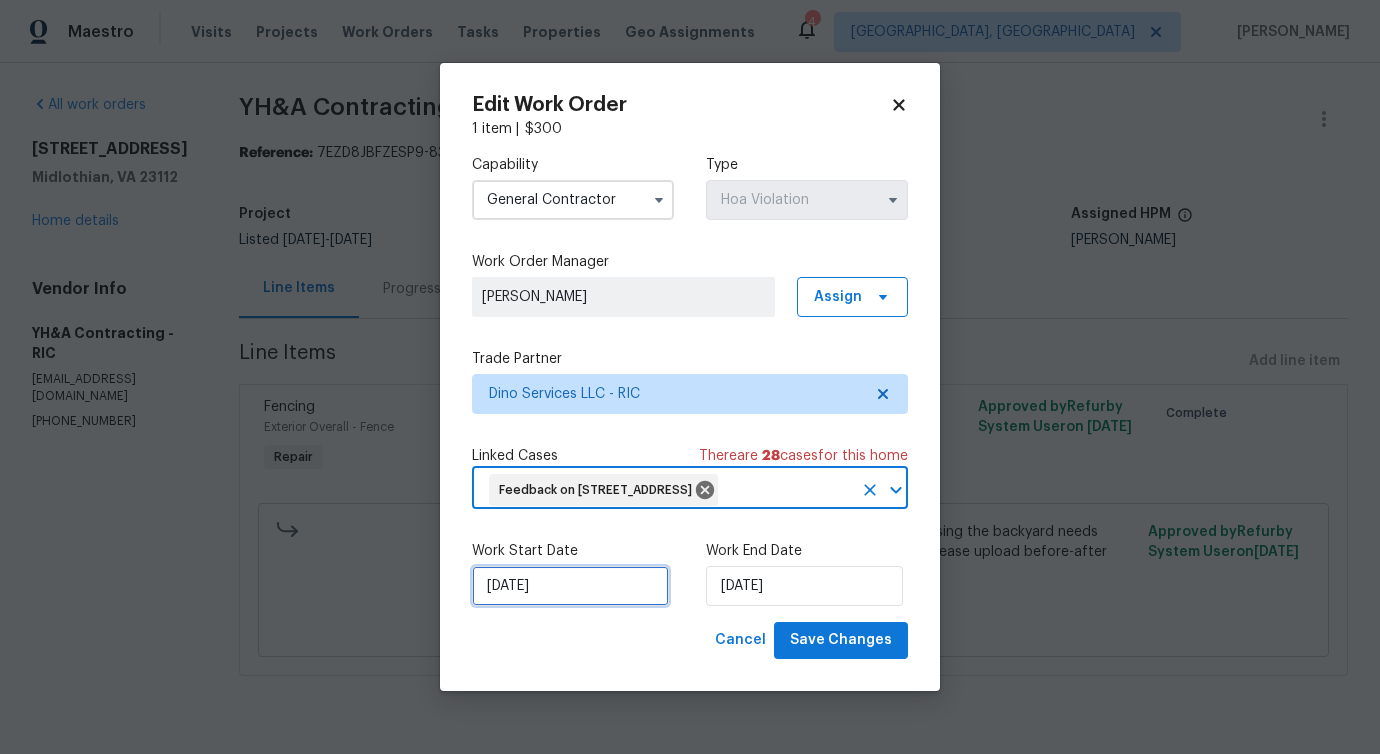 click on "[DATE]" at bounding box center [570, 586] 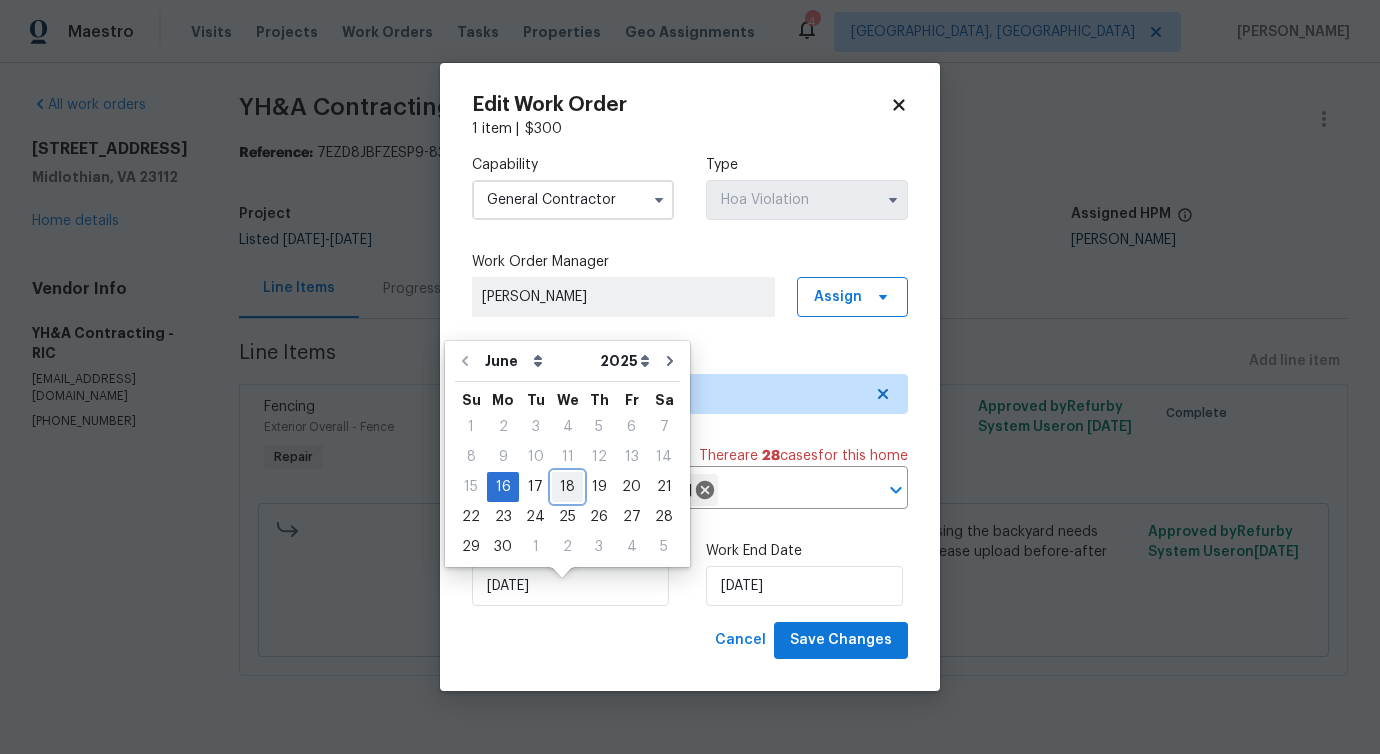 click on "18" at bounding box center [567, 487] 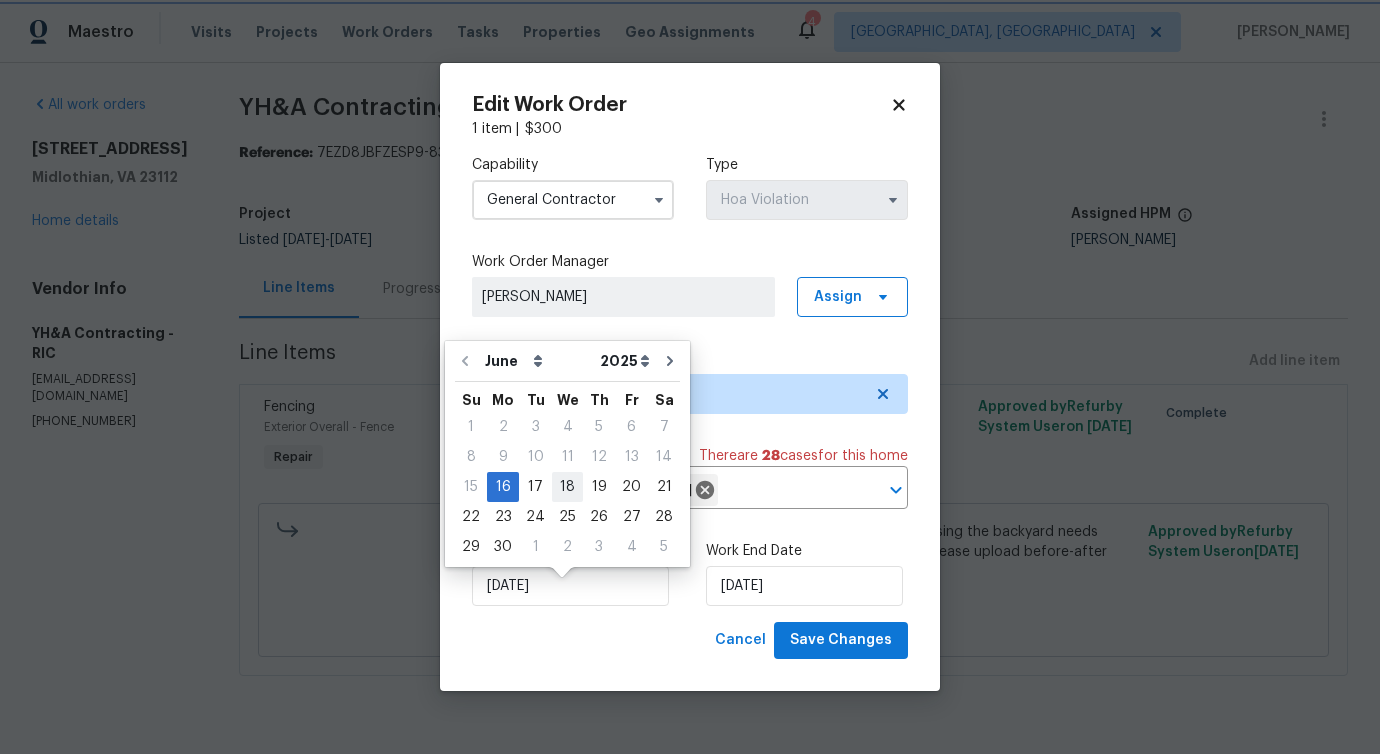 type on "[DATE]" 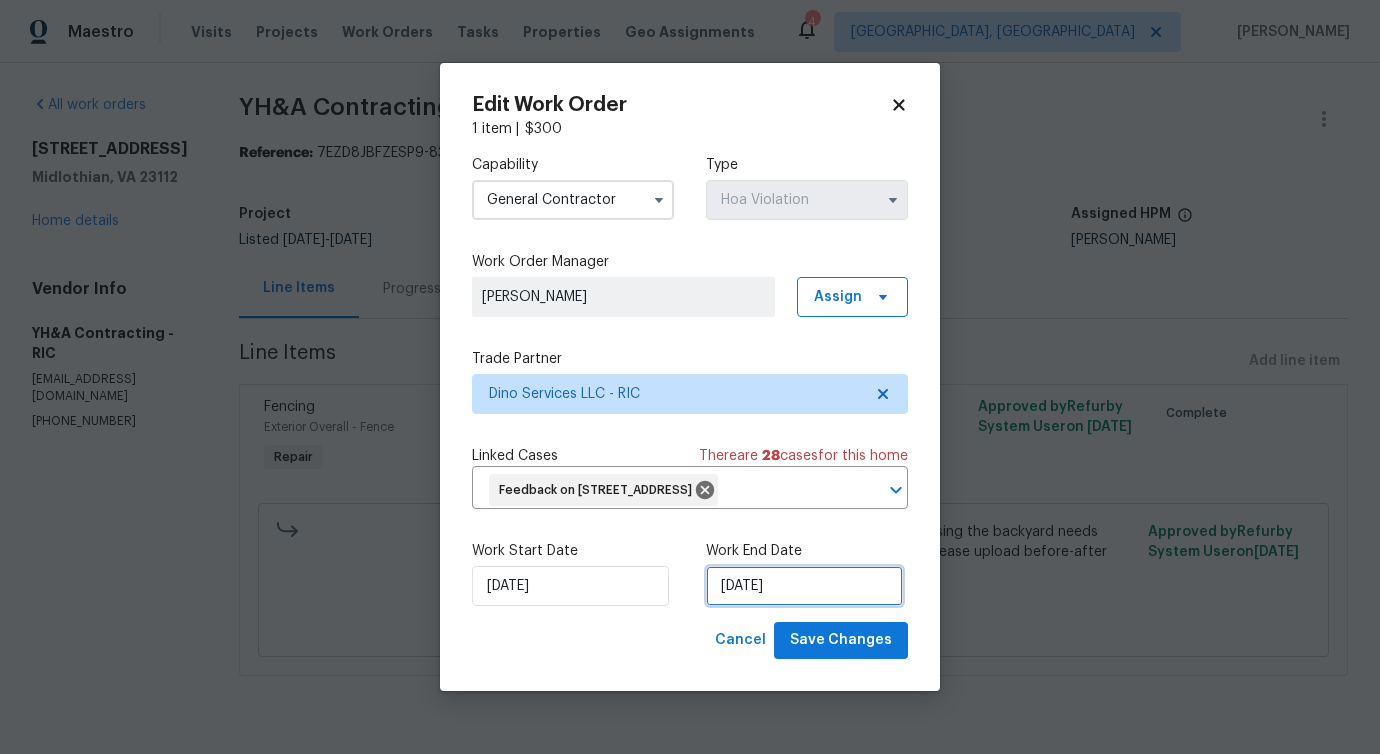 click on "[DATE]" at bounding box center (804, 586) 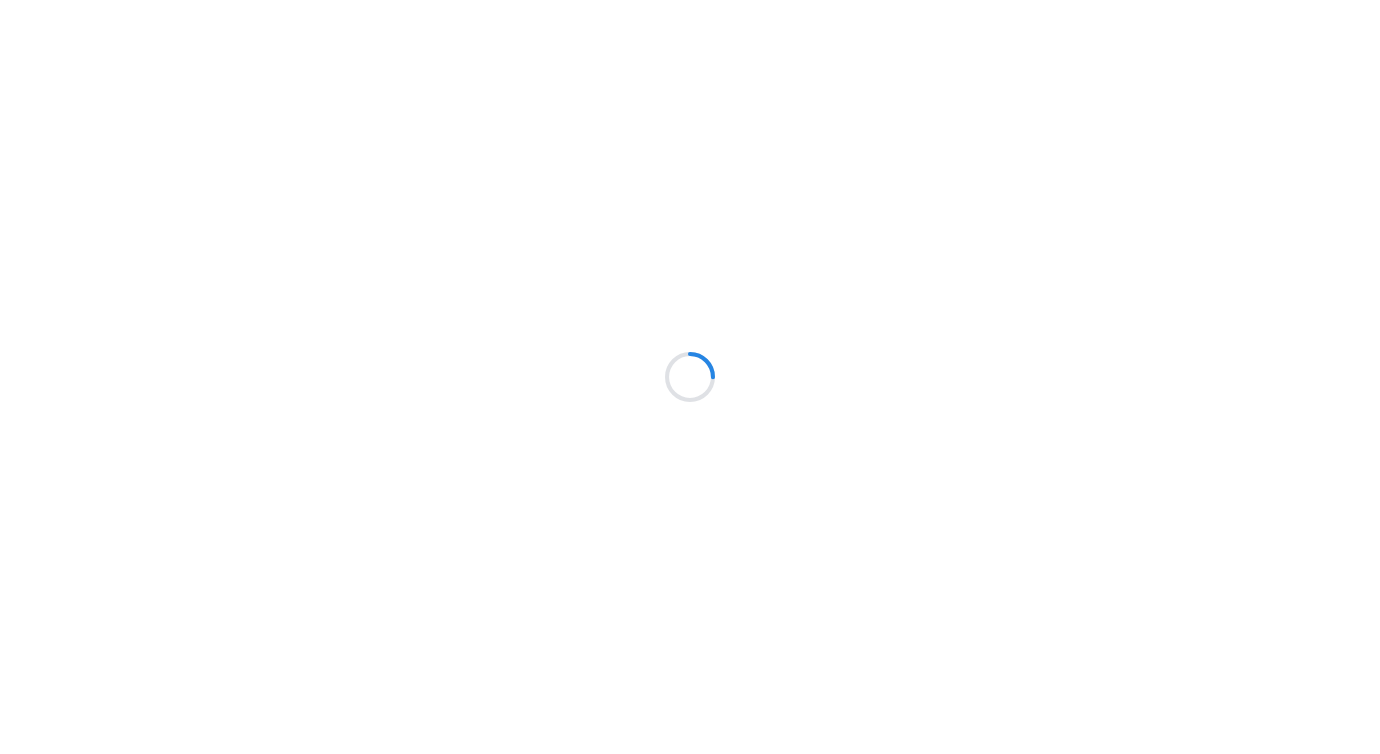 scroll, scrollTop: 0, scrollLeft: 0, axis: both 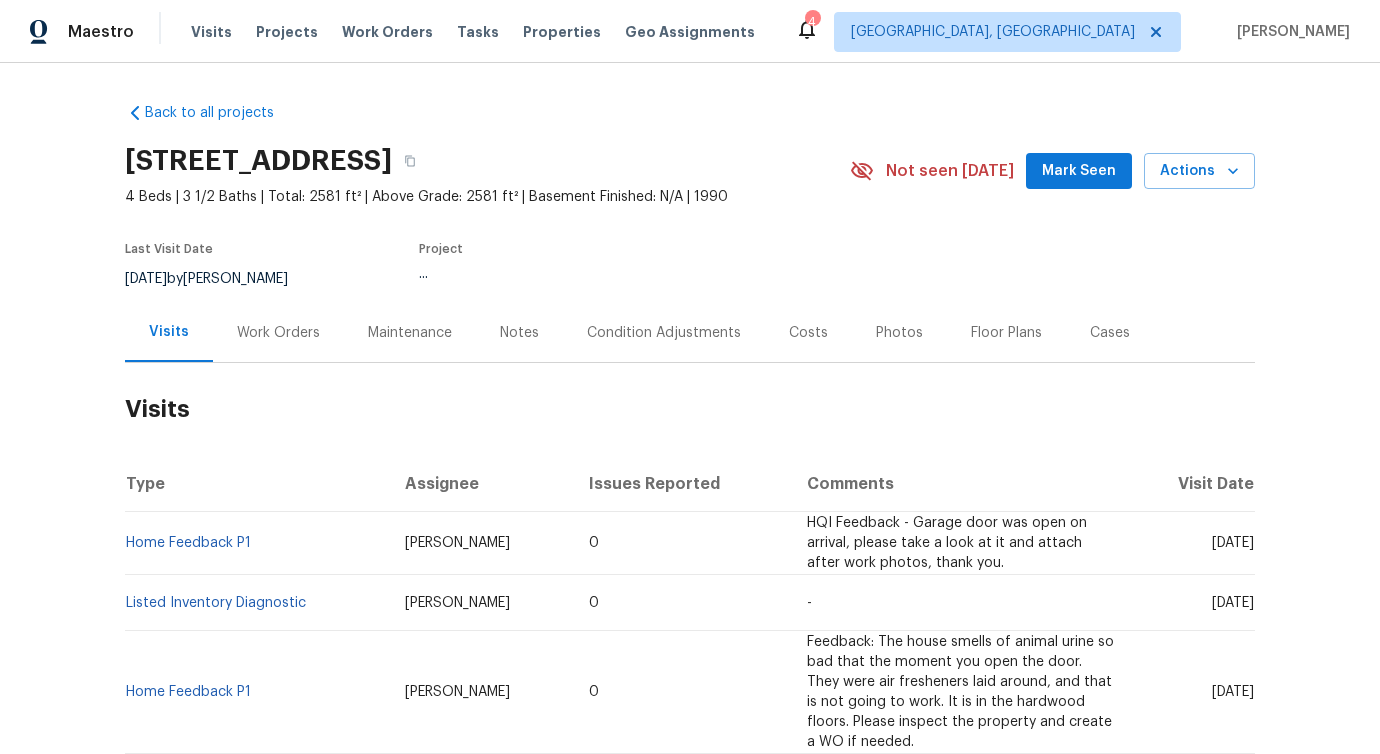 click on "Work Orders" at bounding box center (278, 333) 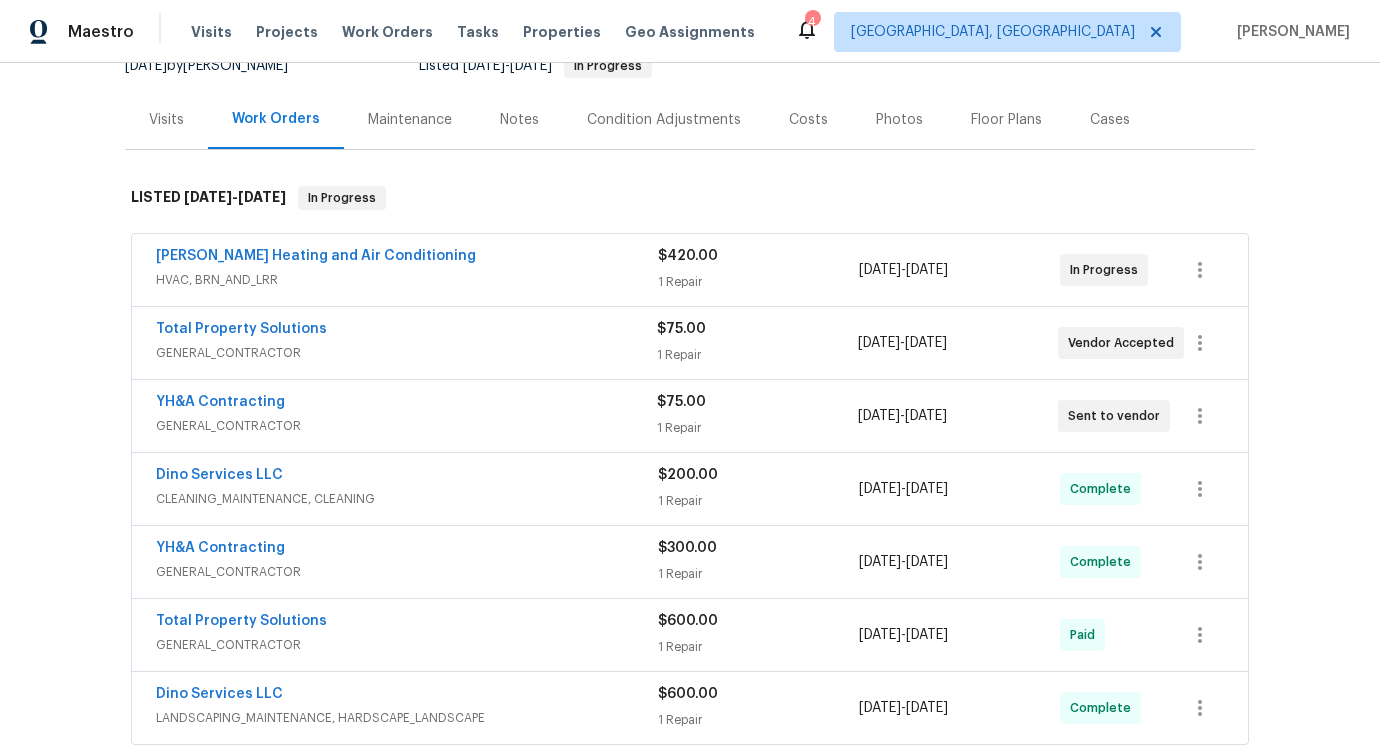 scroll, scrollTop: 218, scrollLeft: 0, axis: vertical 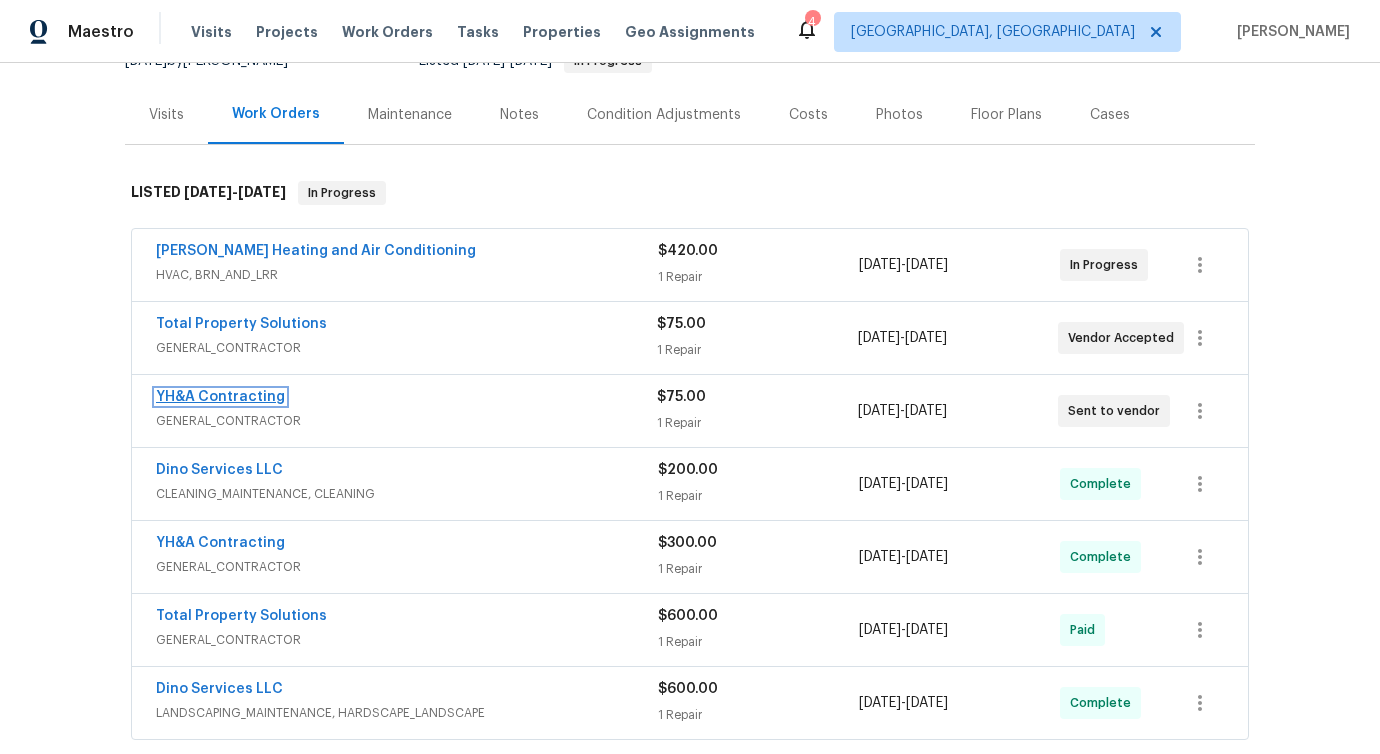 click on "YH&A Contracting" at bounding box center (220, 397) 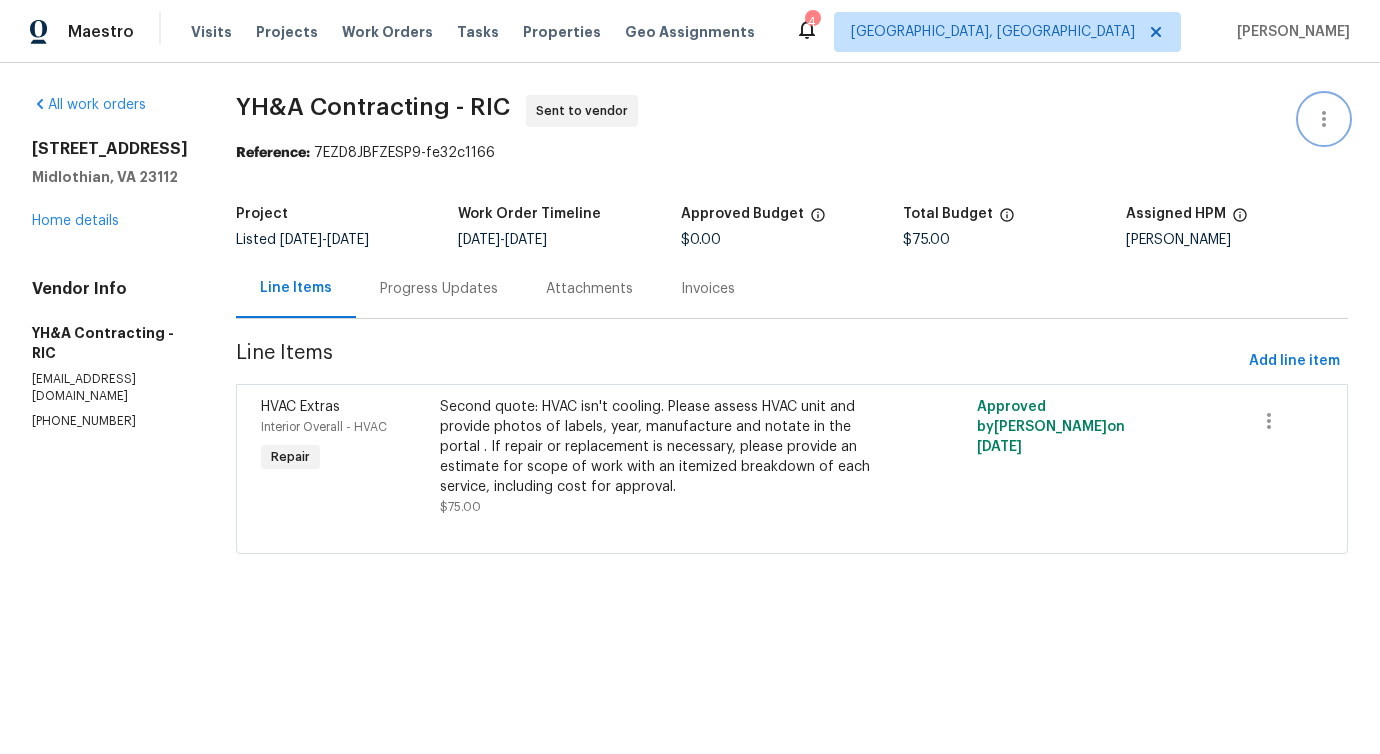 click 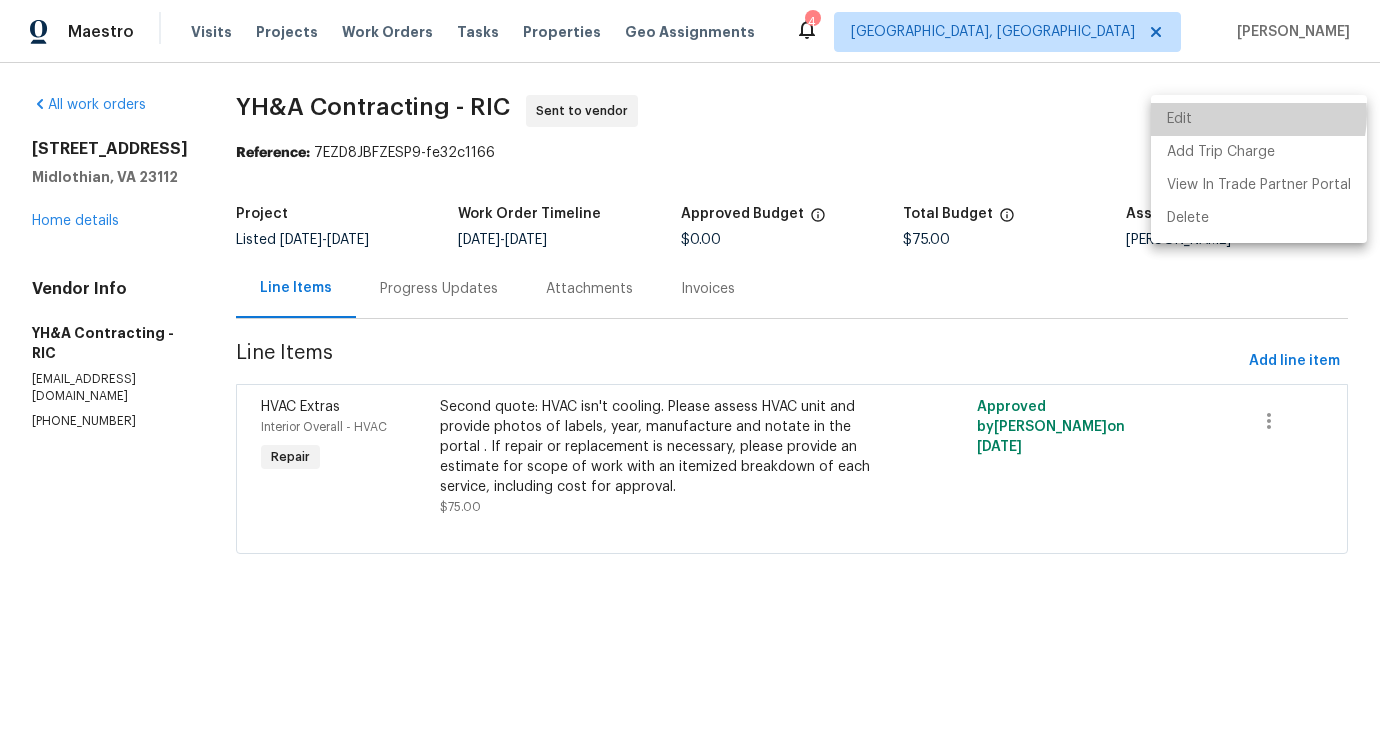 click on "Edit" at bounding box center (1259, 119) 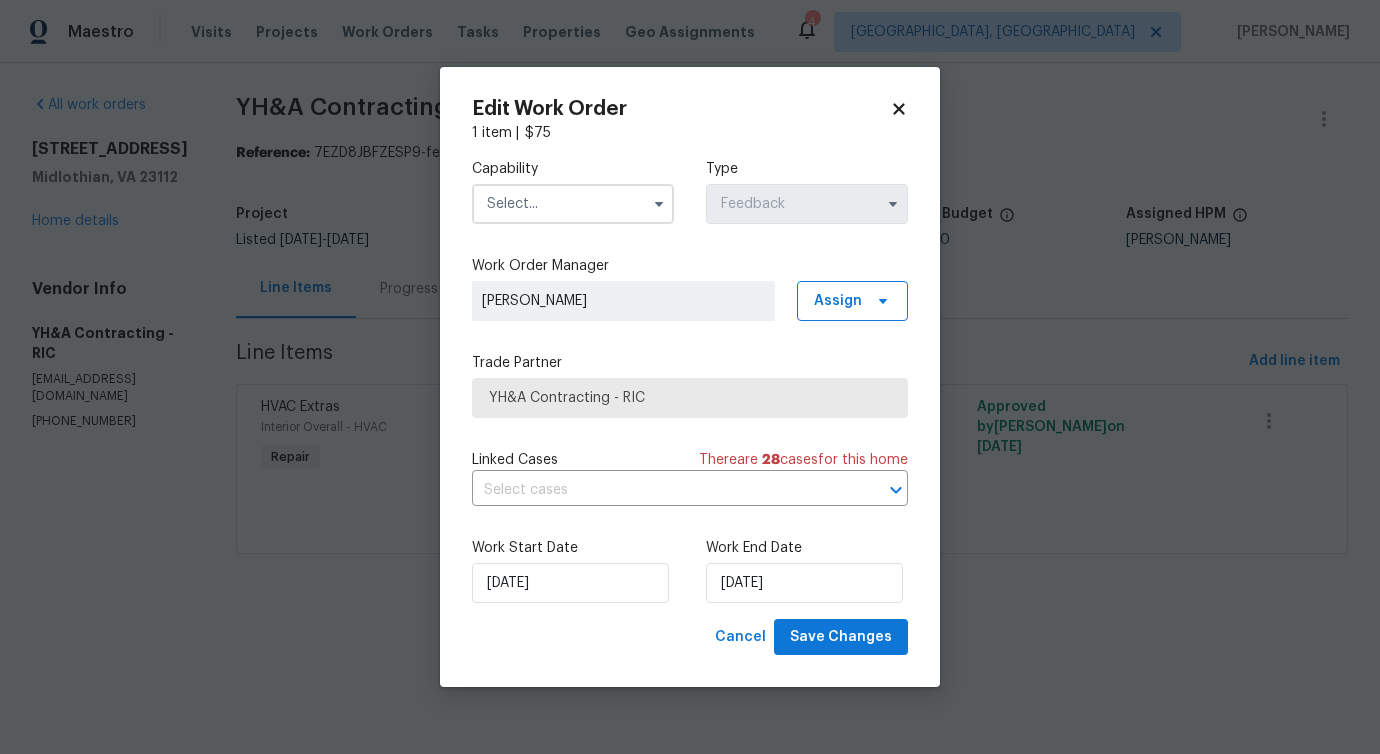 click at bounding box center (573, 204) 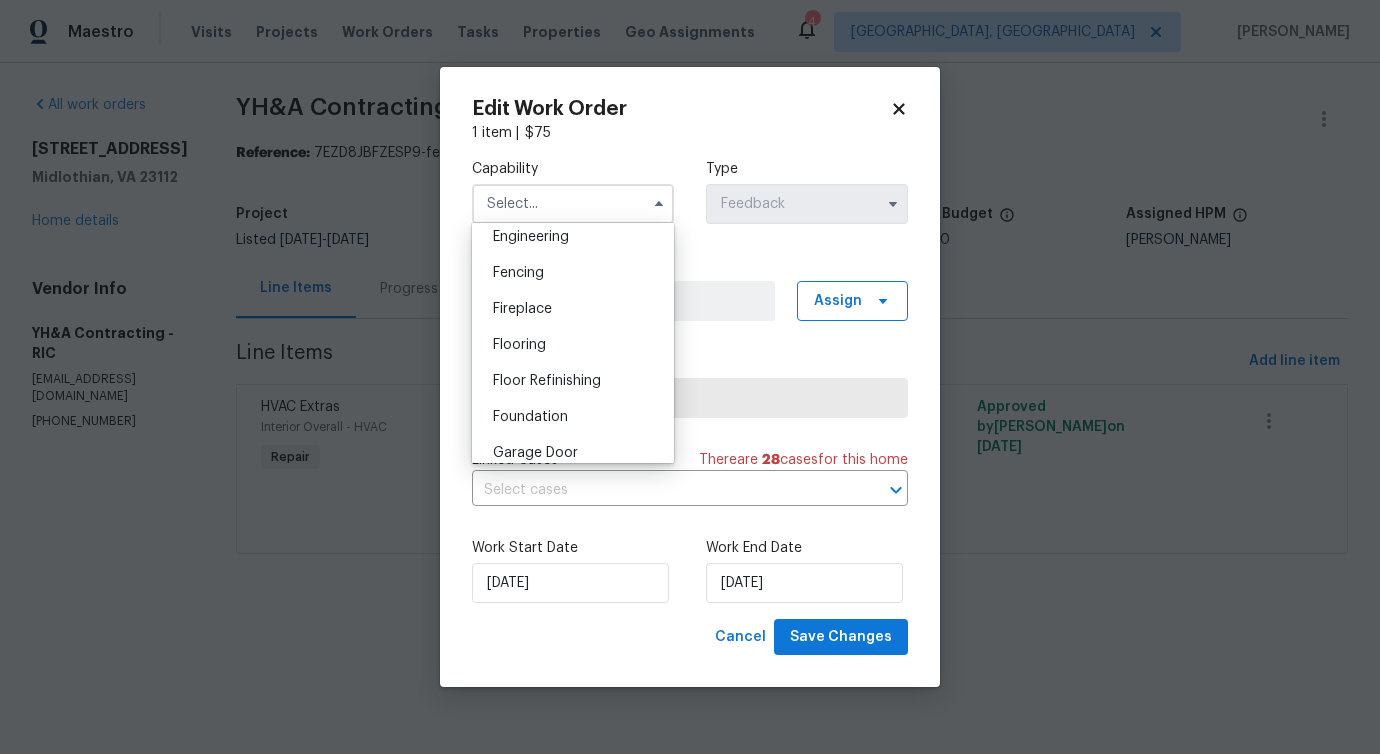scroll, scrollTop: 827, scrollLeft: 0, axis: vertical 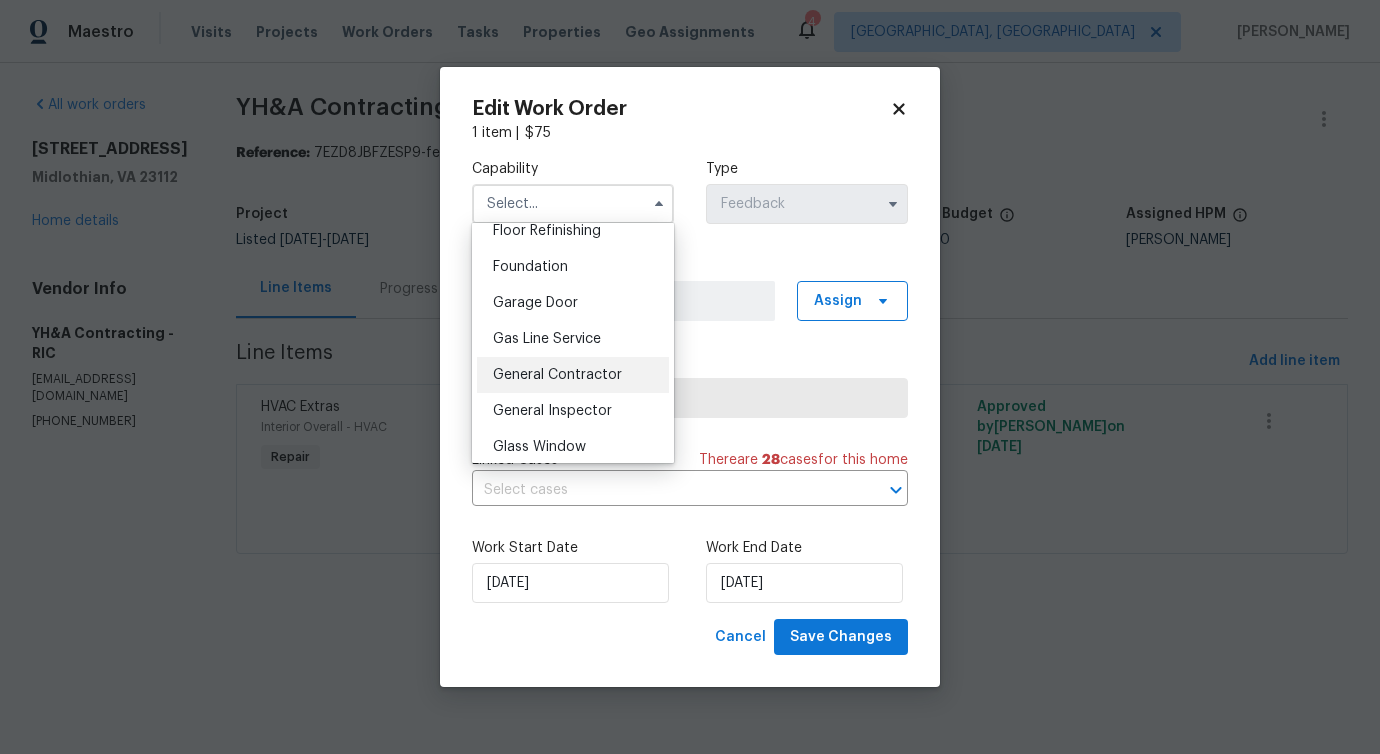 click on "General Contractor" at bounding box center (557, 375) 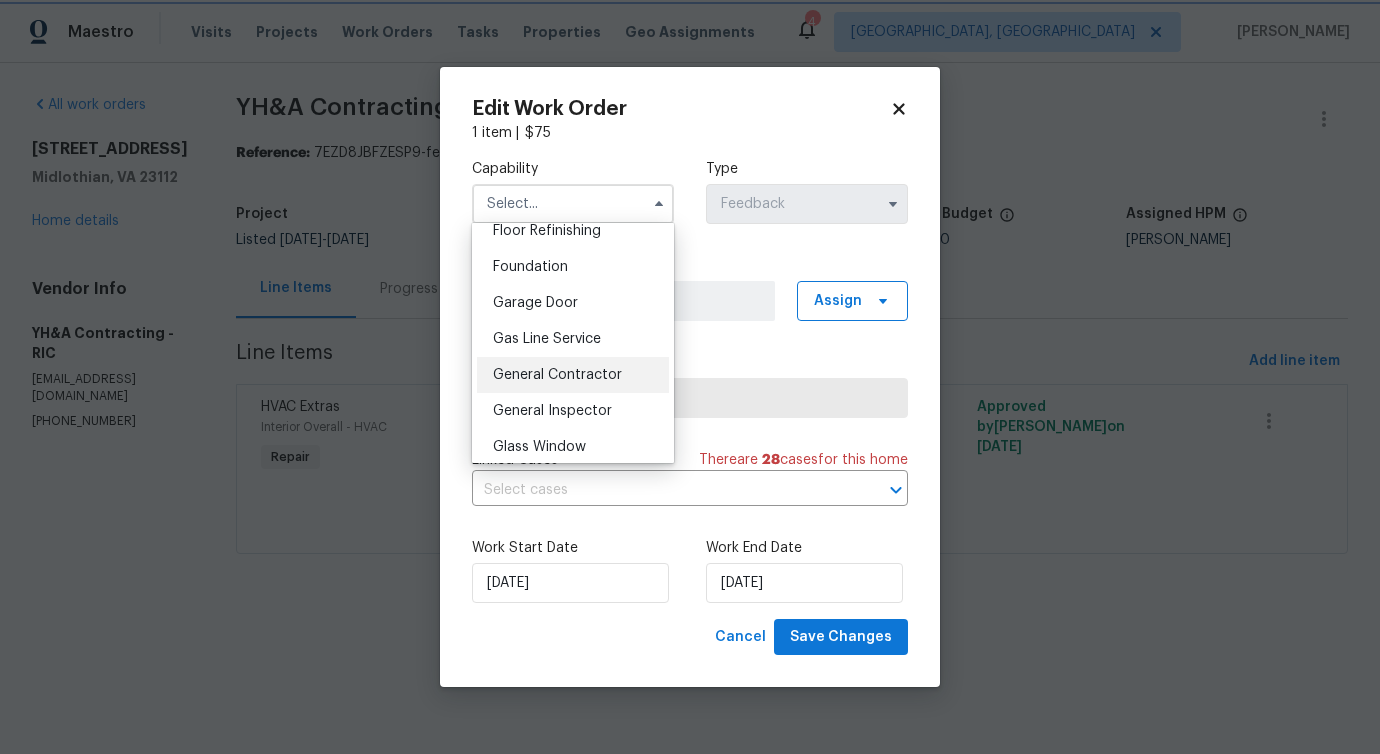 type on "General Contractor" 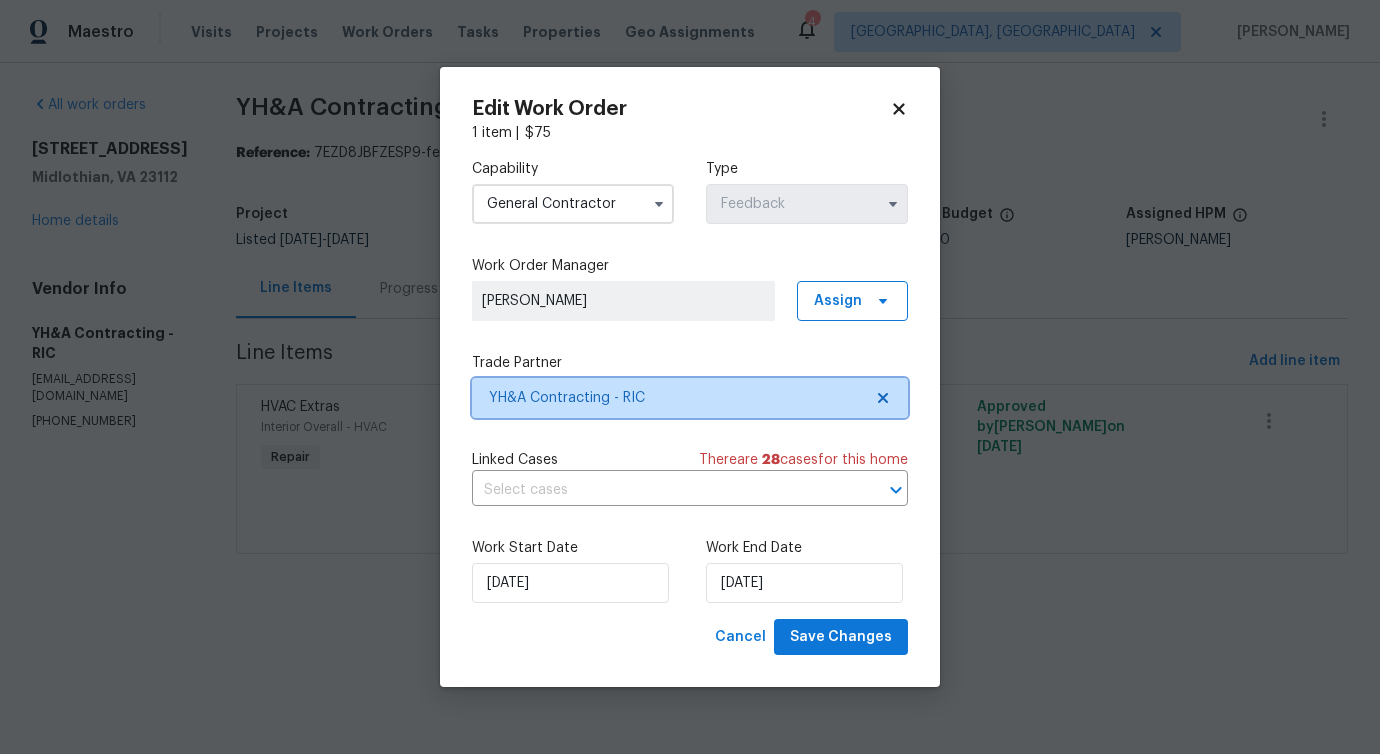 click on "YH&A Contracting - RIC" at bounding box center [690, 398] 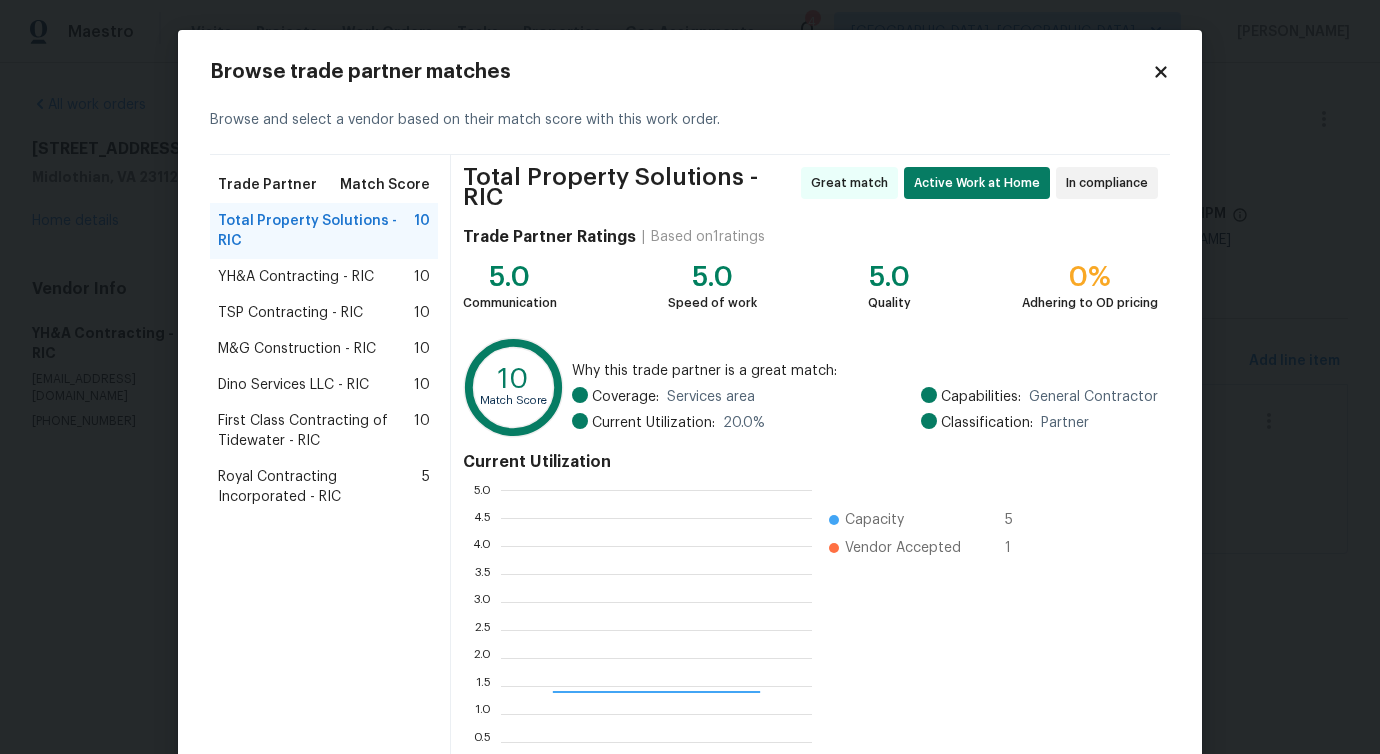 scroll, scrollTop: 2, scrollLeft: 2, axis: both 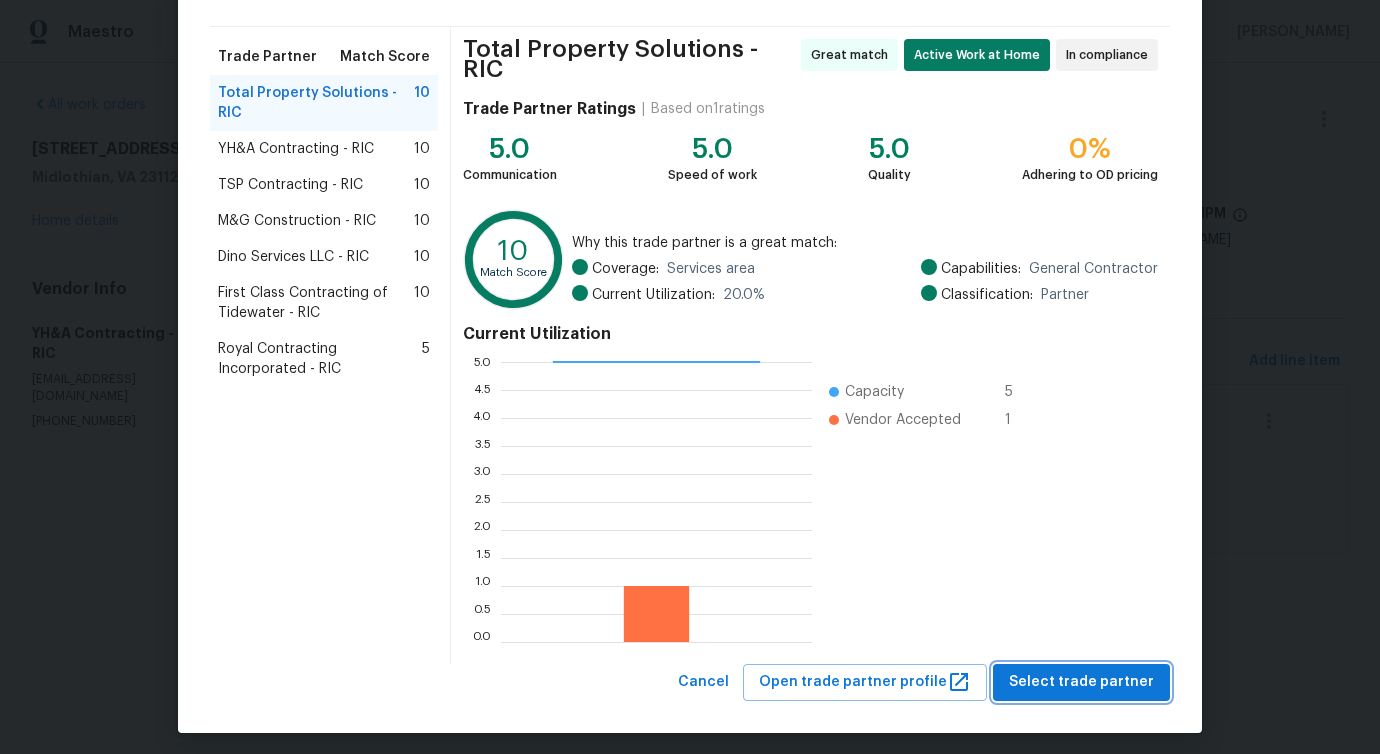 click on "Select trade partner" at bounding box center [1081, 682] 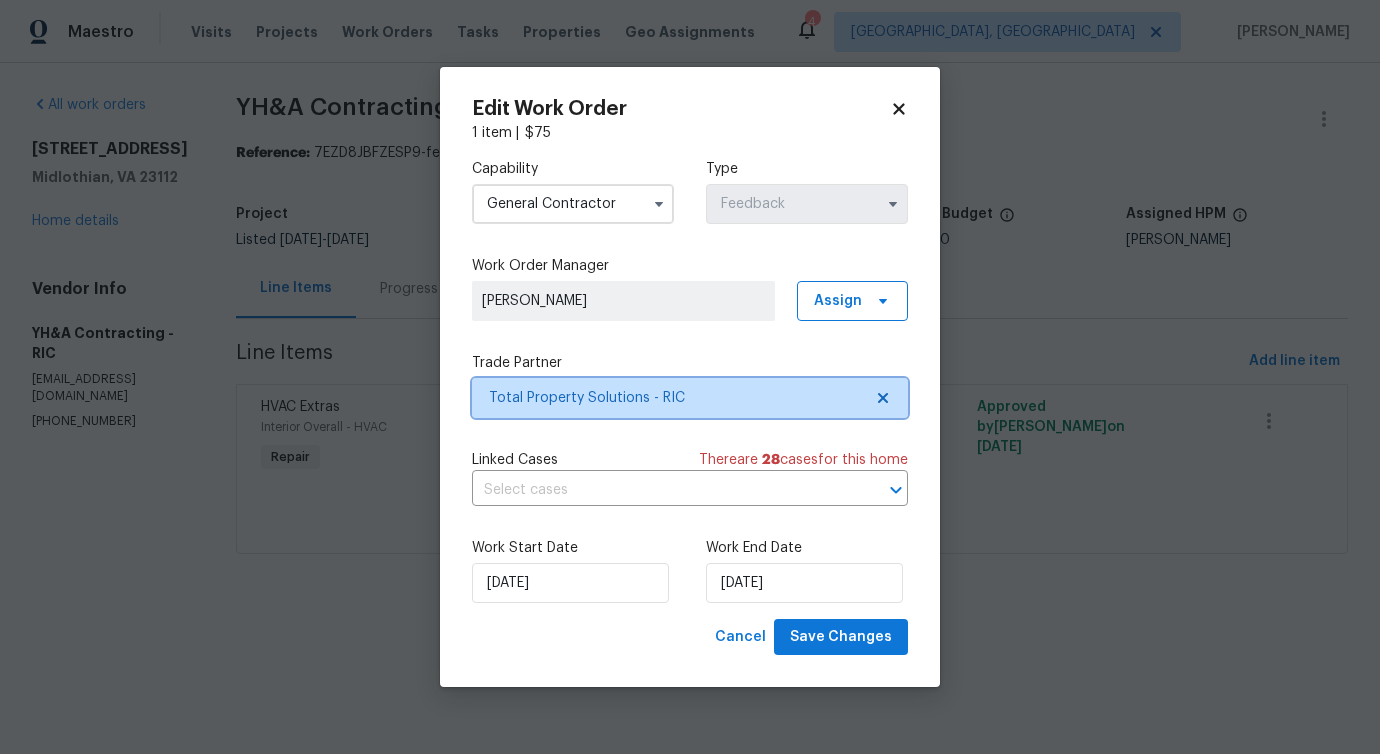 scroll, scrollTop: 0, scrollLeft: 0, axis: both 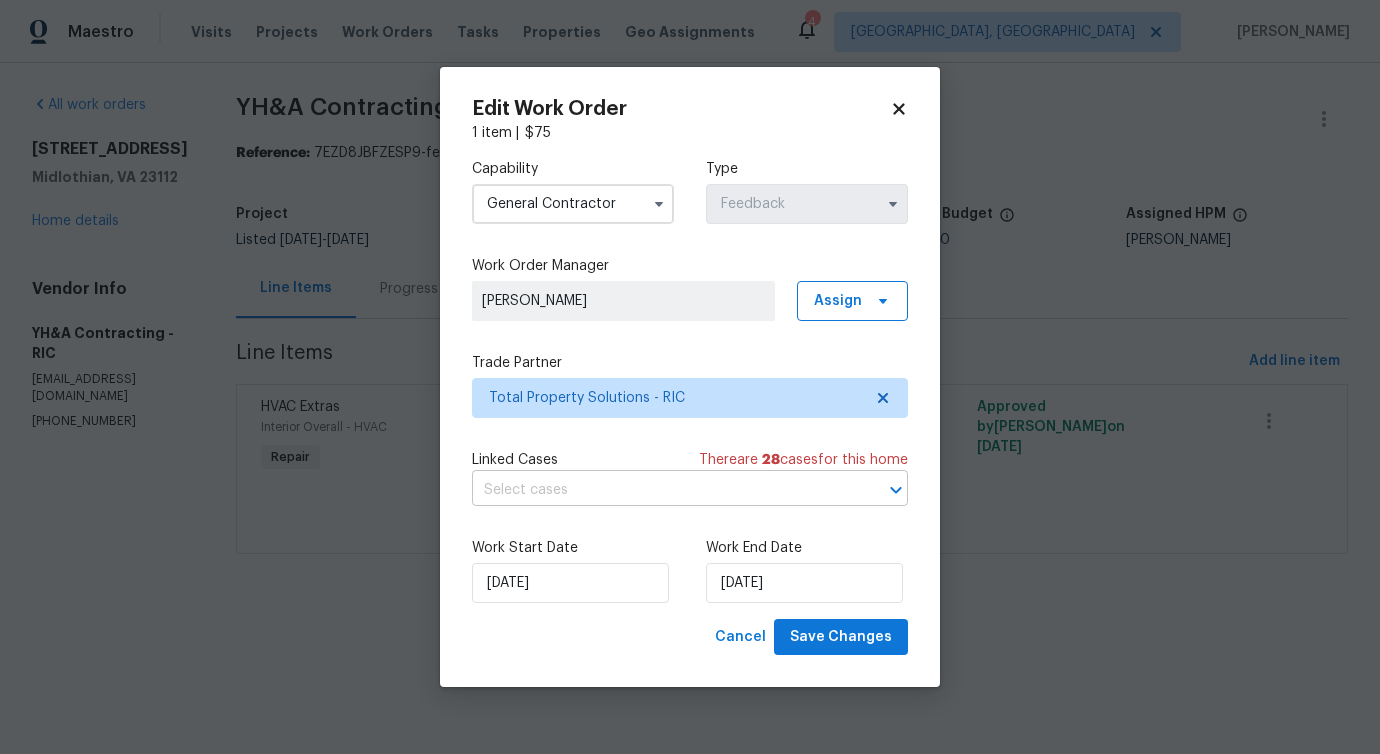 click at bounding box center [662, 490] 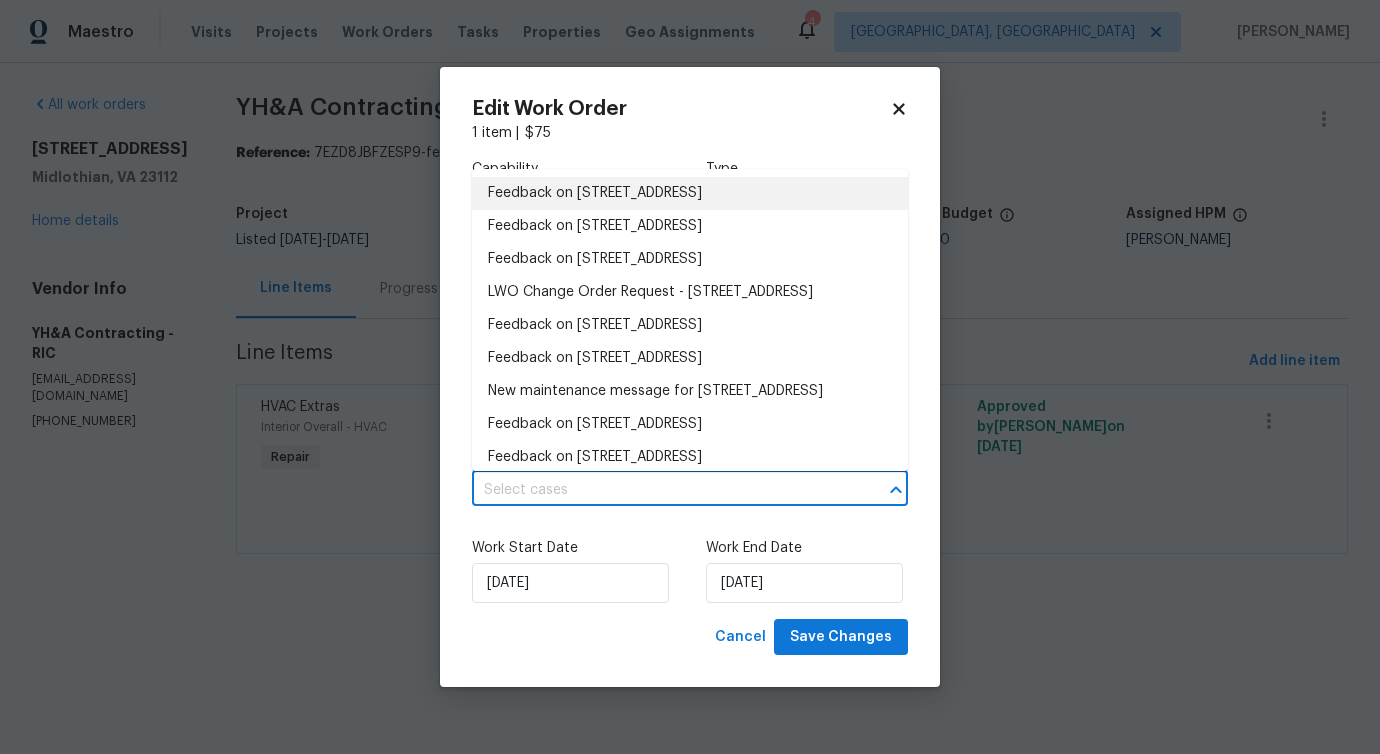 click on "Feedback on 5311 Chestnut Bluff Pl, Midlothian, VA 23112" at bounding box center (690, 193) 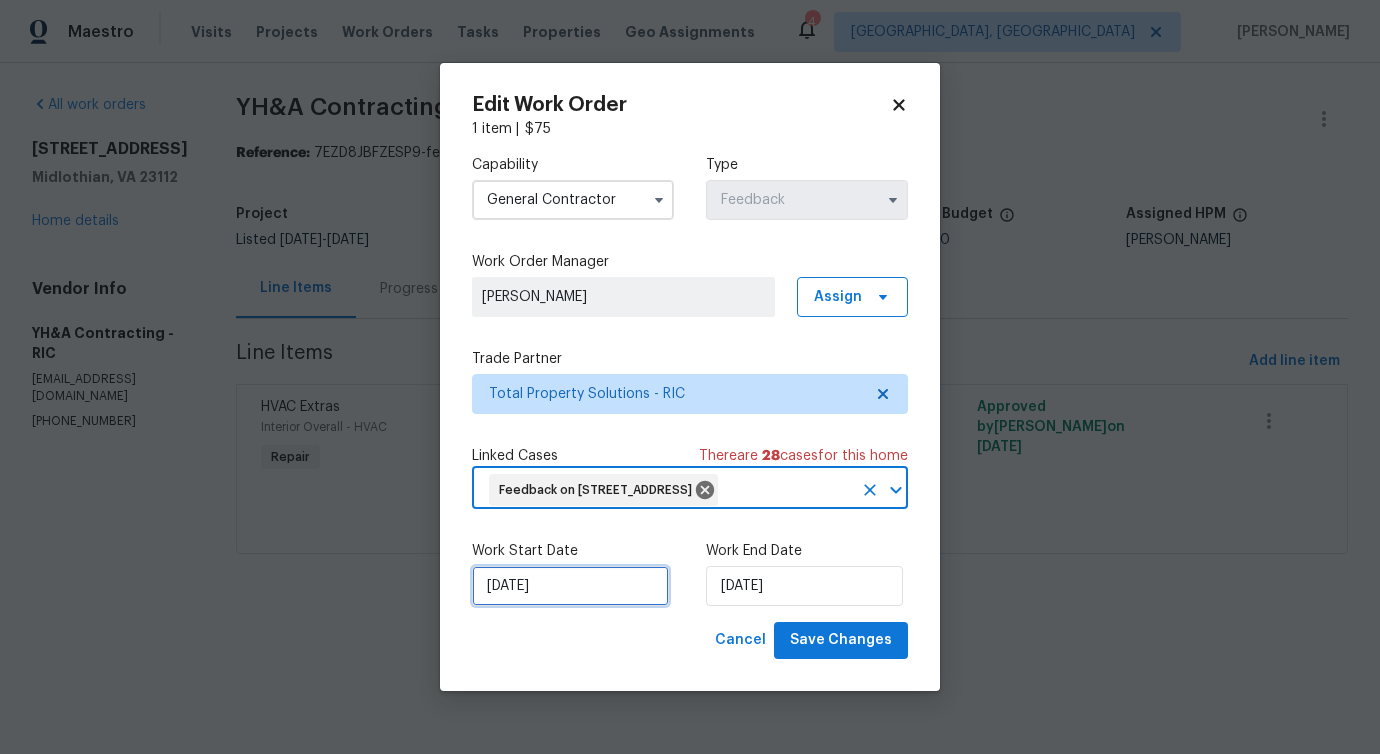 click on "[DATE]" at bounding box center (570, 586) 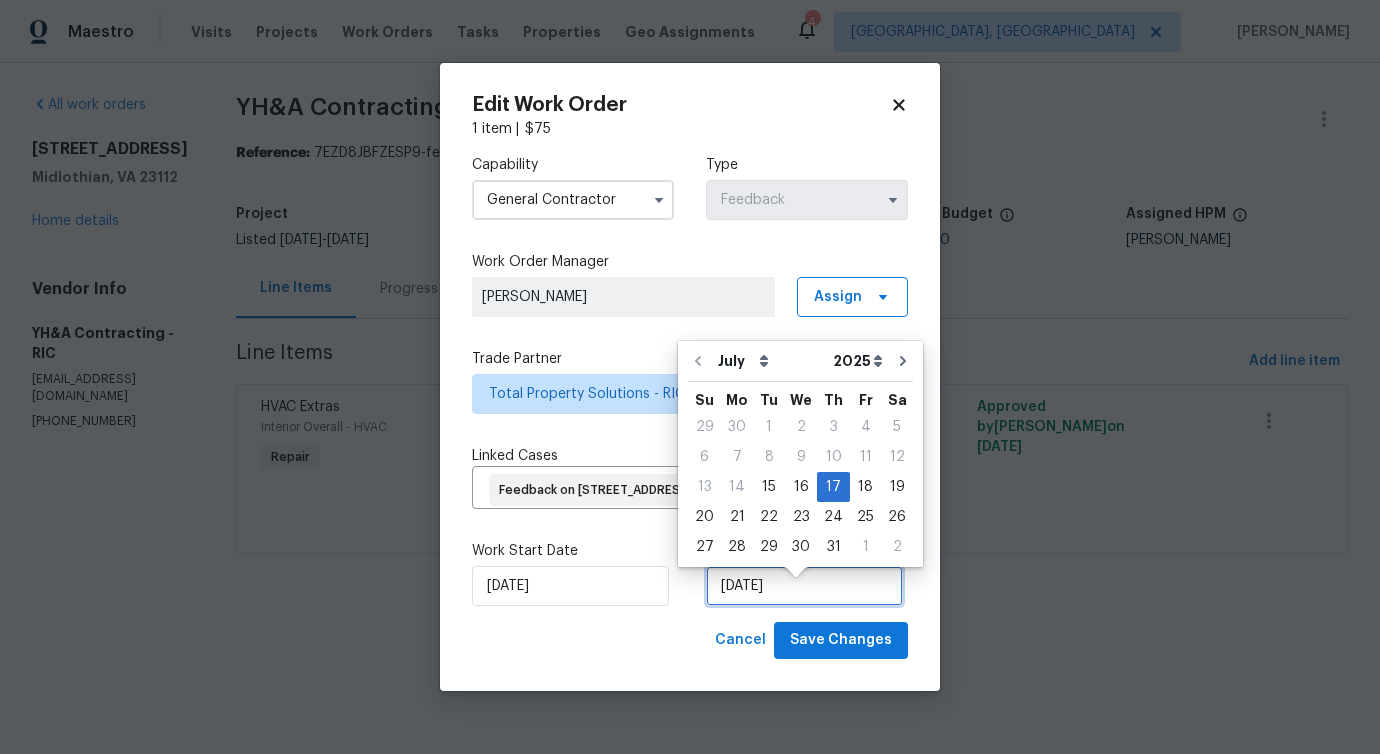 click on "7/17/2025" at bounding box center (804, 586) 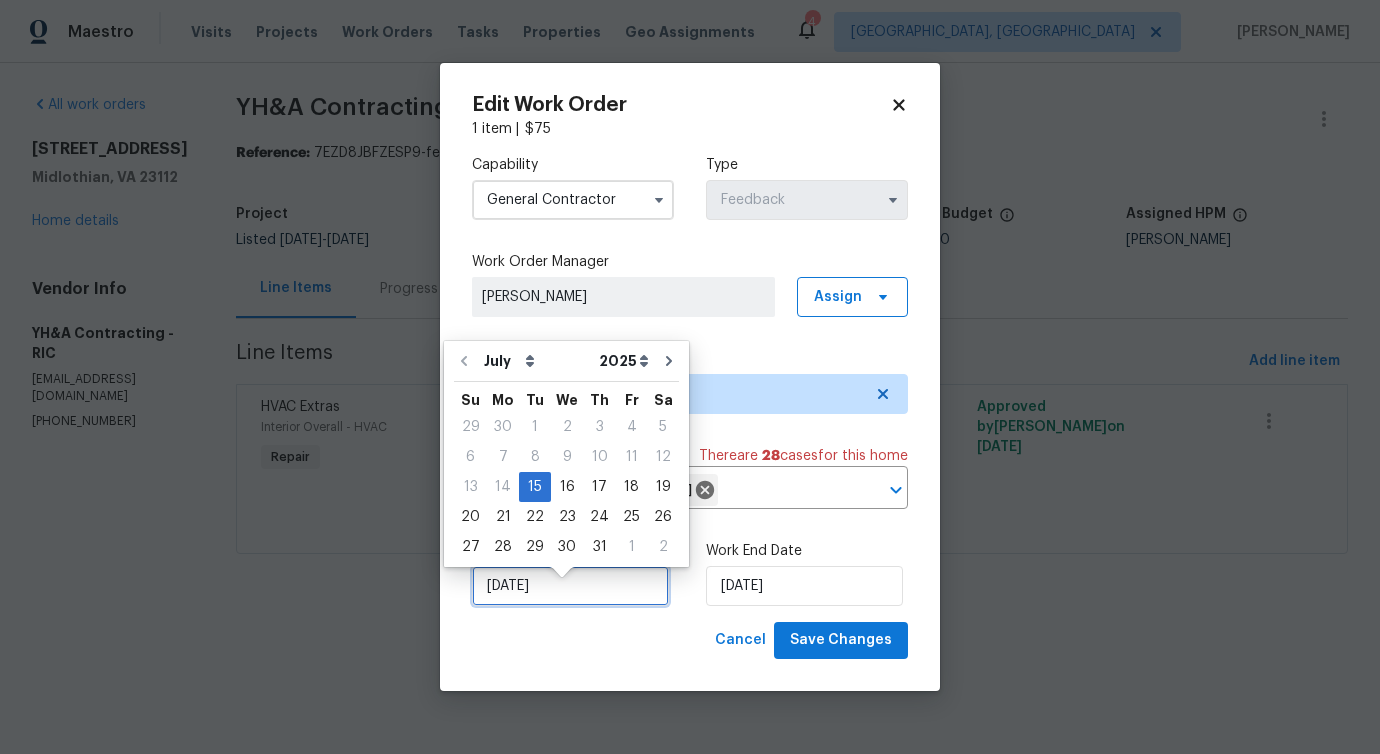 click on "[DATE]" at bounding box center [570, 586] 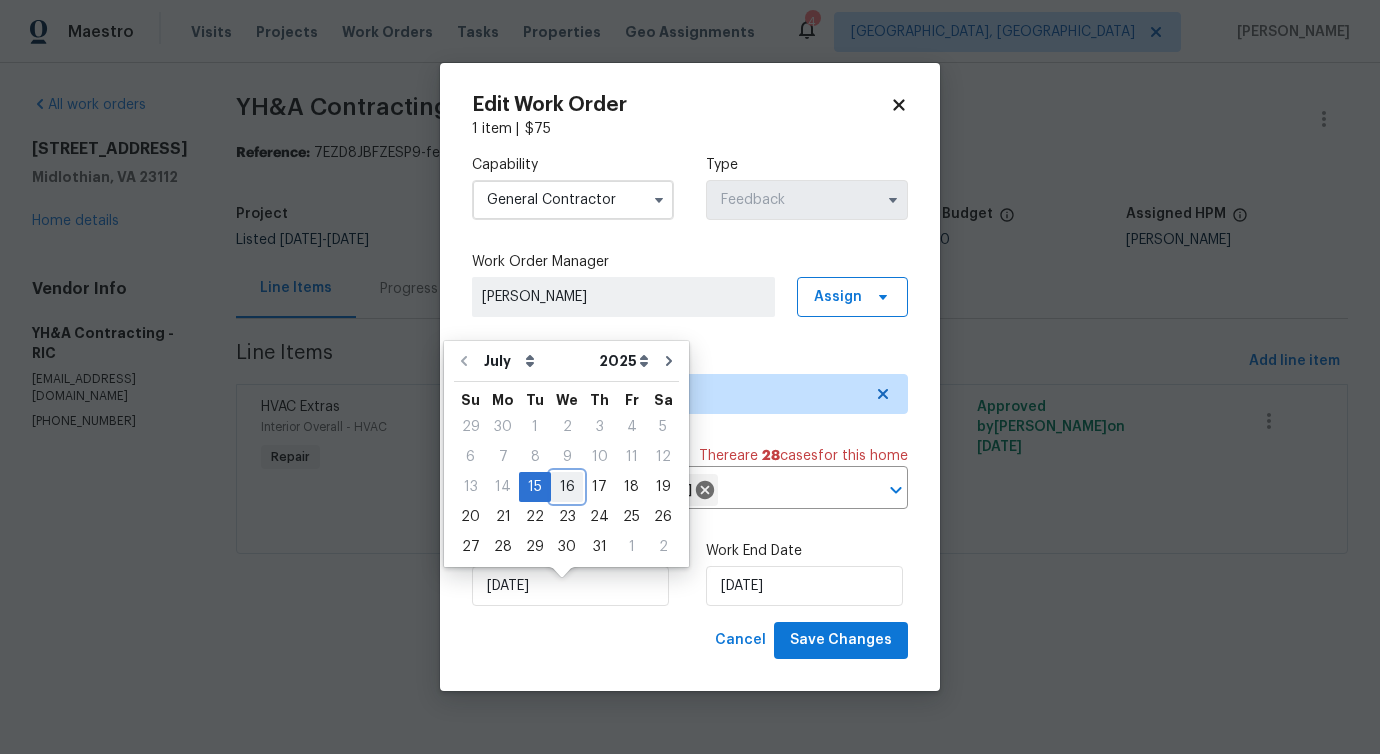 click on "16" at bounding box center (567, 487) 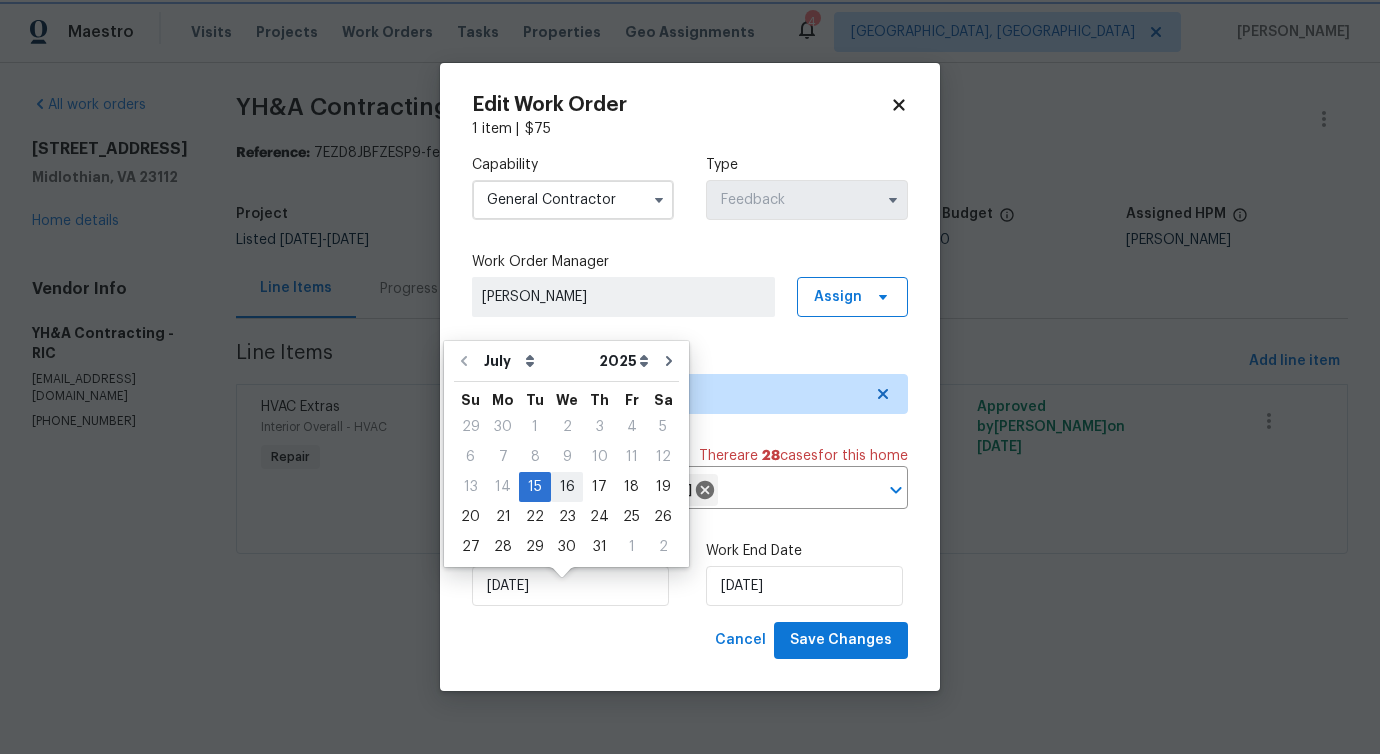 type on "[DATE]" 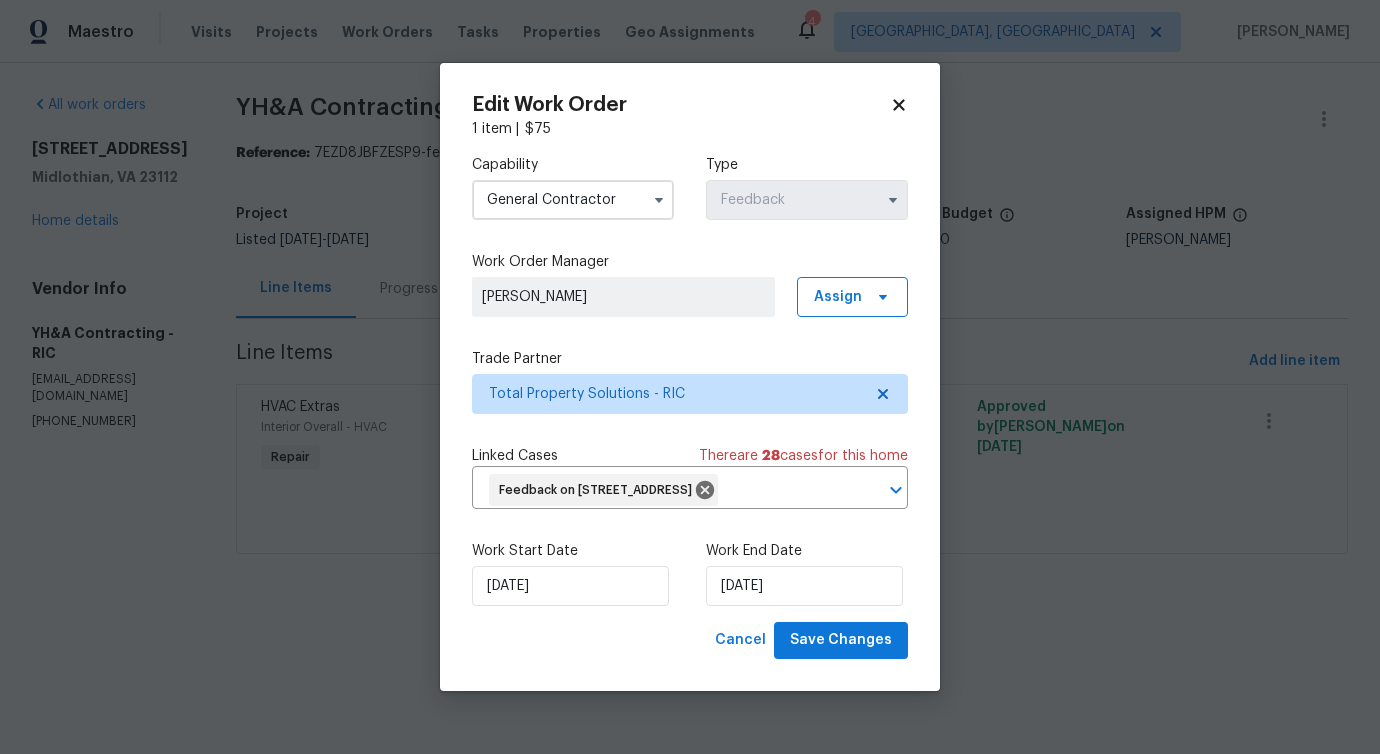 click on "Work End Date" at bounding box center [807, 551] 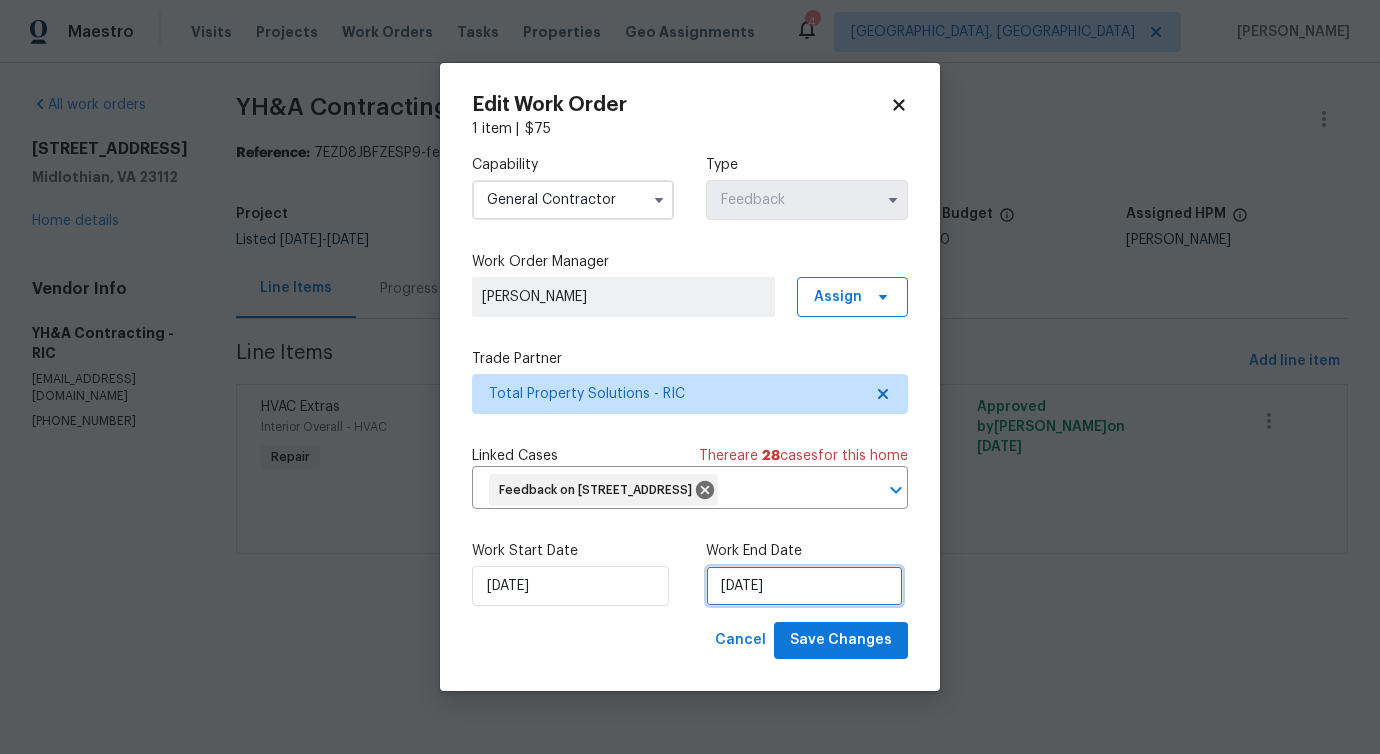 click on "7/17/2025" at bounding box center (804, 586) 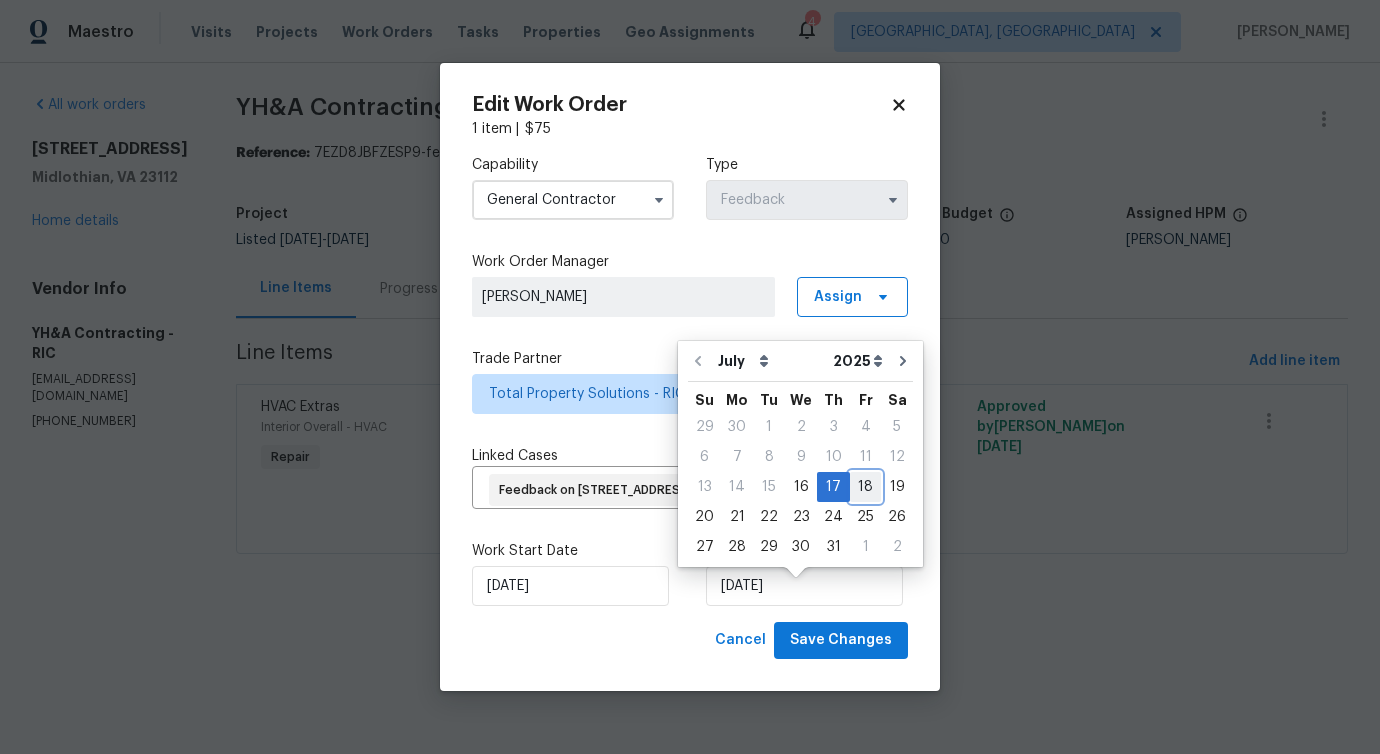 click on "18" at bounding box center (865, 487) 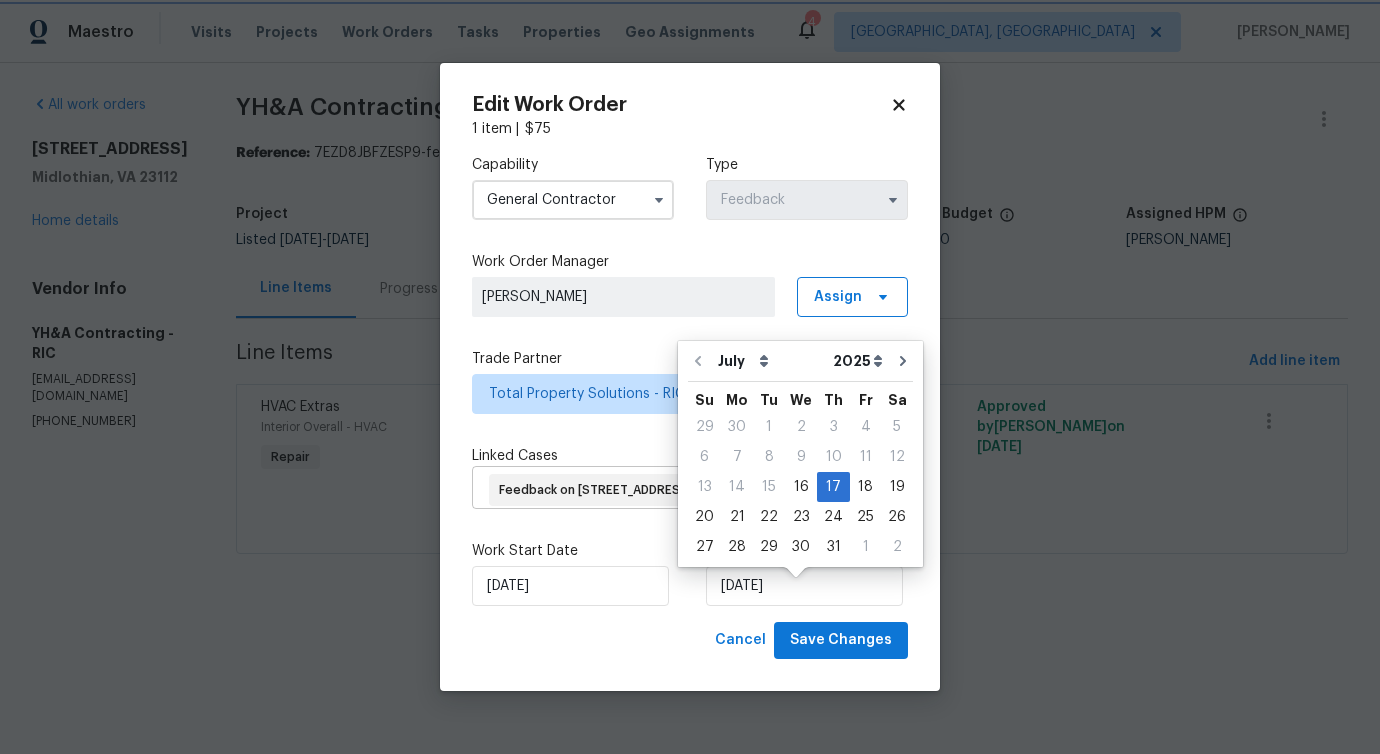 type on "[DATE]" 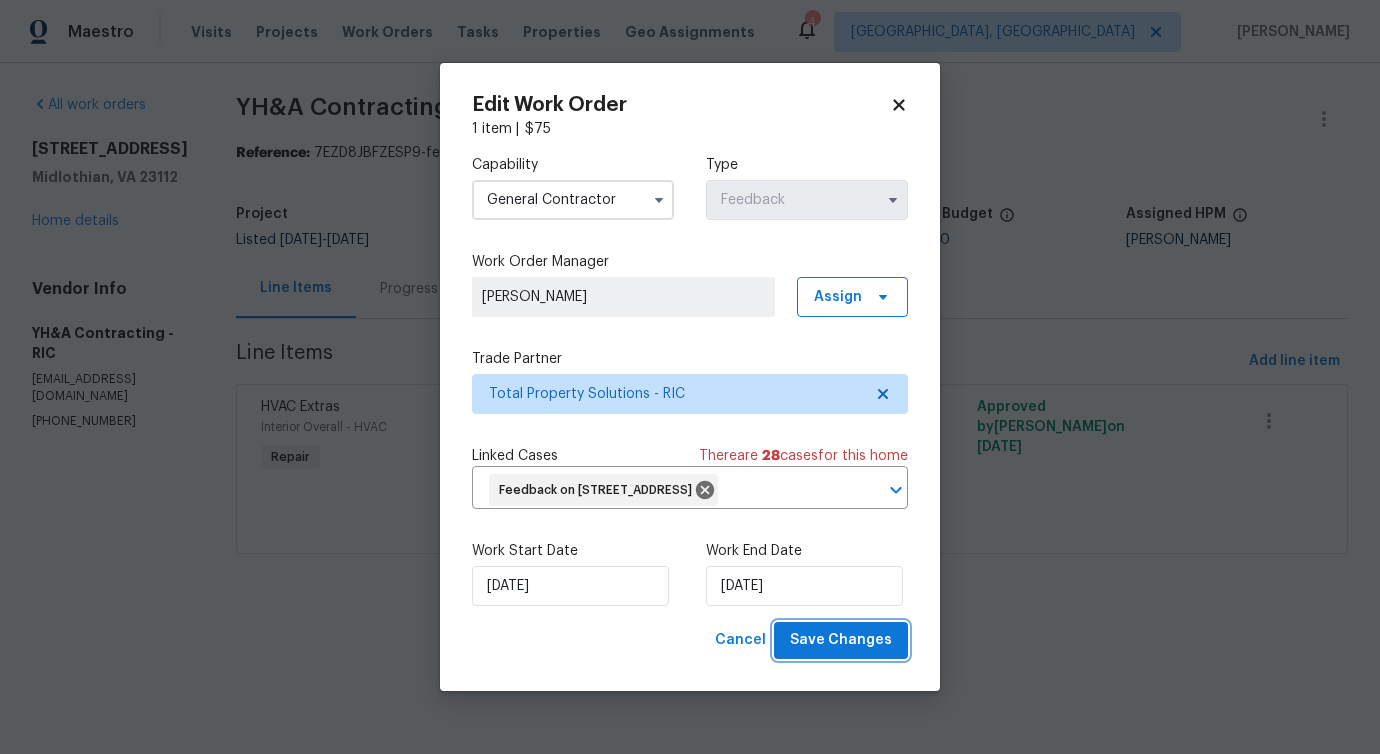 click on "Save Changes" at bounding box center [841, 640] 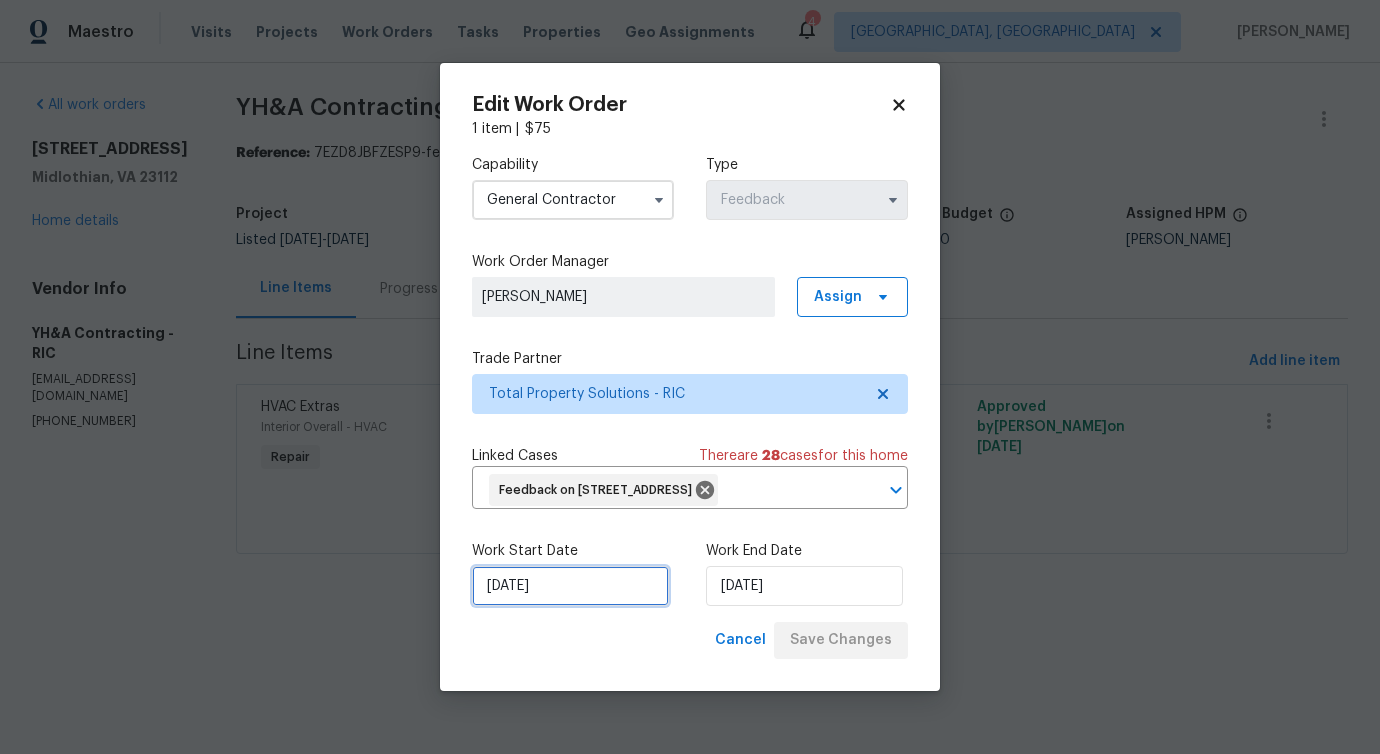 click on "[DATE]" at bounding box center (570, 586) 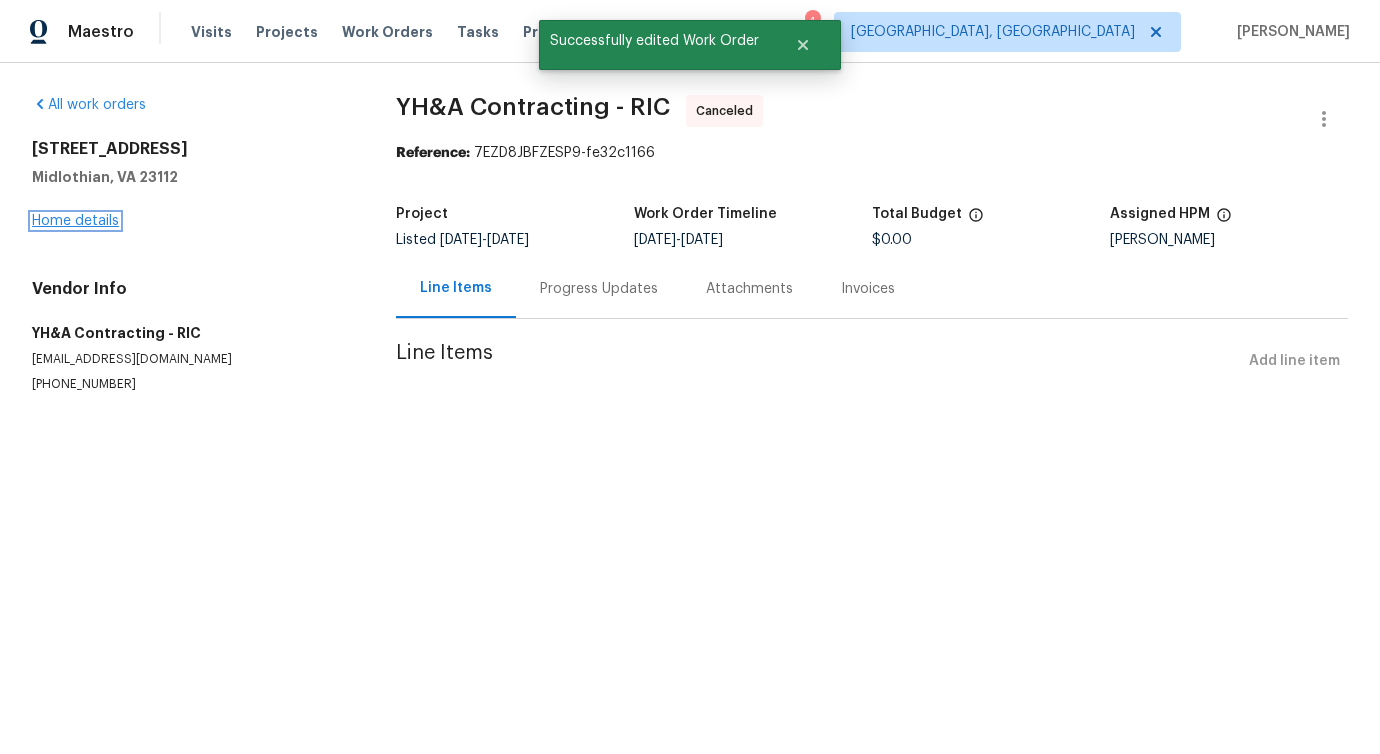 click on "Home details" at bounding box center (75, 221) 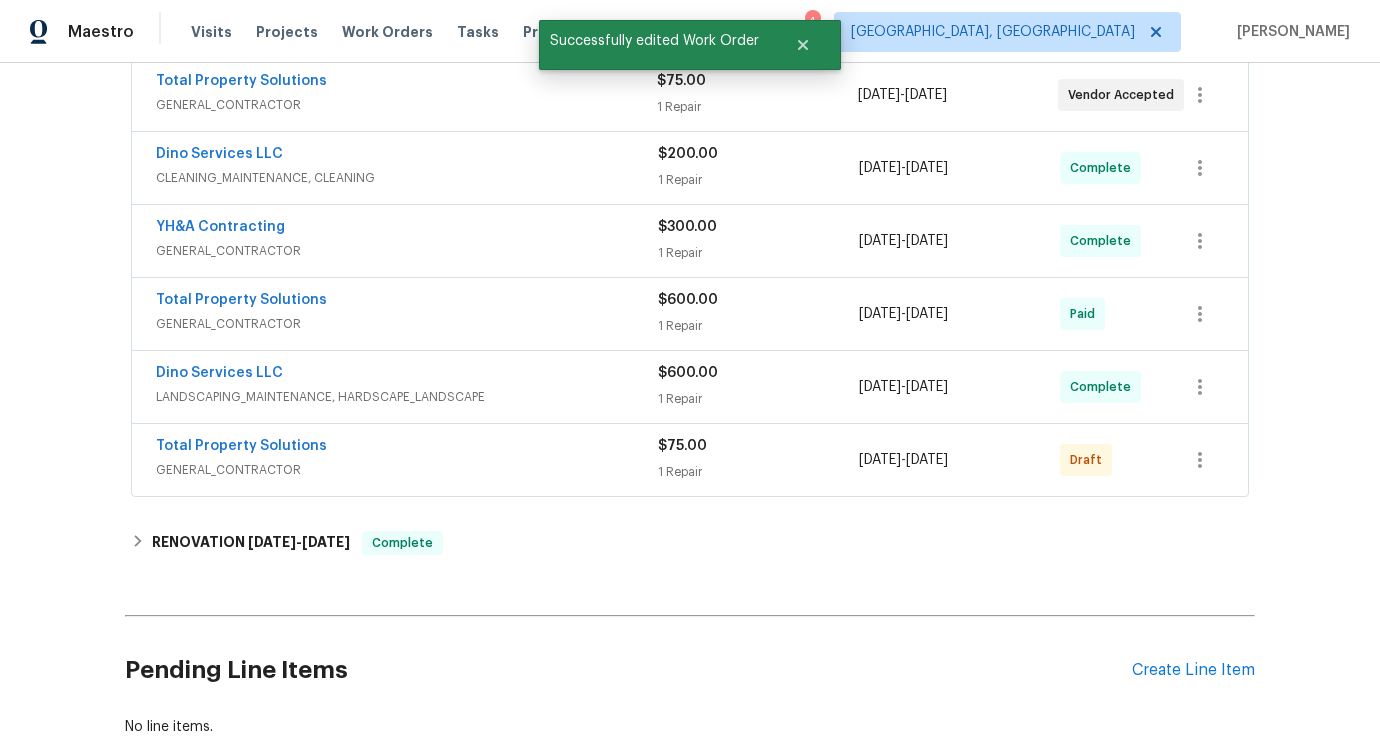 scroll, scrollTop: 467, scrollLeft: 0, axis: vertical 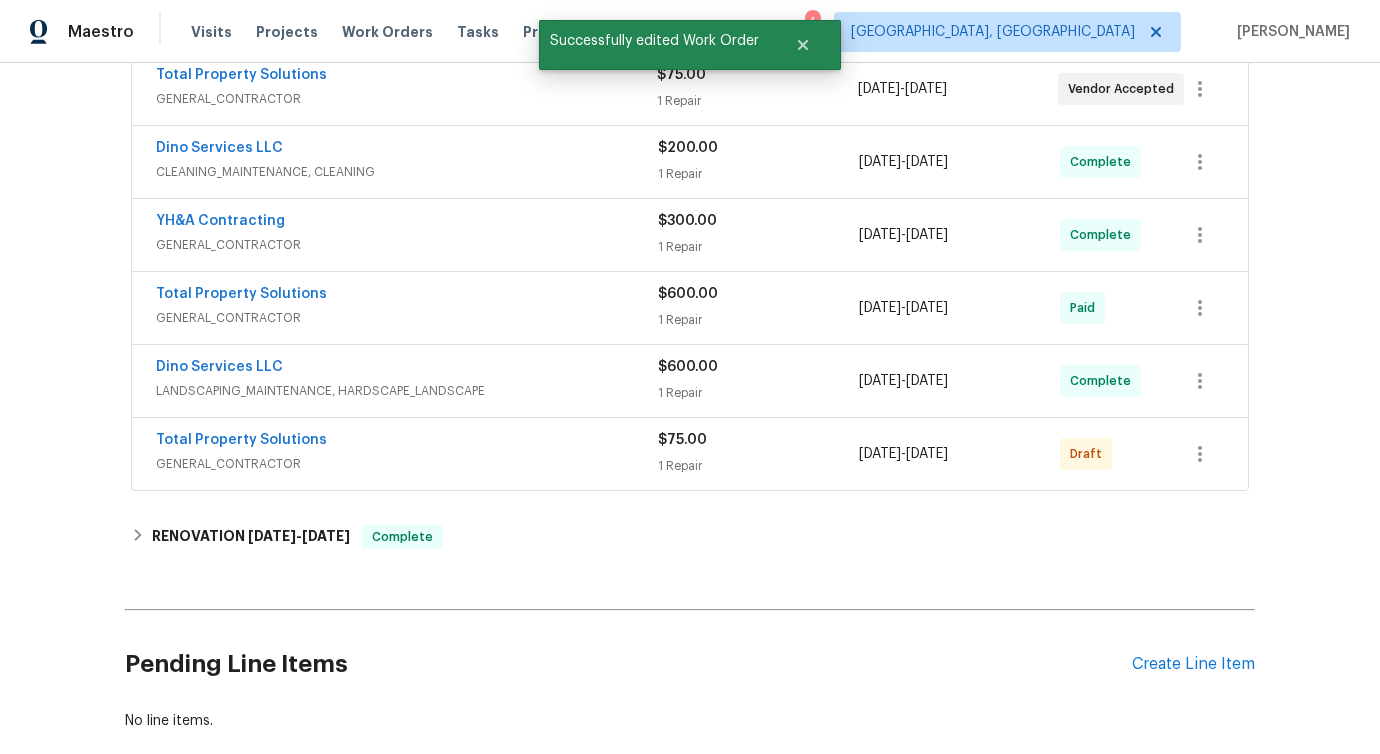click on "Total Property Solutions" at bounding box center (241, 440) 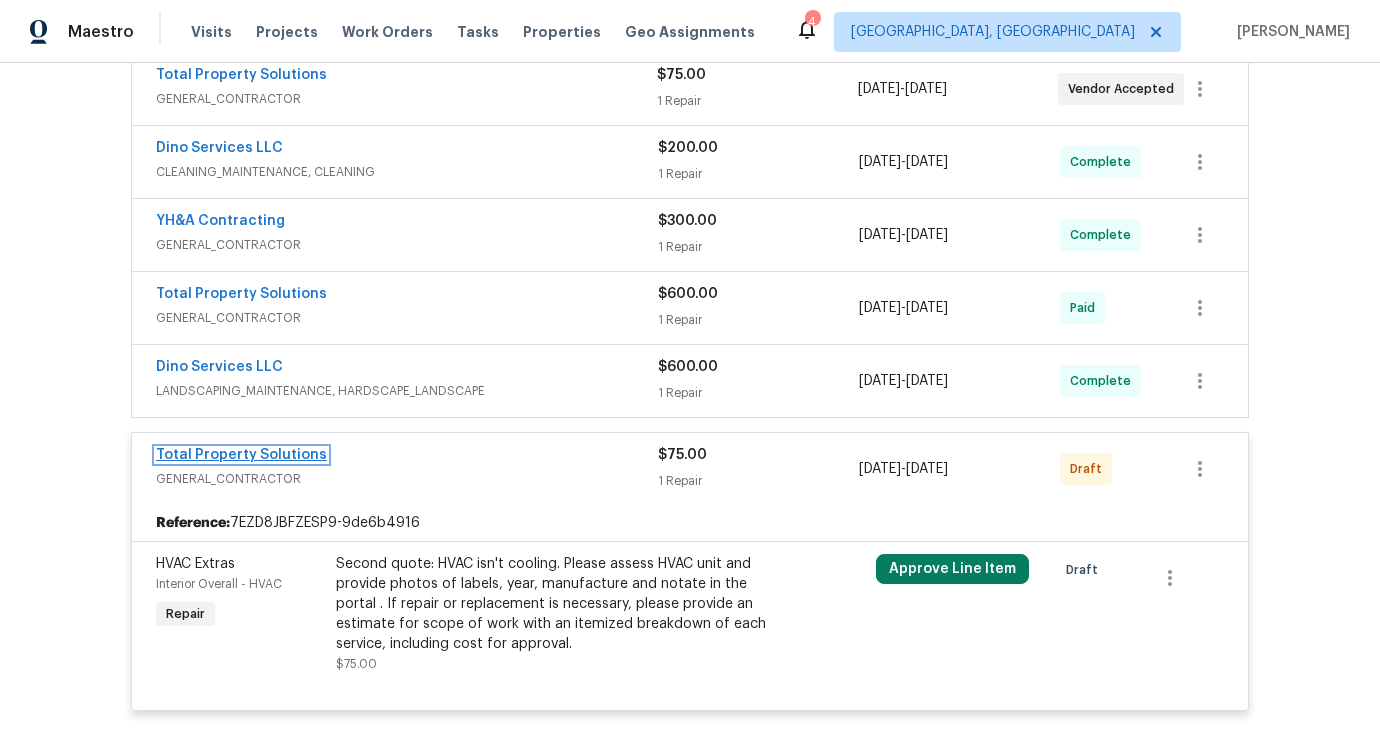 click on "Total Property Solutions" at bounding box center (241, 455) 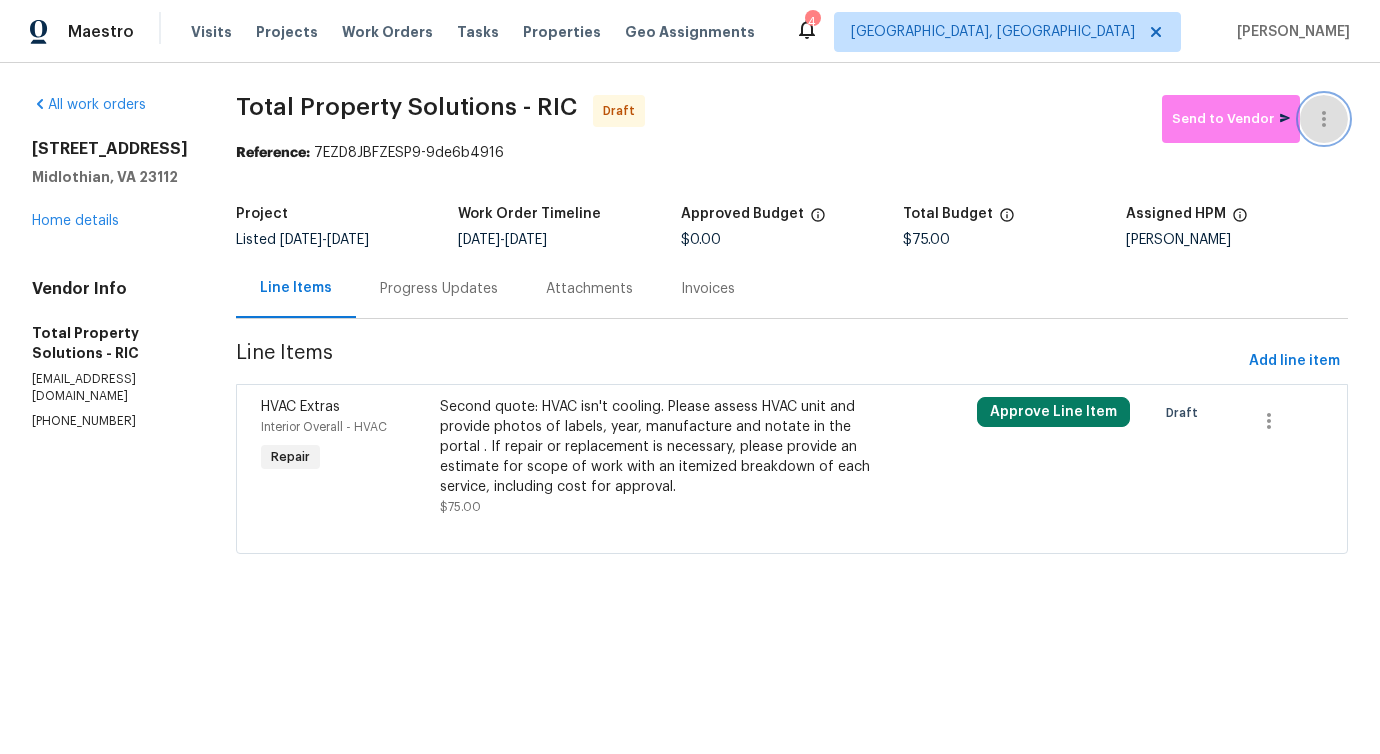 click at bounding box center [1324, 119] 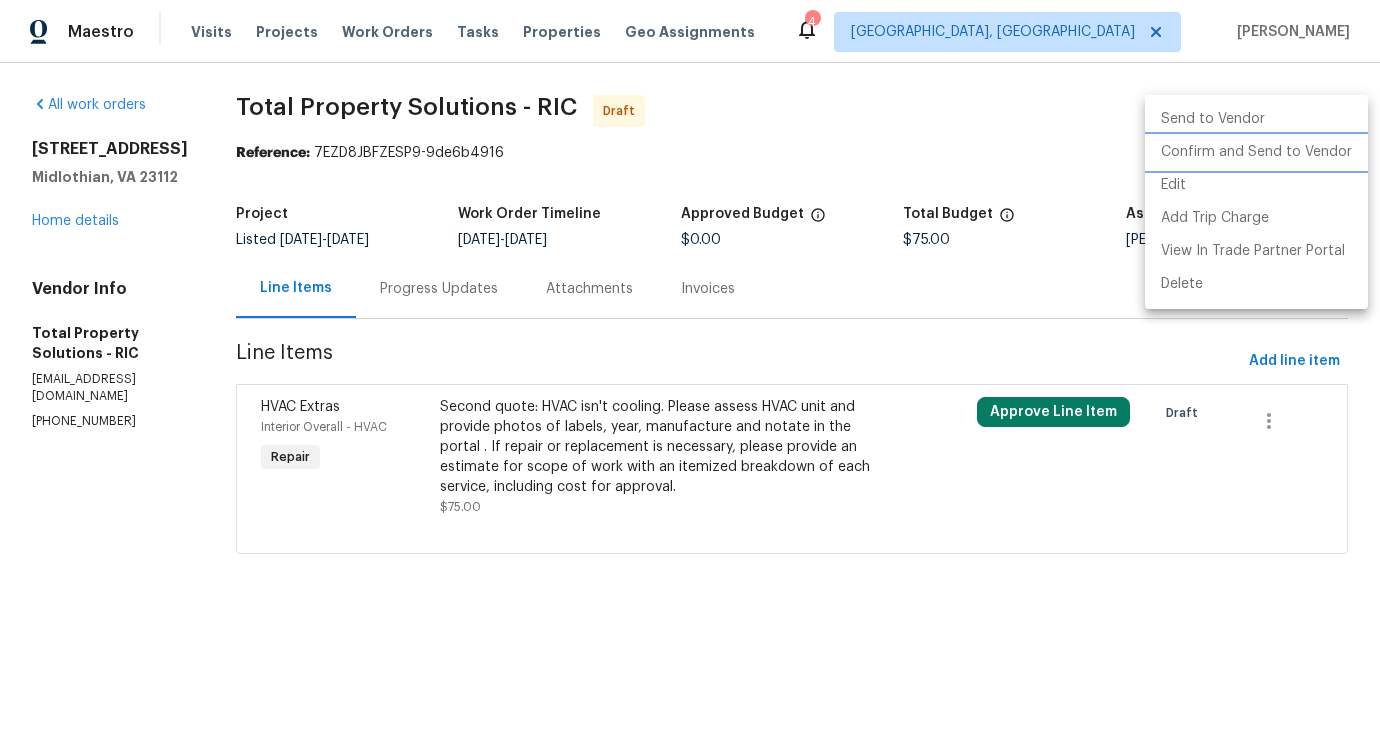 click on "Confirm and Send to Vendor" at bounding box center (1256, 152) 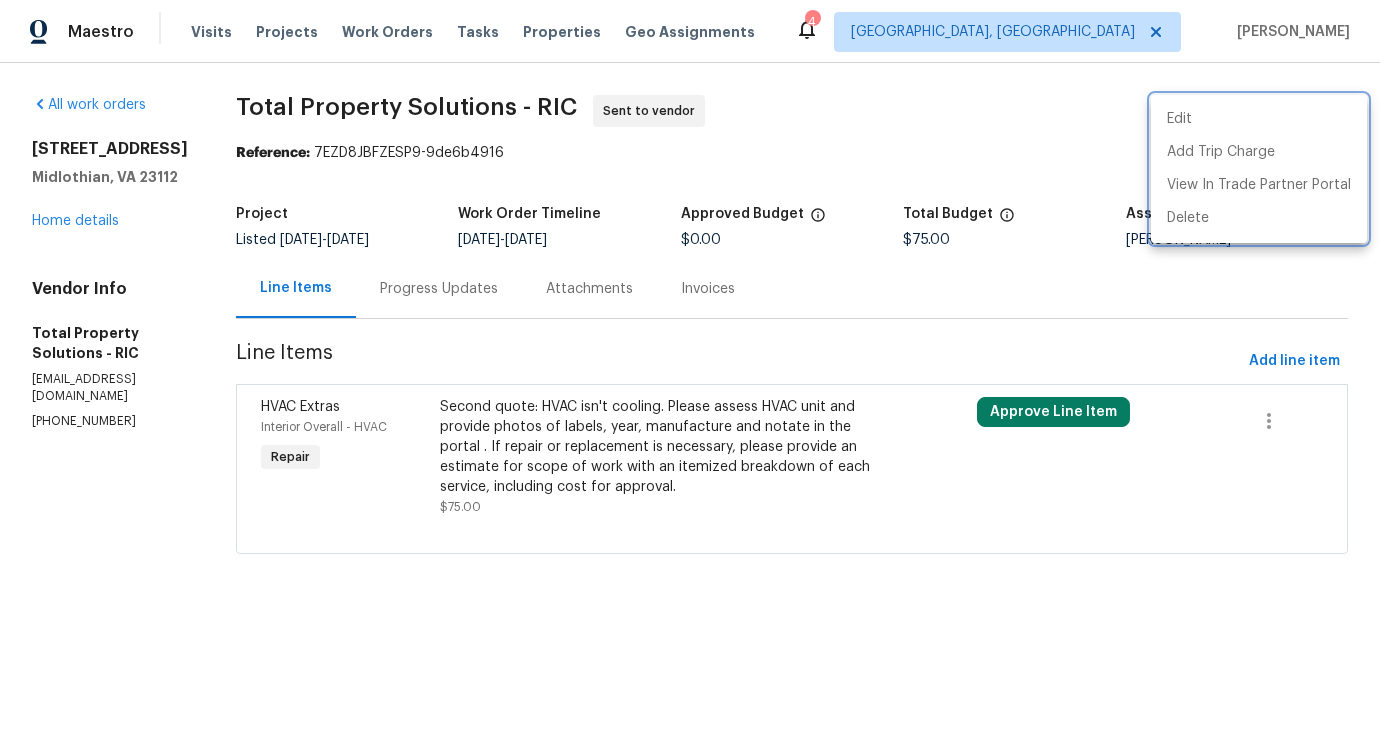 click at bounding box center (690, 377) 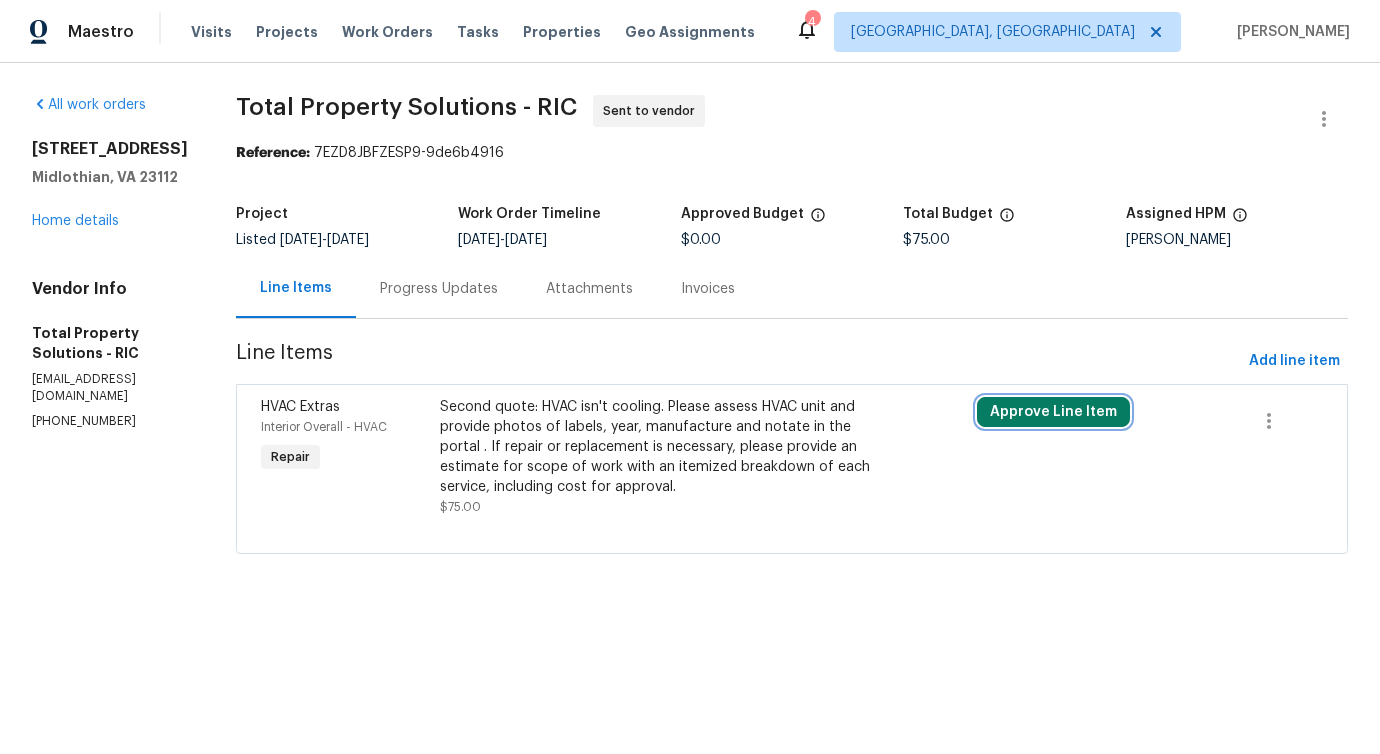 click on "Approve Line Item" at bounding box center (1053, 412) 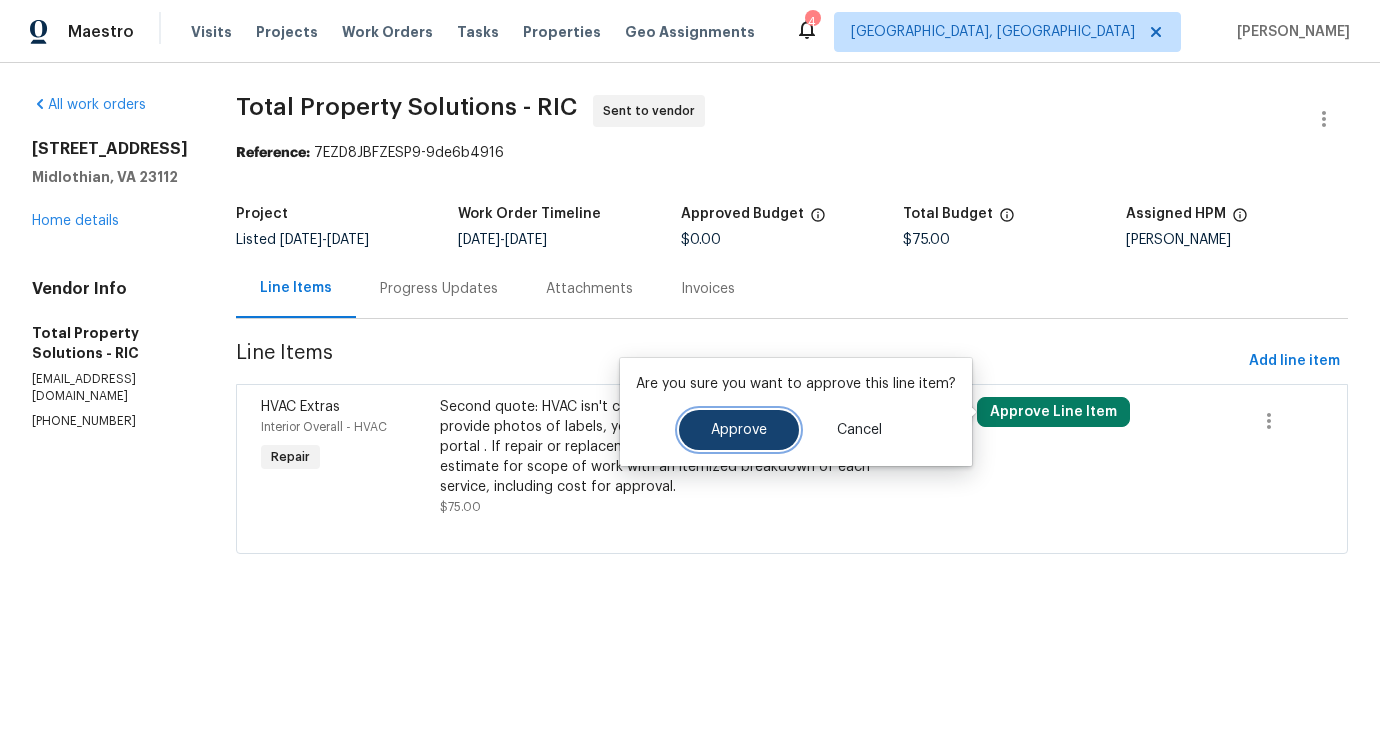 click on "Approve" at bounding box center [739, 430] 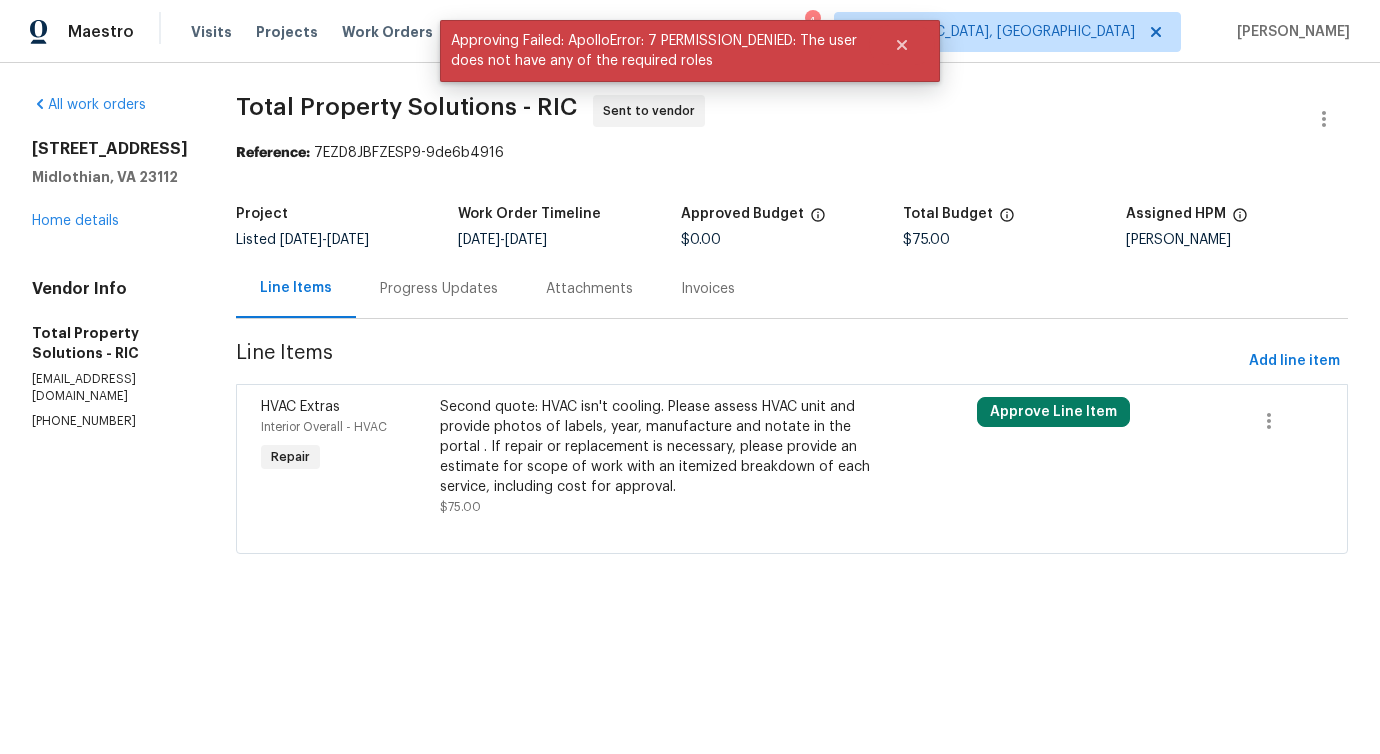 click on "Progress Updates" at bounding box center (439, 289) 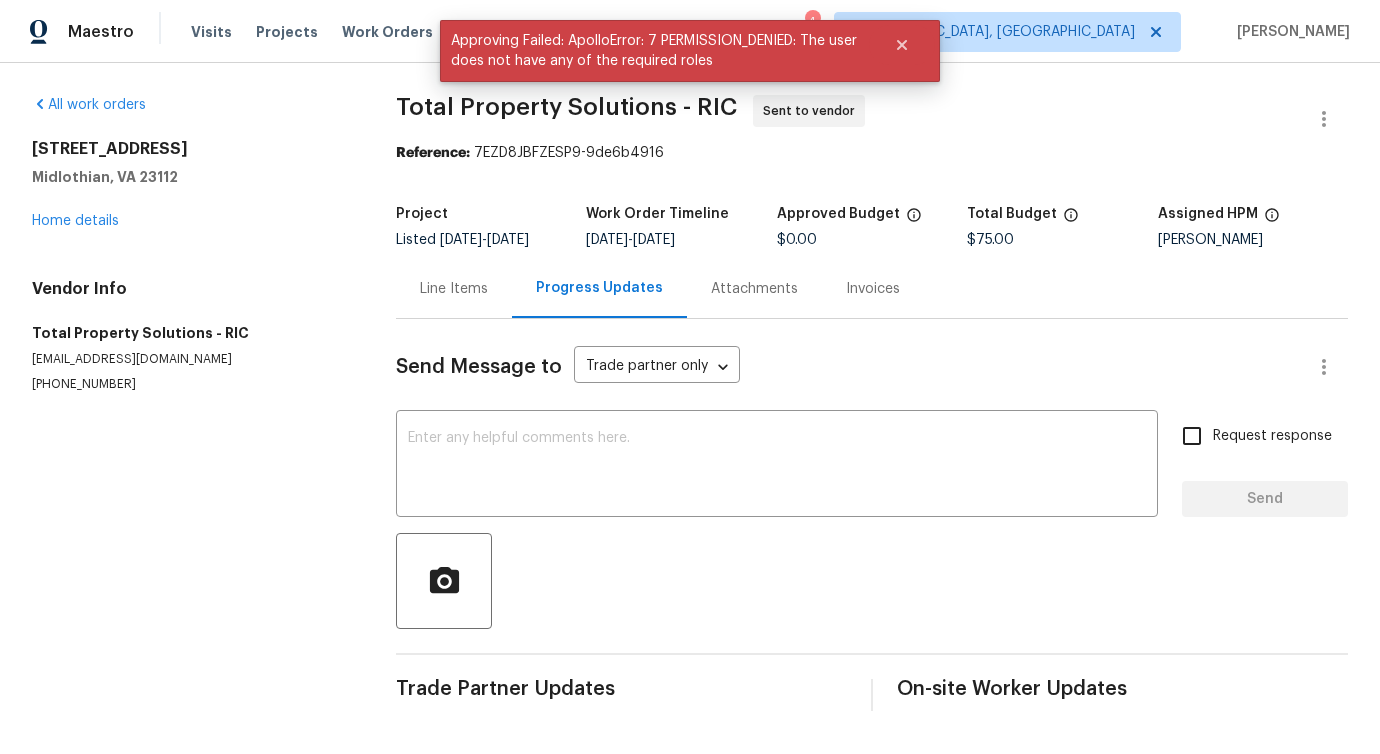 click on "Line Items" at bounding box center (454, 289) 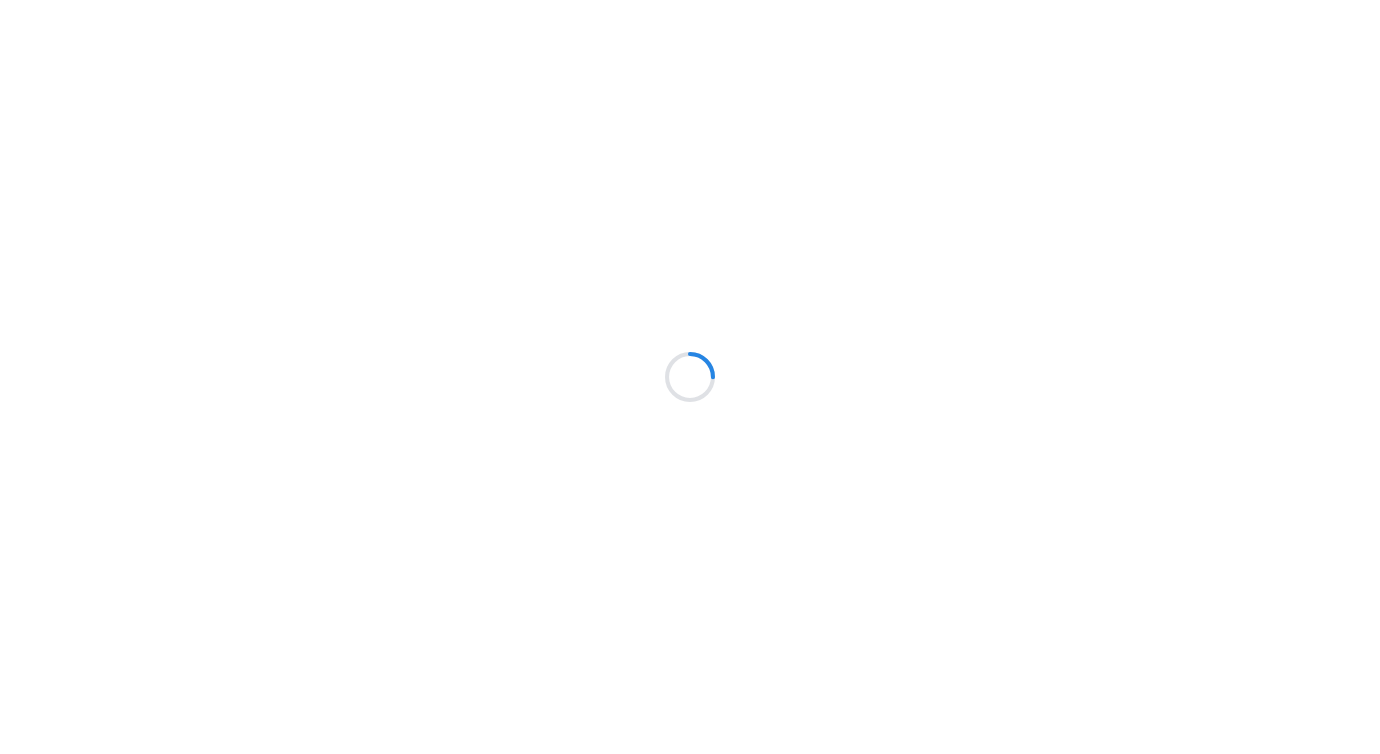 scroll, scrollTop: 0, scrollLeft: 0, axis: both 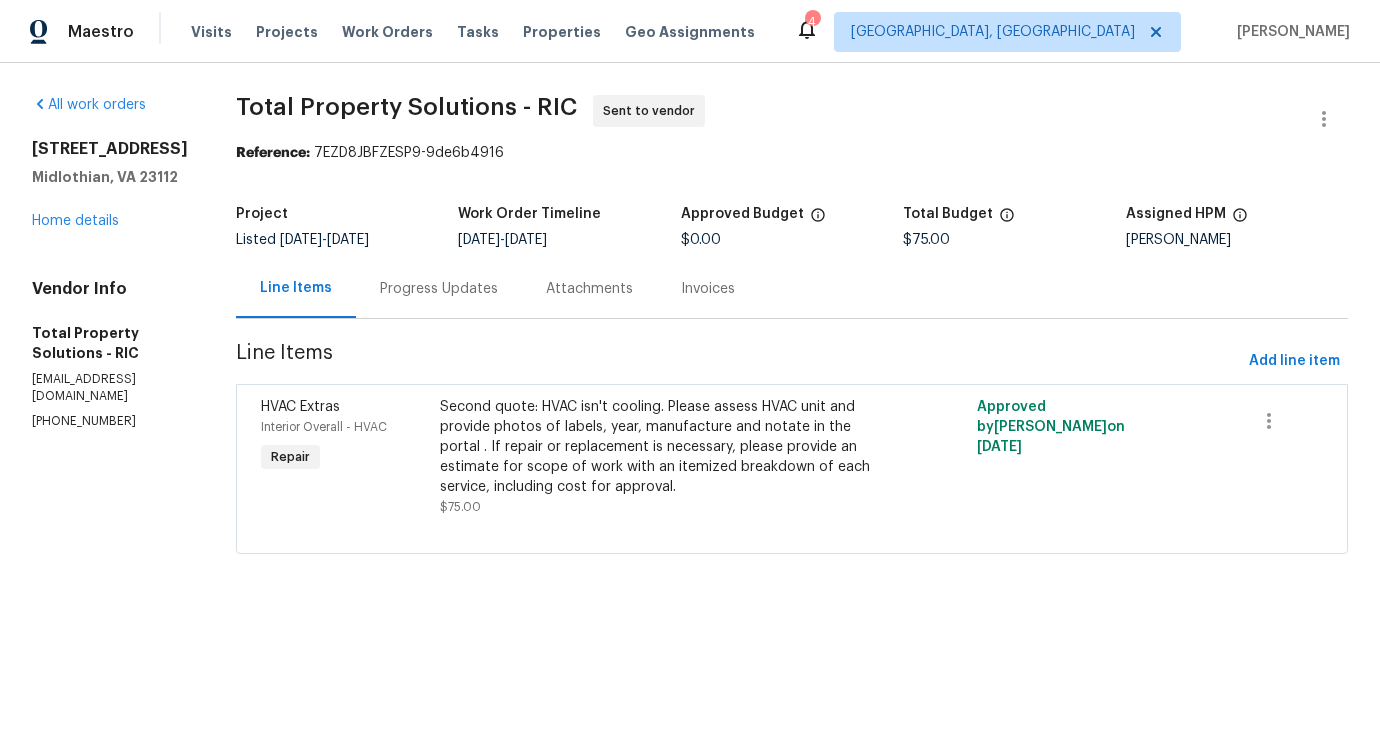click on "Progress Updates" at bounding box center (439, 289) 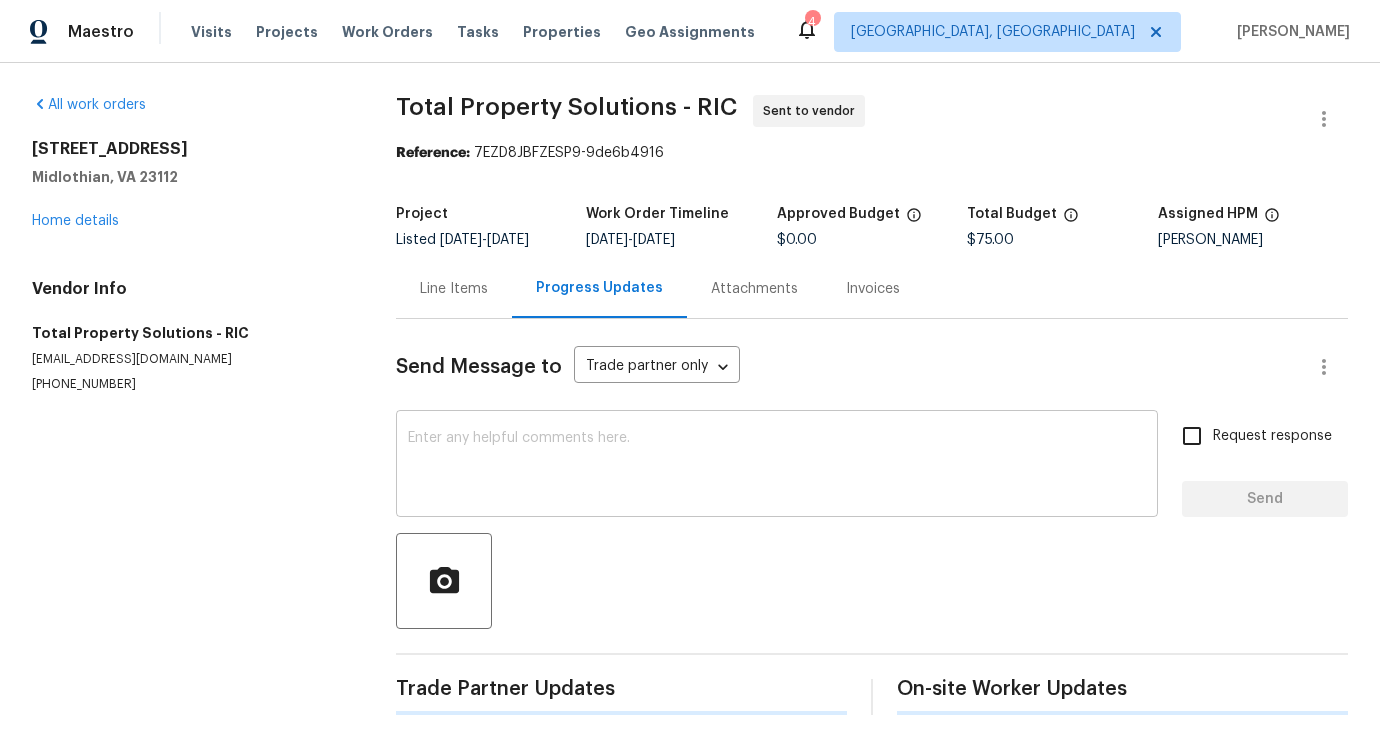 click at bounding box center (777, 466) 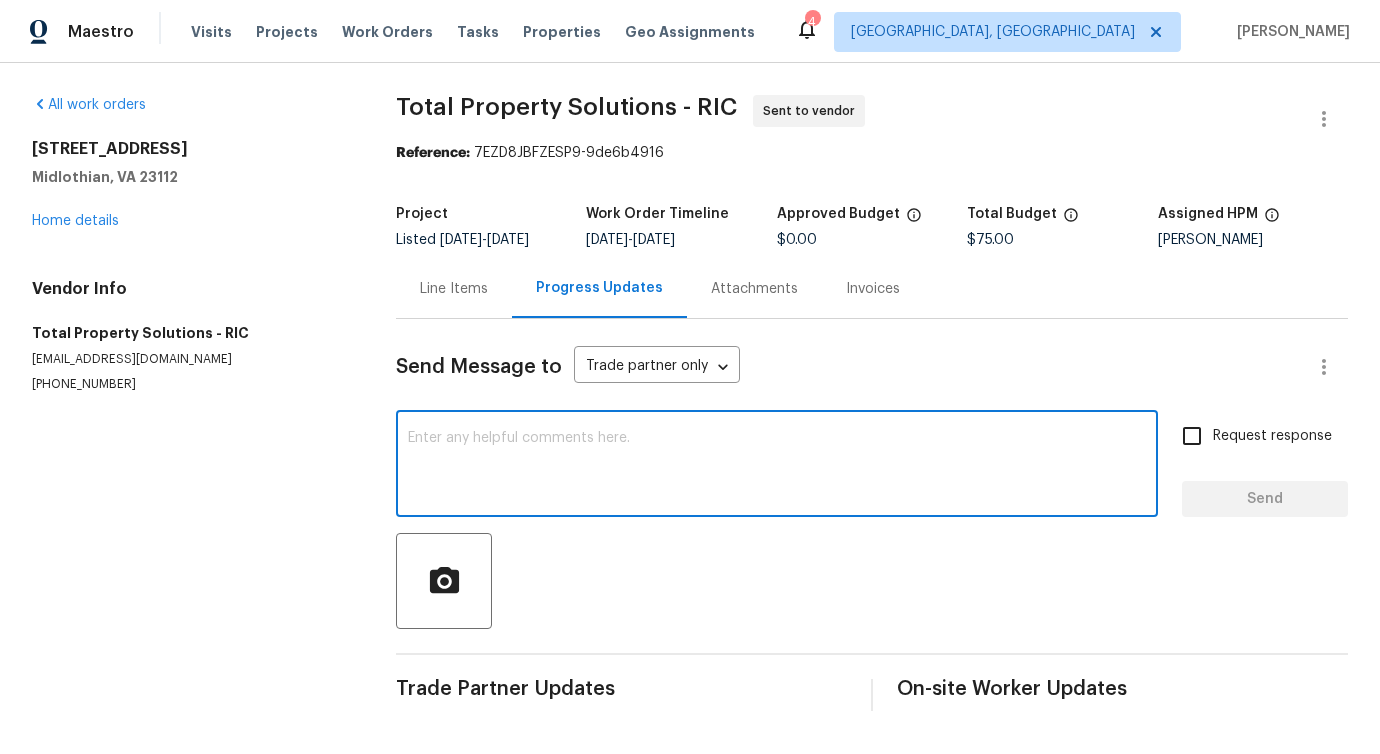 click at bounding box center (777, 466) 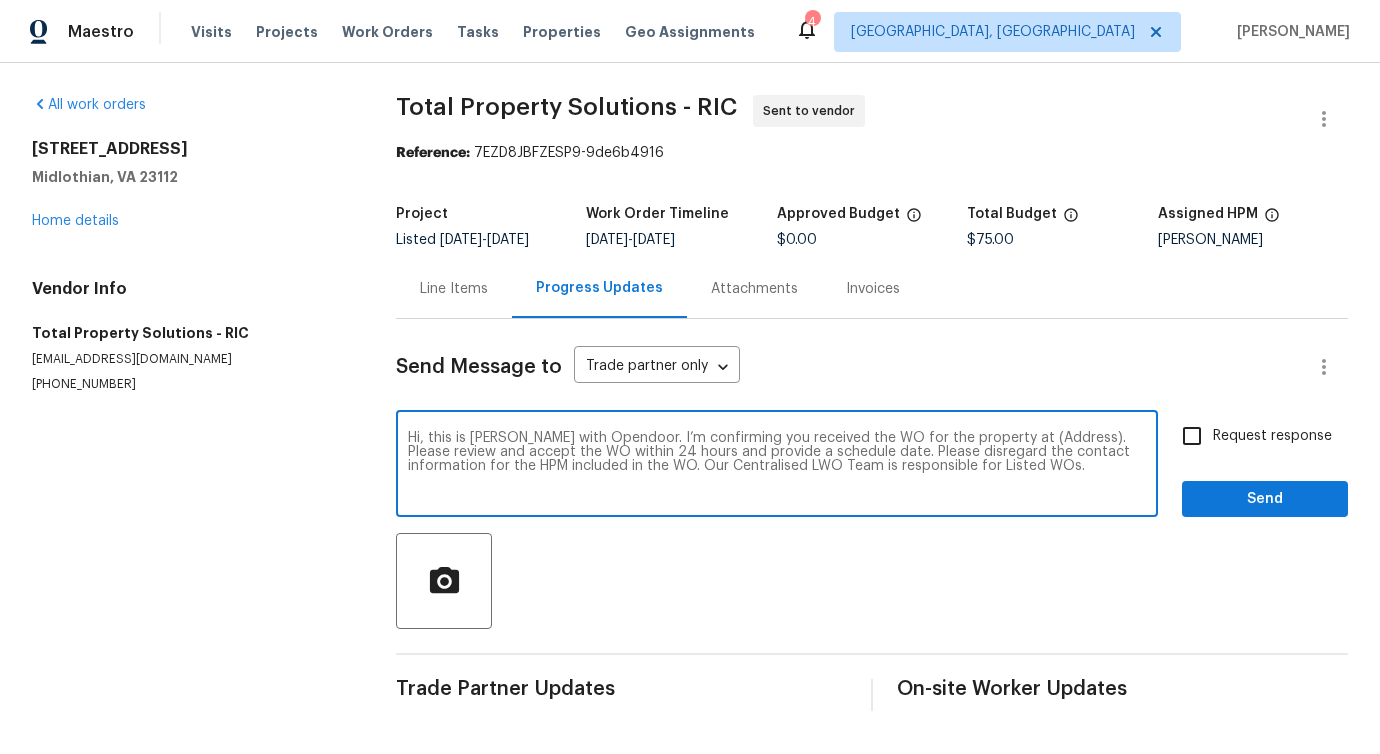 click on "Hi, this is [PERSON_NAME] with Opendoor. I’m confirming you received the WO for the property at (Address). Please review and accept the WO within 24 hours and provide a schedule date. Please disregard the contact information for the HPM included in the WO. Our Centralised LWO Team is responsible for Listed WOs." at bounding box center (777, 466) 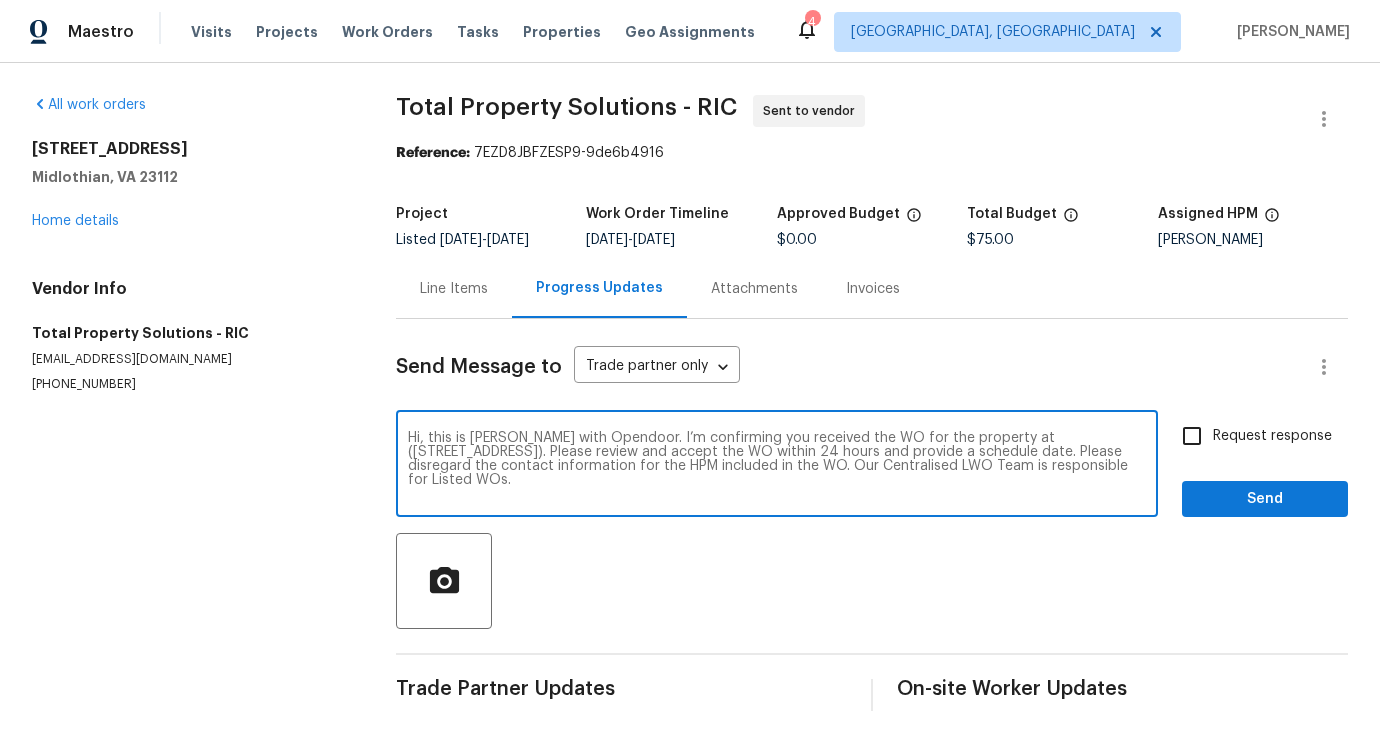 type on "Hi, this is [PERSON_NAME] with Opendoor. I’m confirming you received the WO for the property at ([STREET_ADDRESS]). Please review and accept the WO within 24 hours and provide a schedule date. Please disregard the contact information for the HPM included in the WO. Our Centralised LWO Team is responsible for Listed WOs." 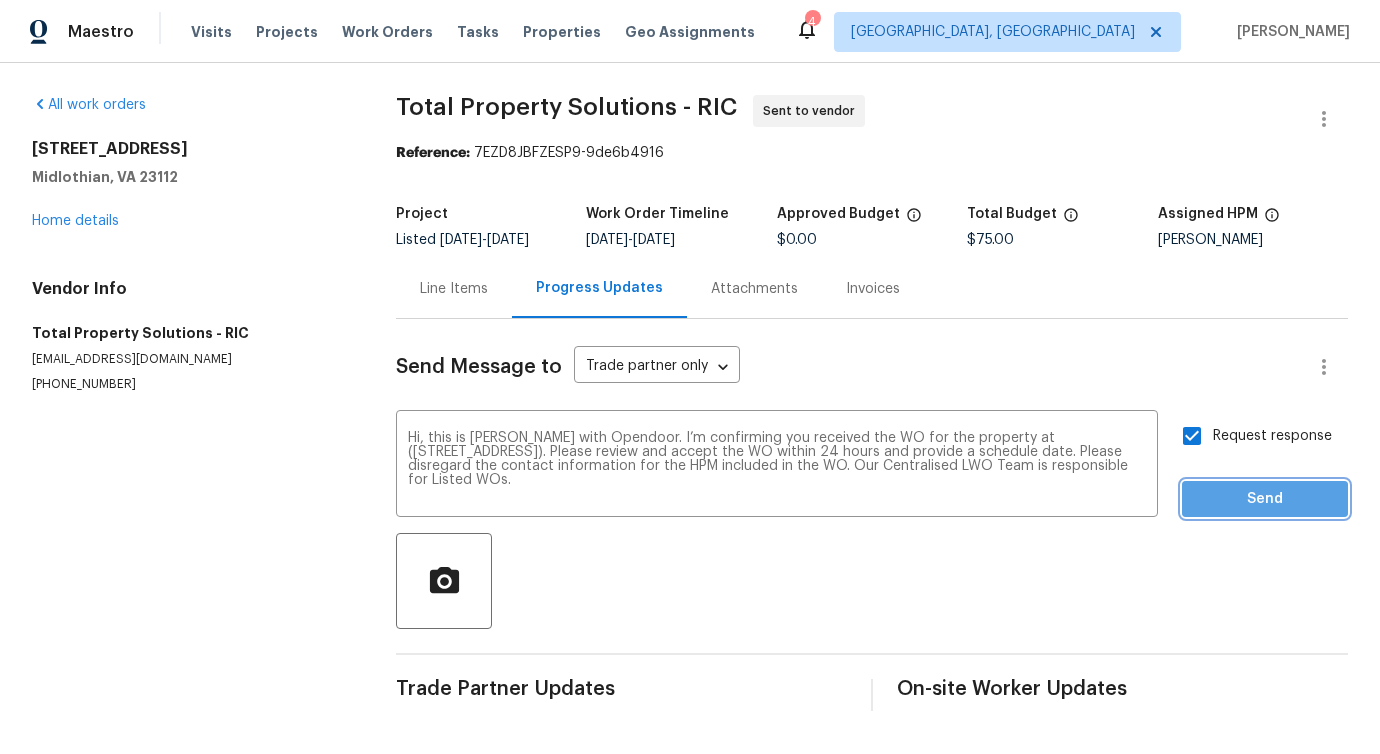 click on "Send" at bounding box center (1265, 499) 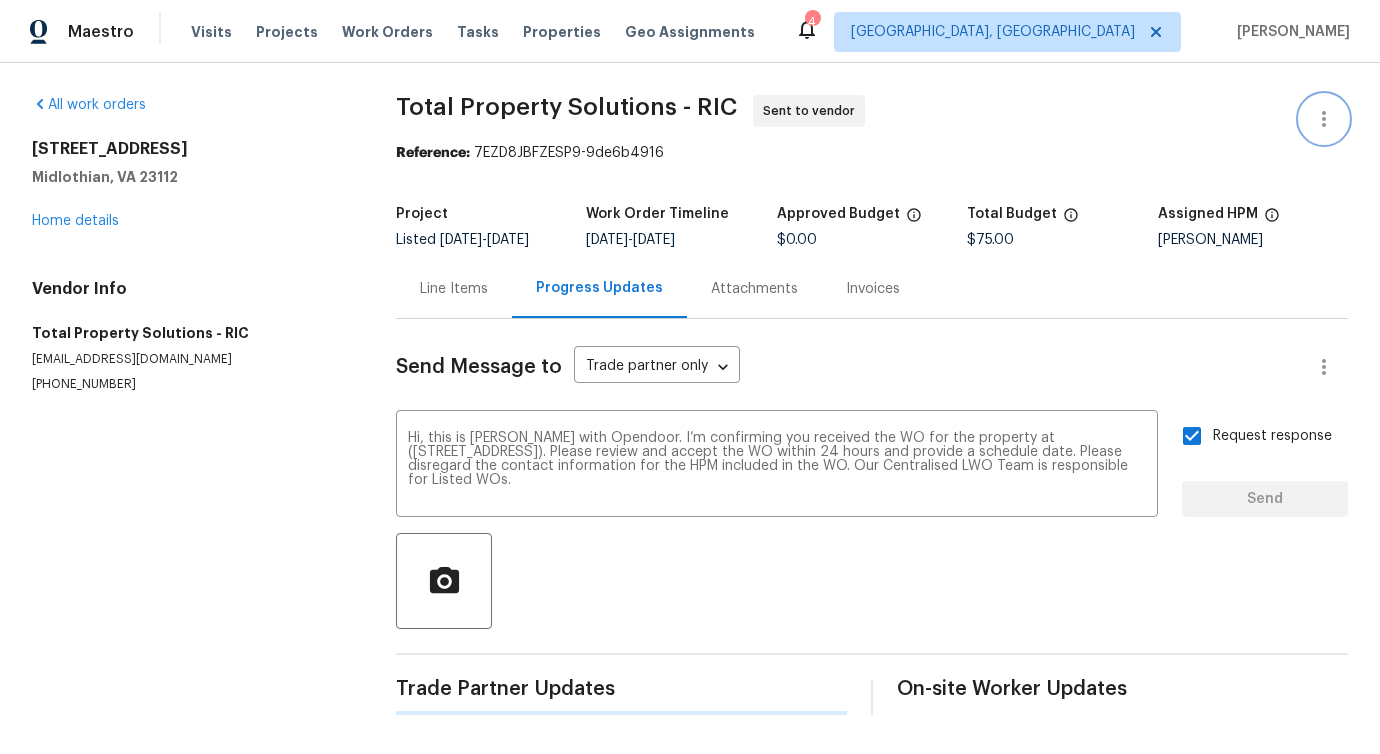 type 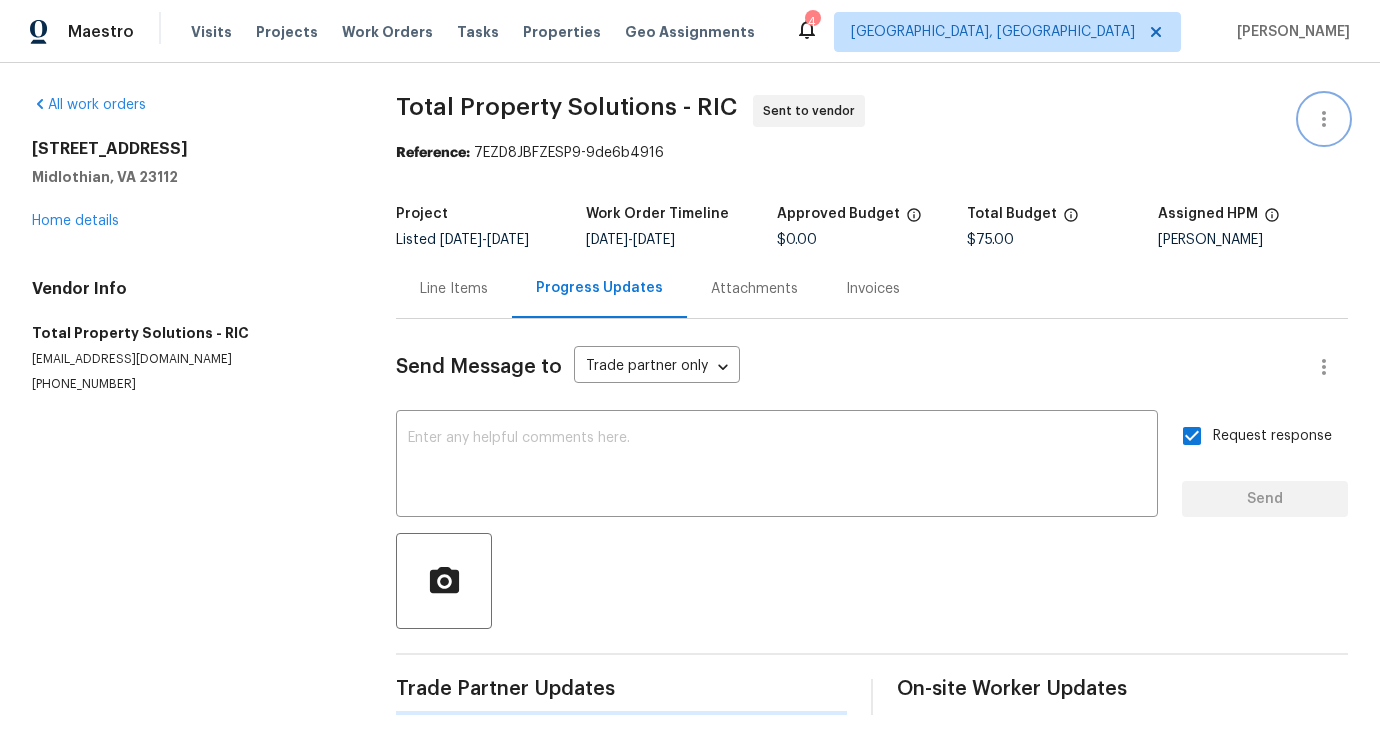 click 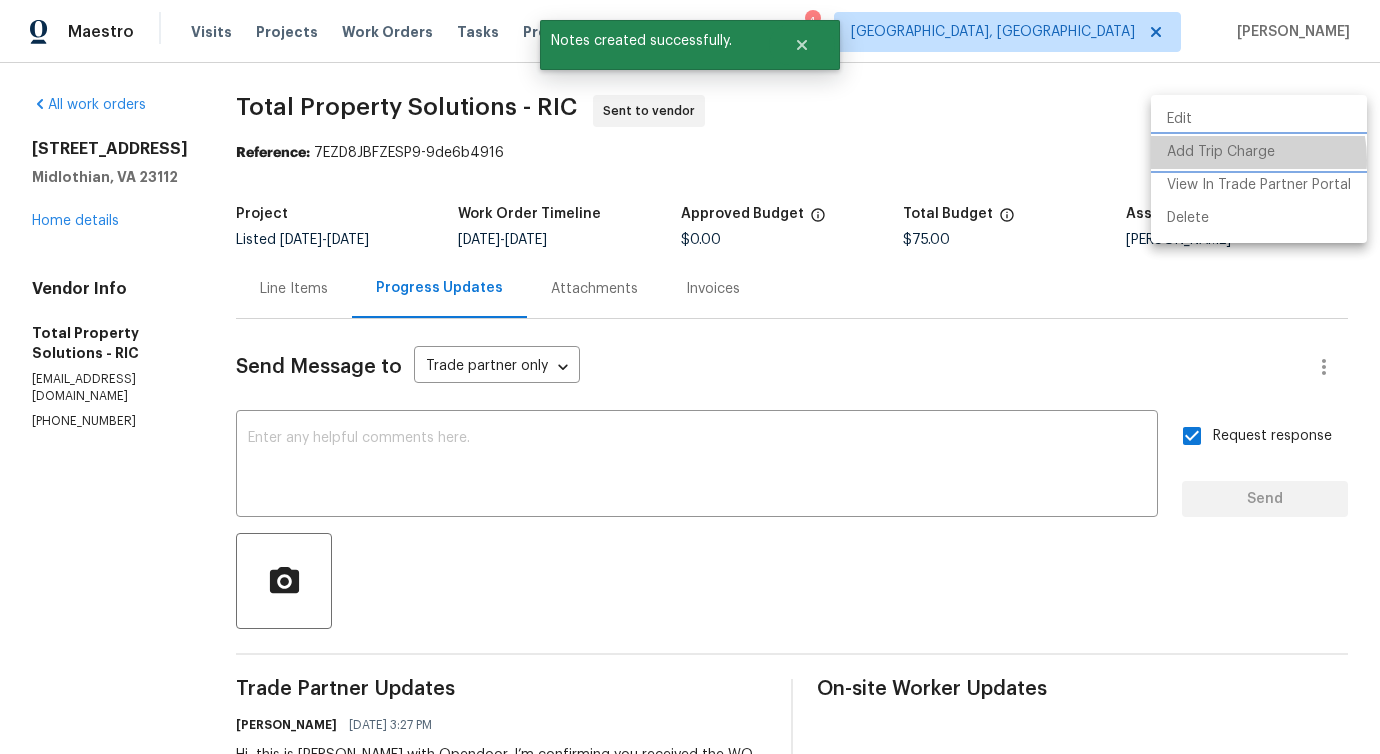 click on "Add Trip Charge" at bounding box center (1259, 152) 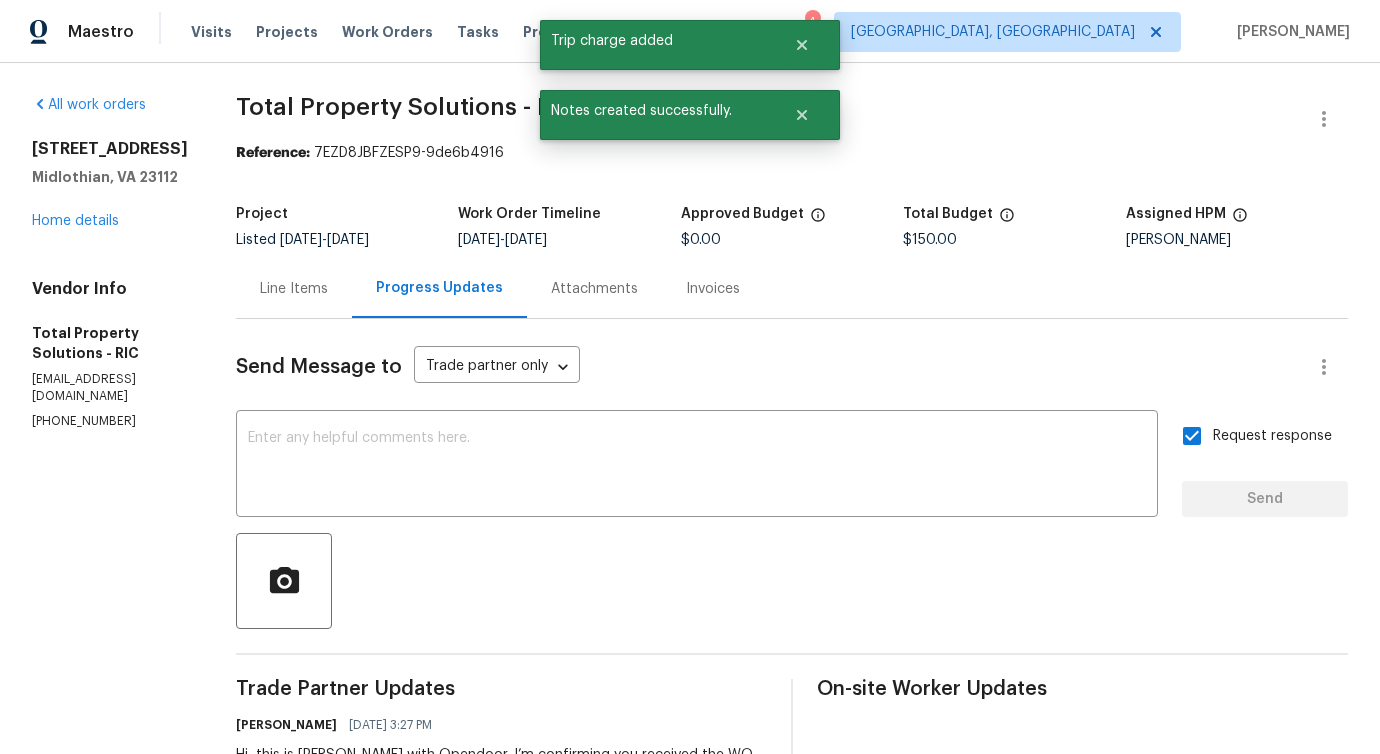 click on "Line Items" at bounding box center [294, 288] 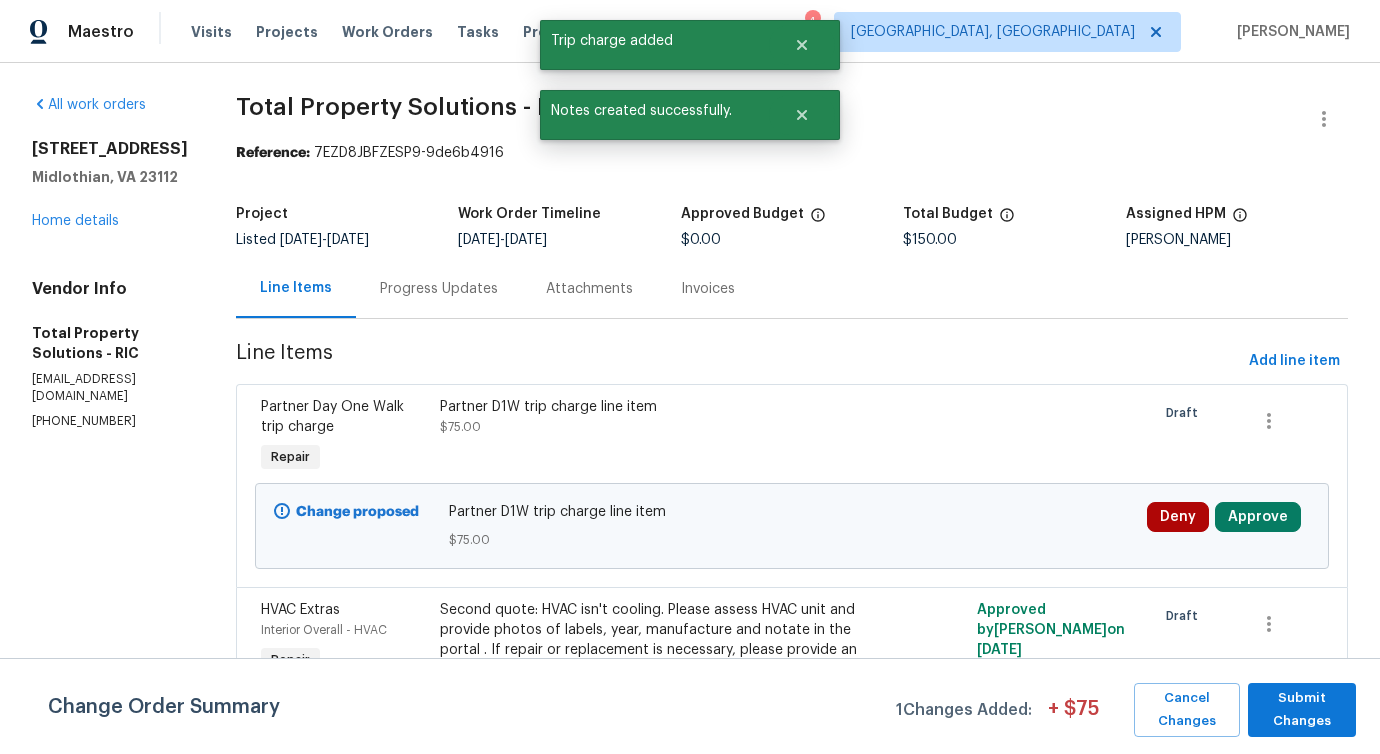 scroll, scrollTop: 74, scrollLeft: 0, axis: vertical 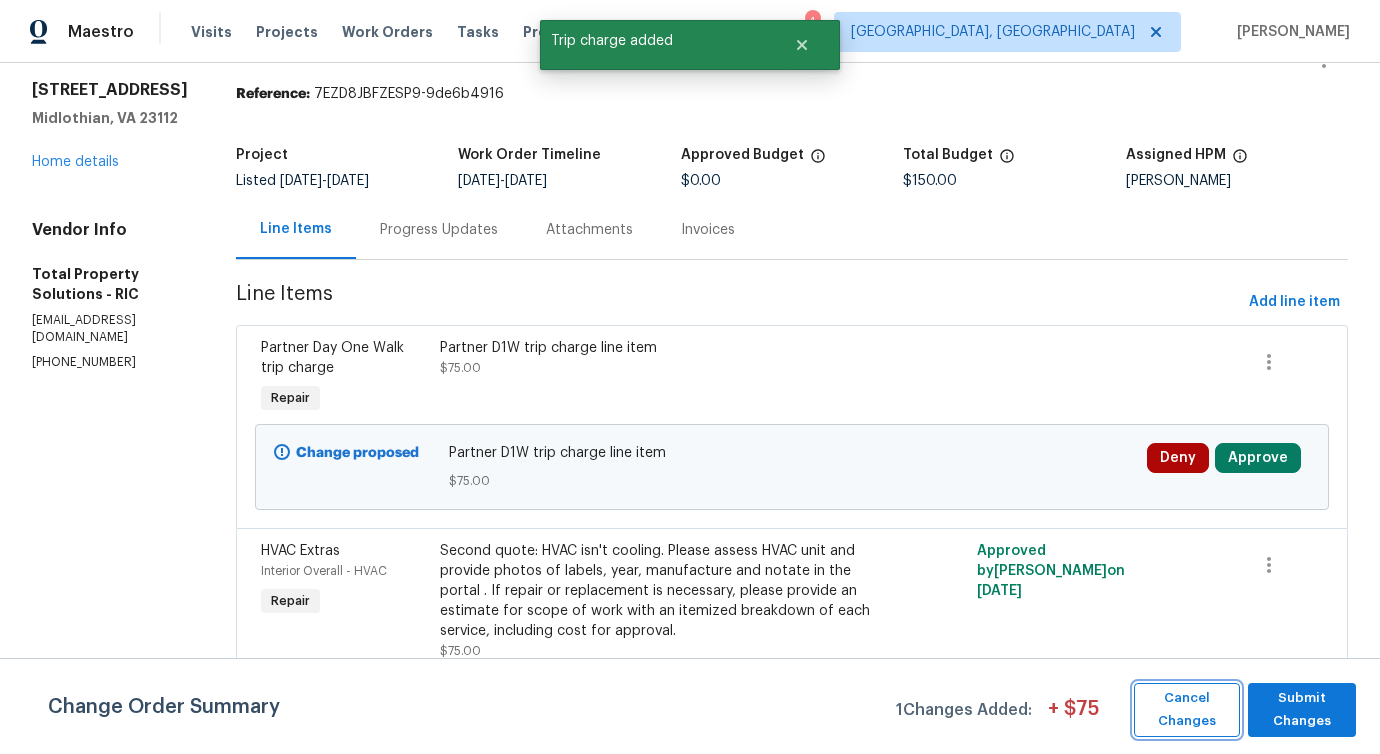 click on "Cancel Changes" at bounding box center (1187, 710) 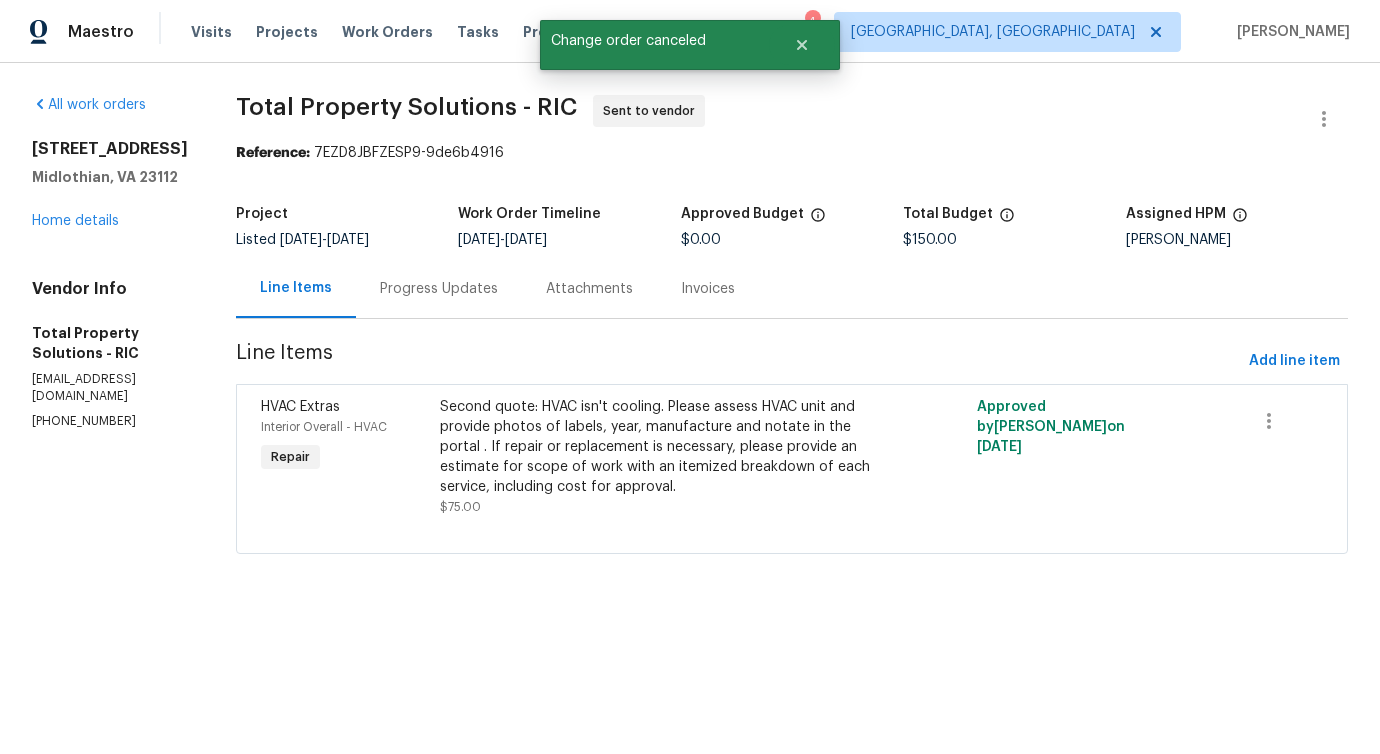 scroll, scrollTop: 0, scrollLeft: 0, axis: both 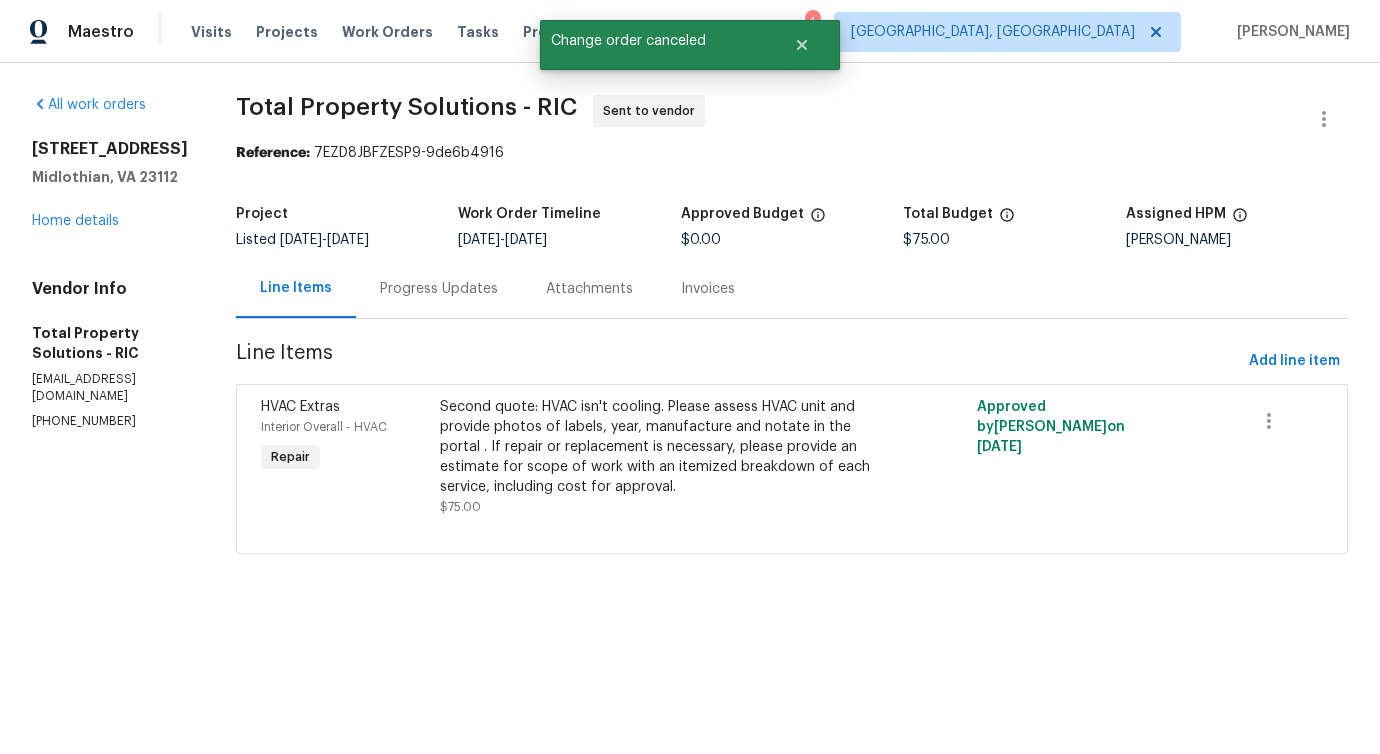 click on "Progress Updates" at bounding box center [439, 288] 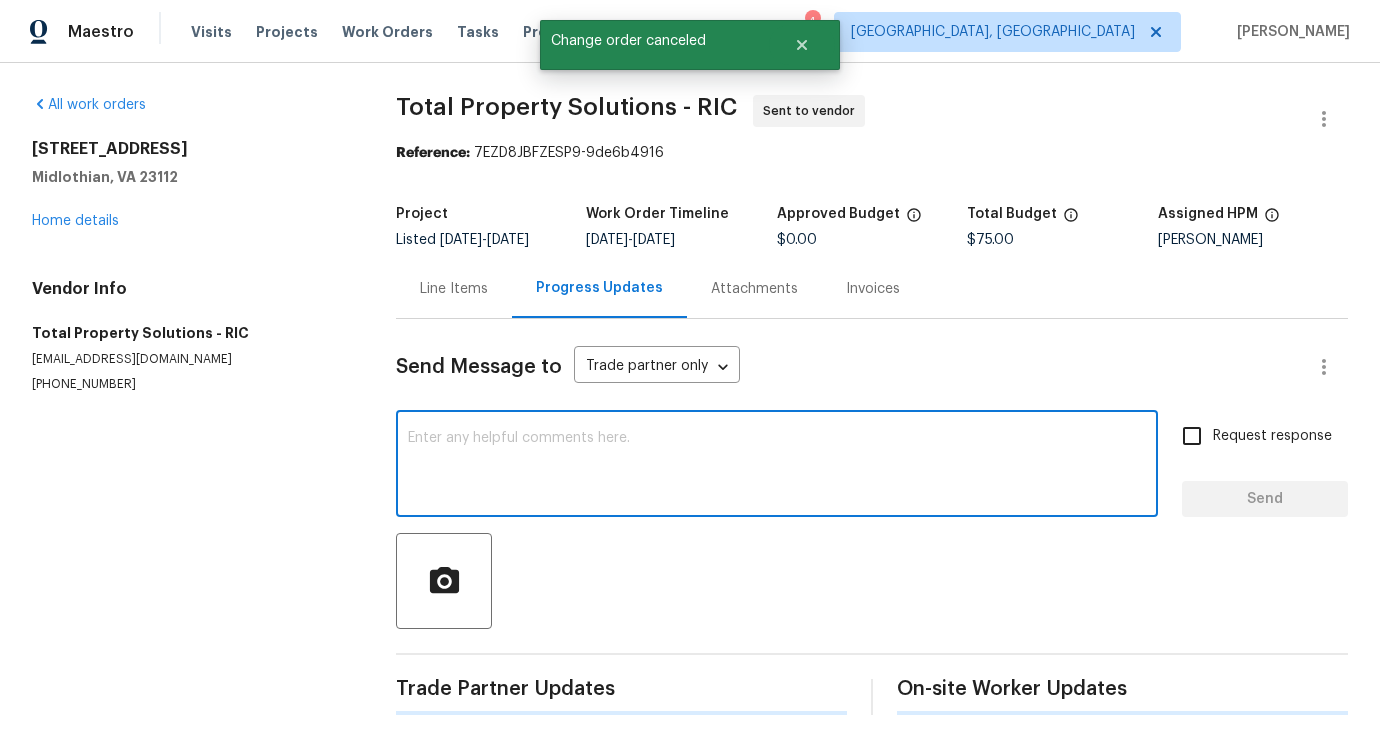 click at bounding box center (777, 466) 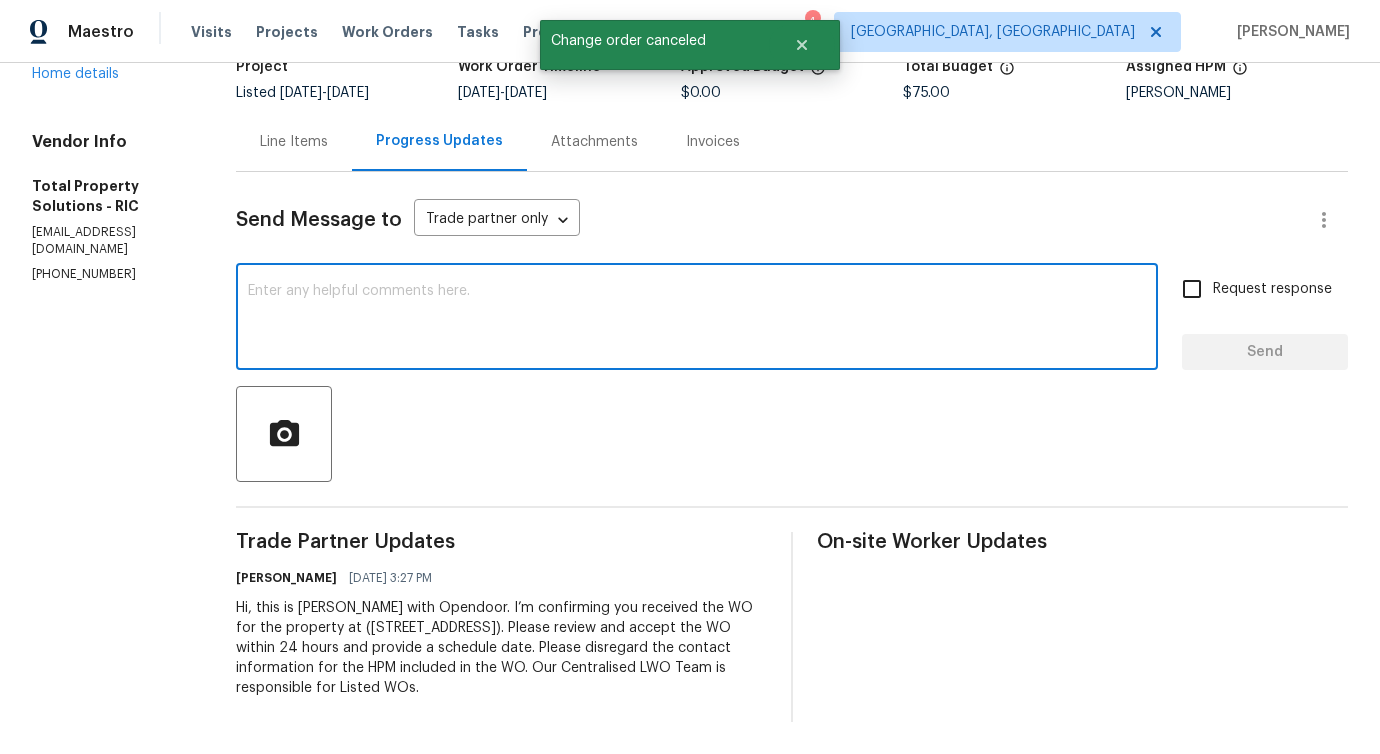 scroll, scrollTop: 0, scrollLeft: 0, axis: both 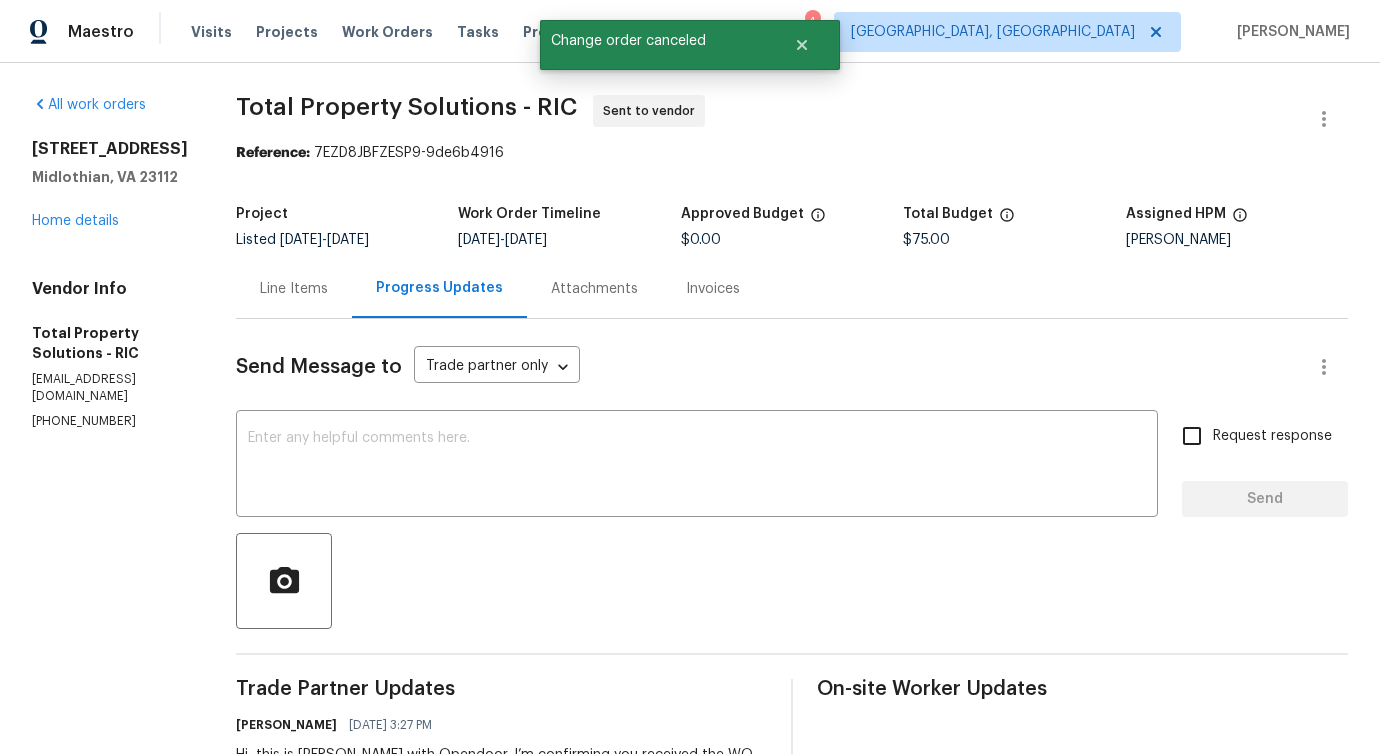 click on "Line Items" at bounding box center (294, 289) 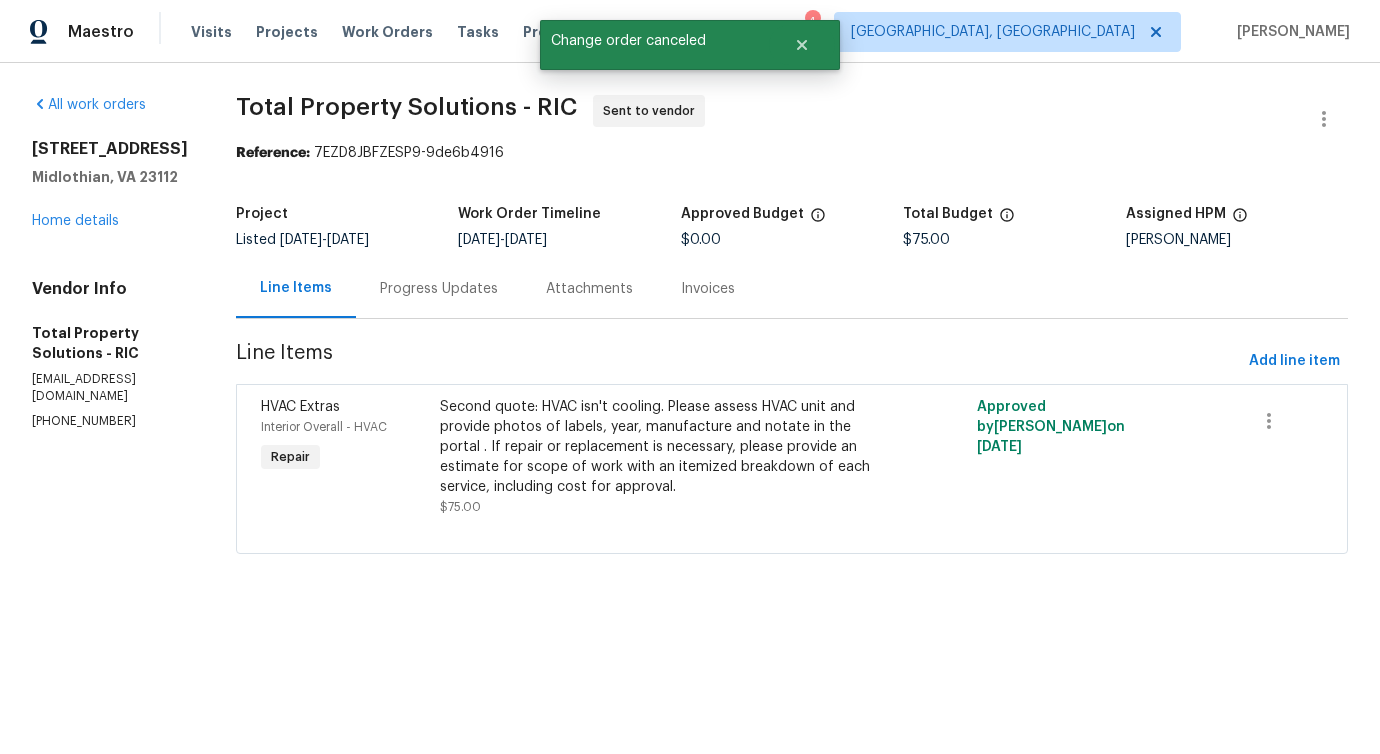 click on "Progress Updates" at bounding box center (439, 288) 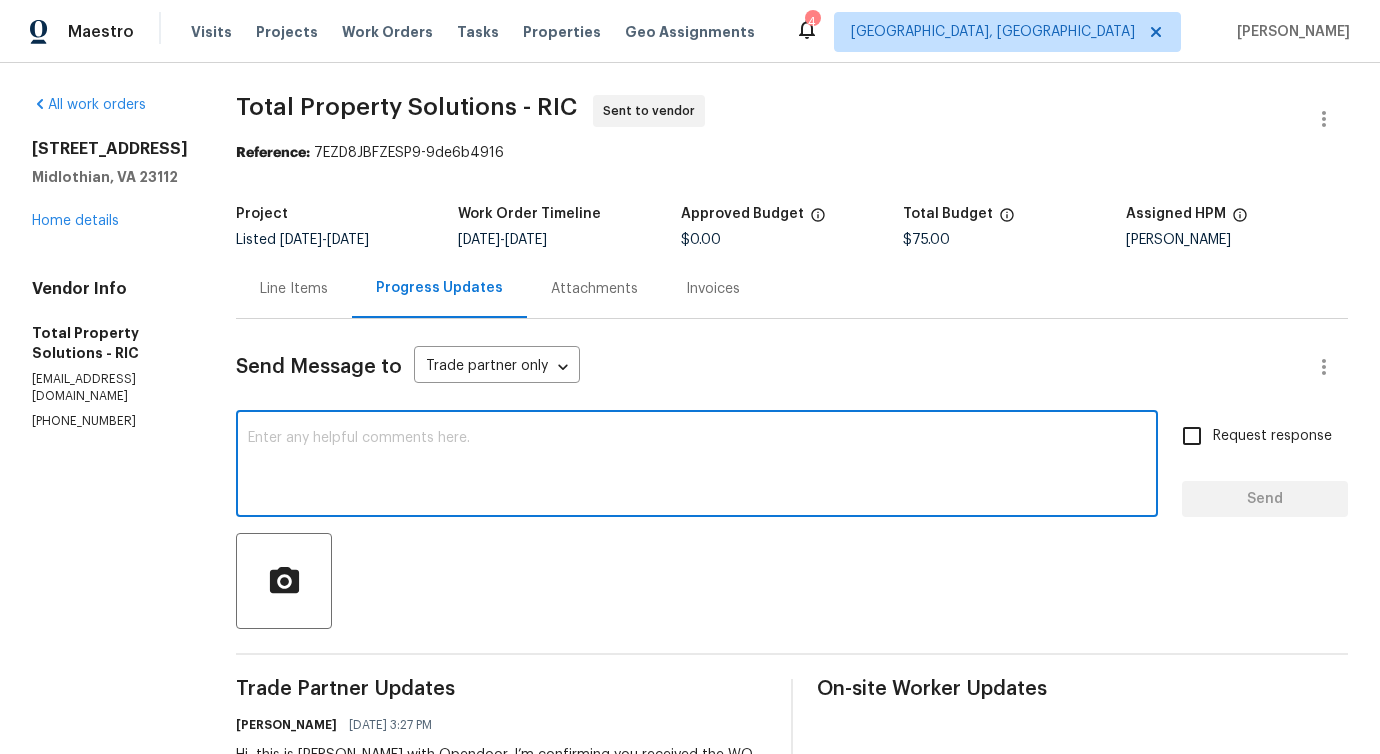 click at bounding box center (697, 466) 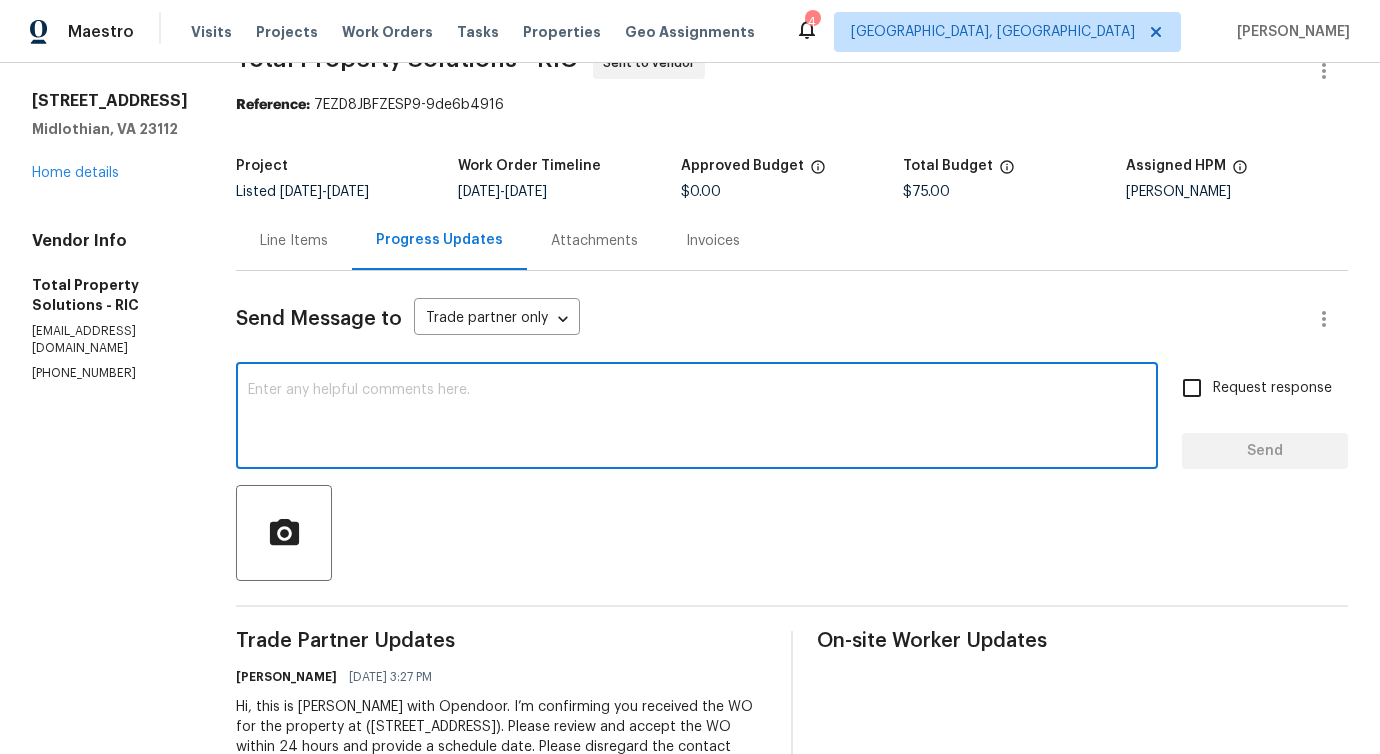scroll, scrollTop: 0, scrollLeft: 0, axis: both 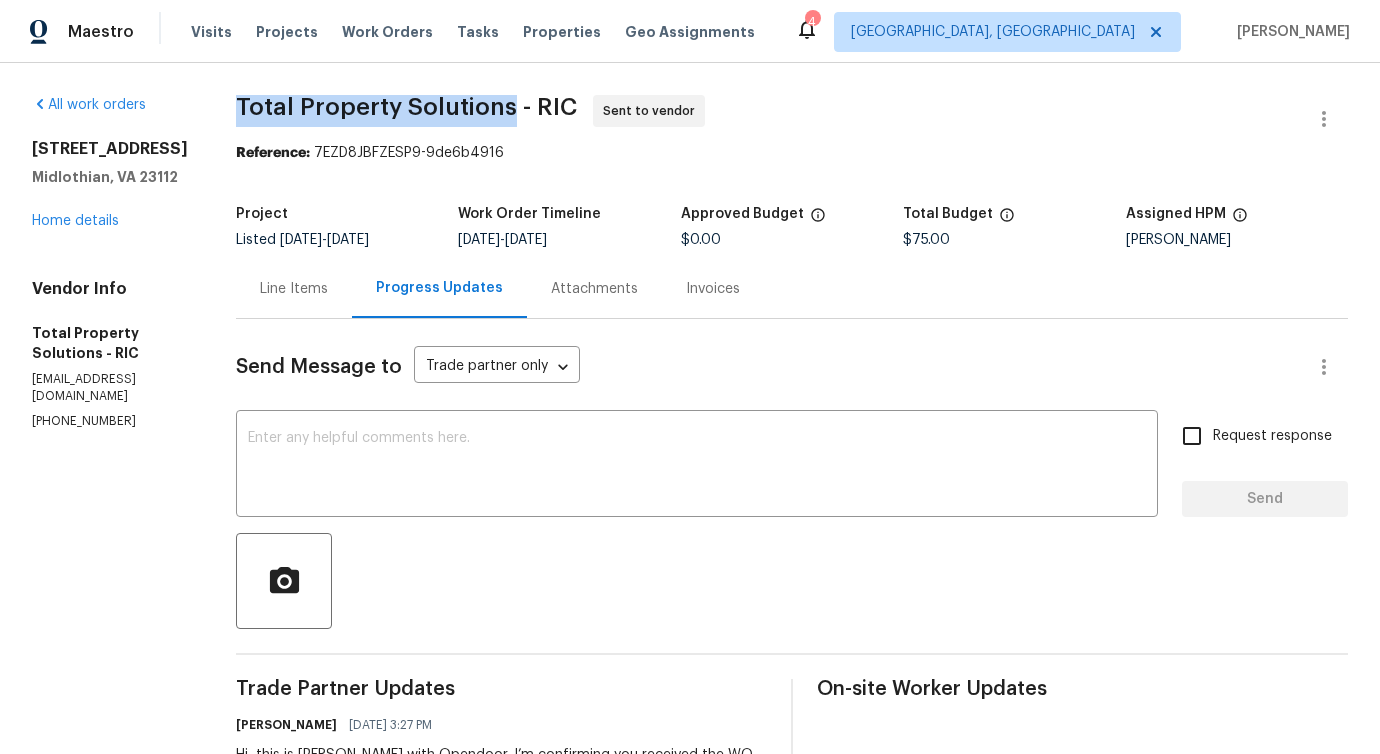 drag, startPoint x: 279, startPoint y: 105, endPoint x: 549, endPoint y: 105, distance: 270 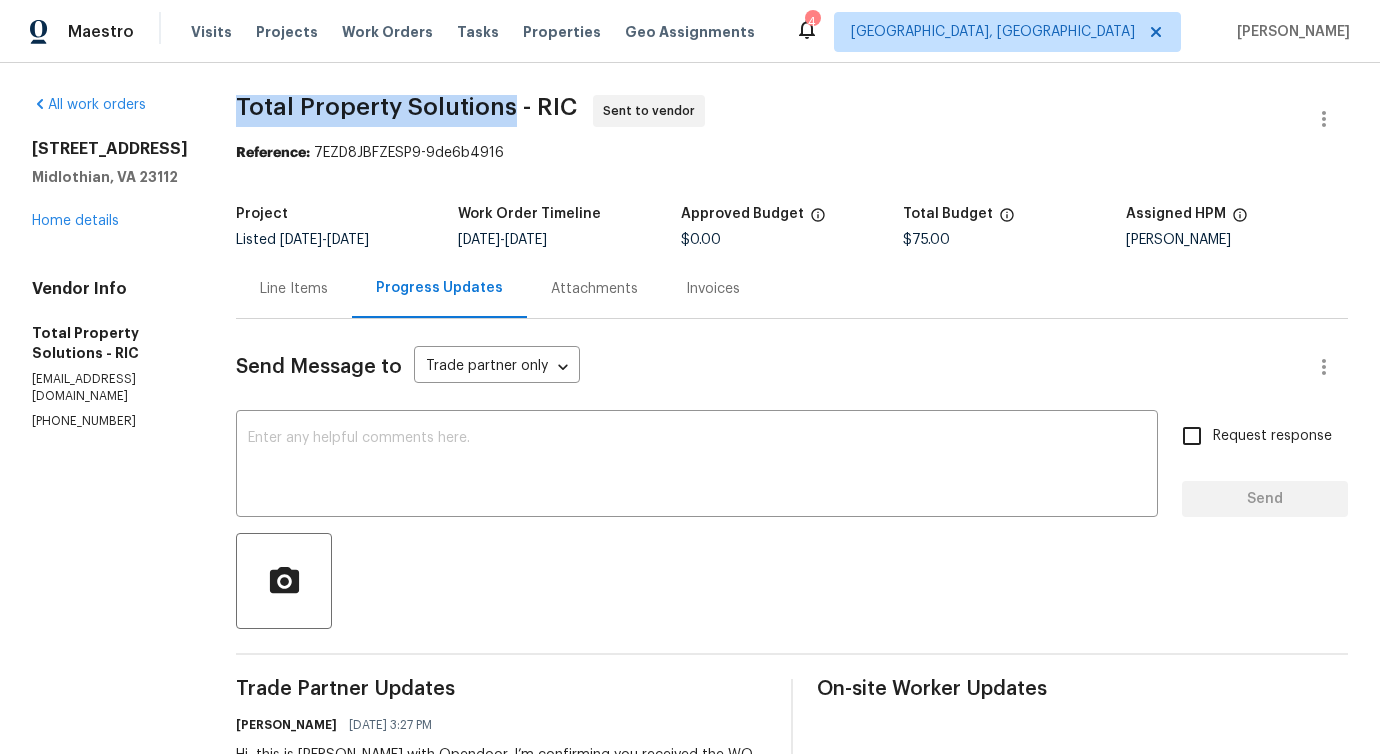 copy on "Total Property Solutions" 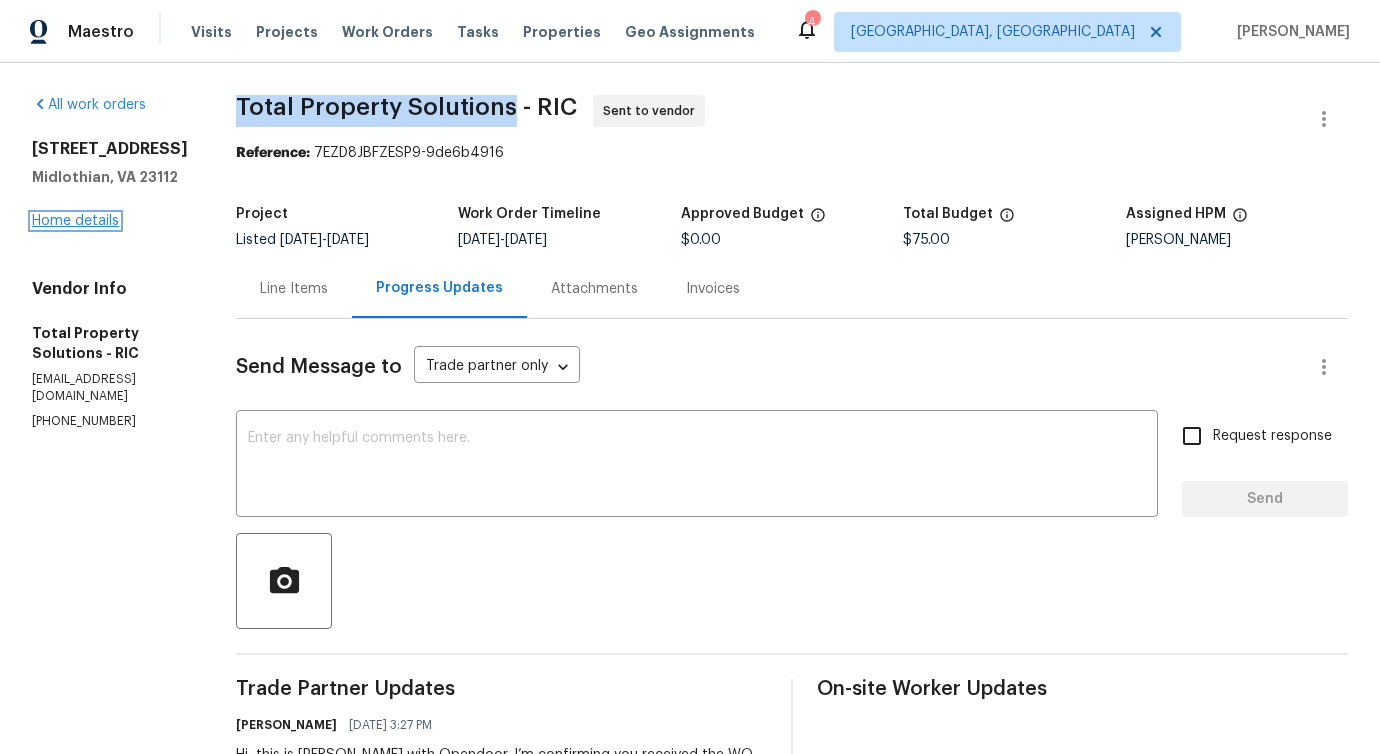 click on "Home details" at bounding box center (75, 221) 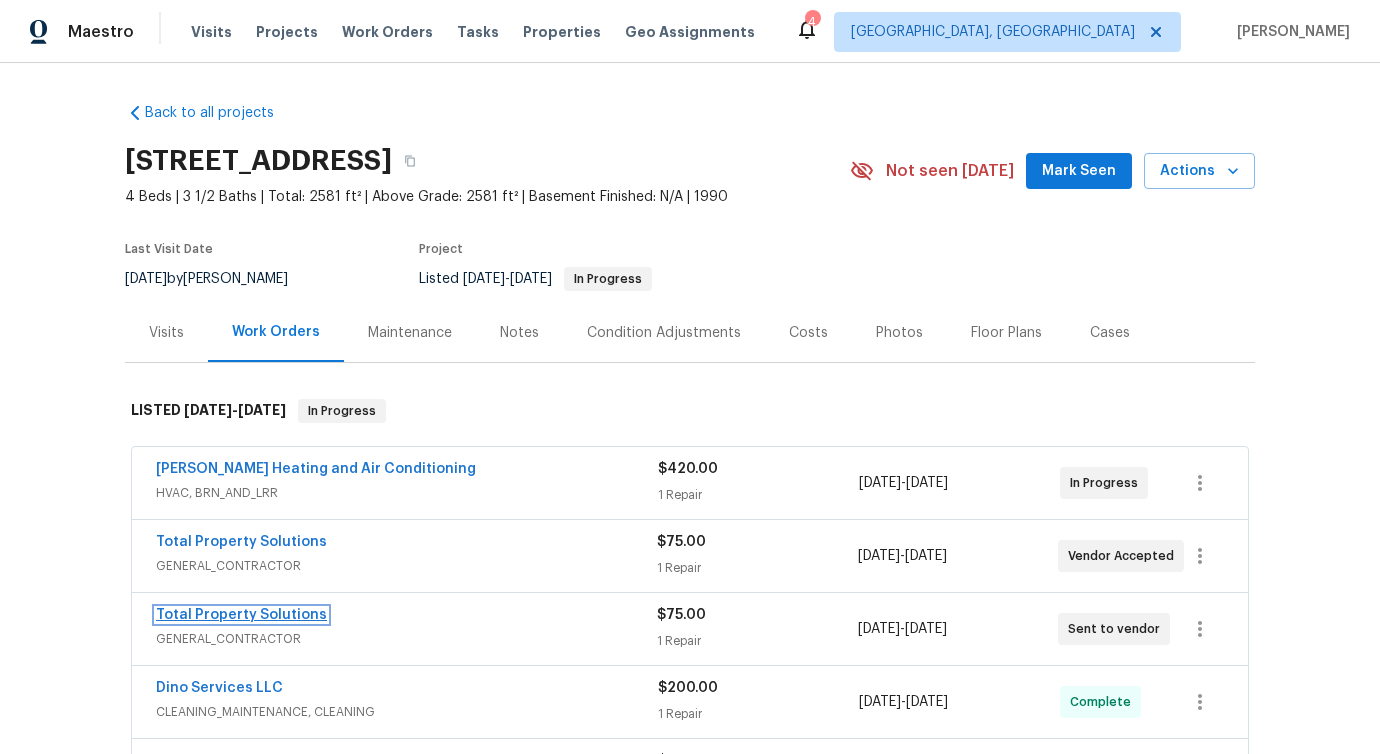 click on "Total Property Solutions" at bounding box center [241, 615] 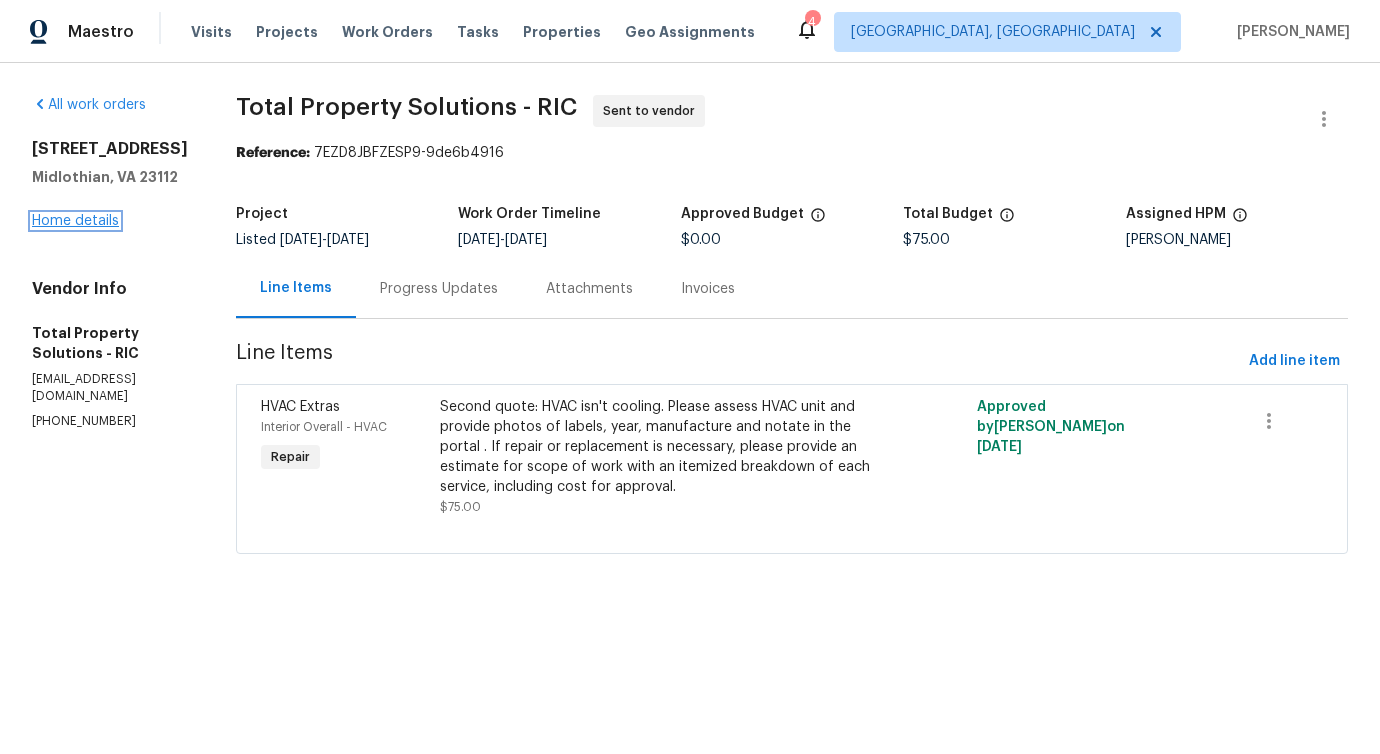 click on "Home details" at bounding box center (75, 221) 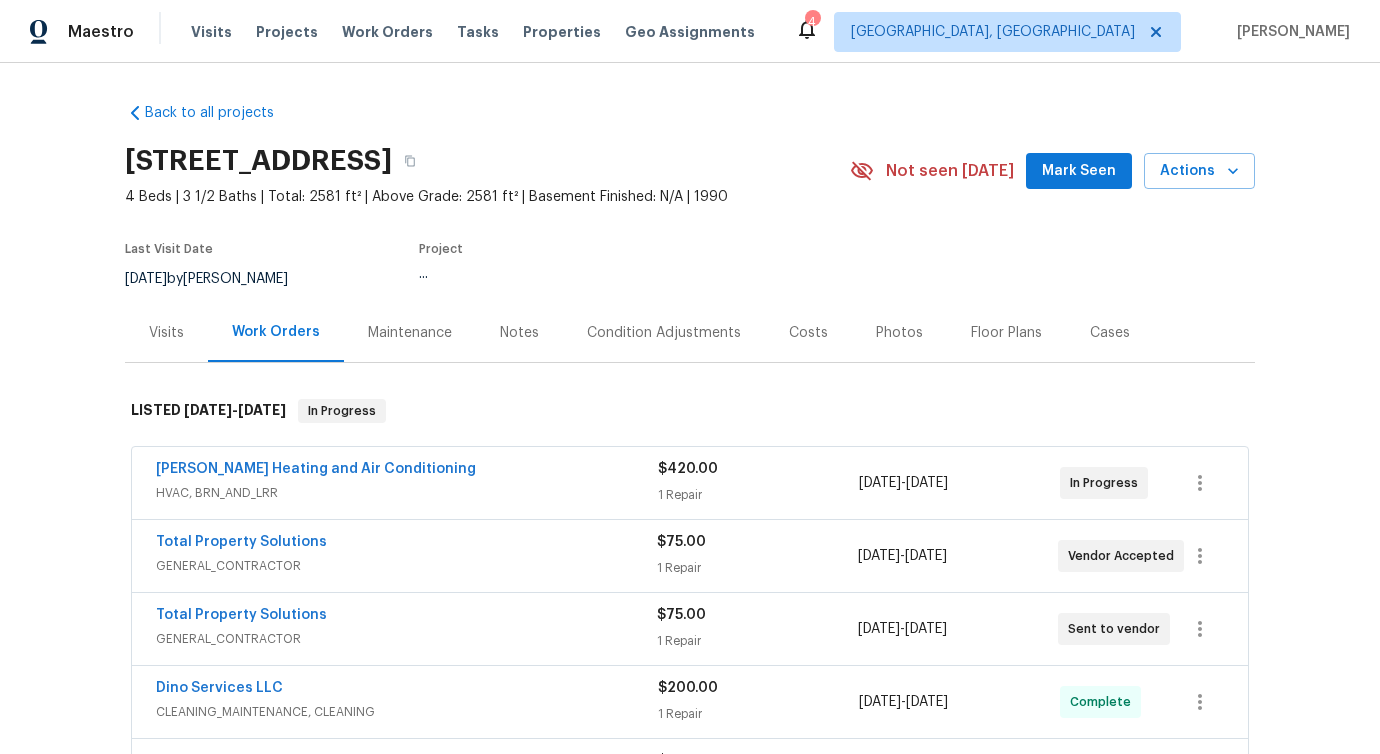 click on "Total Property Solutions GENERAL_CONTRACTOR $75.00 1 Repair [DATE]  -  [DATE] Vendor Accepted" at bounding box center (690, 556) 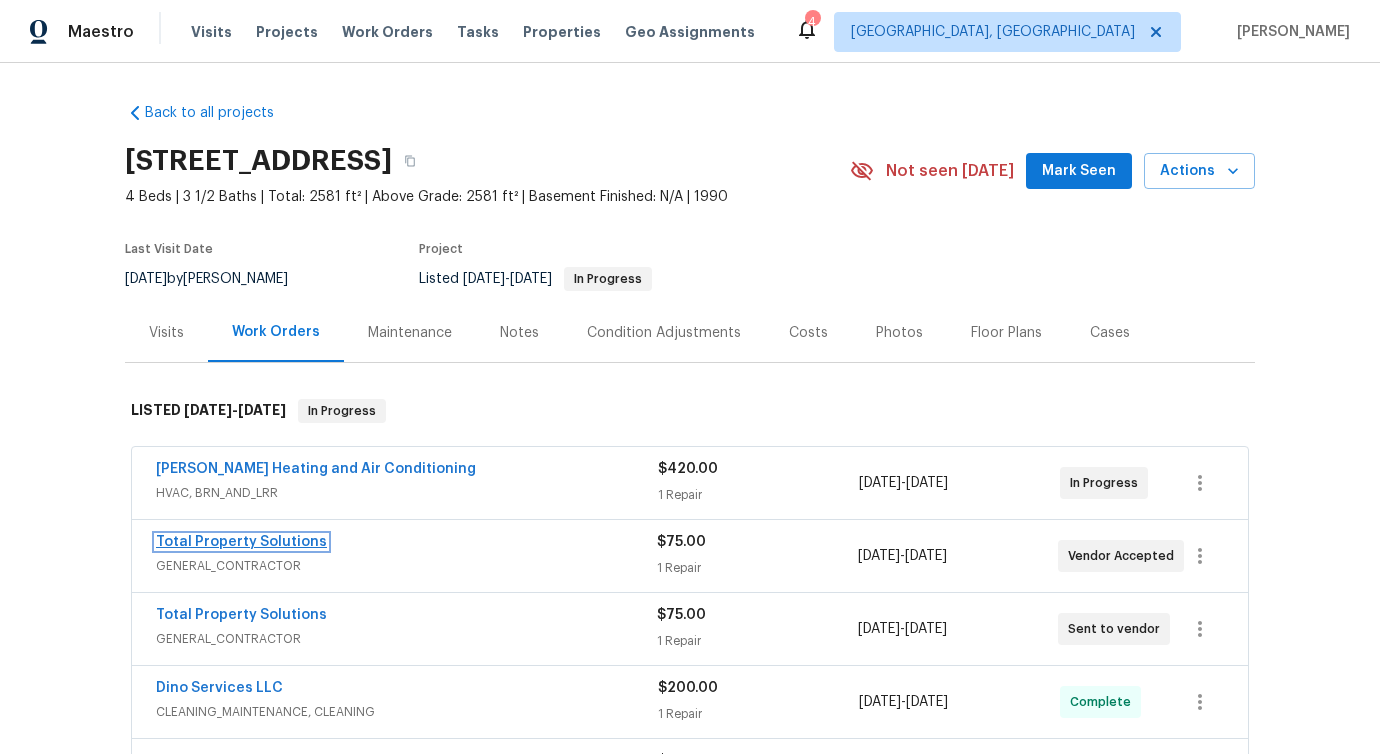 click on "Total Property Solutions" at bounding box center [241, 542] 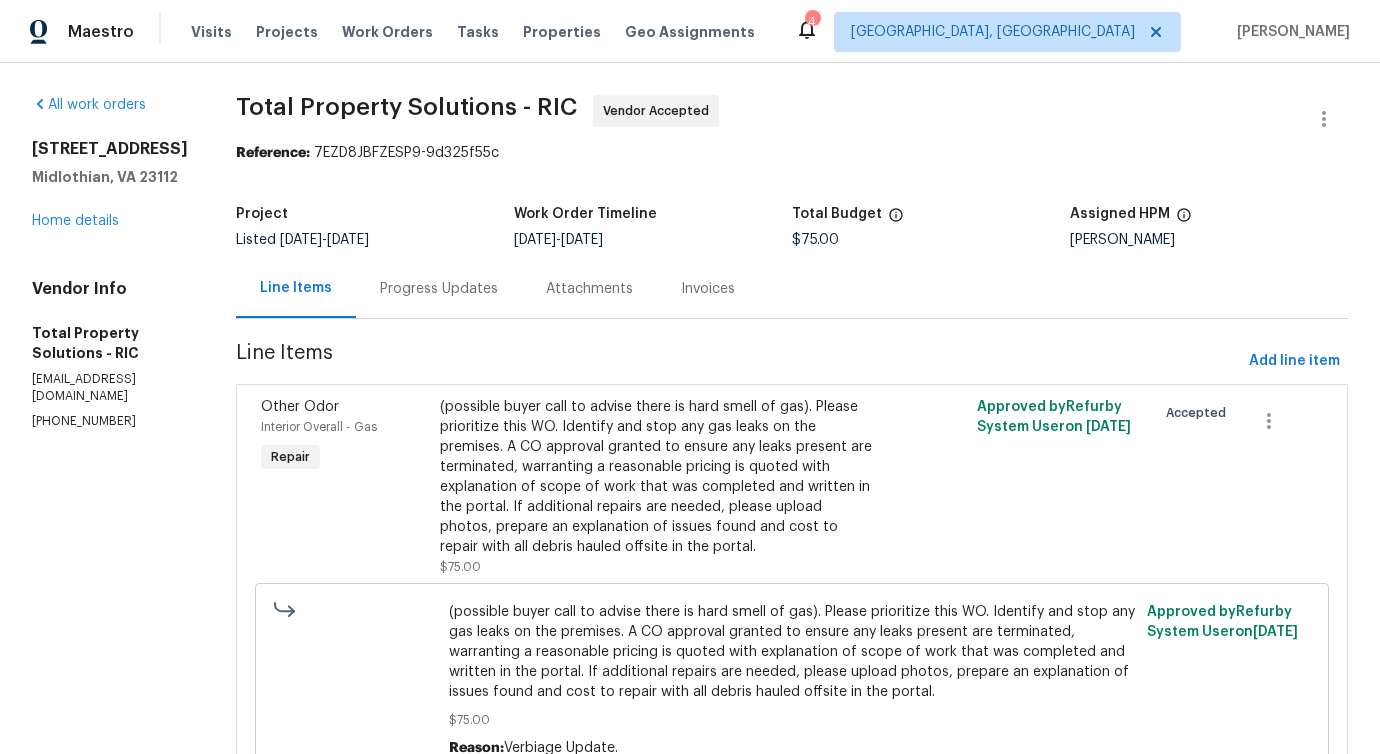click on "[STREET_ADDRESS] Home details" at bounding box center [110, 185] 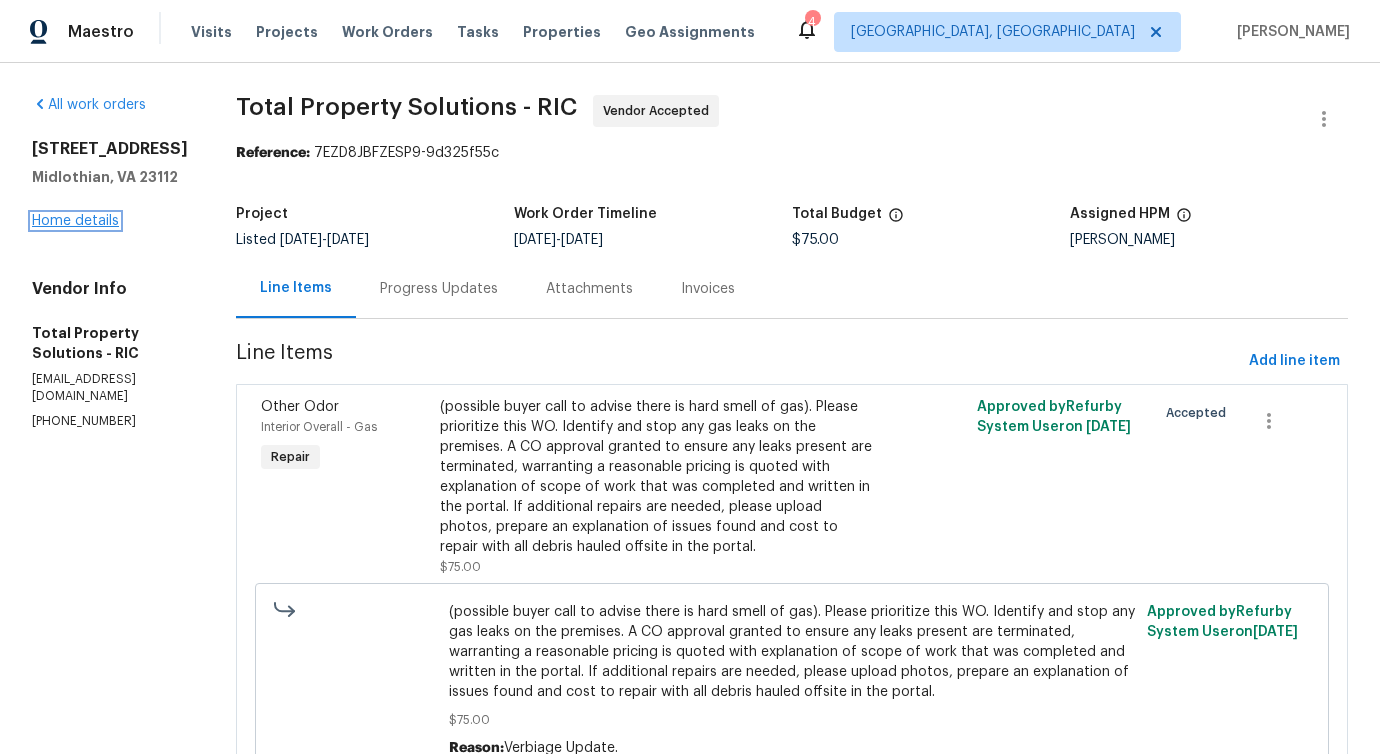 click on "Home details" at bounding box center [75, 221] 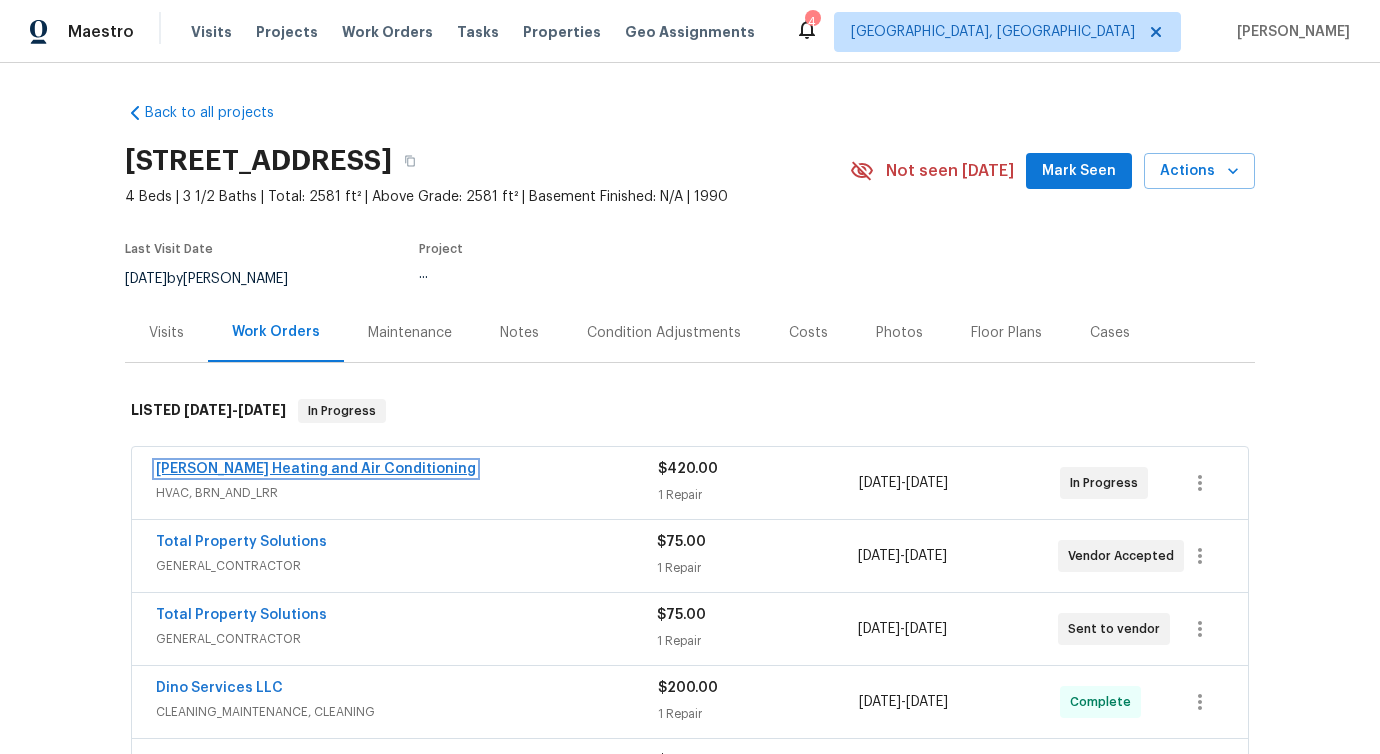 click on "[PERSON_NAME] Heating and Air Conditioning" at bounding box center [316, 469] 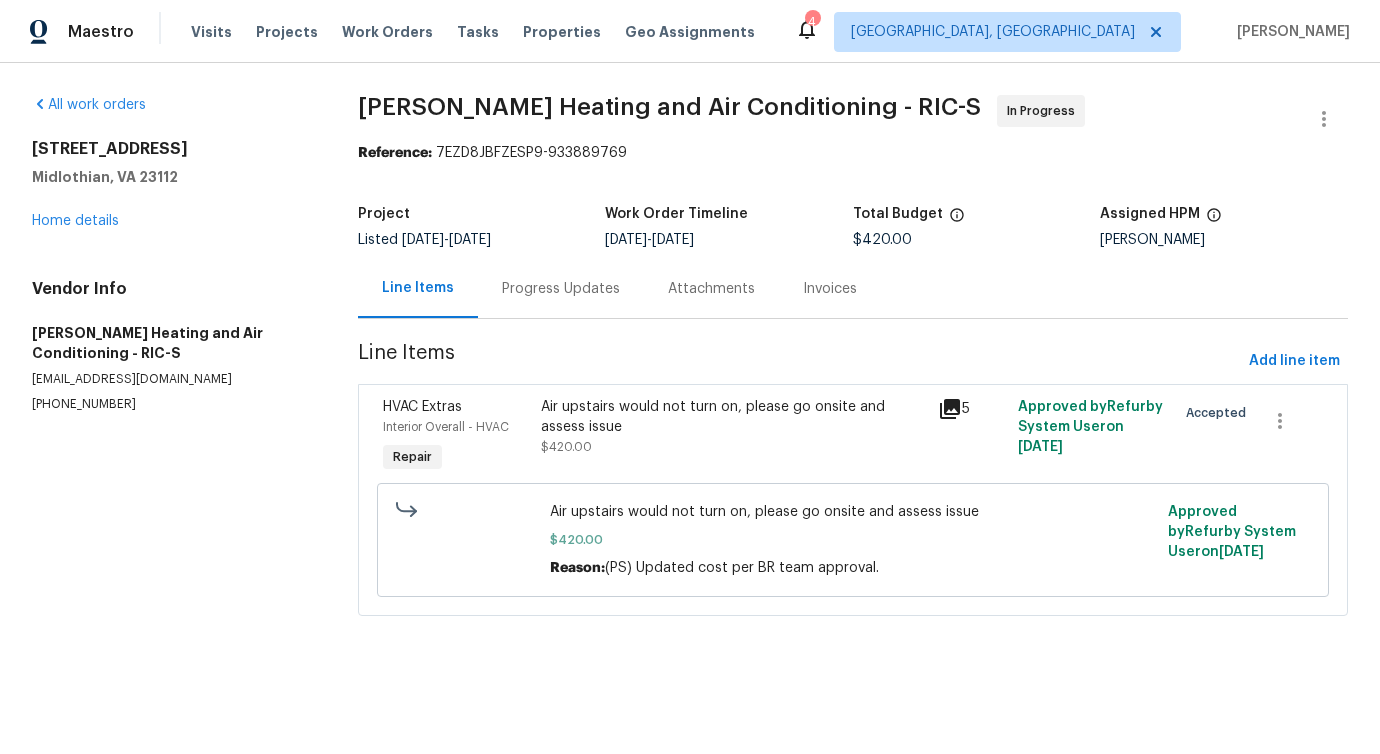 click on "Progress Updates" at bounding box center (561, 288) 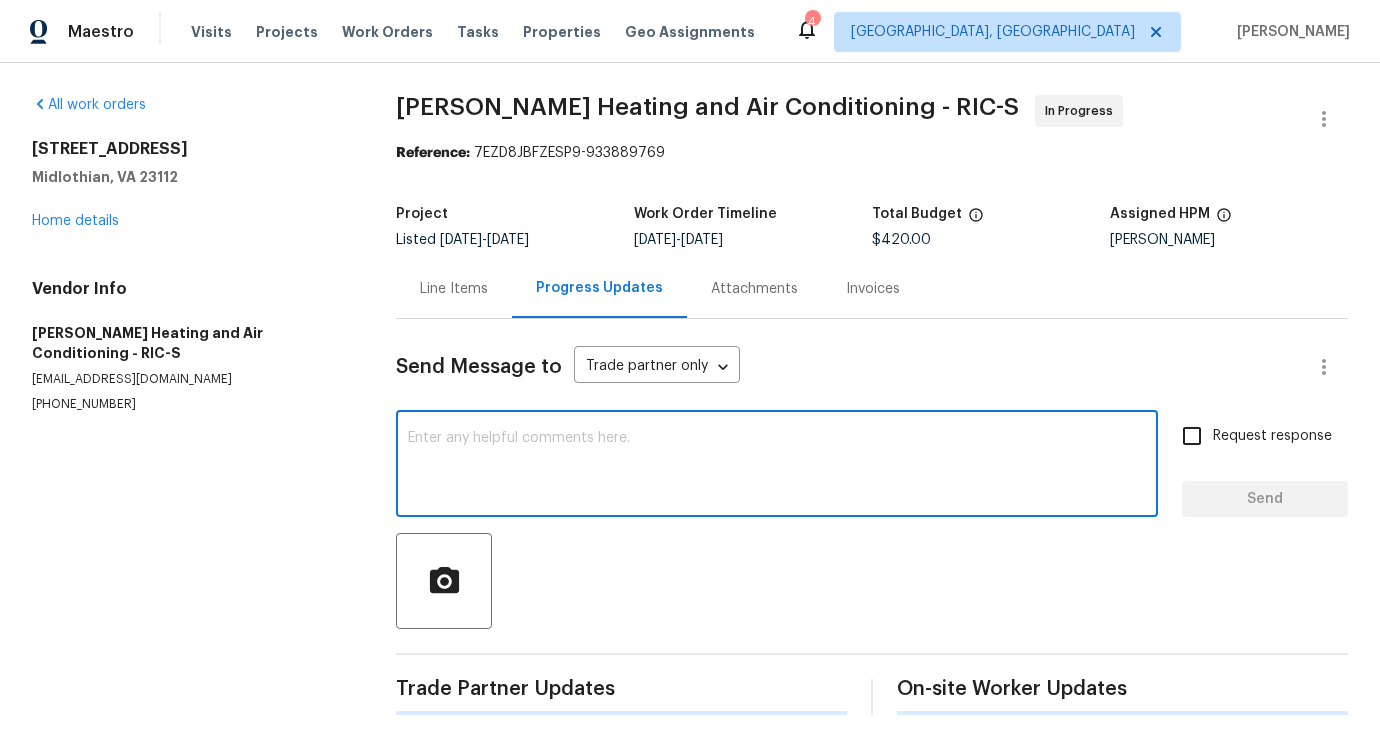 click at bounding box center [777, 466] 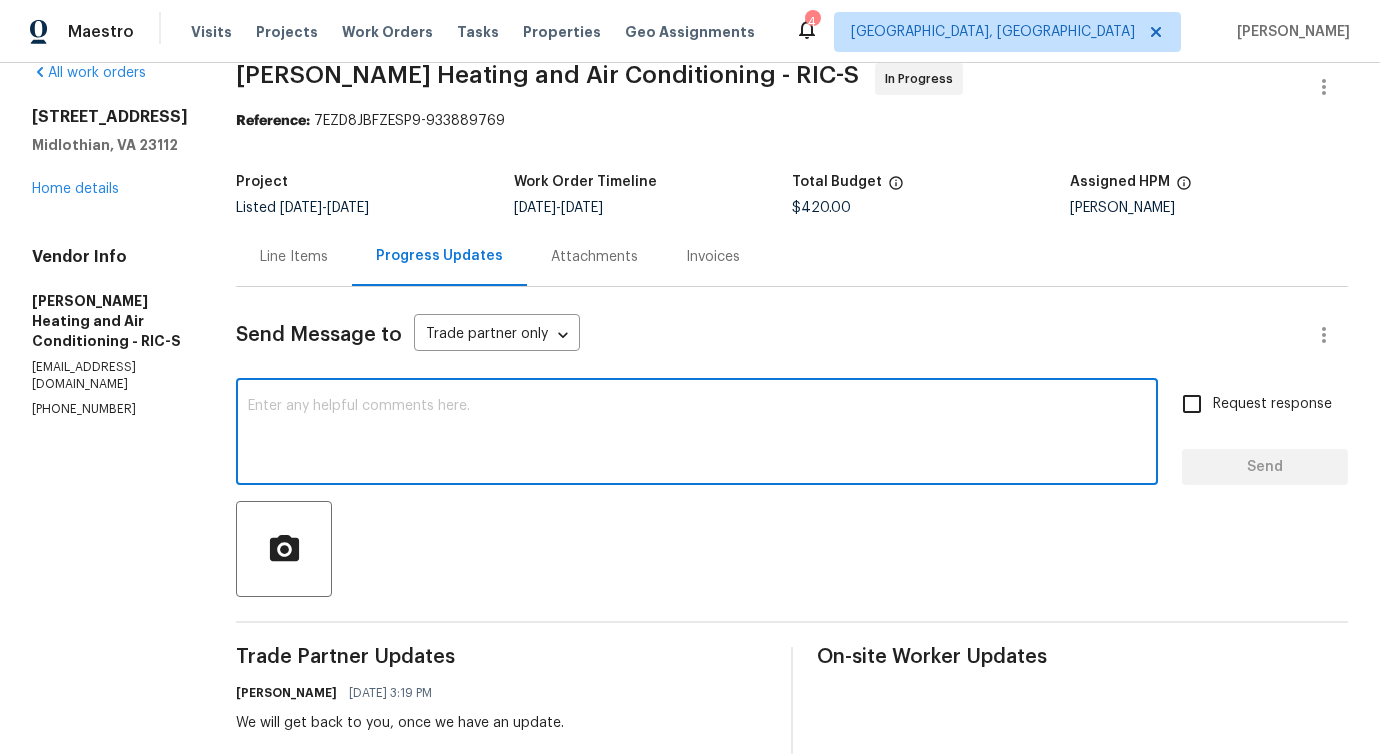 scroll, scrollTop: 0, scrollLeft: 0, axis: both 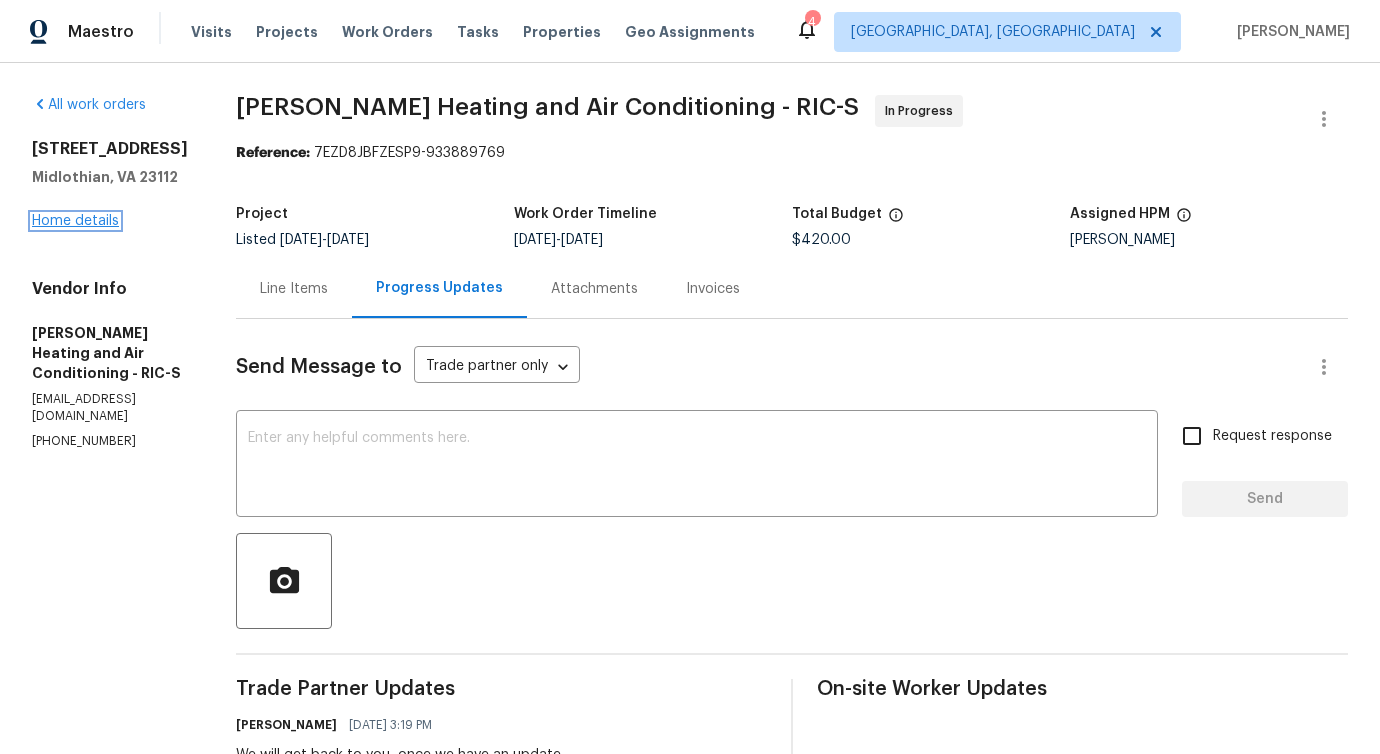 click on "Home details" at bounding box center [75, 221] 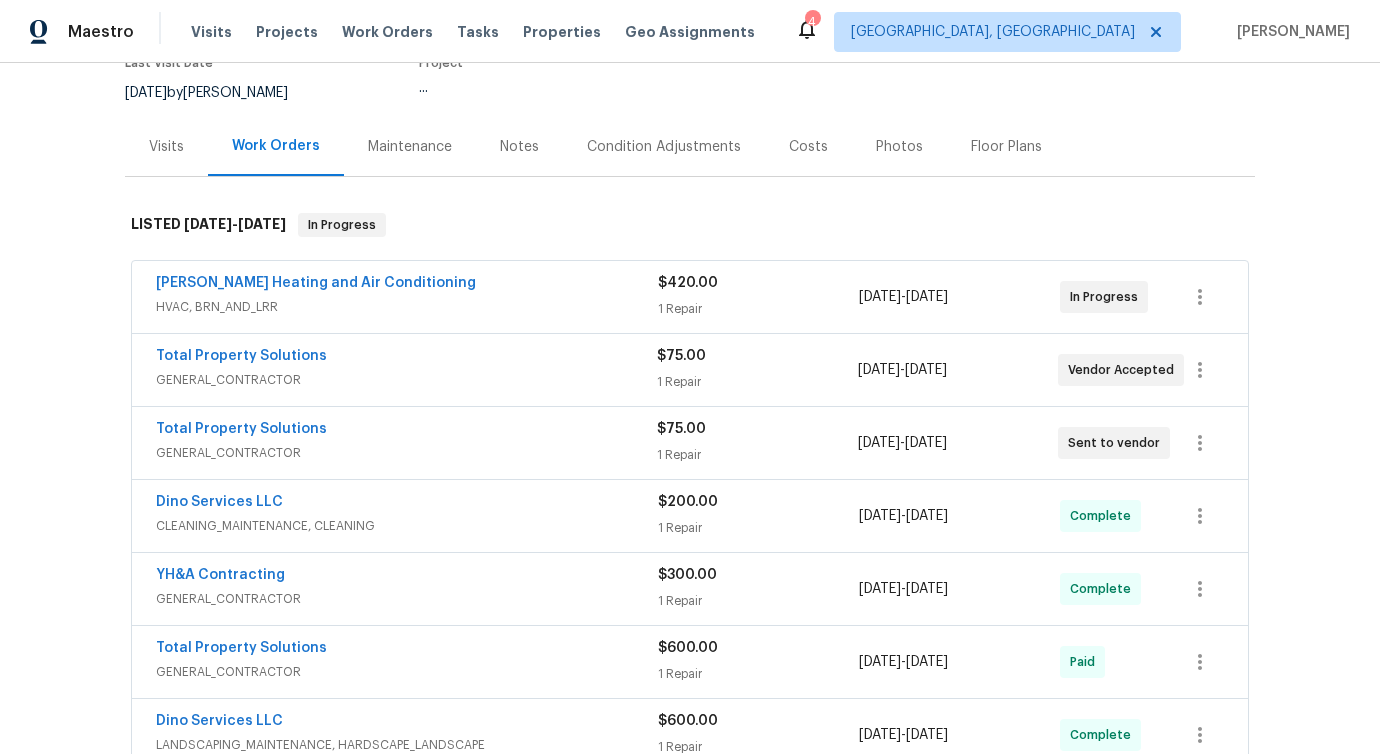 scroll, scrollTop: 0, scrollLeft: 0, axis: both 